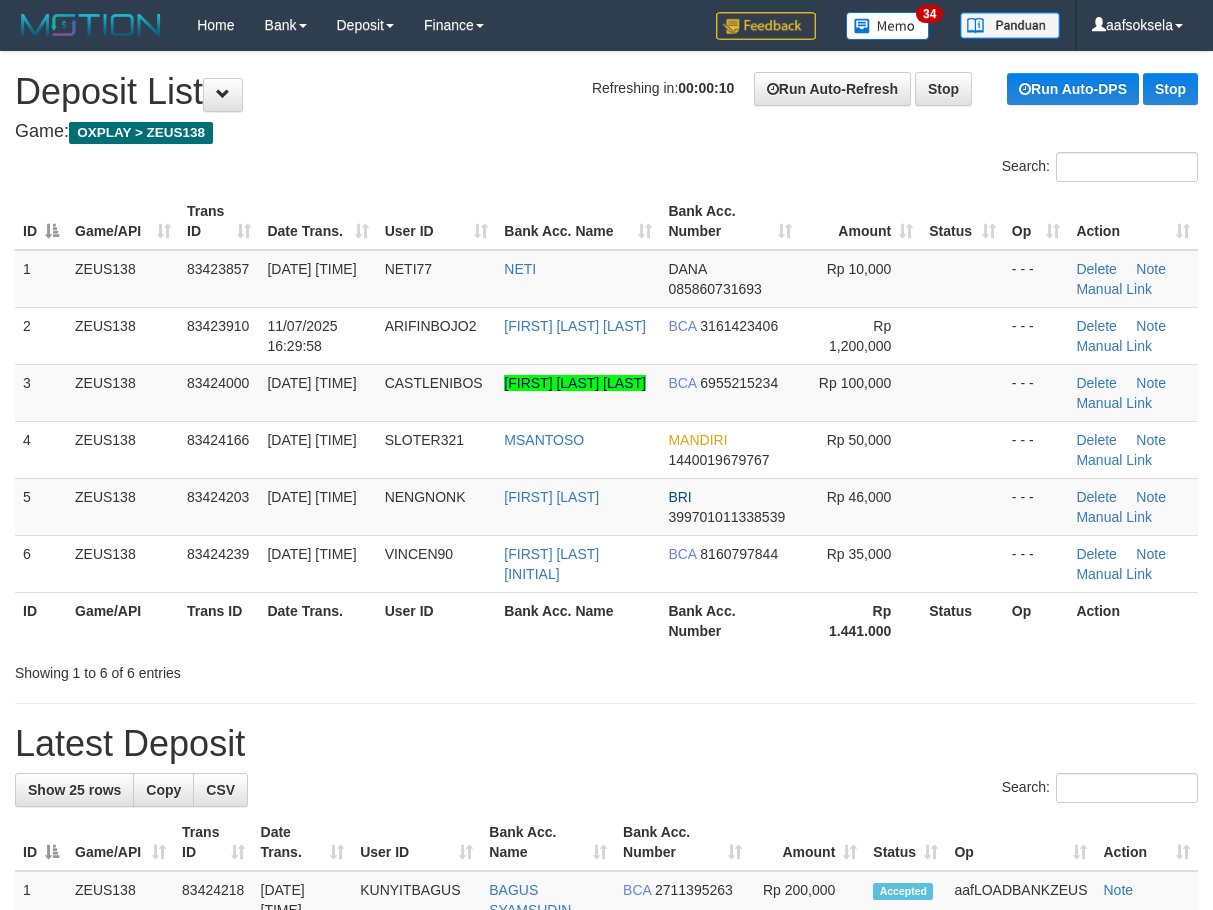 scroll, scrollTop: 0, scrollLeft: 0, axis: both 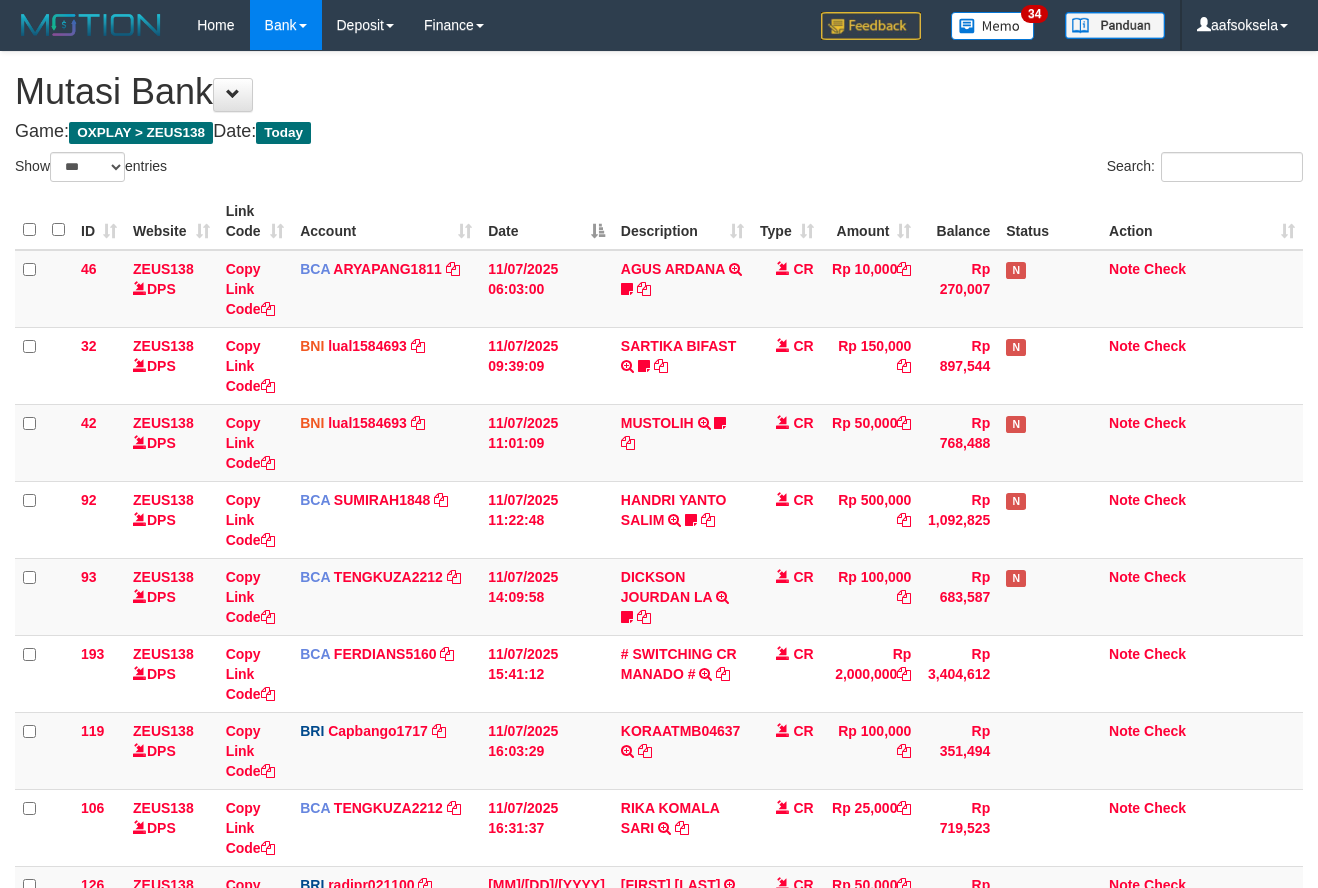 select on "***" 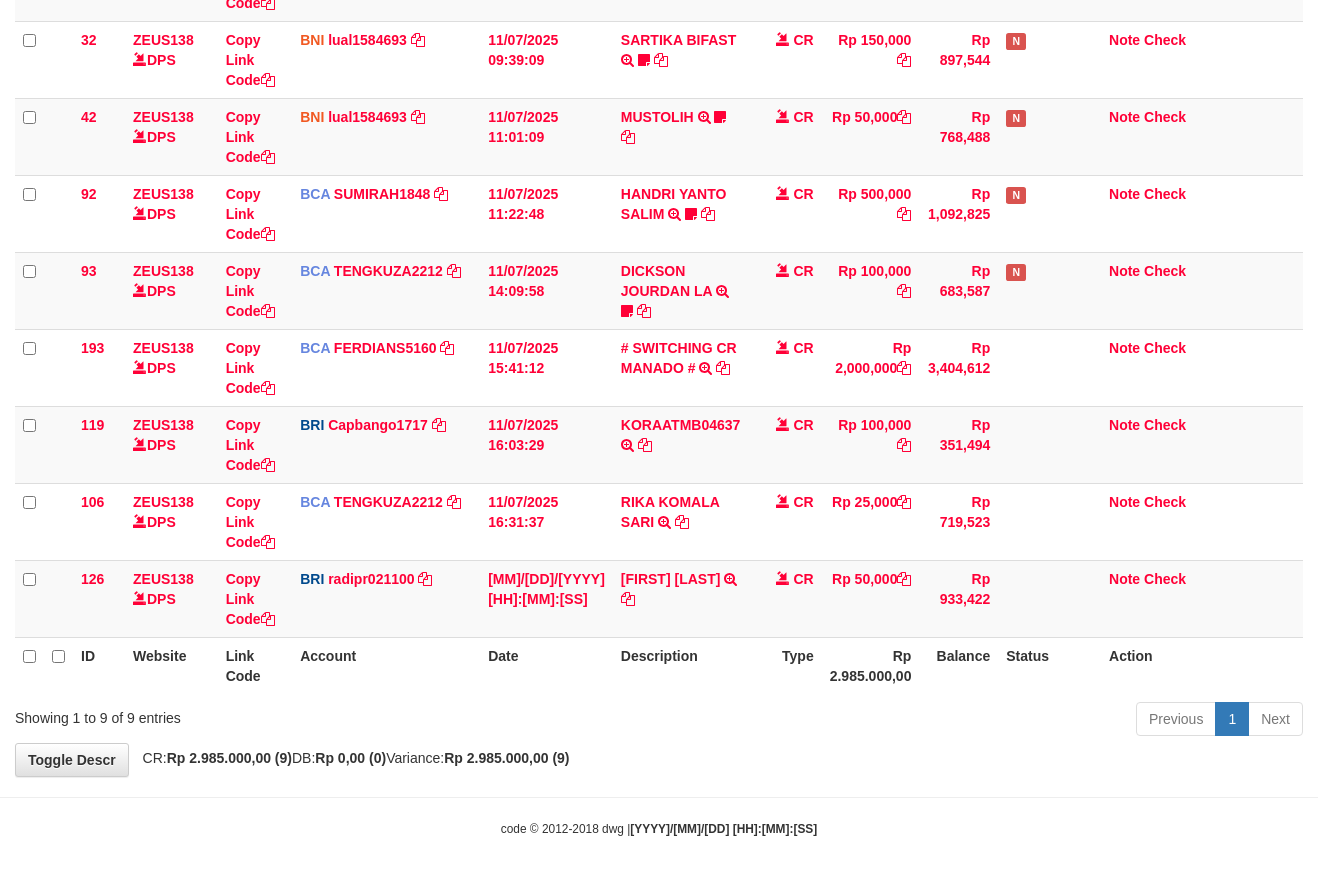 click on "Previous 1 Next" at bounding box center [933, 721] 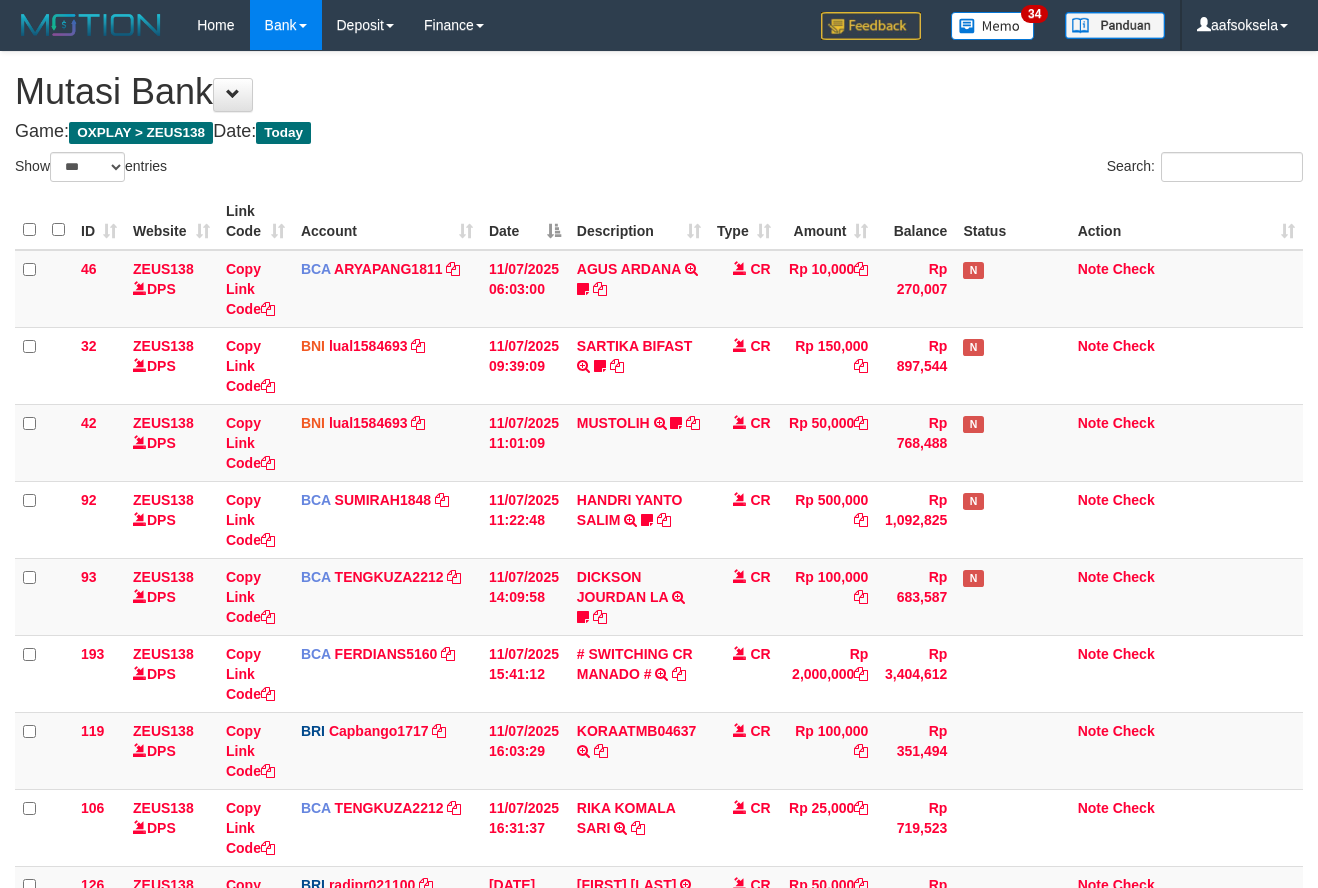 select on "***" 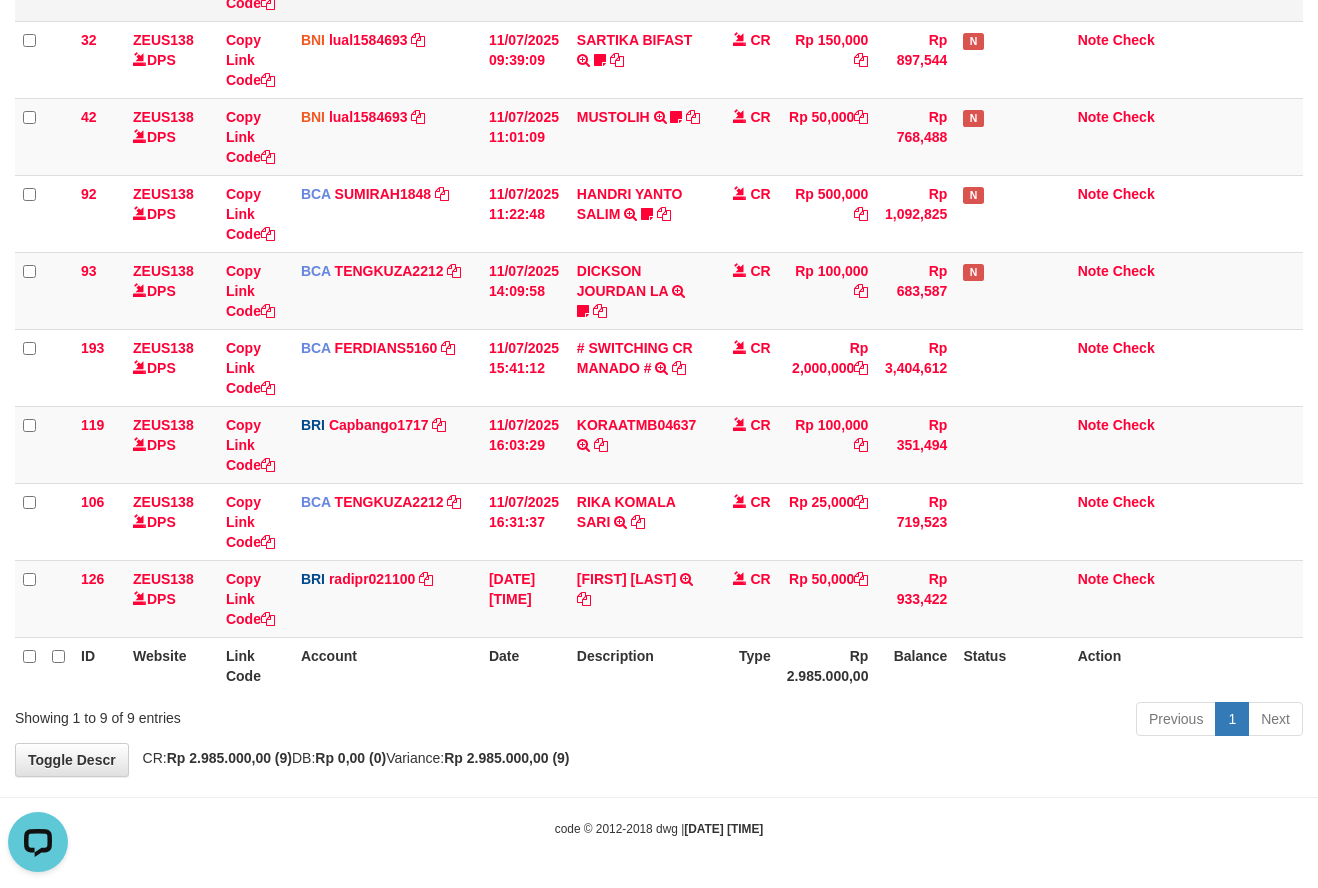 scroll, scrollTop: 0, scrollLeft: 0, axis: both 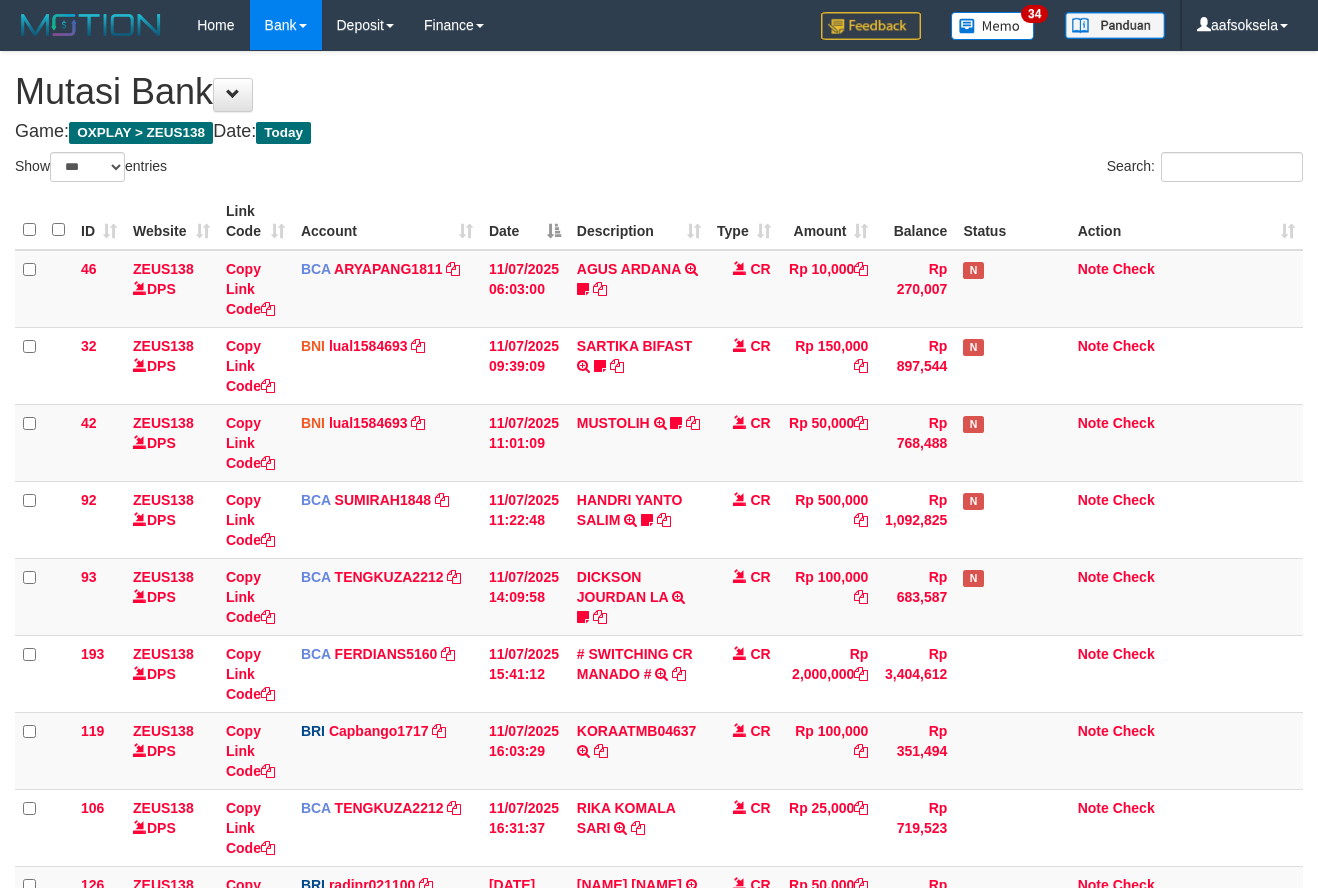 select on "***" 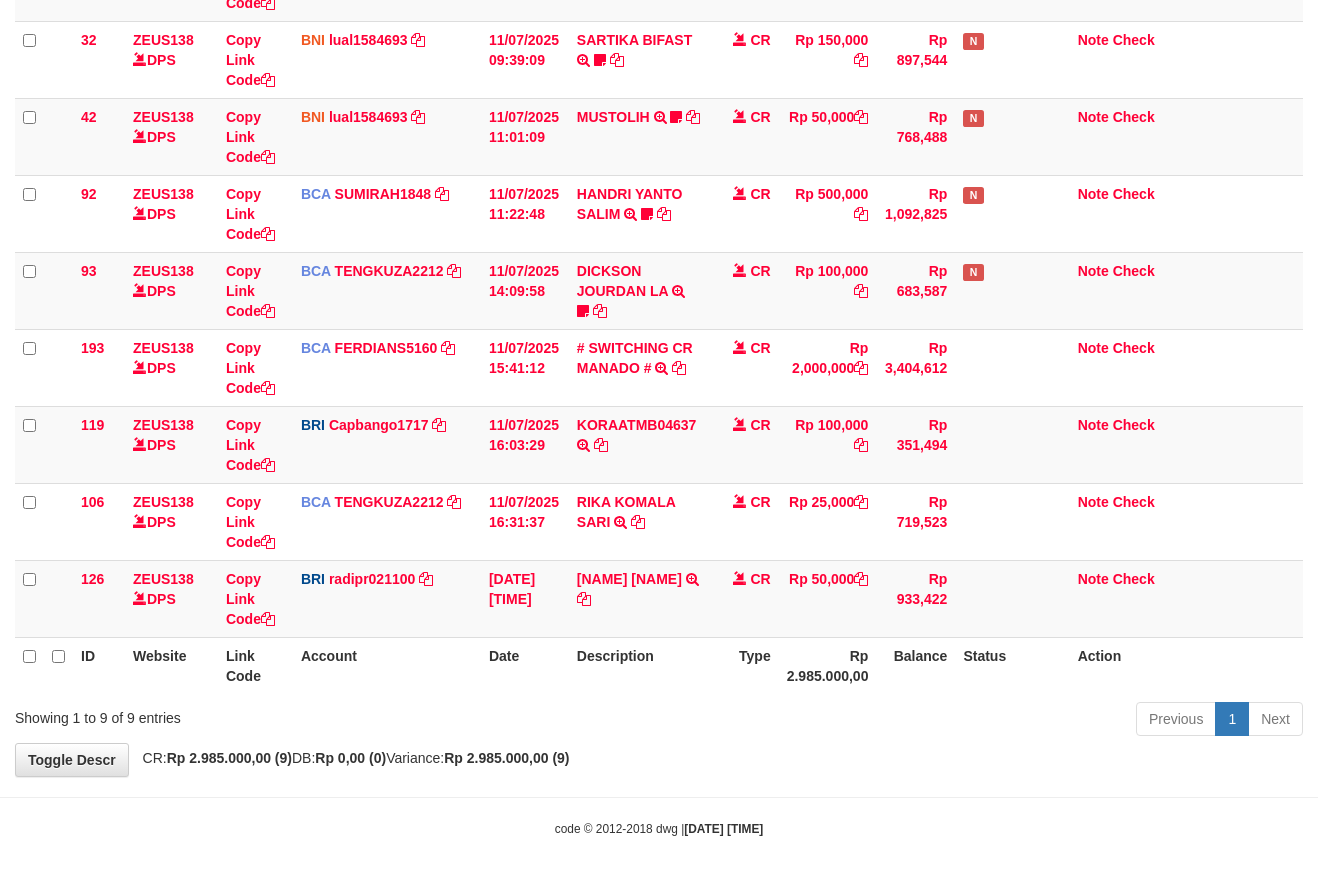 drag, startPoint x: 712, startPoint y: 721, endPoint x: 724, endPoint y: 723, distance: 12.165525 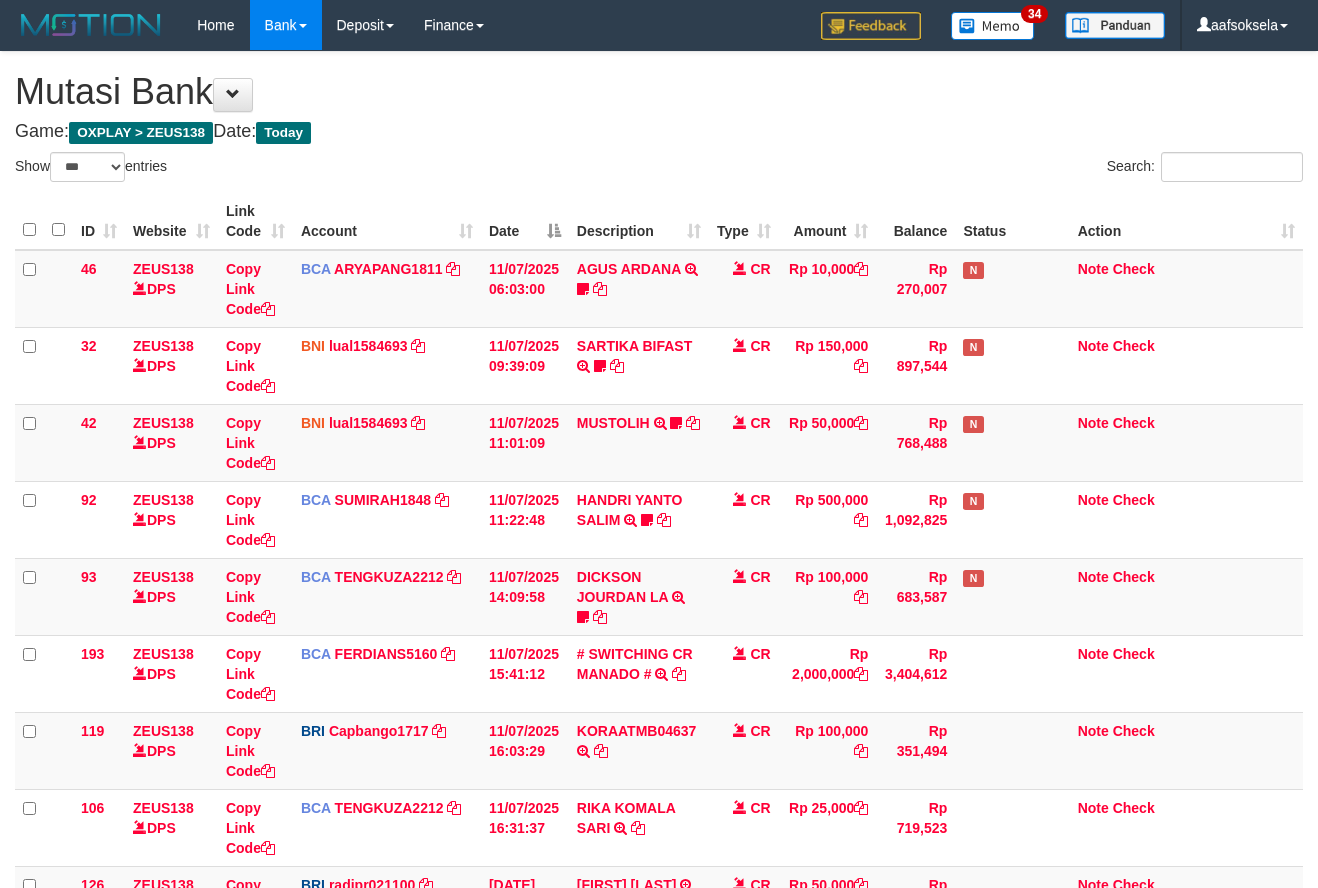 select on "***" 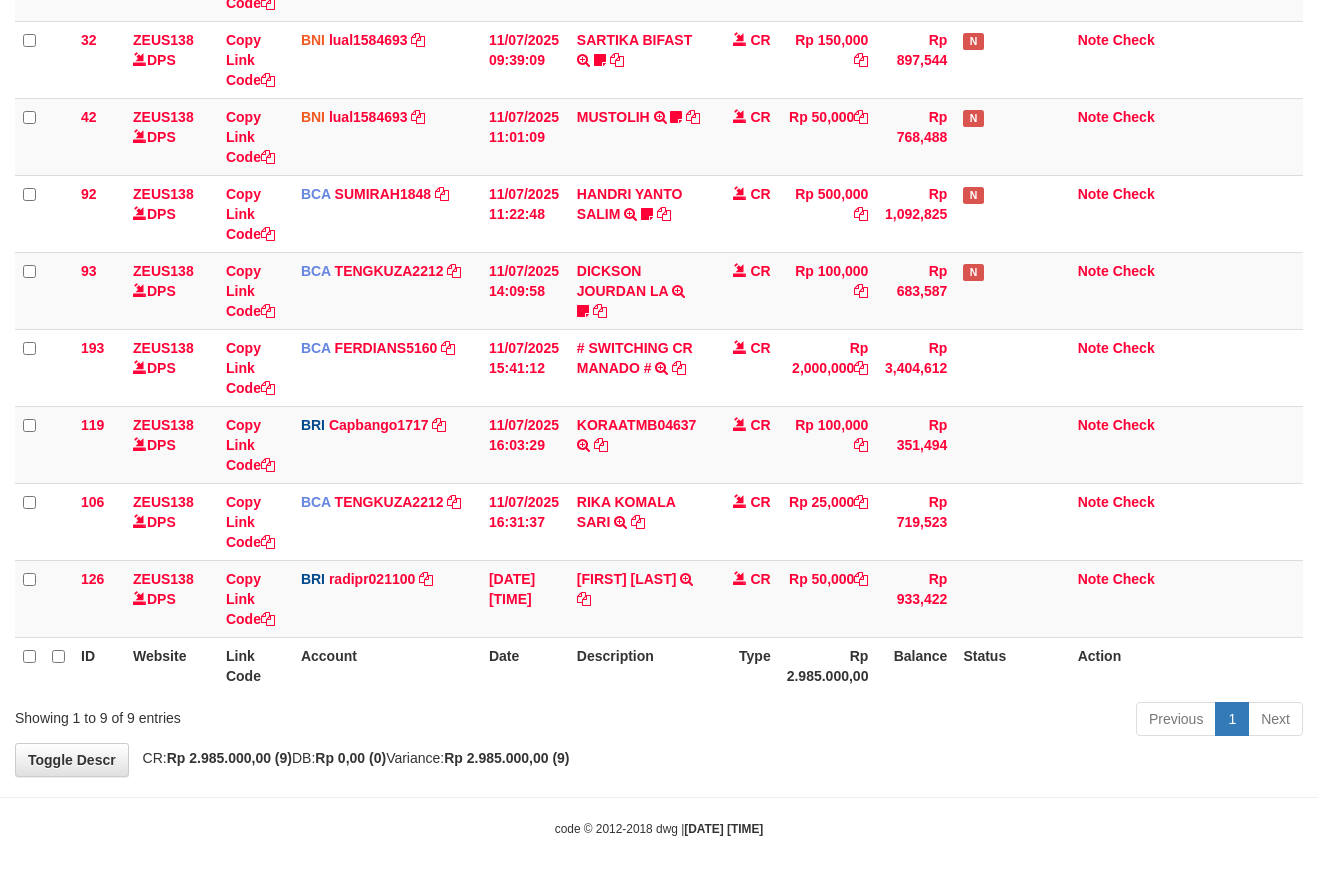 drag, startPoint x: 636, startPoint y: 721, endPoint x: 681, endPoint y: 729, distance: 45.705578 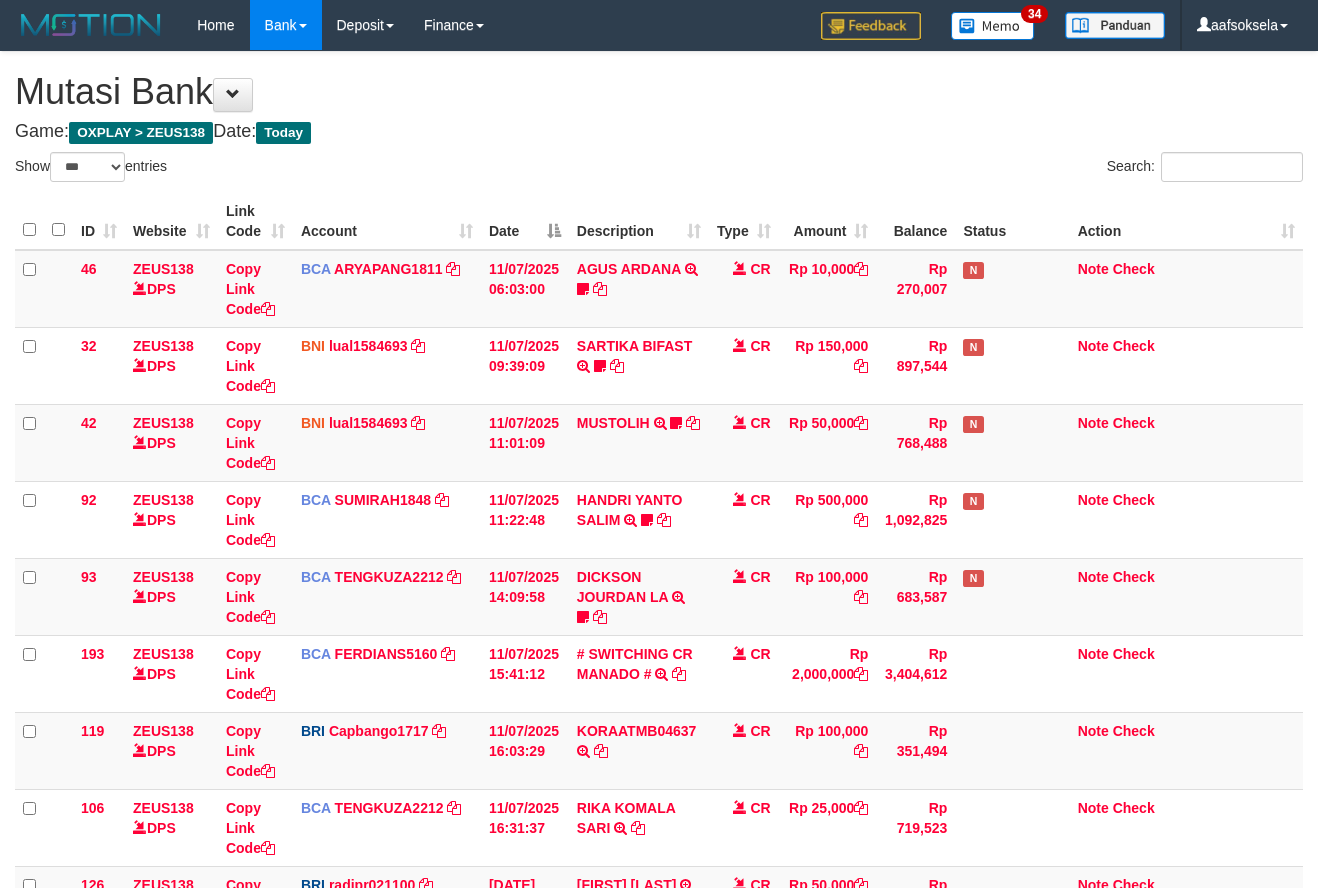 select on "***" 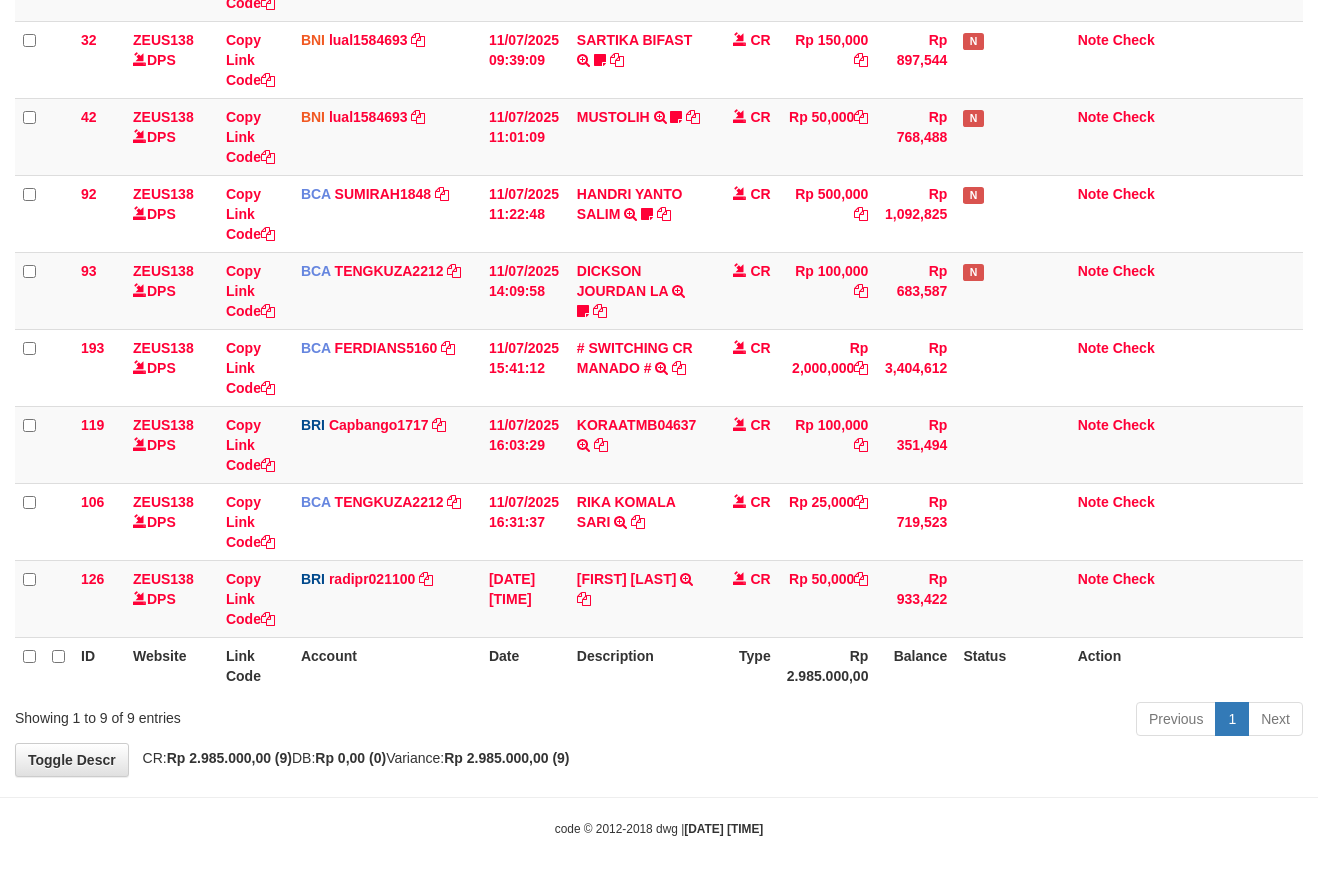 click on "Description" at bounding box center (639, 665) 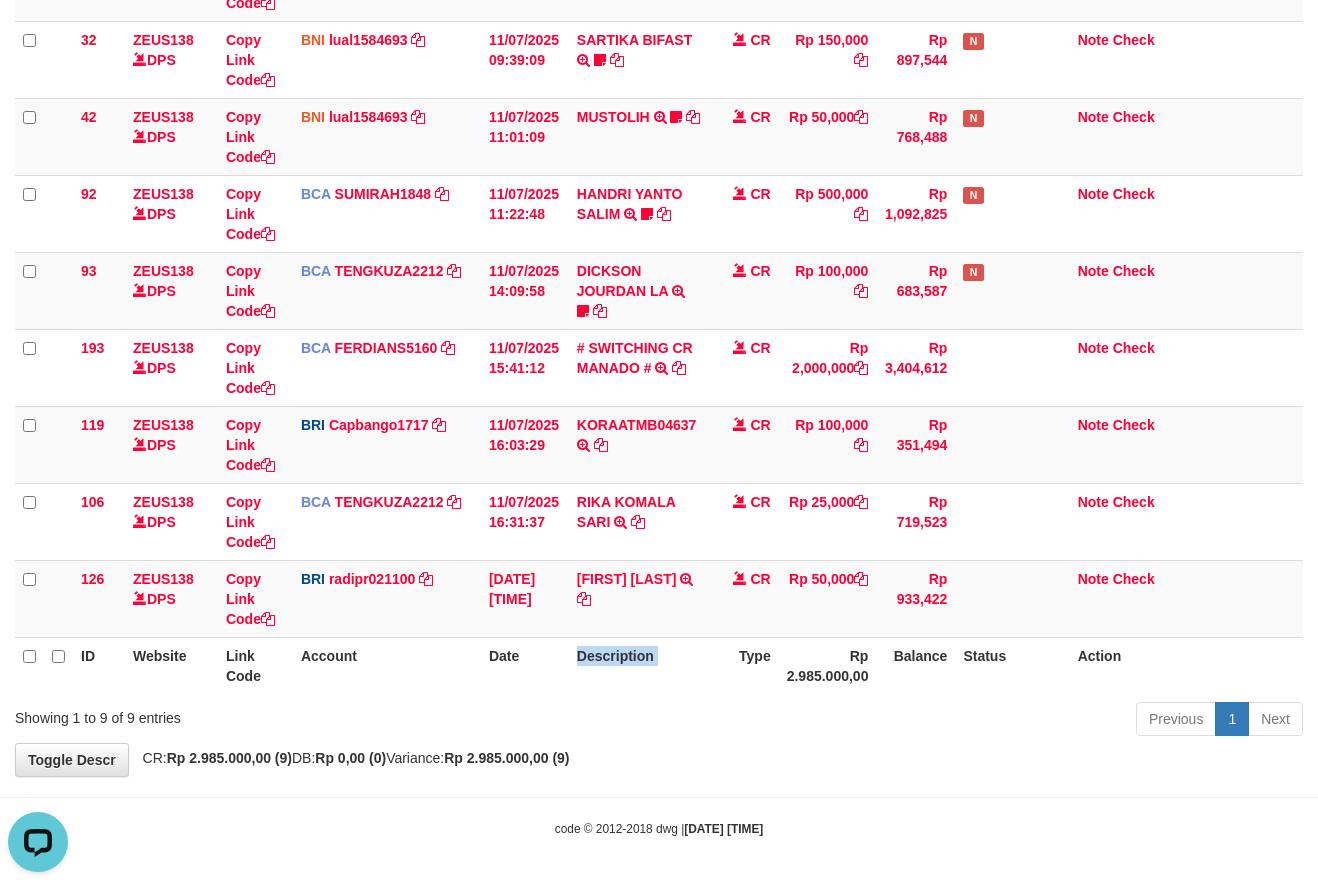 scroll, scrollTop: 0, scrollLeft: 0, axis: both 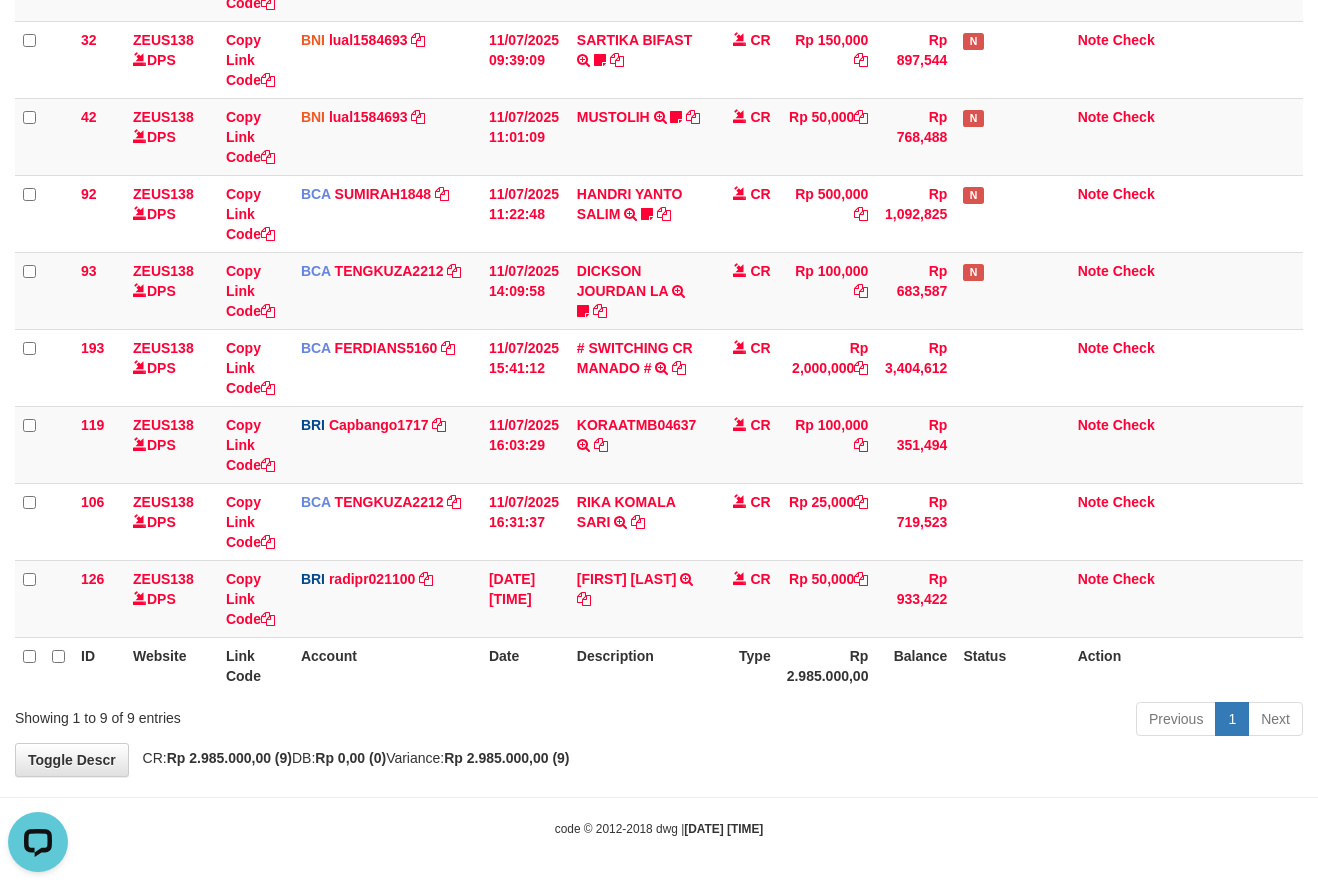 click on "Description" at bounding box center [639, 665] 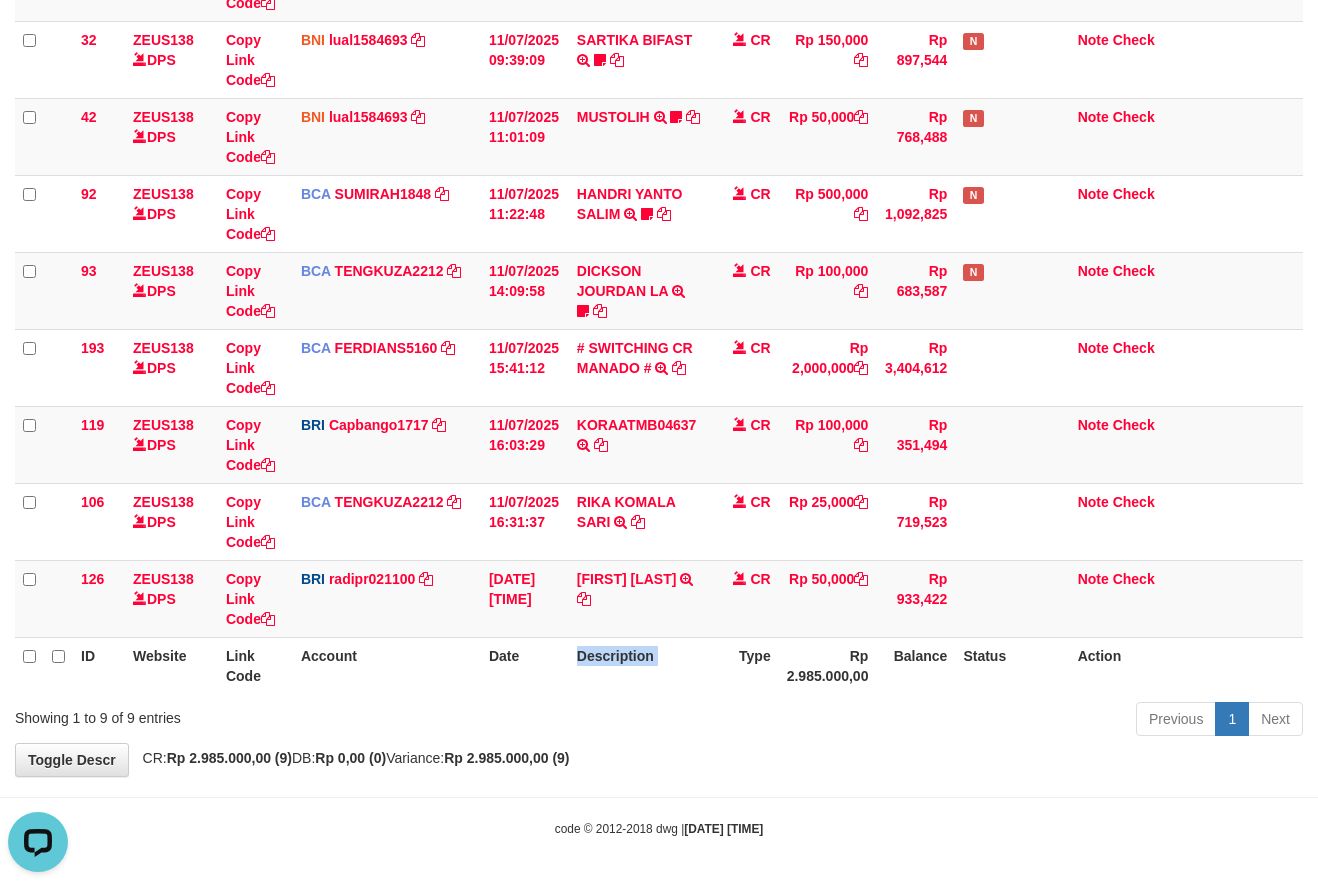 click on "Description" at bounding box center [639, 665] 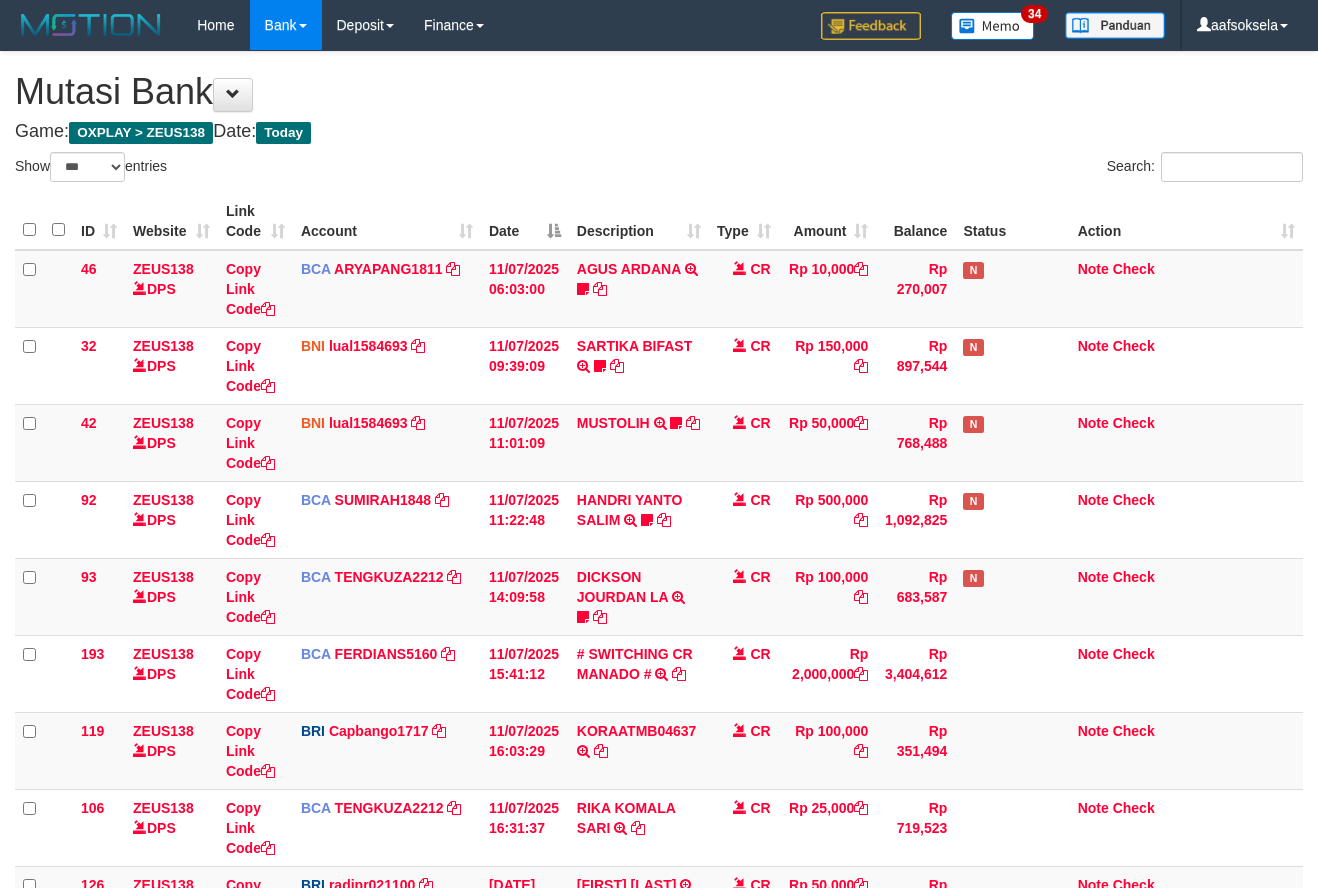 select on "***" 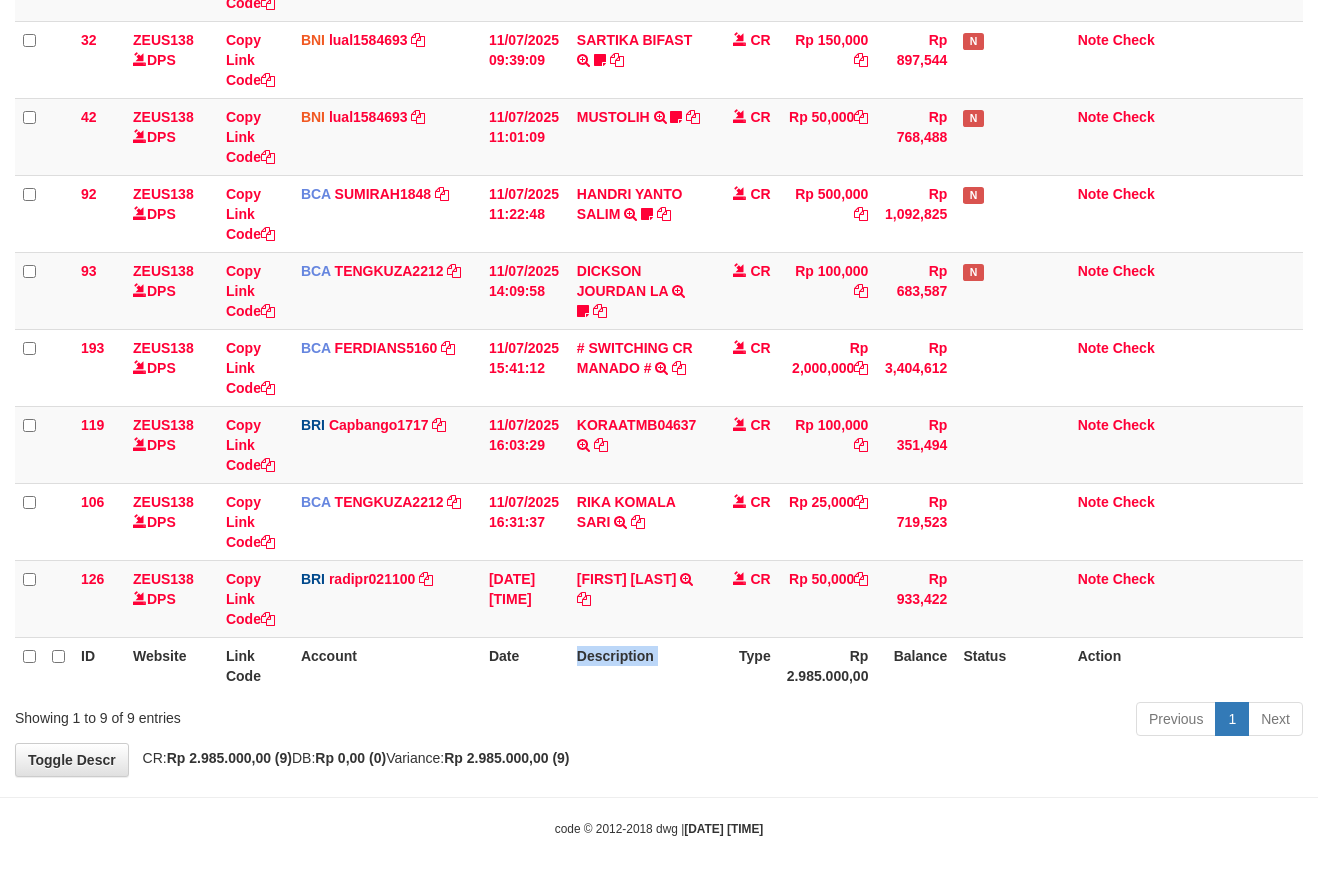 click on "Description" at bounding box center [639, 665] 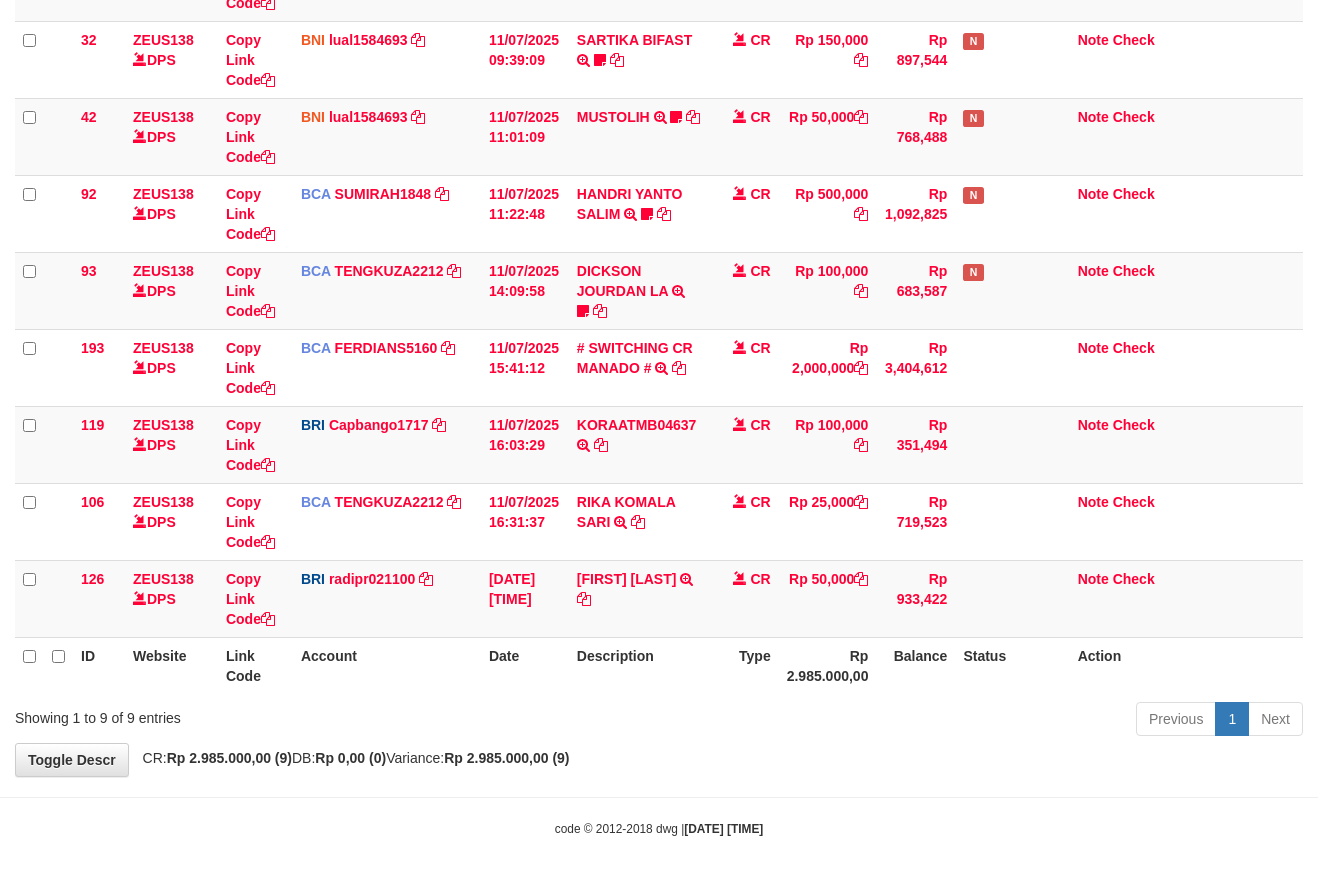 drag, startPoint x: 741, startPoint y: 706, endPoint x: 725, endPoint y: 734, distance: 32.24903 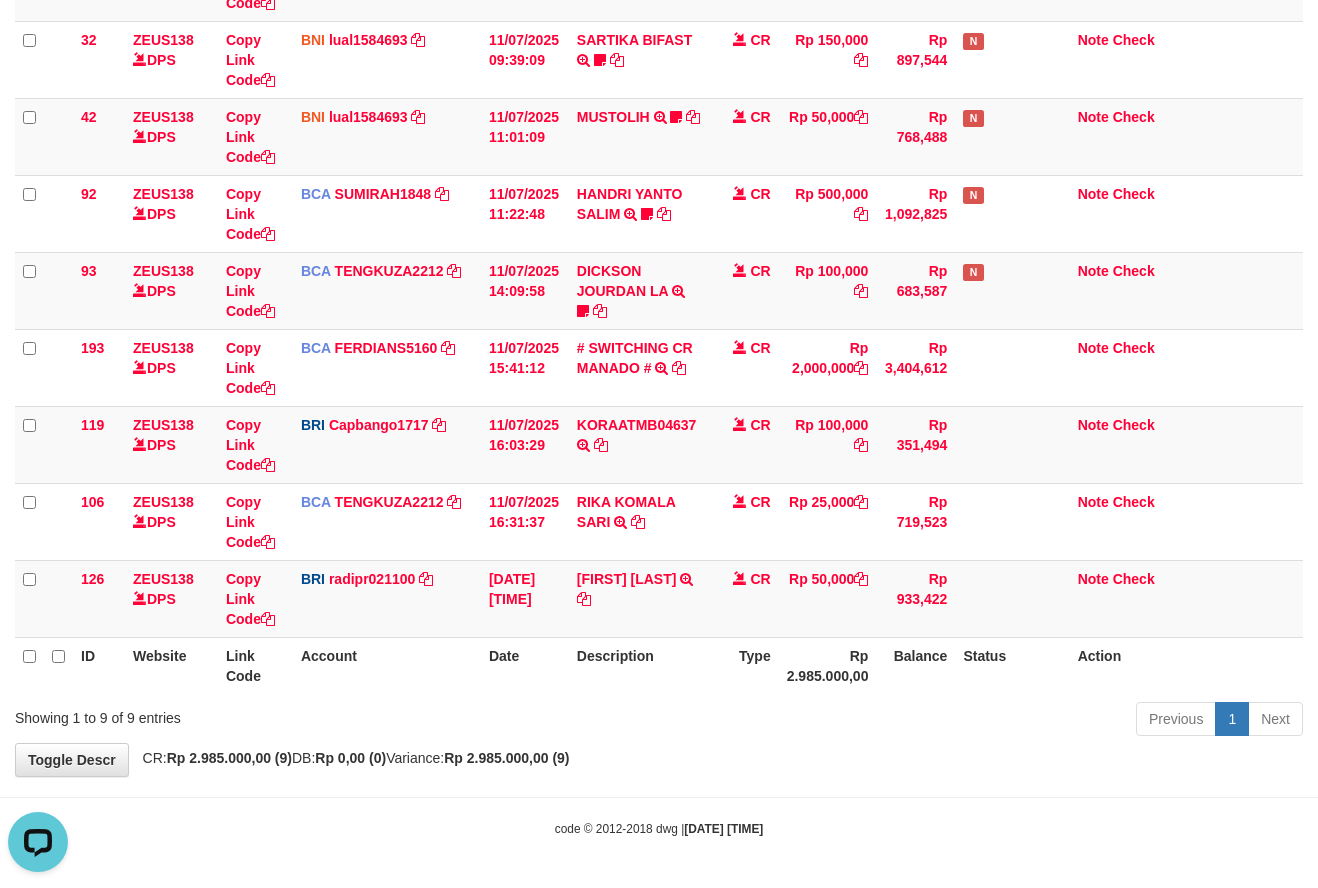 scroll, scrollTop: 0, scrollLeft: 0, axis: both 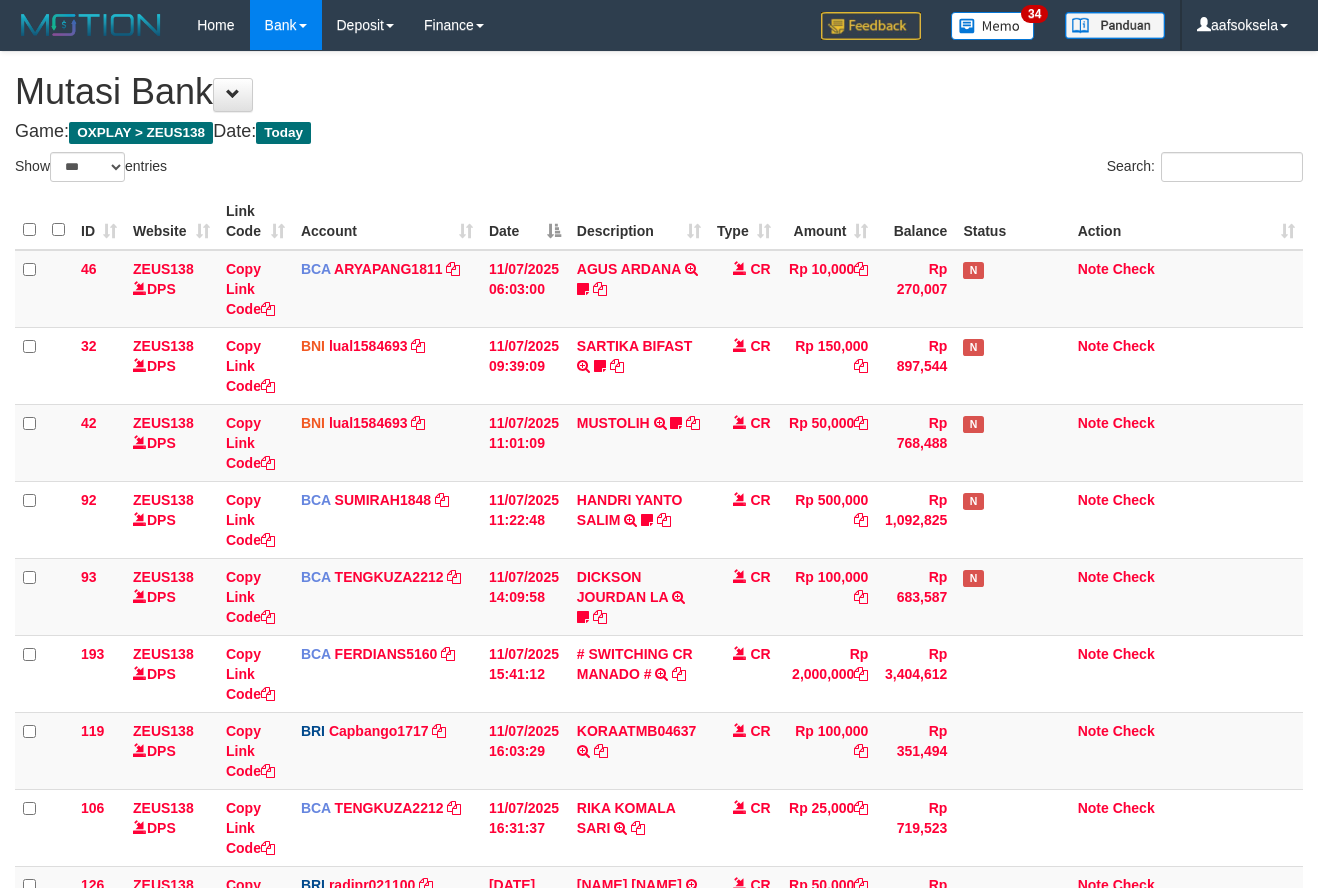 select on "***" 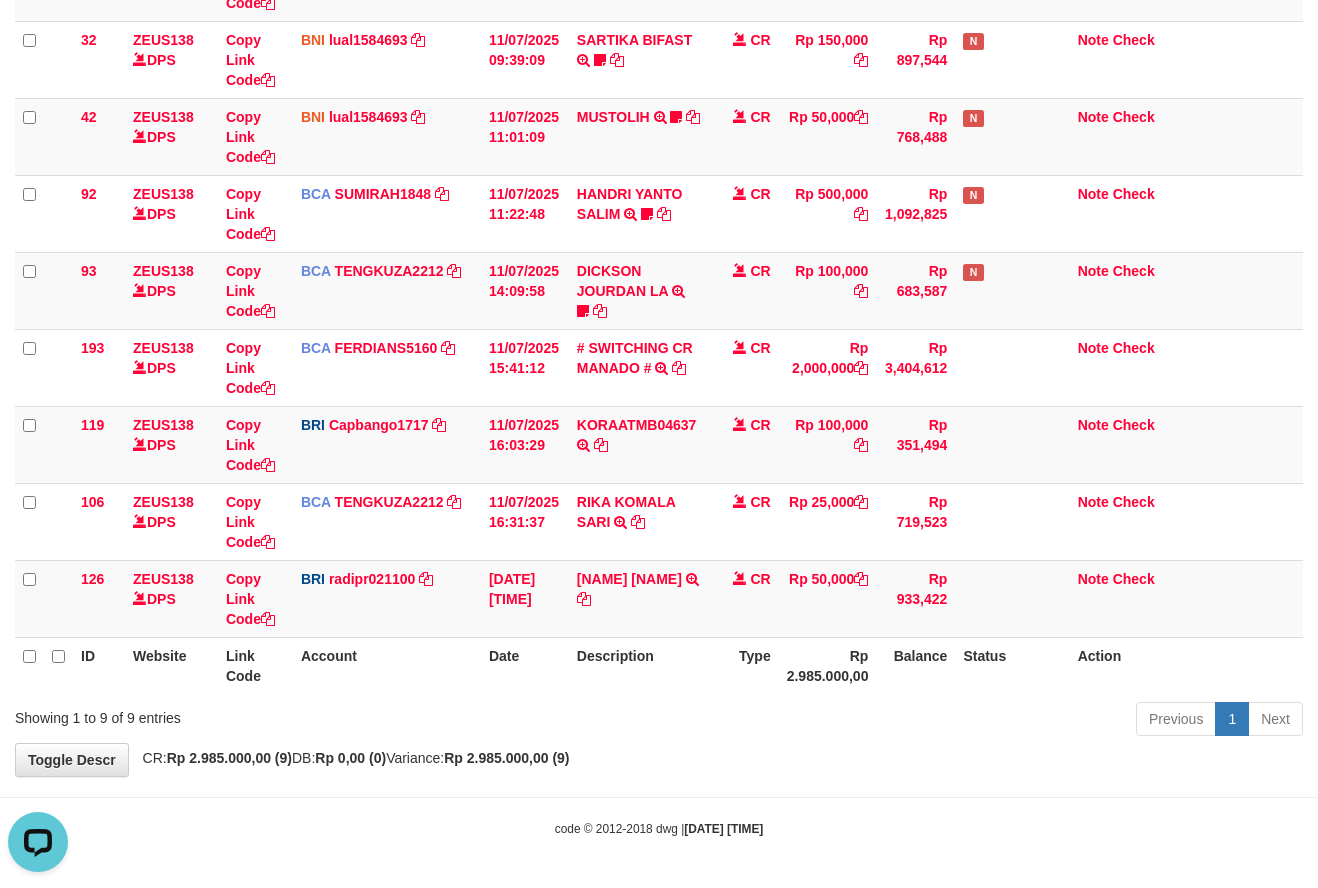 scroll, scrollTop: 0, scrollLeft: 0, axis: both 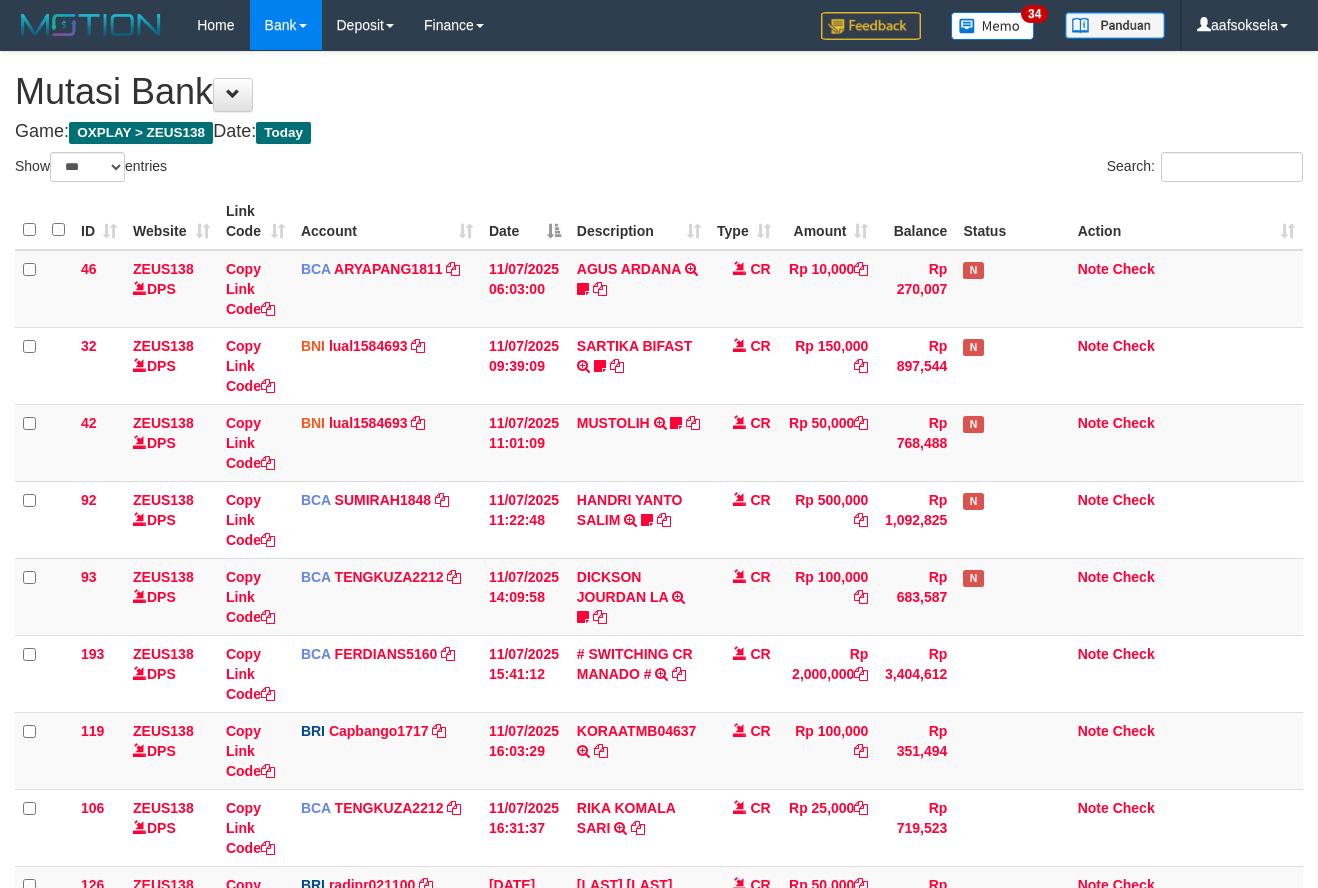 select on "***" 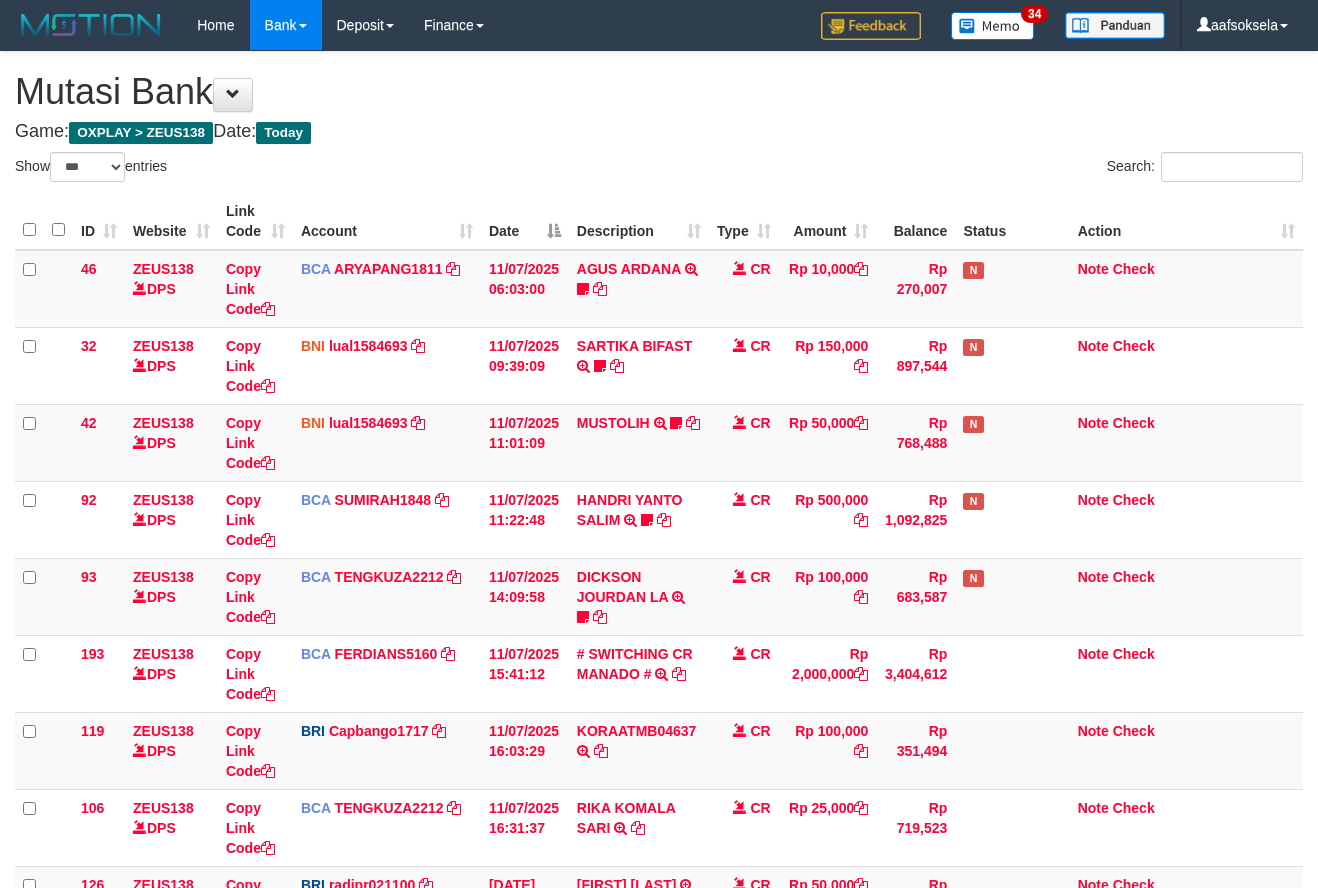 select on "***" 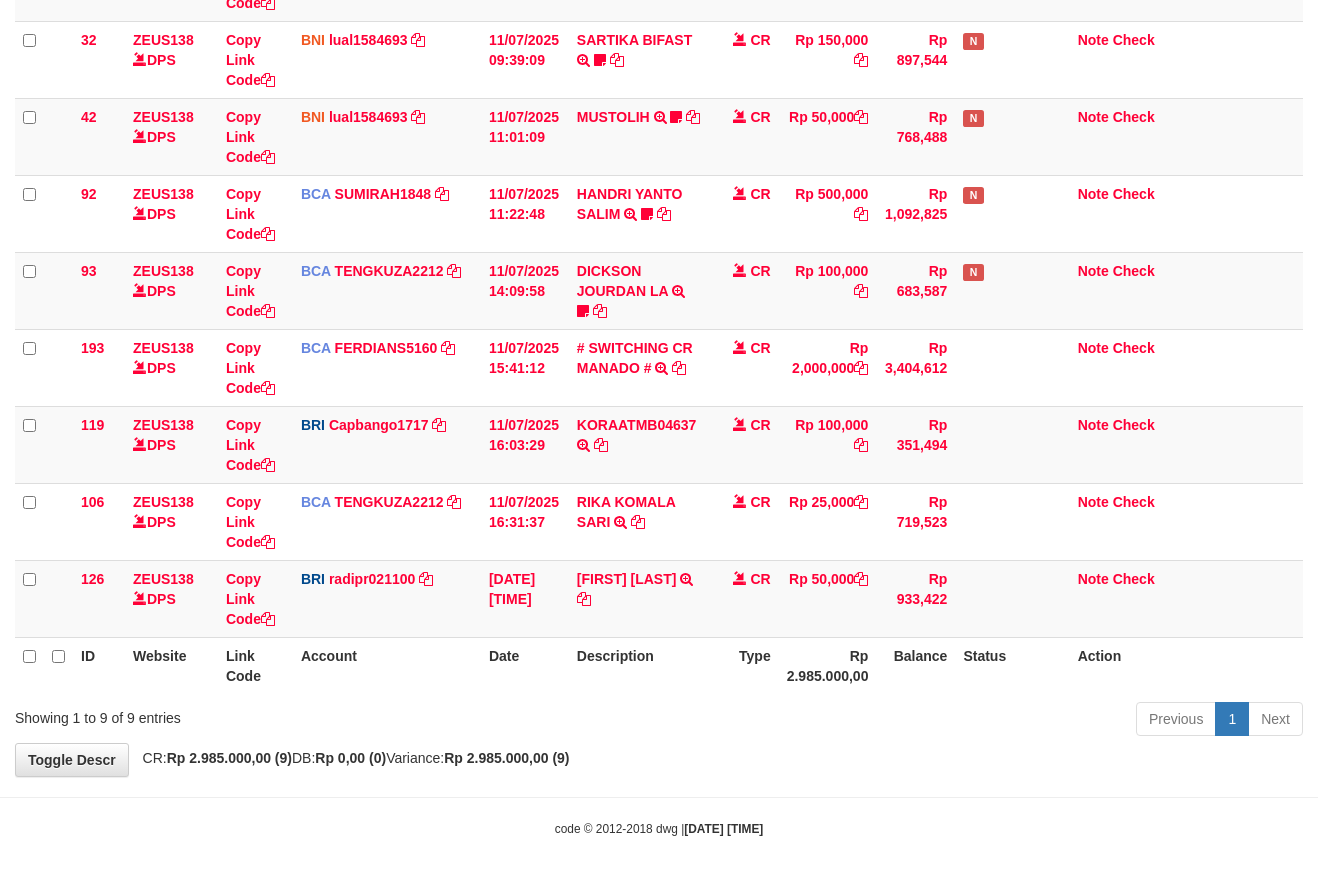 click on "Previous 1 Next" at bounding box center (933, 721) 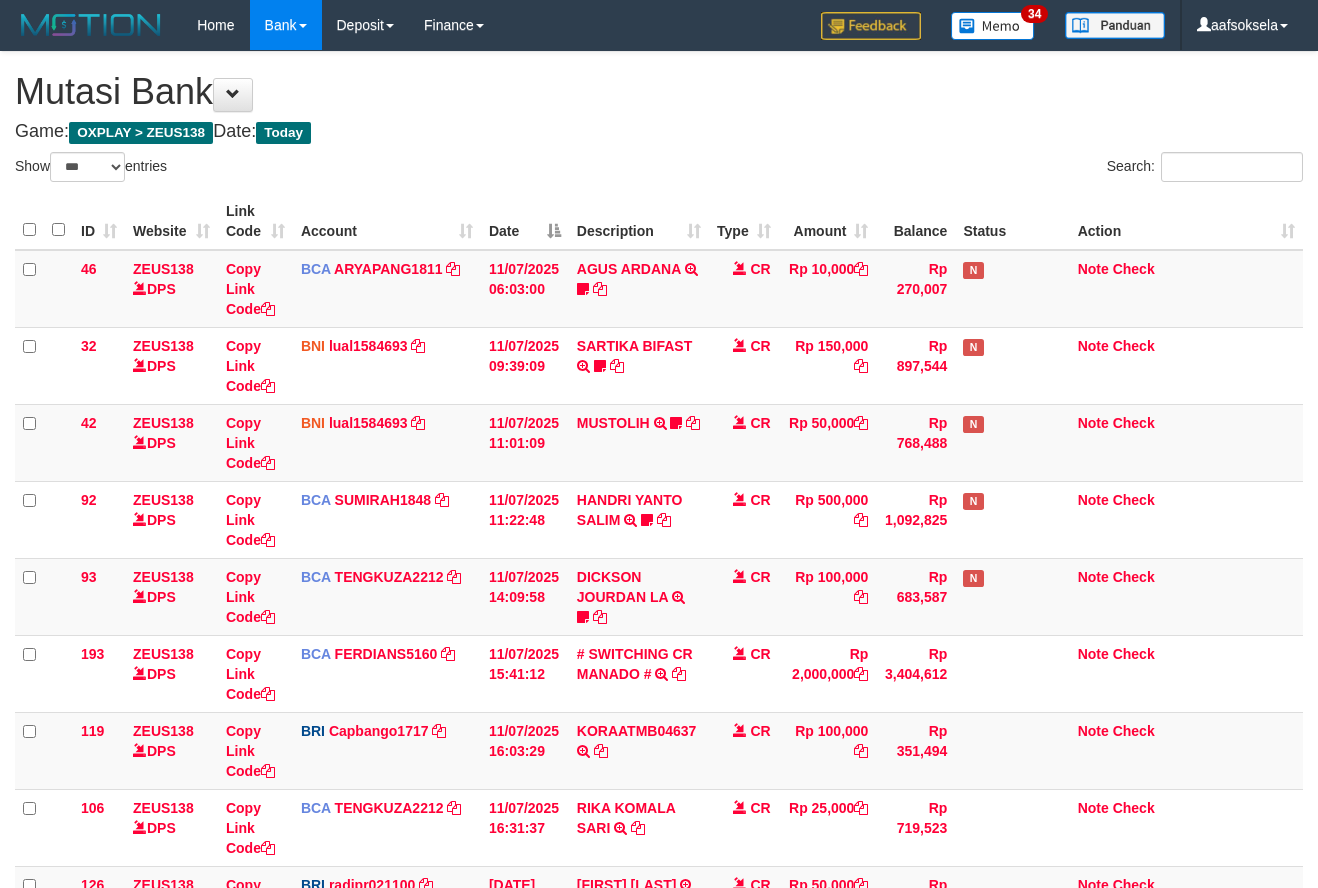 select on "***" 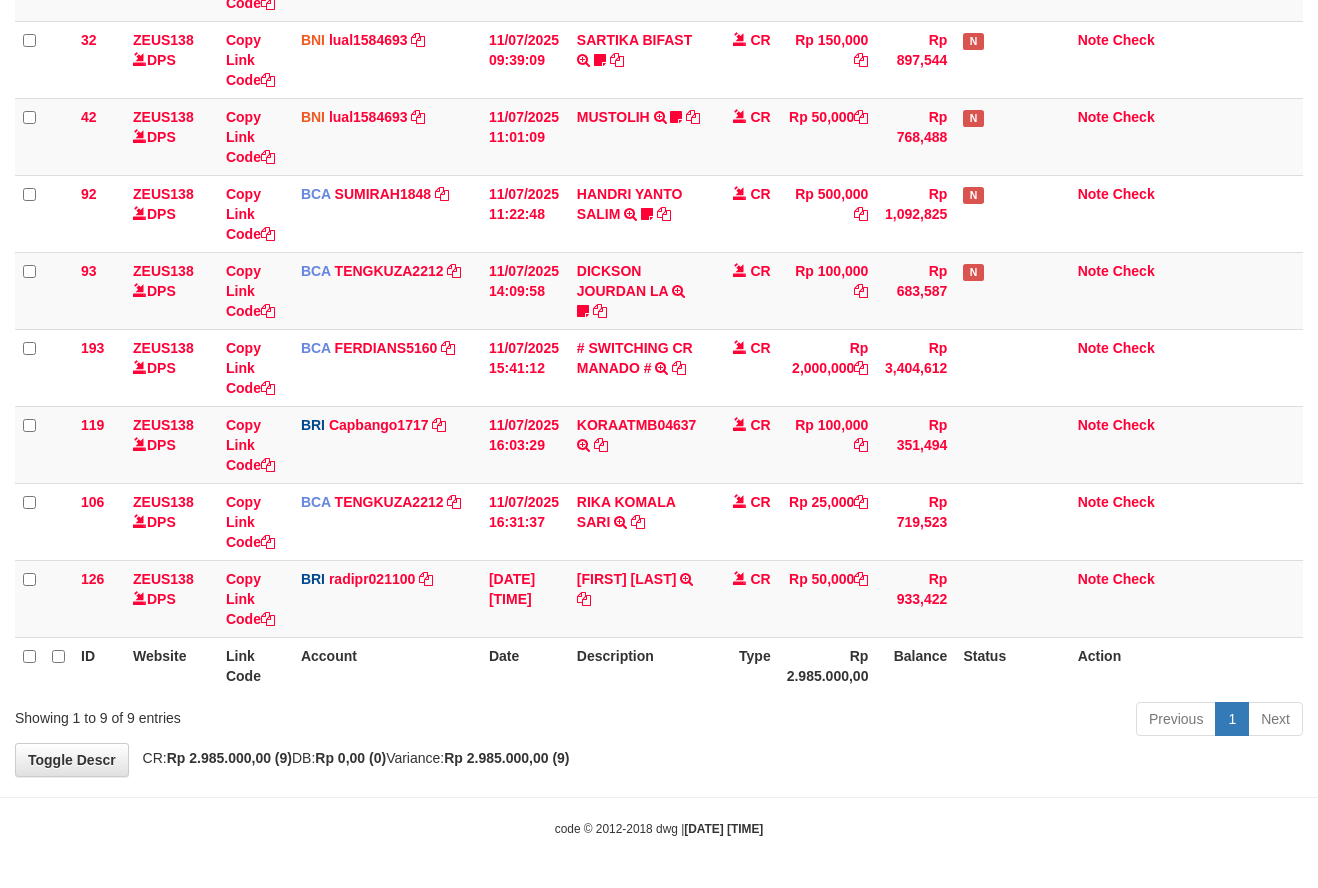 drag, startPoint x: 0, startPoint y: 0, endPoint x: 741, endPoint y: 713, distance: 1028.3239 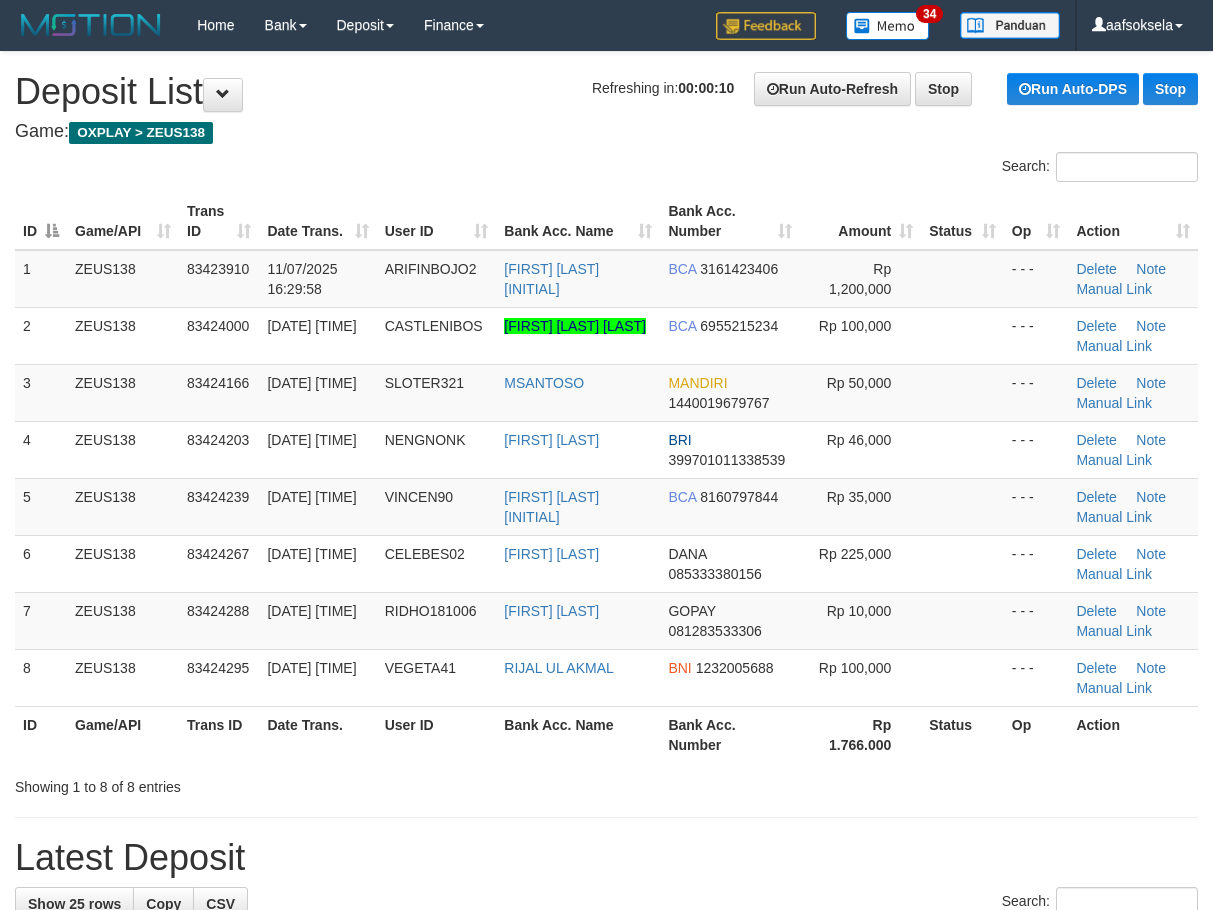 scroll, scrollTop: 0, scrollLeft: 0, axis: both 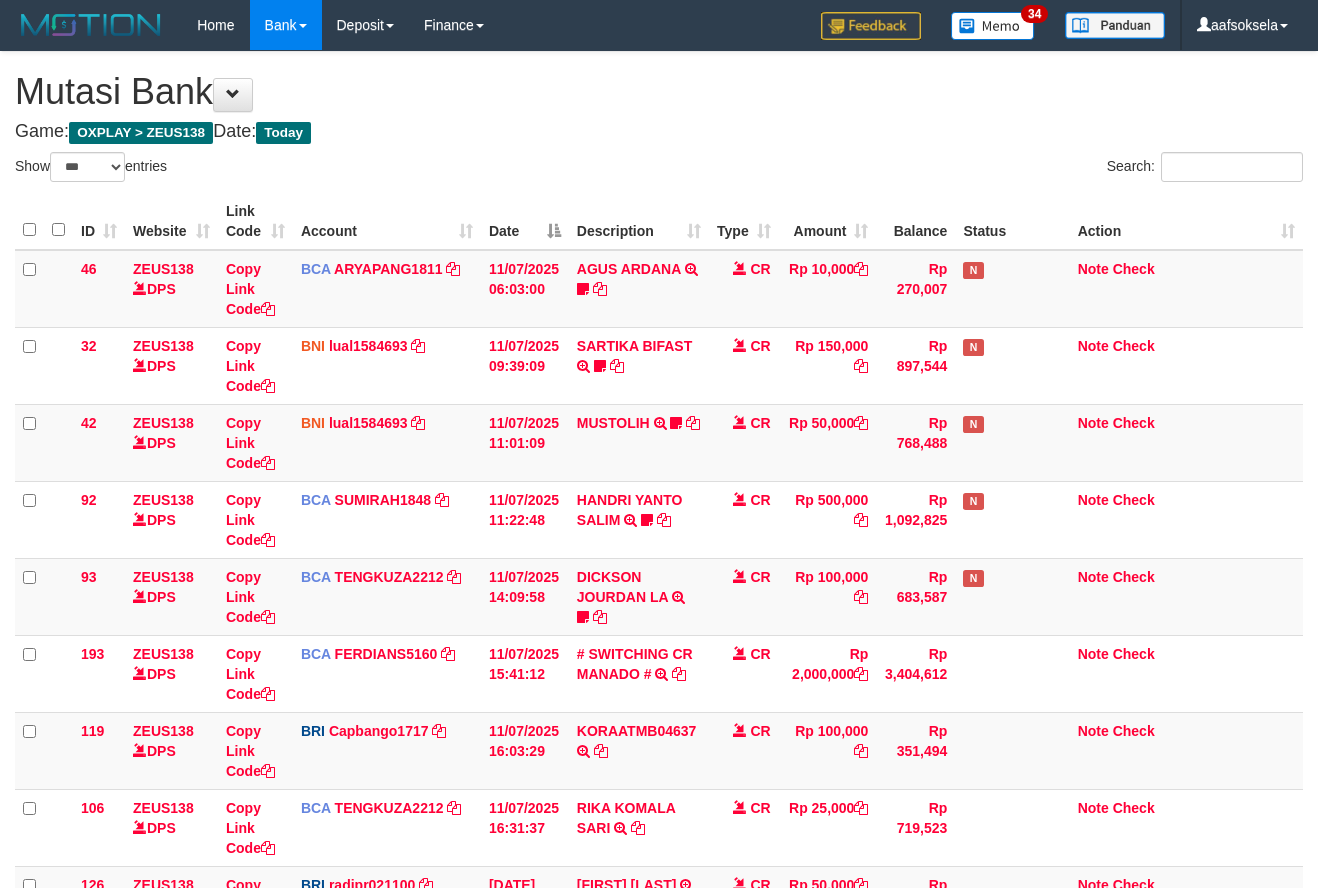 select on "***" 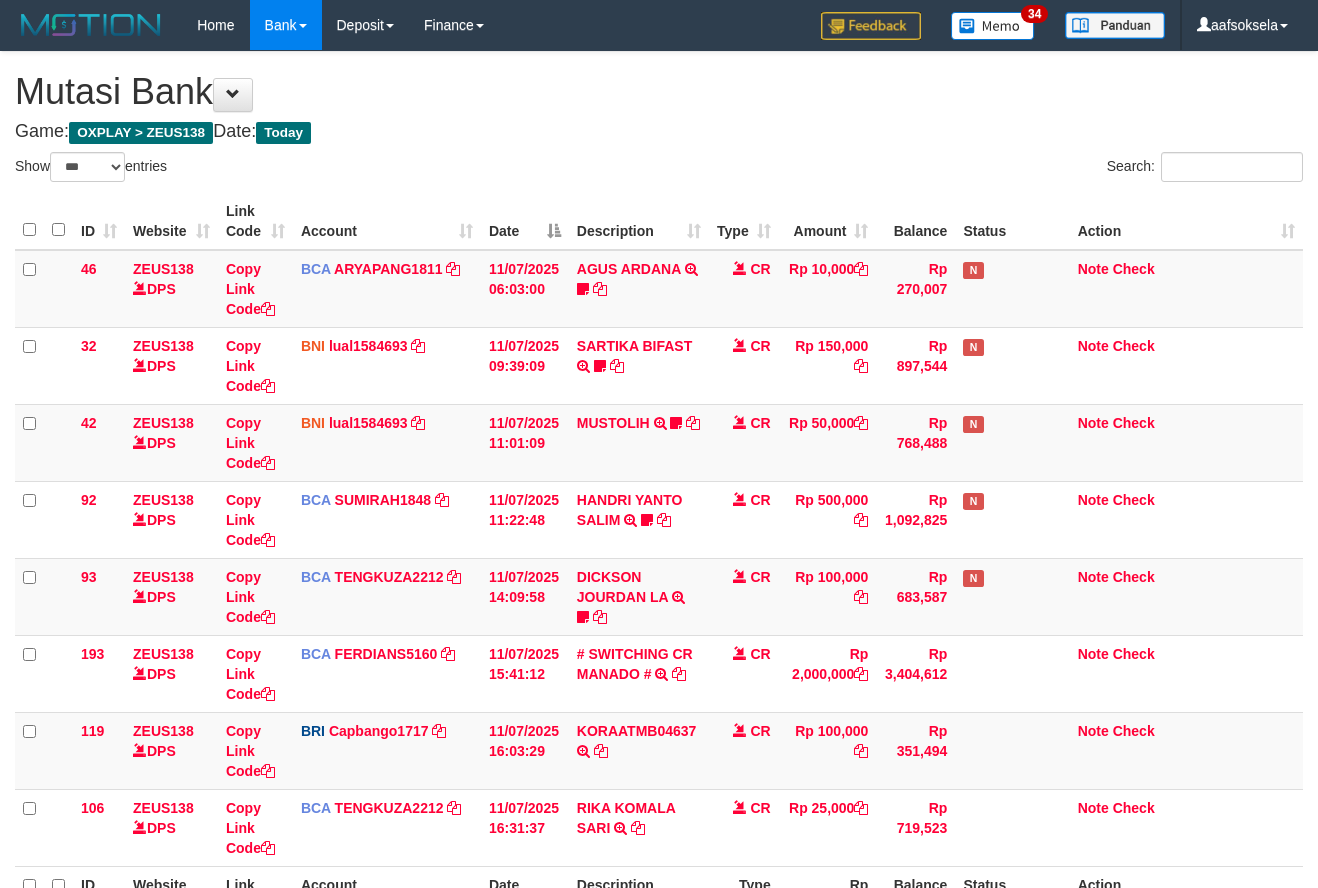 select on "***" 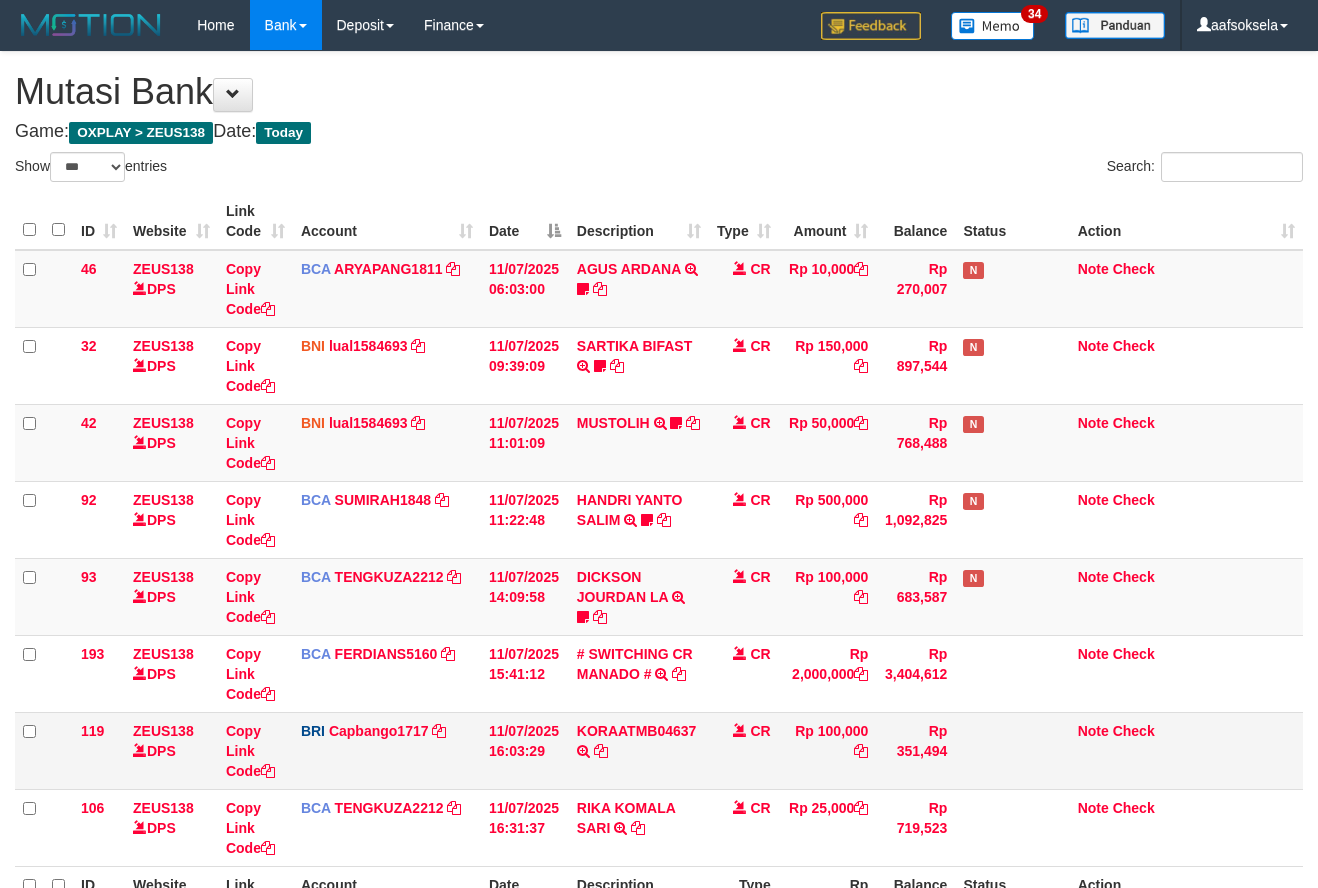 scroll, scrollTop: 0, scrollLeft: 0, axis: both 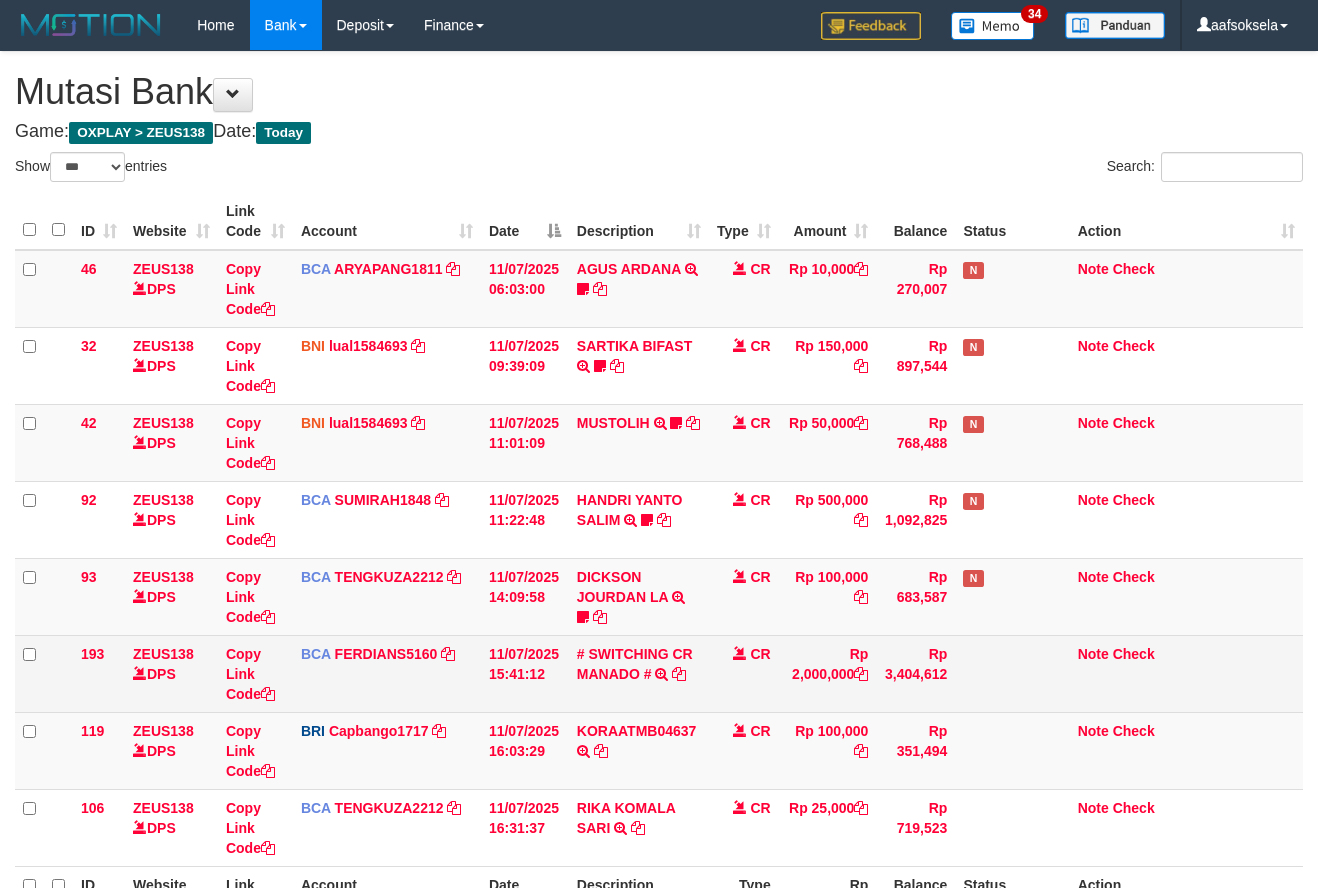 drag, startPoint x: 712, startPoint y: 721, endPoint x: 716, endPoint y: 710, distance: 11.7046995 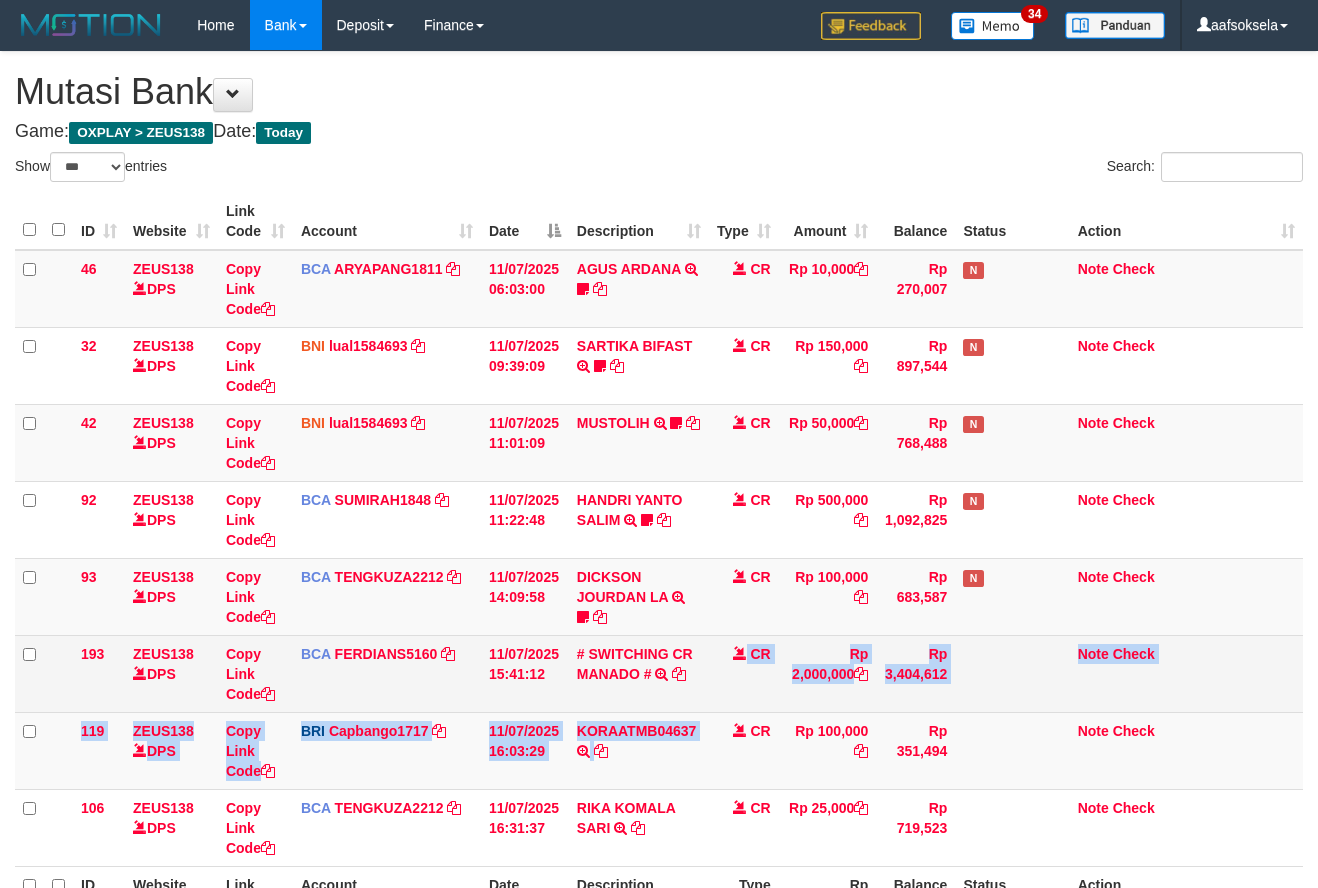 scroll, scrollTop: 229, scrollLeft: 0, axis: vertical 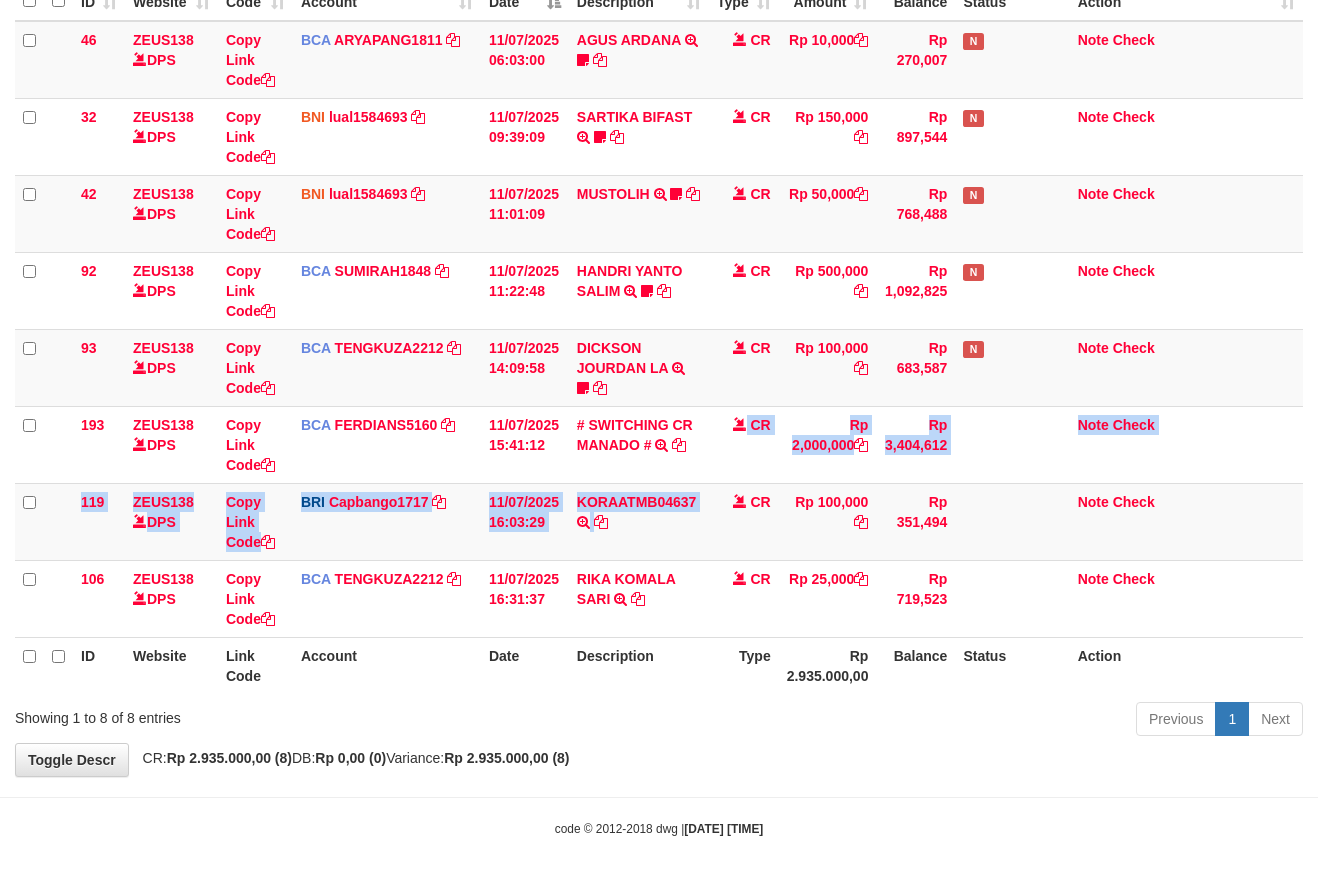click on "Show  ** ** ** ***  entries Search:
ID Website Link Code Account Date Description Type Amount Balance Status Action
46
ZEUS138    DPS
Copy Link Code
BCA
ARYAPANG1811
DPS
ARYA PANGESTU
mutasi_20250711_2620 | 46
mutasi_20250711_2620 | 46
11/07/2025 06:03:00
AGUS ARDANA            TRSF E-BANKING CR 1107/FTSCY/WS95051
10000.002025071158167087 TRFDN-AGUS ARDANA ESPAY DEBIT INDONE    Aguslike
tunggu bukti tranfer
CR
Rp 10,000
Rp 270,007
N
Note
Check
32
ZEUS138    DPS" at bounding box center (659, 333) 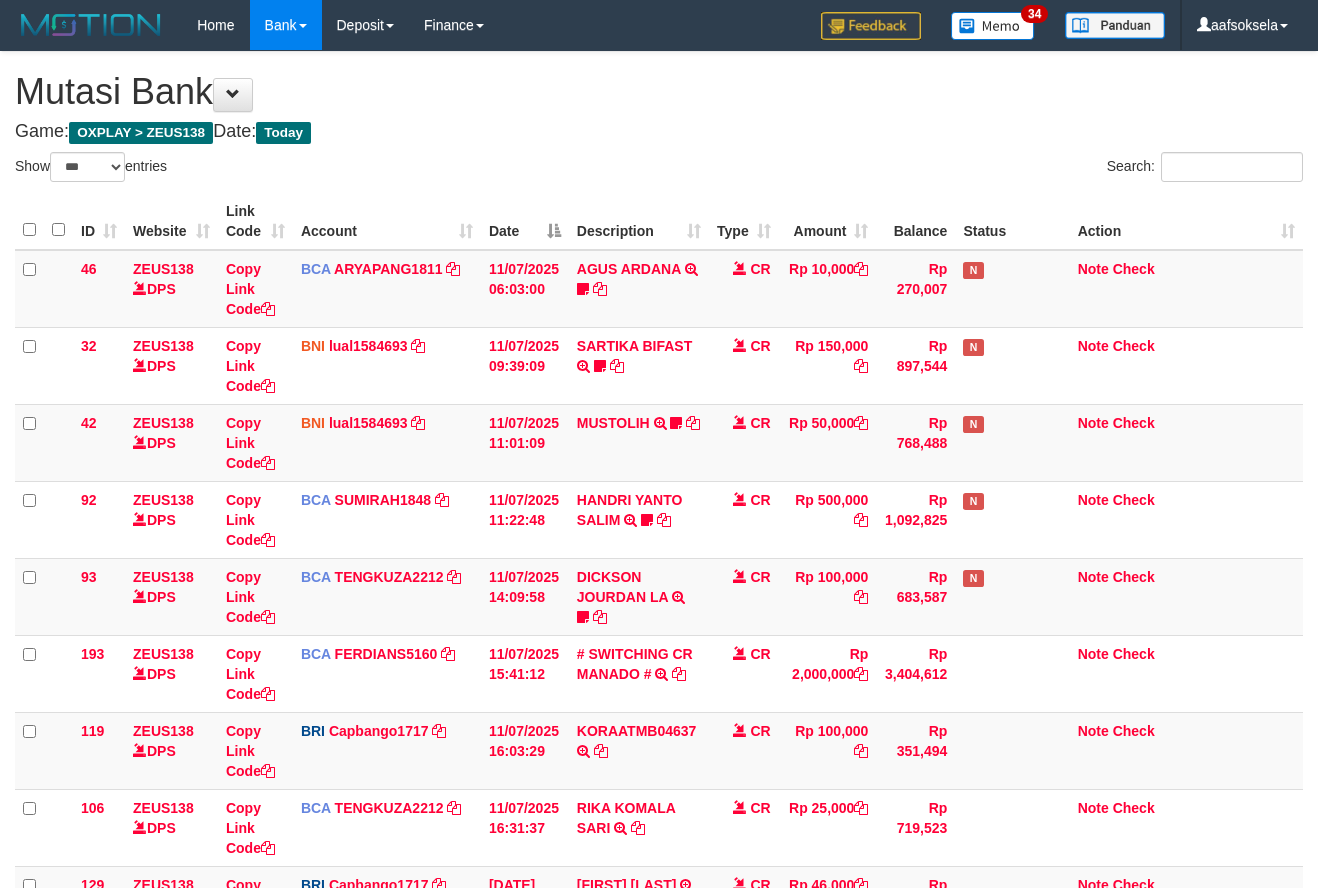 select on "***" 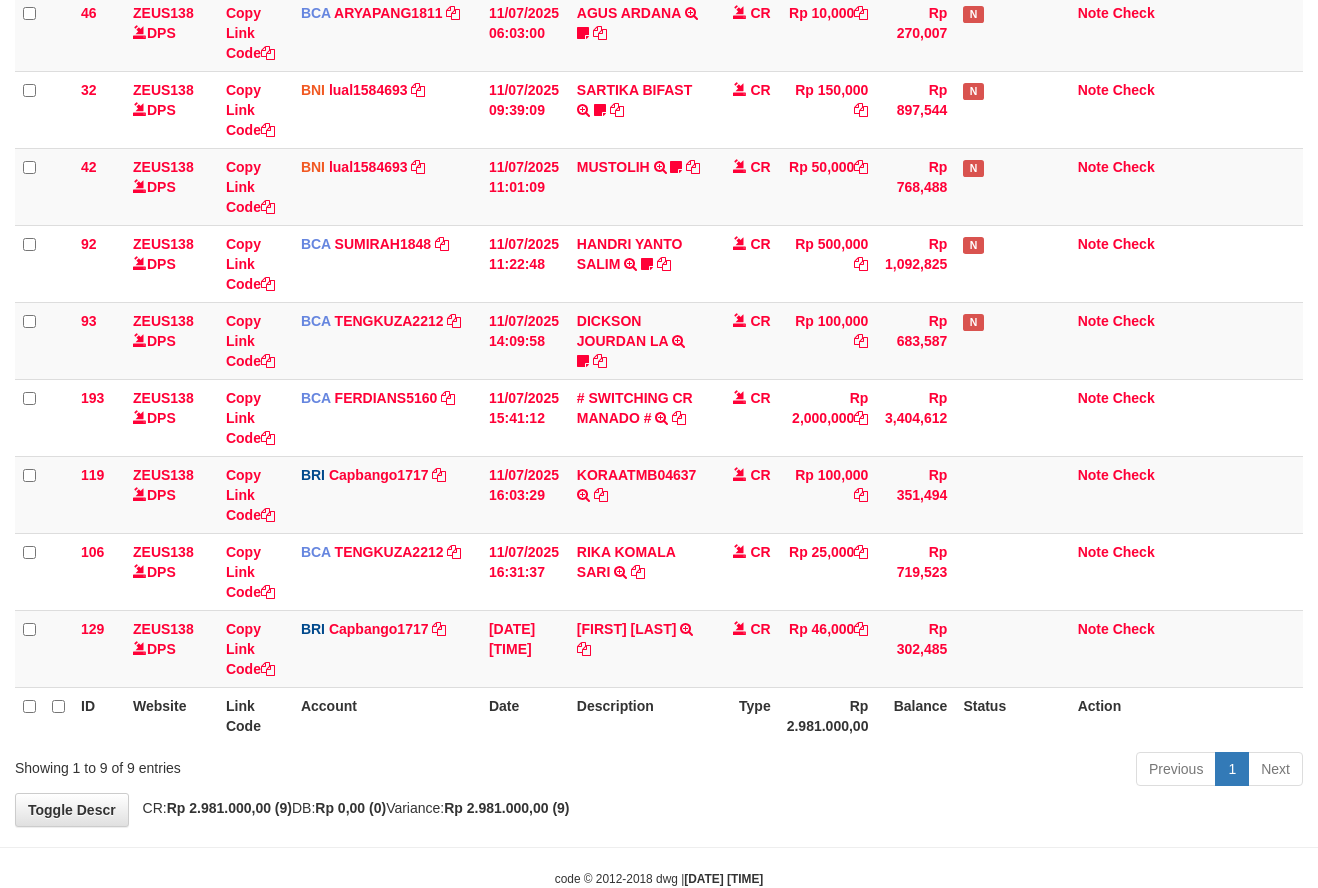 click on "Description" at bounding box center [639, 715] 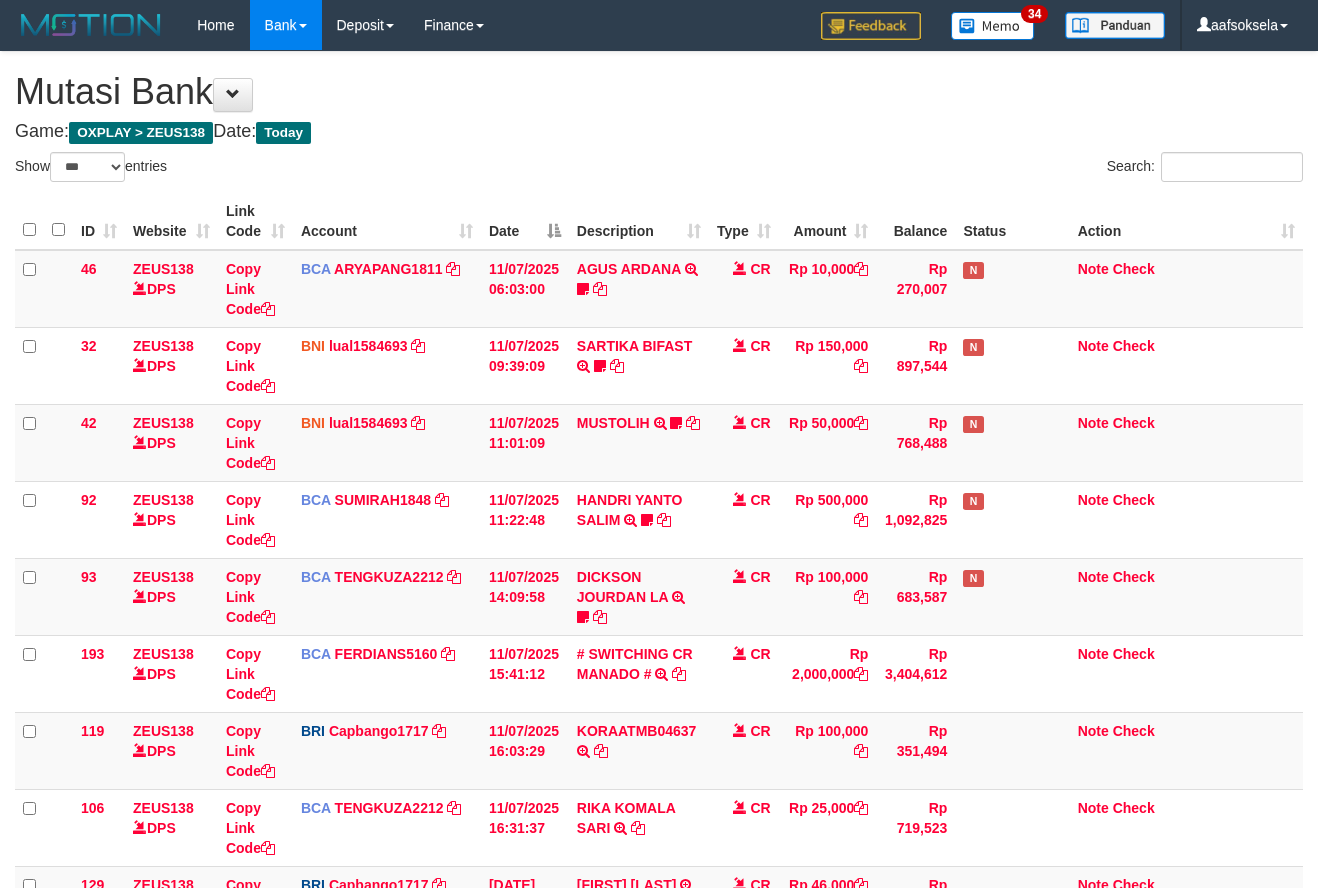 select on "***" 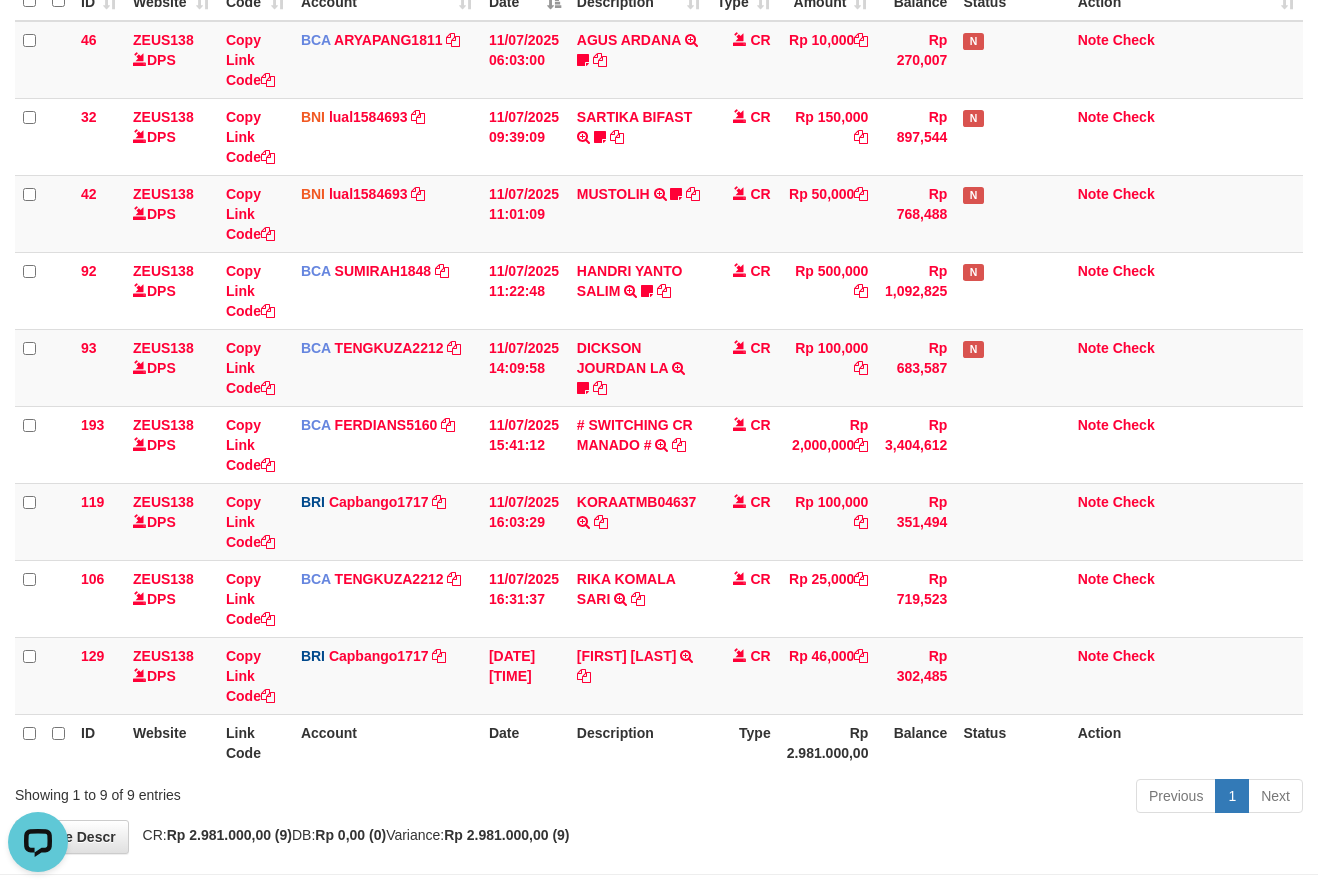 scroll, scrollTop: 0, scrollLeft: 0, axis: both 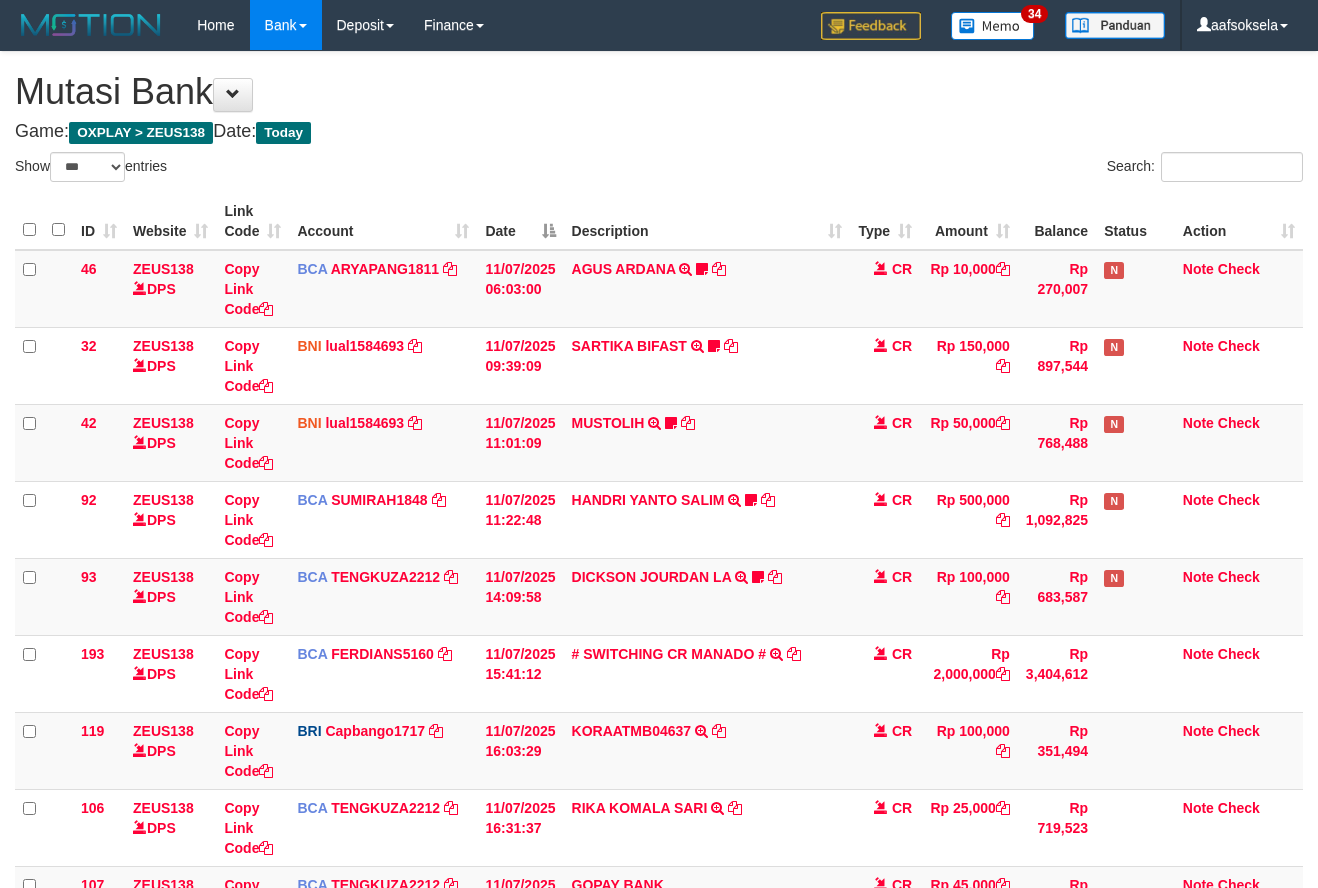 select on "***" 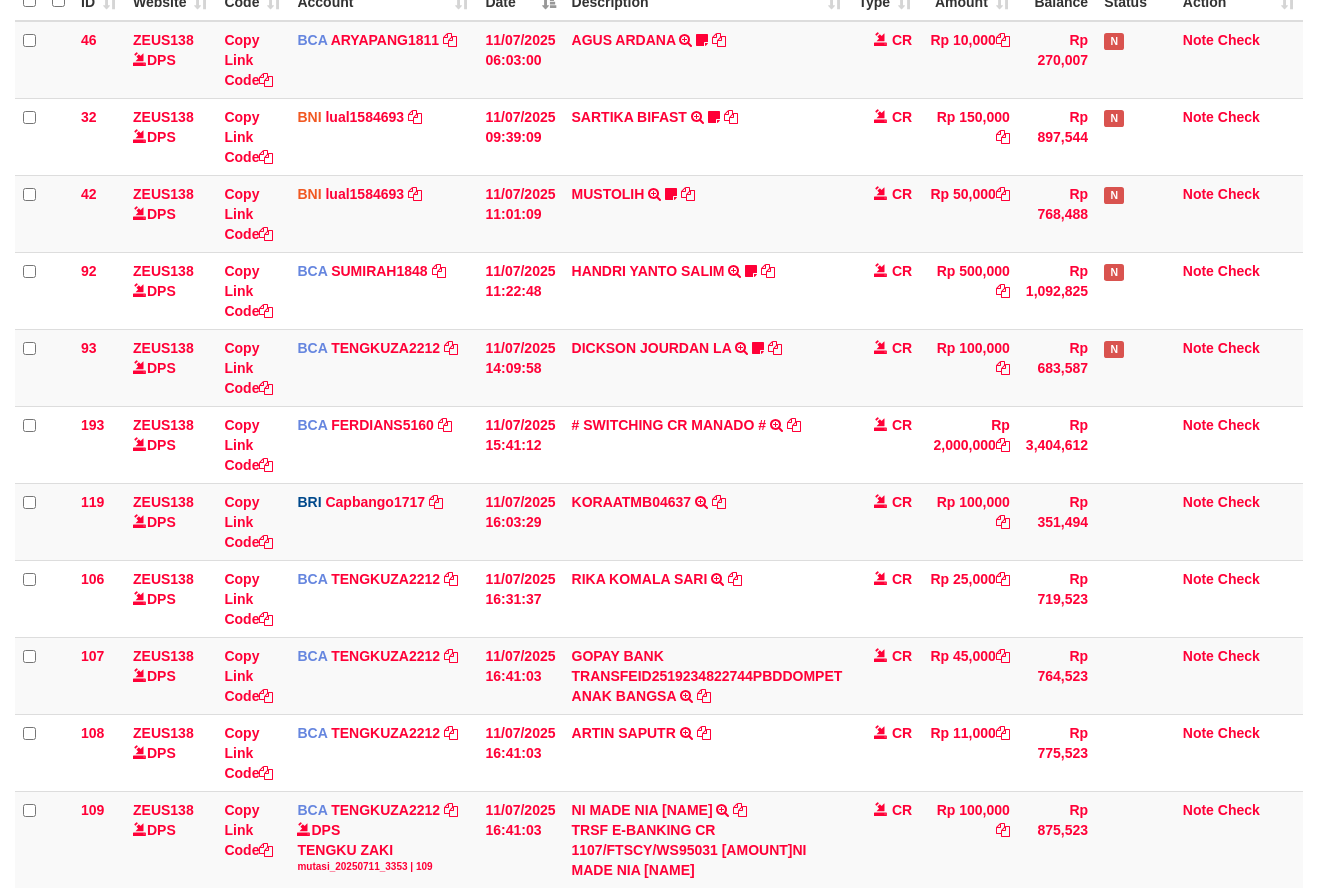 scroll, scrollTop: 480, scrollLeft: 0, axis: vertical 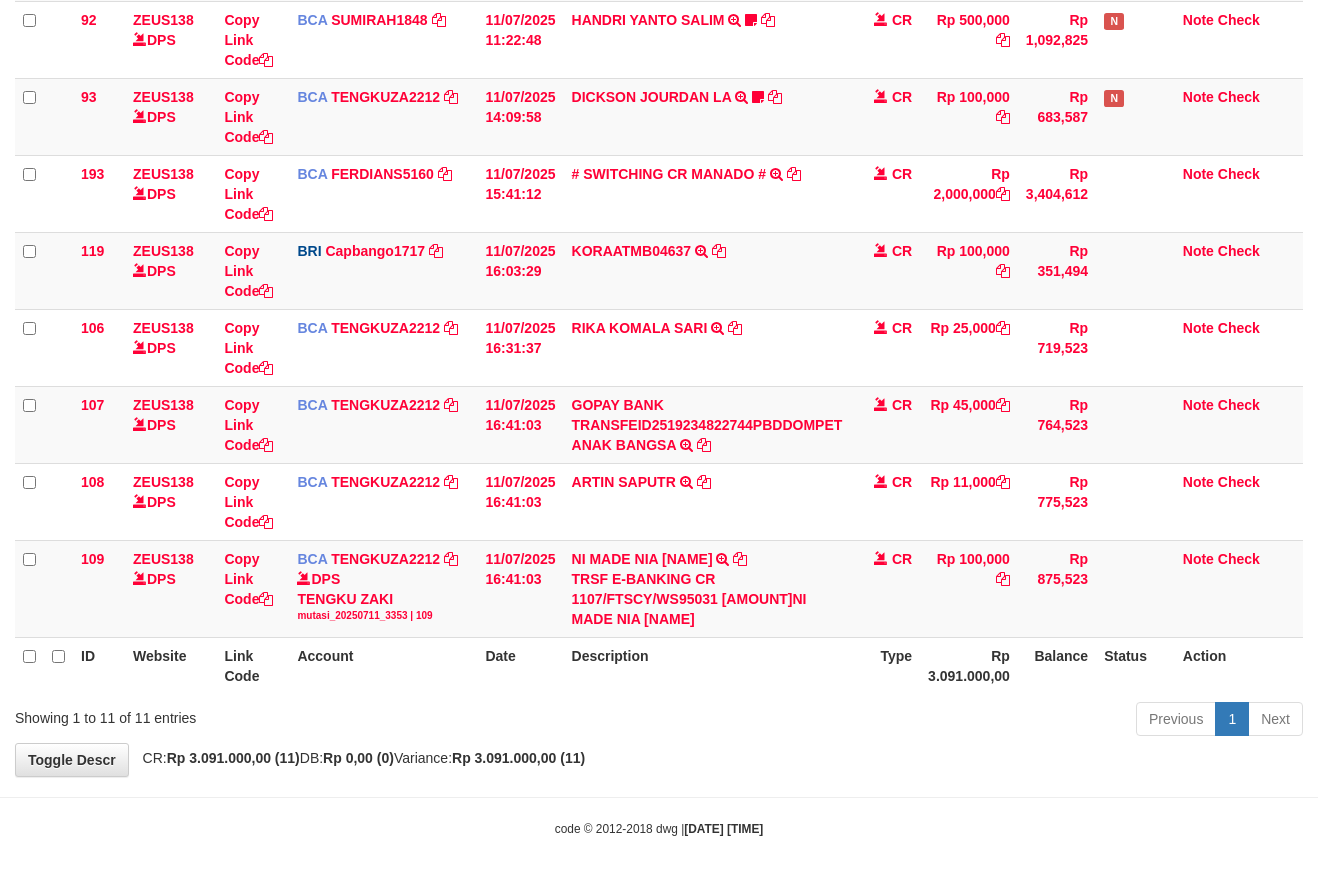 drag, startPoint x: 747, startPoint y: 718, endPoint x: 748, endPoint y: 737, distance: 19.026299 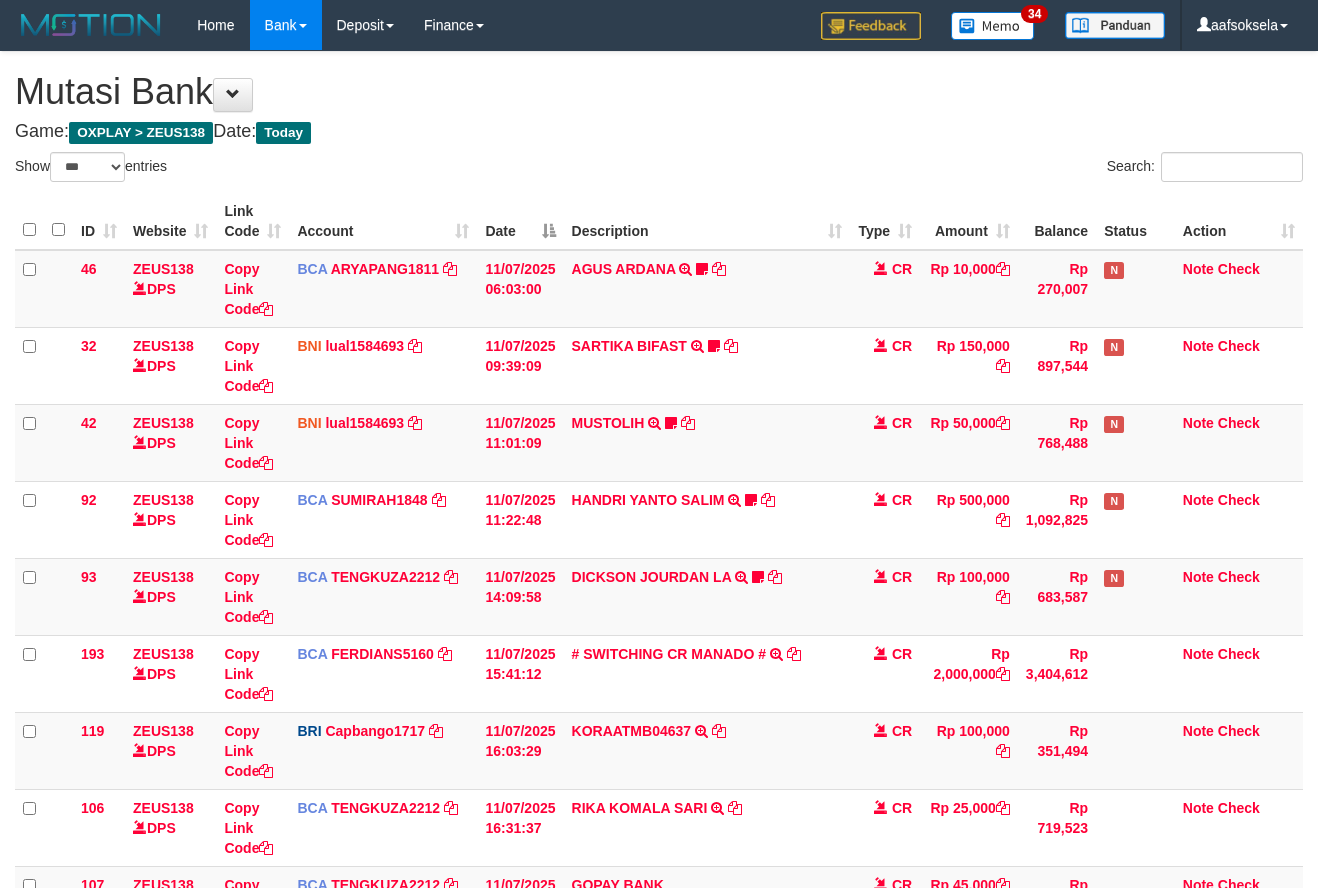 select on "***" 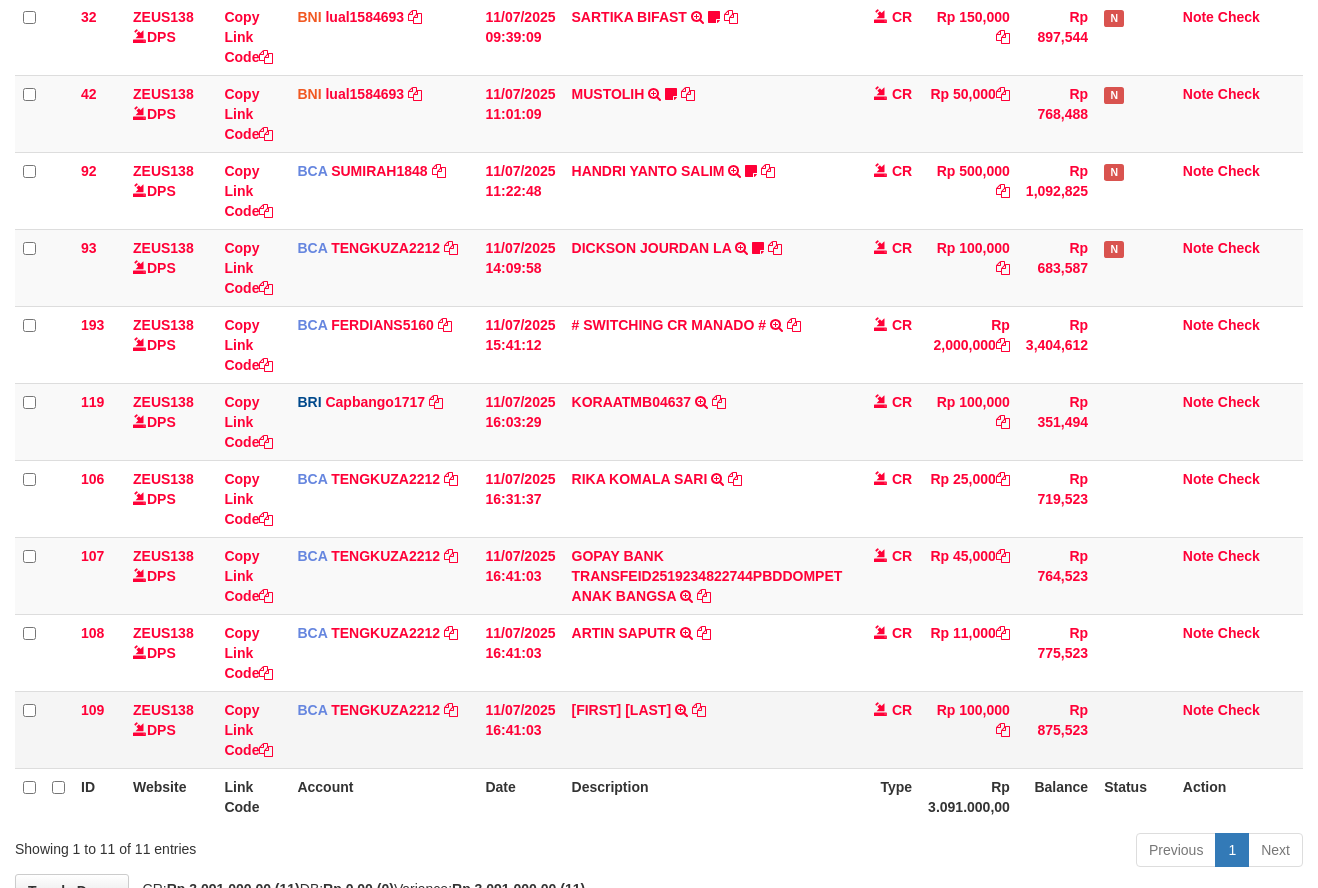 click on "NI MADE NIA JUNIAN         TRSF E-BANKING CR 1107/FTSCY/WS95031
100000.00NI MADE NIA JUNIAN" at bounding box center [707, 729] 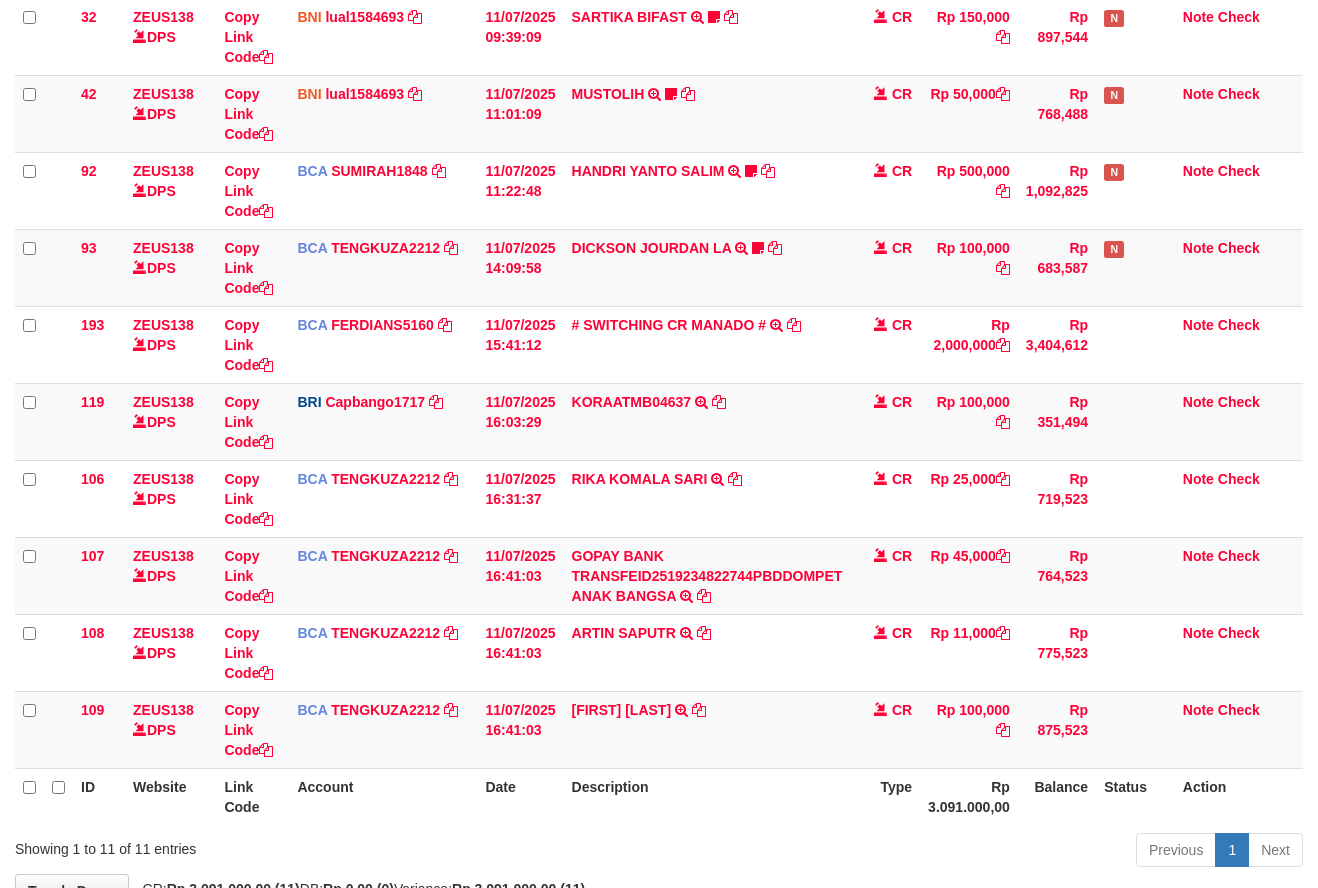 scroll, scrollTop: 460, scrollLeft: 0, axis: vertical 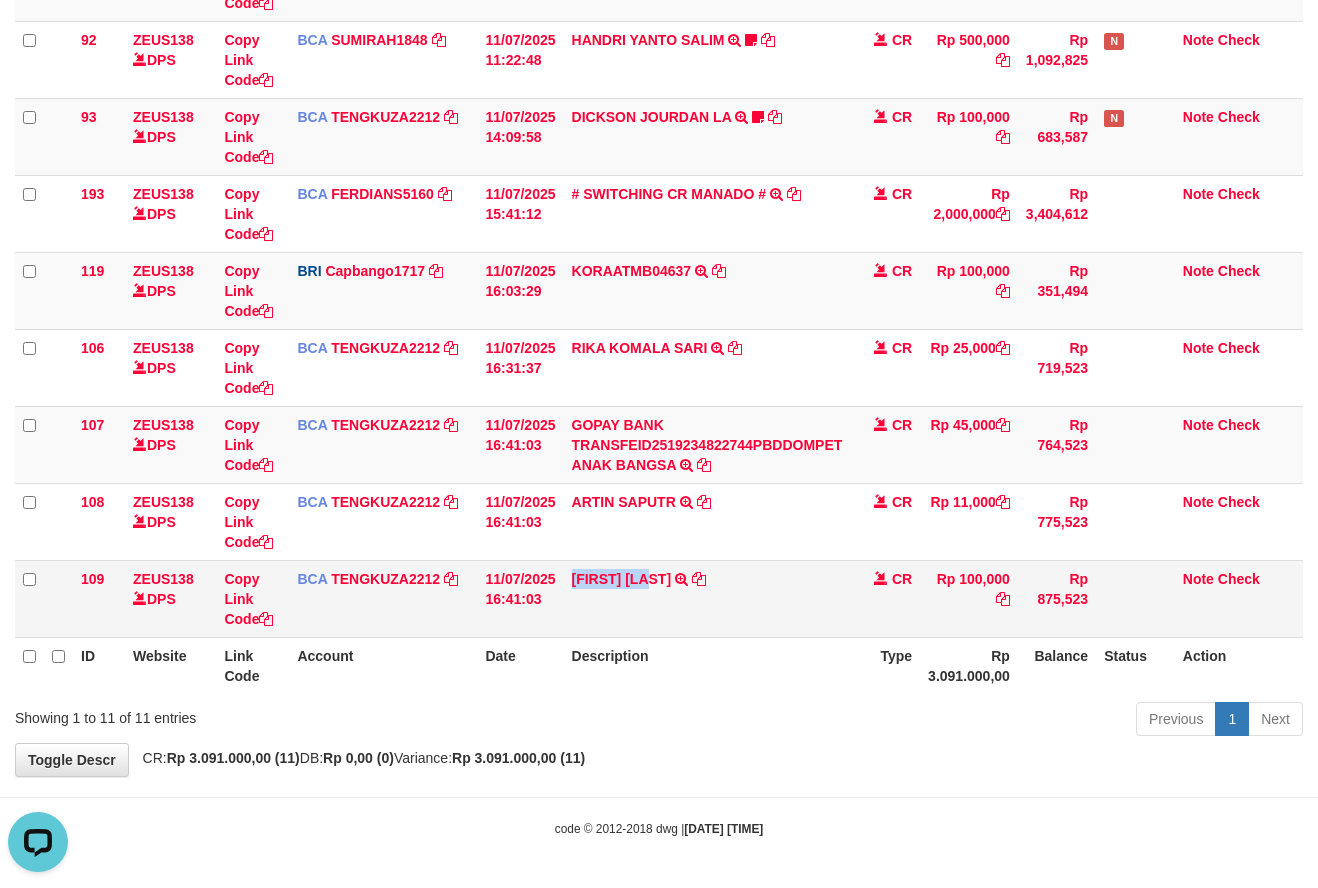copy on "NI MADE NIA" 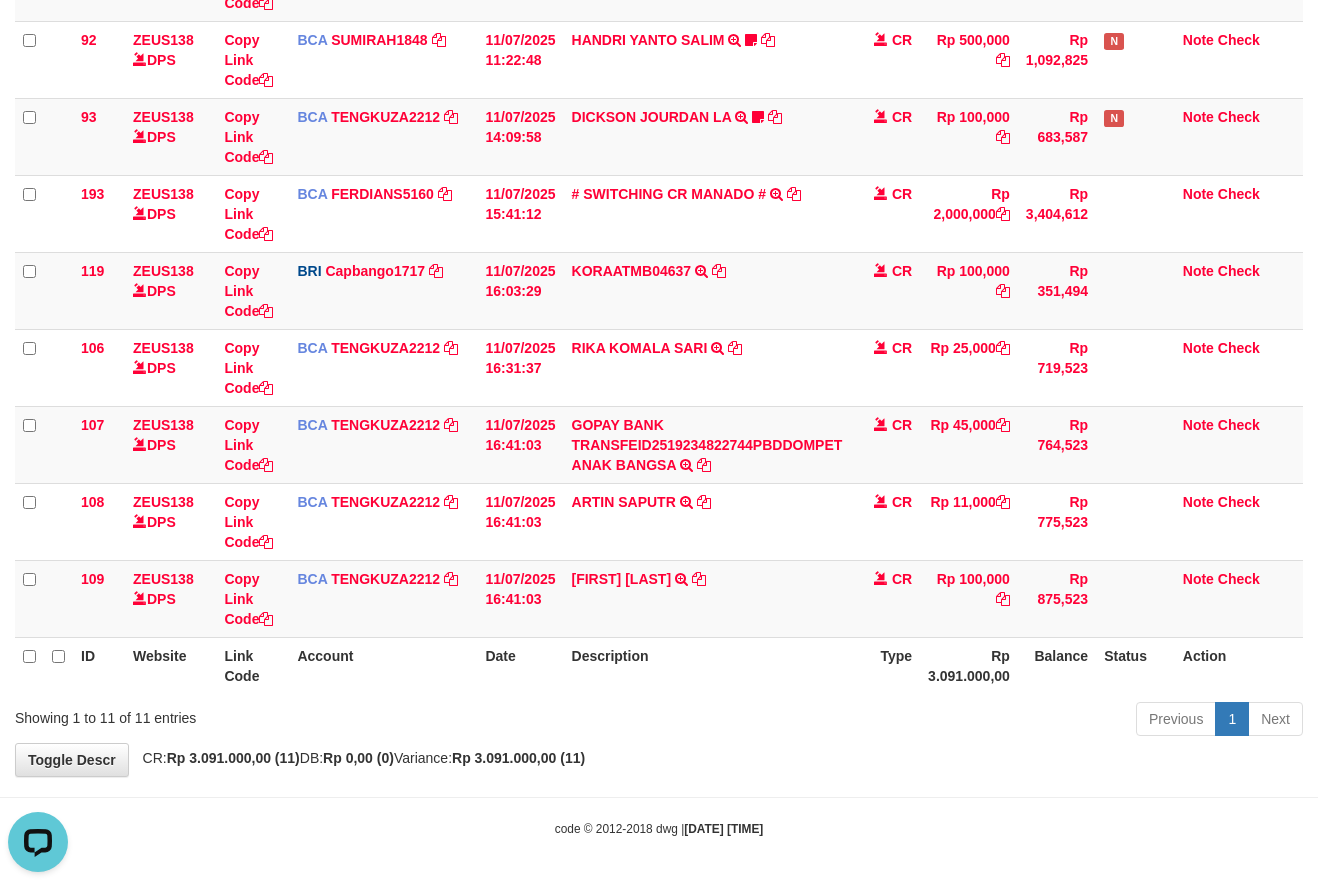 click on "Description" at bounding box center [707, 665] 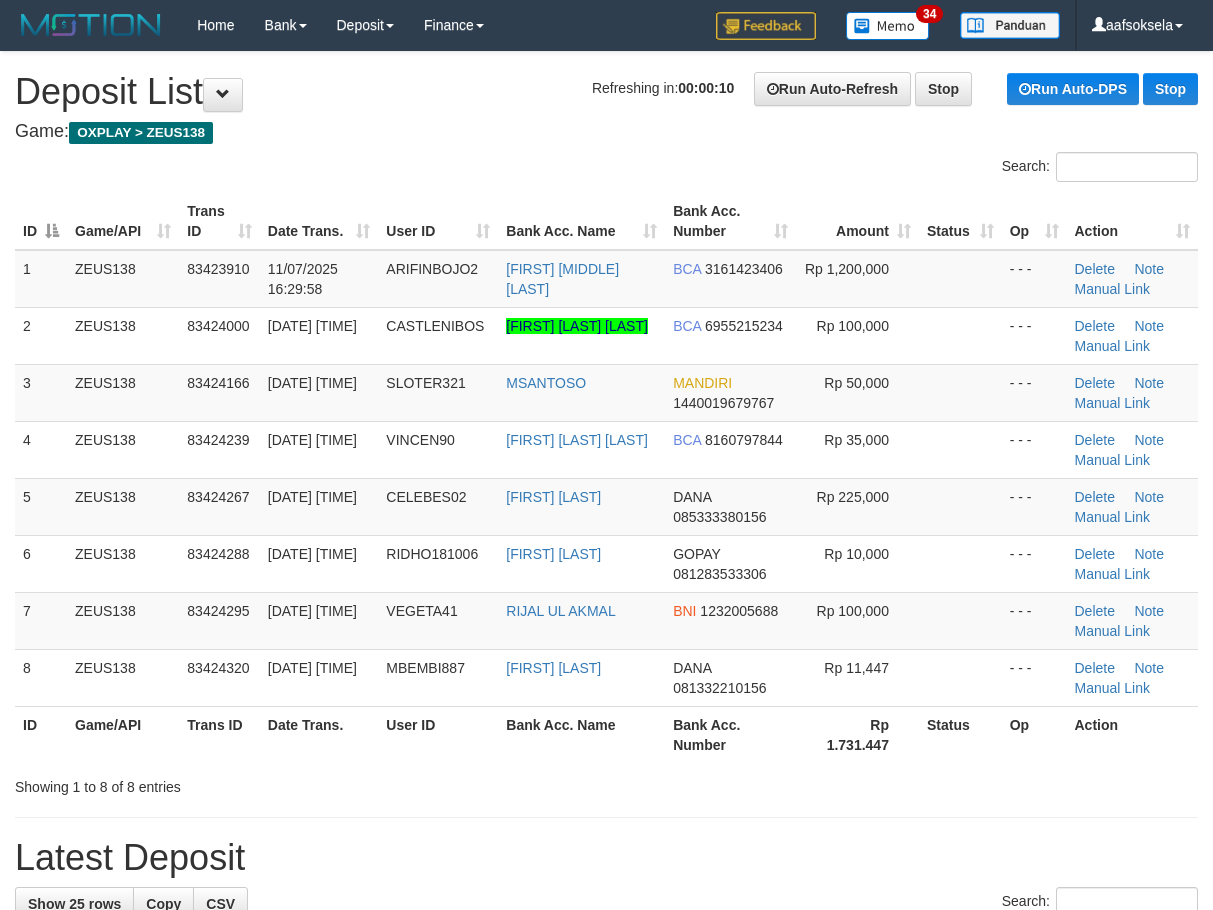 scroll, scrollTop: 0, scrollLeft: 0, axis: both 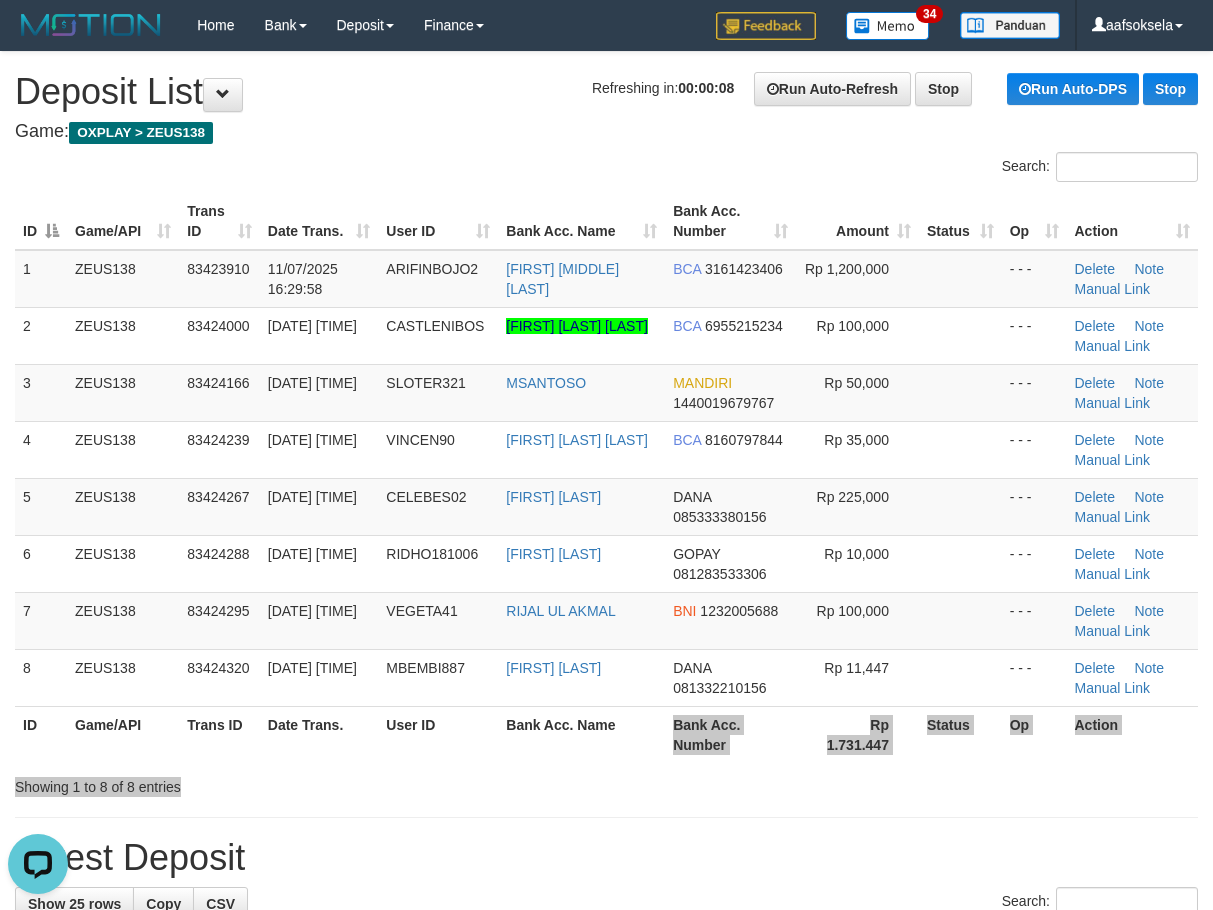 click on "Search:
ID Game/API Trans ID Date Trans. User ID Bank Acc. Name Bank Acc. Number Amount Status Op Action
1
ZEUS138
83423910
[DATE] [TIME]
ARIFINBOJO2
[FIRST] [MIDDLE] [LAST]
BCA
3161423406
Rp 1,200,000
- - -
Delete
Note
Manual Link
2
ZEUS138
83424000
[DATE] [TIME]
CASTLENIBOS
[FIRST] [LAST] [LAST]
BCA
6955215234
Rp 100,000
- - -
Delete Note" at bounding box center [606, 474] 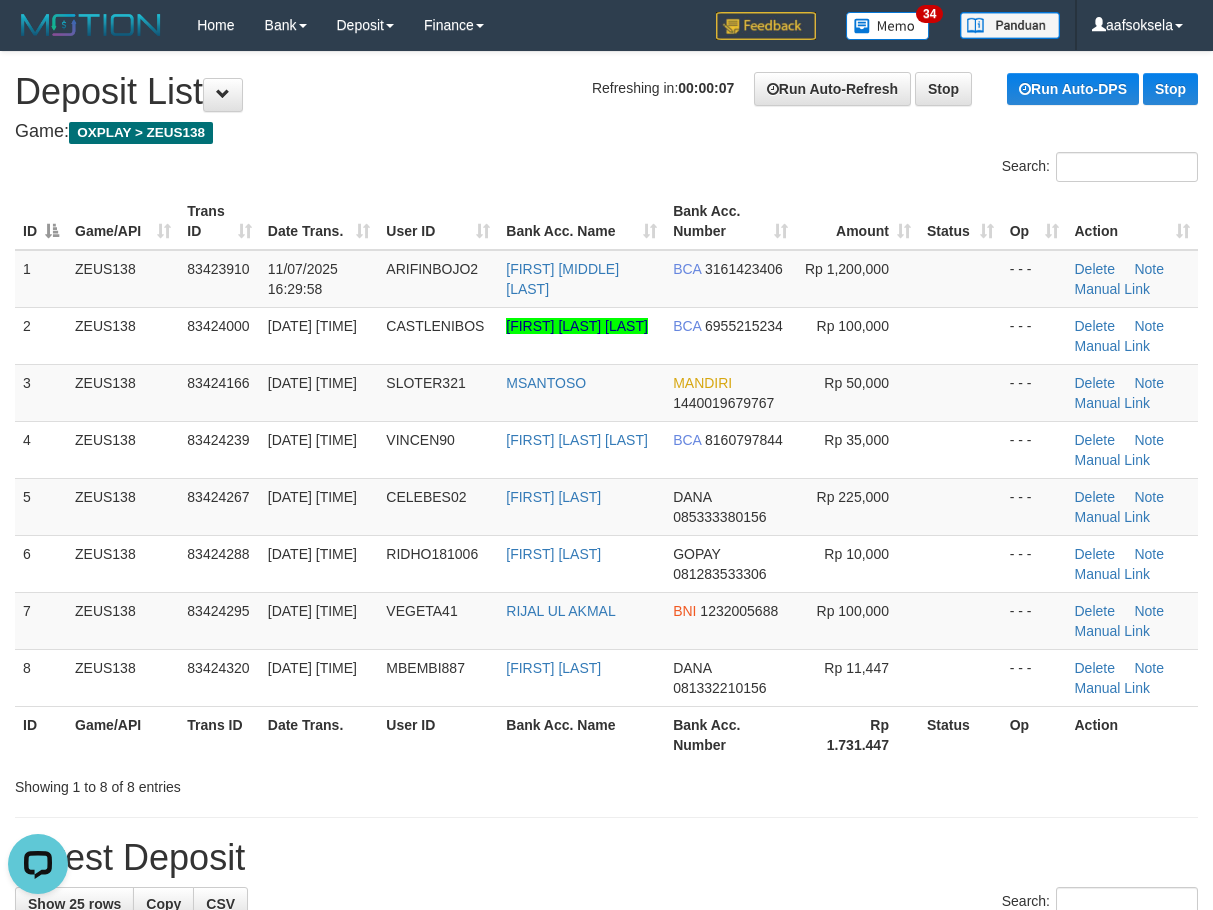drag, startPoint x: 568, startPoint y: 774, endPoint x: 575, endPoint y: 785, distance: 13.038404 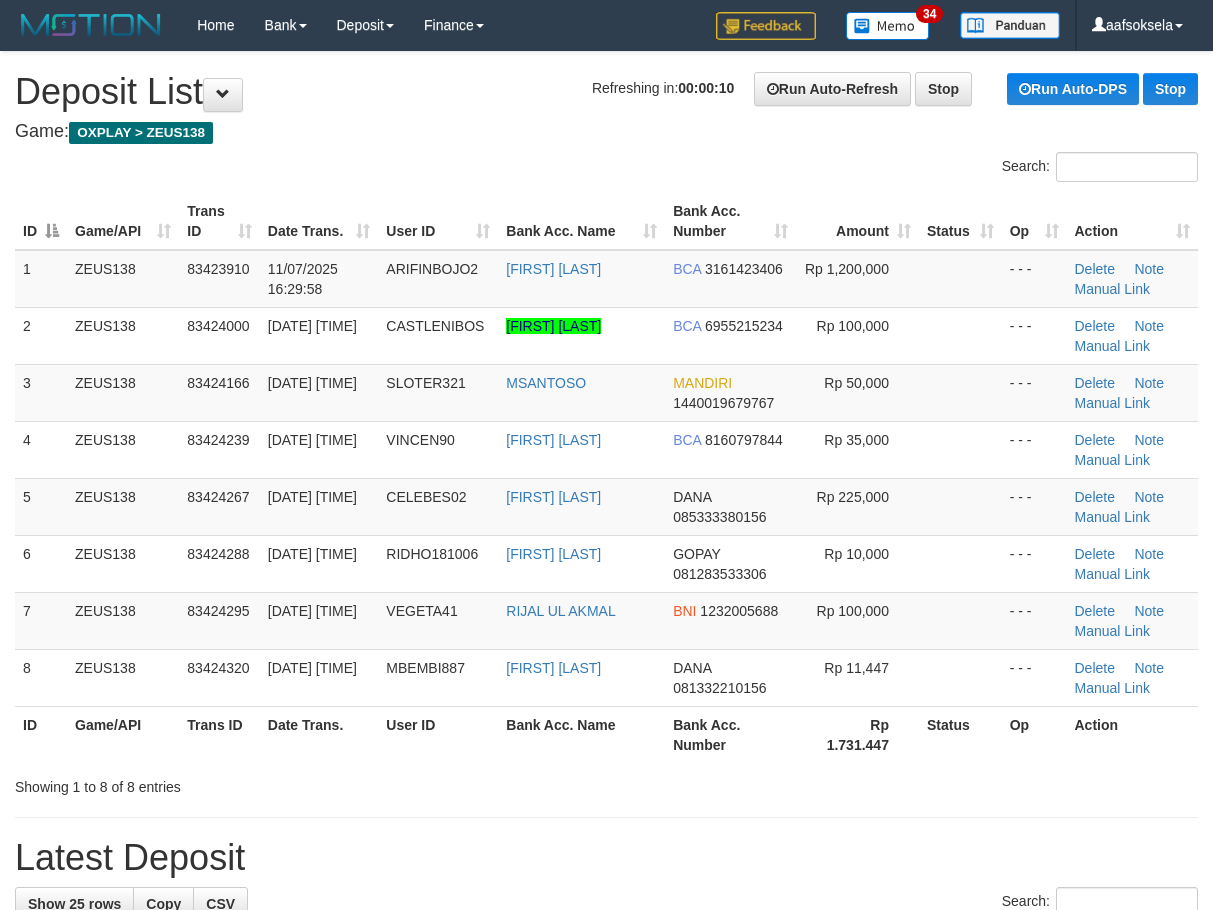 scroll, scrollTop: 0, scrollLeft: 0, axis: both 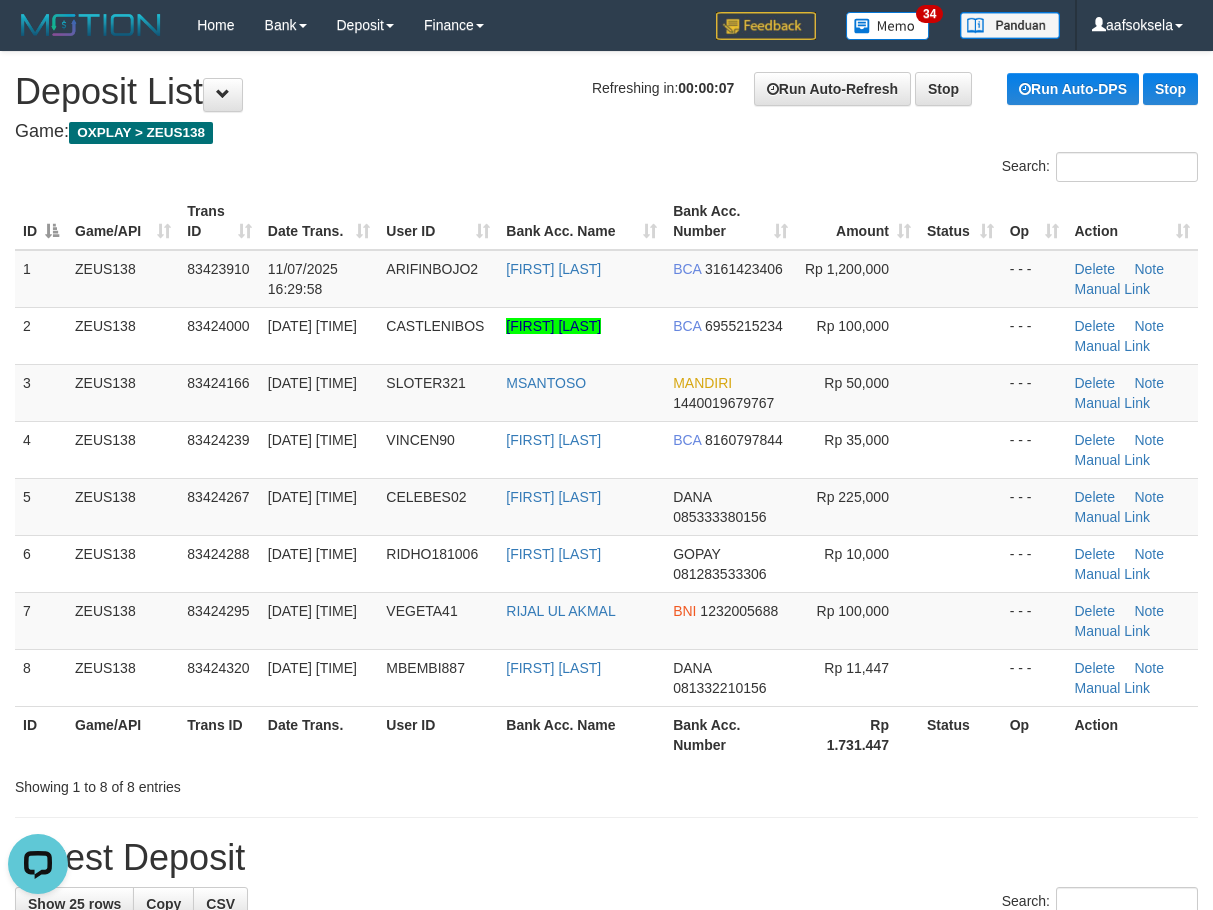 click on "Latest Deposit" at bounding box center [606, 858] 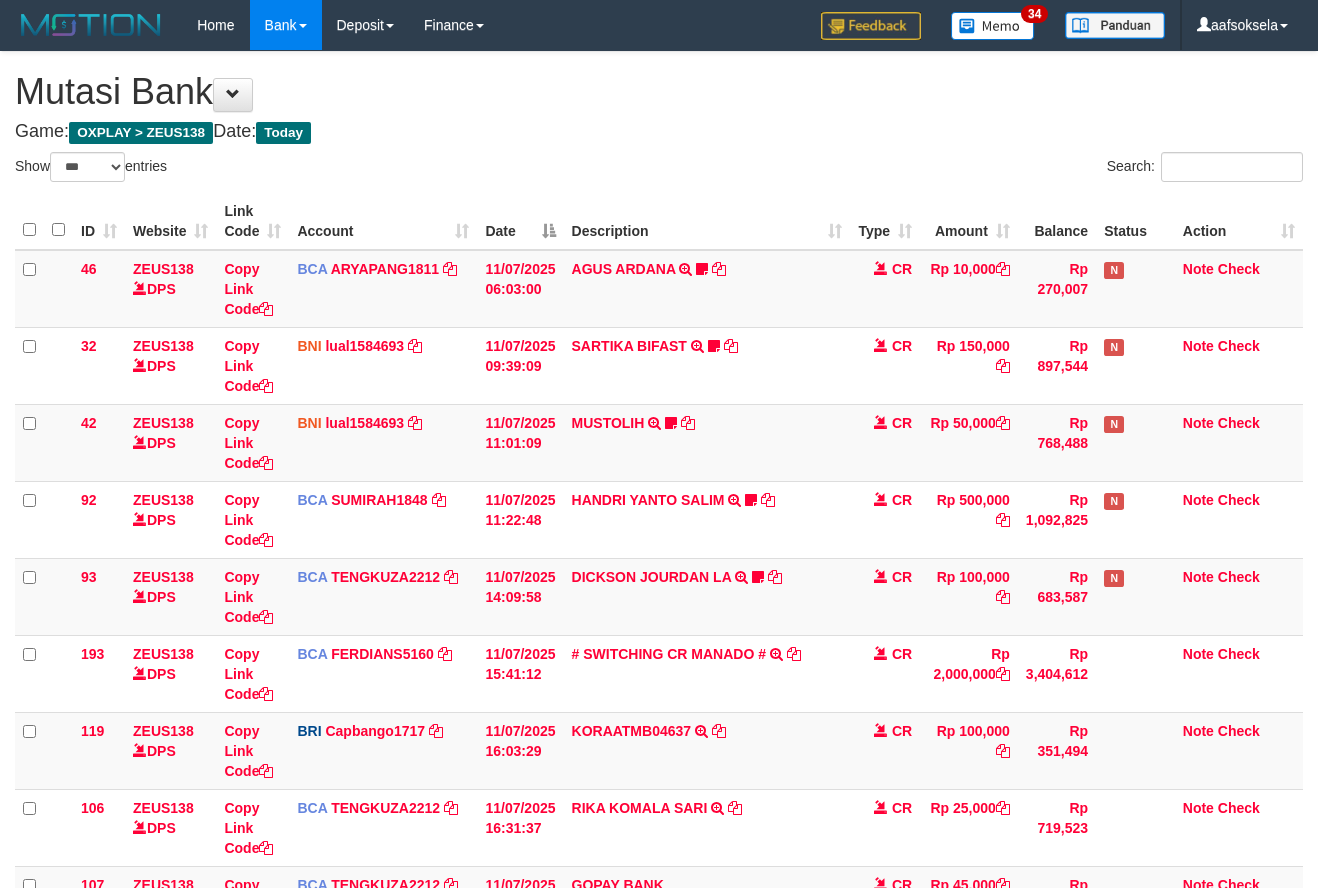 select on "***" 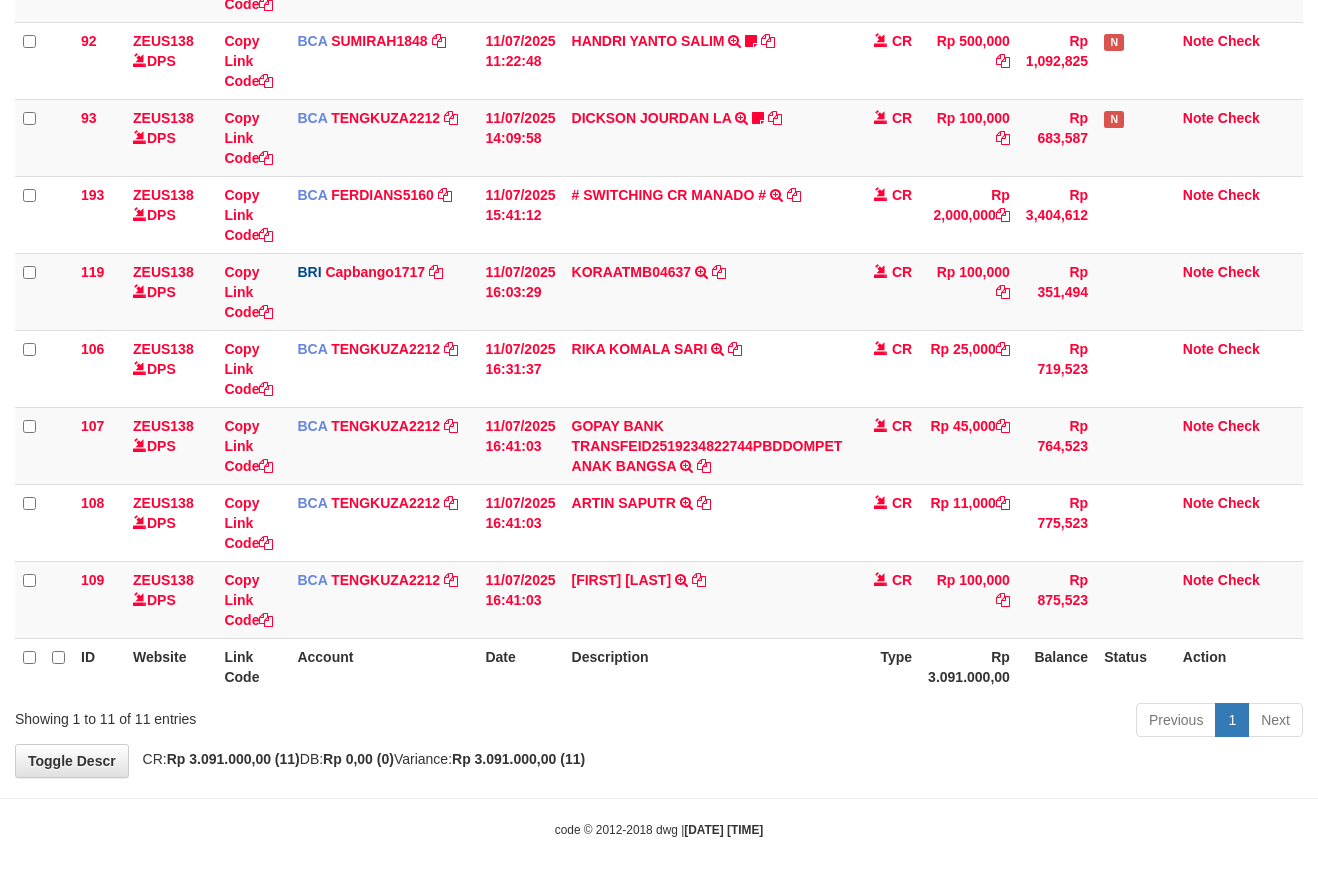scroll, scrollTop: 460, scrollLeft: 0, axis: vertical 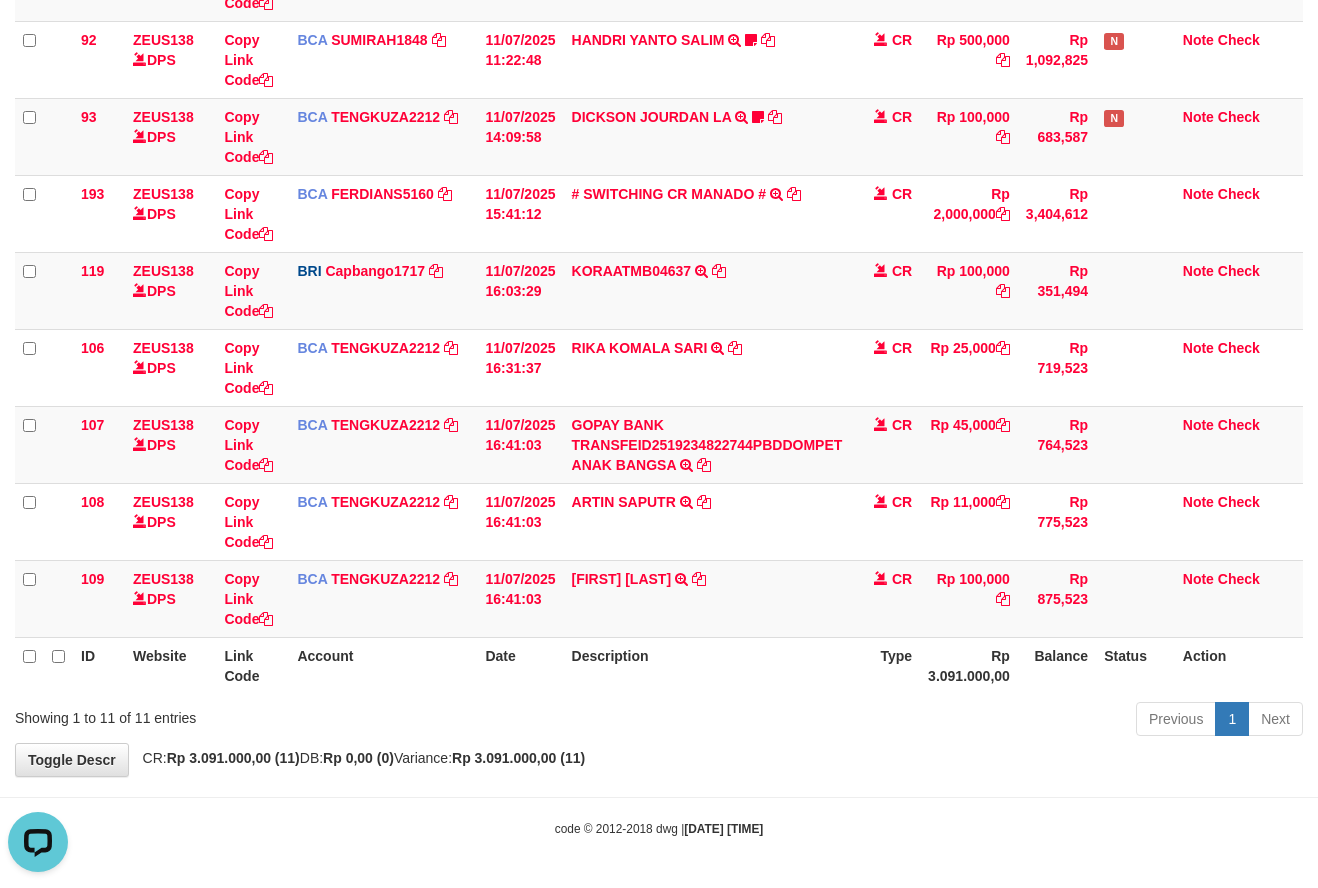 drag, startPoint x: 796, startPoint y: 732, endPoint x: 785, endPoint y: 731, distance: 11.045361 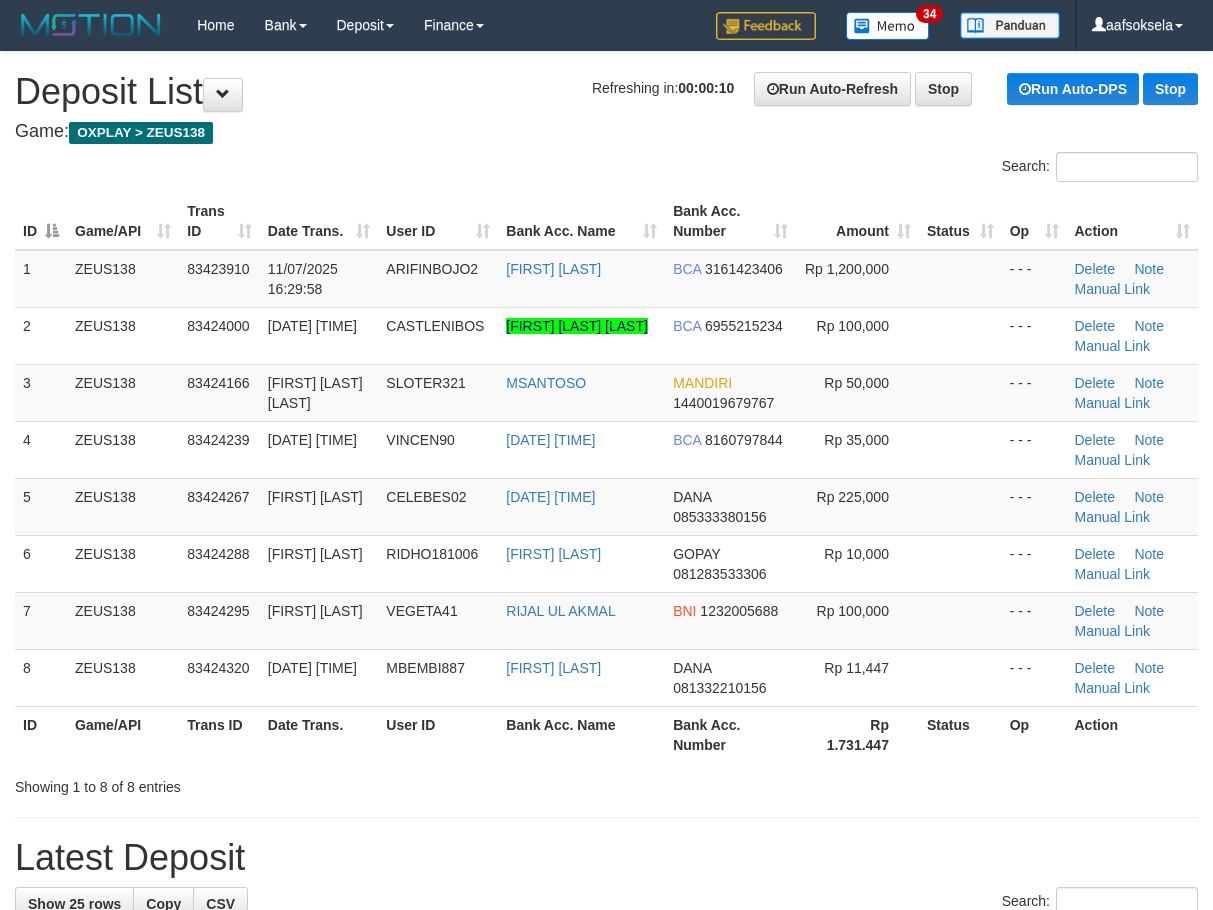 scroll, scrollTop: 0, scrollLeft: 0, axis: both 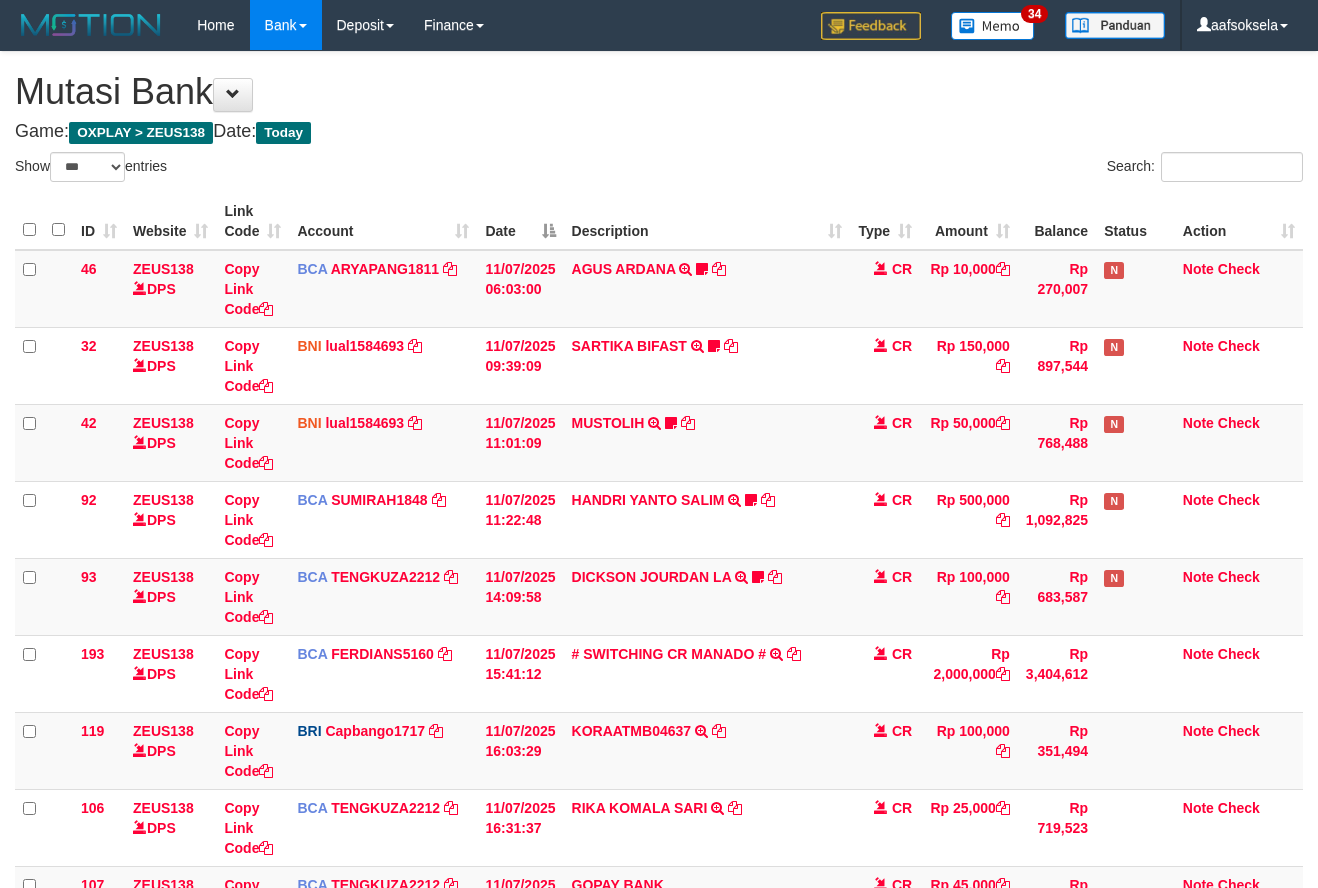 select on "***" 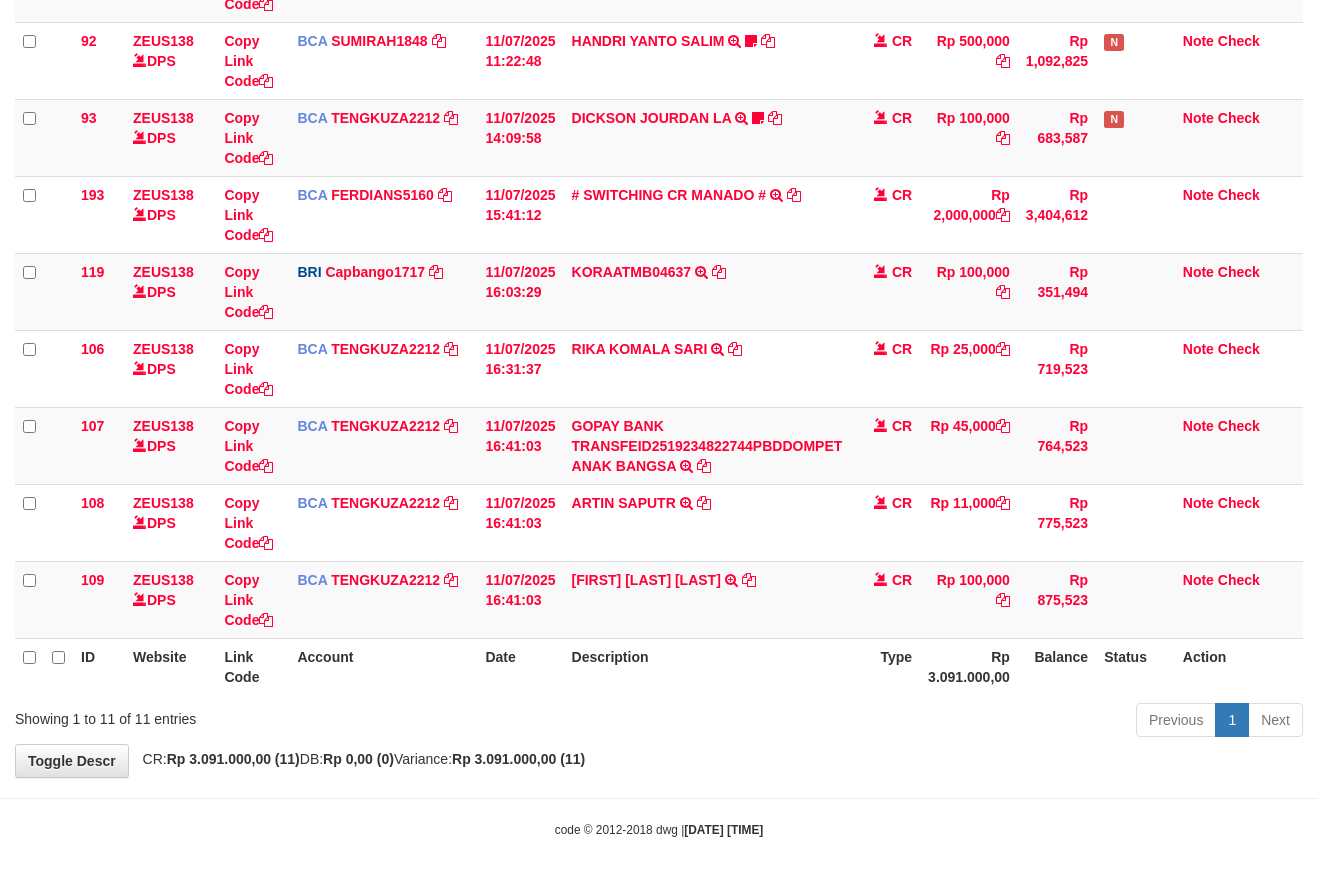 scroll, scrollTop: 460, scrollLeft: 0, axis: vertical 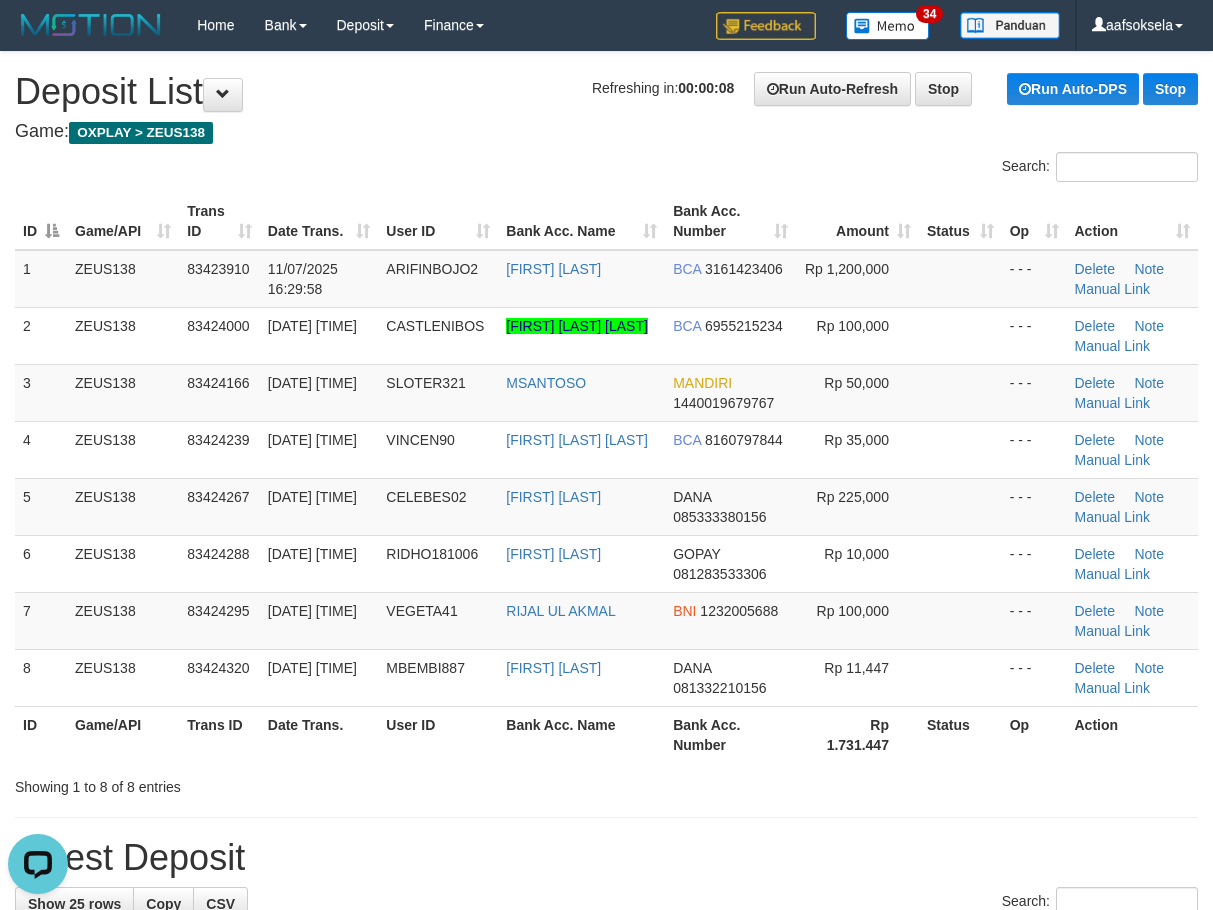 click on "Showing 1 to 8 of 8 entries" at bounding box center (252, 783) 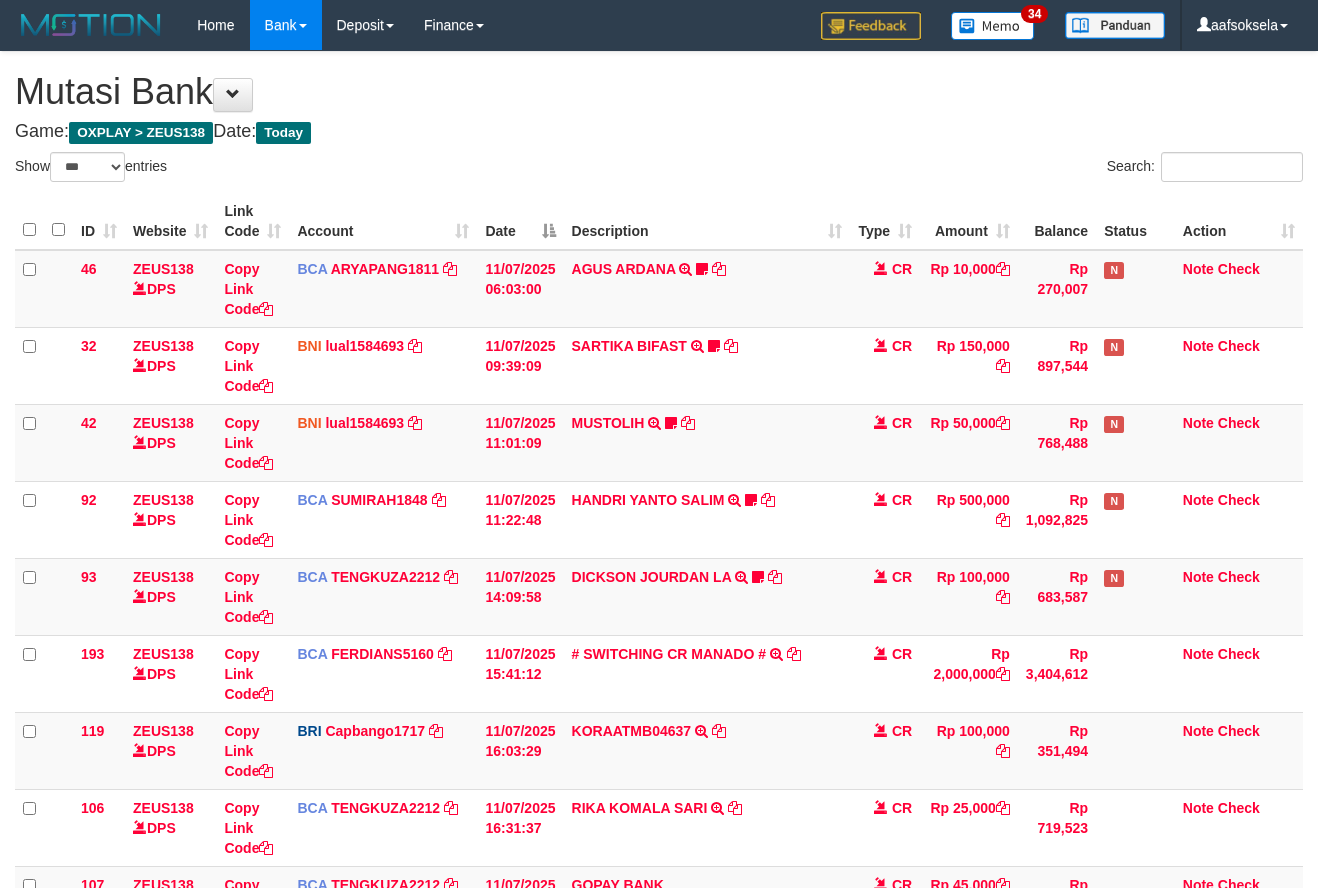 select on "***" 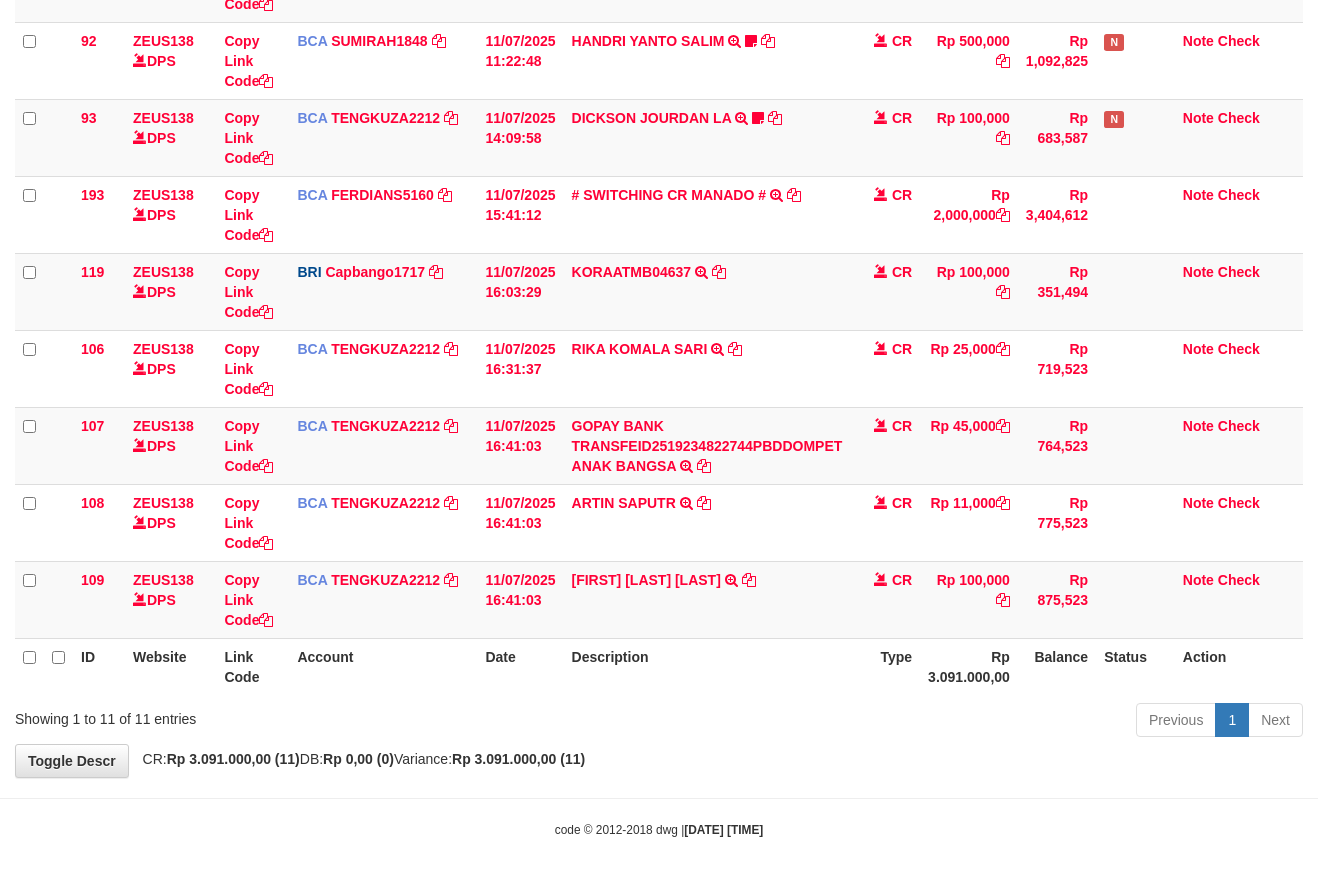 drag, startPoint x: 772, startPoint y: 718, endPoint x: 855, endPoint y: 727, distance: 83.48653 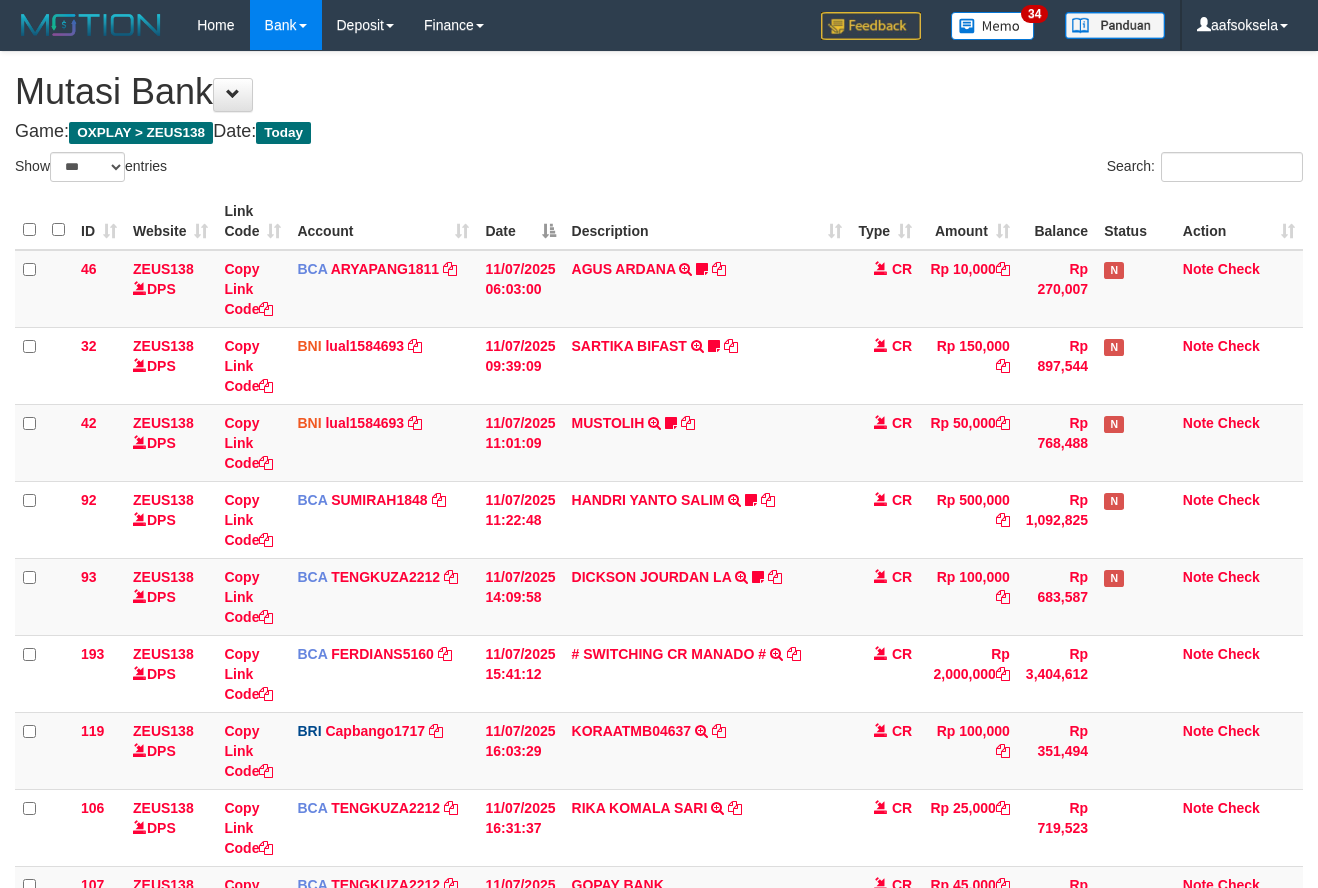 select on "***" 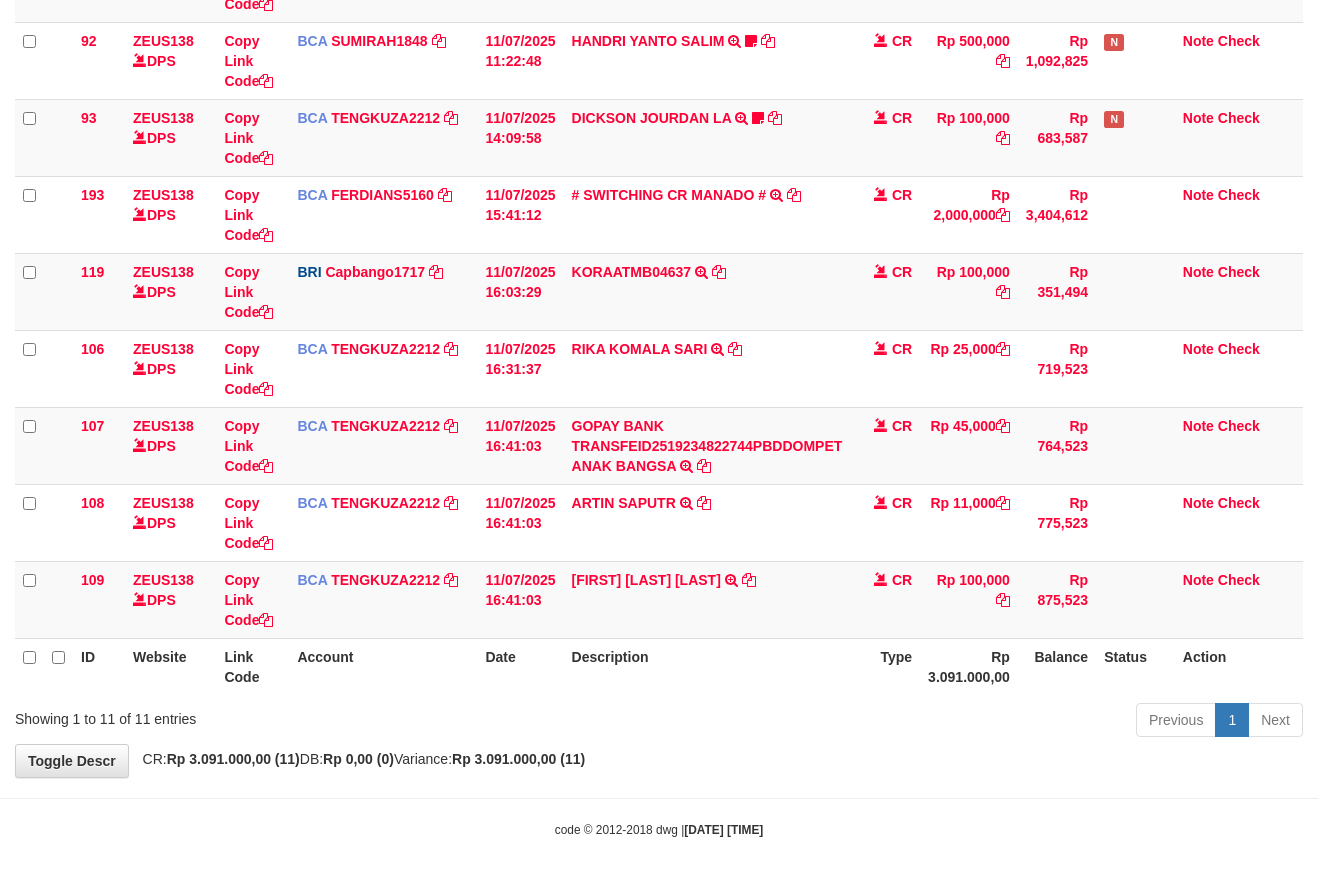 scroll, scrollTop: 460, scrollLeft: 0, axis: vertical 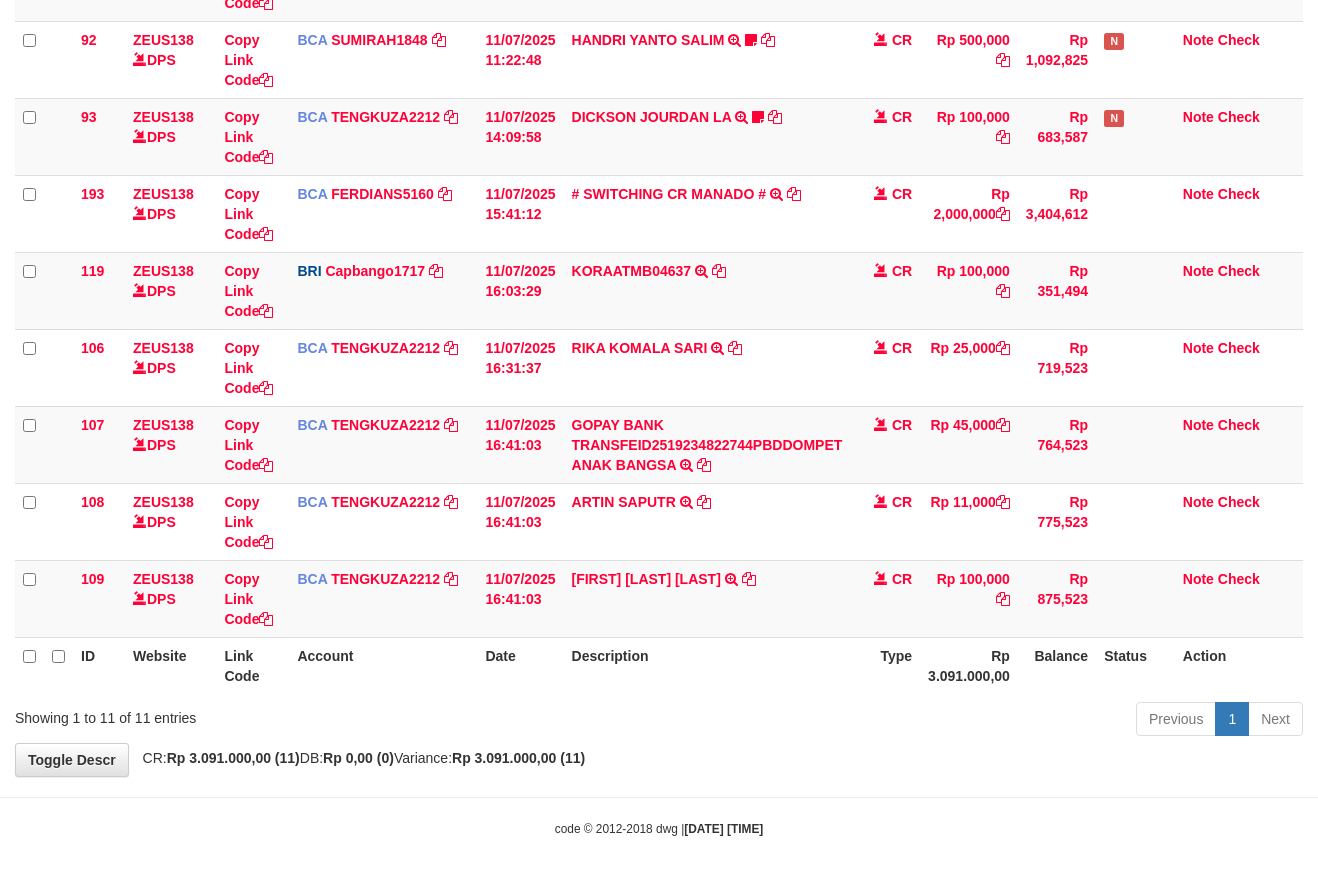click on "Toggle navigation
Home
Bank
Account List
Mutasi Bank
Search
Sync
Note Mutasi
Deposit
DPS Fetch
DPS List
History
Note DPS
Finance
Financial Data
aafsoksela
My Profile
Log Out" at bounding box center (659, 214) 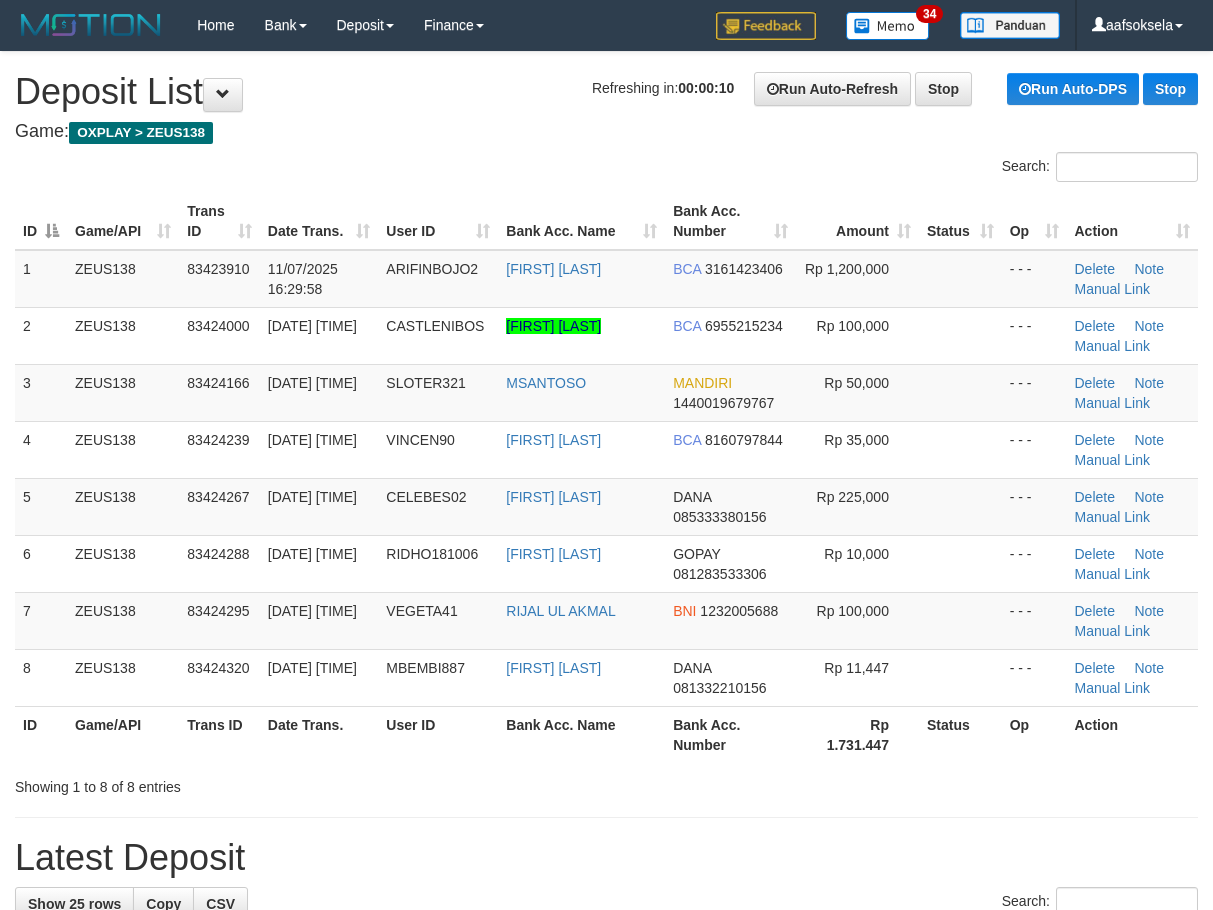 scroll, scrollTop: 0, scrollLeft: 0, axis: both 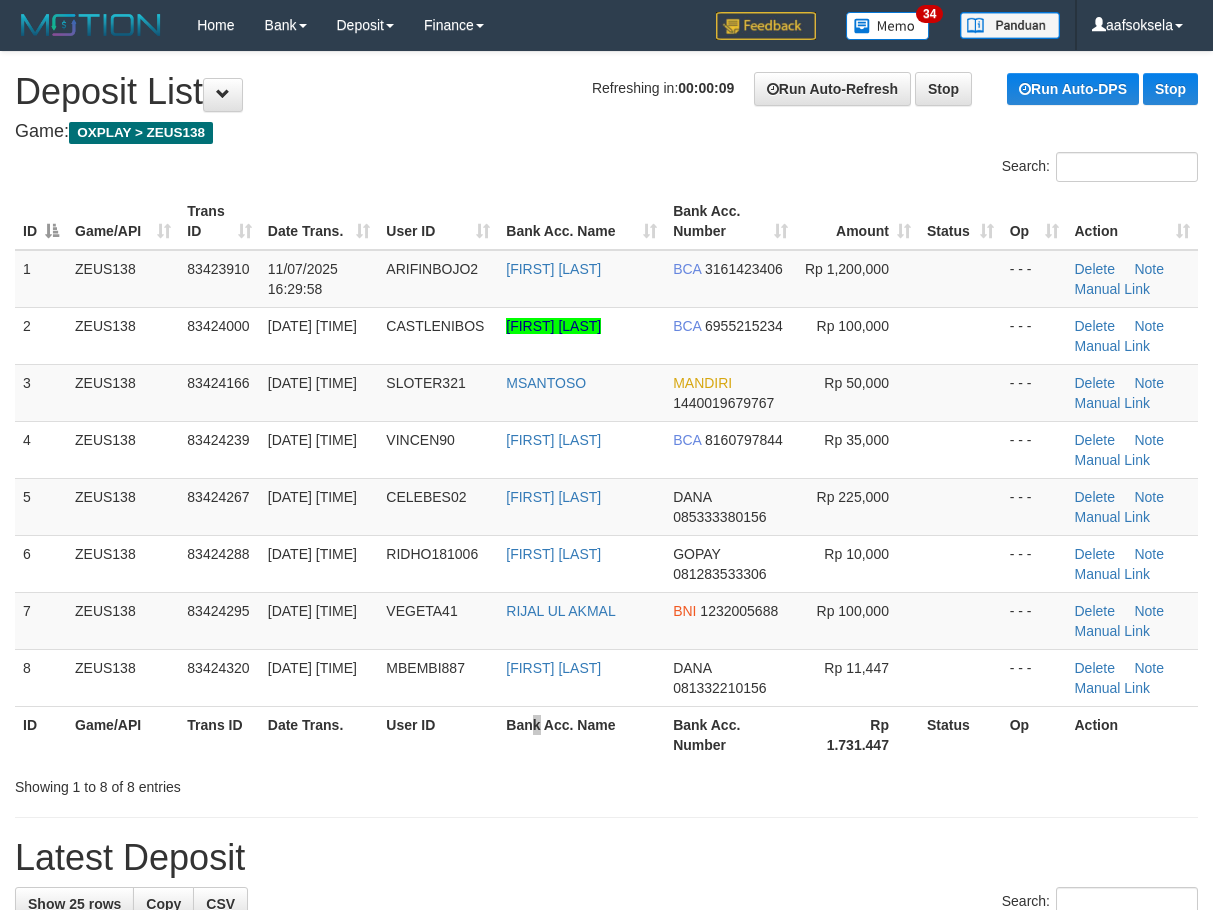 drag, startPoint x: 537, startPoint y: 749, endPoint x: 524, endPoint y: 758, distance: 15.811388 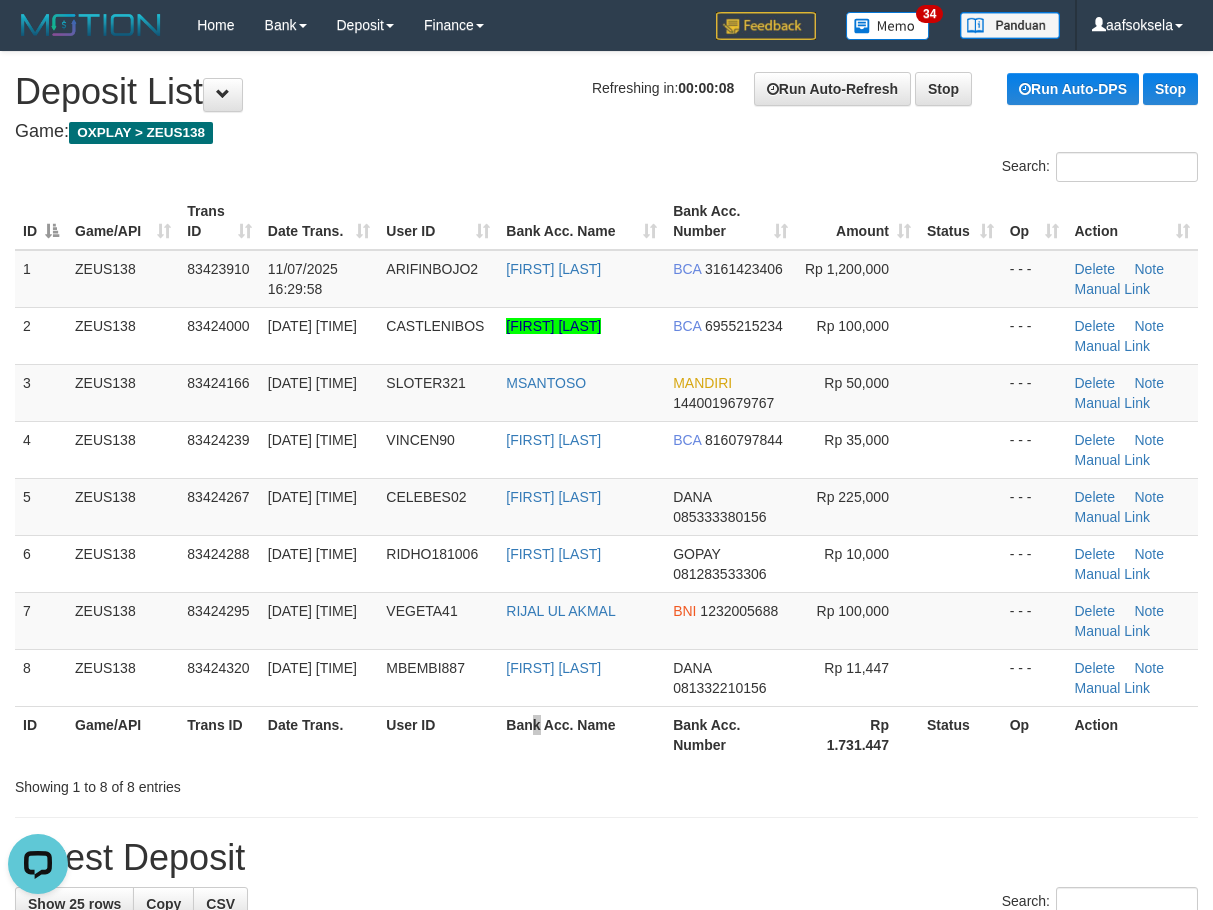 scroll, scrollTop: 0, scrollLeft: 0, axis: both 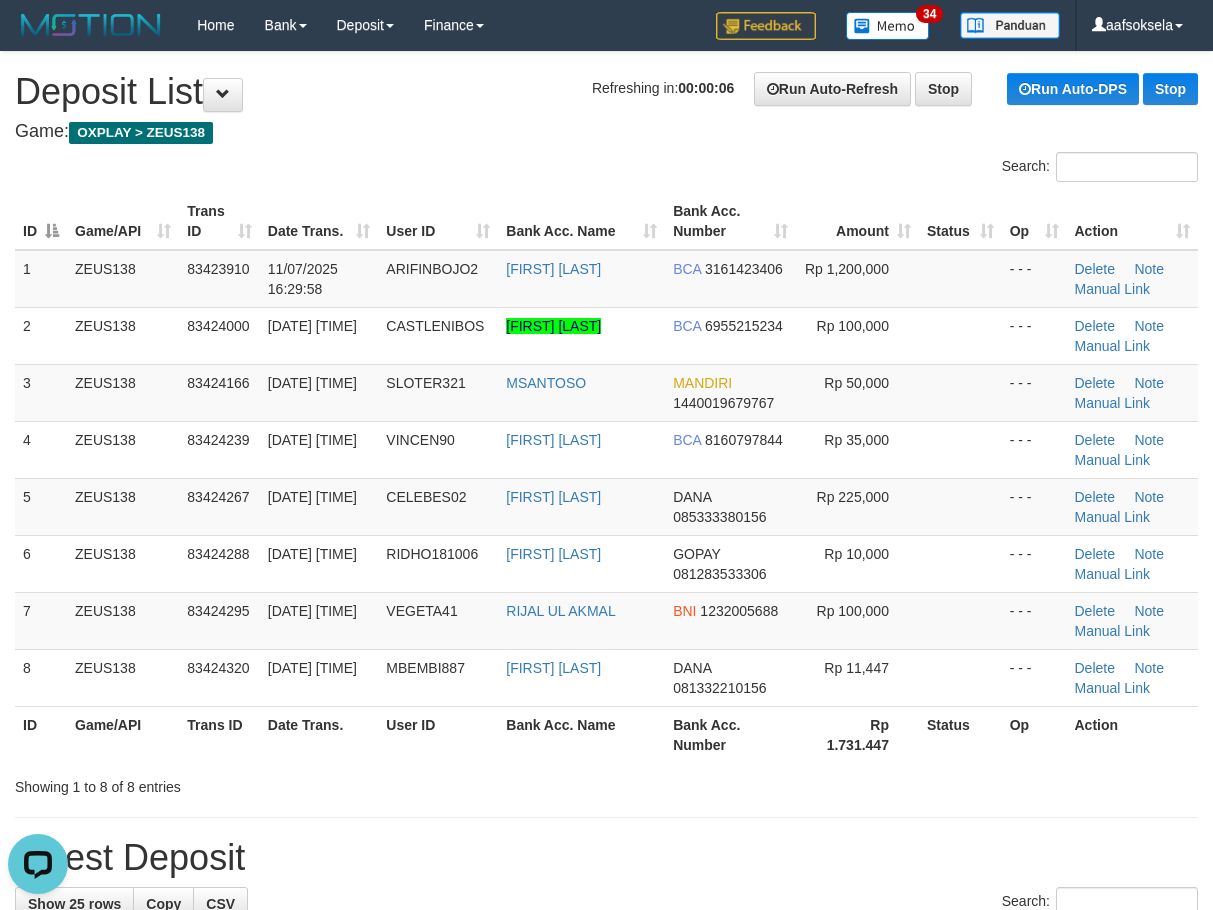 click on "Latest Deposit" at bounding box center (606, 858) 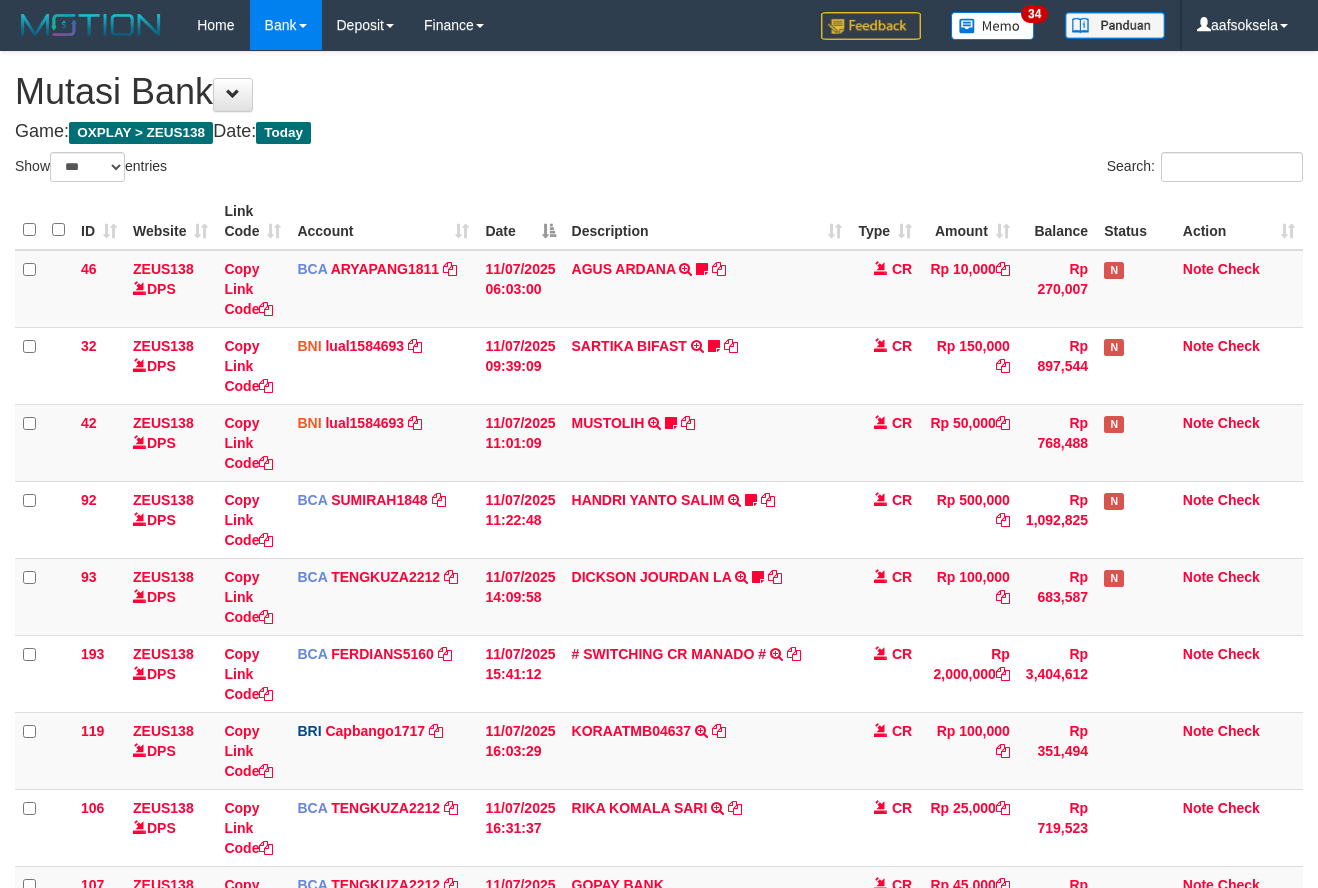 select on "***" 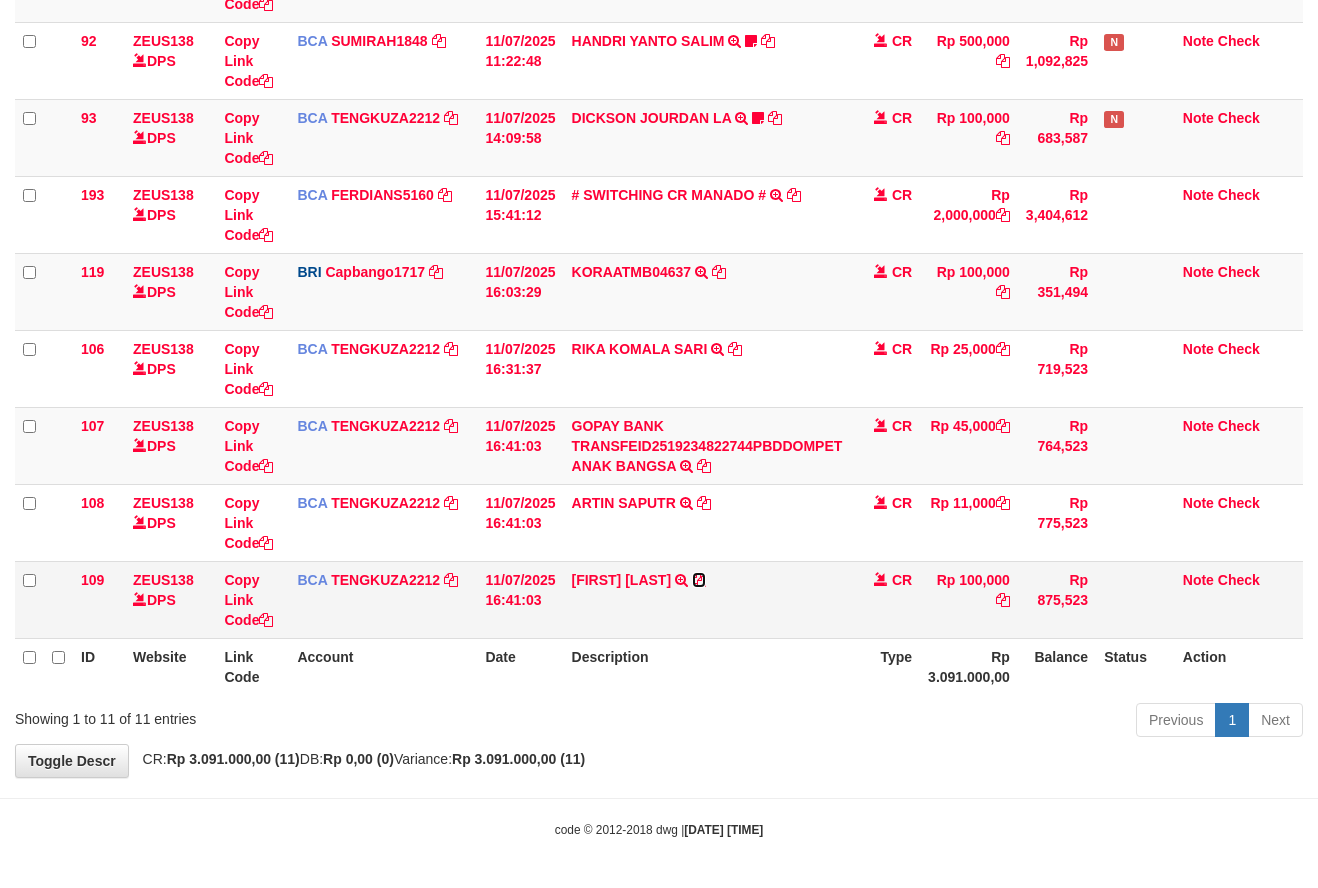 scroll, scrollTop: 460, scrollLeft: 0, axis: vertical 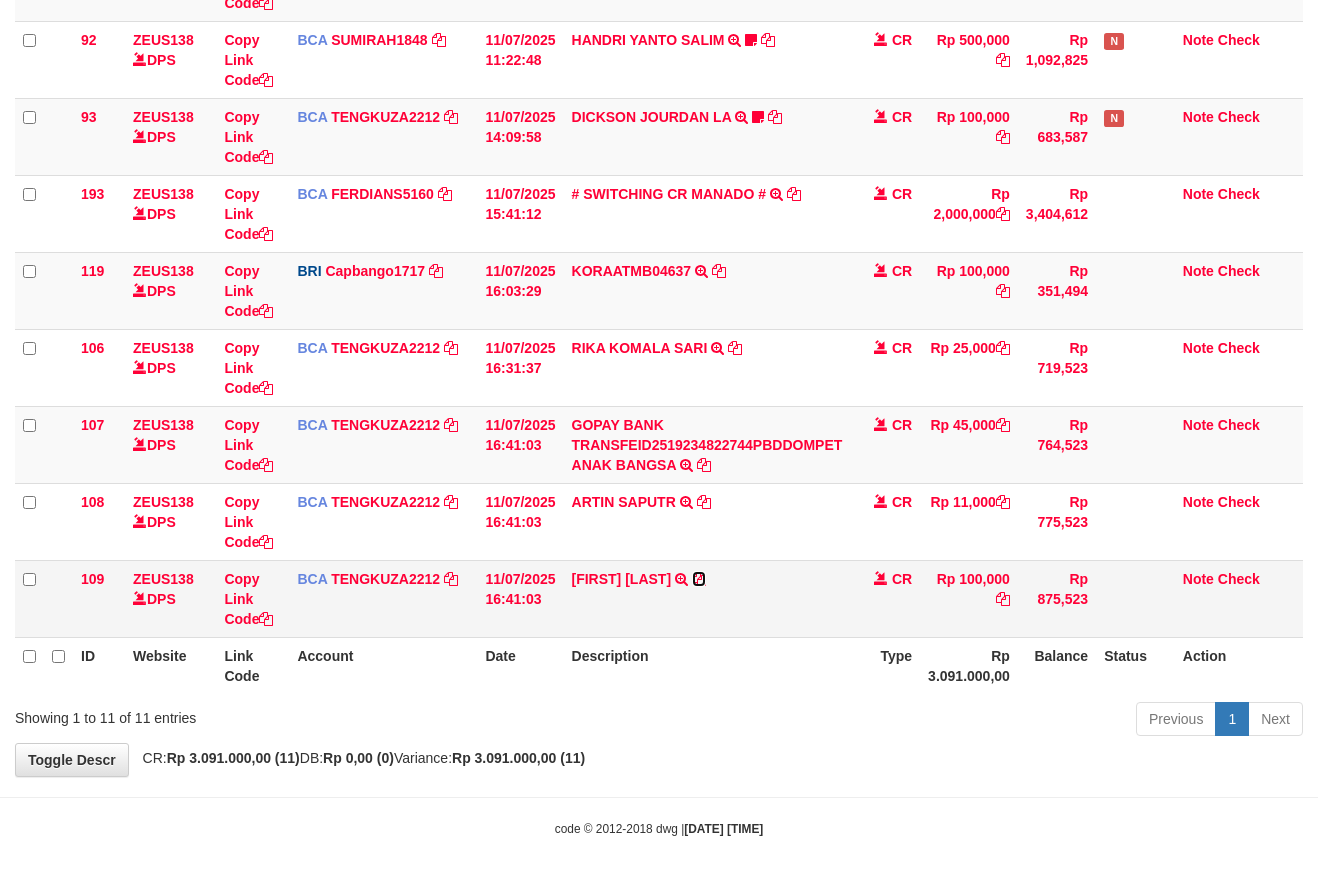 click at bounding box center (699, 579) 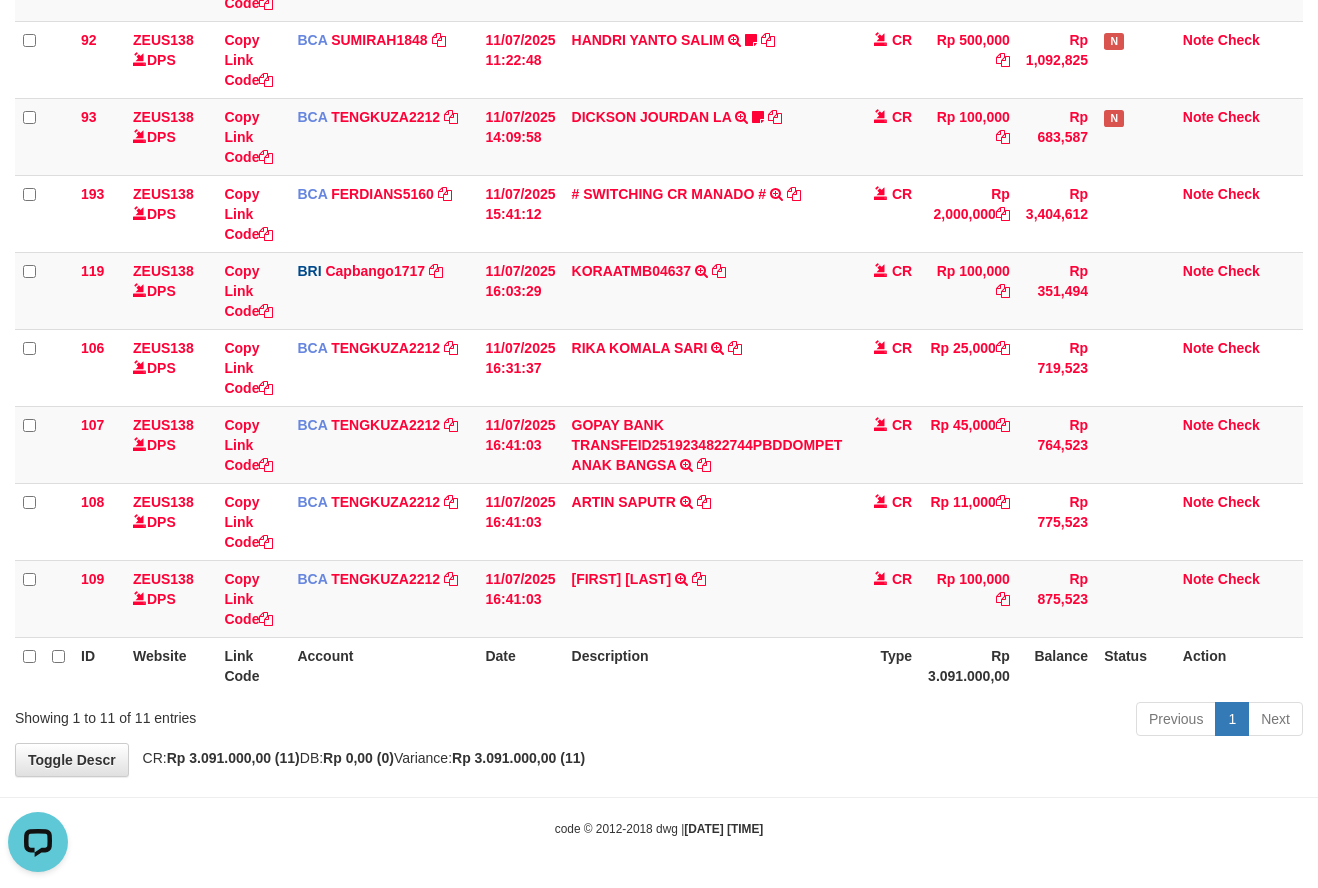 scroll, scrollTop: 0, scrollLeft: 0, axis: both 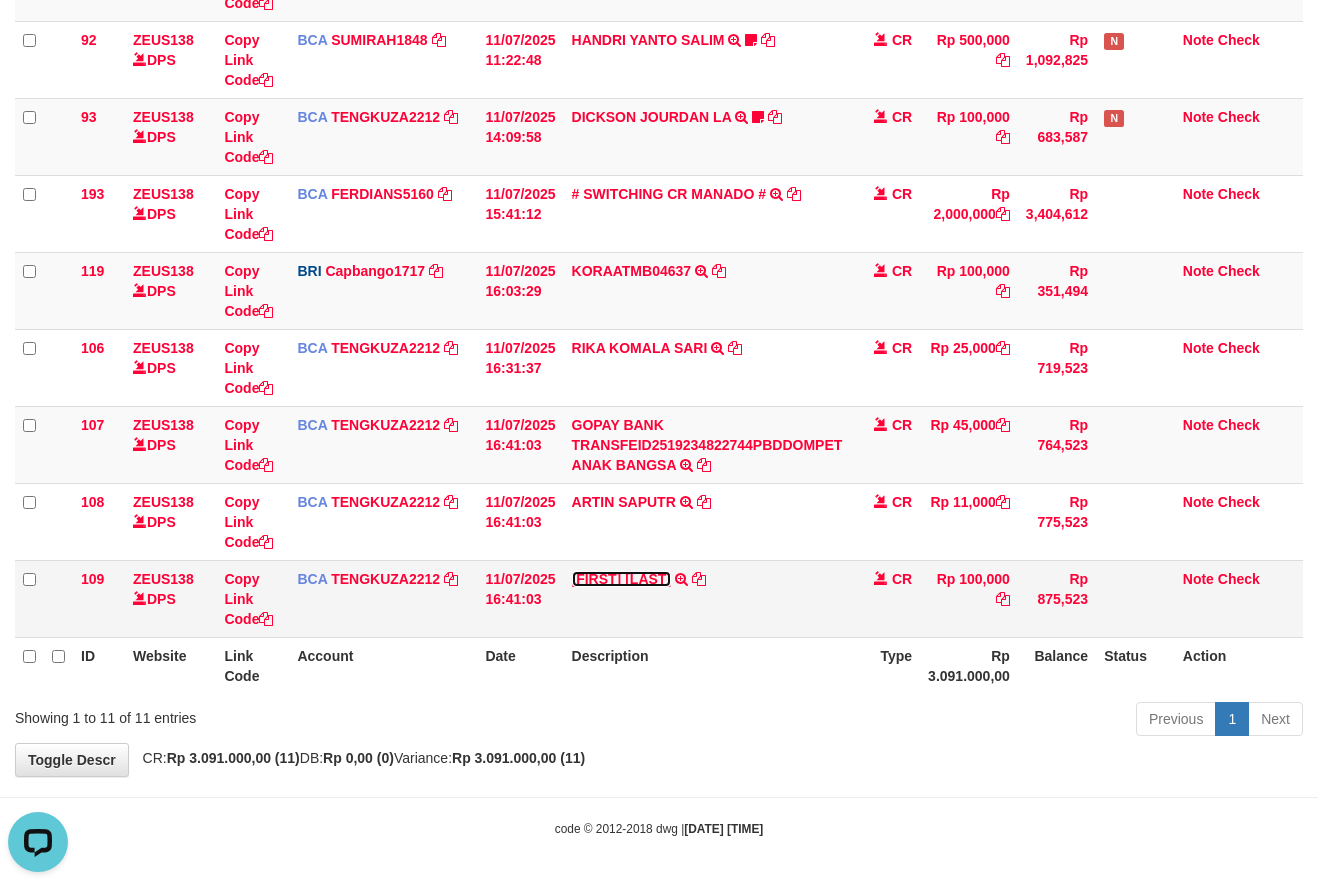 click on "[FIRST] [LAST]" at bounding box center (622, 579) 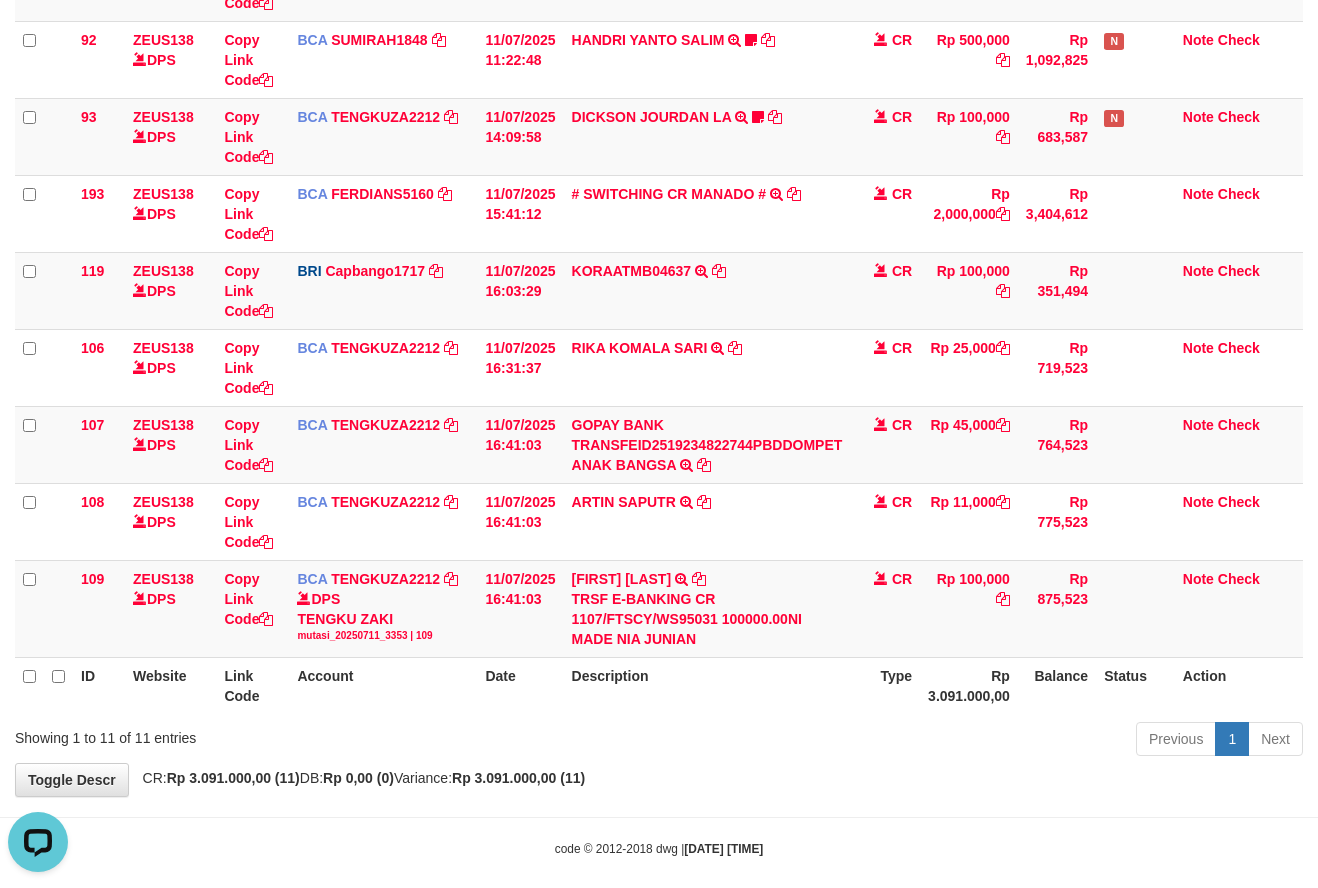 drag, startPoint x: 798, startPoint y: 756, endPoint x: 825, endPoint y: 763, distance: 27.89265 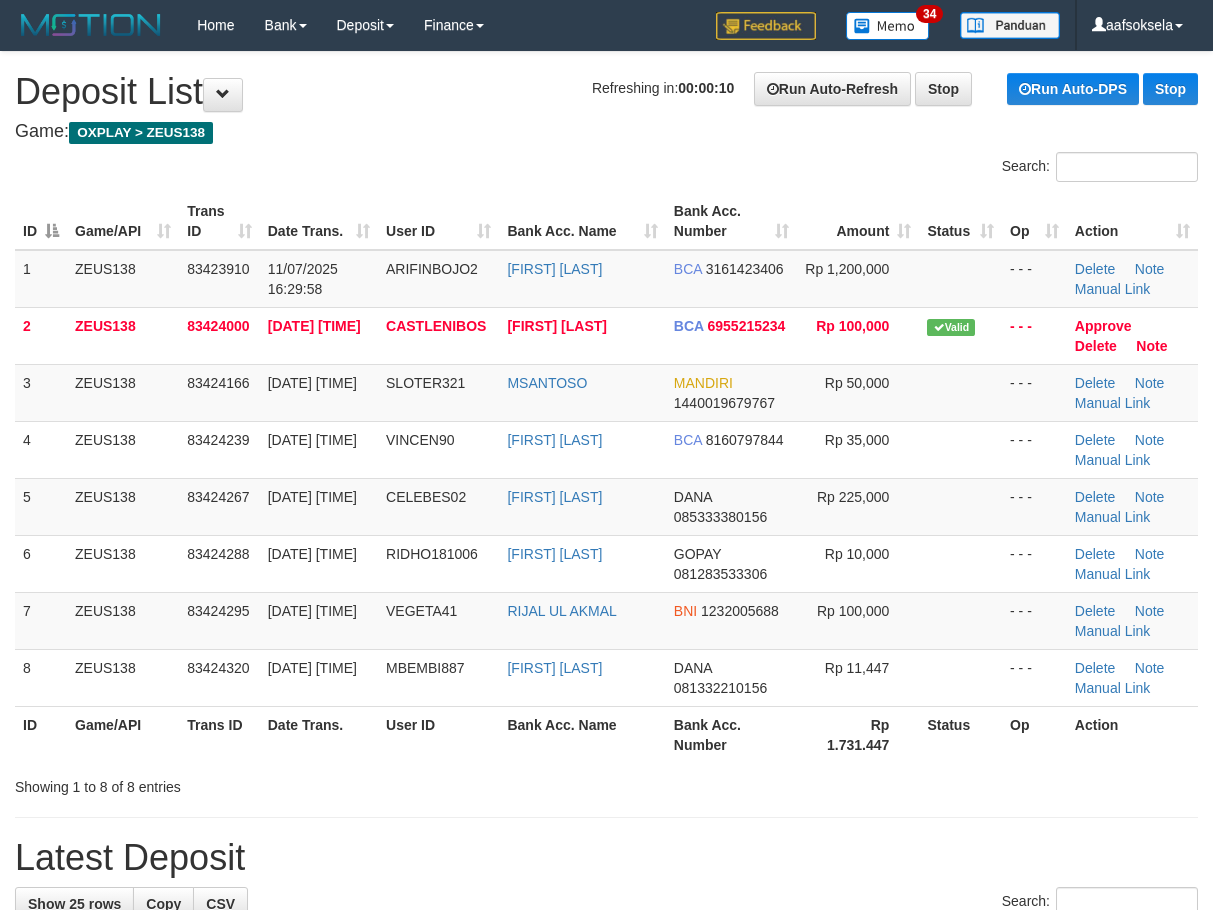 scroll, scrollTop: 0, scrollLeft: 0, axis: both 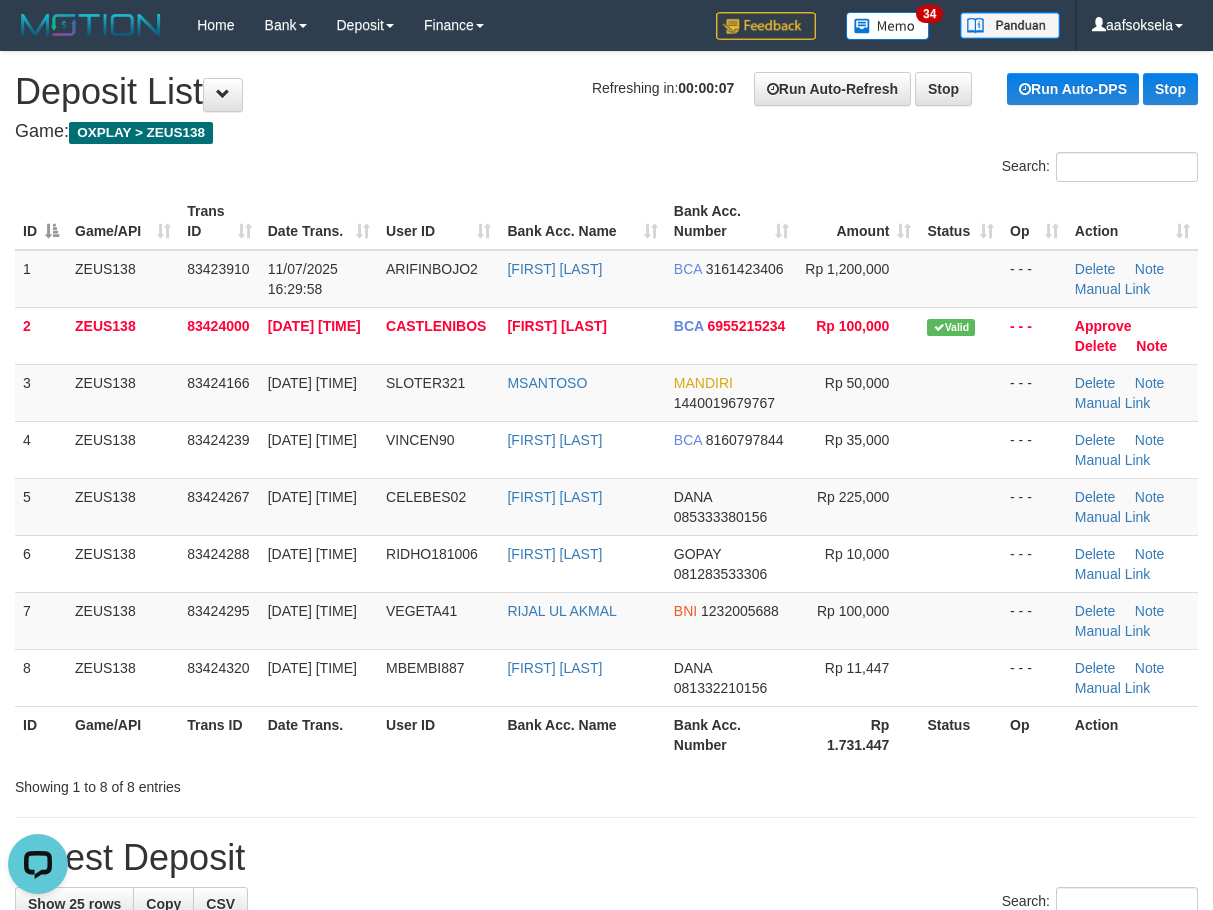 click on "**********" at bounding box center (606, 1298) 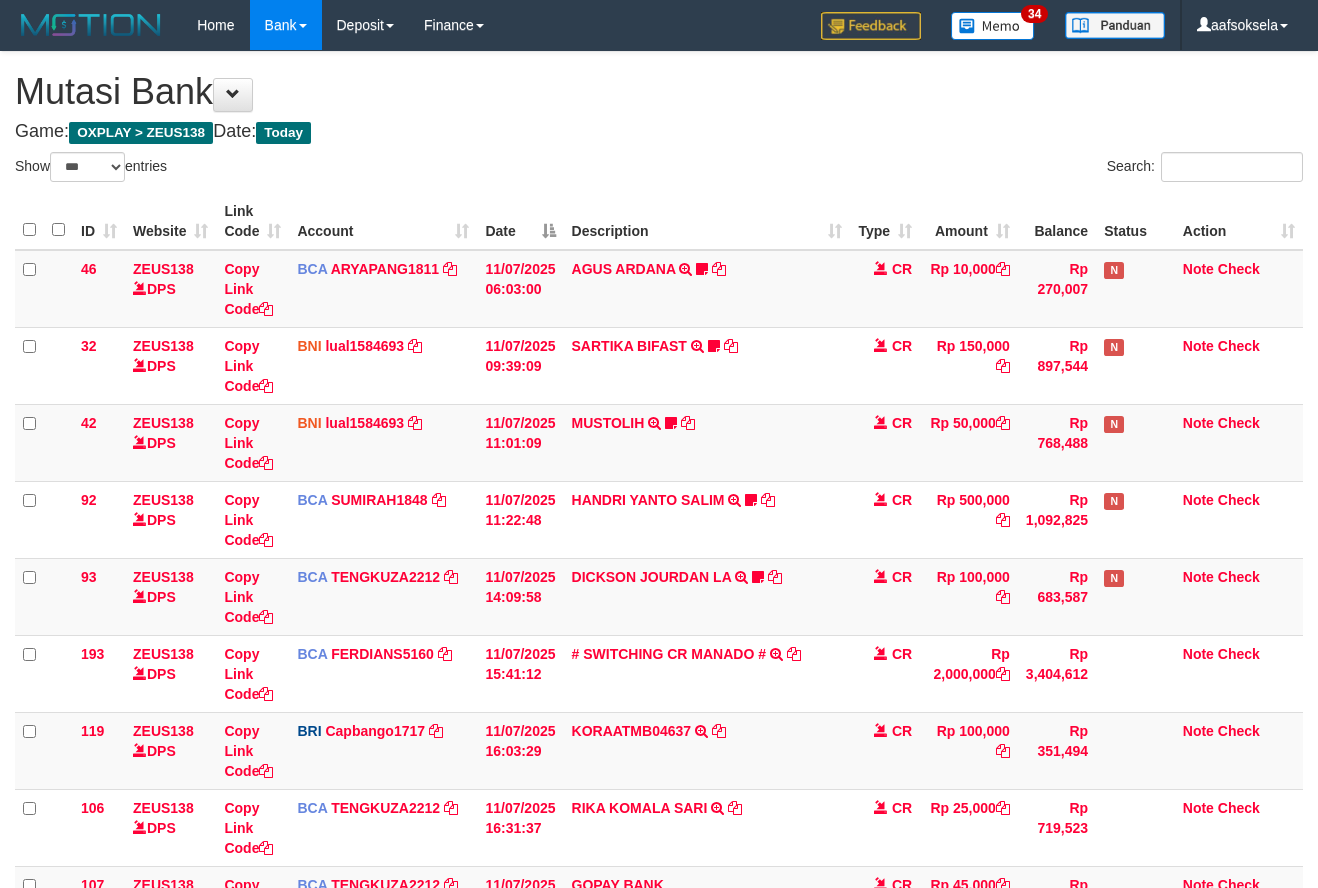 select on "***" 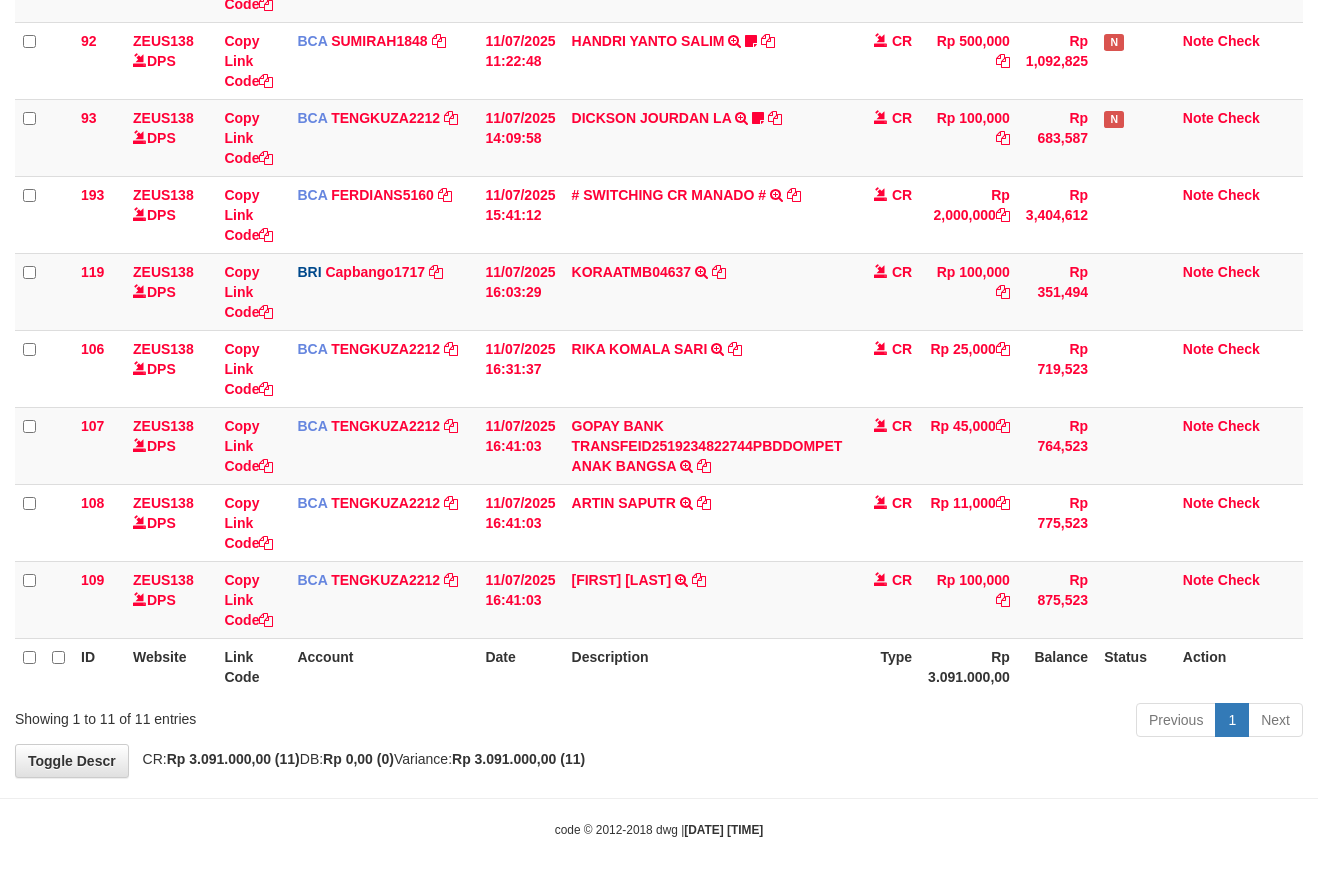 scroll, scrollTop: 460, scrollLeft: 0, axis: vertical 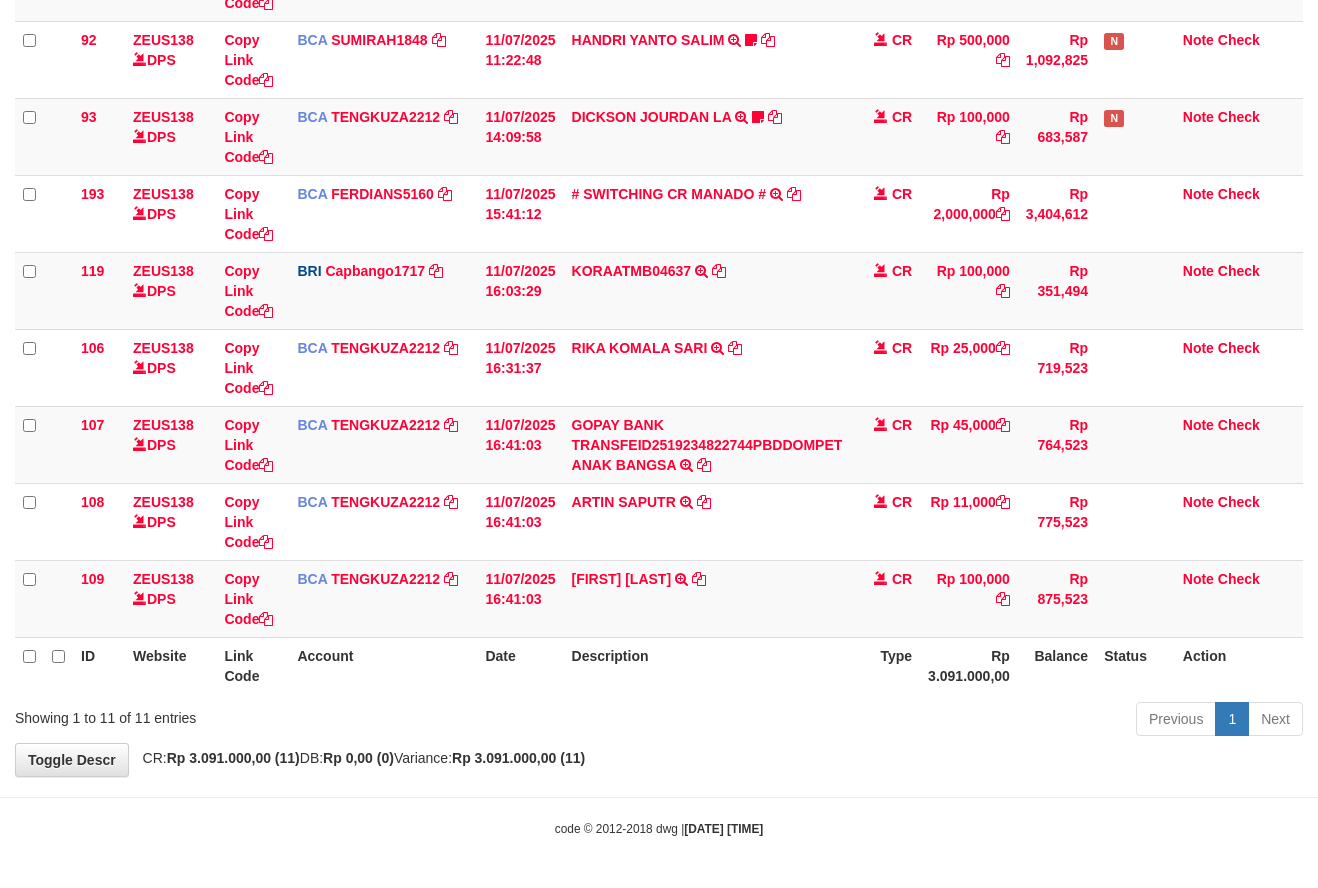 drag, startPoint x: 808, startPoint y: 651, endPoint x: 799, endPoint y: 667, distance: 18.35756 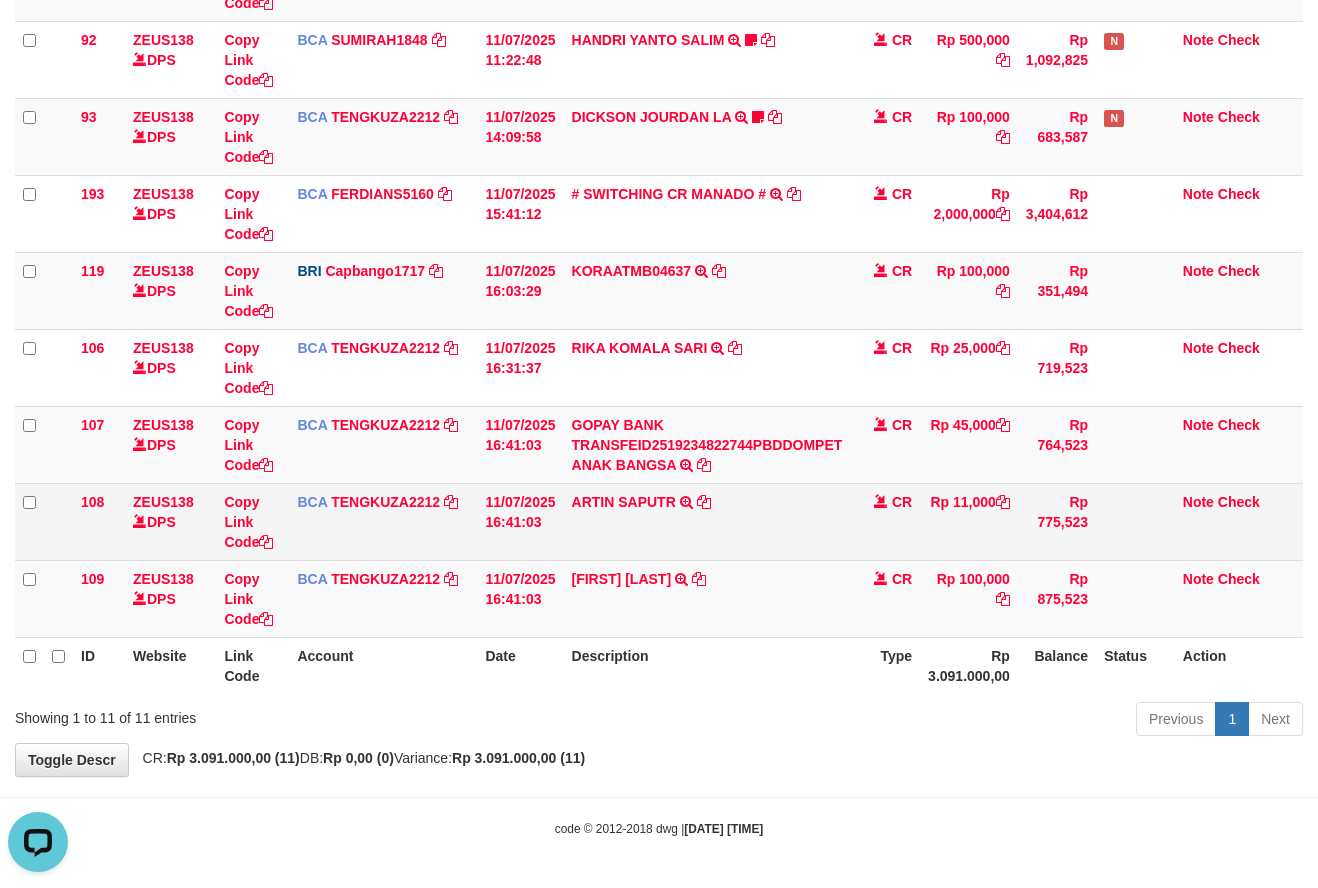 scroll, scrollTop: 0, scrollLeft: 0, axis: both 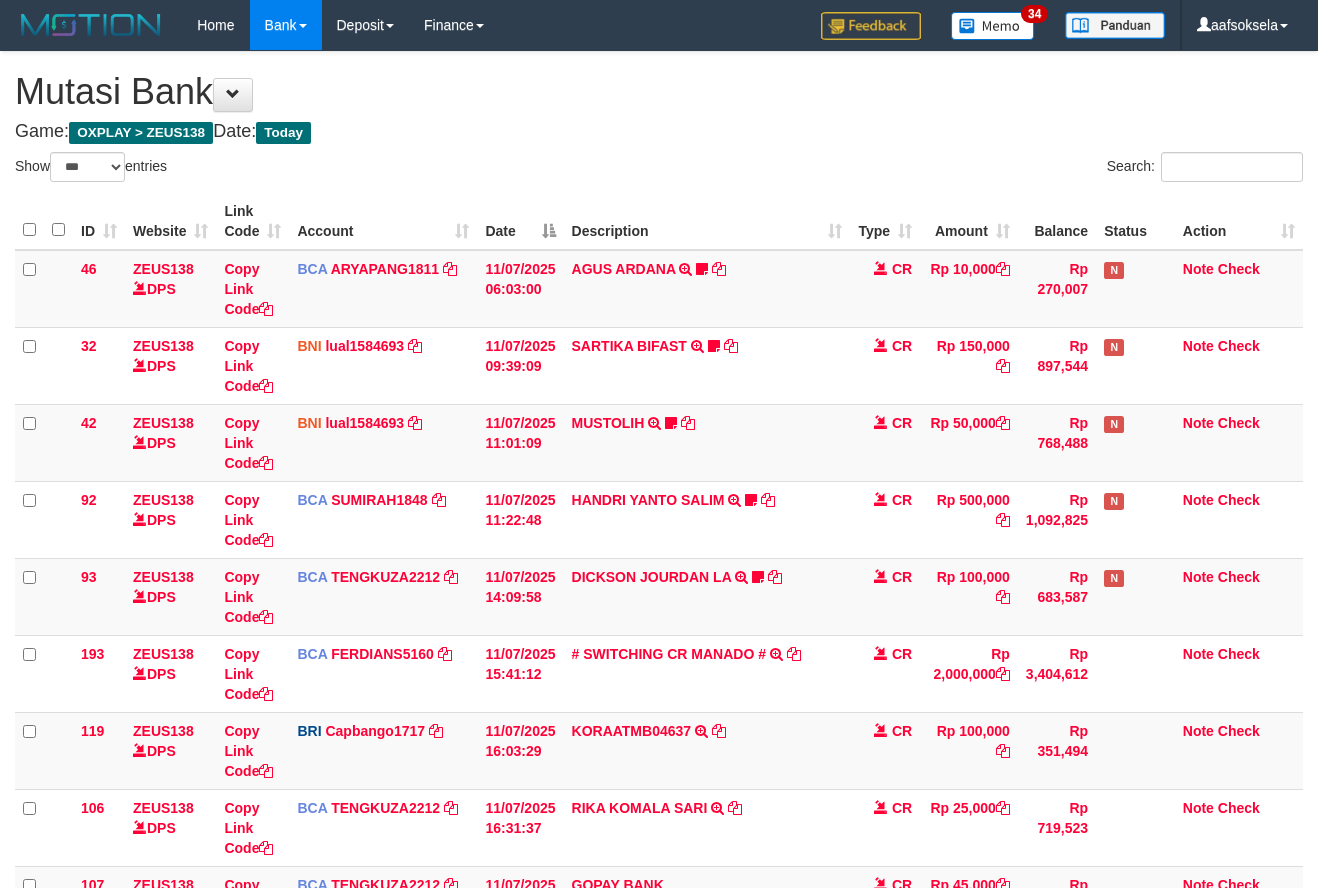 select on "***" 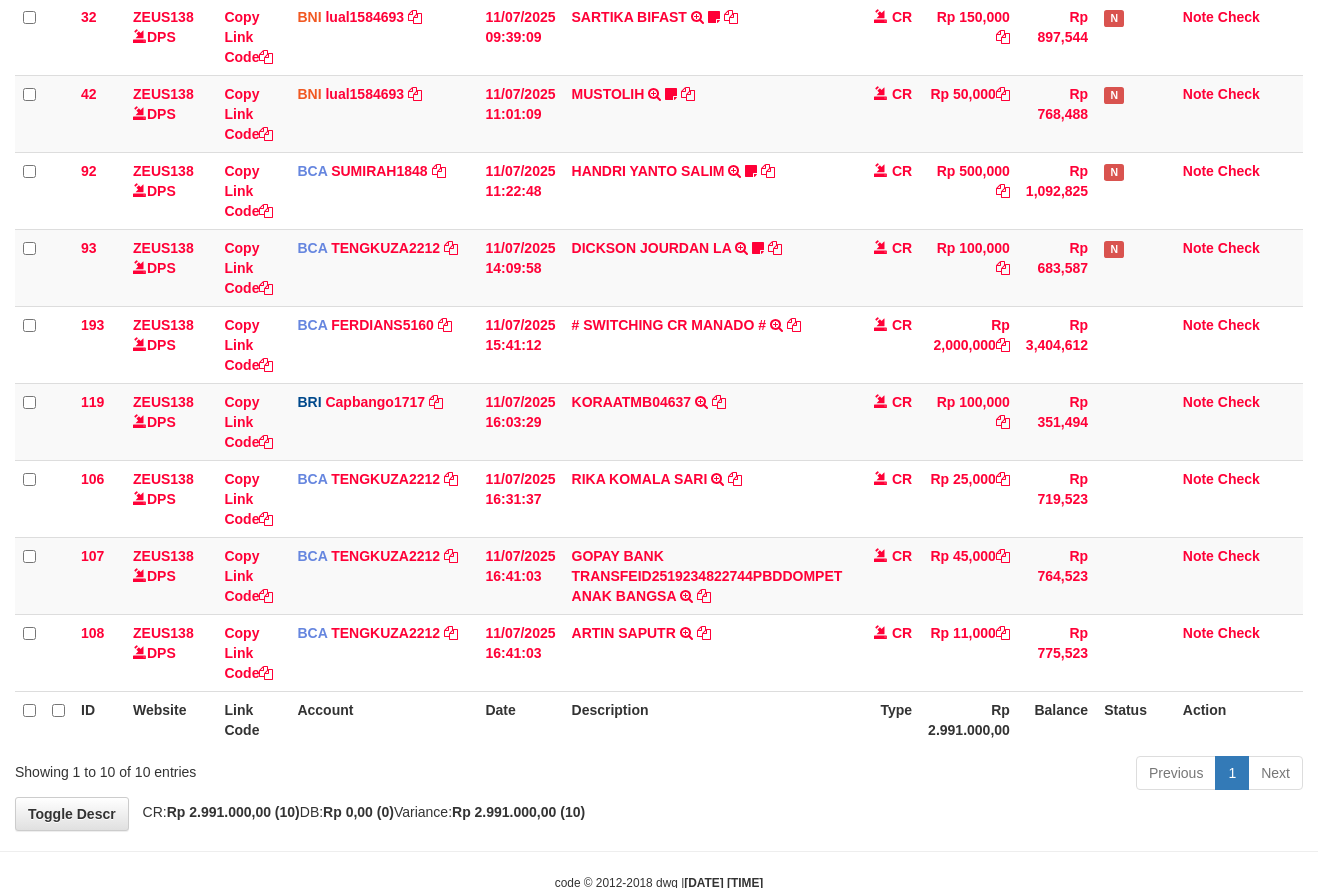 click on "Description" at bounding box center [707, 719] 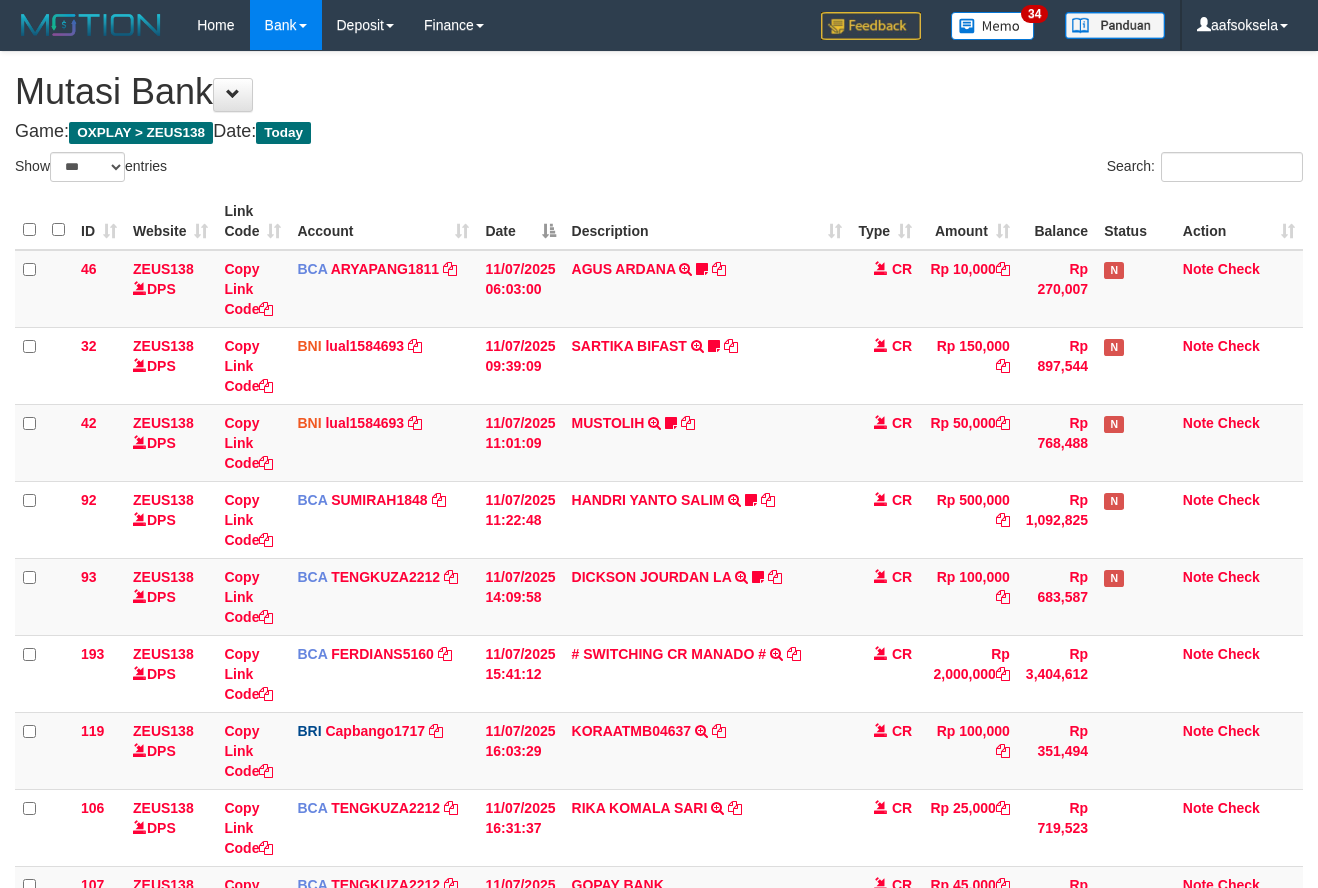 select on "***" 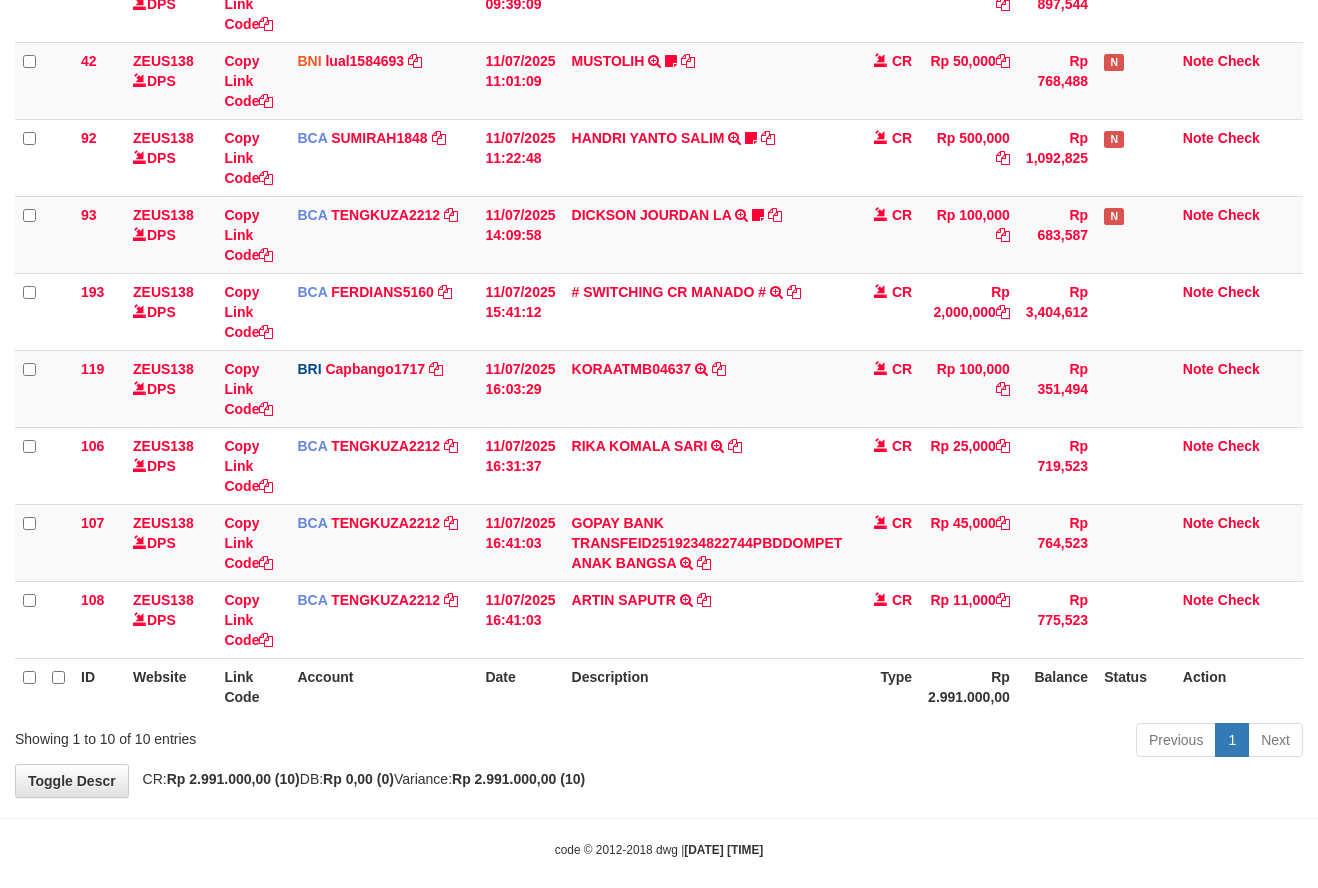 scroll, scrollTop: 383, scrollLeft: 0, axis: vertical 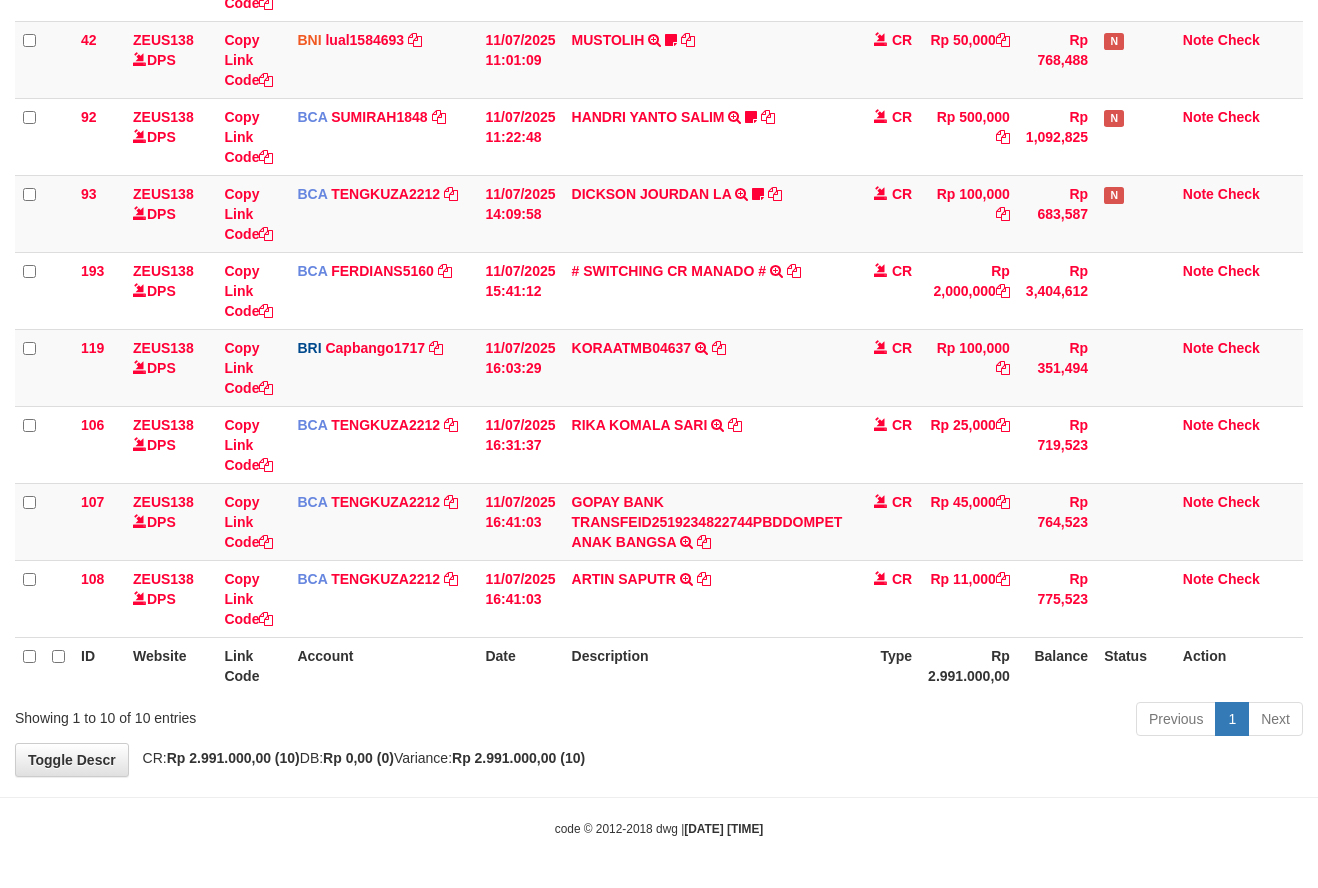 click on "**********" at bounding box center [659, 222] 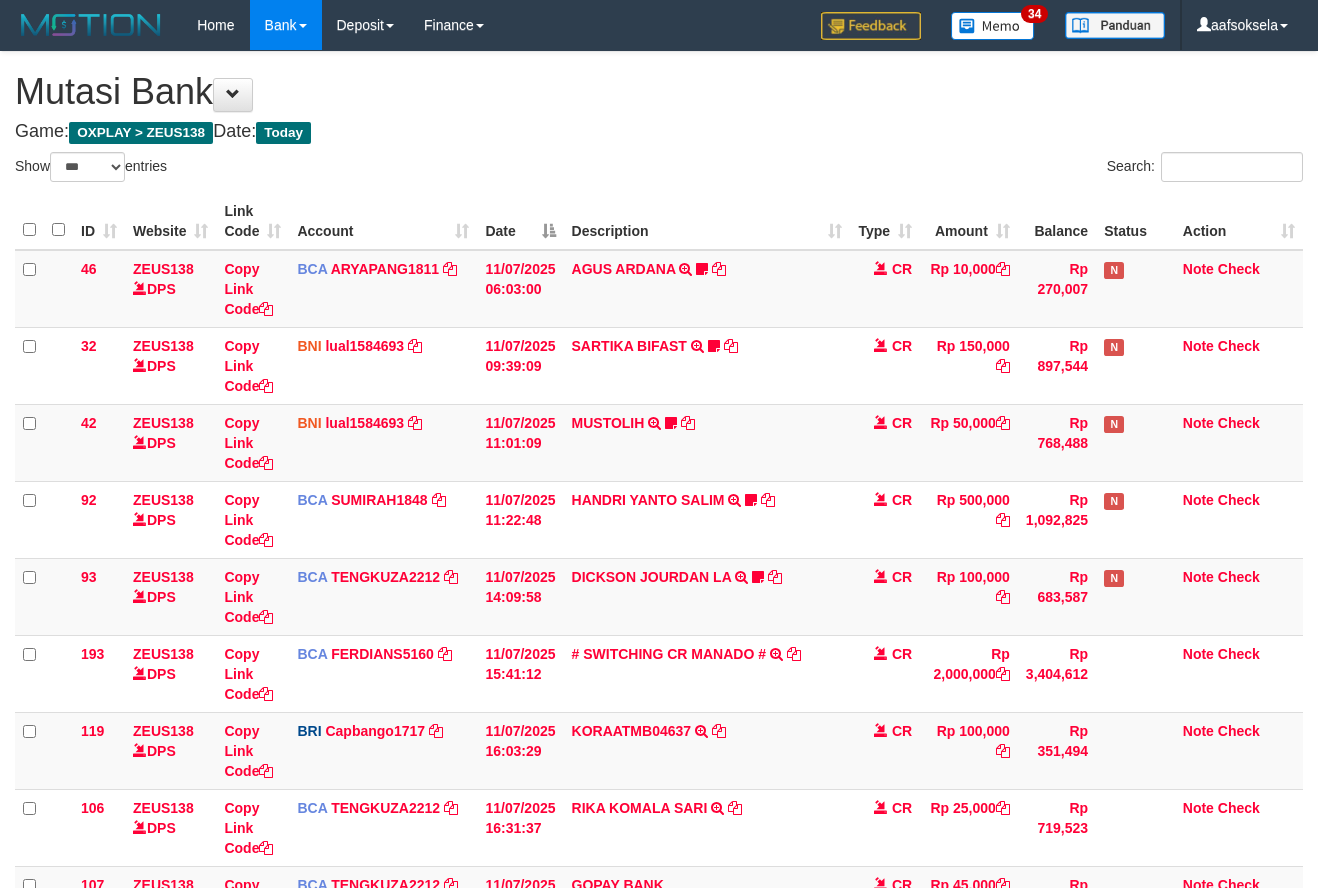 select on "***" 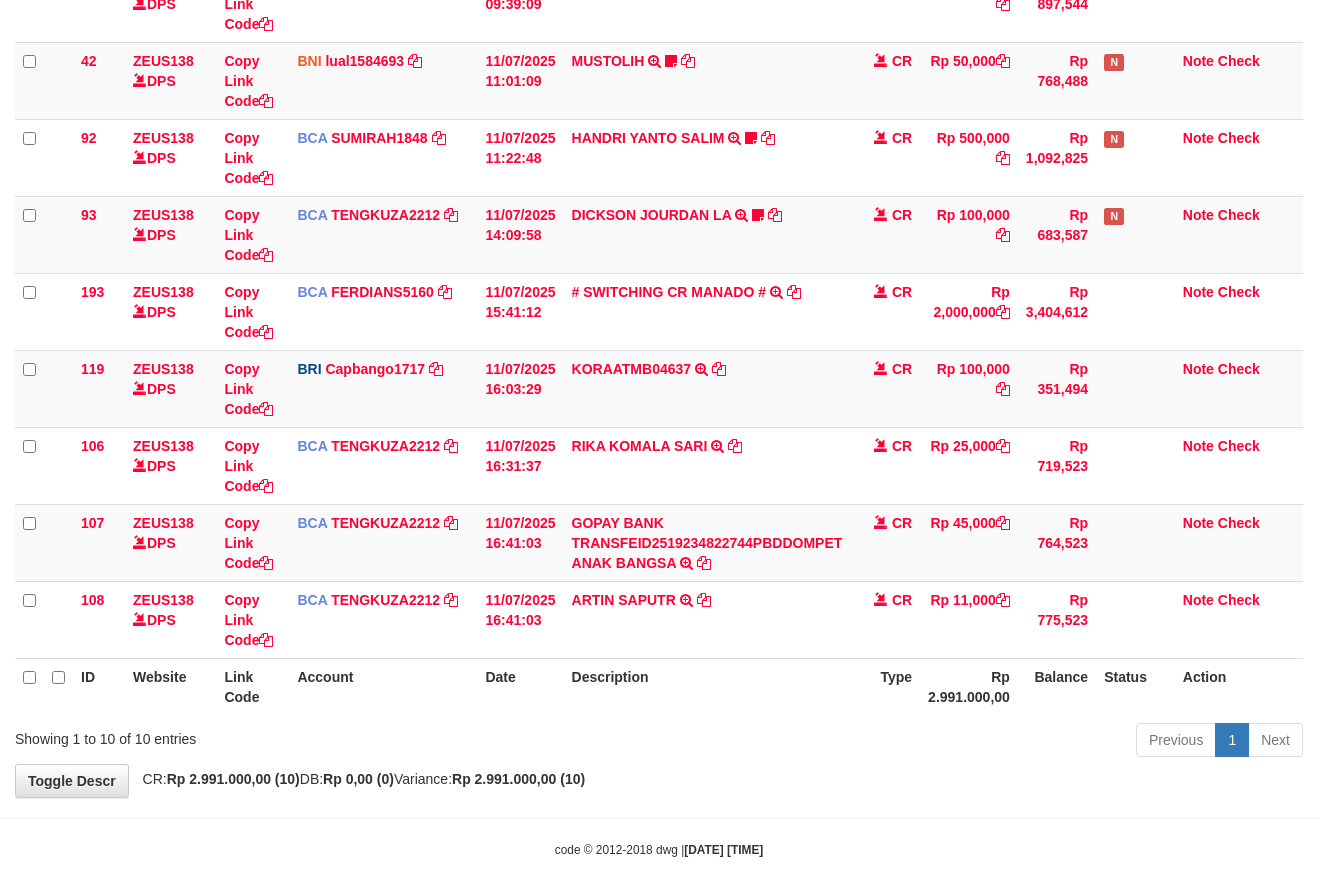 scroll, scrollTop: 383, scrollLeft: 0, axis: vertical 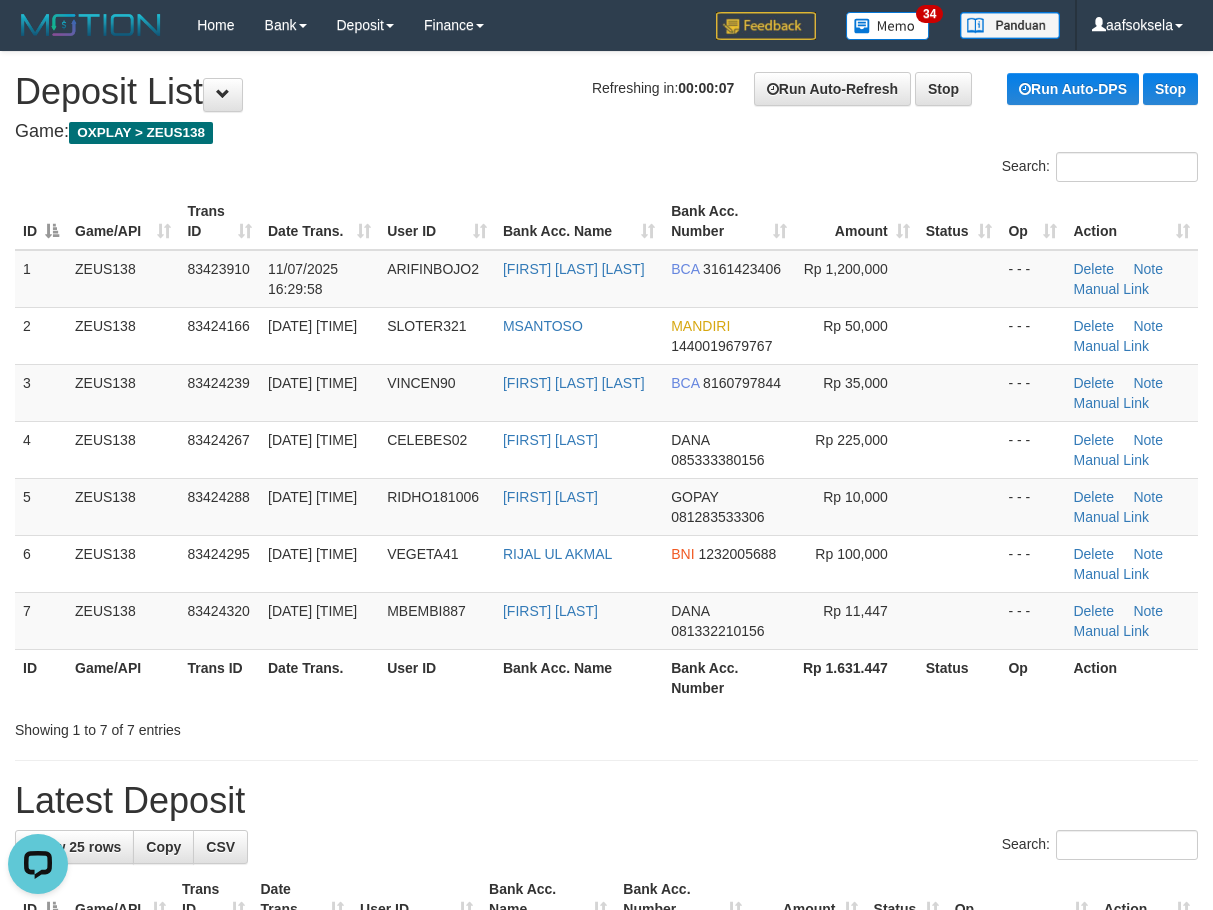 click on "Showing 1 to 7 of 7 entries" at bounding box center (252, 726) 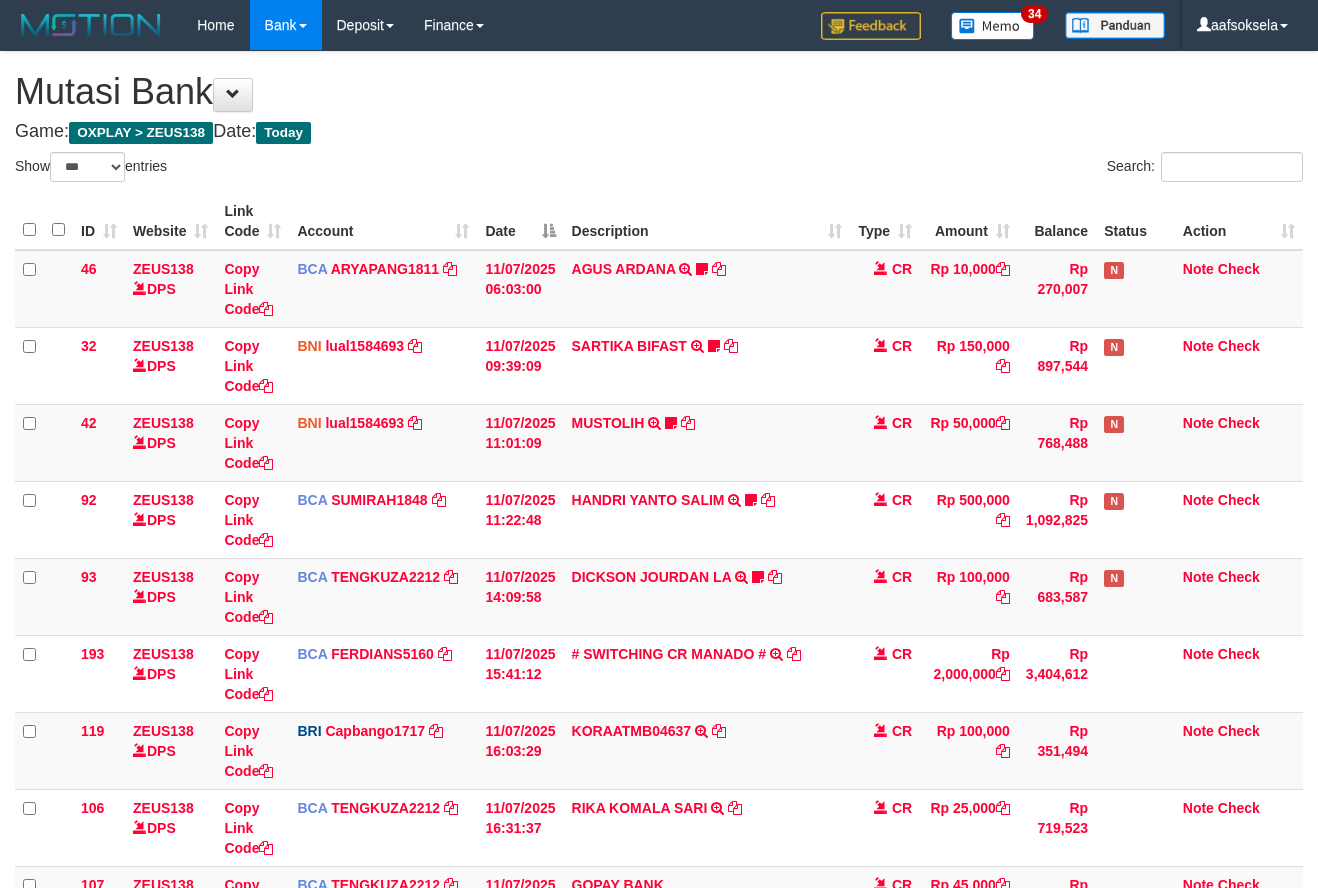 select on "***" 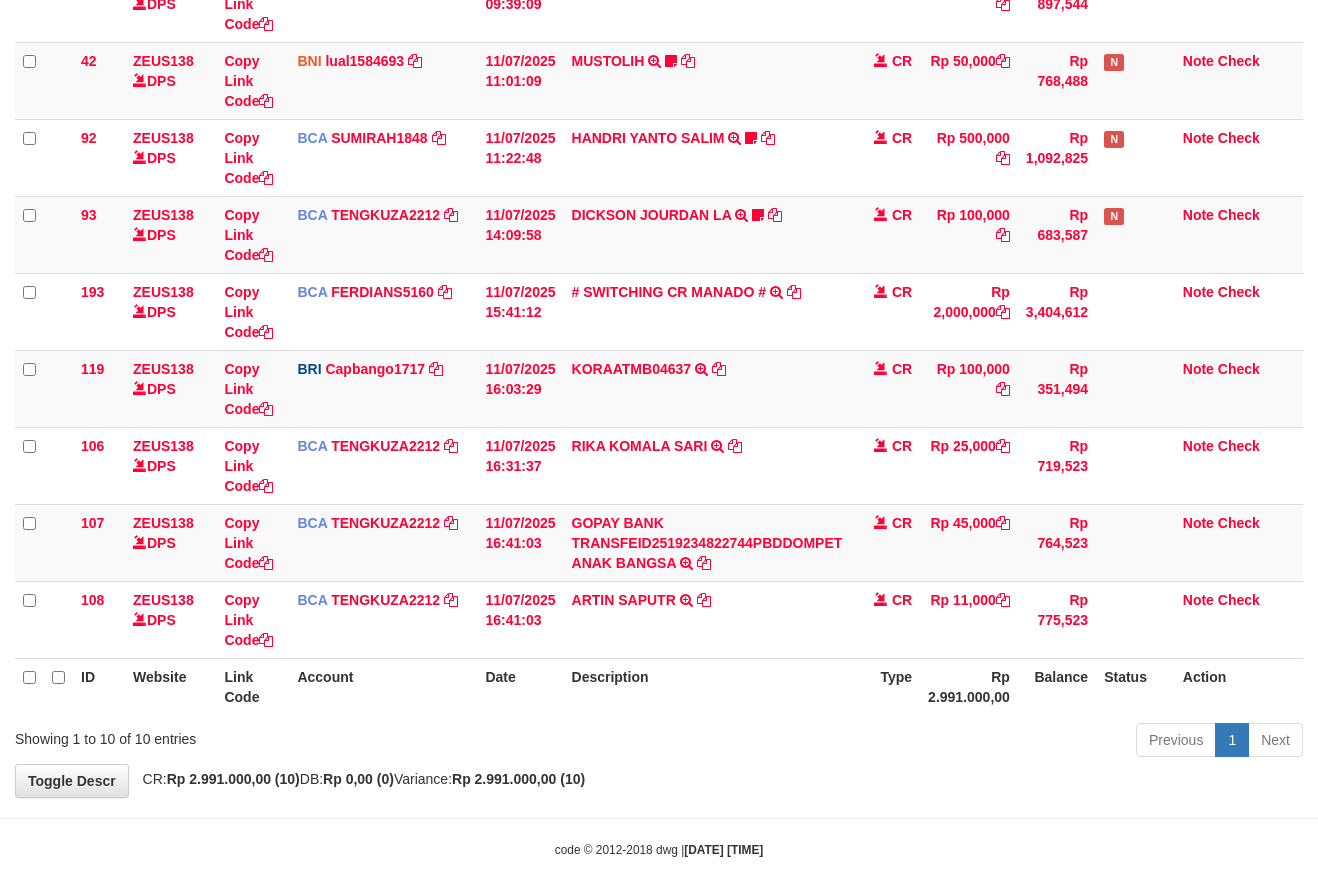 scroll, scrollTop: 383, scrollLeft: 0, axis: vertical 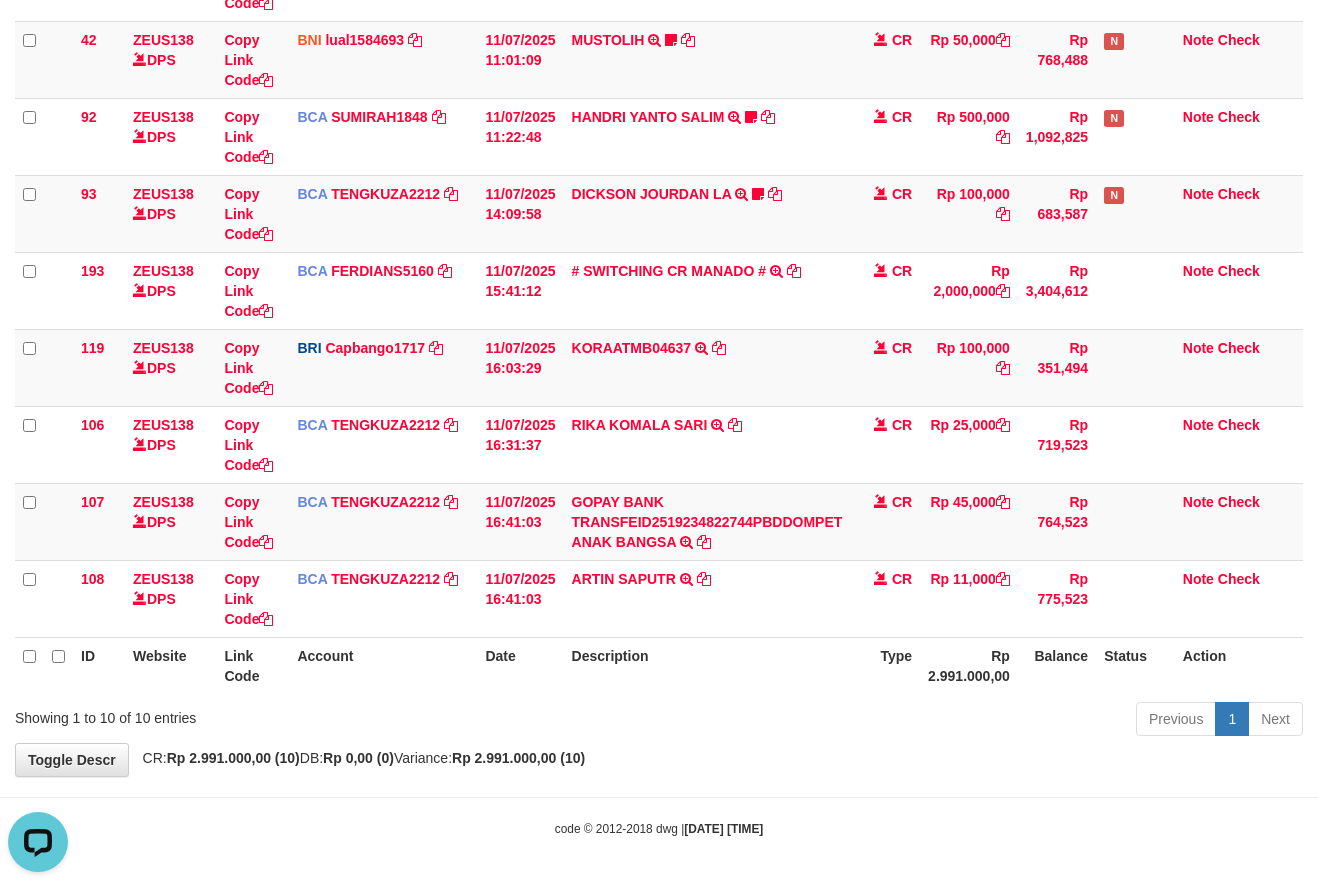 drag, startPoint x: 813, startPoint y: 771, endPoint x: 799, endPoint y: 763, distance: 16.124516 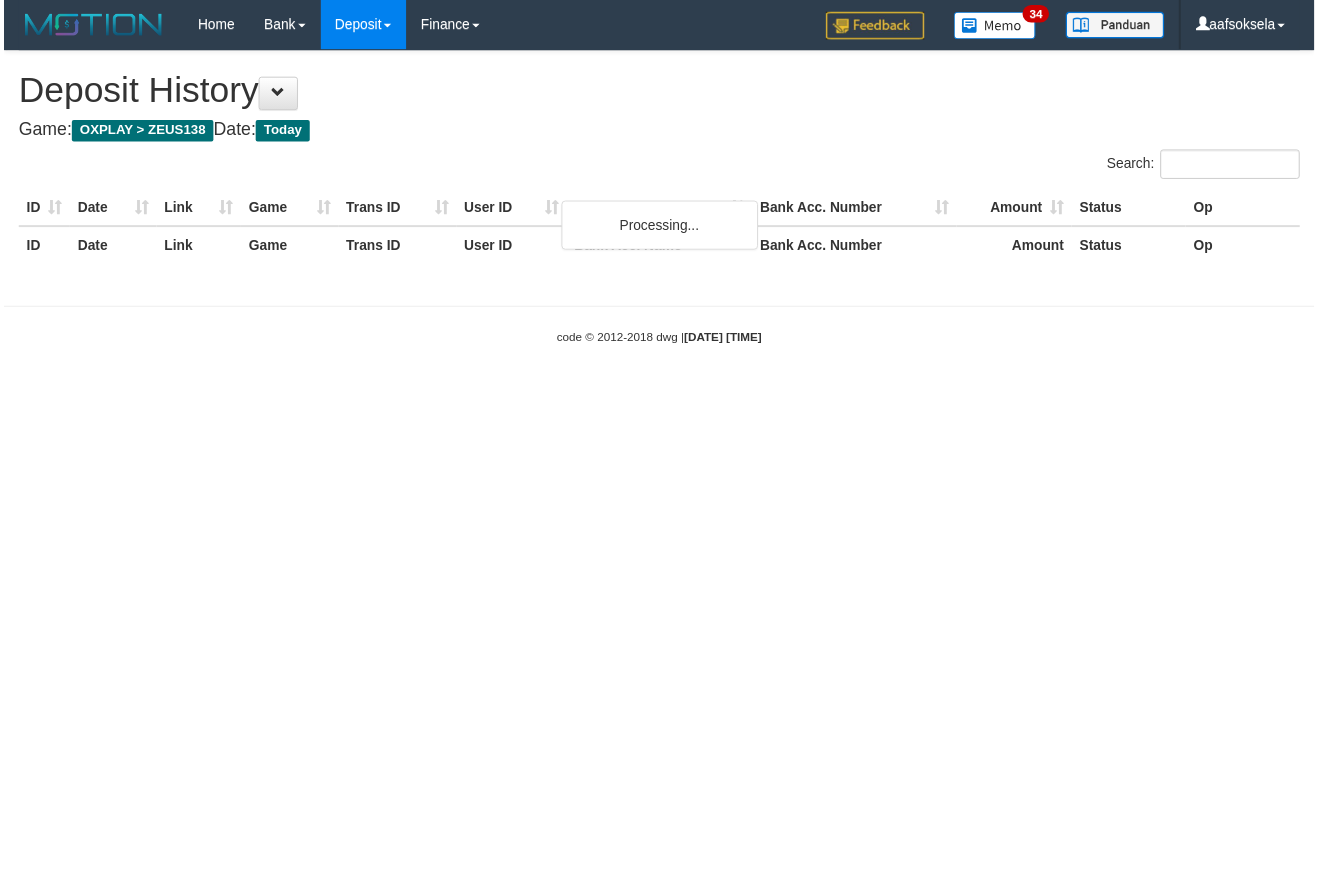 scroll, scrollTop: 0, scrollLeft: 0, axis: both 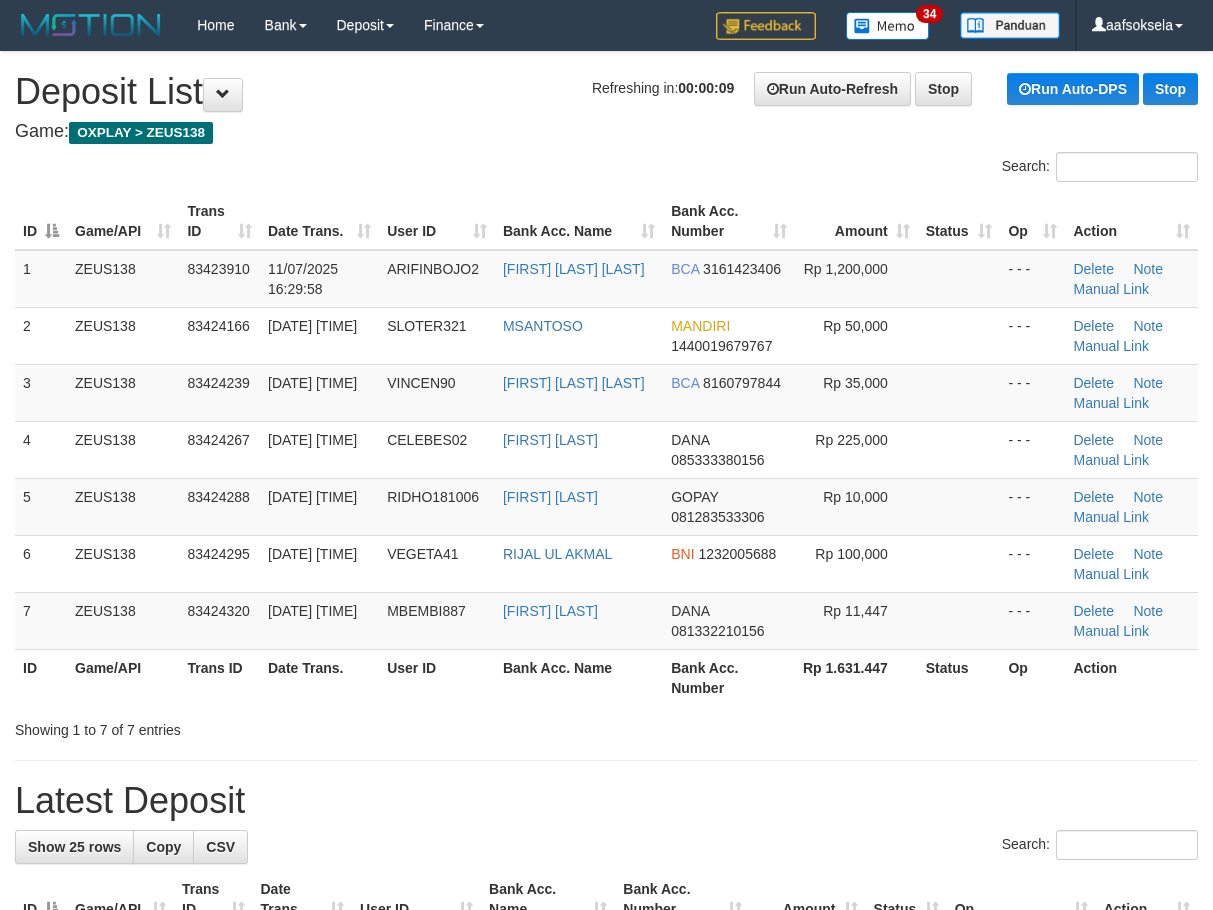 drag, startPoint x: 313, startPoint y: 762, endPoint x: 22, endPoint y: 766, distance: 291.0275 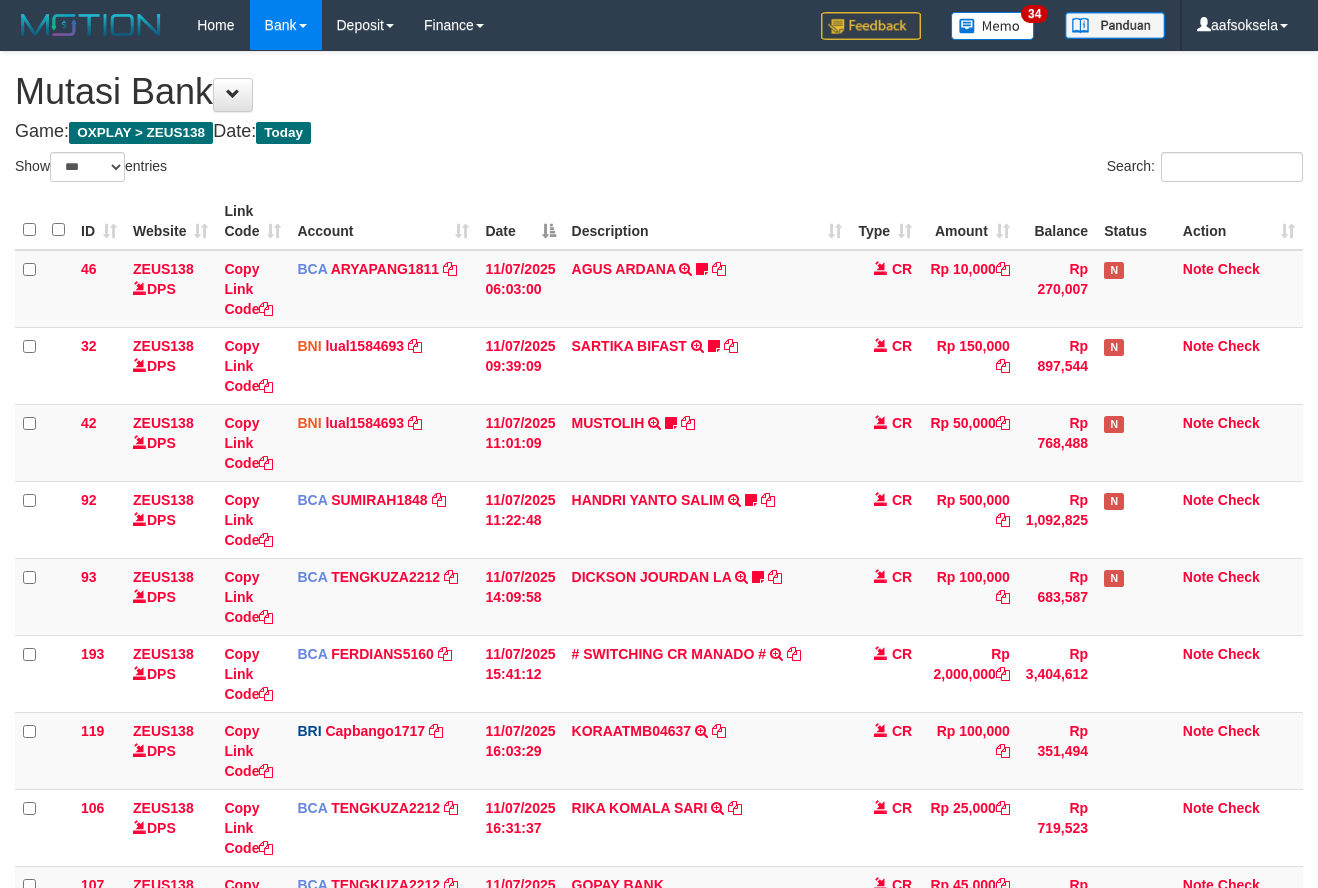 select on "***" 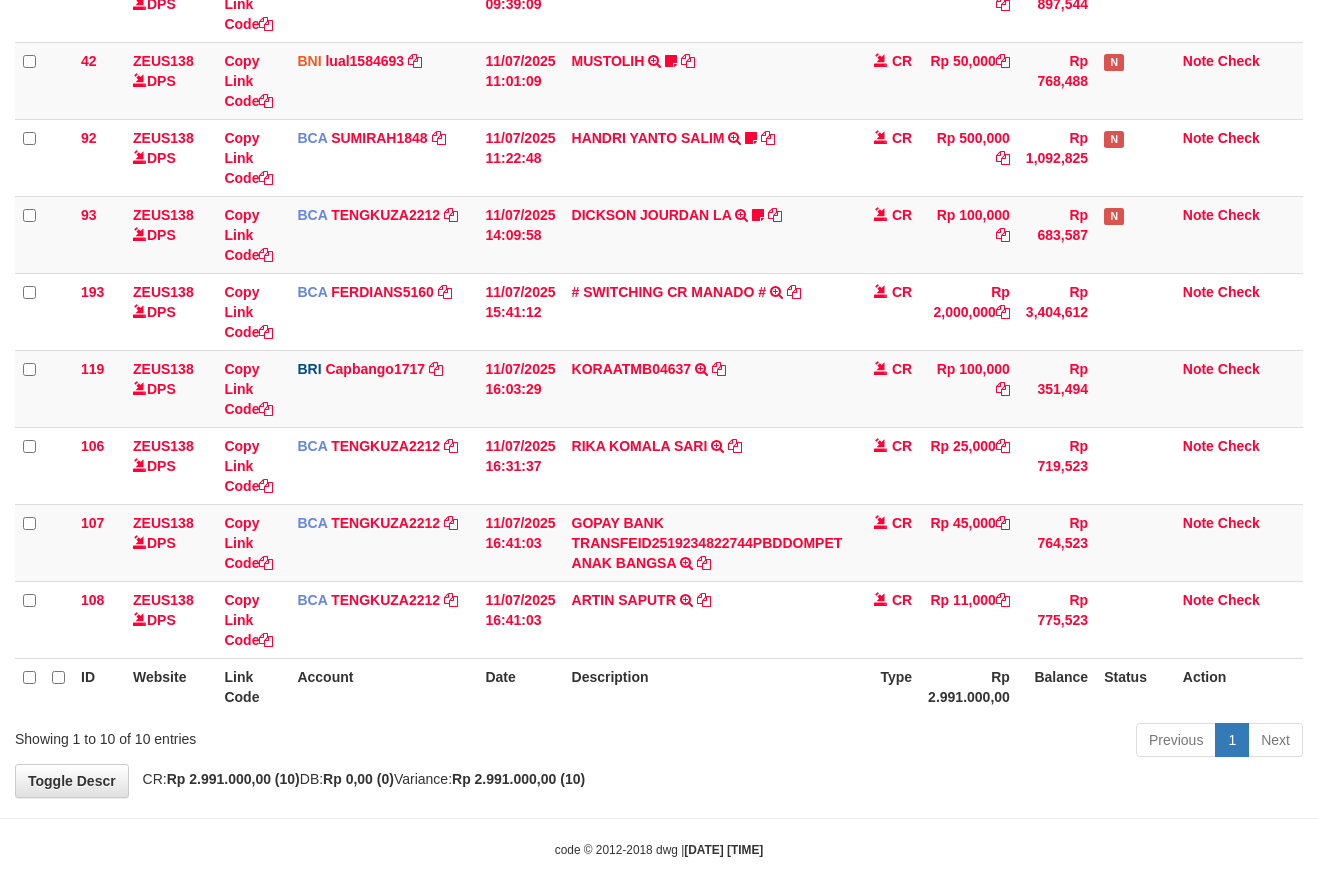 drag, startPoint x: 776, startPoint y: 759, endPoint x: 919, endPoint y: 762, distance: 143.03146 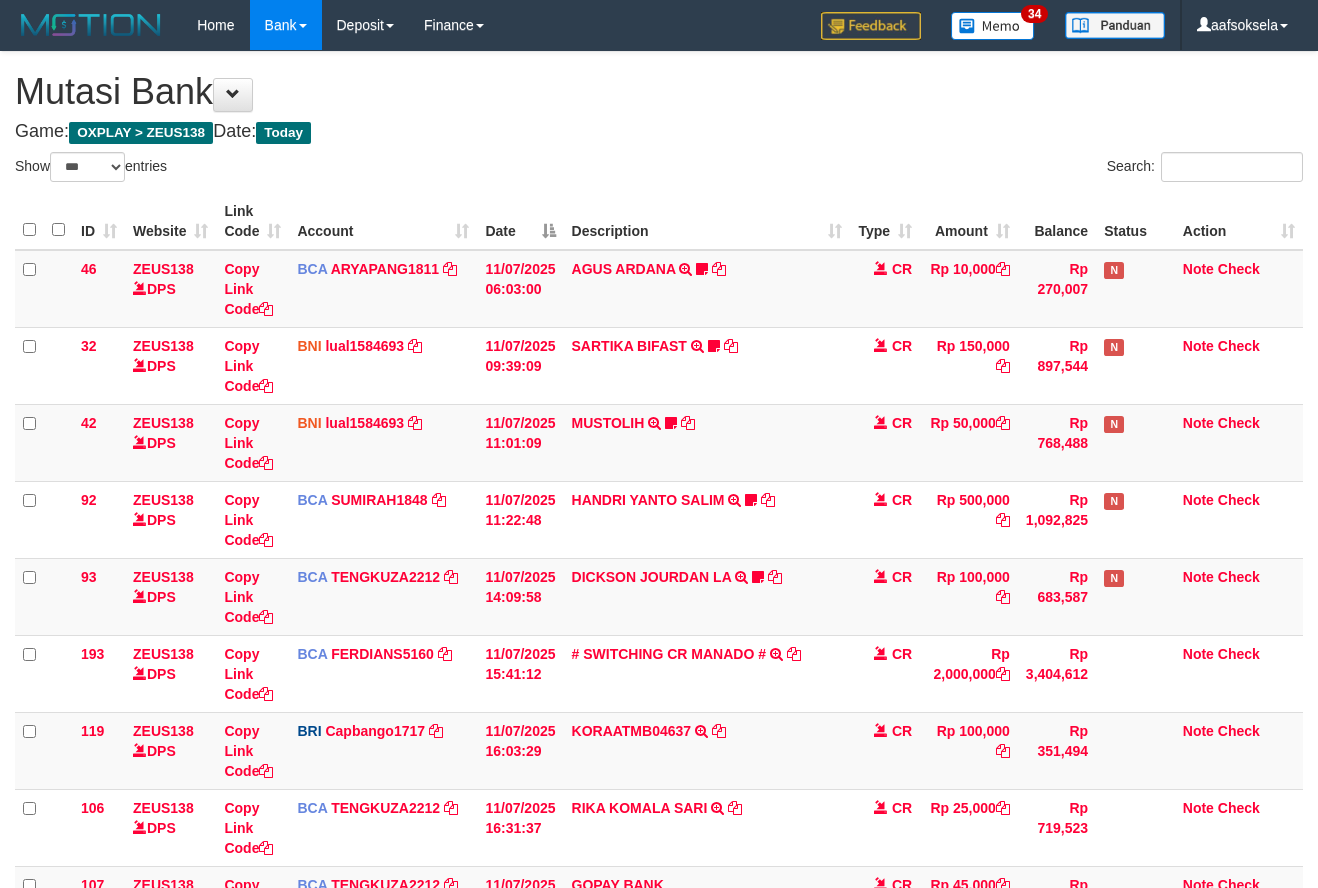 select on "***" 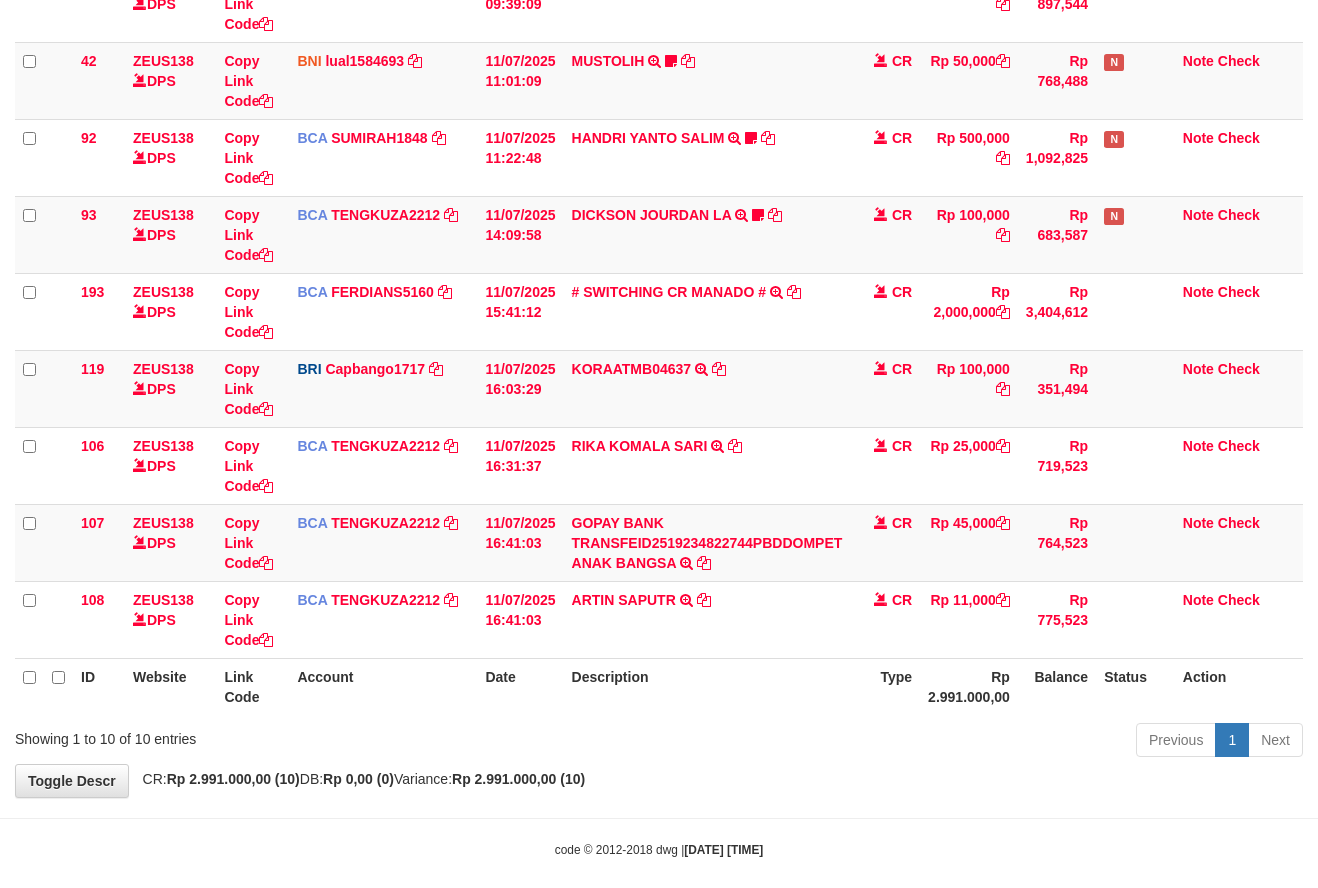 click on "Previous 1 Next" at bounding box center (933, 742) 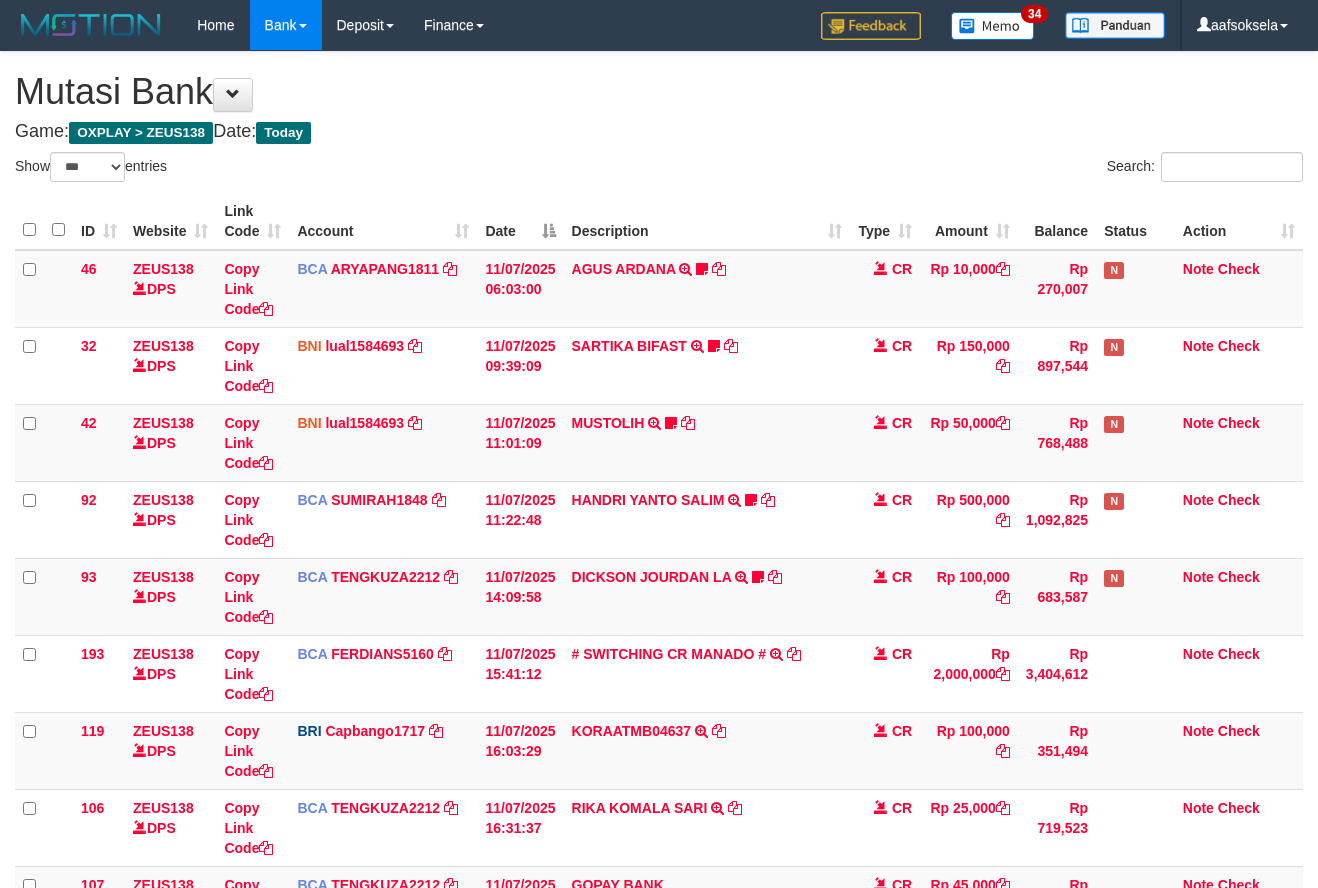 select on "***" 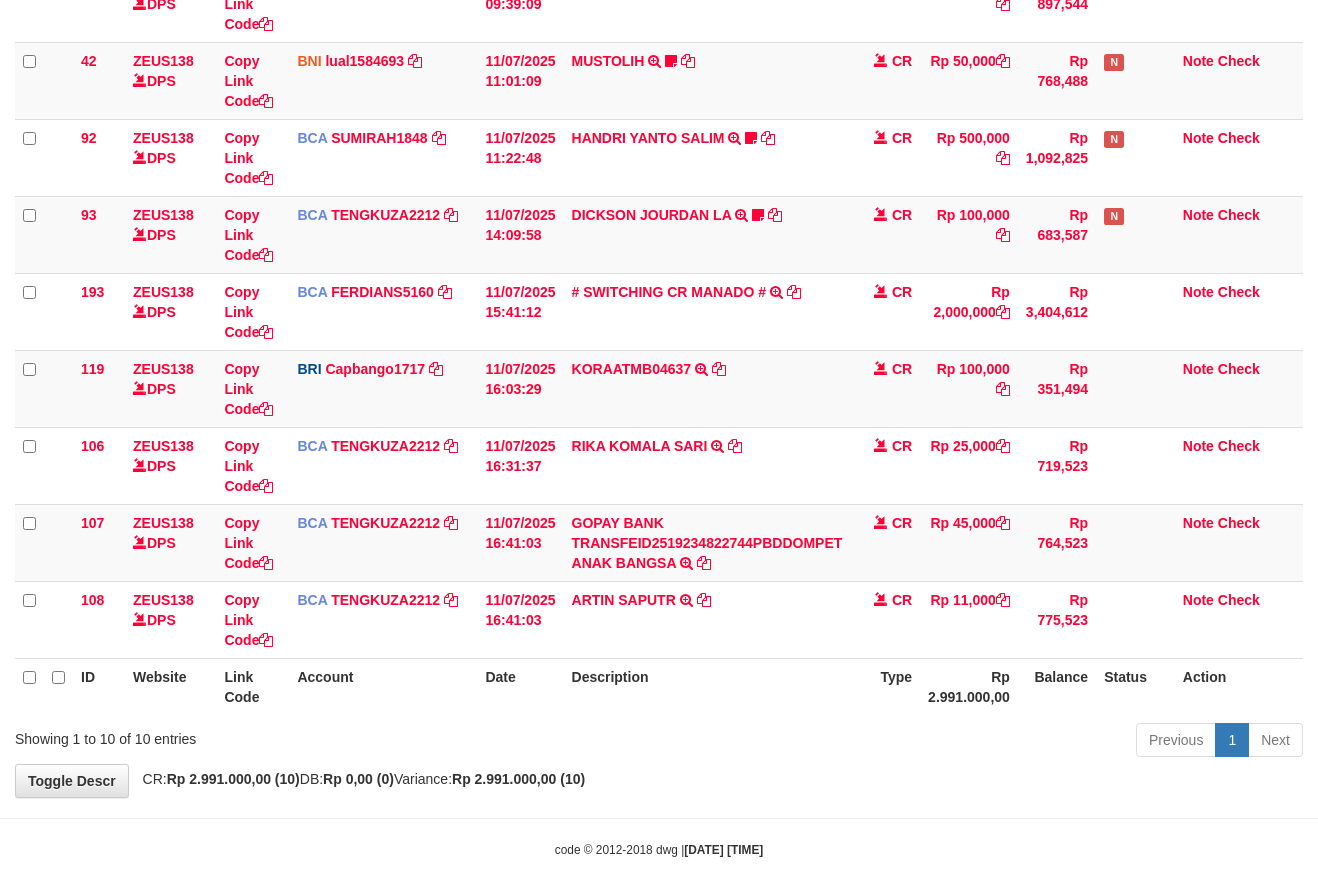 scroll, scrollTop: 383, scrollLeft: 0, axis: vertical 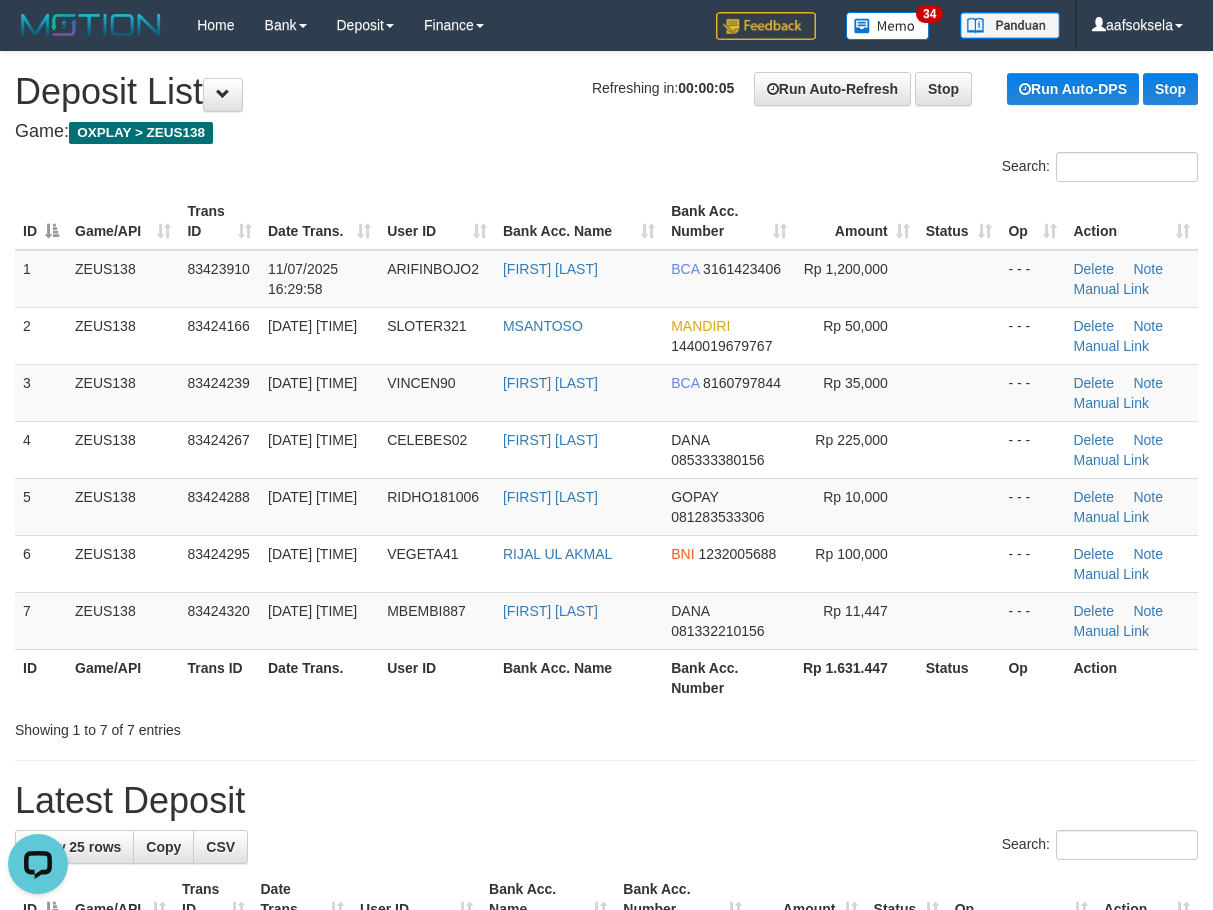 drag, startPoint x: 686, startPoint y: 791, endPoint x: 4, endPoint y: 761, distance: 682.6595 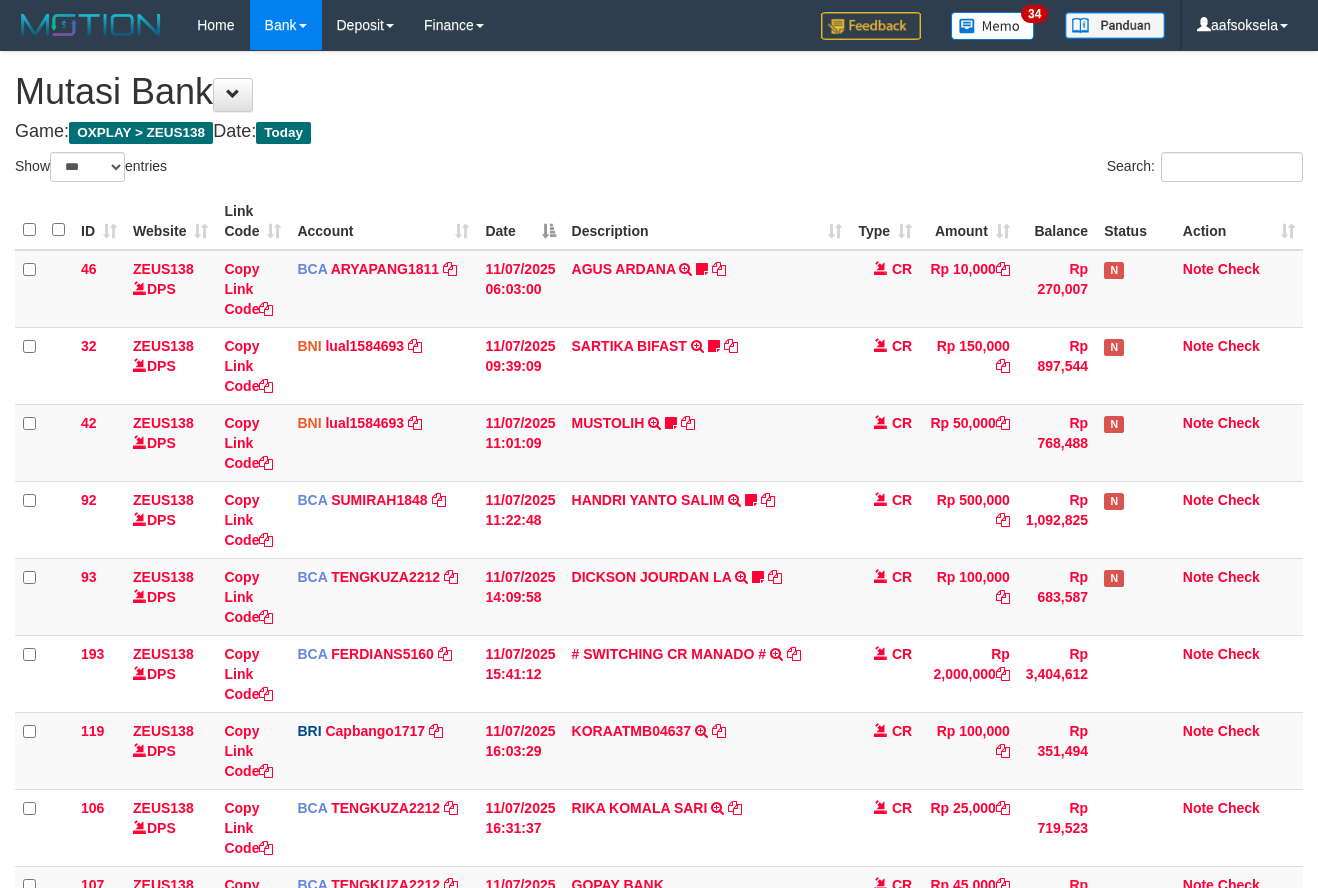 select on "***" 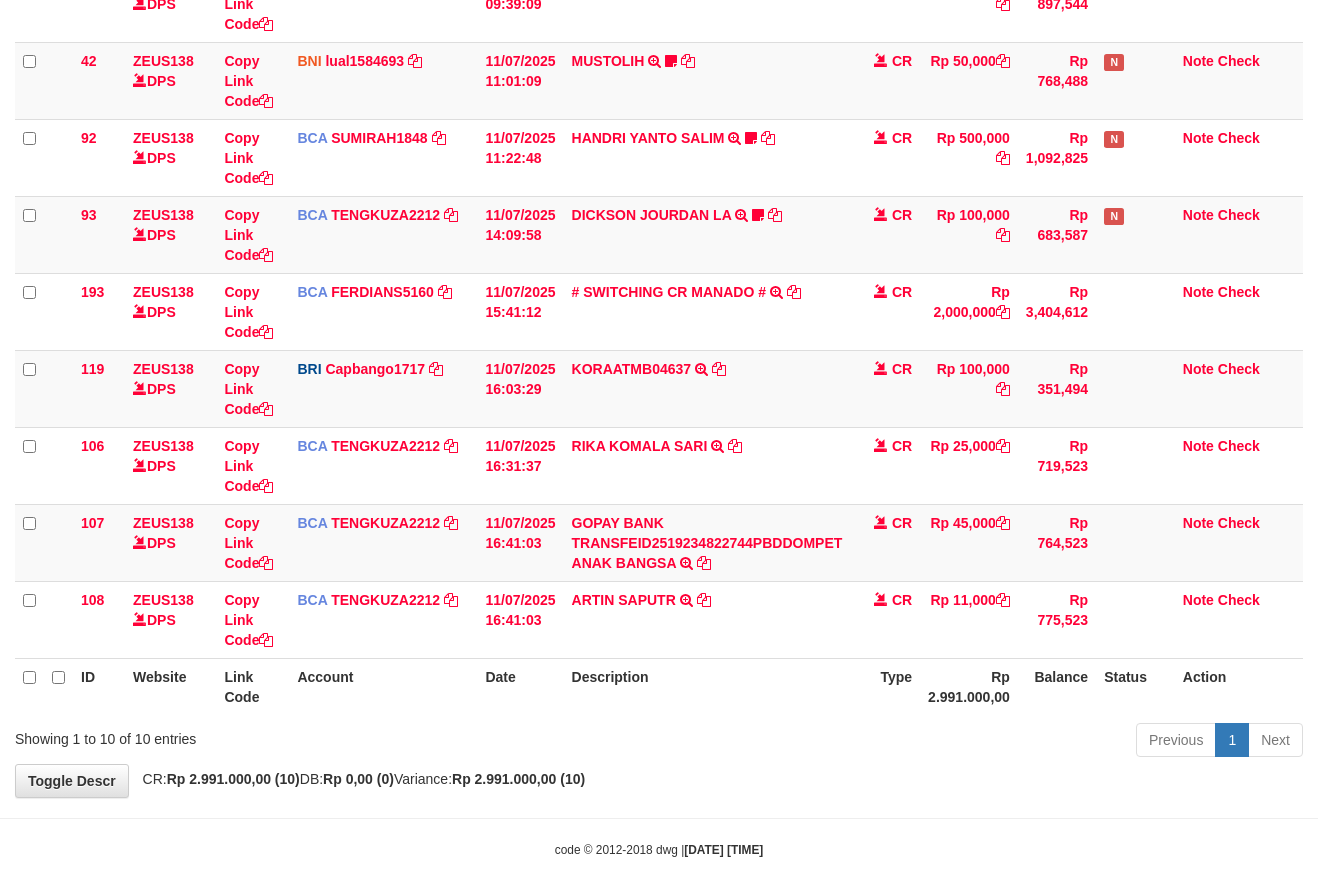 scroll, scrollTop: 383, scrollLeft: 0, axis: vertical 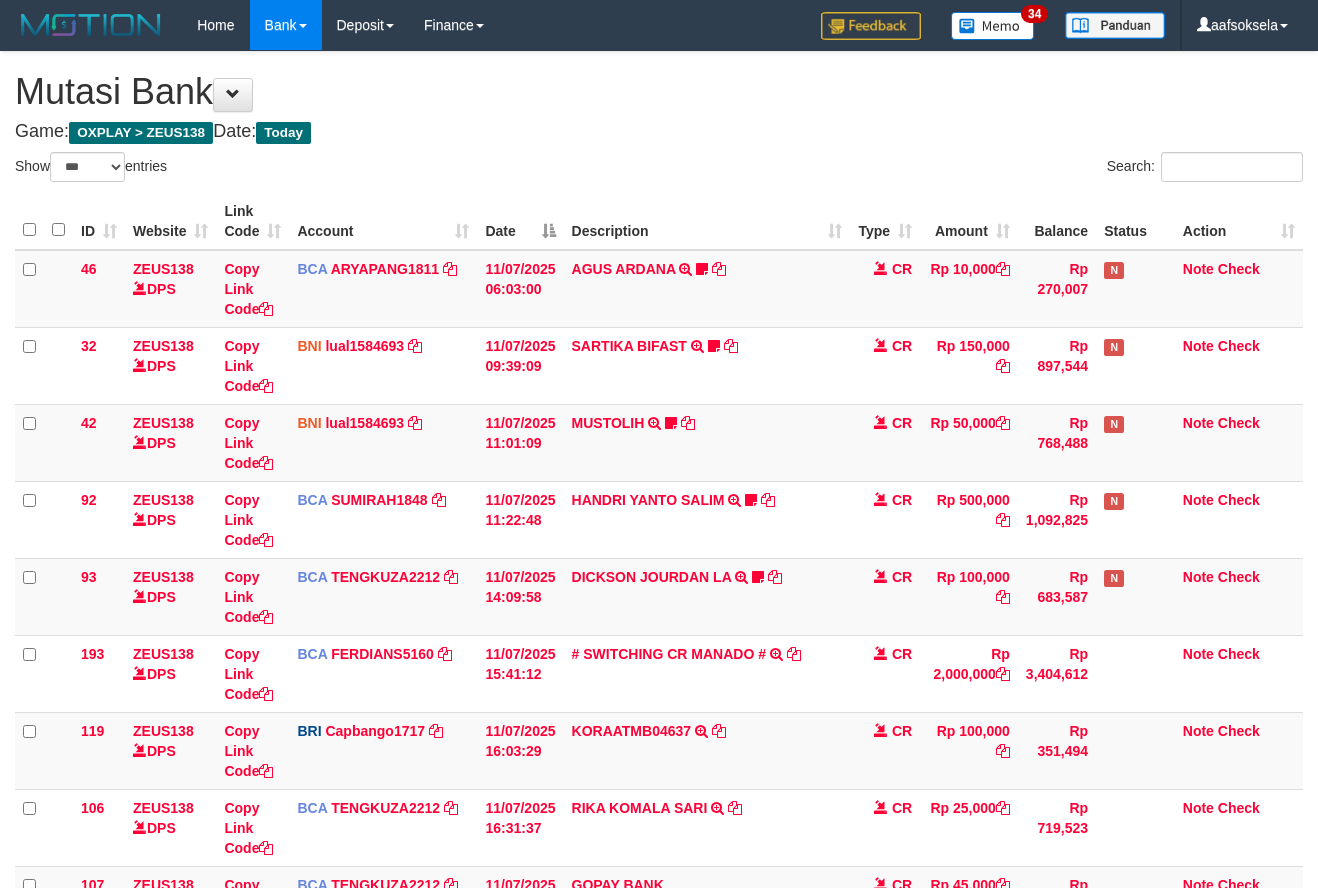 select on "***" 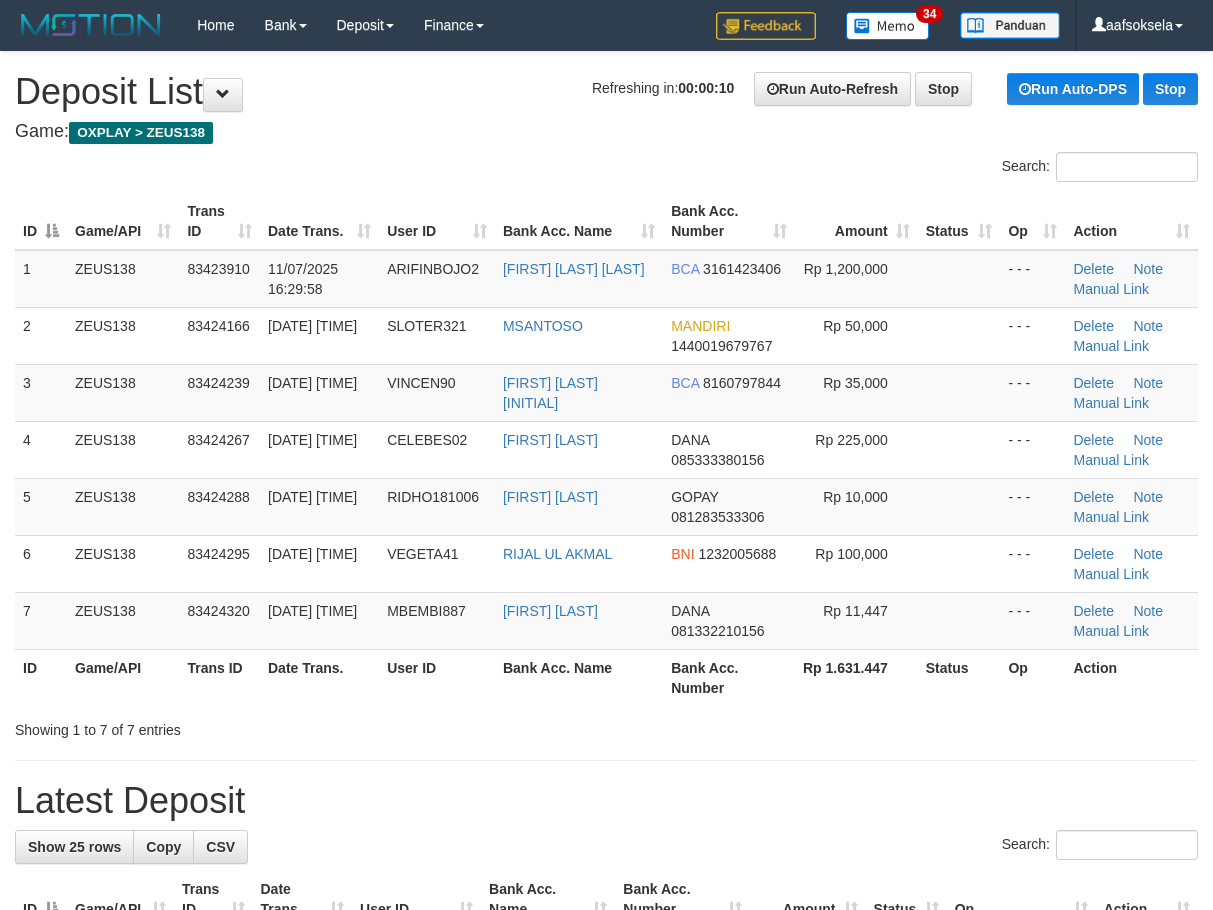 scroll, scrollTop: 0, scrollLeft: 0, axis: both 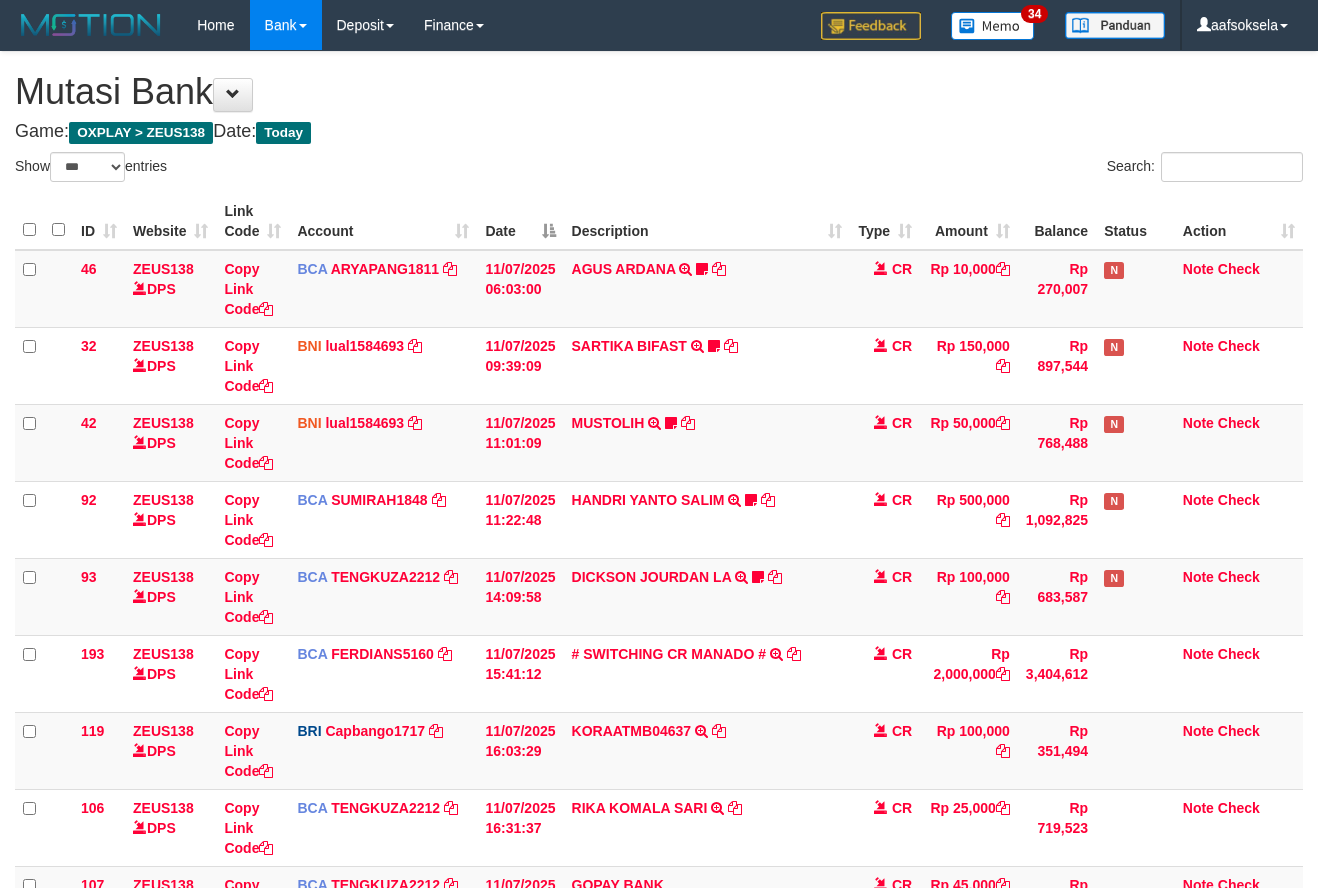 select on "***" 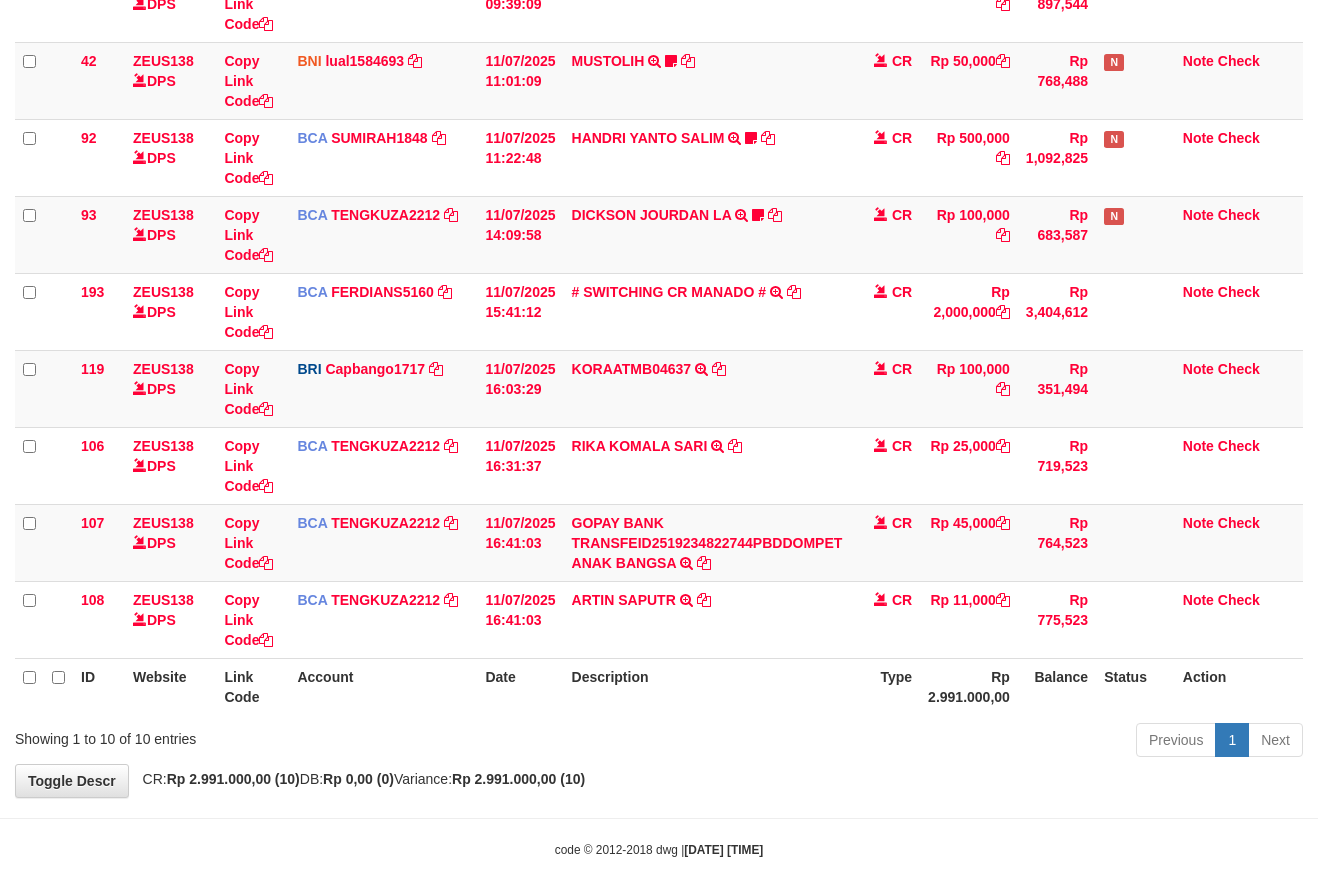scroll, scrollTop: 383, scrollLeft: 0, axis: vertical 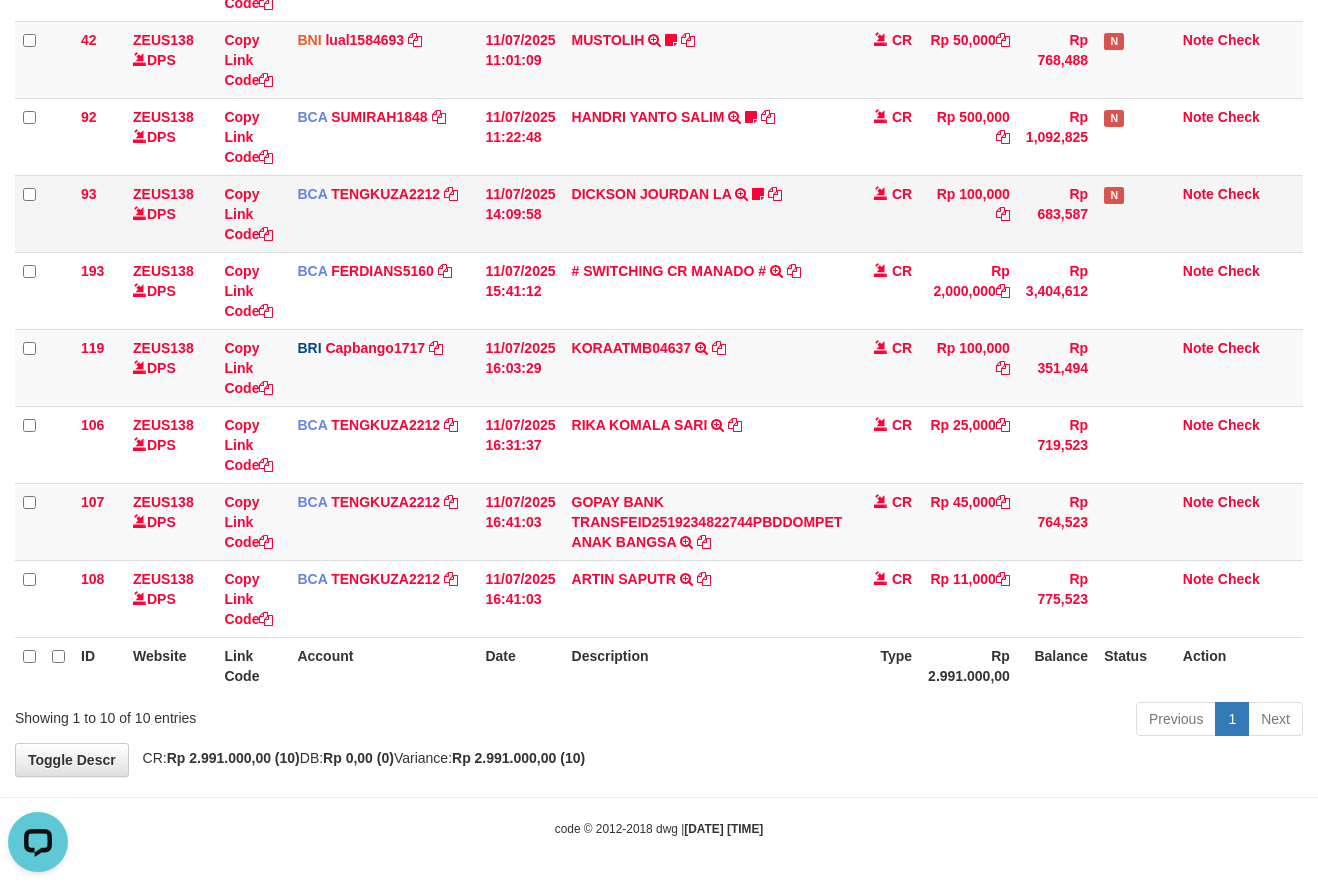 click on "DICKSON JOURDAN LA            TRSF E-BANKING CR 1107/FTSCY/WS95031
100000.00DICKSON JOURDAN LA    gacormania16A" at bounding box center (707, 213) 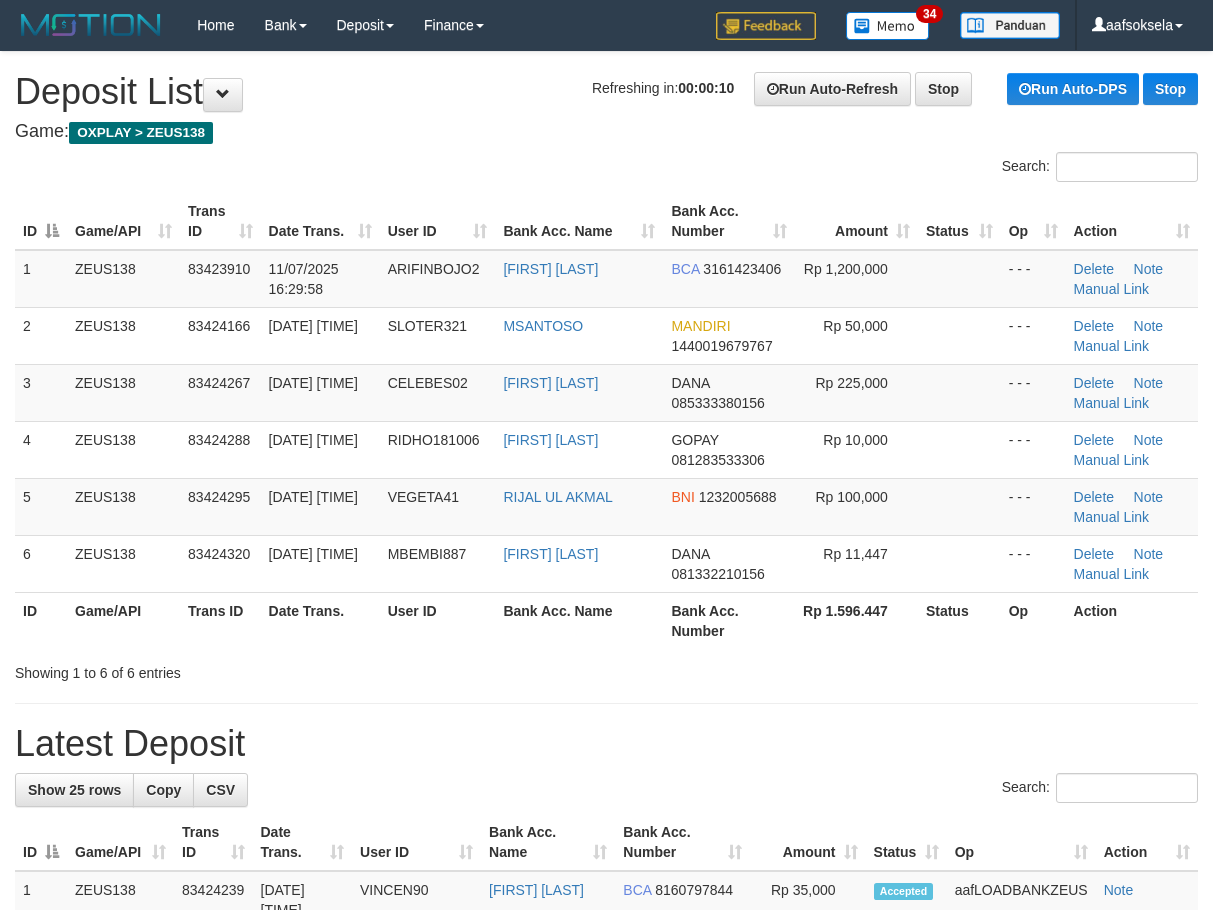 scroll, scrollTop: 0, scrollLeft: 0, axis: both 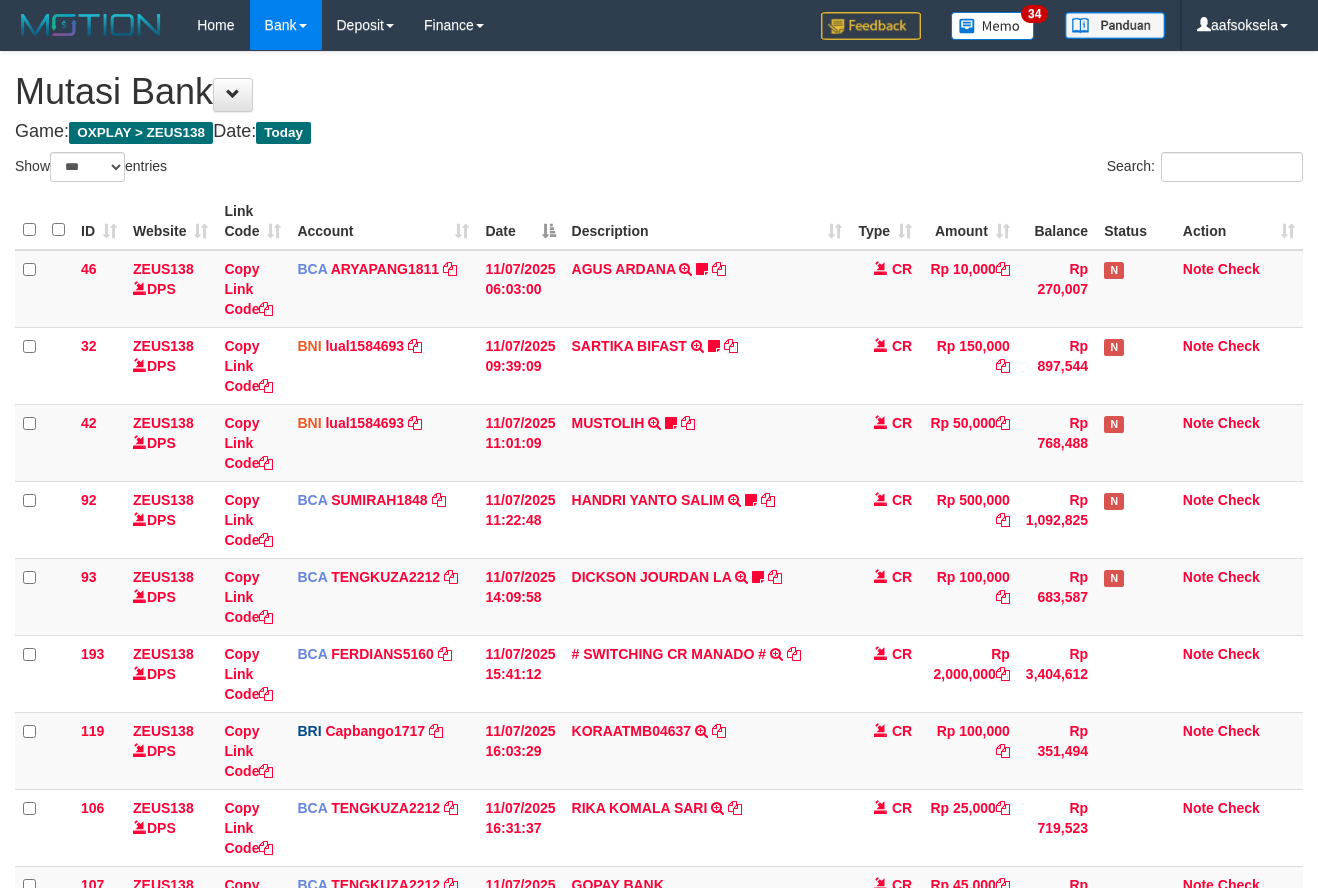 select on "***" 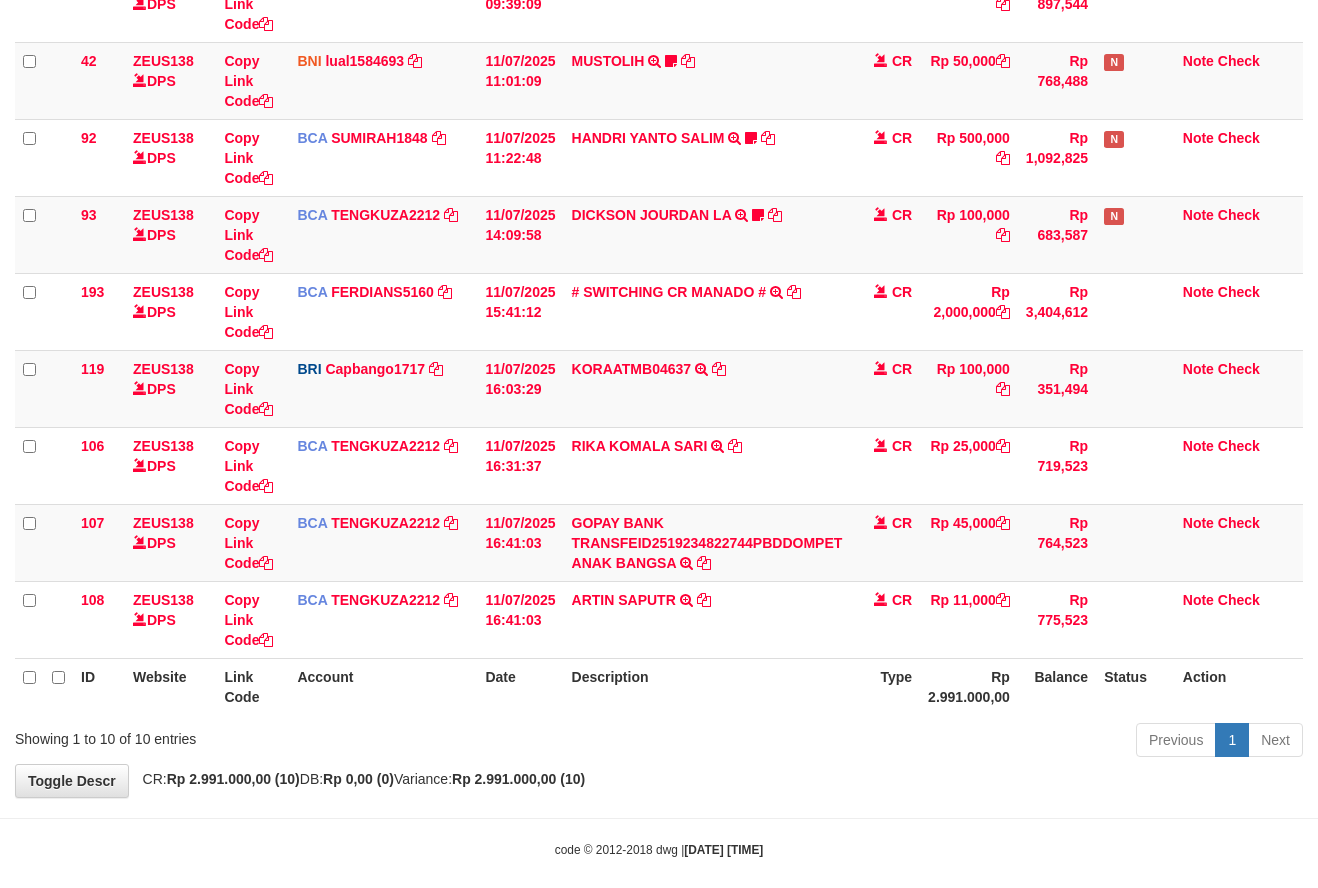 scroll, scrollTop: 383, scrollLeft: 0, axis: vertical 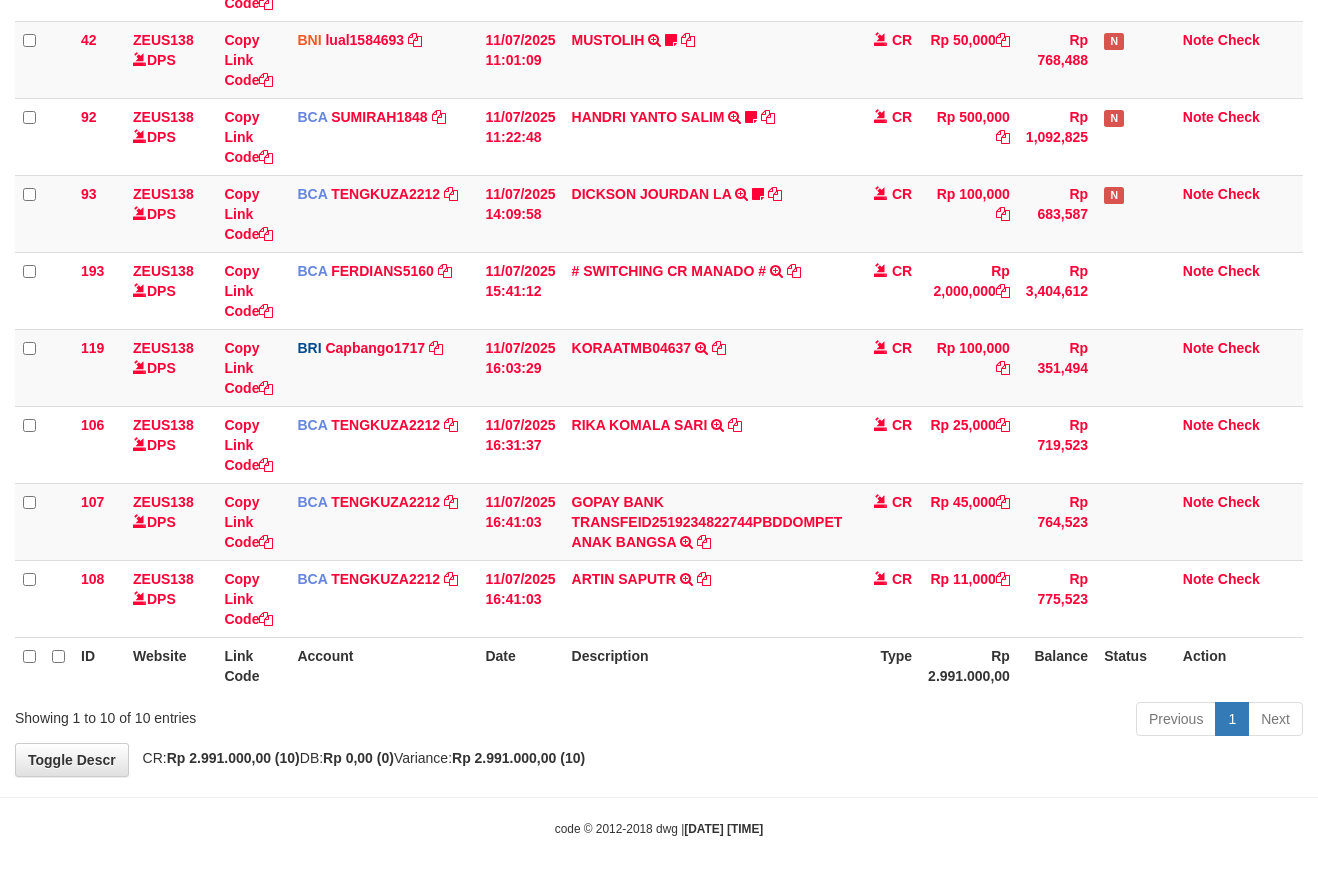 click on "Description" at bounding box center [707, 665] 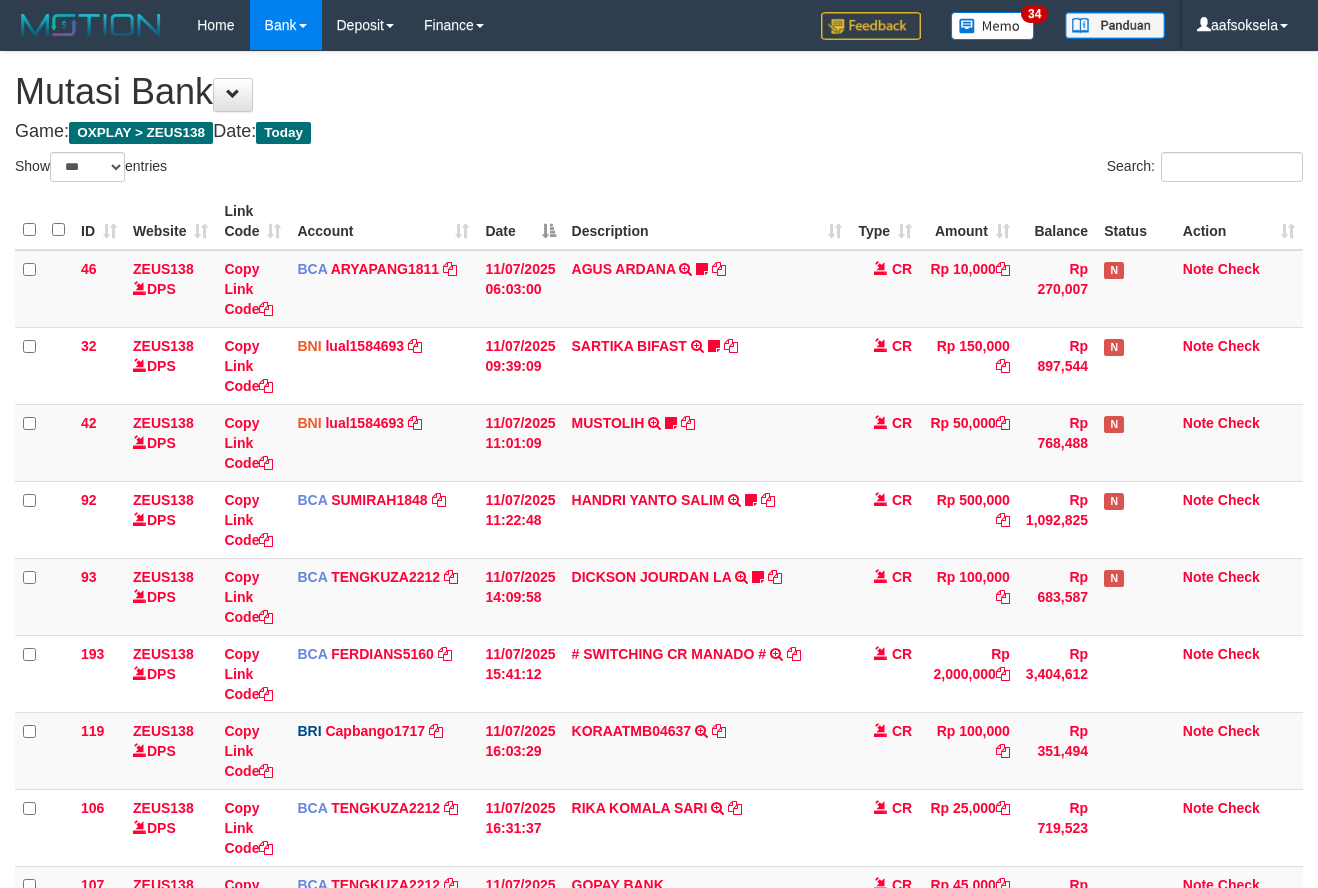 select on "***" 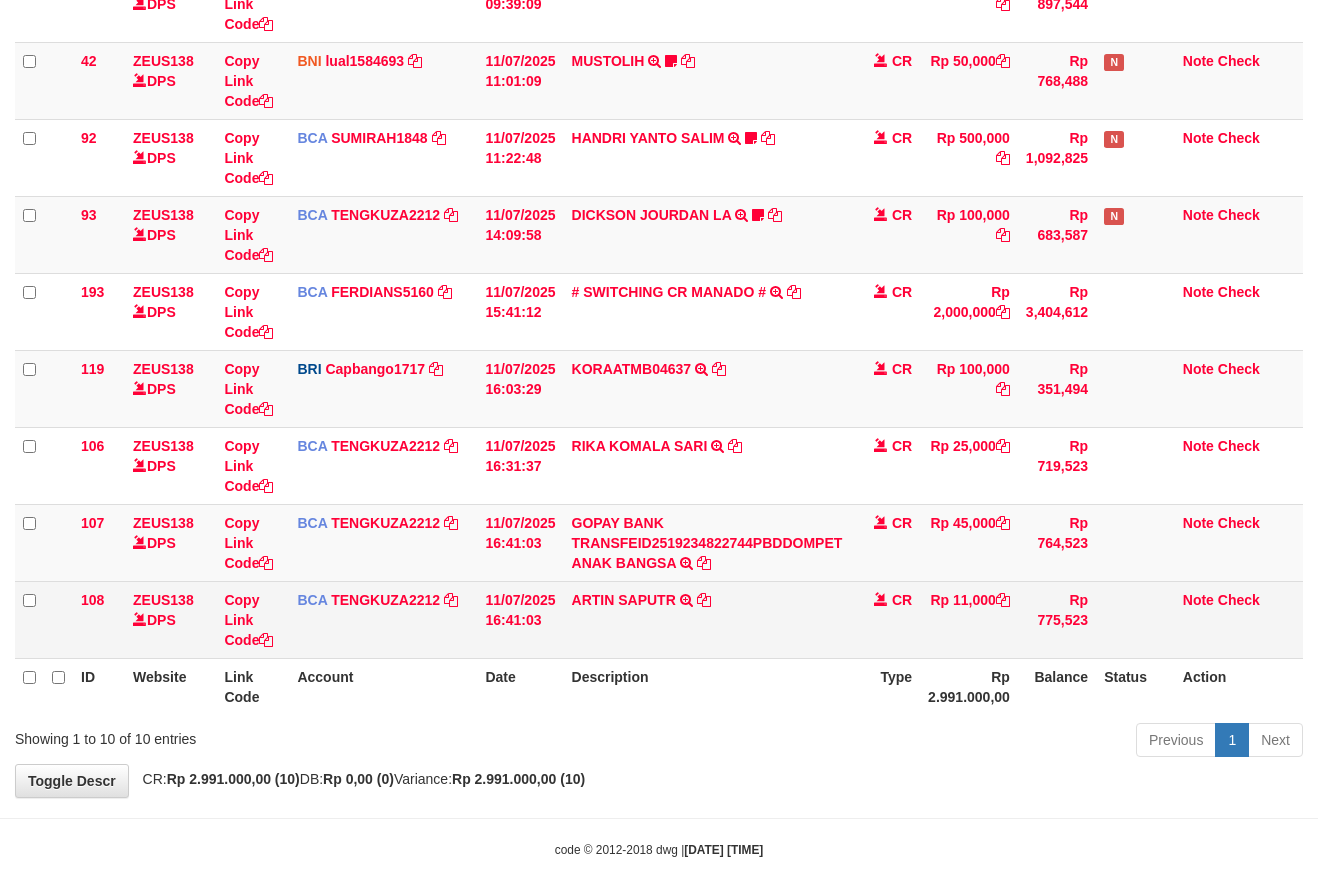 scroll, scrollTop: 383, scrollLeft: 0, axis: vertical 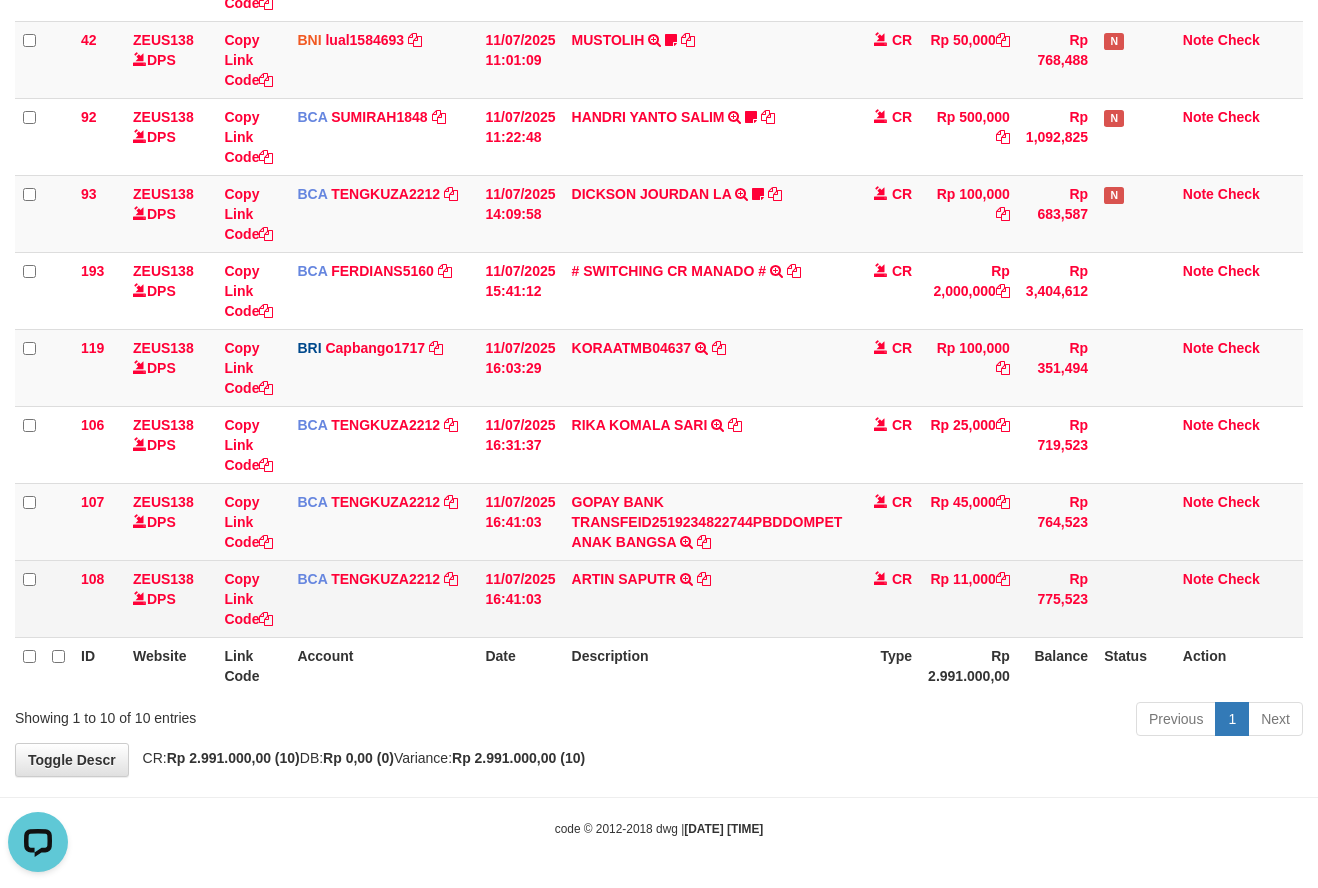 drag, startPoint x: 847, startPoint y: 651, endPoint x: 853, endPoint y: 635, distance: 17.088007 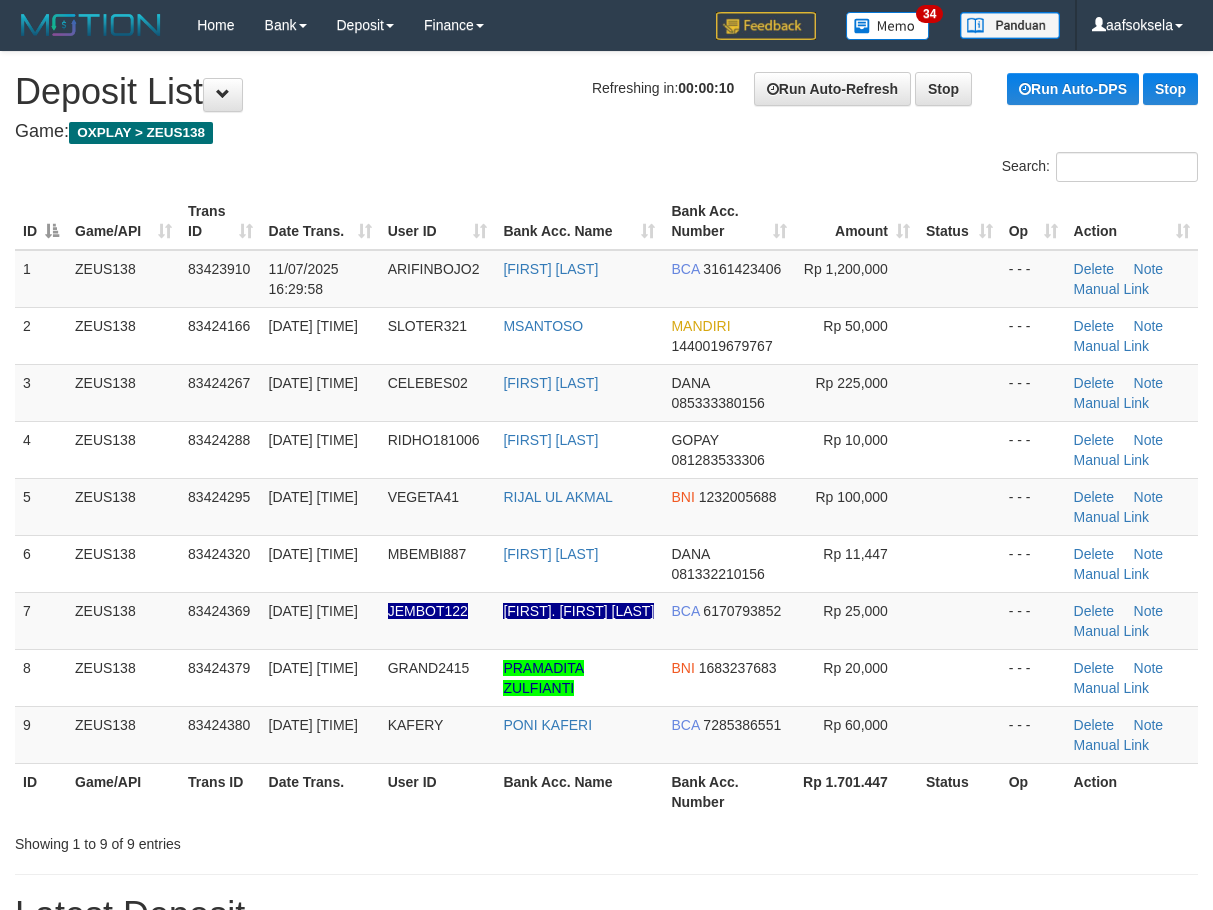 scroll, scrollTop: 0, scrollLeft: 0, axis: both 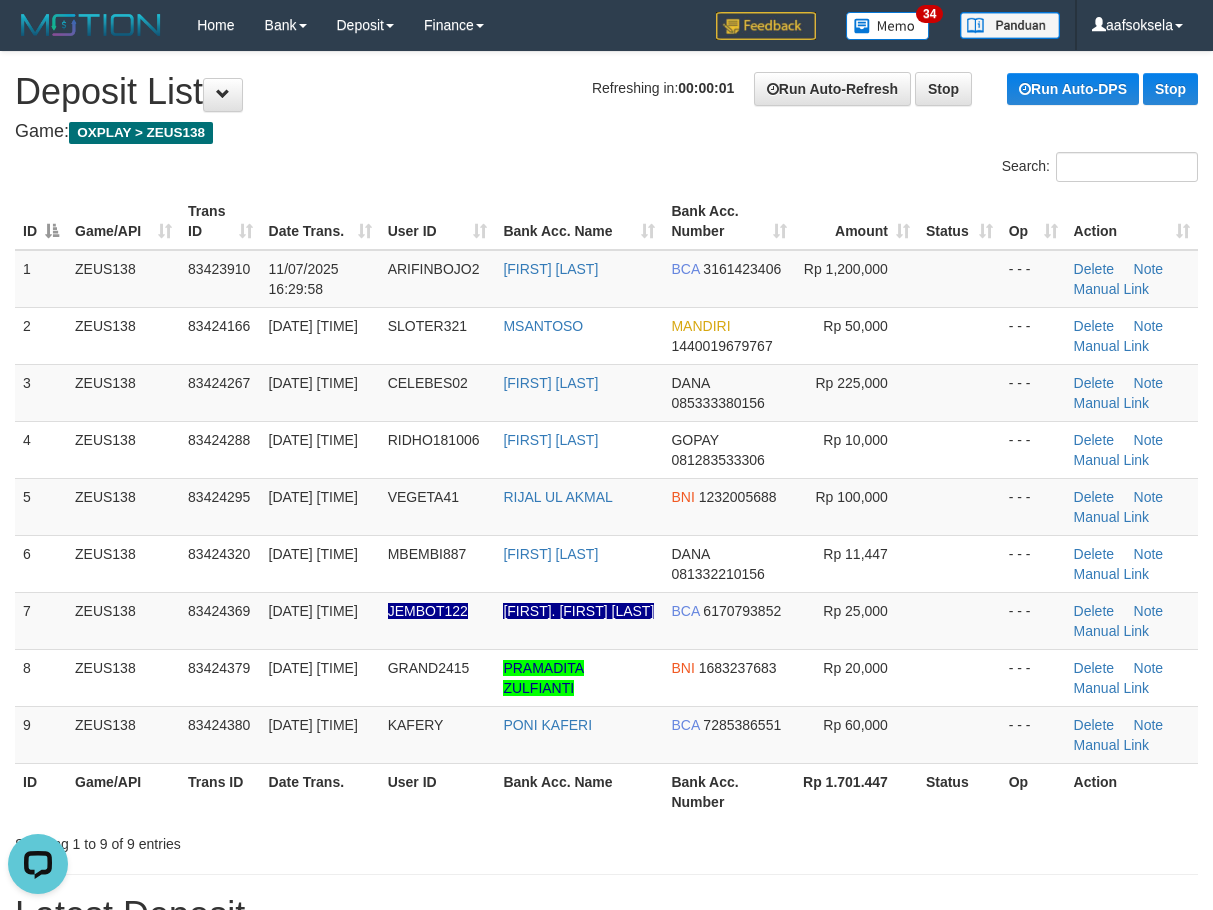 drag, startPoint x: 183, startPoint y: 446, endPoint x: 13, endPoint y: 569, distance: 209.83089 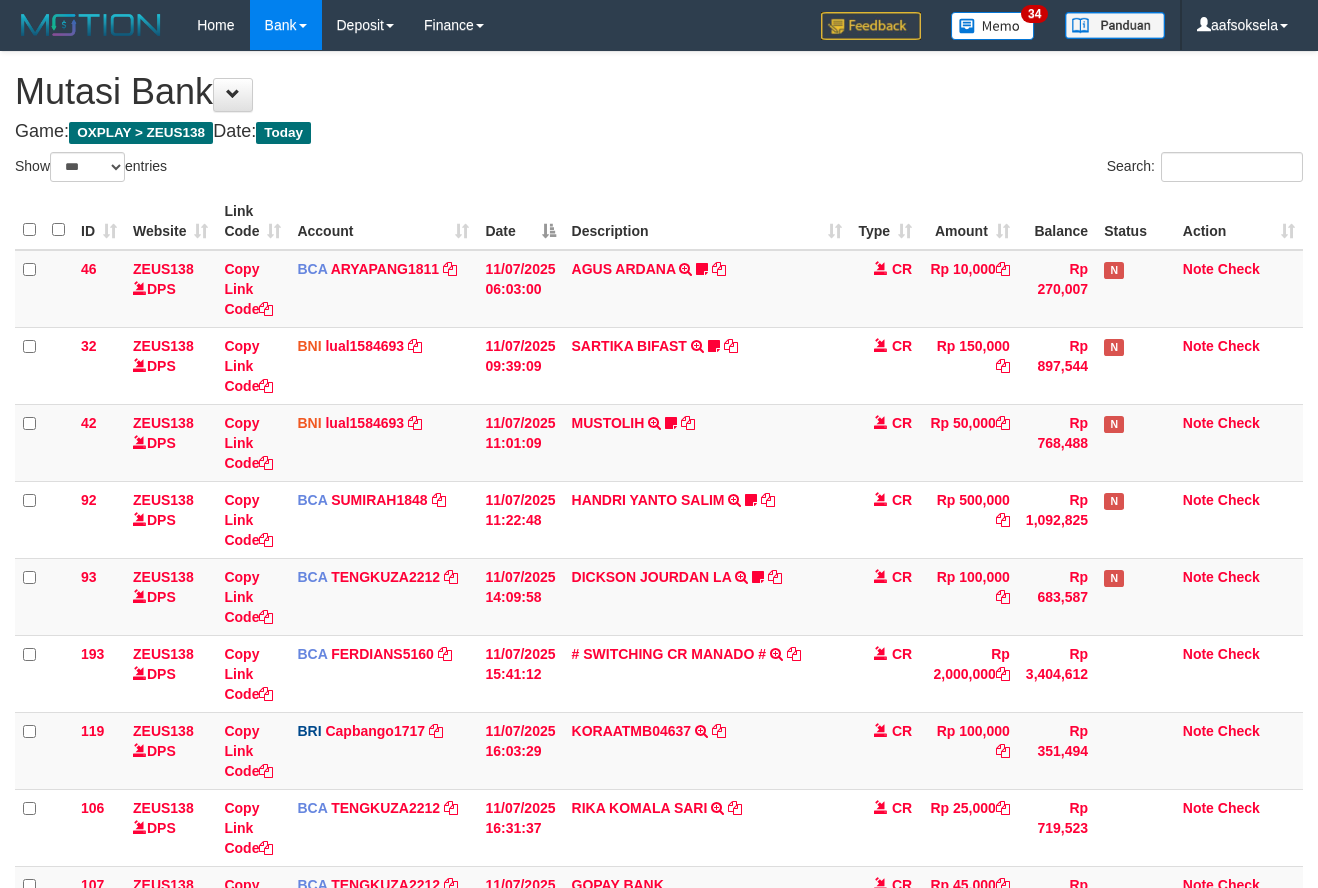 select on "***" 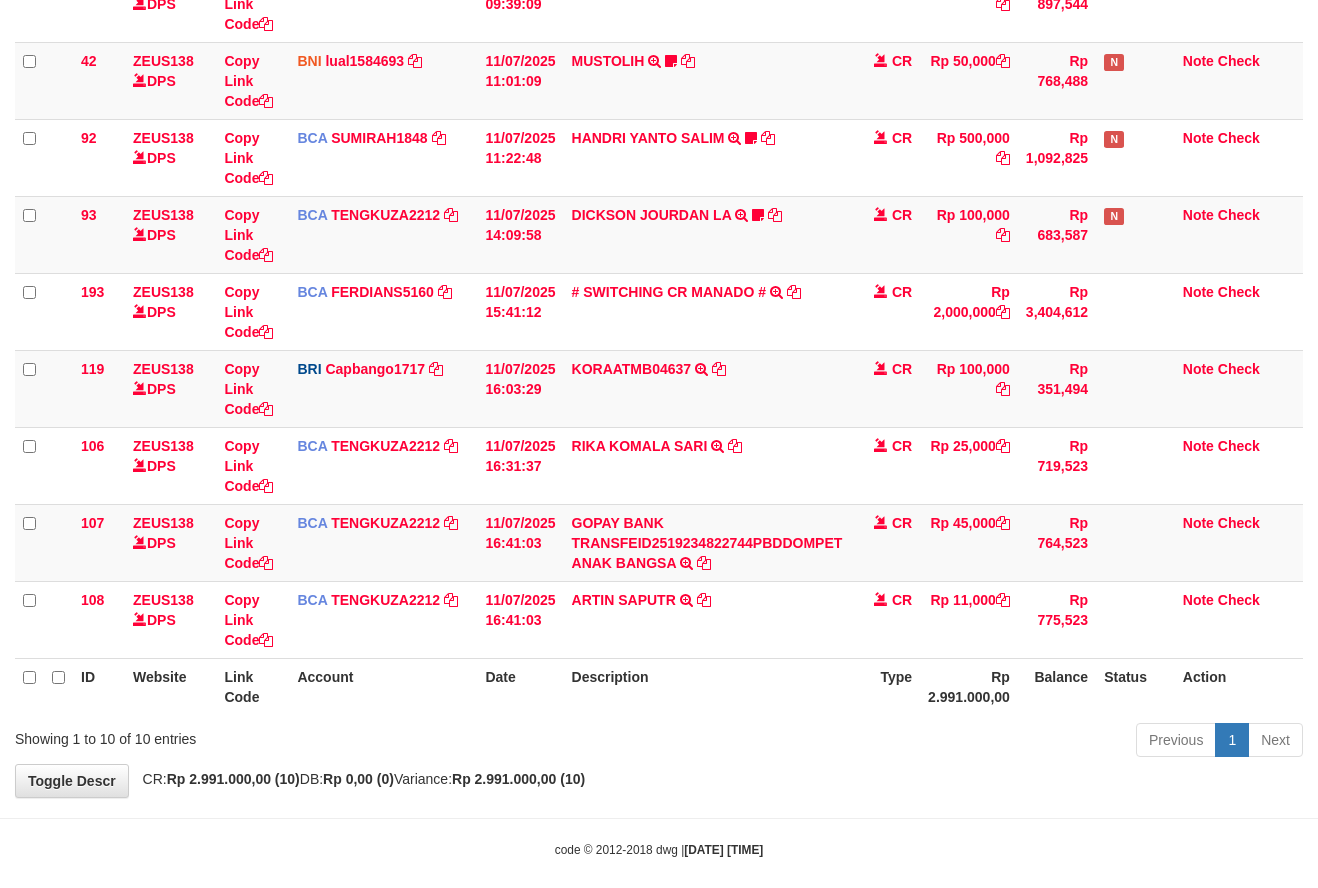 scroll, scrollTop: 383, scrollLeft: 0, axis: vertical 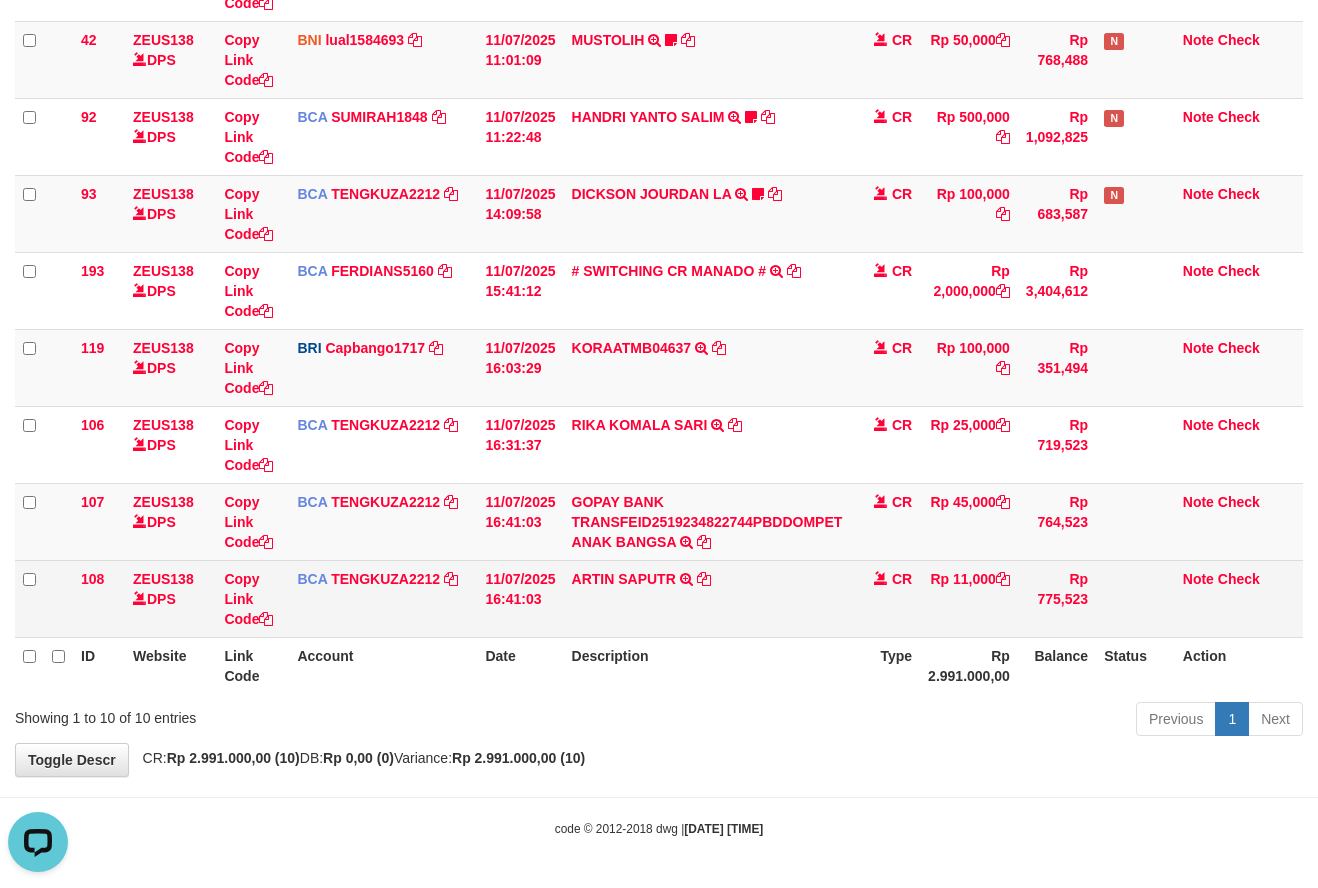 click on "ARTIN SAPUTR         TRSF E-BANKING CR 1107/FTSCY/WS95051
11000.002025071135464128 TRFDN-ARTIN SAPUTRESPAY DEBIT INDONE" at bounding box center [707, 598] 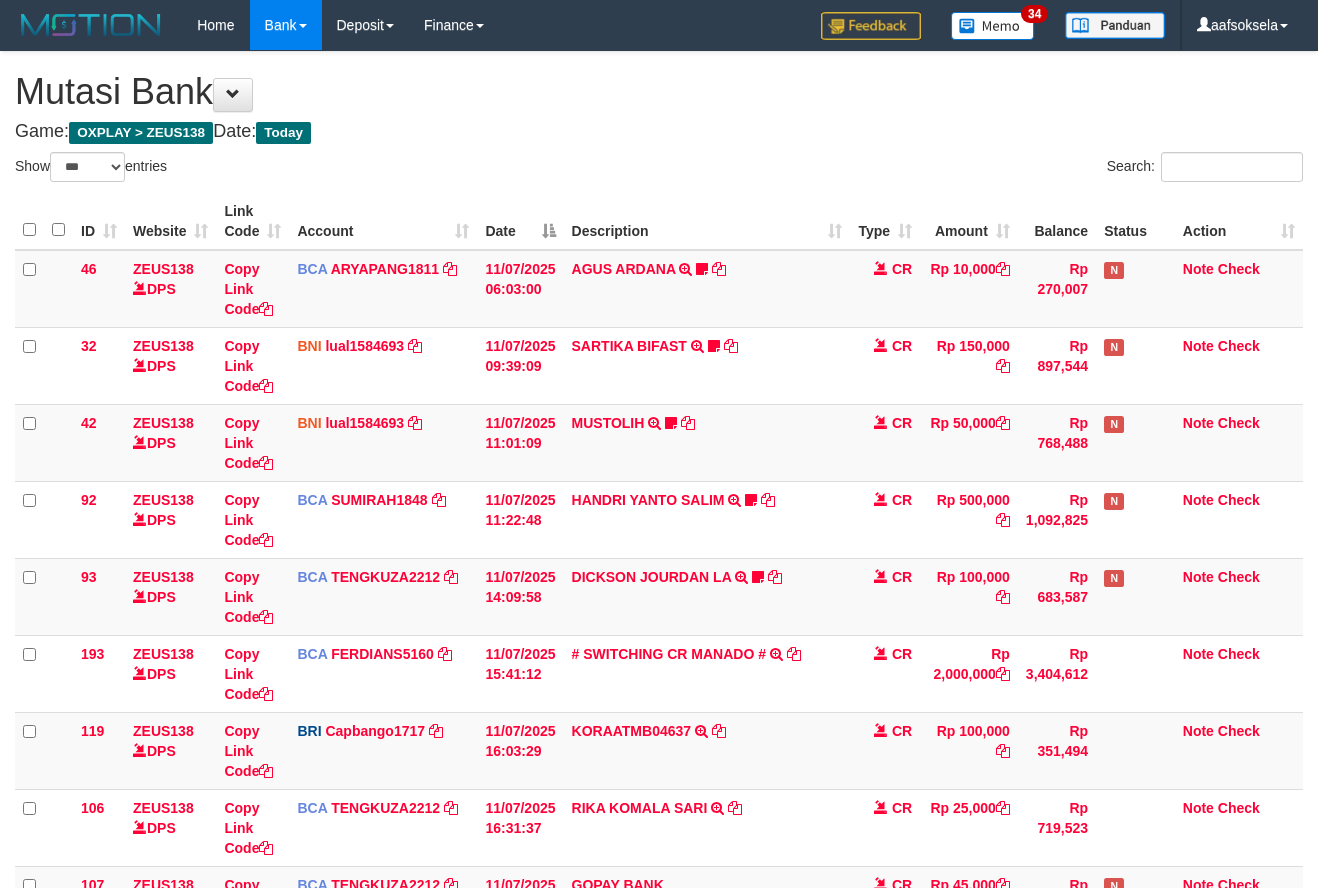 select on "***" 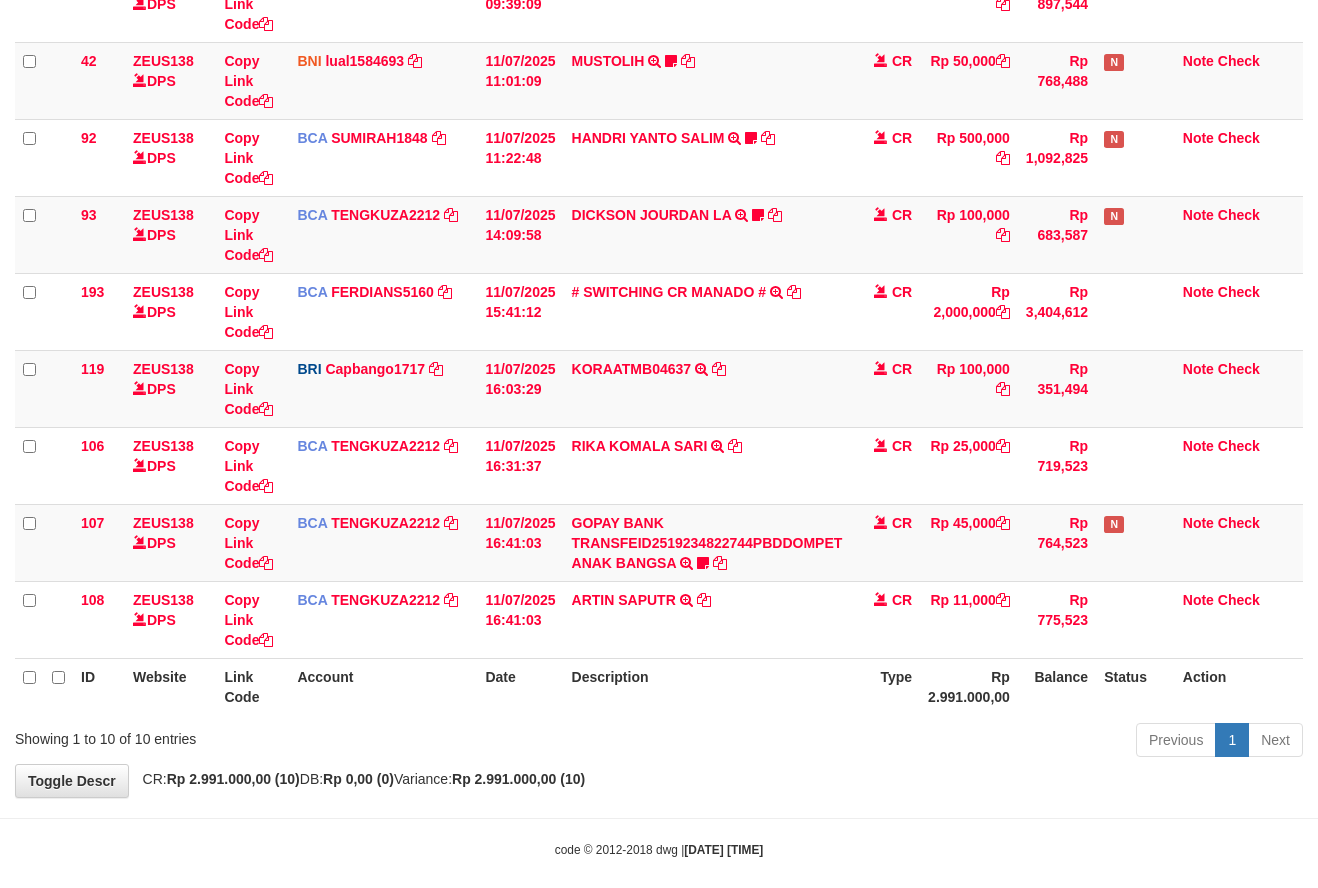 click on "ARTIN SAPUTR         TRSF E-BANKING CR 1107/FTSCY/WS95051
11000.002025071135464128 TRFDN-ARTIN SAPUTRESPAY DEBIT INDONE" at bounding box center [707, 619] 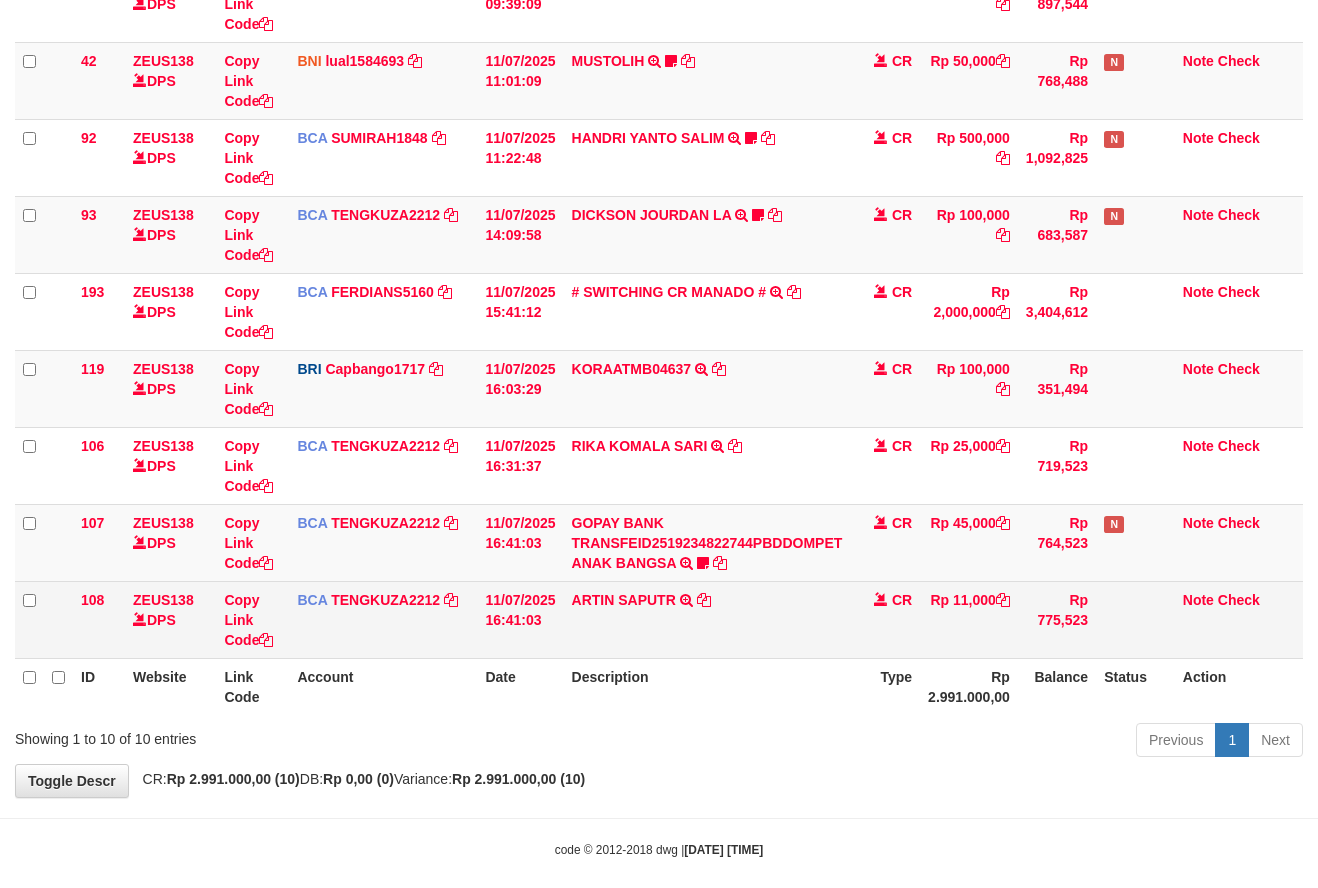 scroll, scrollTop: 383, scrollLeft: 0, axis: vertical 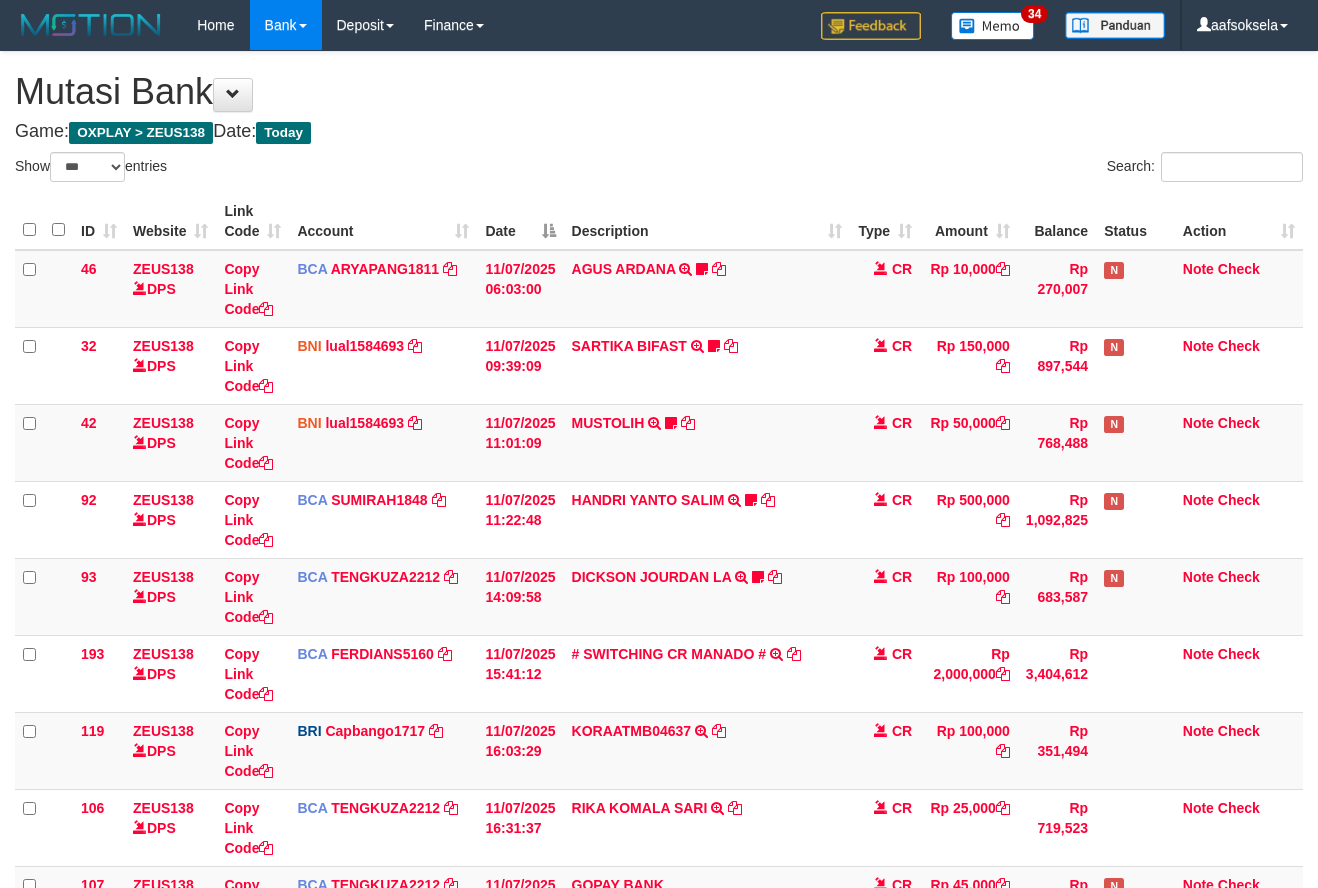 select on "***" 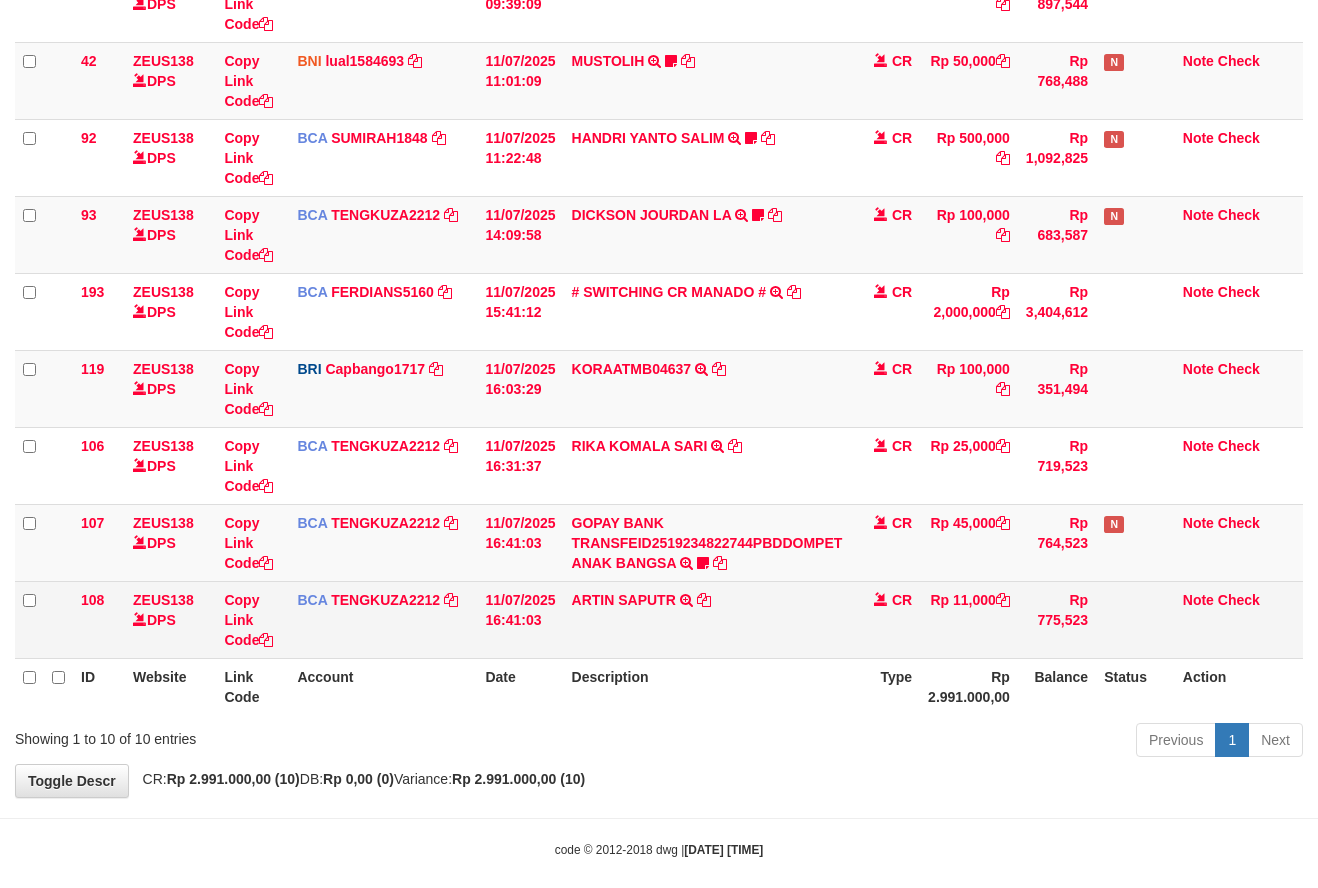 click on "ARTIN SAPUTR         TRSF E-BANKING CR 1107/FTSCY/WS95051
11000.002025071135464128 TRFDN-ARTIN SAPUTRESPAY DEBIT INDONE" at bounding box center (707, 619) 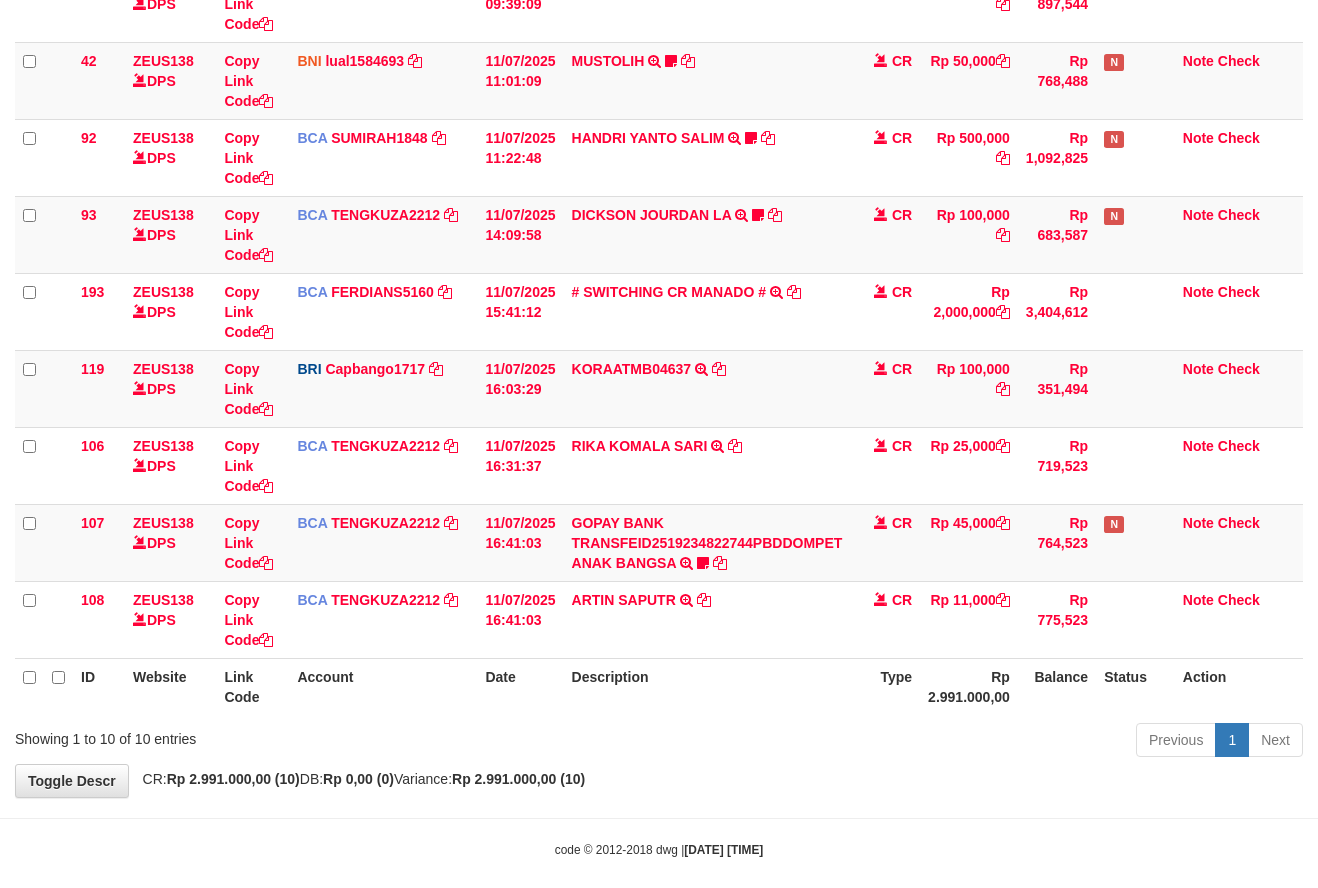 scroll, scrollTop: 383, scrollLeft: 0, axis: vertical 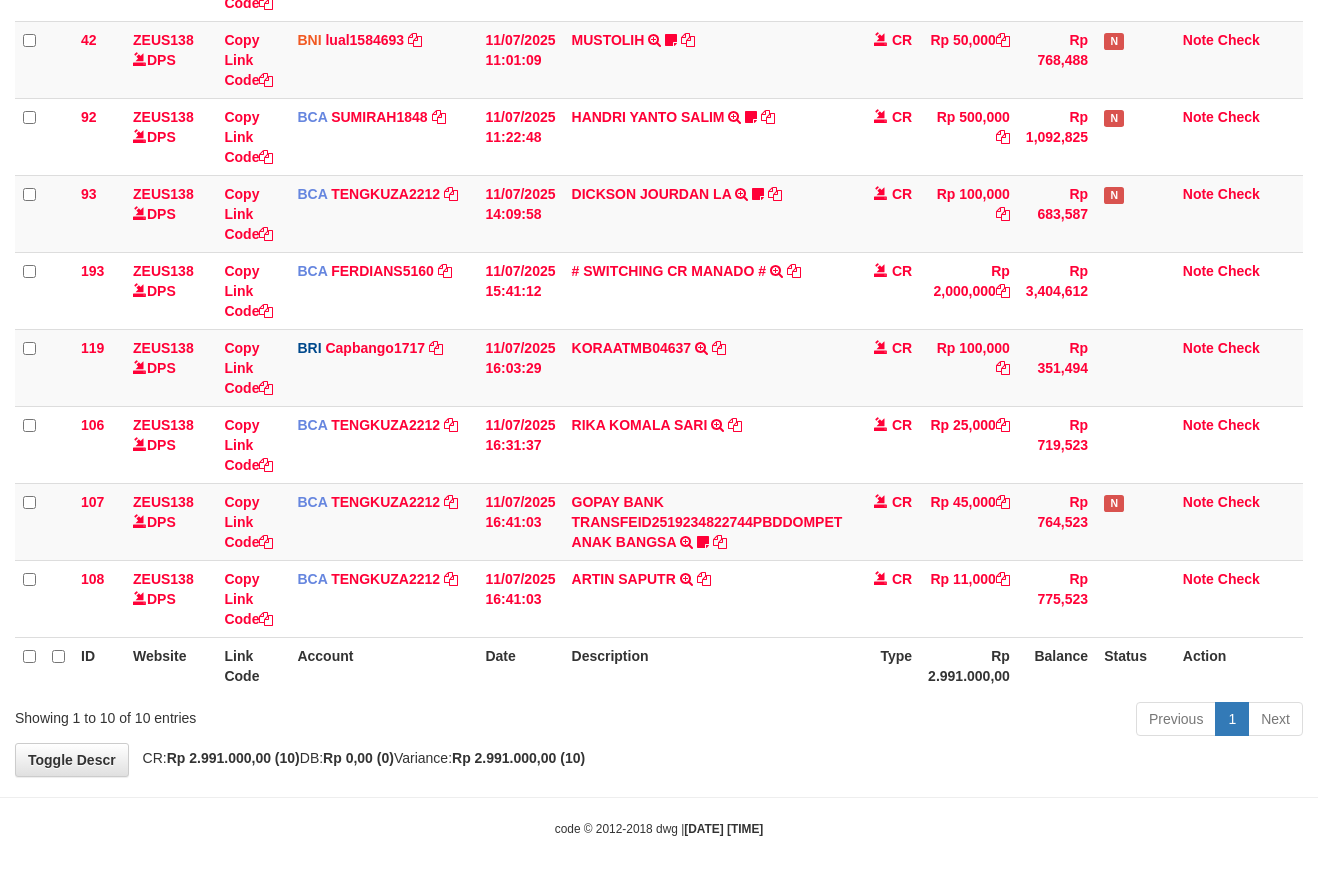 drag, startPoint x: 762, startPoint y: 708, endPoint x: 1328, endPoint y: 537, distance: 591.2673 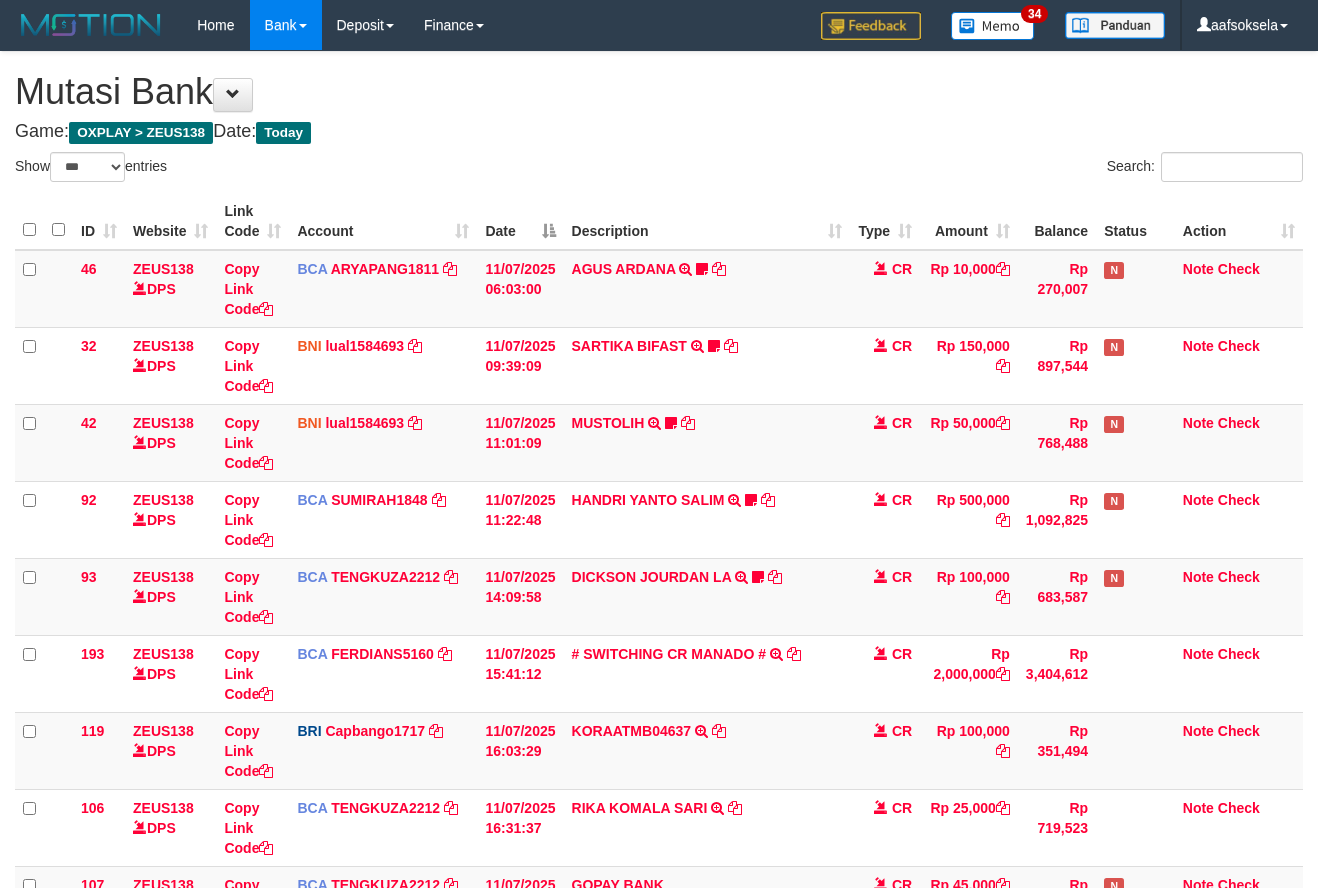 select on "***" 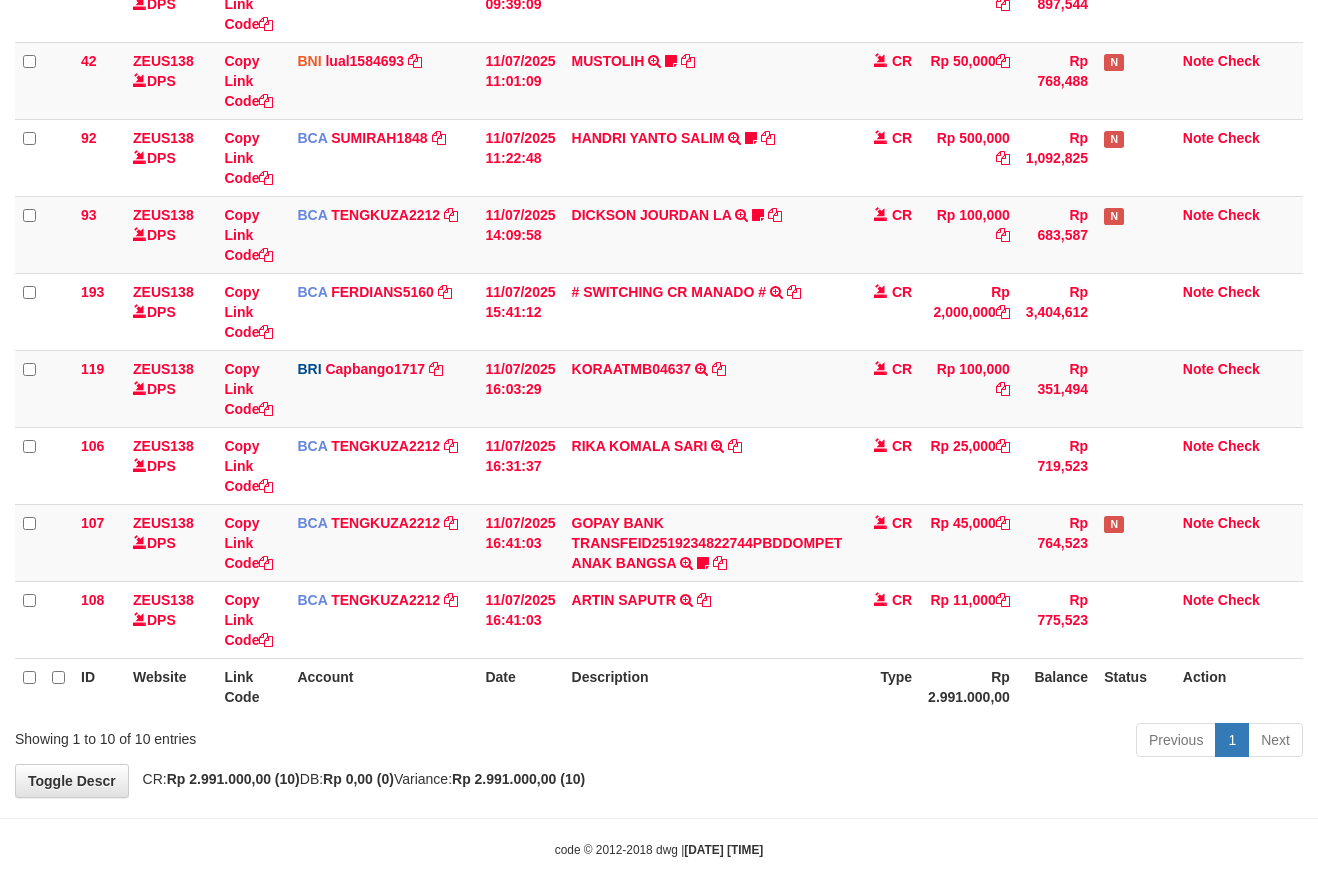 drag, startPoint x: 581, startPoint y: 708, endPoint x: 599, endPoint y: 662, distance: 49.396355 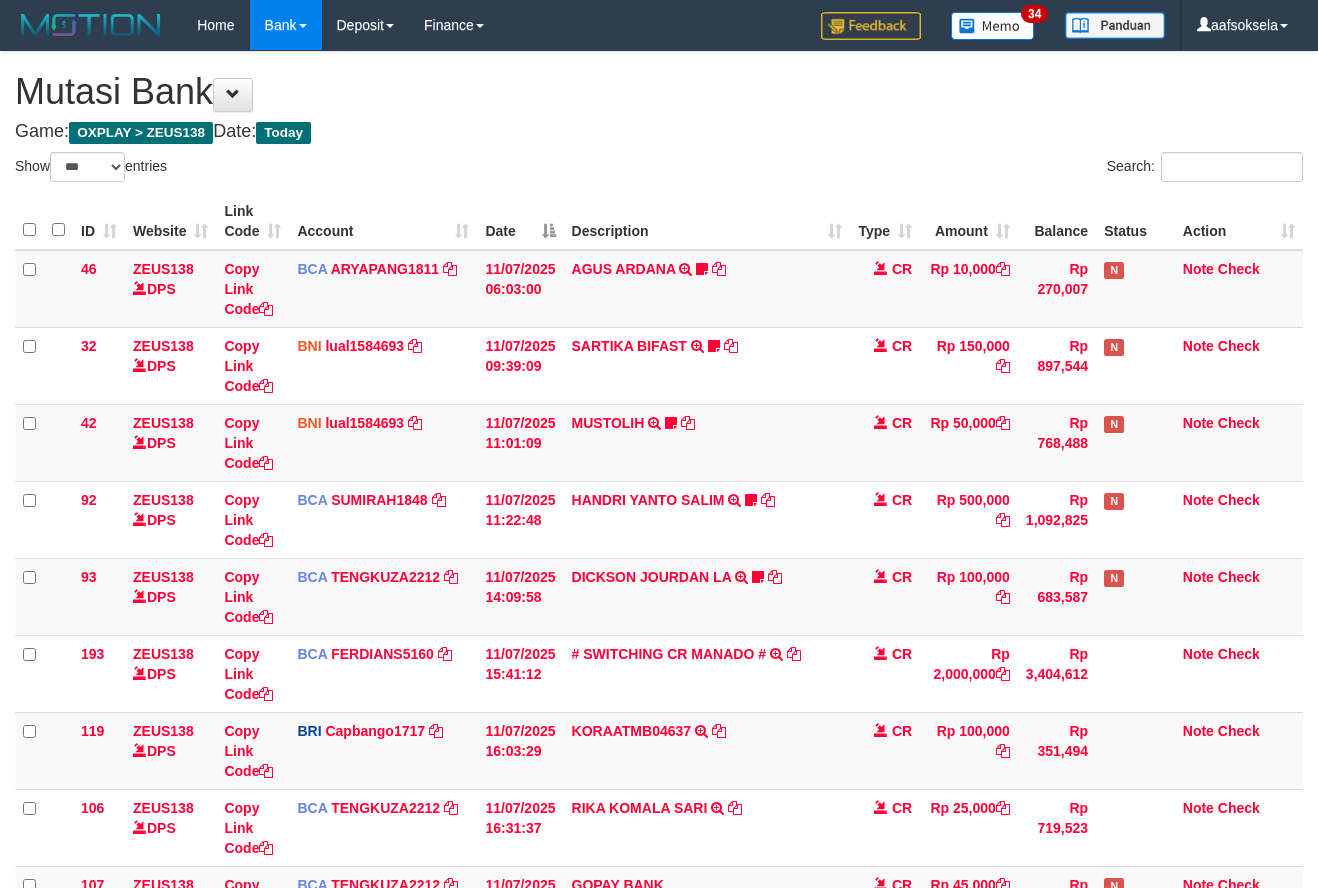 select on "***" 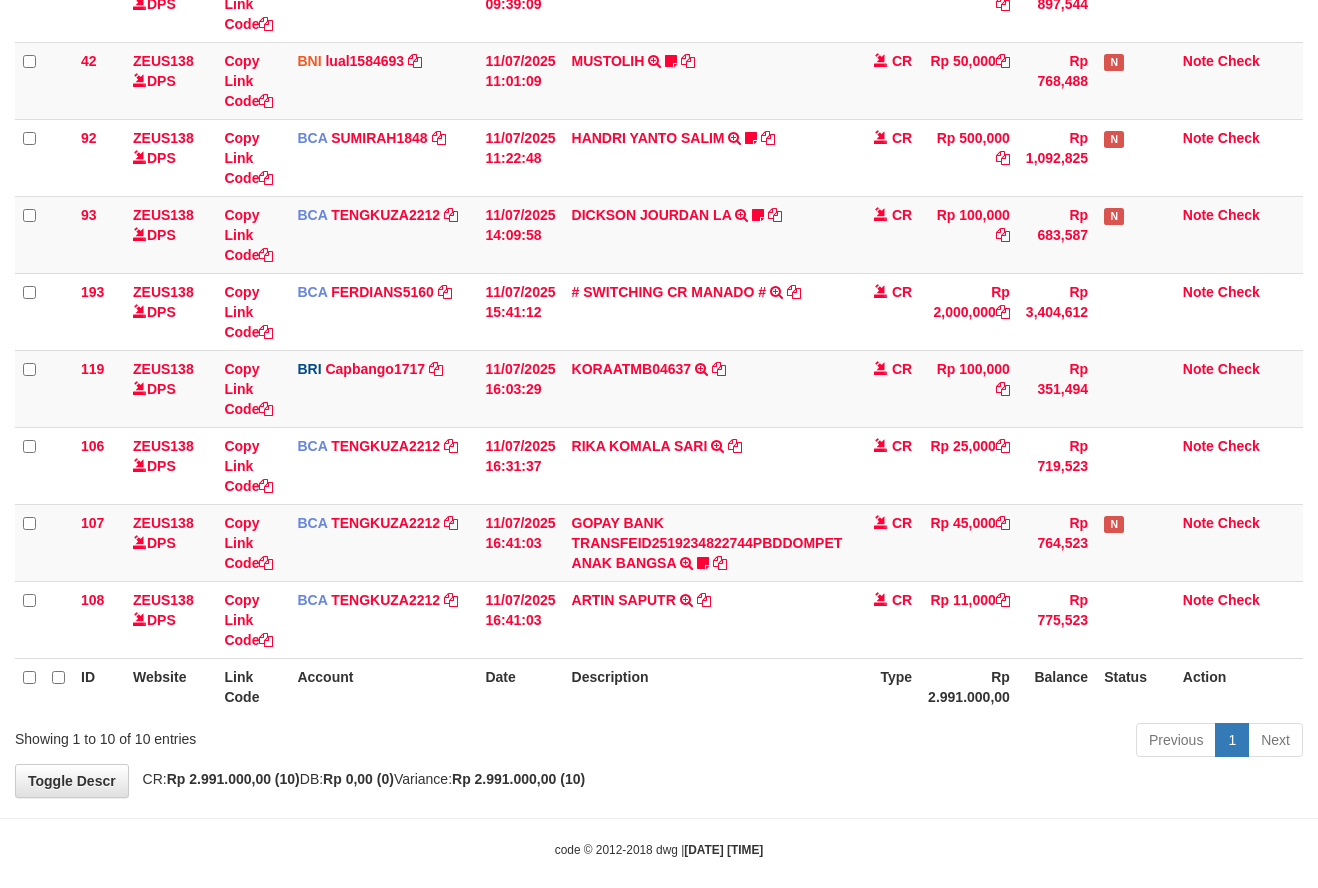 scroll, scrollTop: 383, scrollLeft: 0, axis: vertical 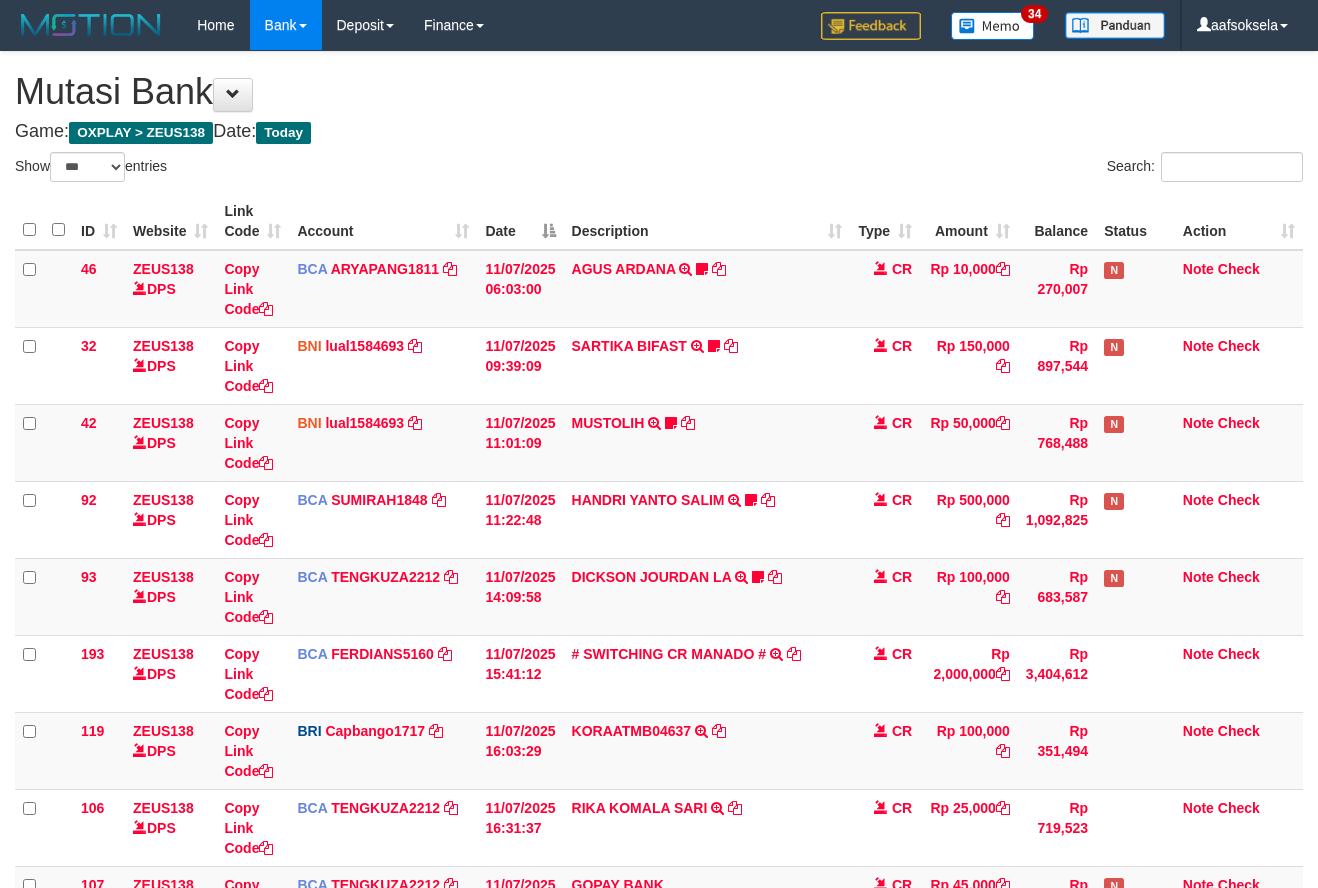 select on "***" 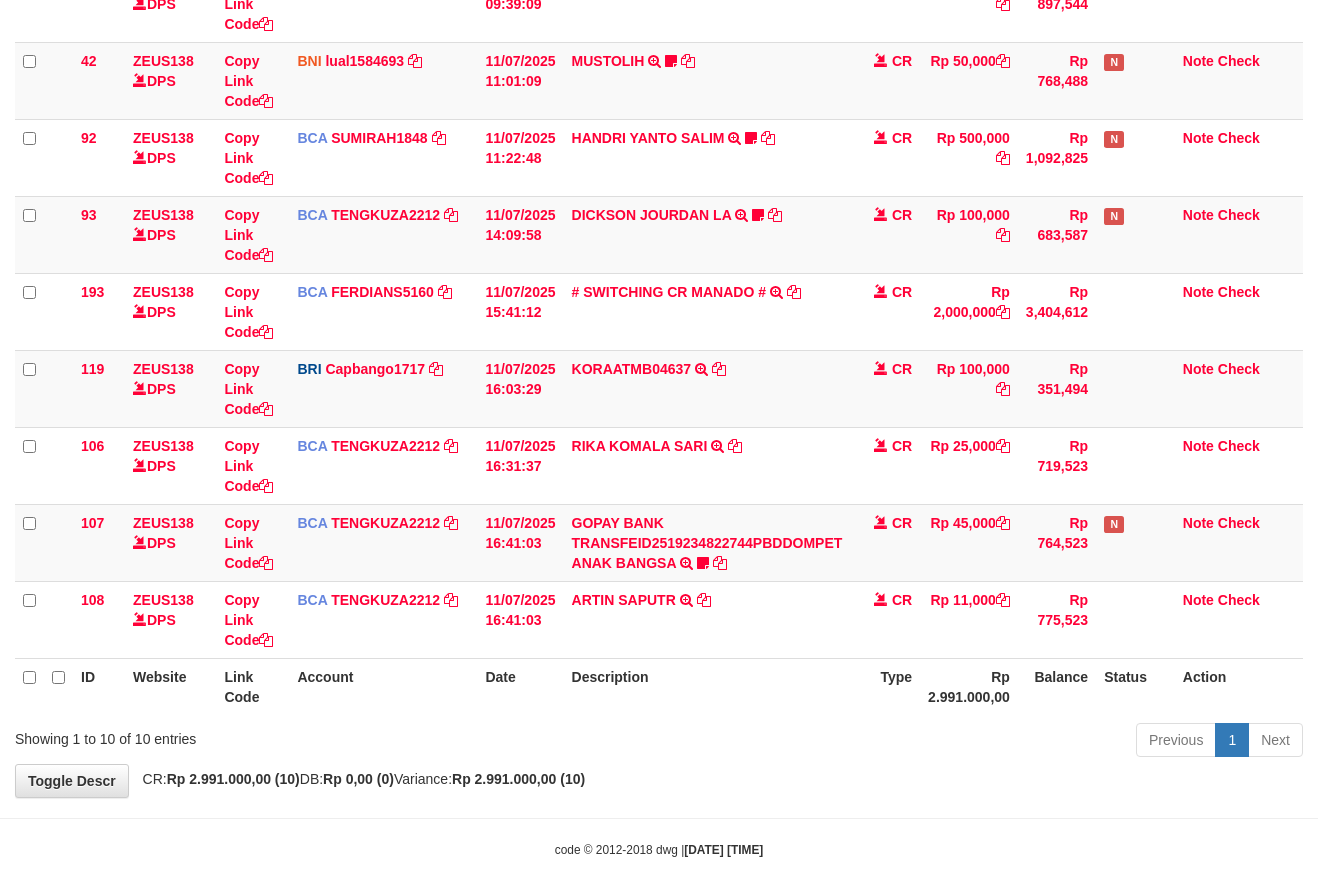 scroll, scrollTop: 383, scrollLeft: 0, axis: vertical 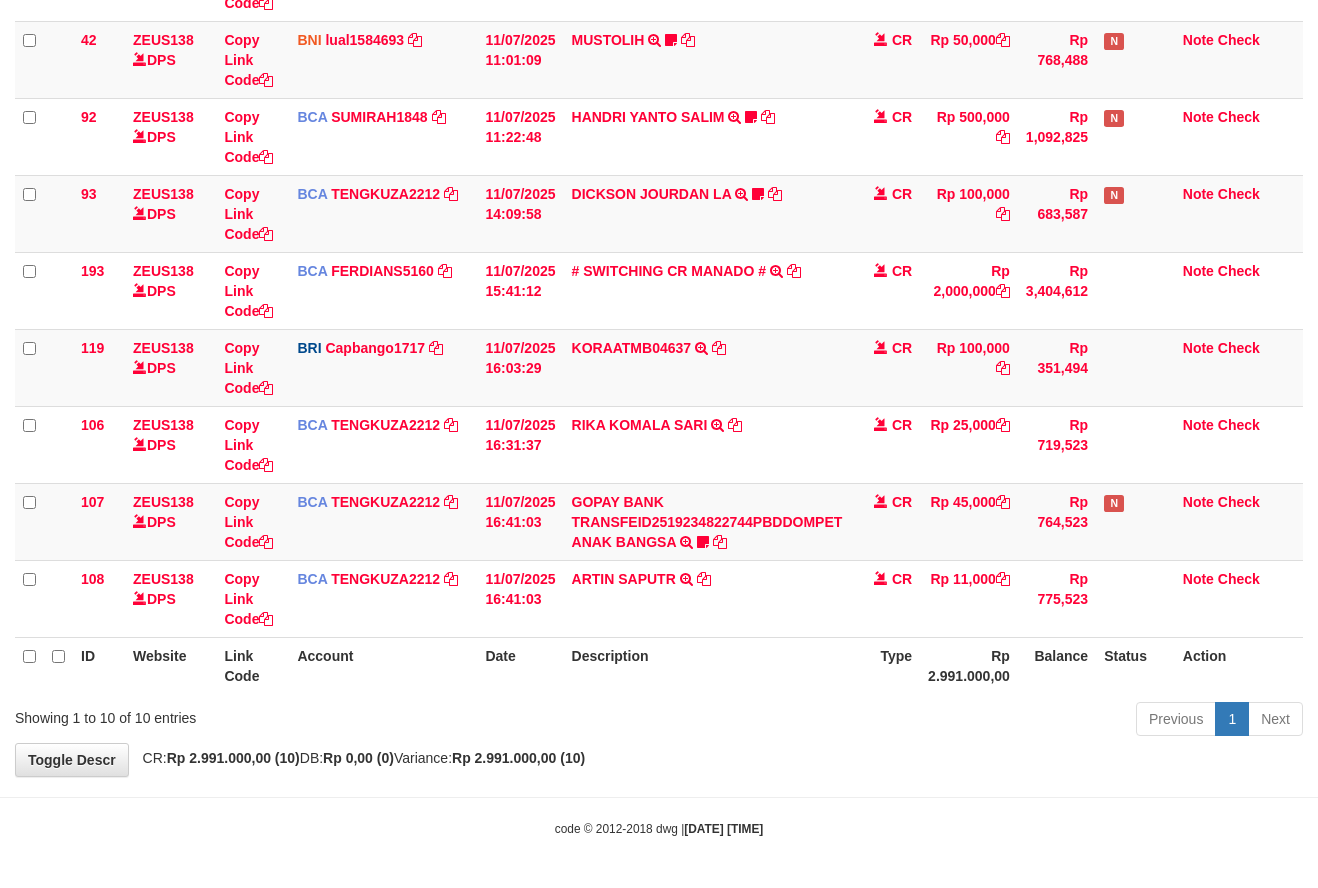 click on "**********" at bounding box center [659, 222] 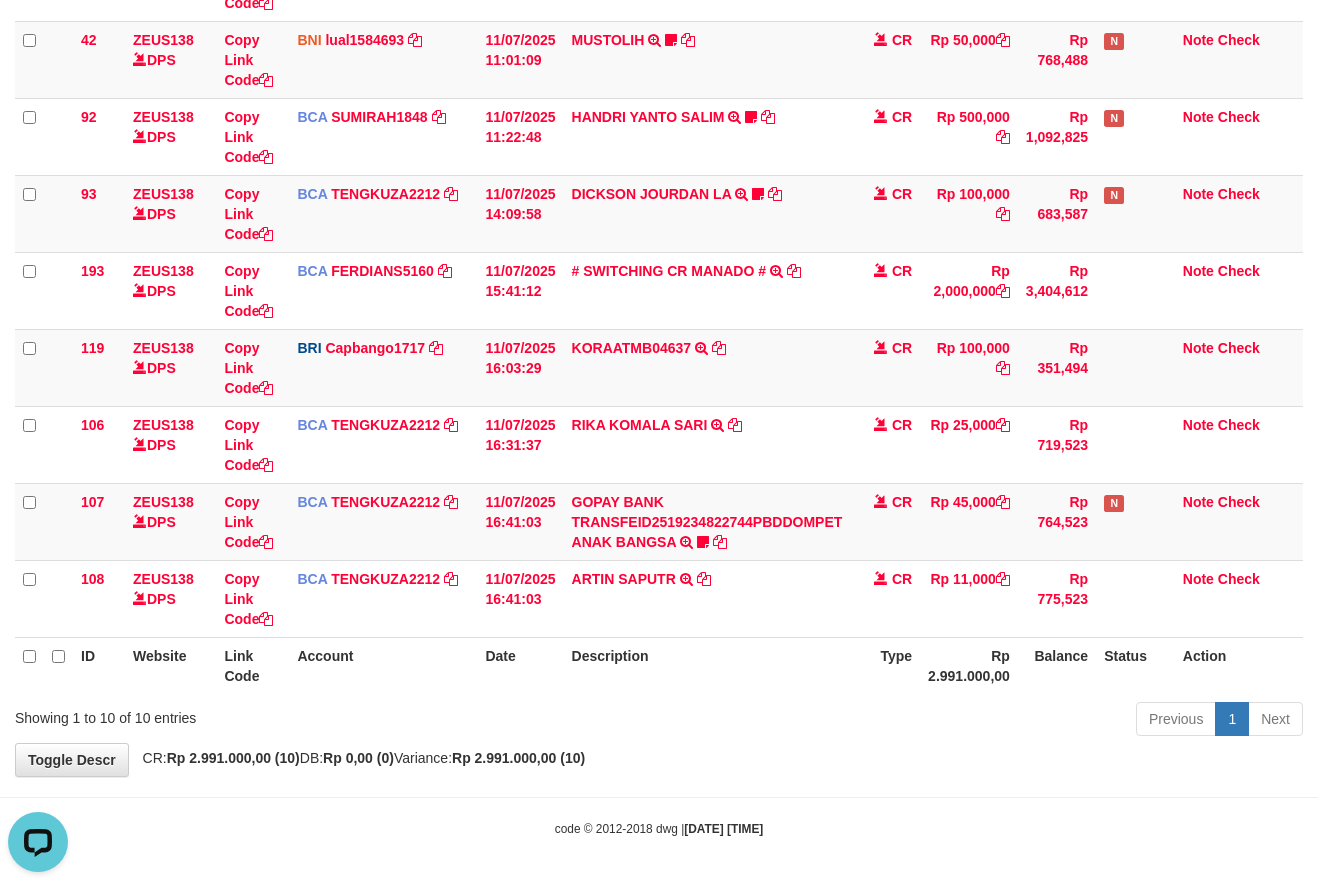 scroll, scrollTop: 0, scrollLeft: 0, axis: both 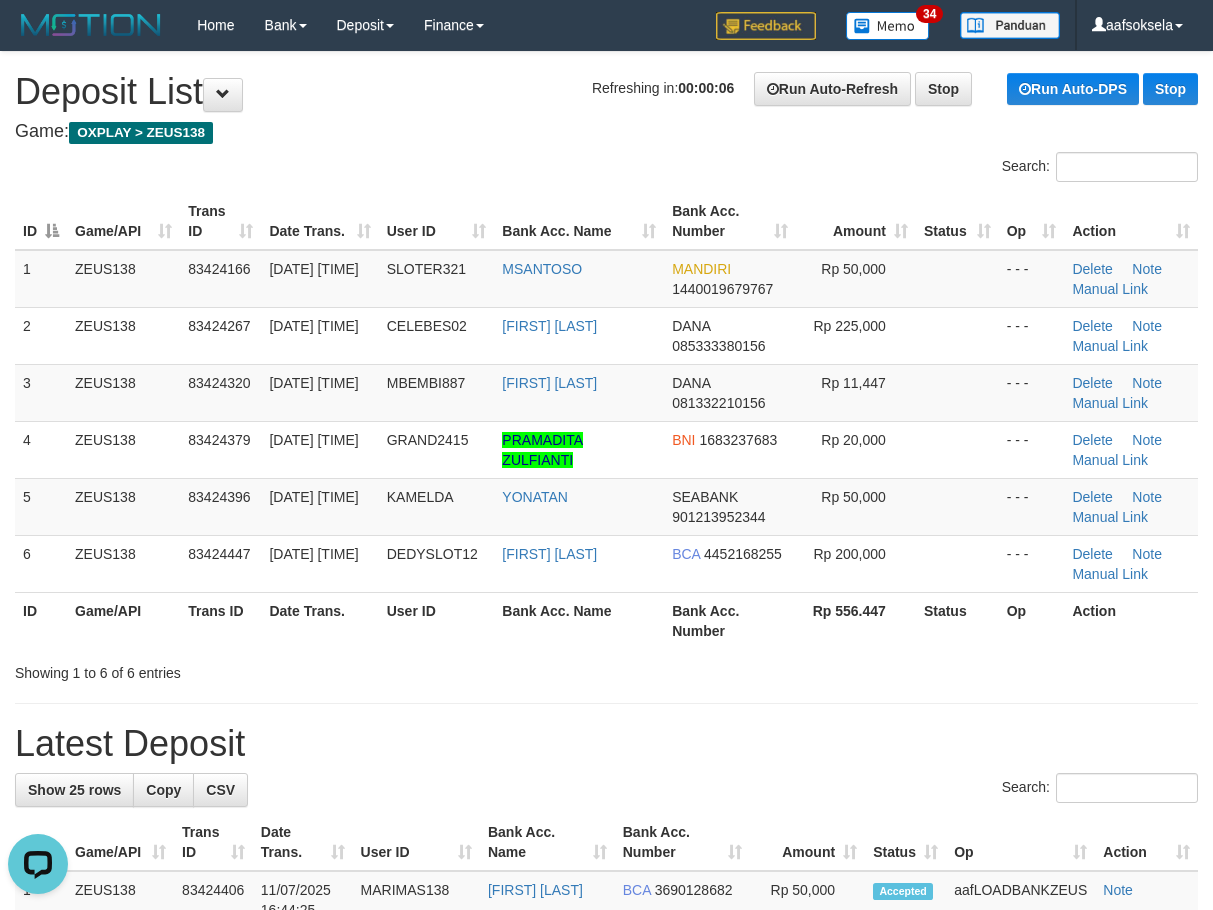 click on "User ID" at bounding box center (437, 620) 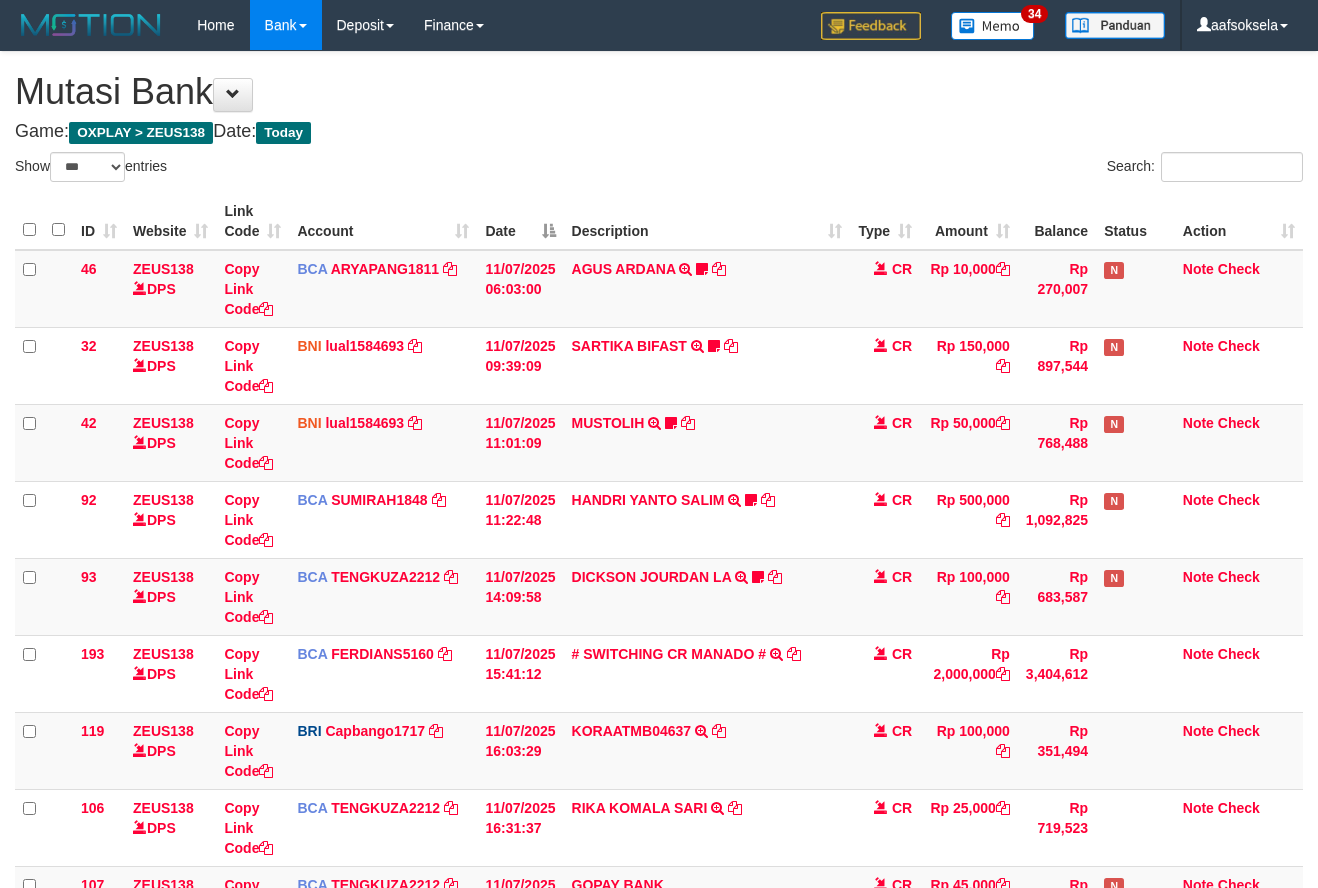 select on "***" 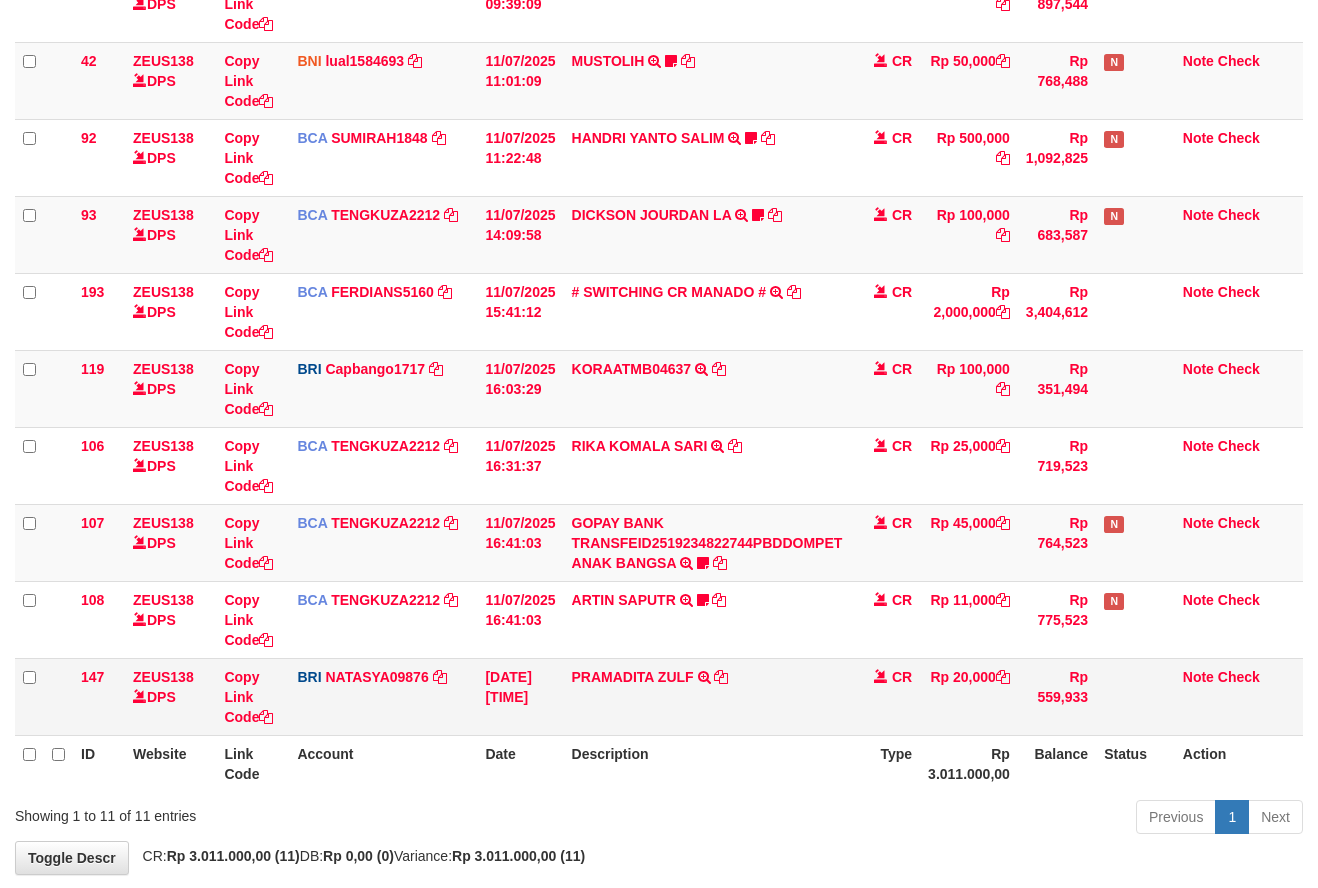 click on "PRAMADITA ZULF         TRANSFER NBMB PRAMADITA ZULF TO SITI NURLITA SAPITRI" at bounding box center [707, 696] 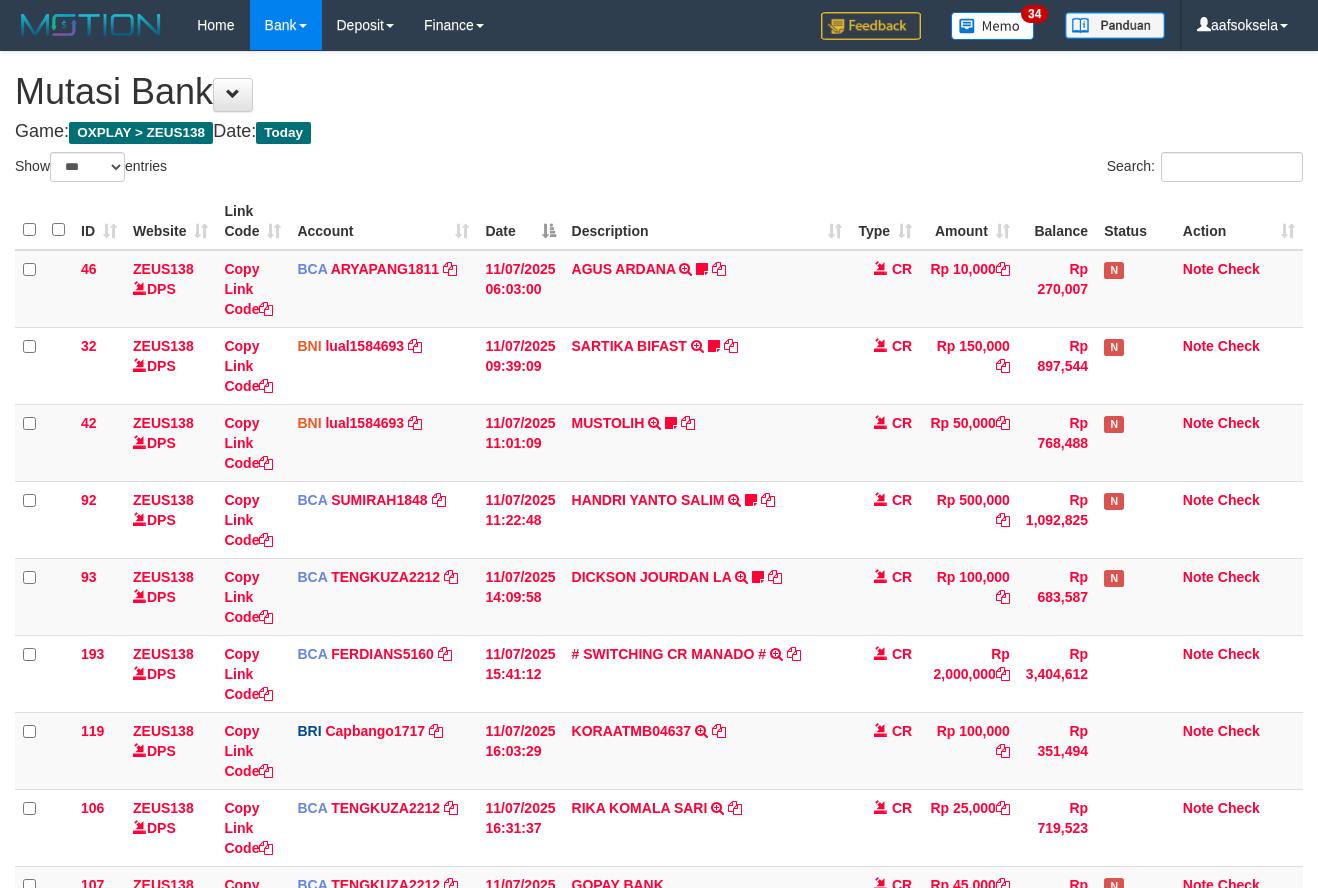 select on "***" 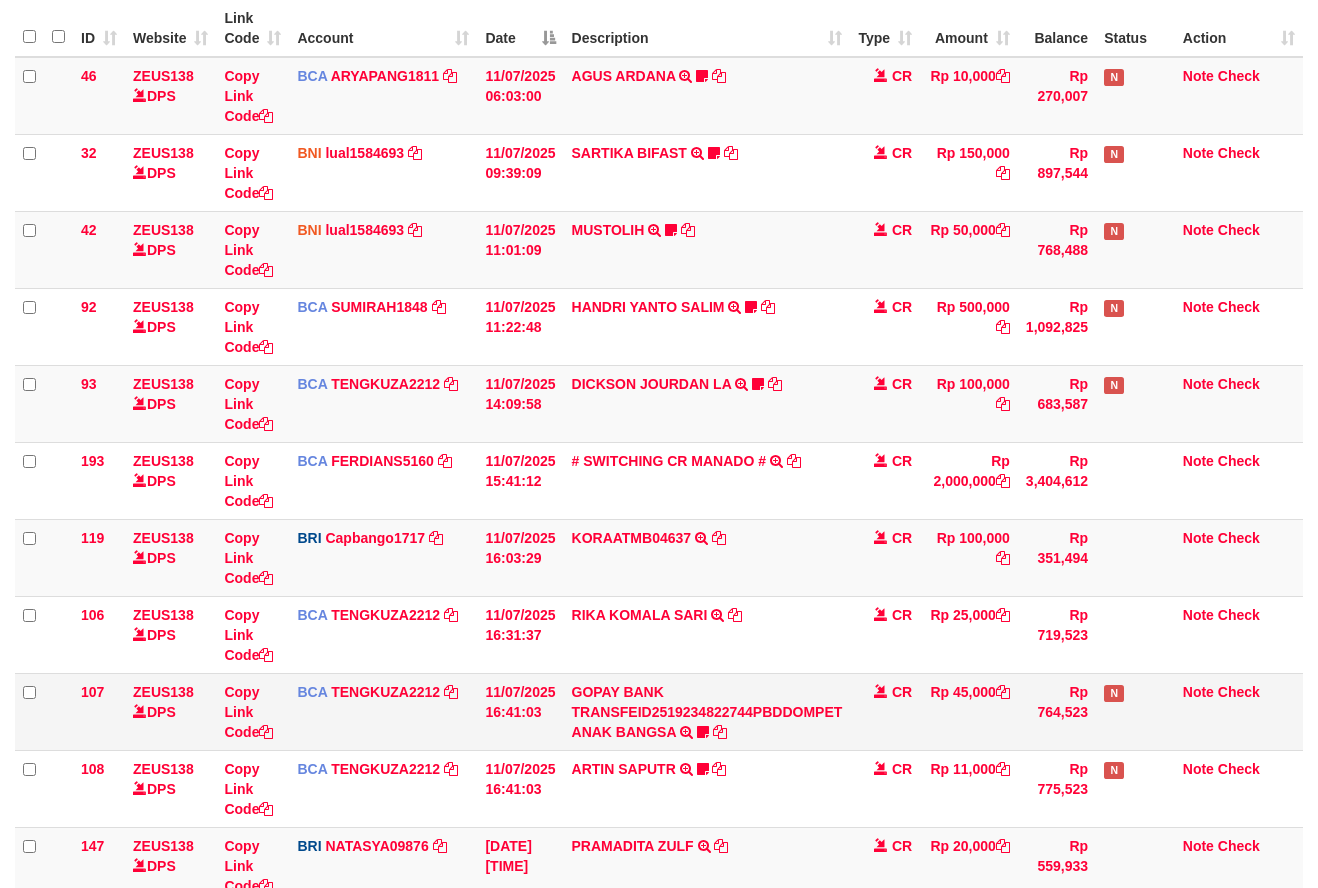 scroll, scrollTop: 393, scrollLeft: 0, axis: vertical 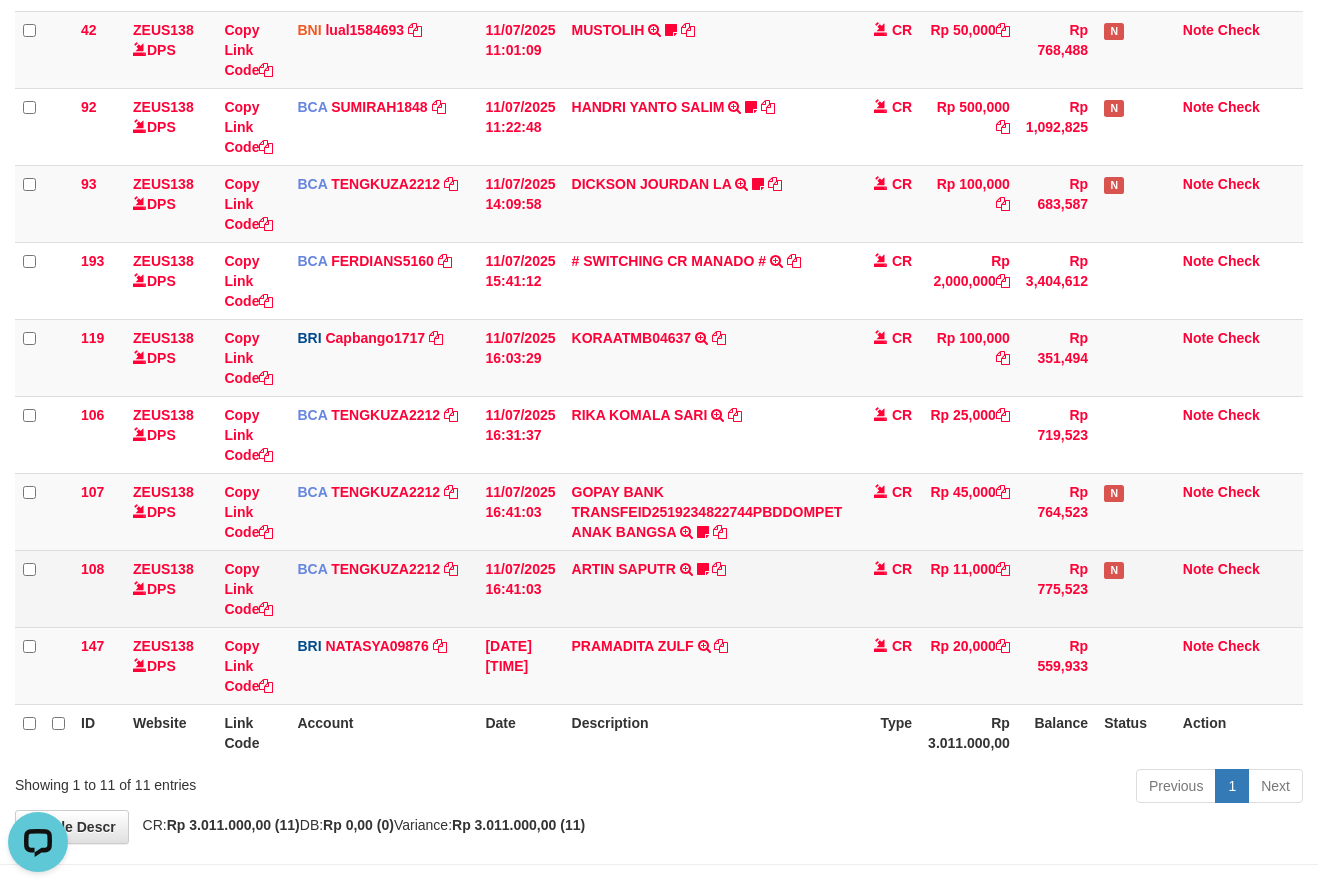 drag, startPoint x: 757, startPoint y: 585, endPoint x: 768, endPoint y: 576, distance: 14.21267 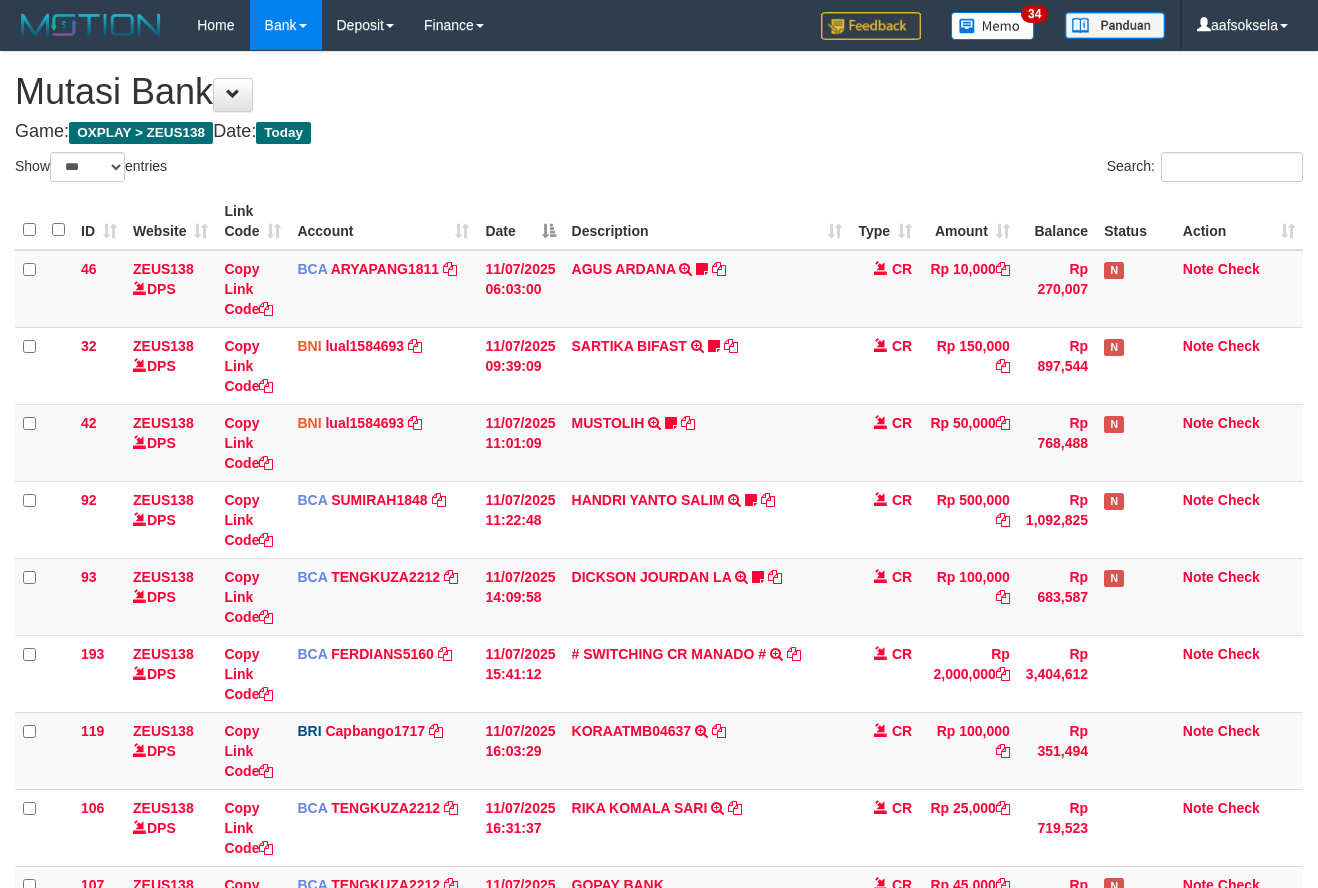 select on "***" 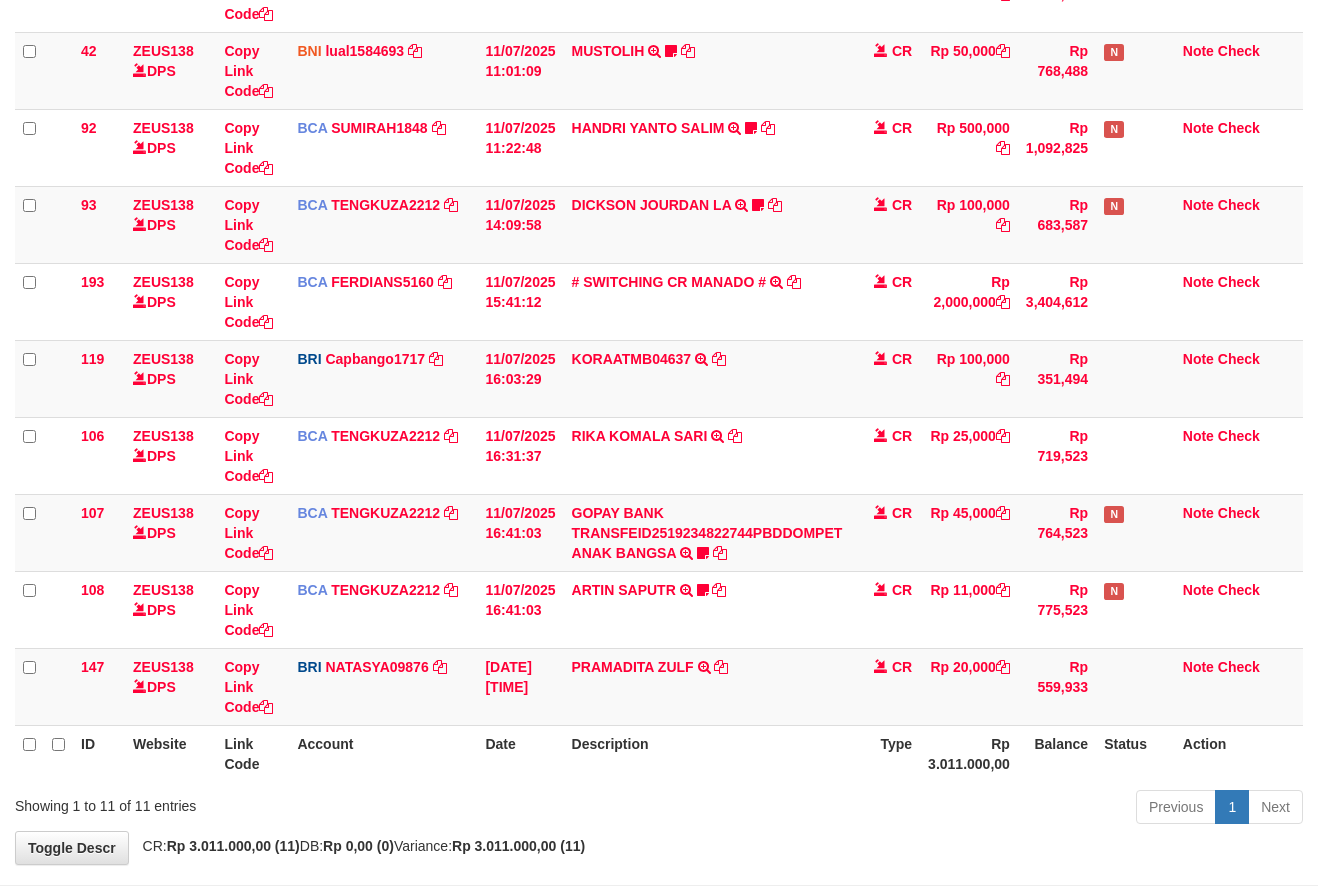 scroll, scrollTop: 393, scrollLeft: 0, axis: vertical 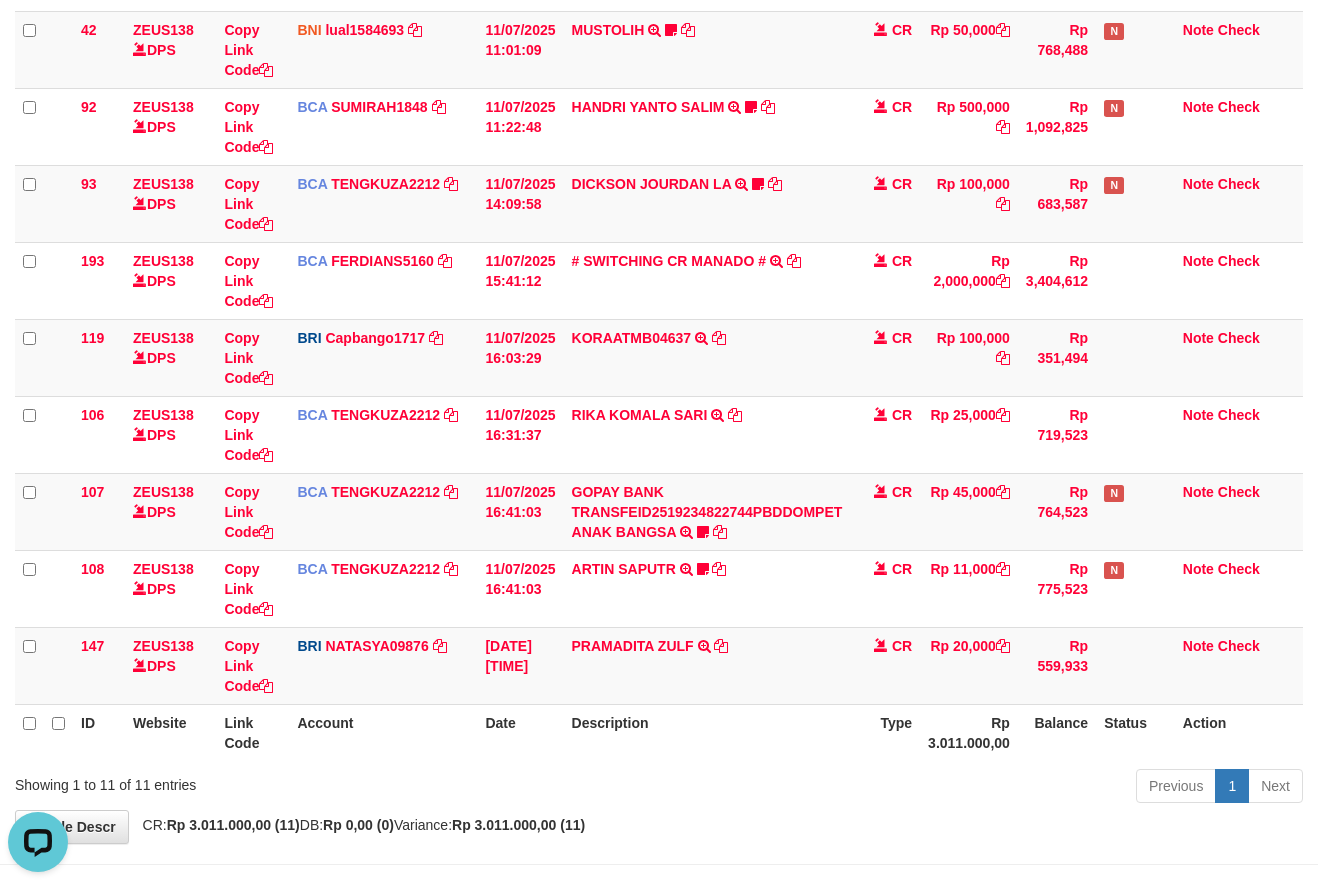 drag, startPoint x: 759, startPoint y: 760, endPoint x: 877, endPoint y: 784, distance: 120.41595 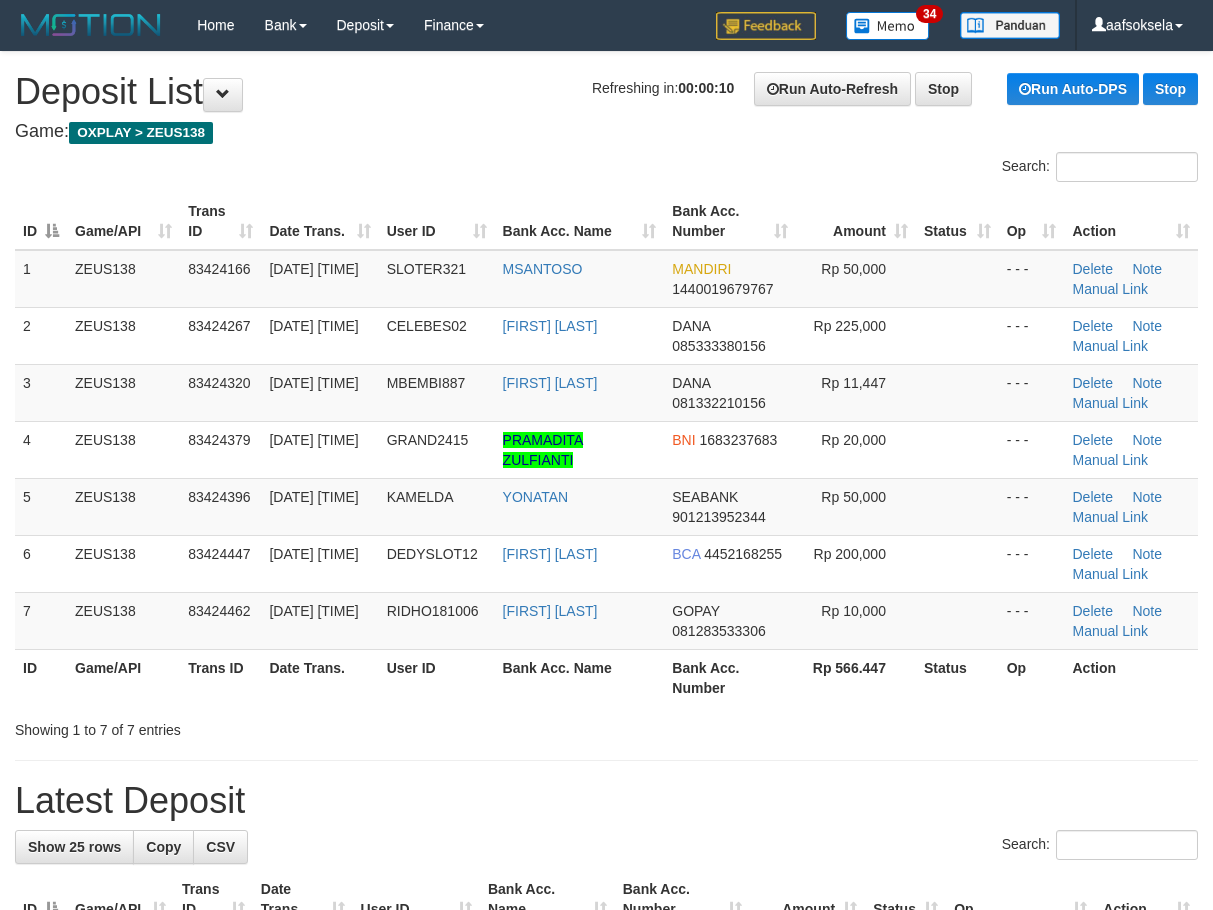 scroll, scrollTop: 0, scrollLeft: 0, axis: both 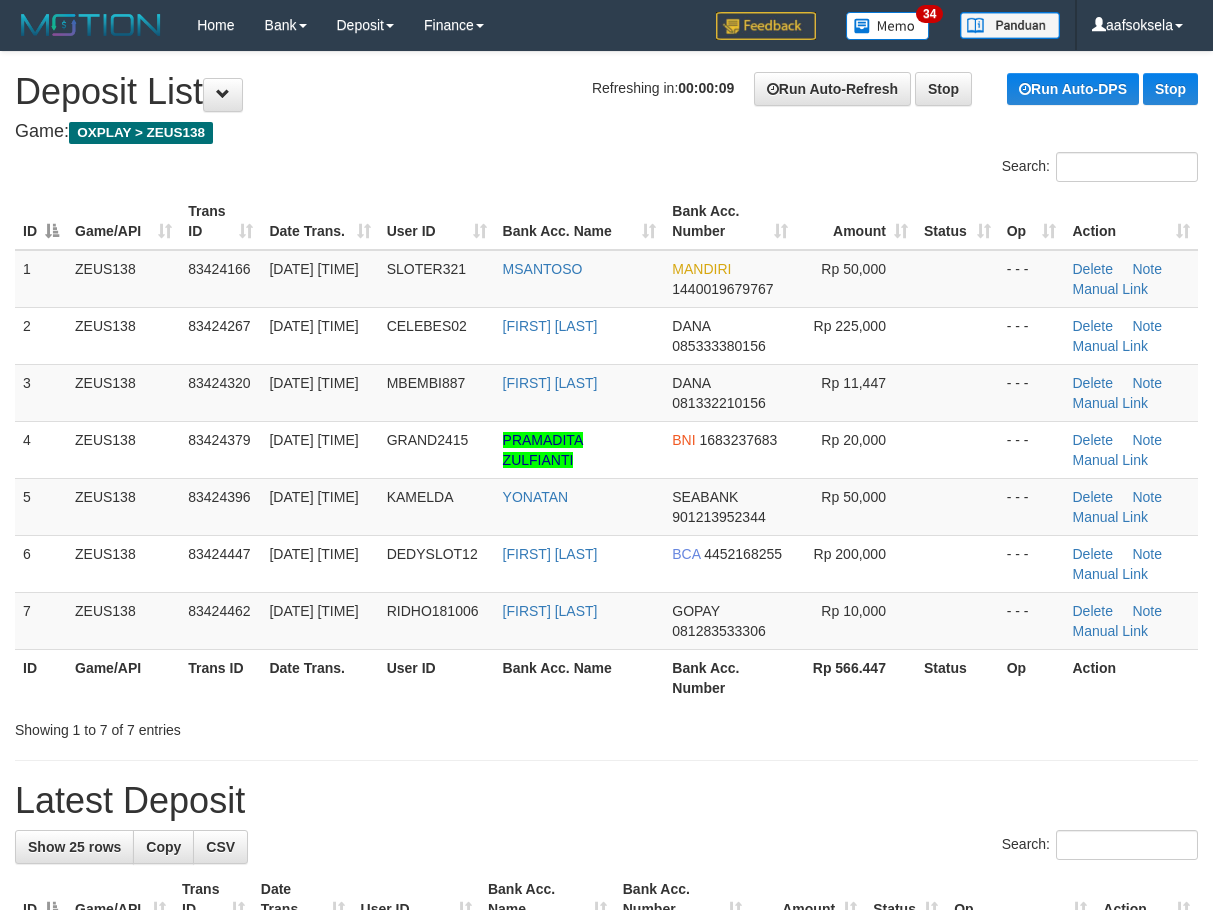 drag, startPoint x: 587, startPoint y: 704, endPoint x: 537, endPoint y: 706, distance: 50.039986 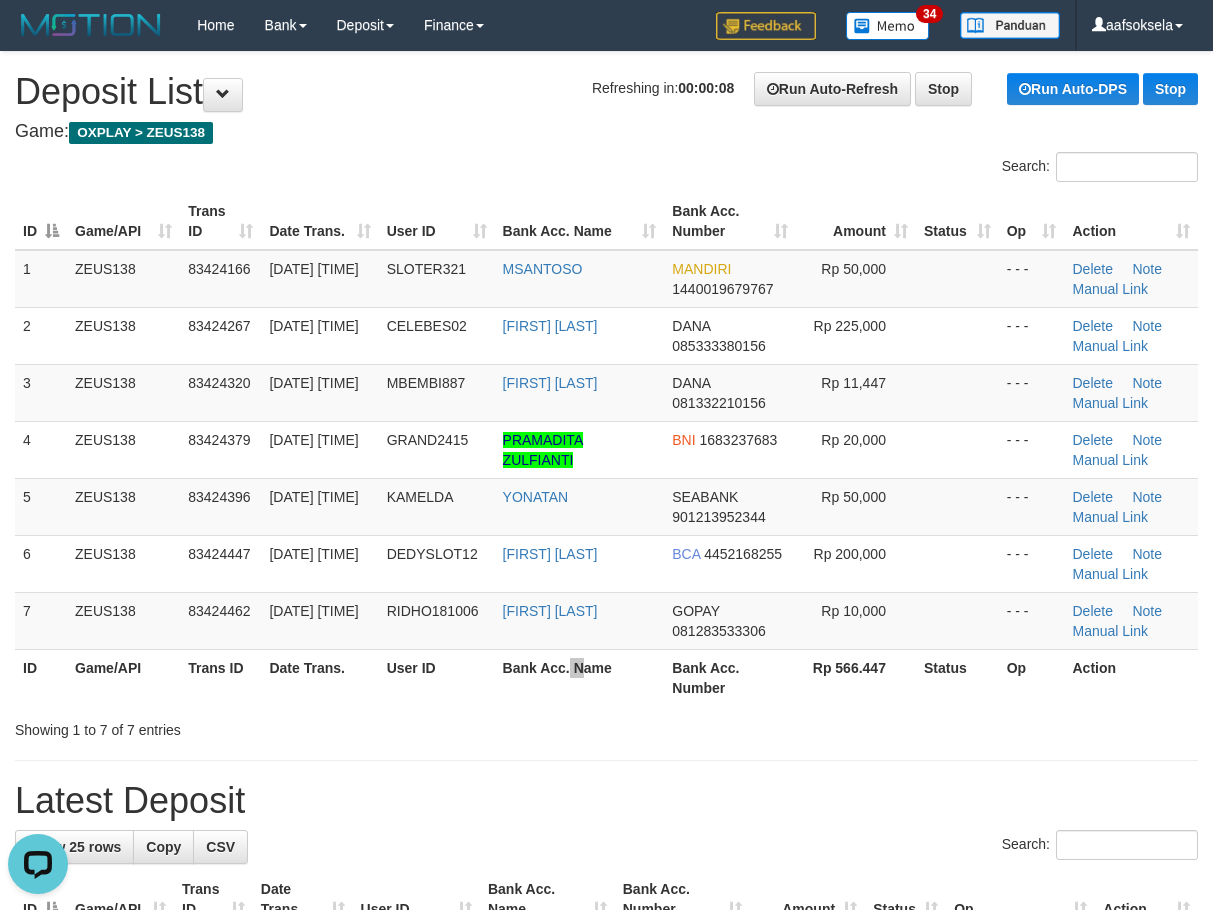 scroll, scrollTop: 0, scrollLeft: 0, axis: both 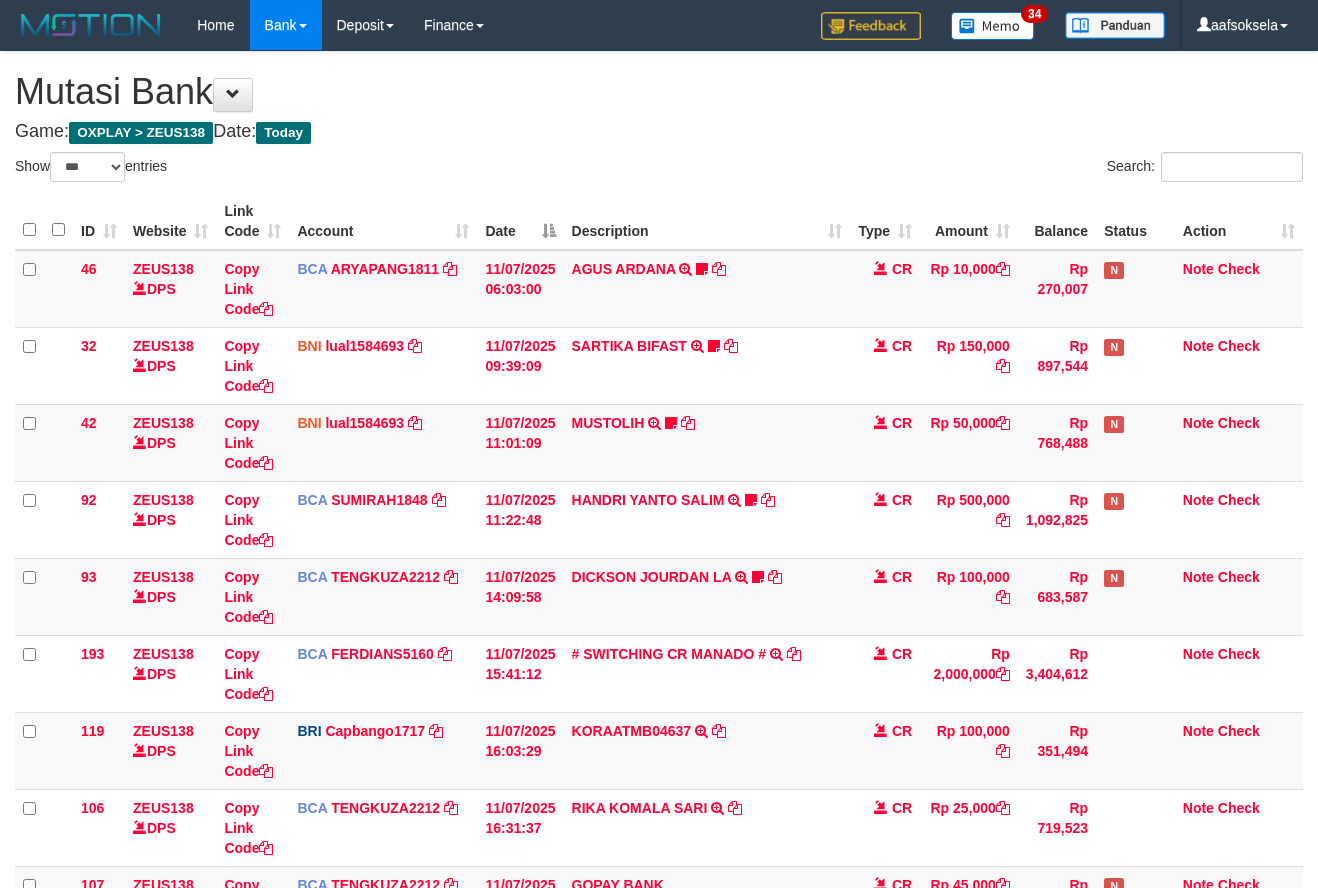 select on "***" 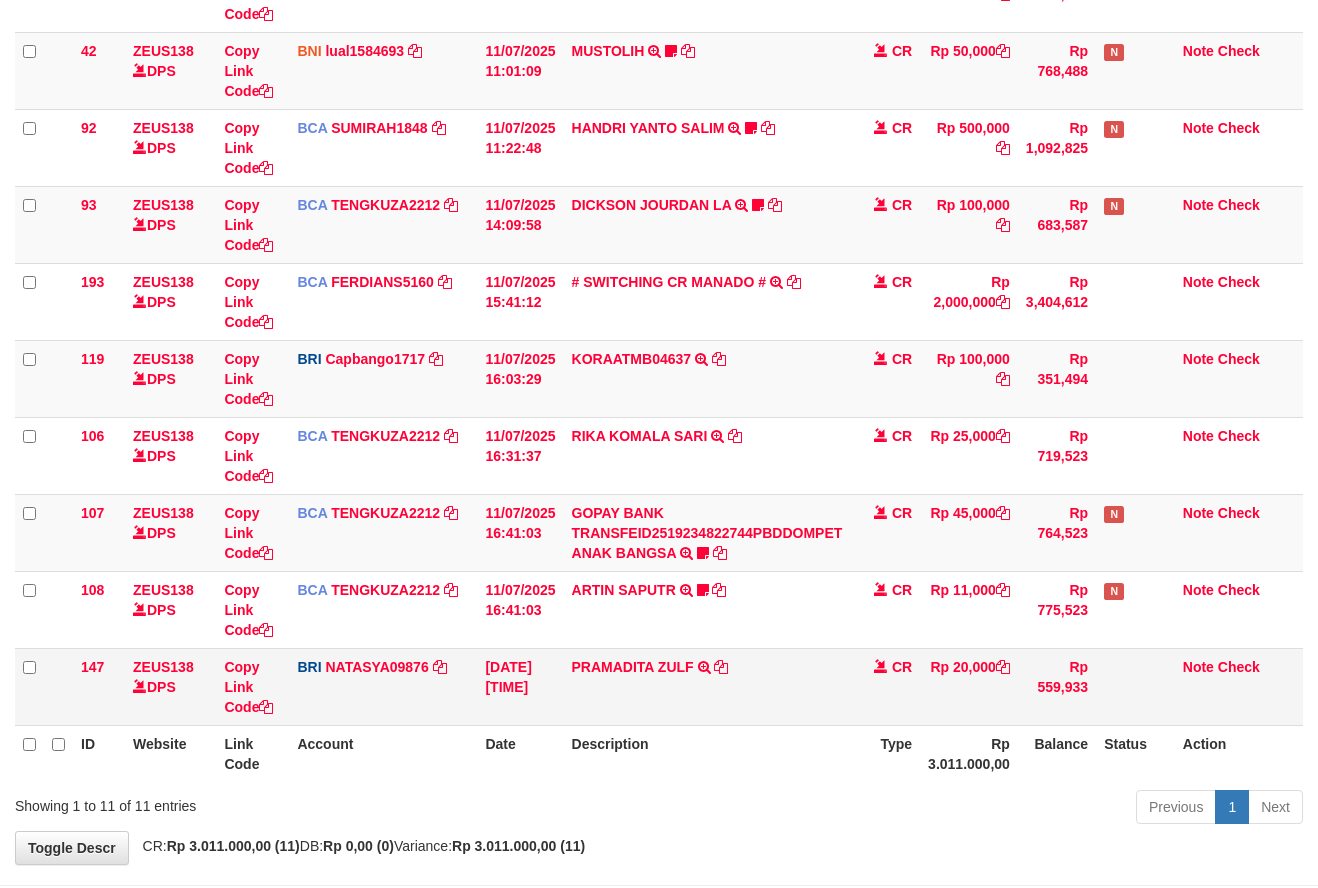 click on "PRAMADITA ZULF         TRANSFER NBMB PRAMADITA ZULF TO SITI NURLITA SAPITRI" at bounding box center (707, 686) 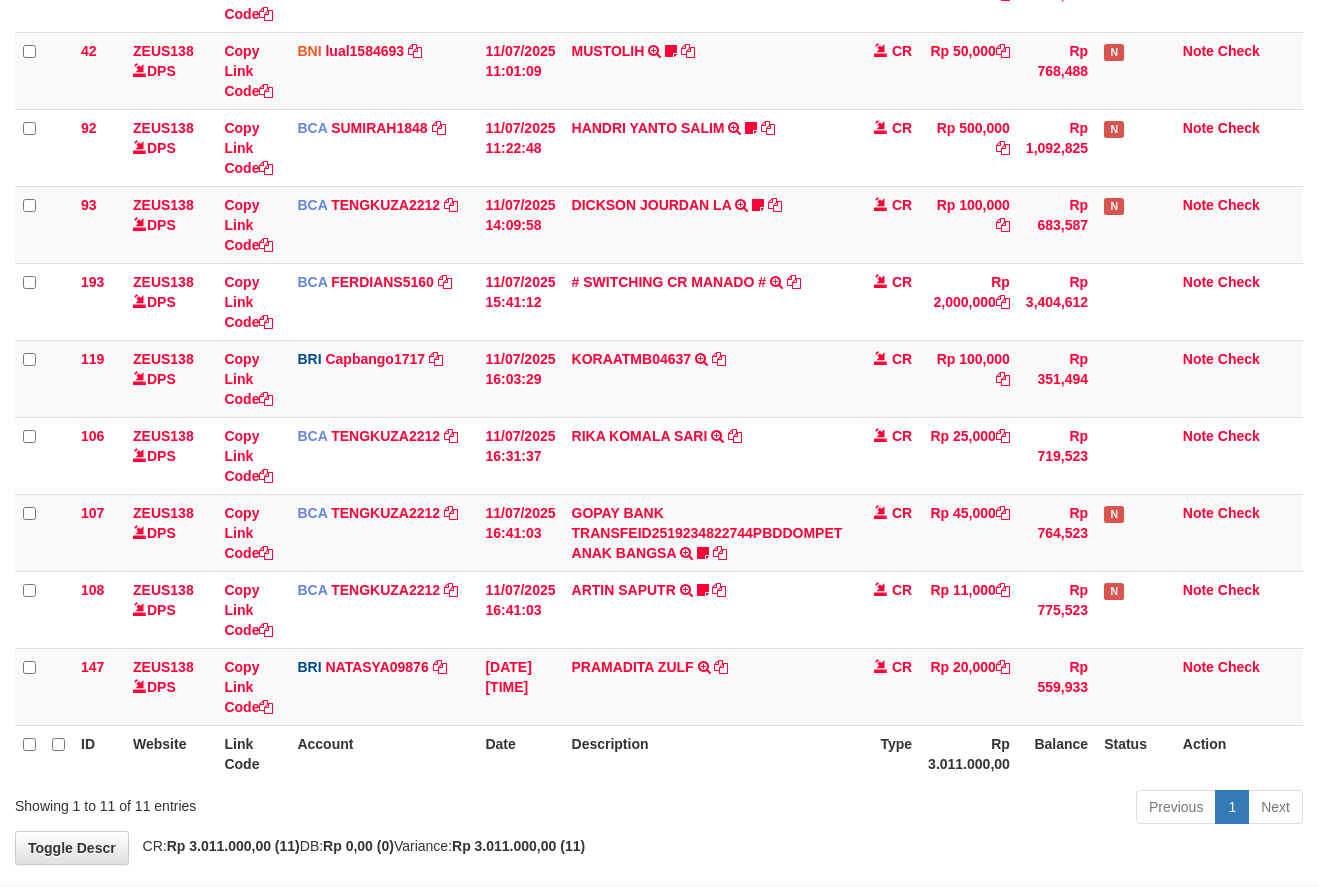 scroll, scrollTop: 393, scrollLeft: 0, axis: vertical 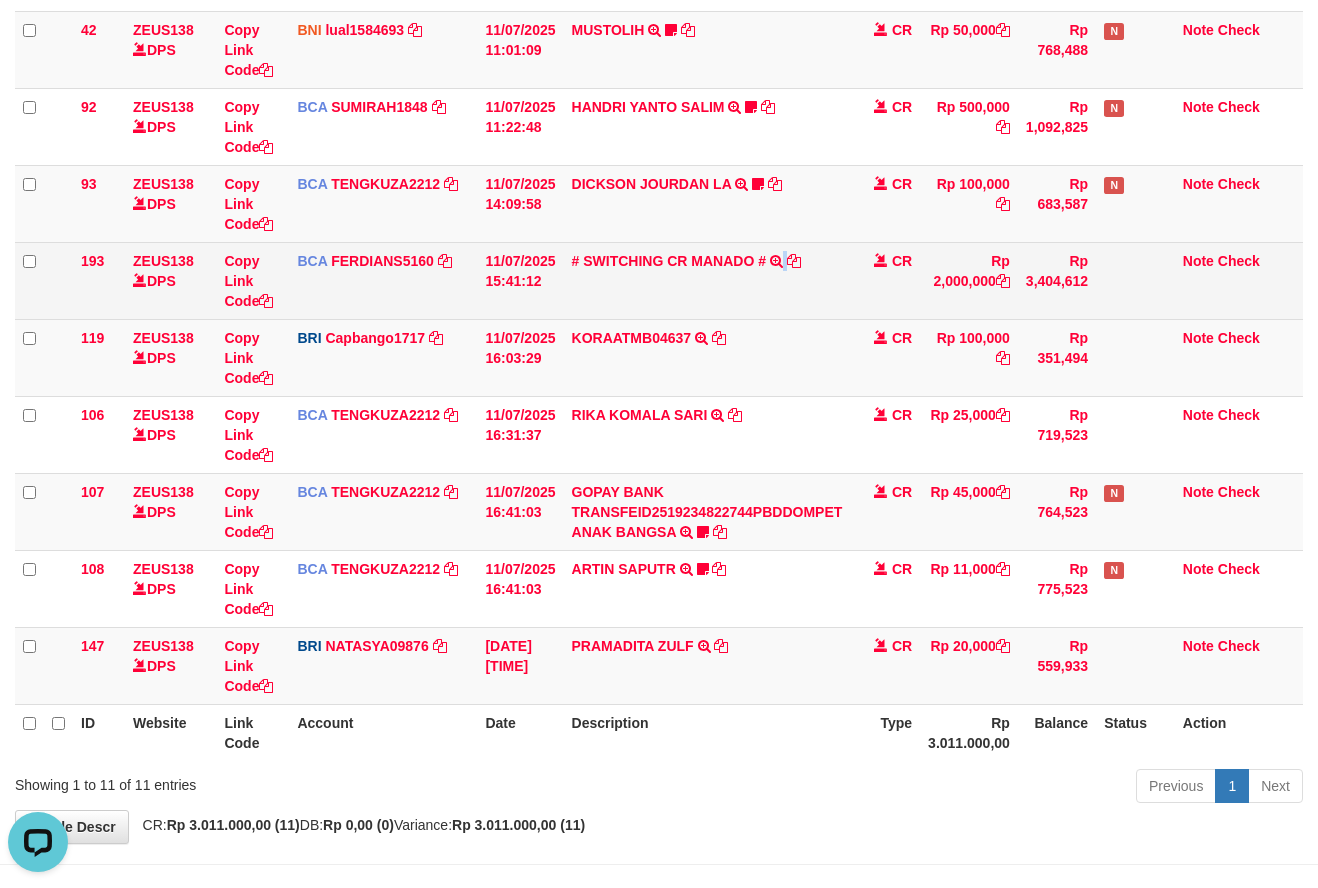 click on "# SWITCHING CR MANADO #         SWITCHING CR TRF
DIAN TALIB
127 MANADO" at bounding box center (707, 280) 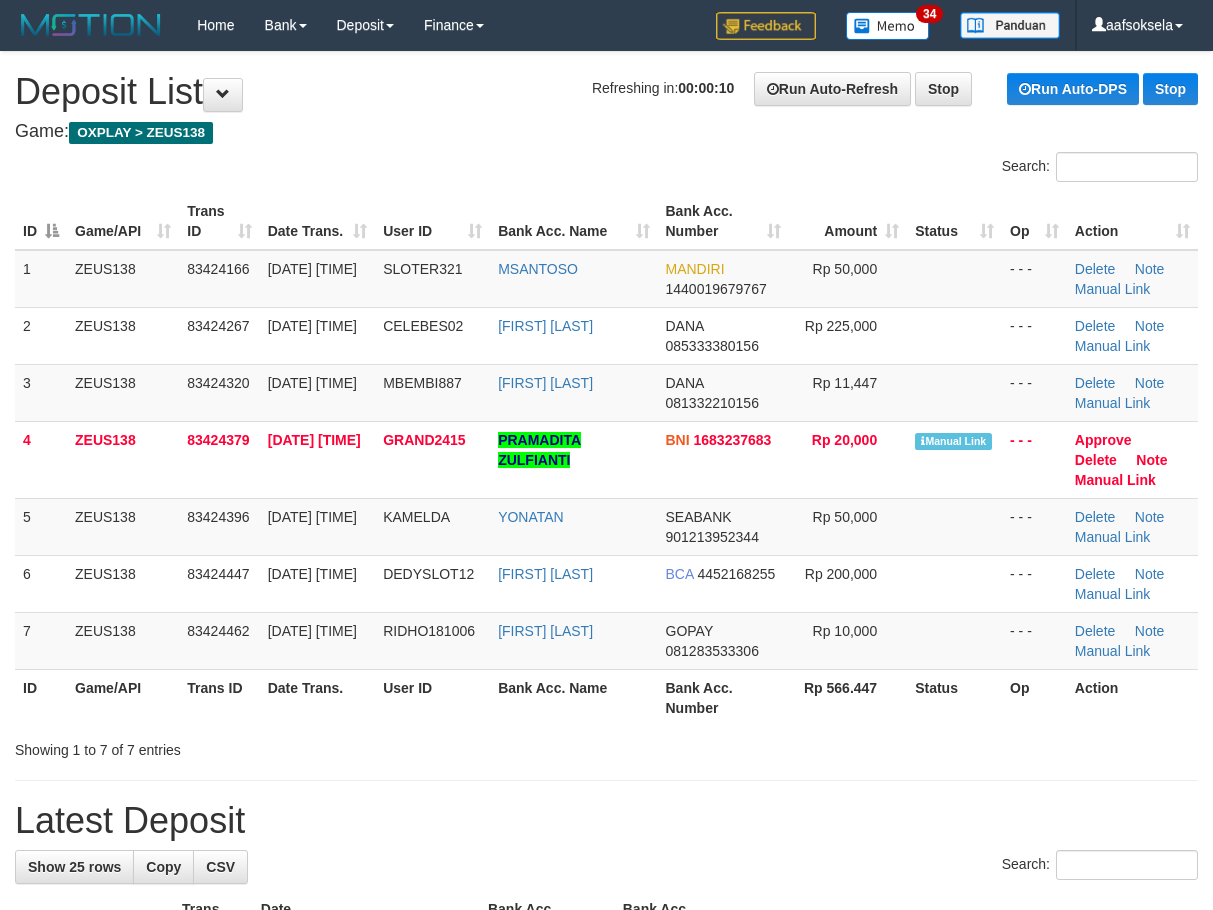 scroll, scrollTop: 0, scrollLeft: 0, axis: both 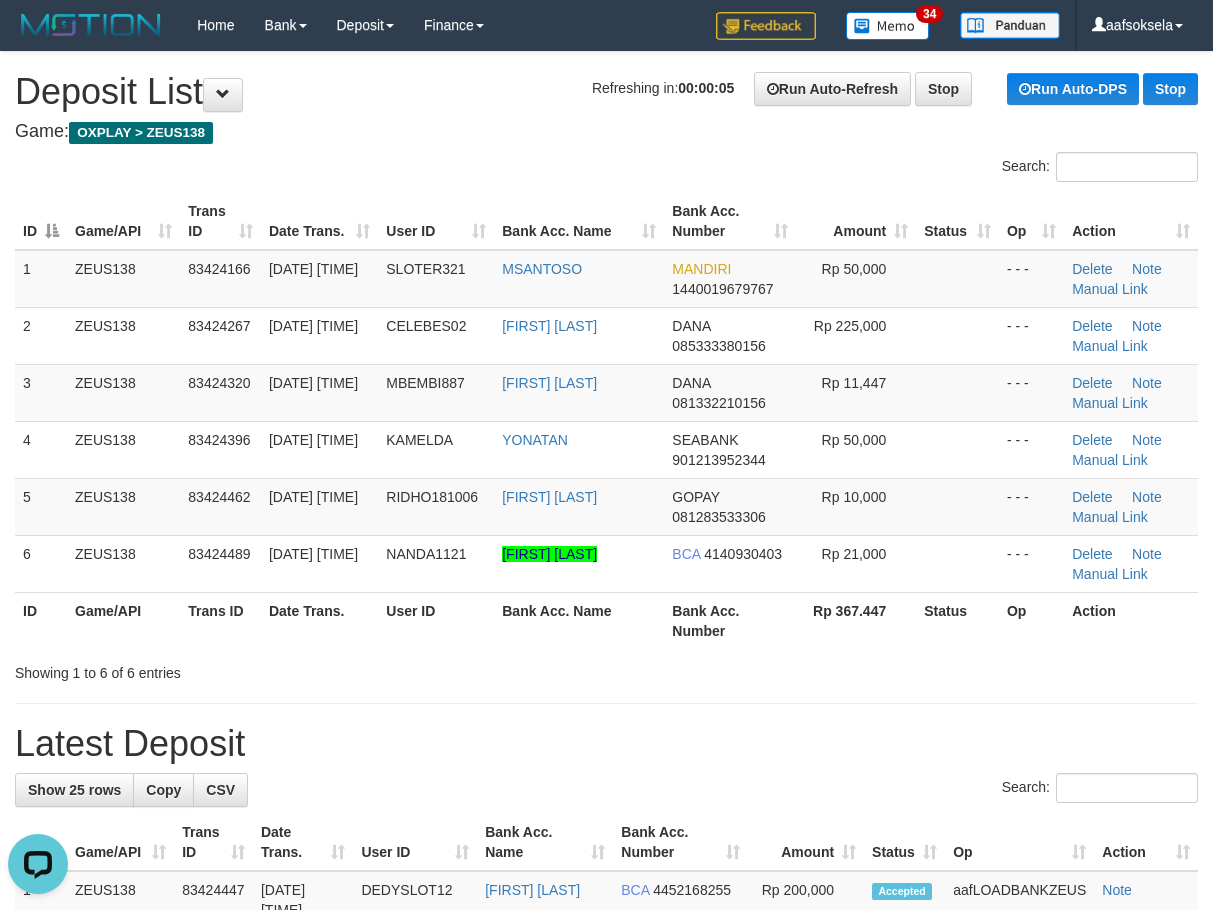 click on "Latest Deposit" at bounding box center [606, 744] 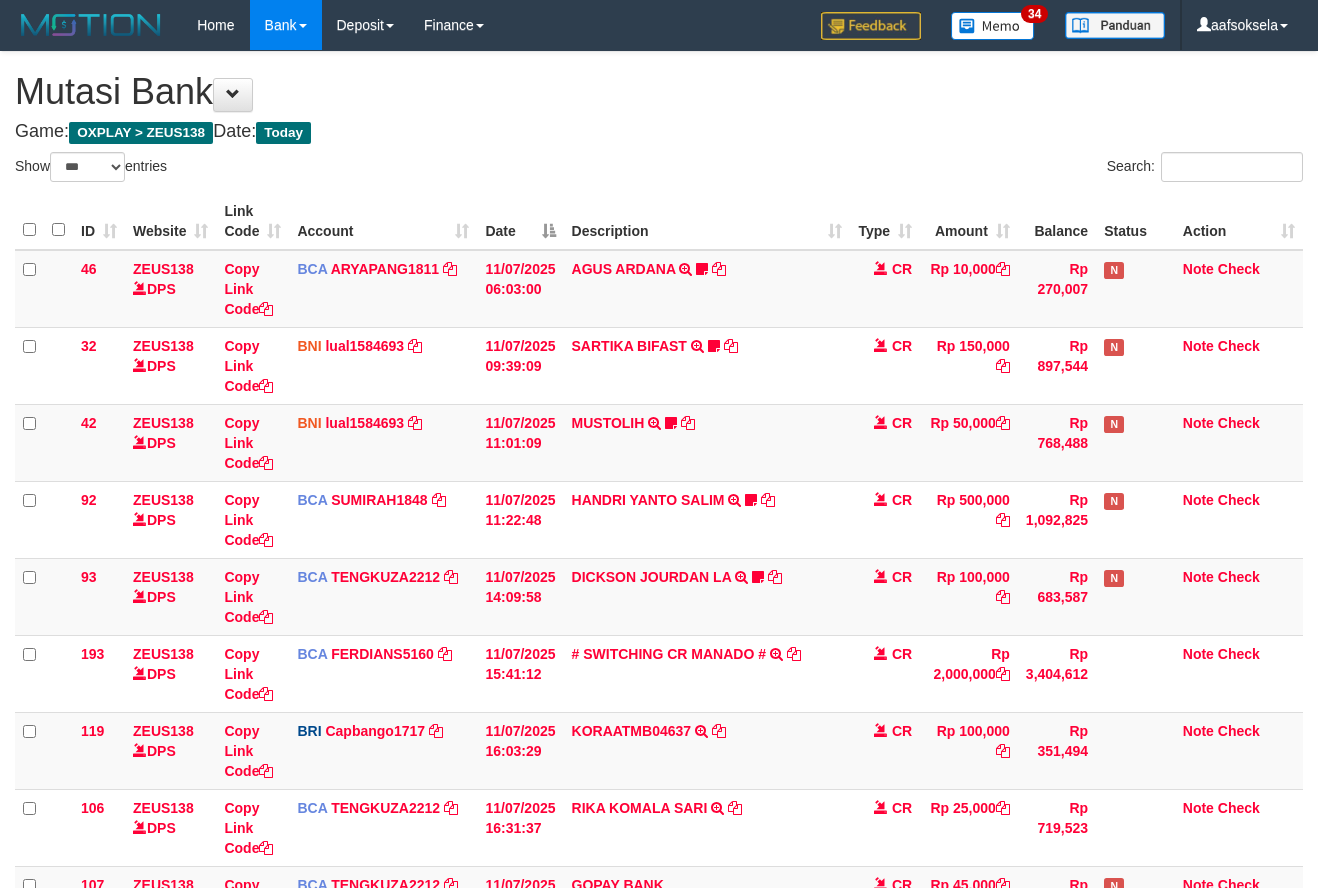 select on "***" 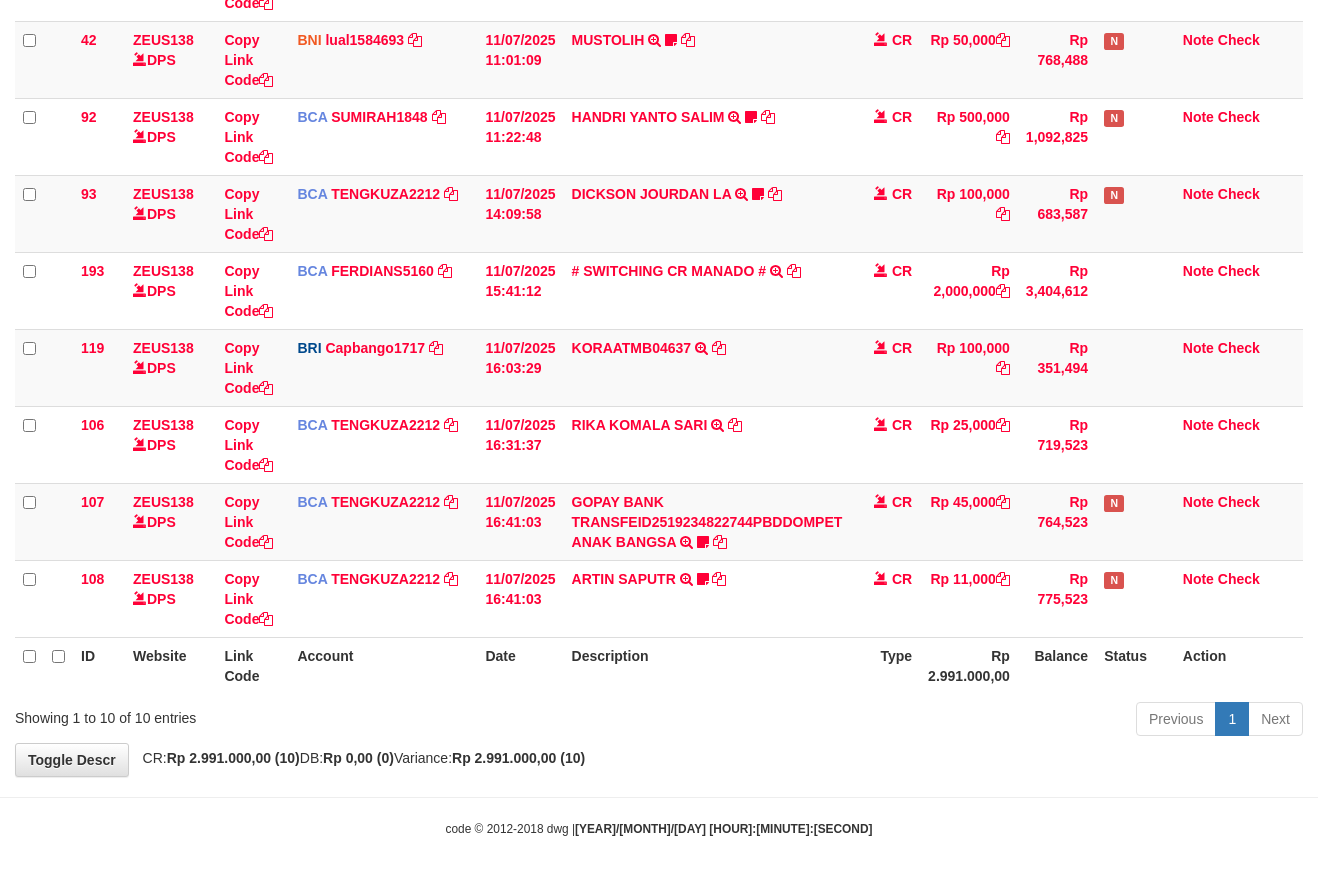 scroll, scrollTop: 316, scrollLeft: 0, axis: vertical 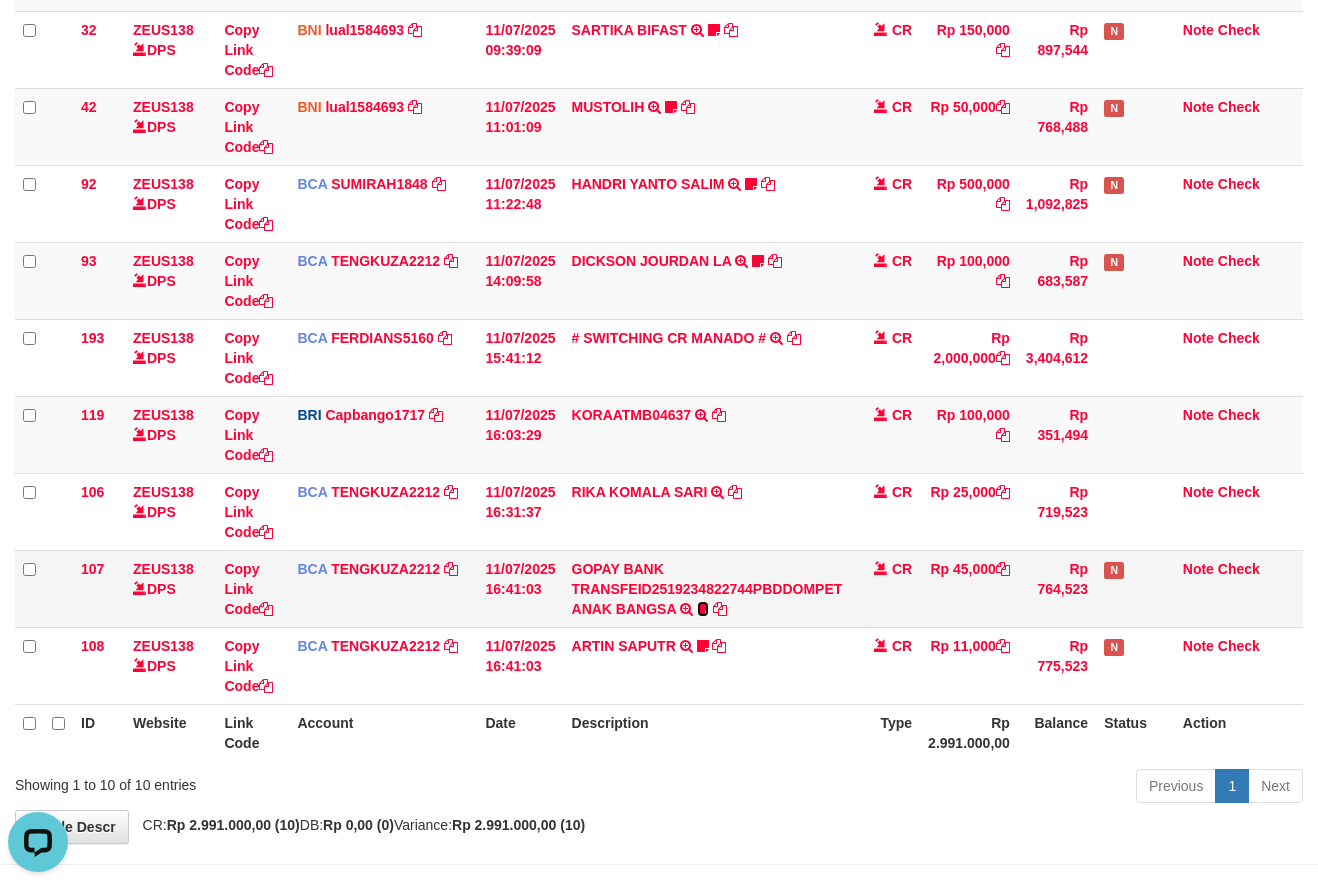 click at bounding box center [703, 609] 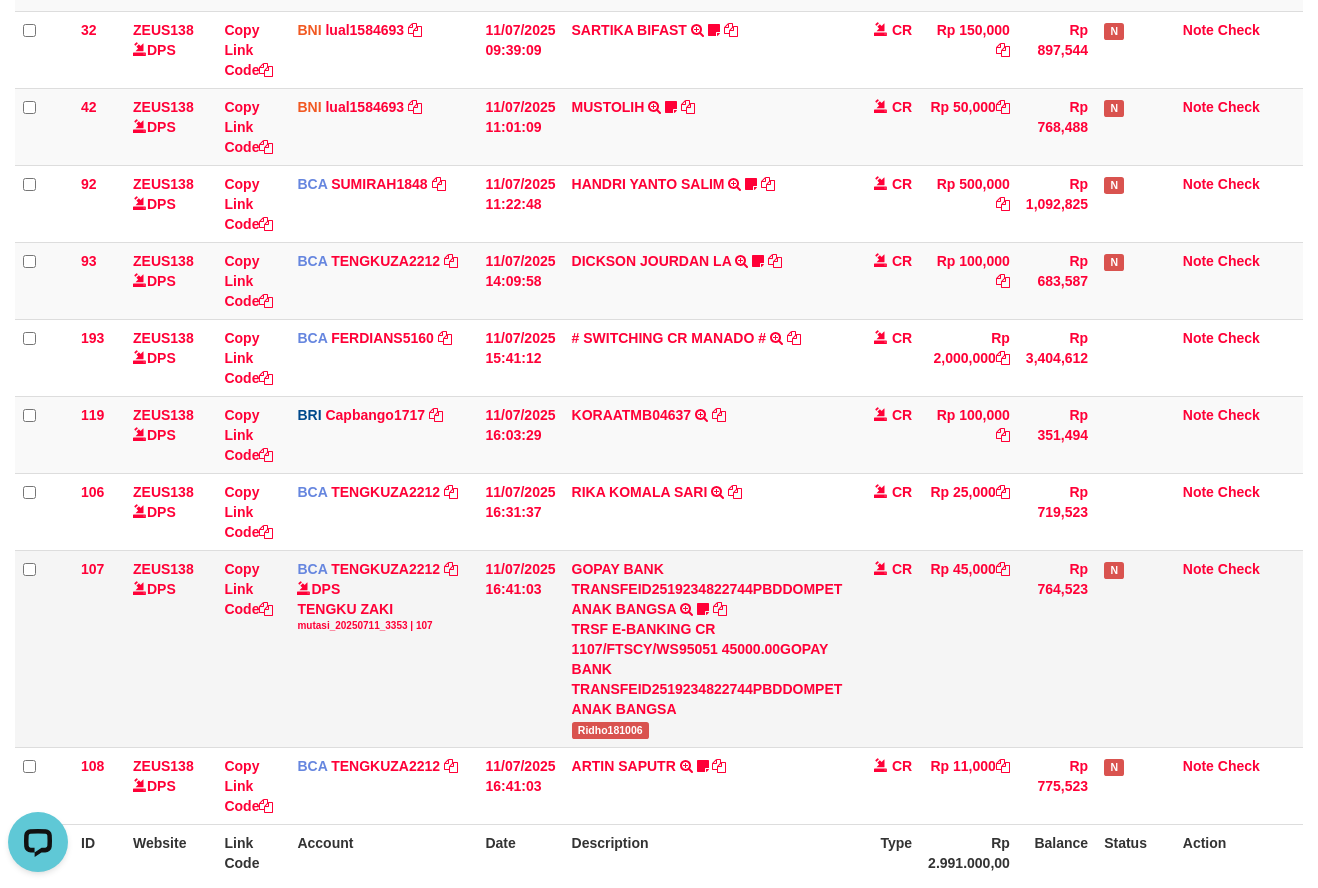 click on "Ridho181006" at bounding box center (610, 730) 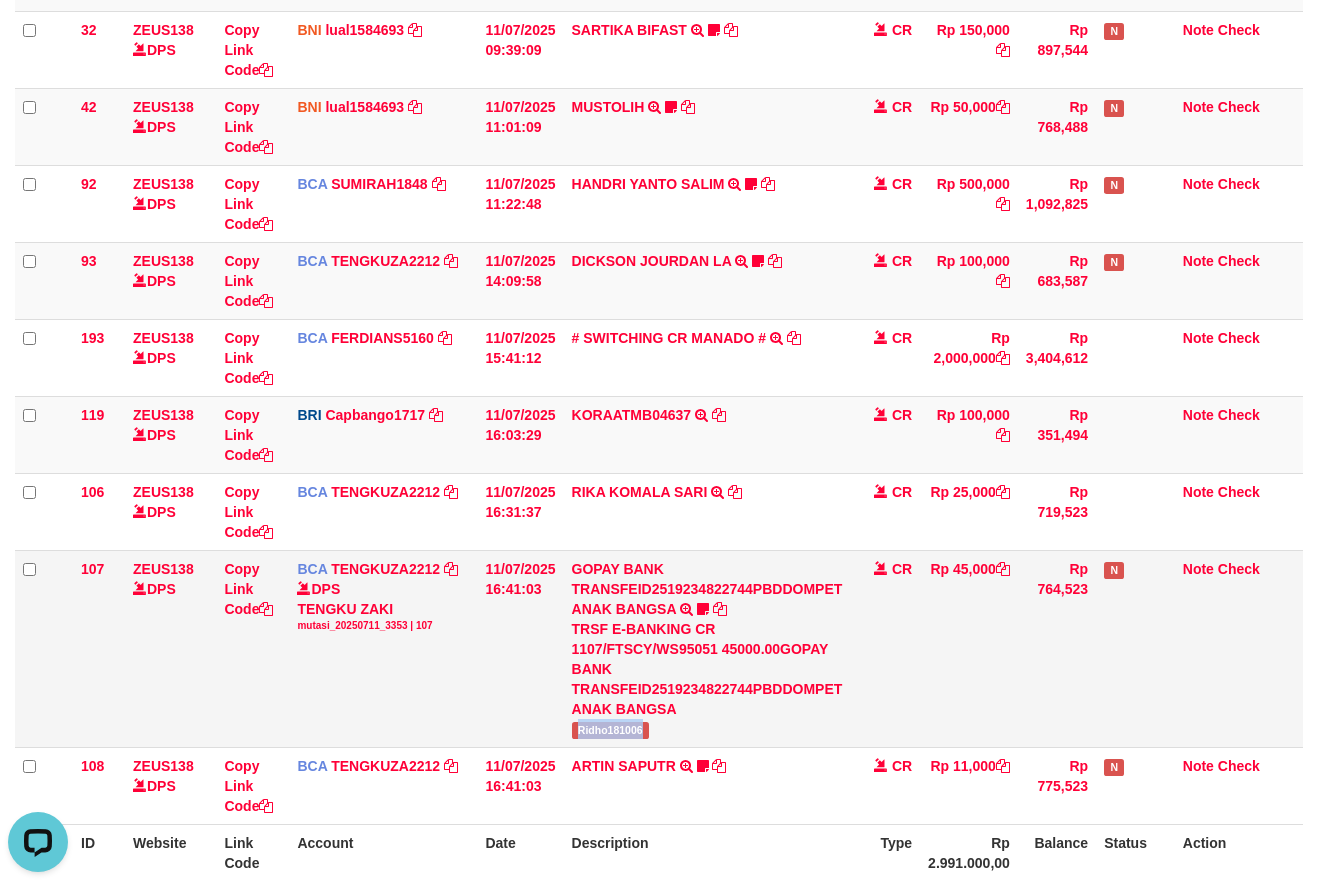 click on "Ridho181006" at bounding box center (610, 730) 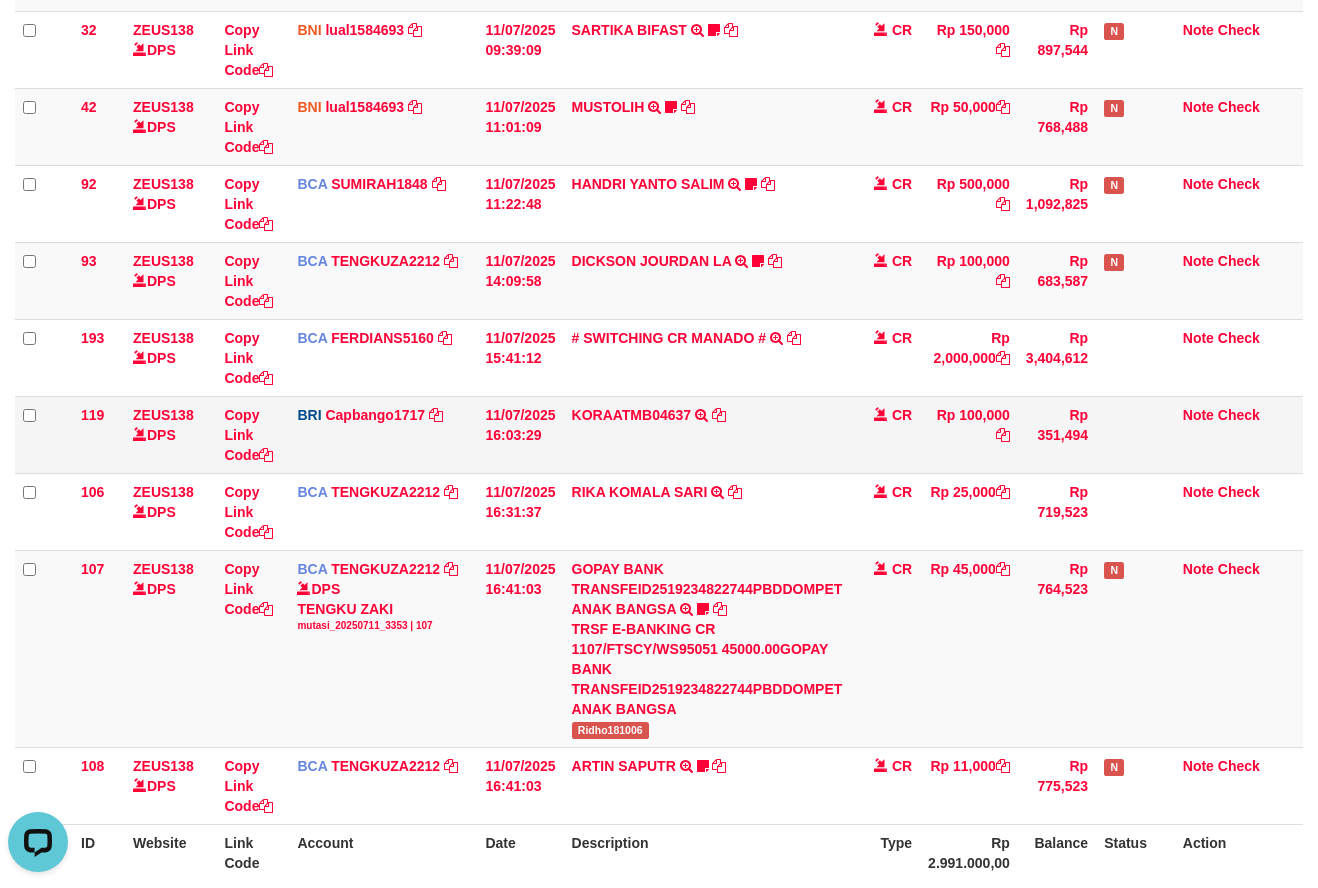 drag, startPoint x: 790, startPoint y: 477, endPoint x: 796, endPoint y: 466, distance: 12.529964 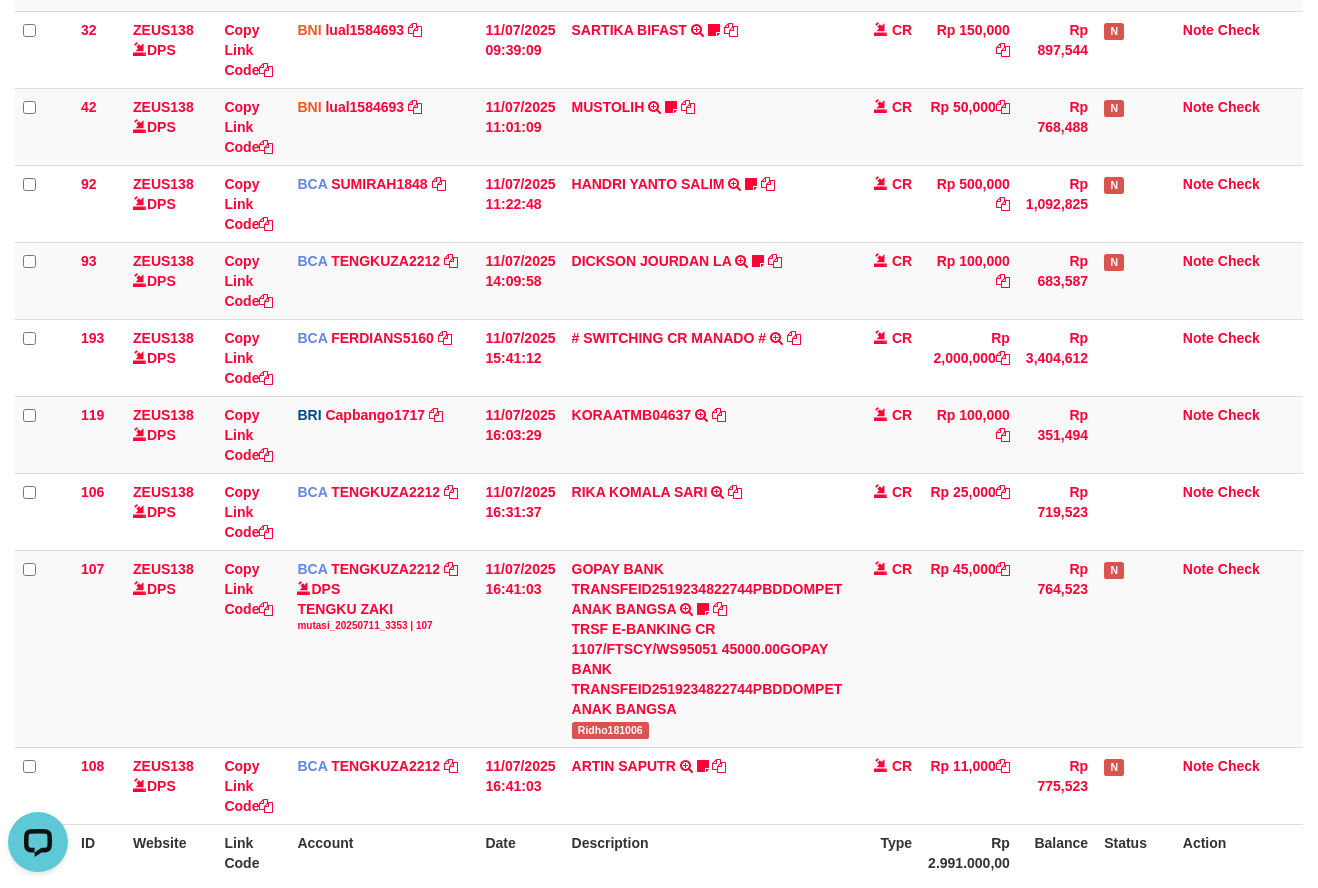 scroll, scrollTop: 503, scrollLeft: 0, axis: vertical 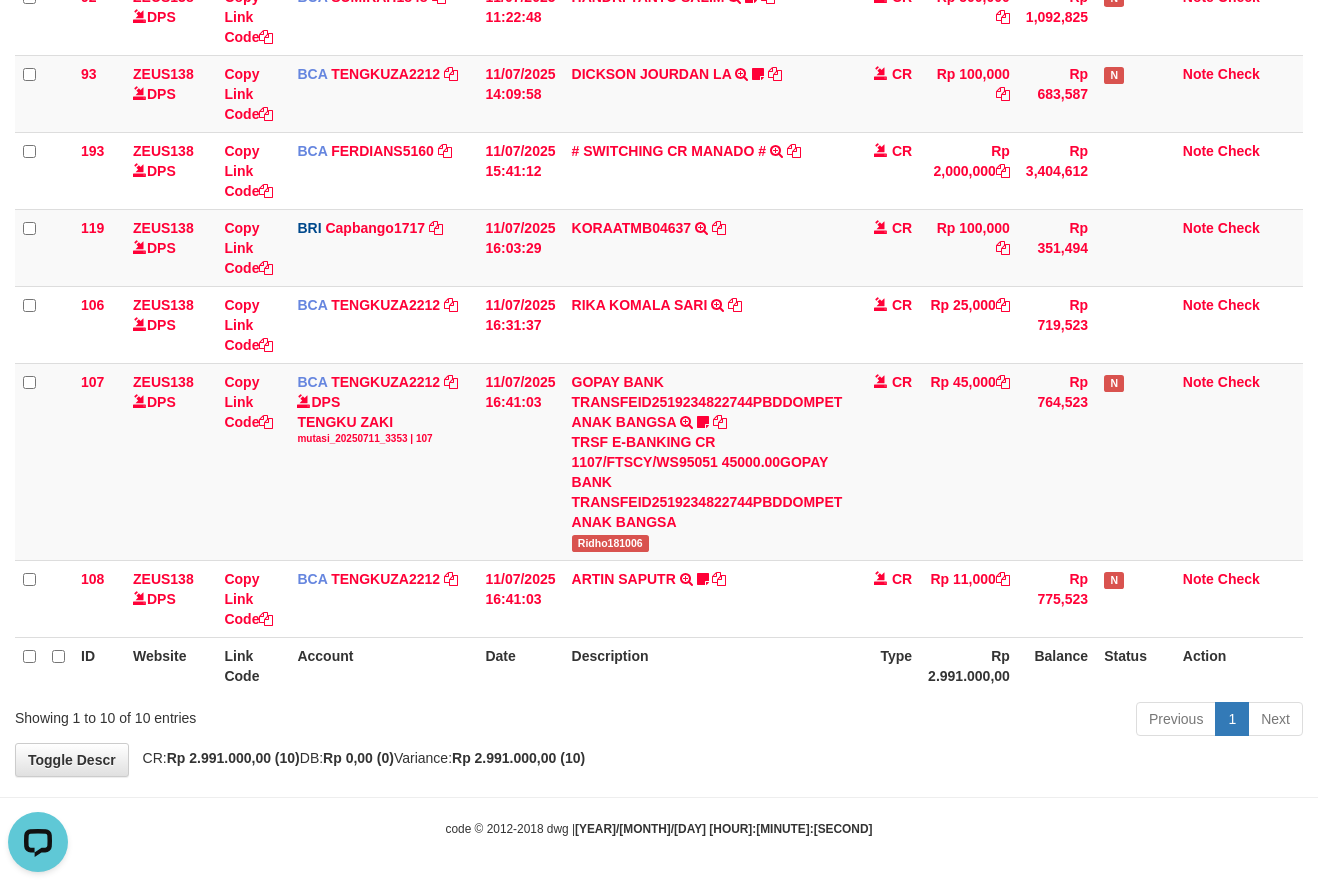 click on "**********" at bounding box center (659, 162) 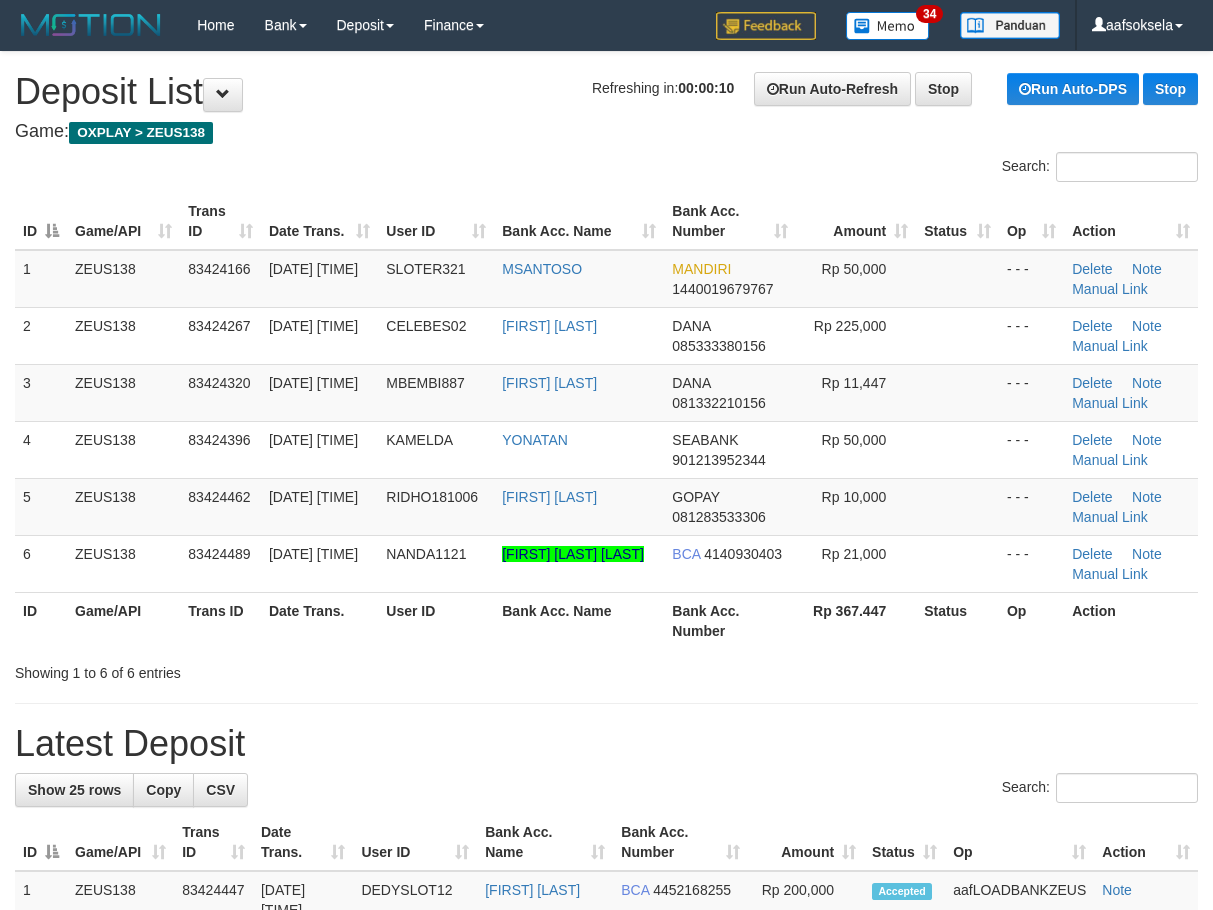 scroll, scrollTop: 0, scrollLeft: 0, axis: both 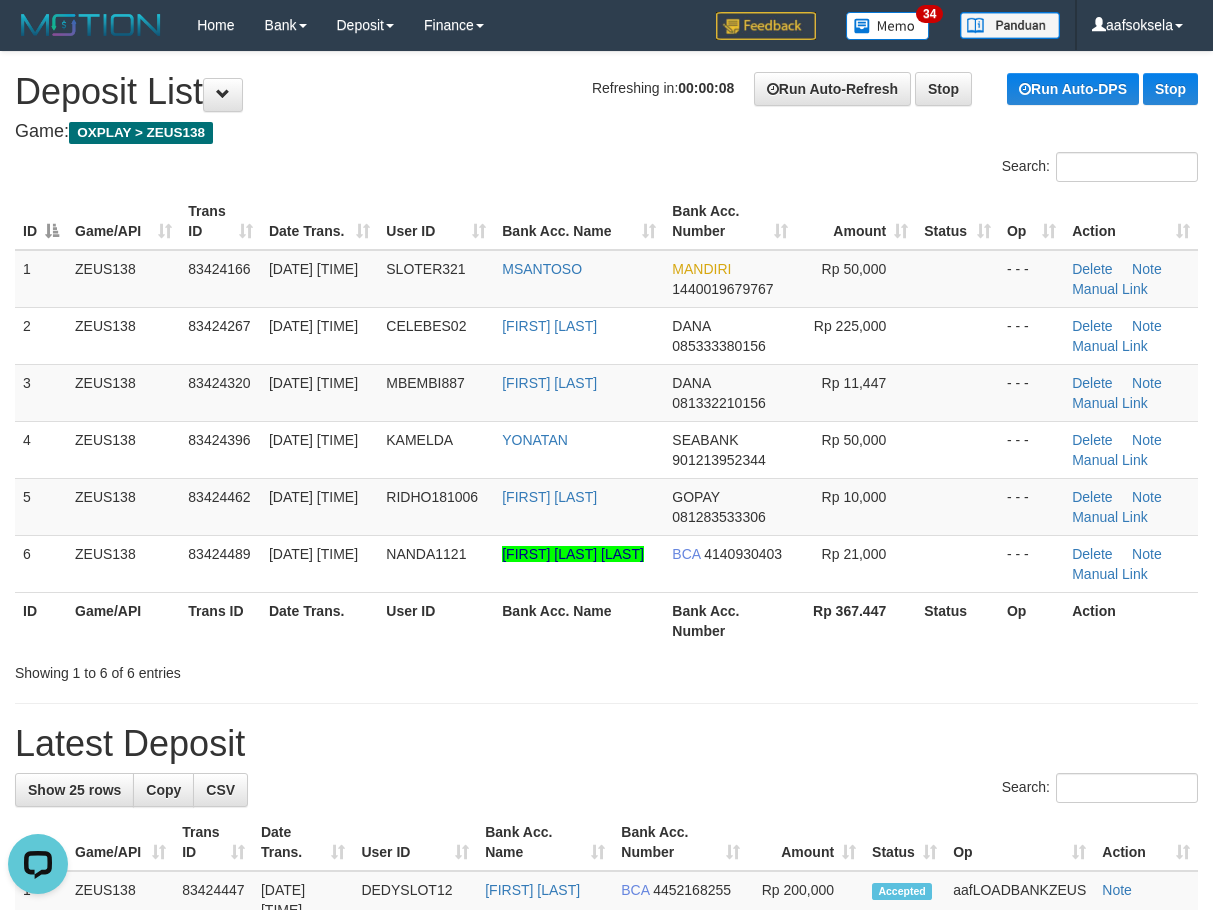 click on "Latest Deposit" at bounding box center (606, 744) 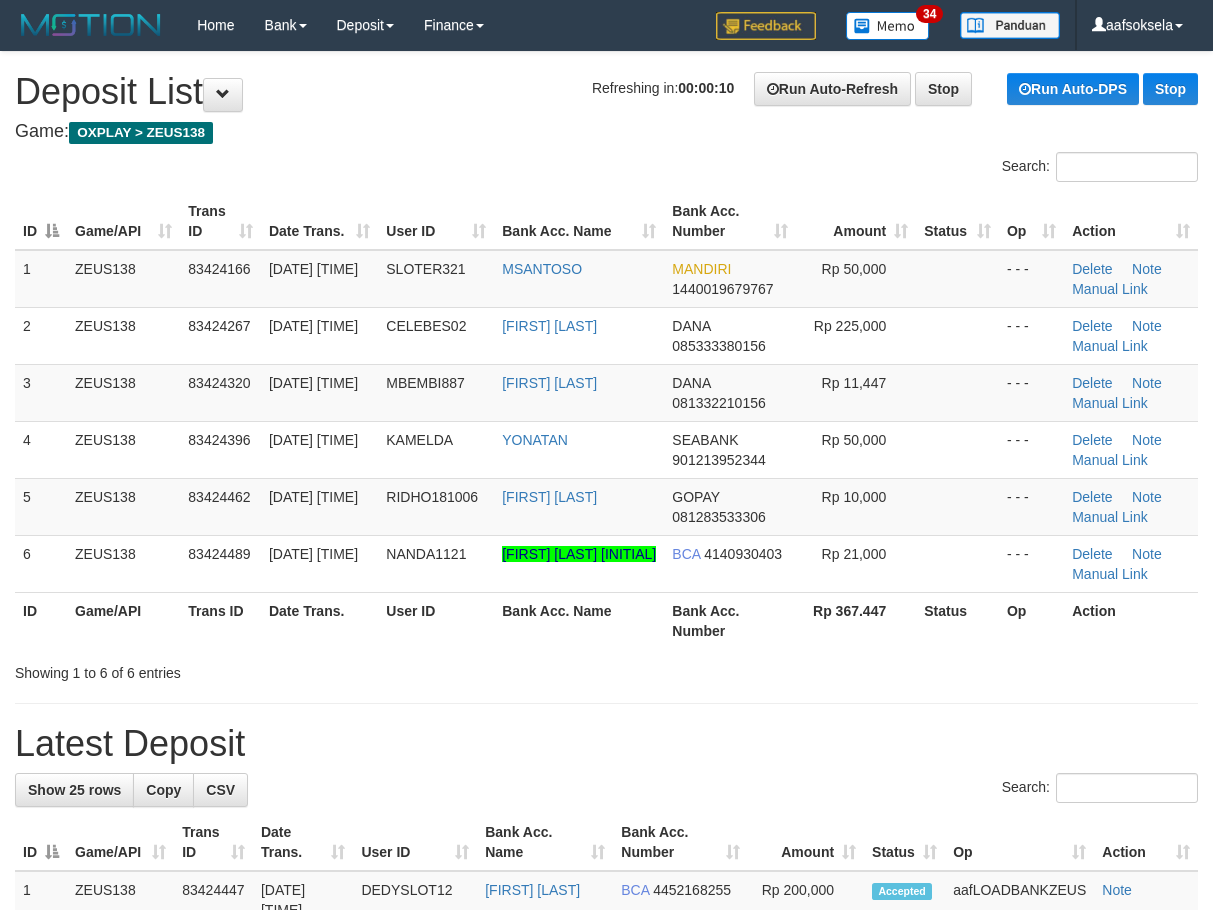 scroll, scrollTop: 0, scrollLeft: 0, axis: both 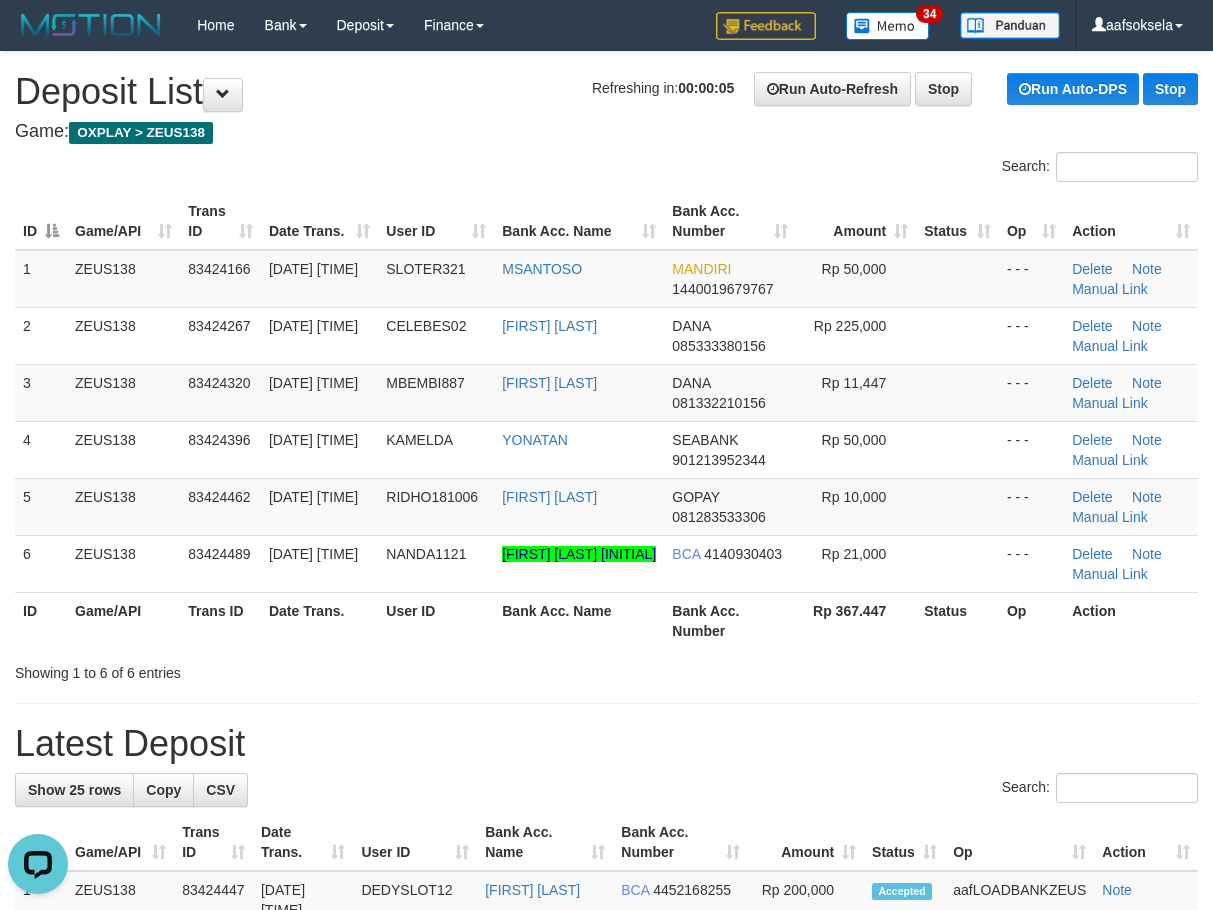 click on "**********" at bounding box center (606, 1241) 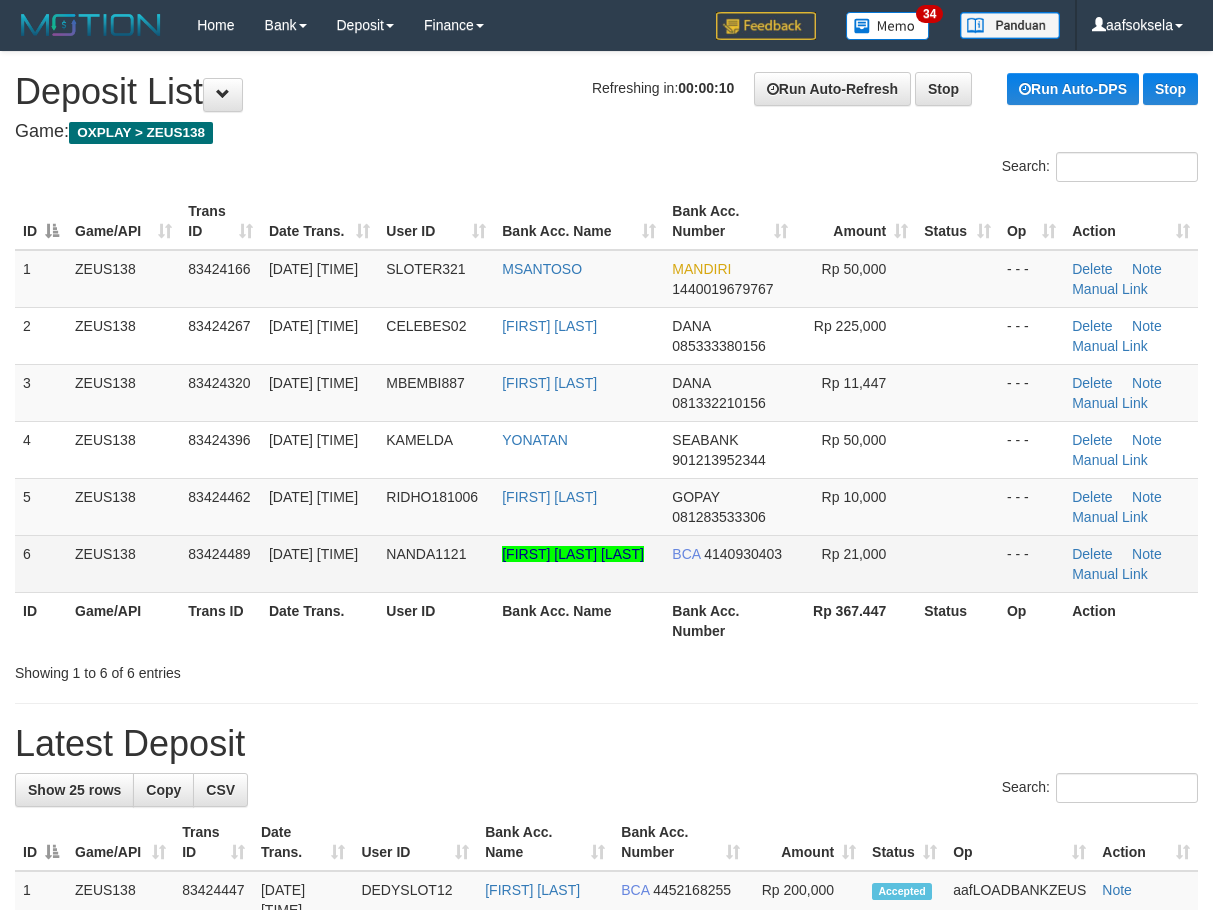 scroll, scrollTop: 0, scrollLeft: 0, axis: both 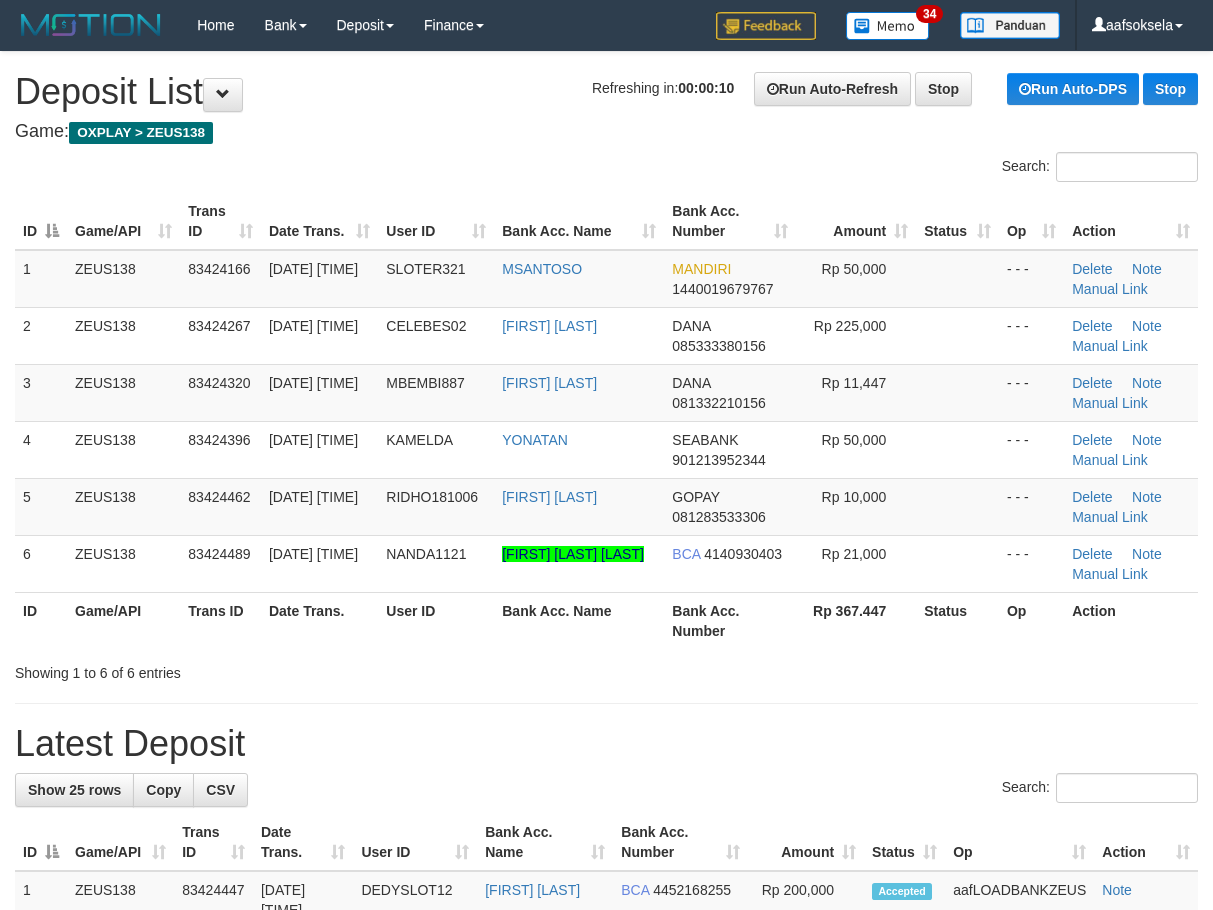 click on "Showing 1 to 6 of 6 entries" at bounding box center (606, 669) 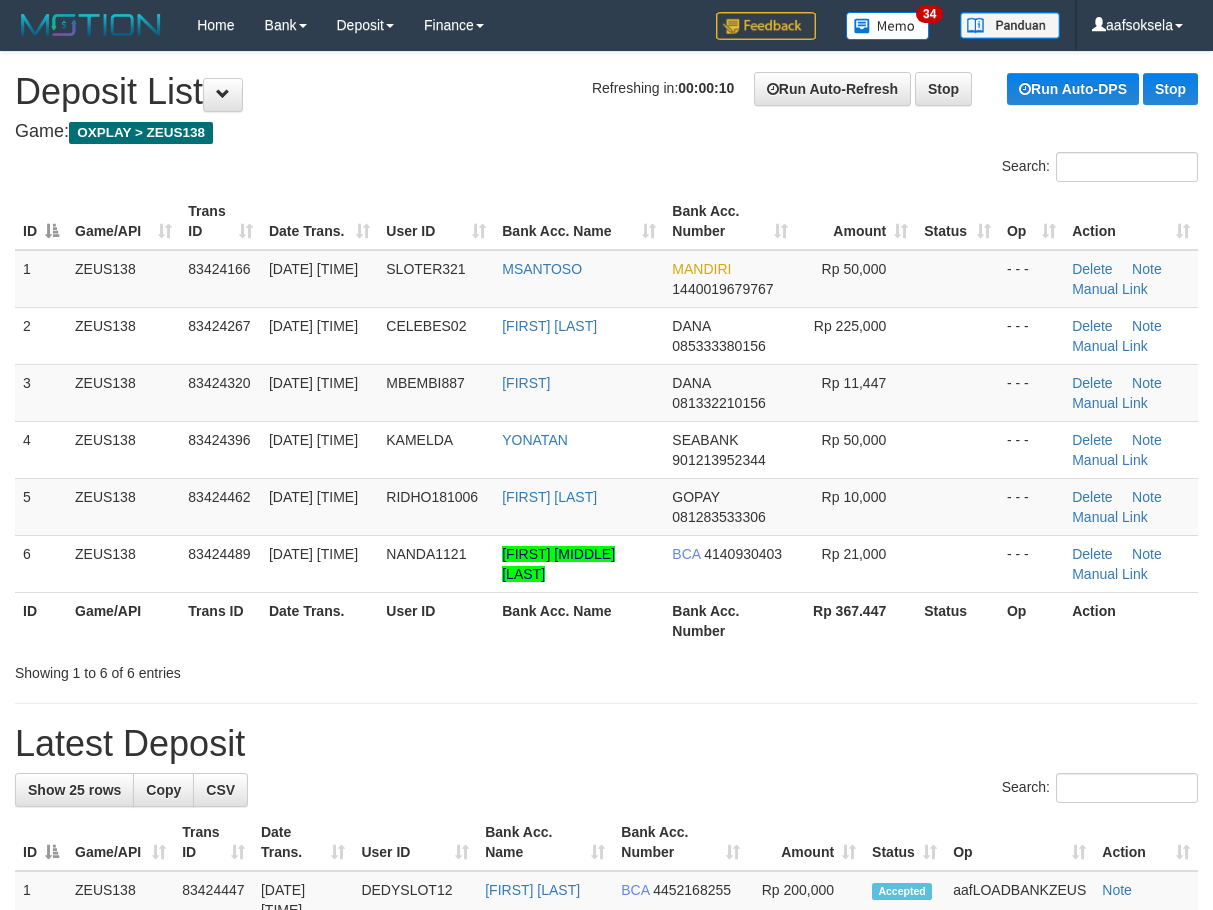 scroll, scrollTop: 0, scrollLeft: 0, axis: both 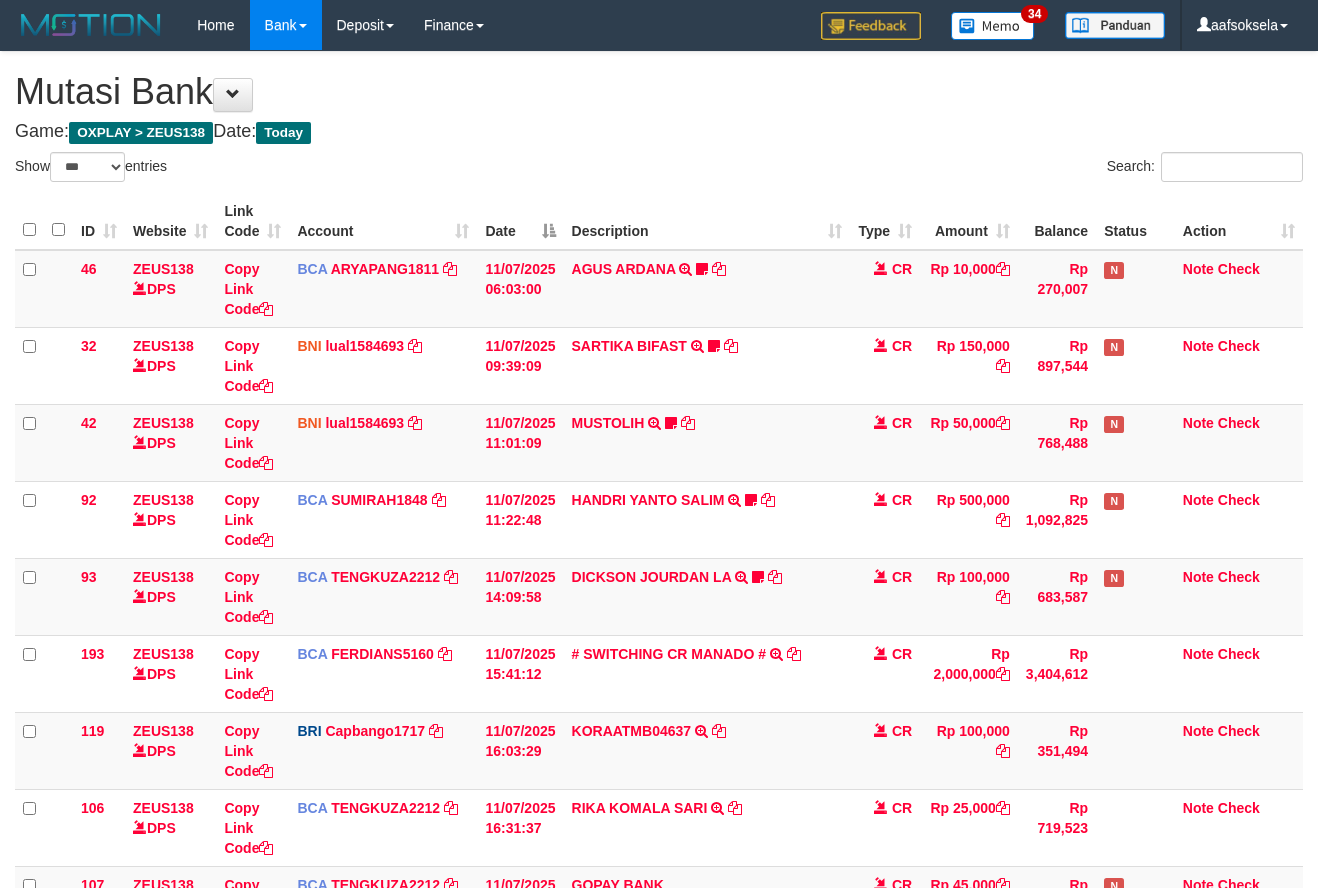 select on "***" 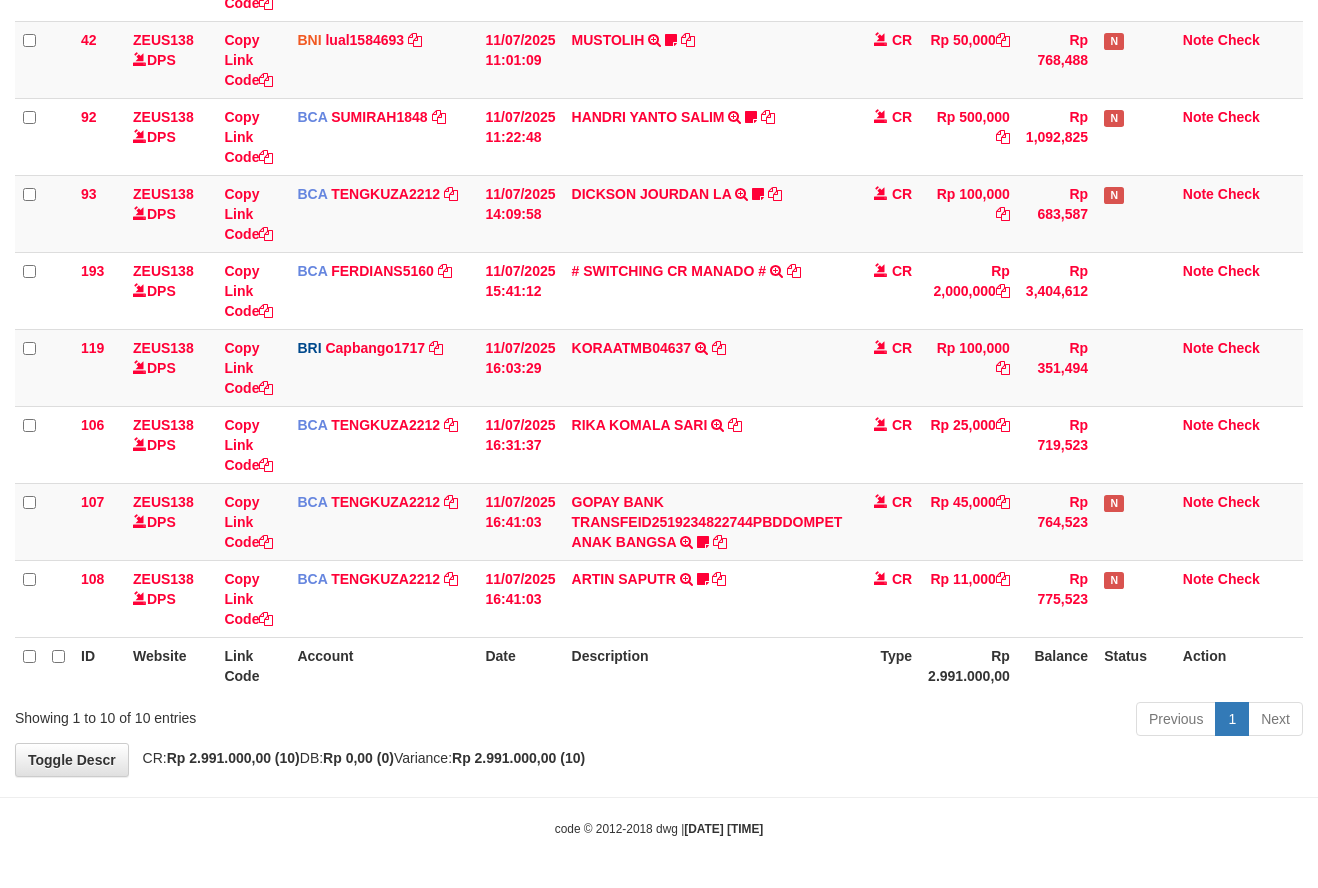 click on "**********" at bounding box center (659, 222) 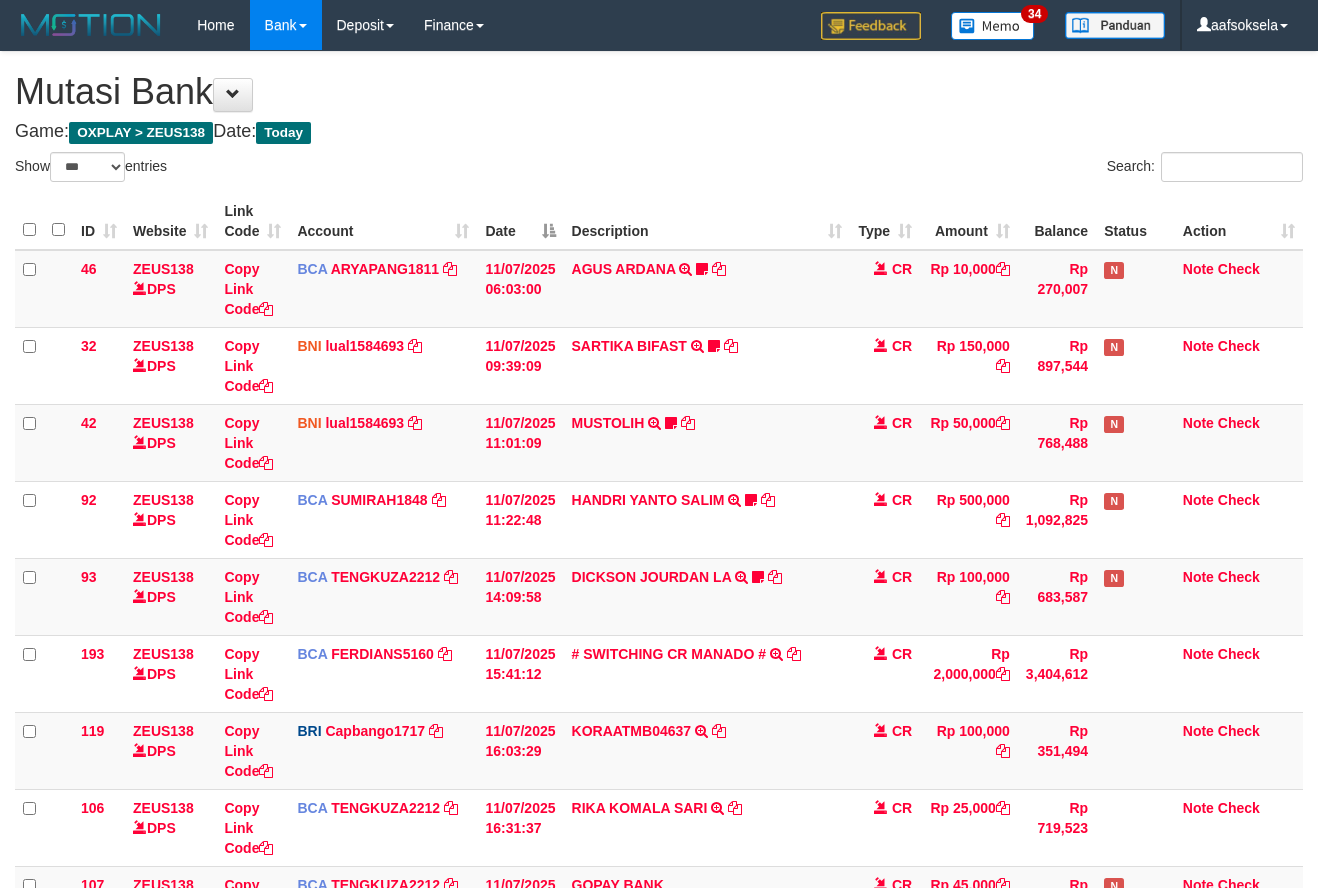 select on "***" 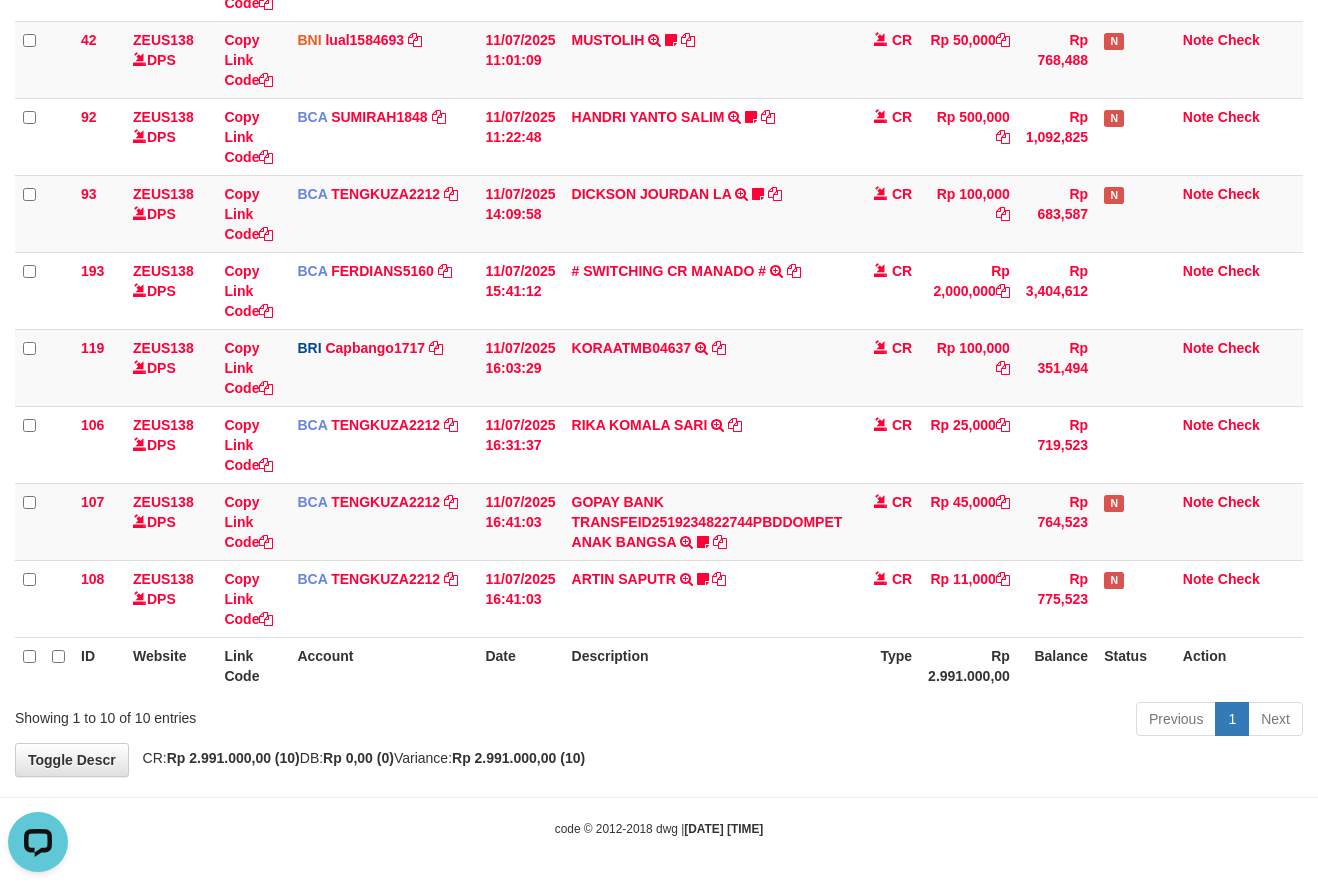 scroll, scrollTop: 0, scrollLeft: 0, axis: both 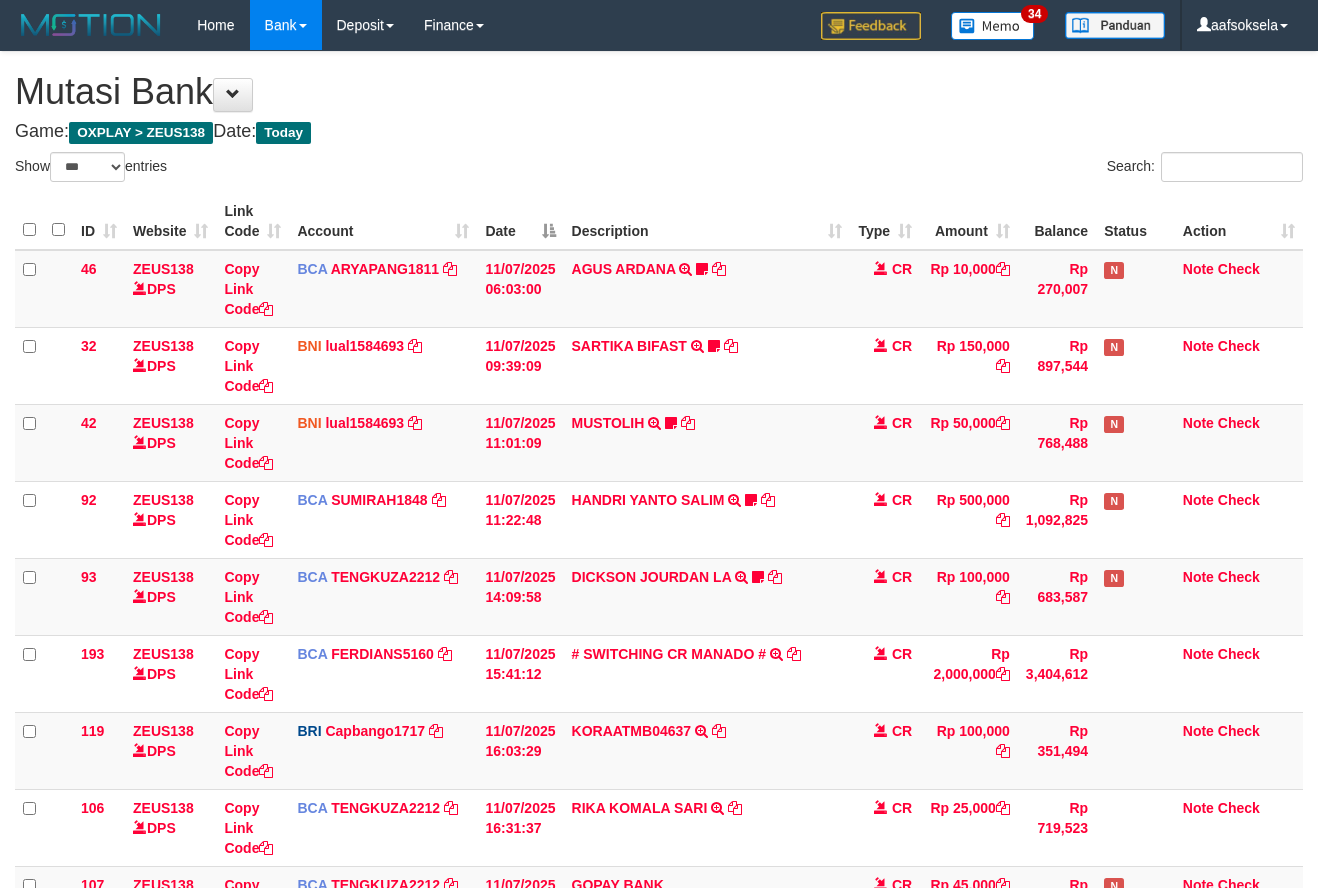 select on "***" 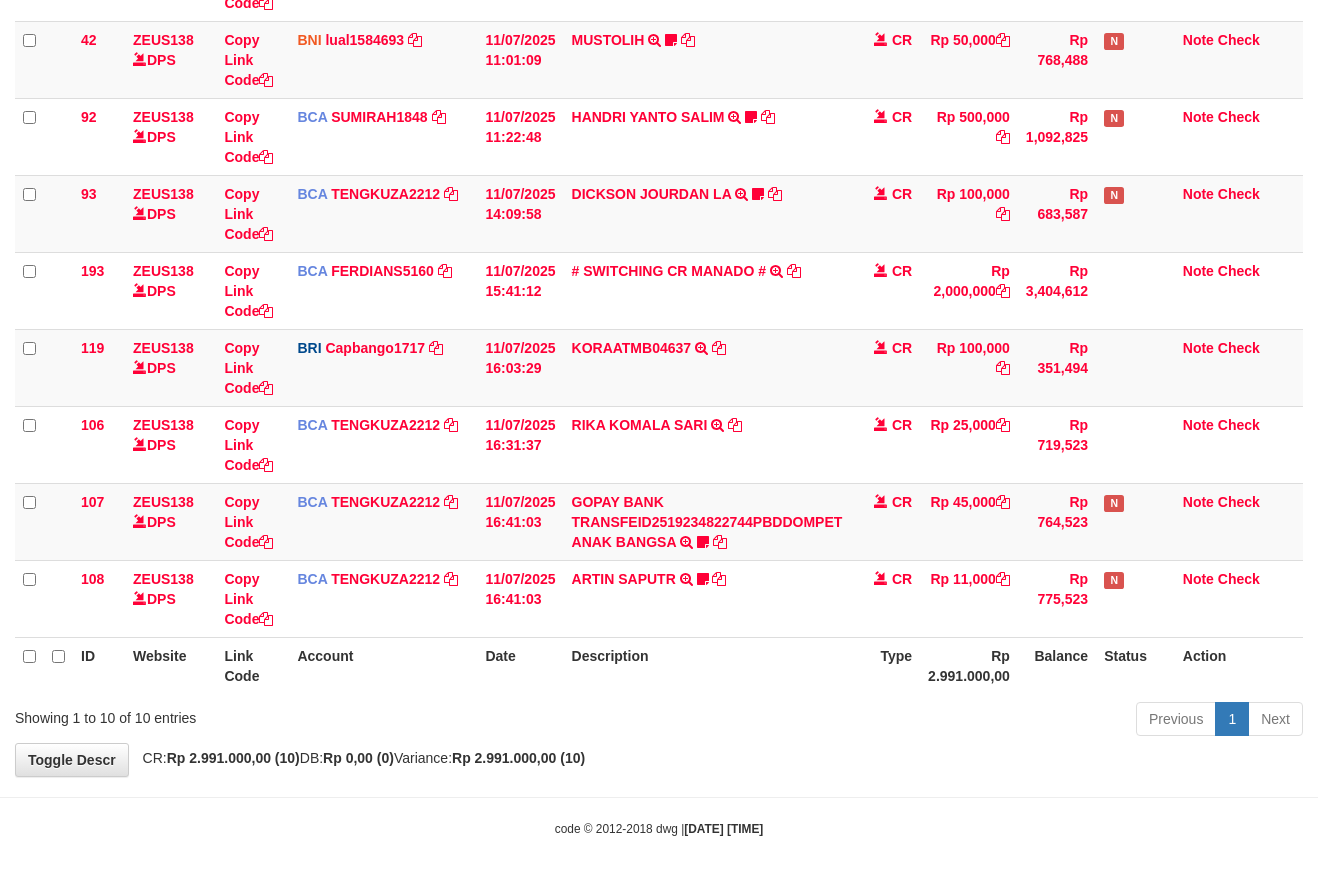 click on "**********" at bounding box center (659, 222) 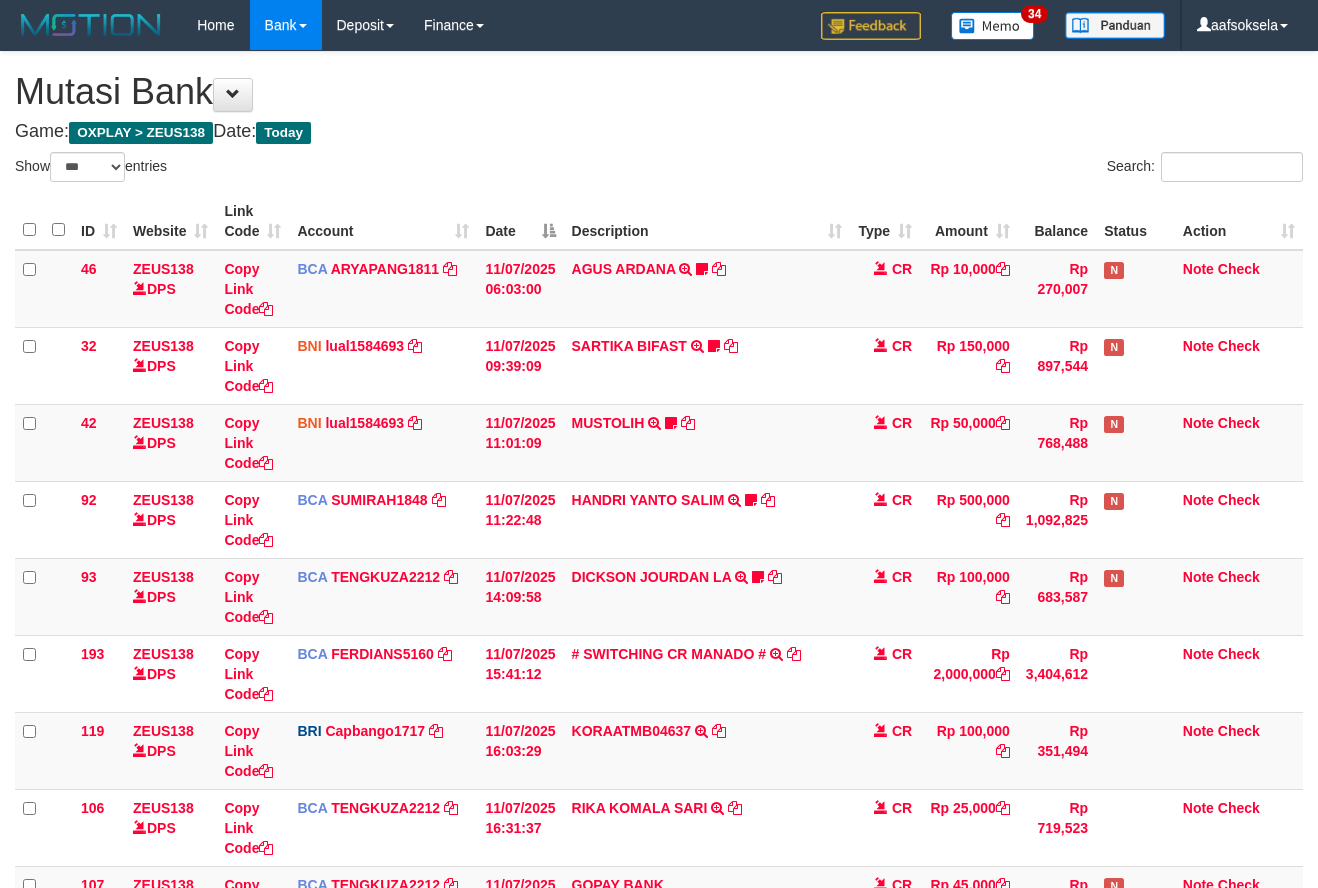 select on "***" 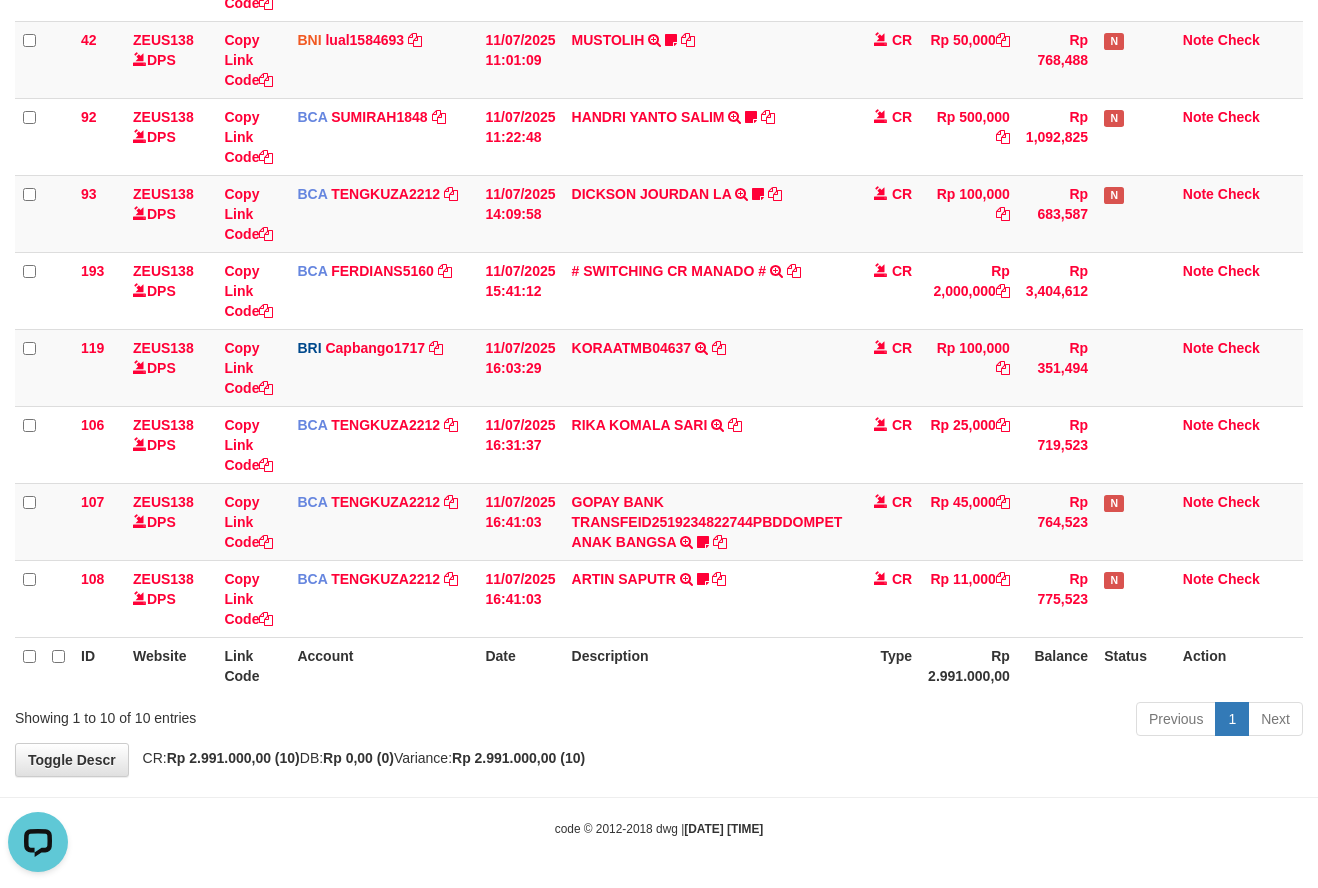scroll, scrollTop: 0, scrollLeft: 0, axis: both 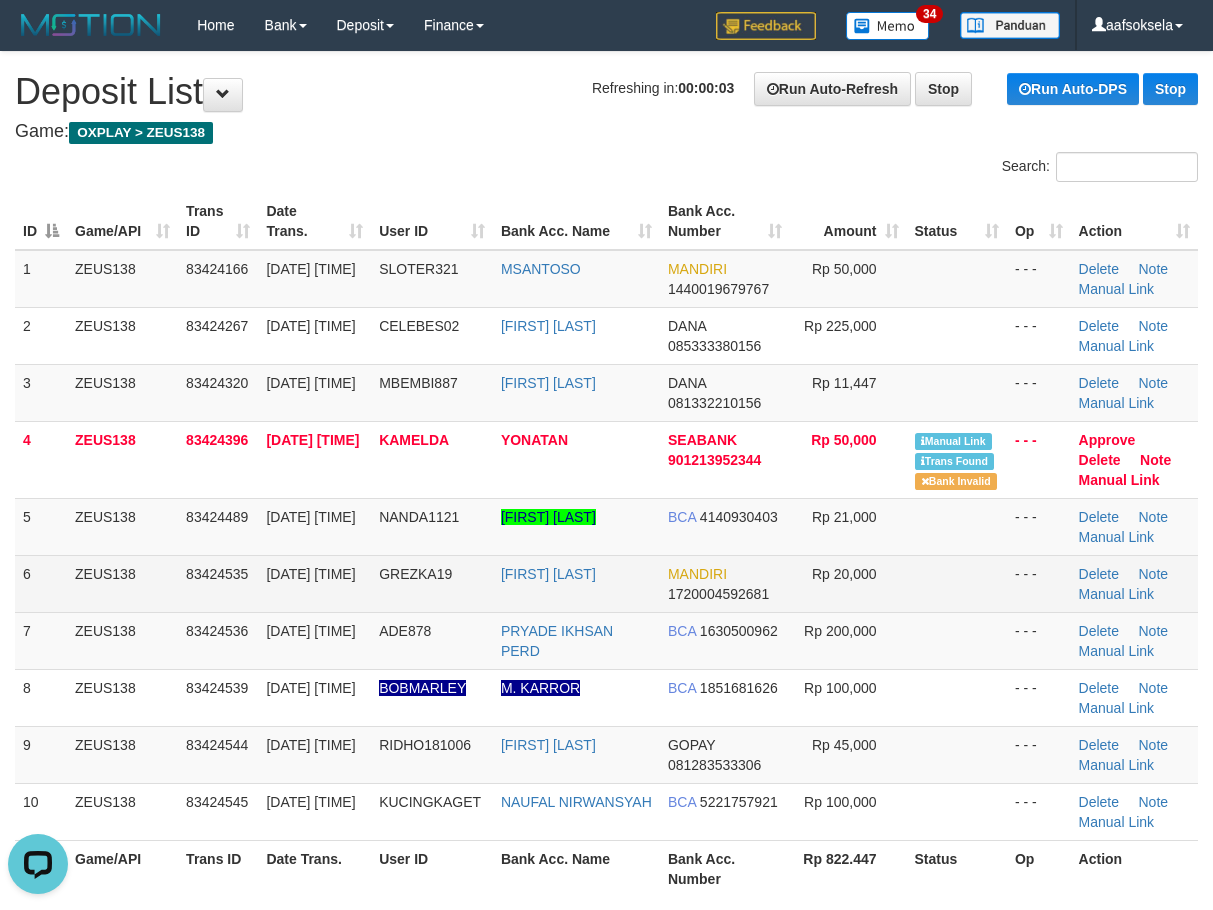 click on "83424535" at bounding box center [217, 574] 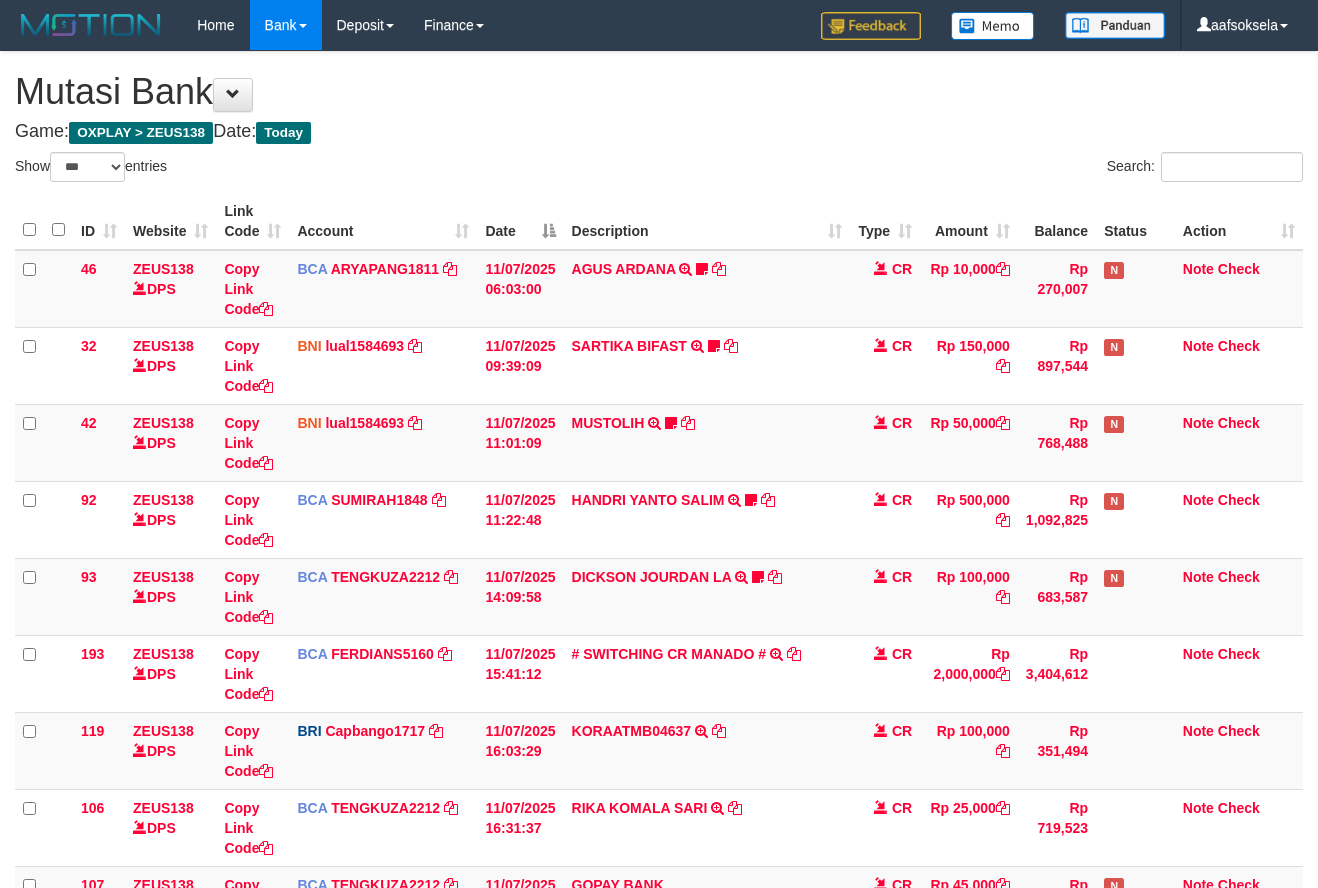 select on "***" 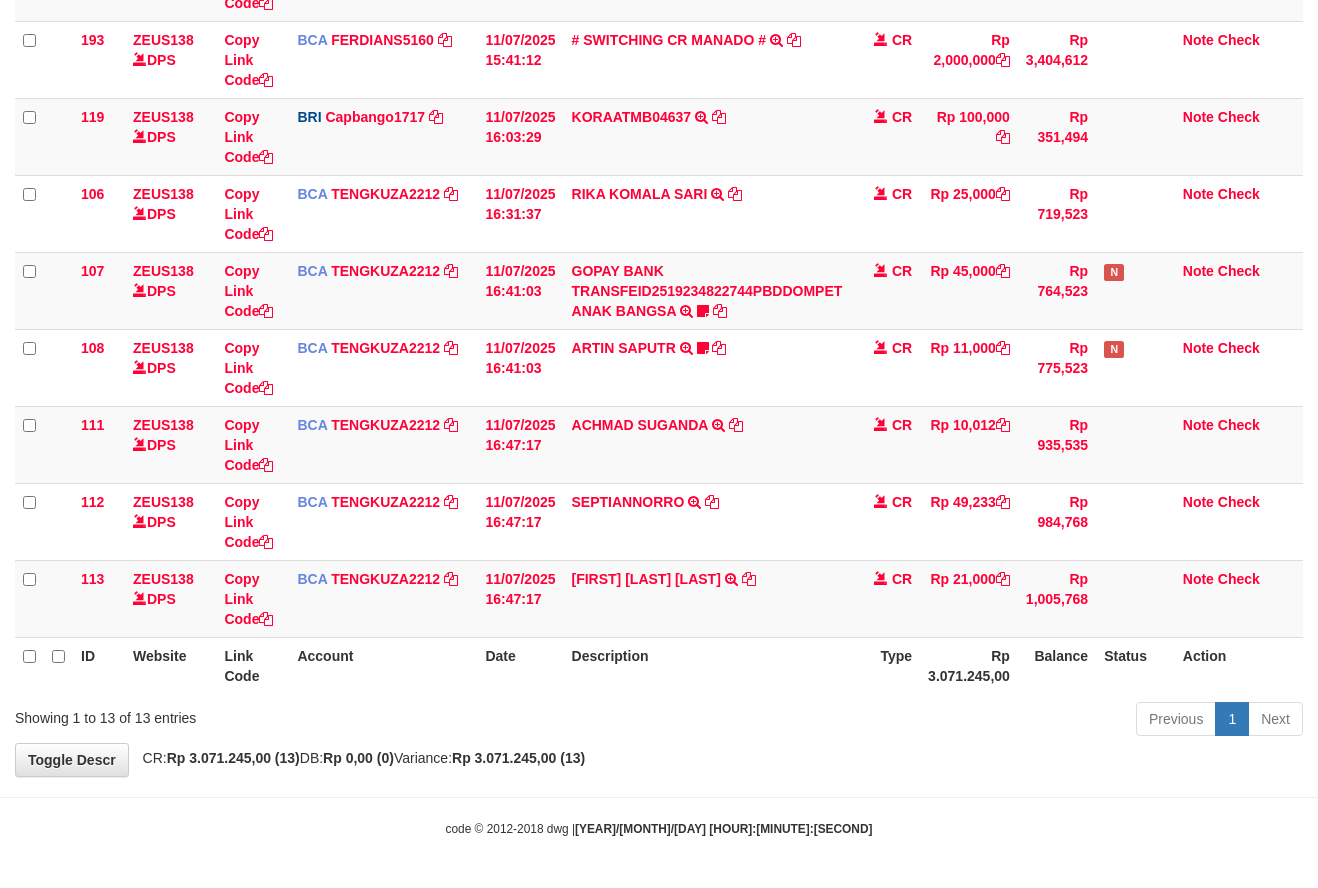 drag, startPoint x: 0, startPoint y: 0, endPoint x: 751, endPoint y: 749, distance: 1060.6611 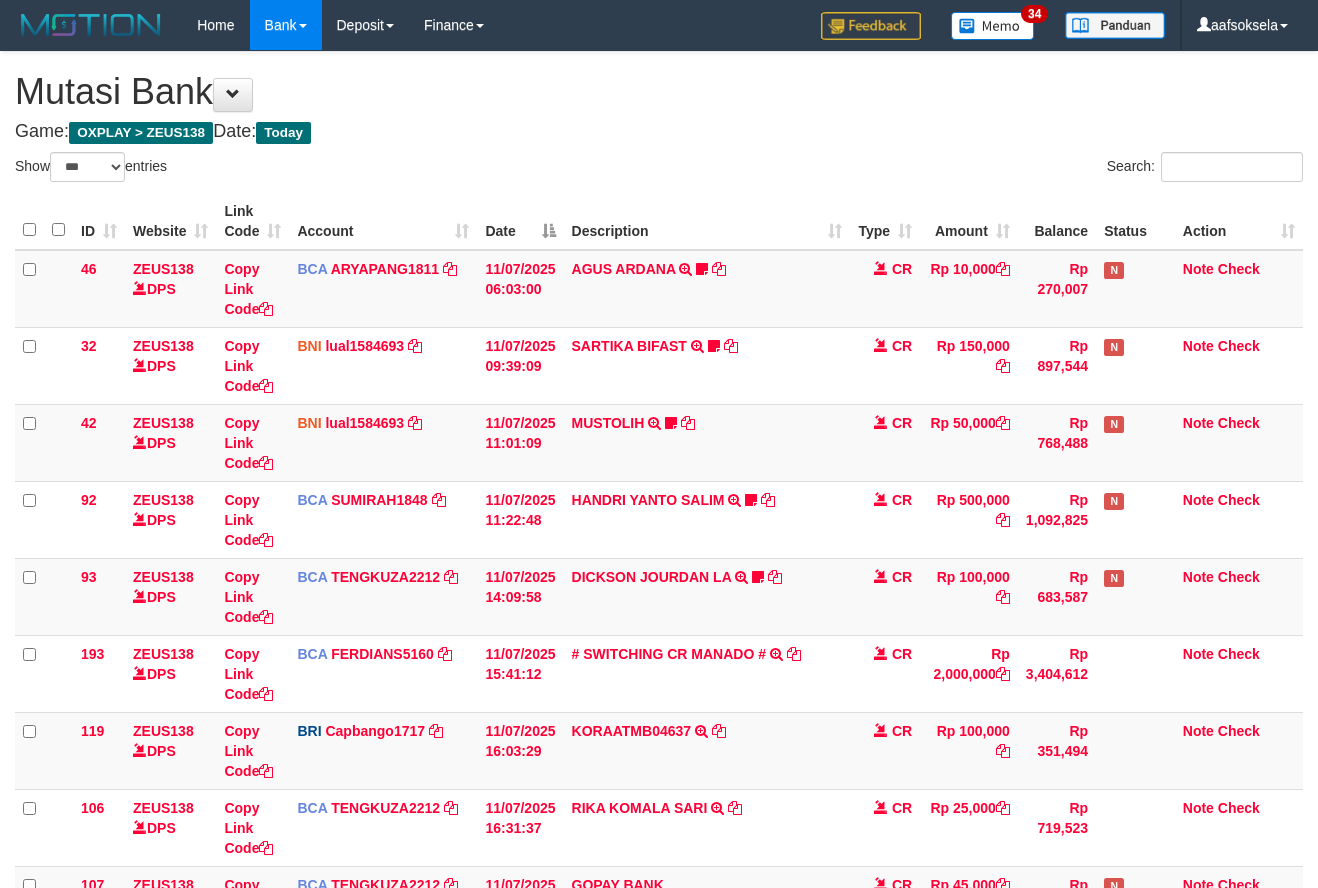 select on "***" 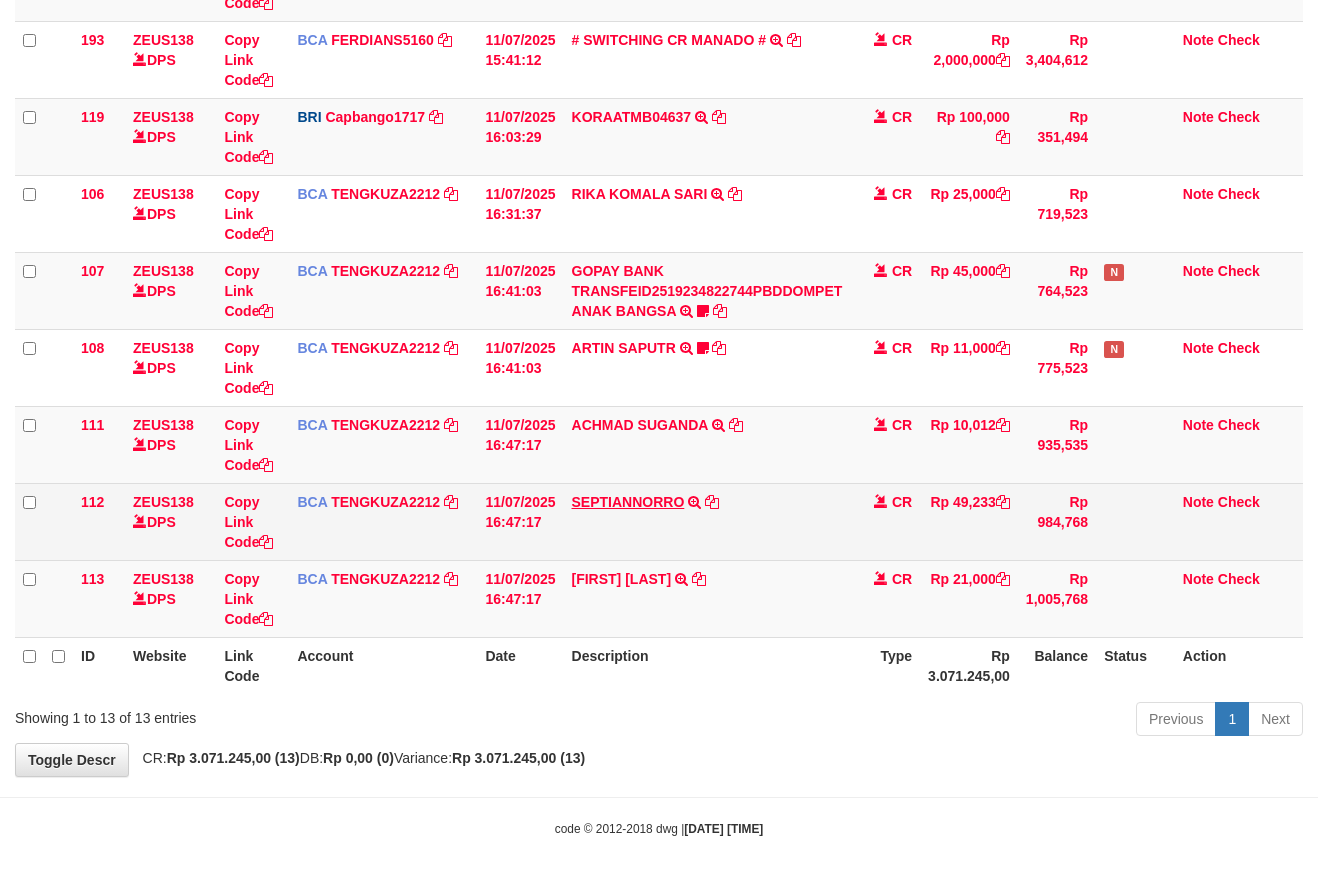 scroll, scrollTop: 383, scrollLeft: 0, axis: vertical 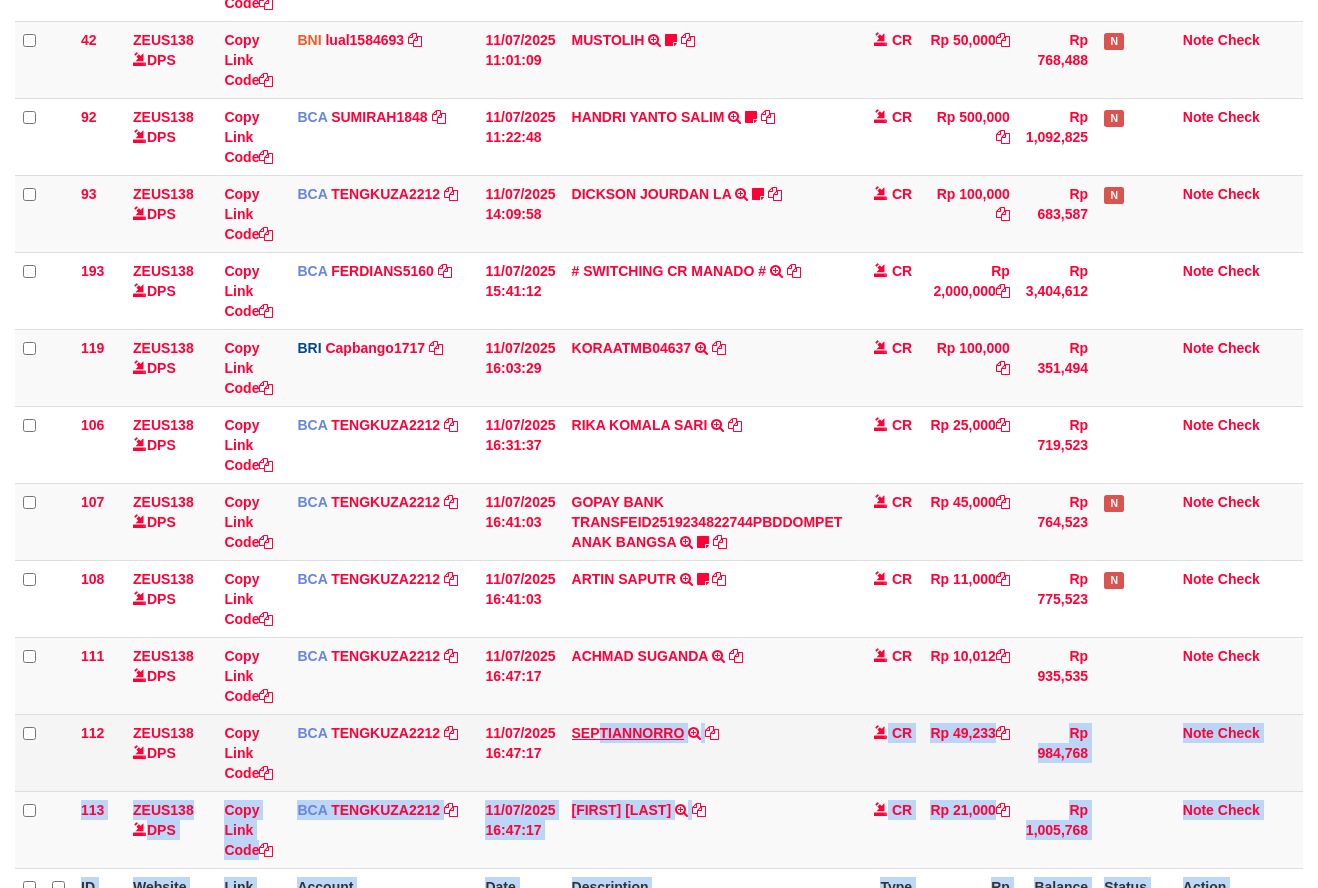 click on "Show  ** ** ** ***  entries Search:
ID Website Link Code Account Date Description Type Amount Balance Status Action
46
ZEUS138    DPS
Copy Link Code
BCA
ARYAPANG1811
DPS
ARYA PANGESTU
mutasi_20250711_2620 | 46
mutasi_20250711_2620 | 46
11/07/2025 06:03:00
AGUS ARDANA            TRSF E-BANKING CR 1107/FTSCY/WS95051
10000.002025071158167087 TRFDN-AGUS ARDANA ESPAY DEBIT INDONE    Aguslike
tunggu bukti tranfer
CR
Rp 10,000
Rp 270,007
N
Note
Check
32" at bounding box center (659, 371) 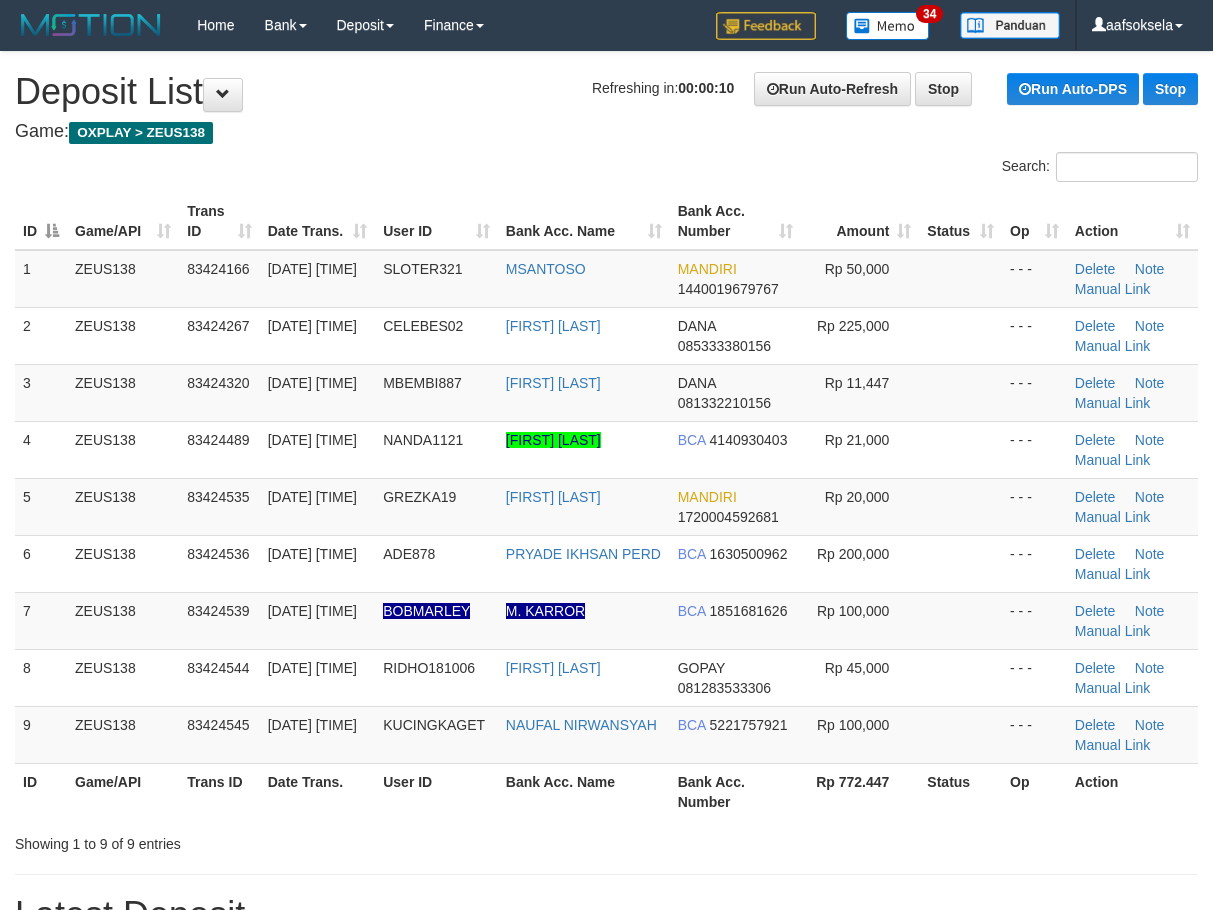 scroll, scrollTop: 0, scrollLeft: 0, axis: both 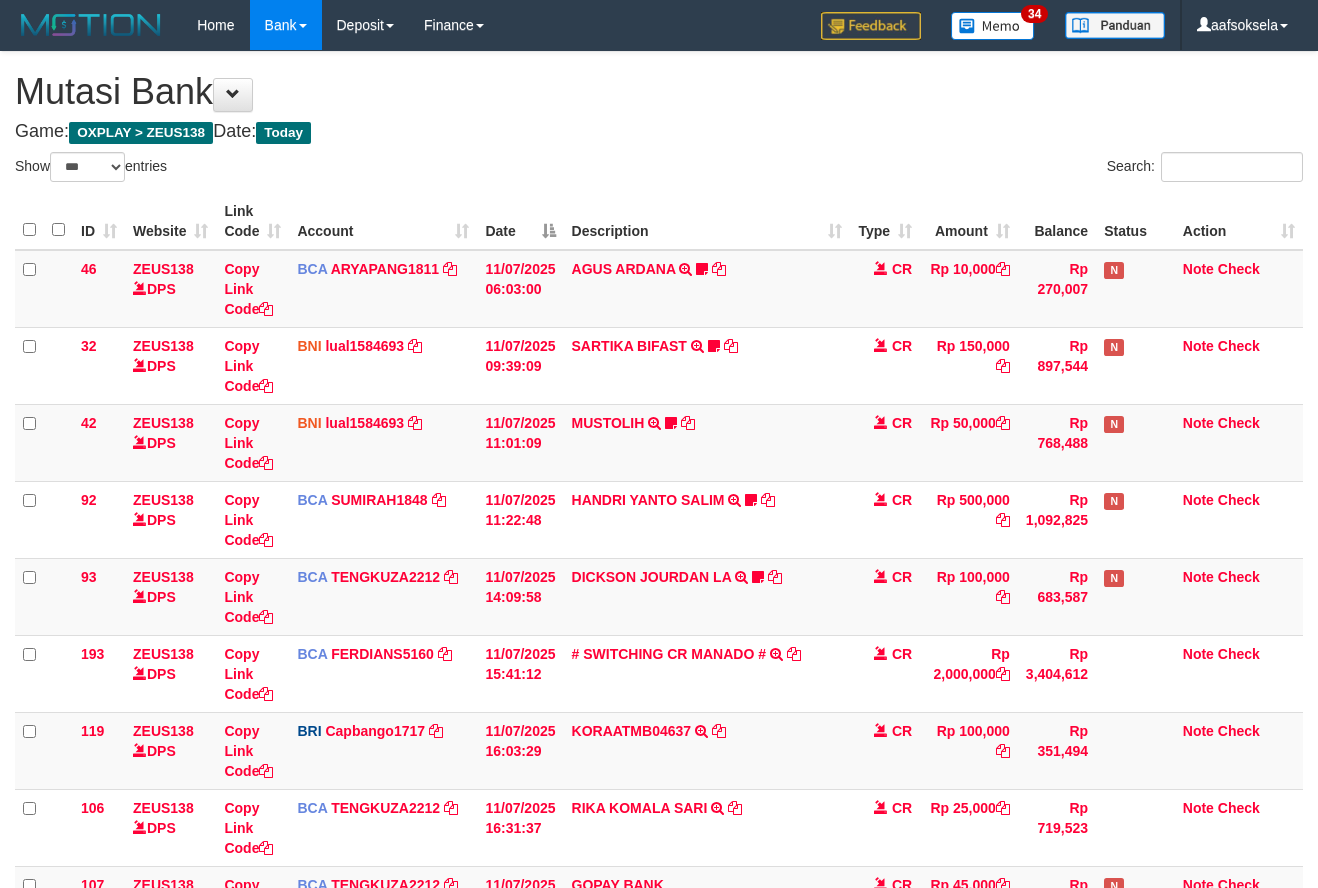 select on "***" 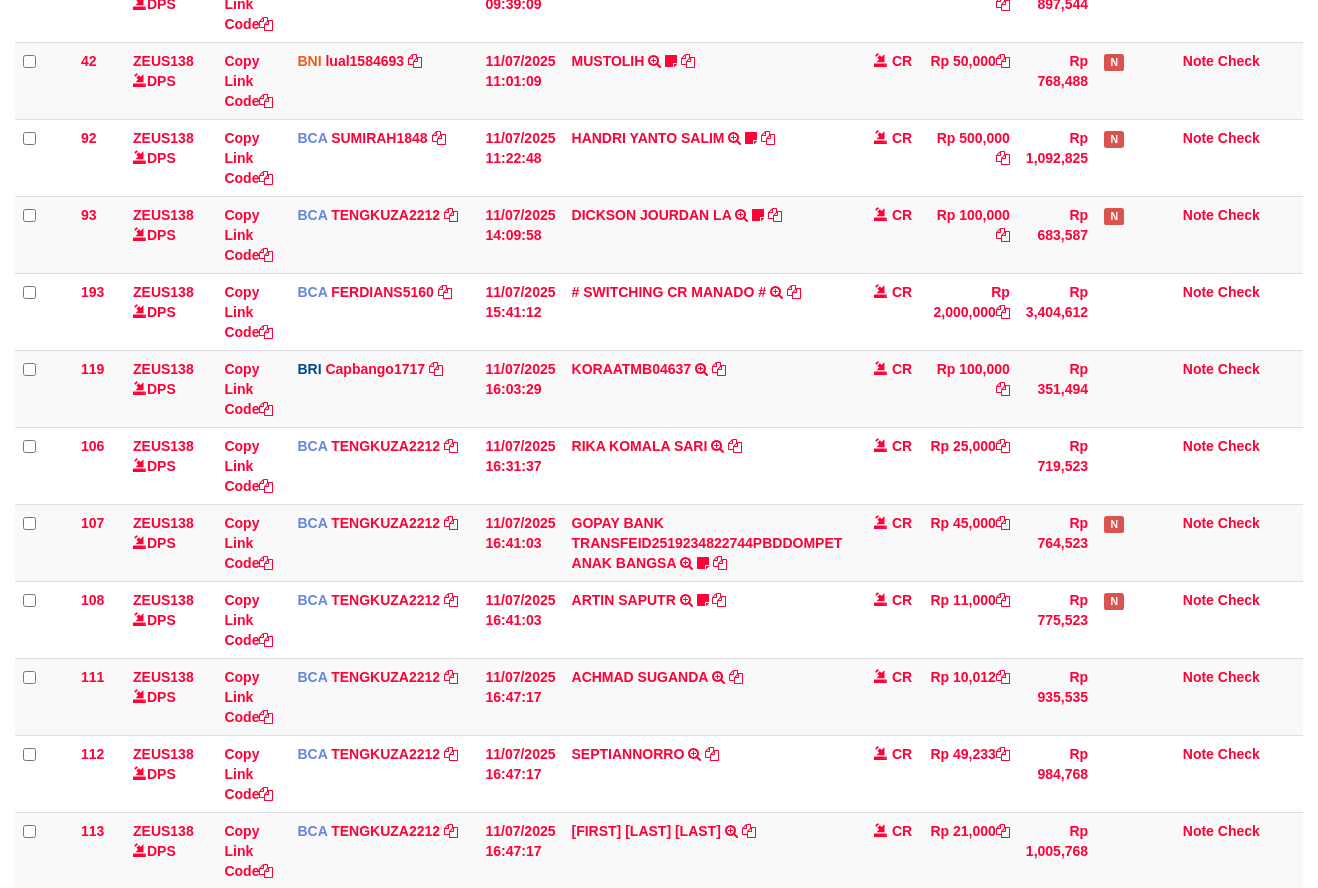 scroll, scrollTop: 614, scrollLeft: 0, axis: vertical 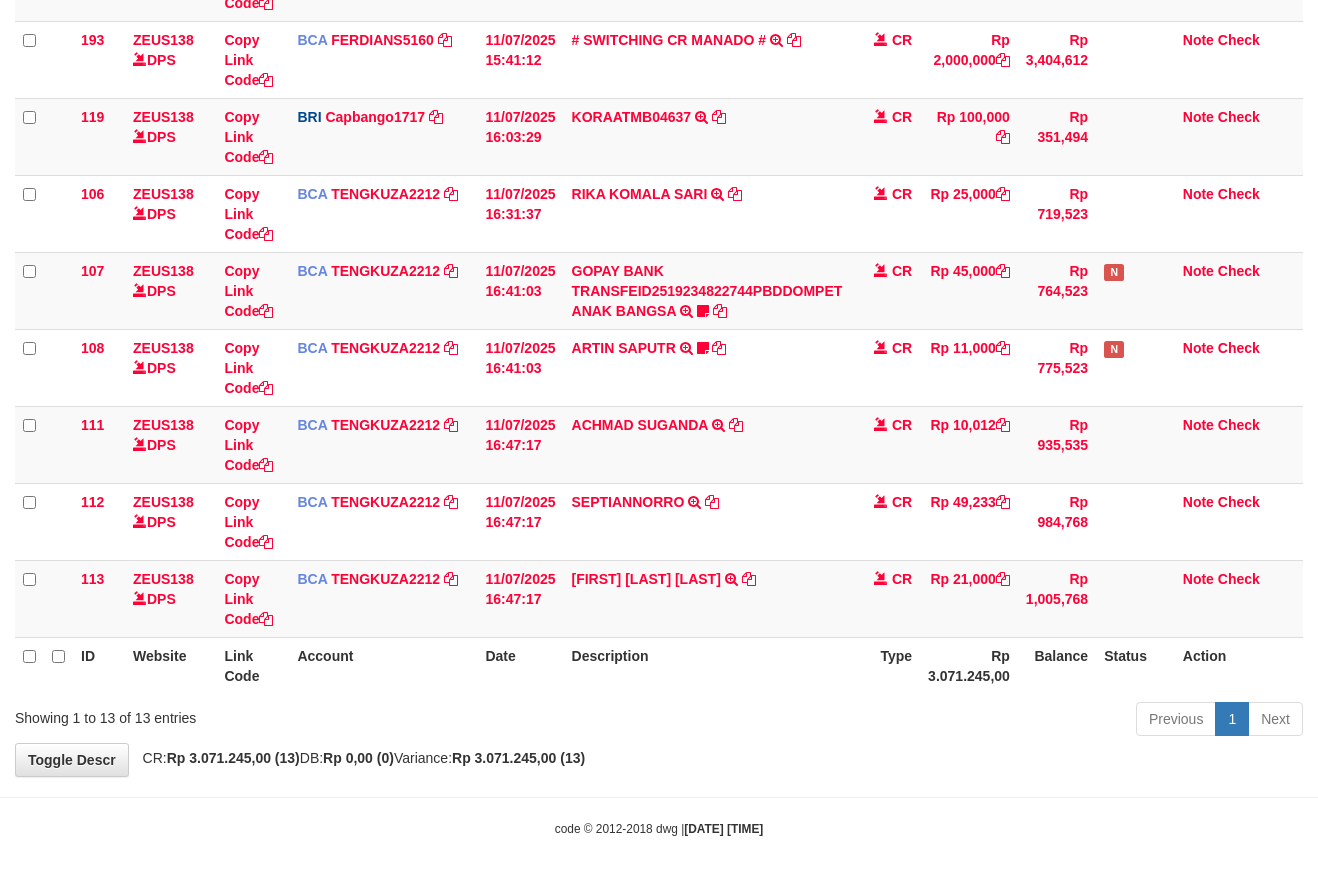 drag, startPoint x: 714, startPoint y: 756, endPoint x: 675, endPoint y: 740, distance: 42.154476 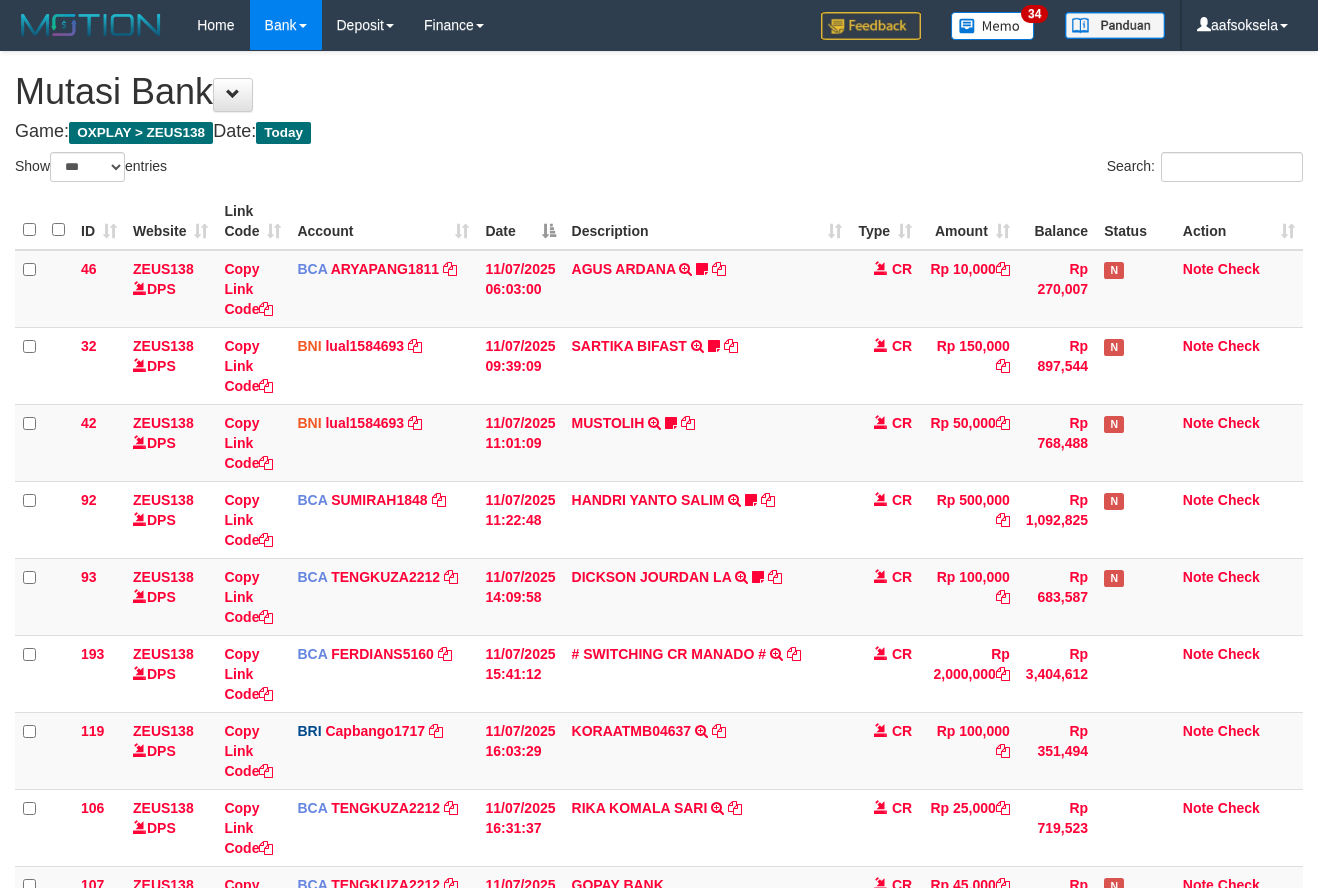 select on "***" 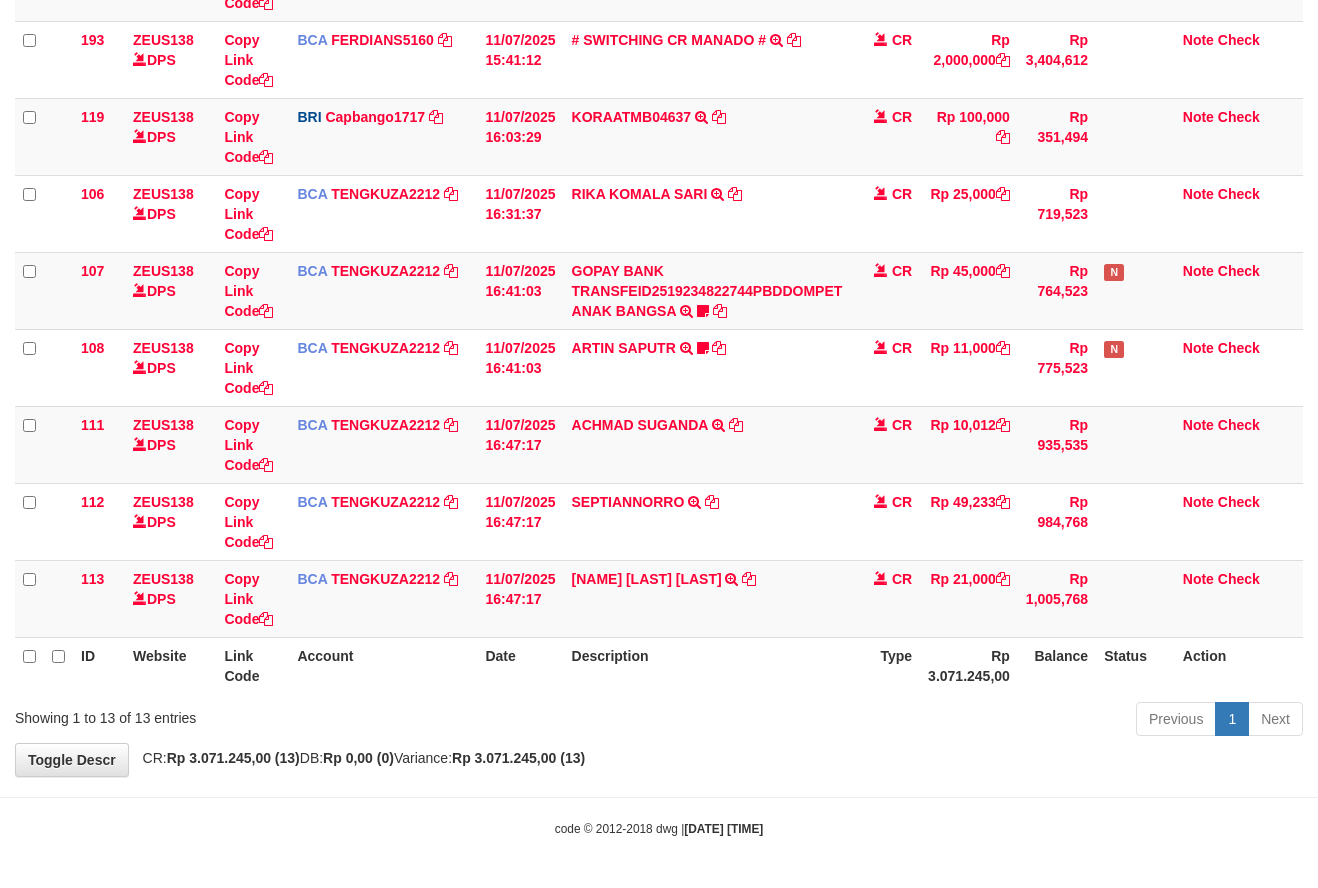 click on "Description" at bounding box center [707, 665] 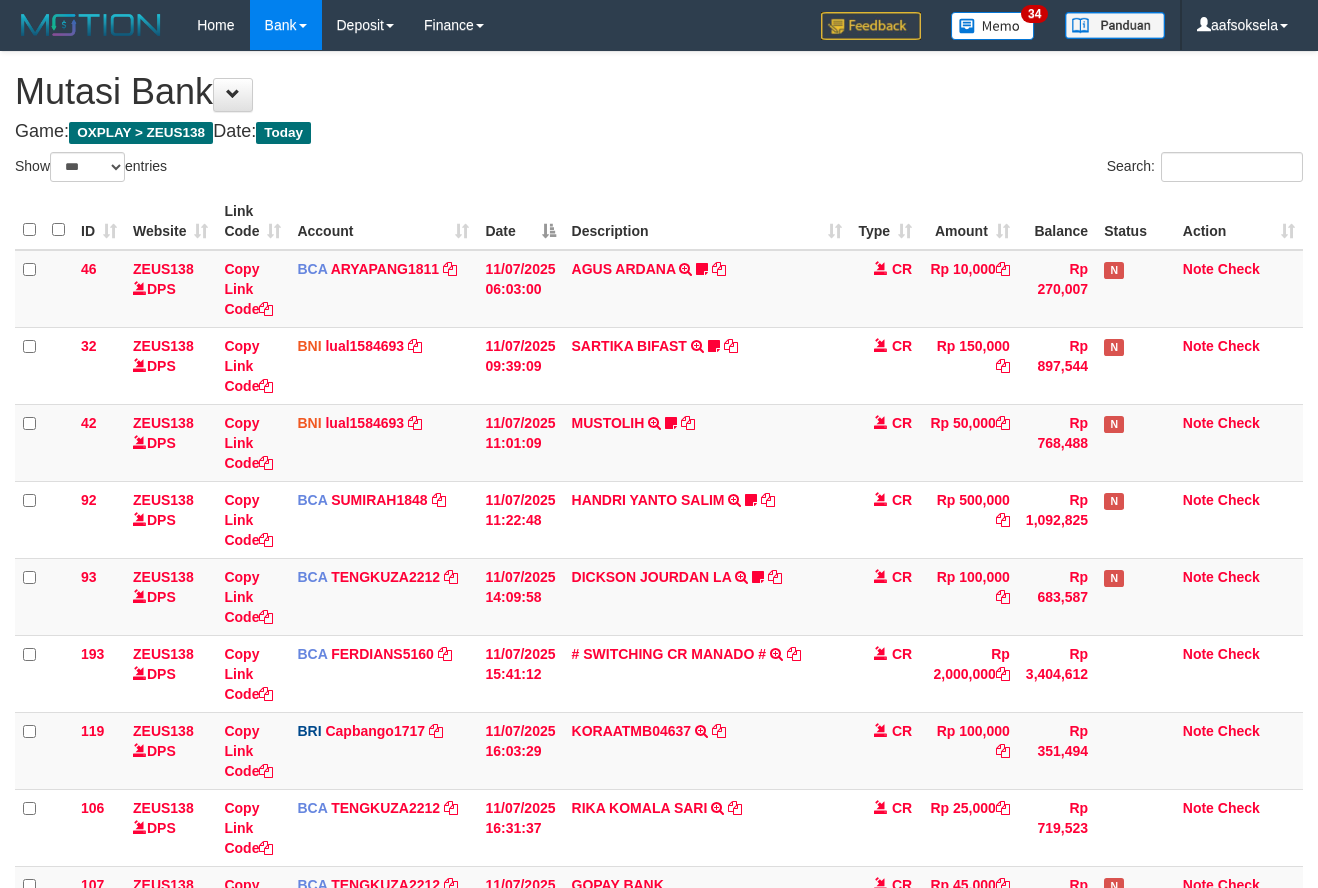 select on "***" 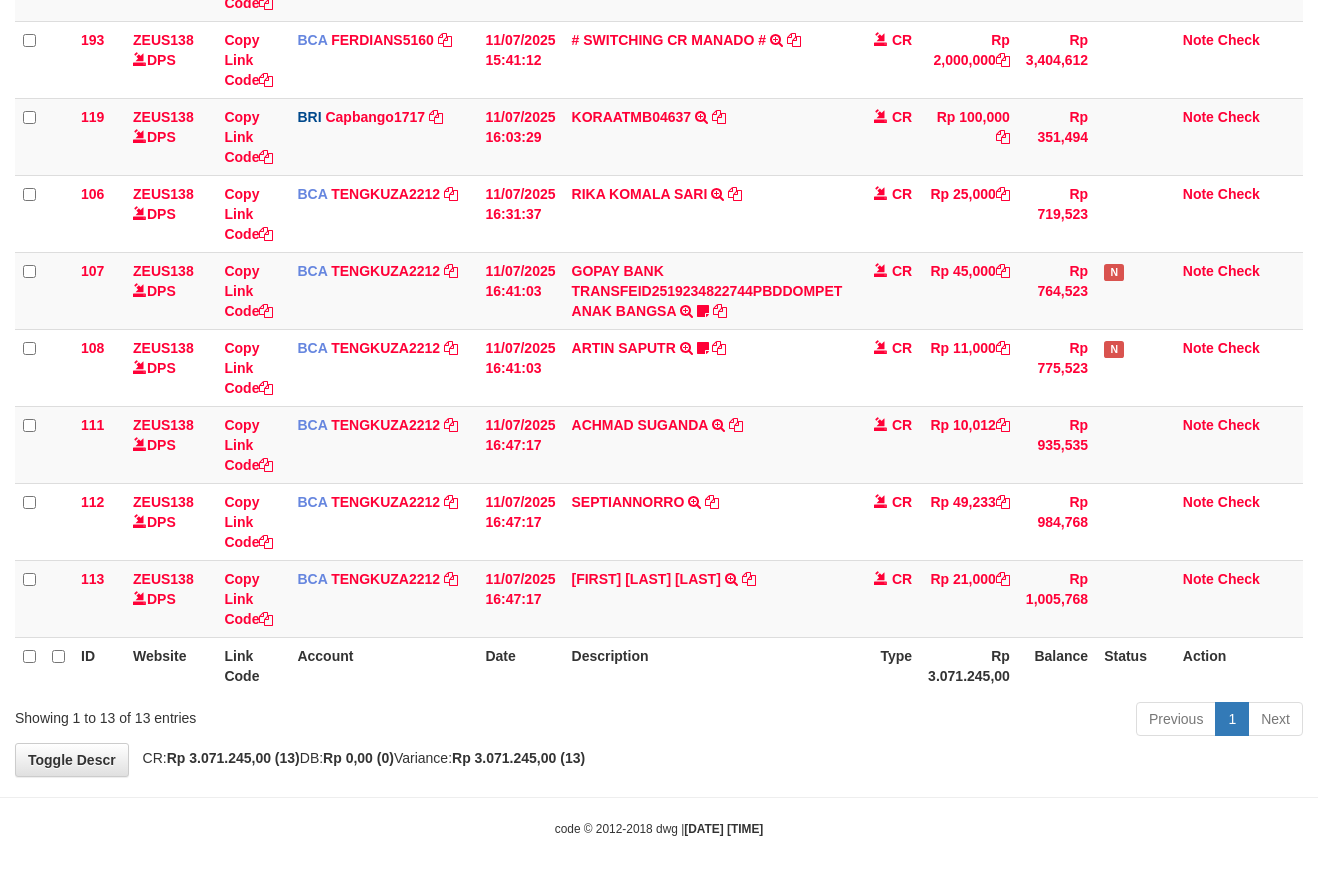 click on "Description" at bounding box center [707, 665] 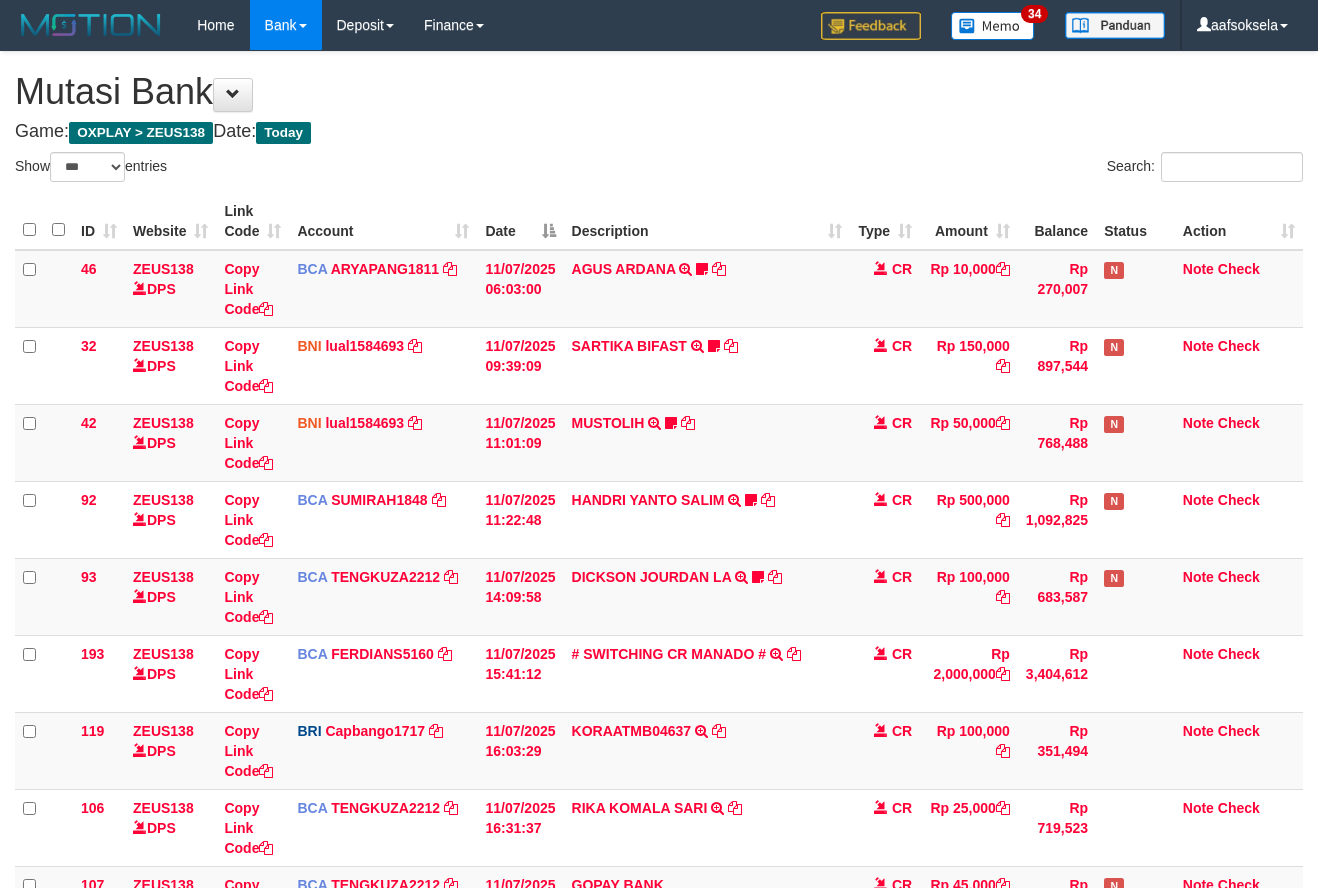 select on "***" 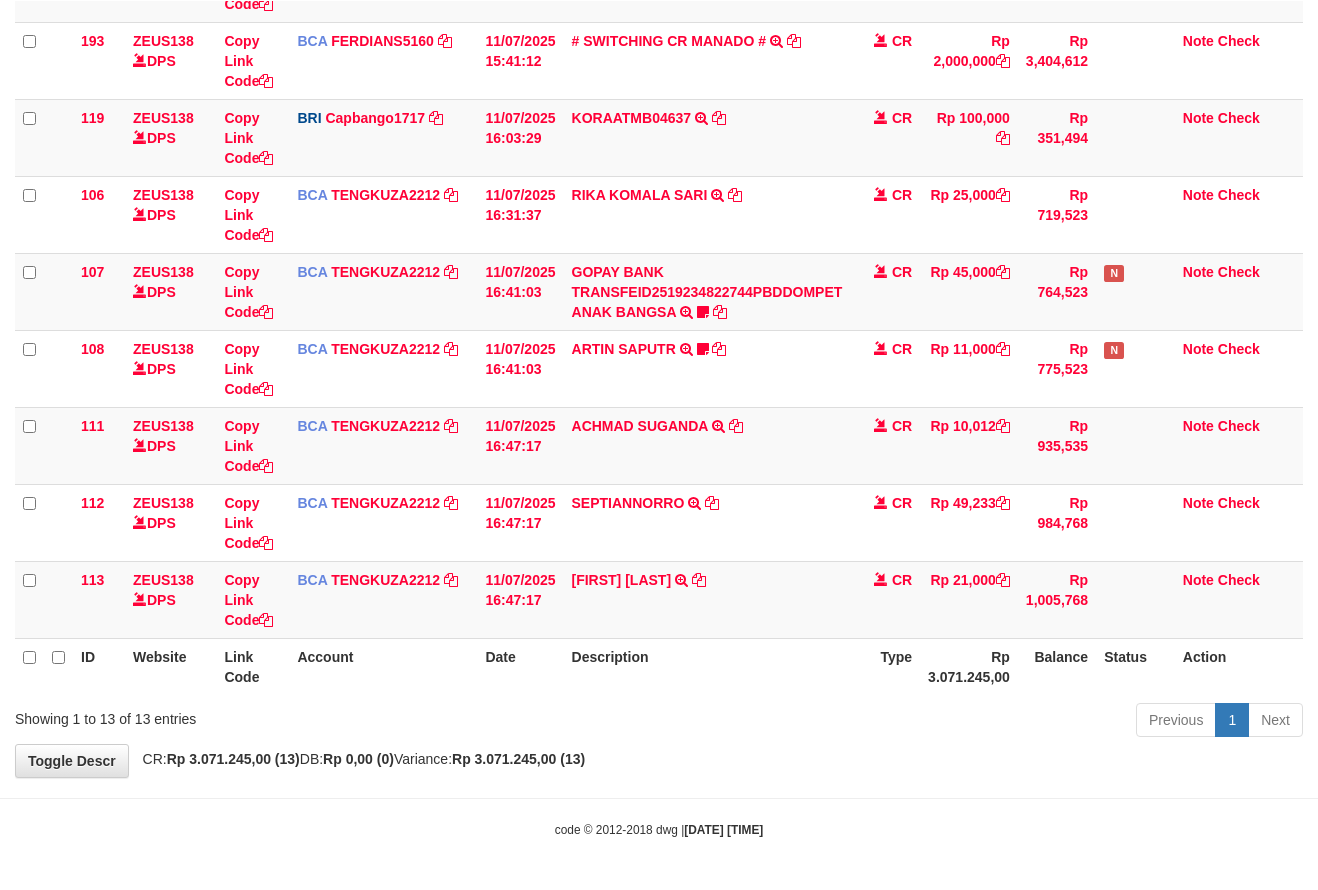 scroll, scrollTop: 612, scrollLeft: 0, axis: vertical 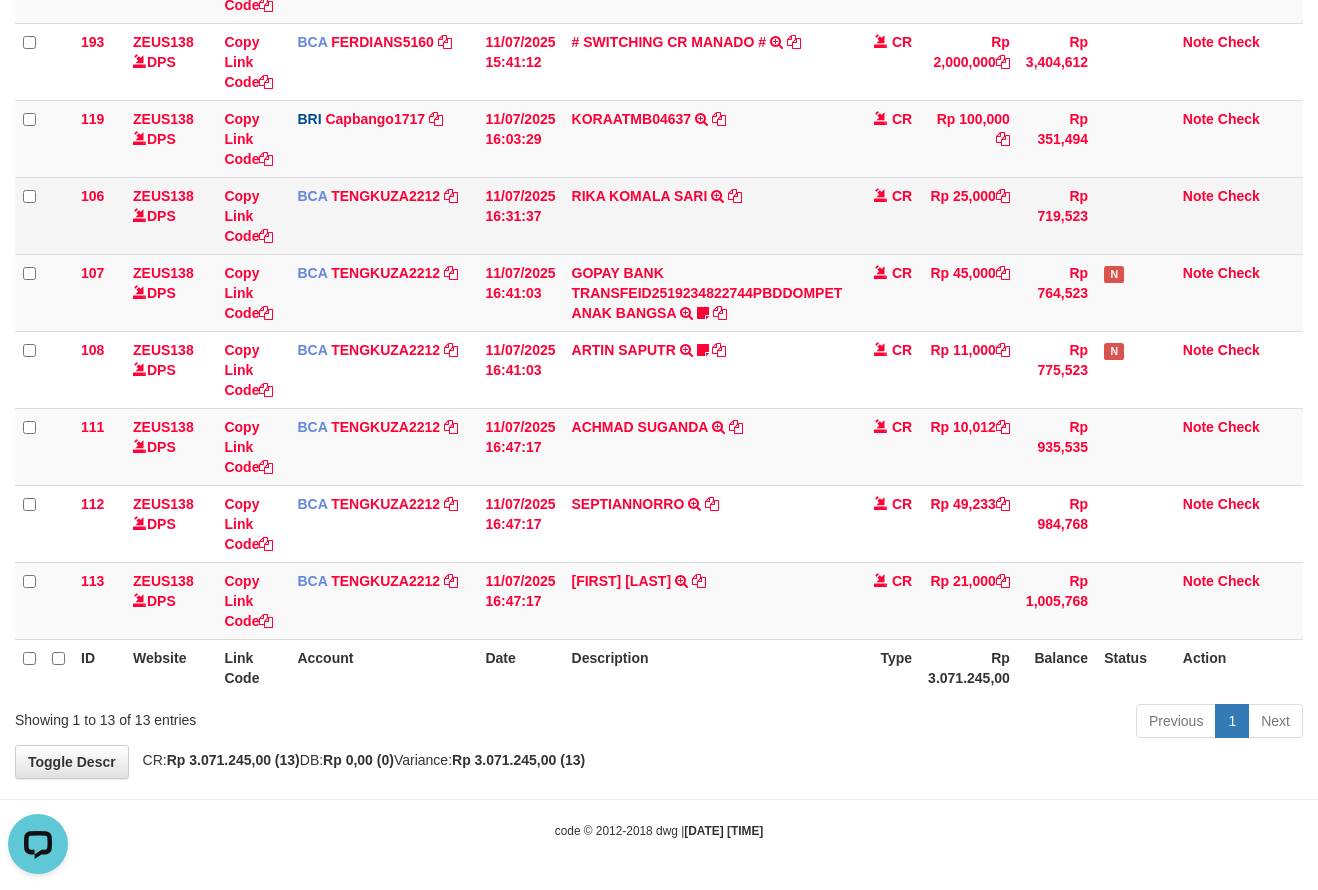 drag, startPoint x: 755, startPoint y: 202, endPoint x: 769, endPoint y: 206, distance: 14.56022 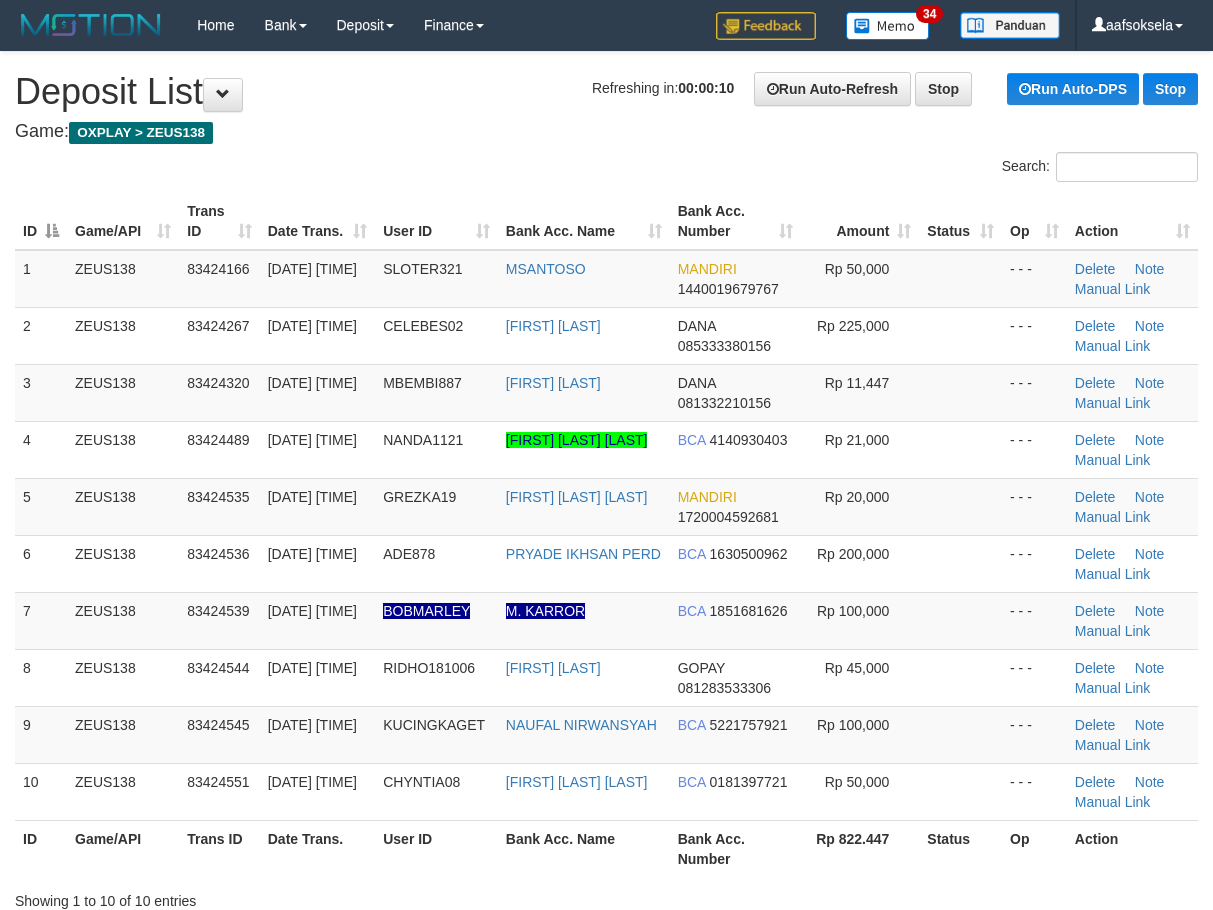 scroll, scrollTop: 0, scrollLeft: 0, axis: both 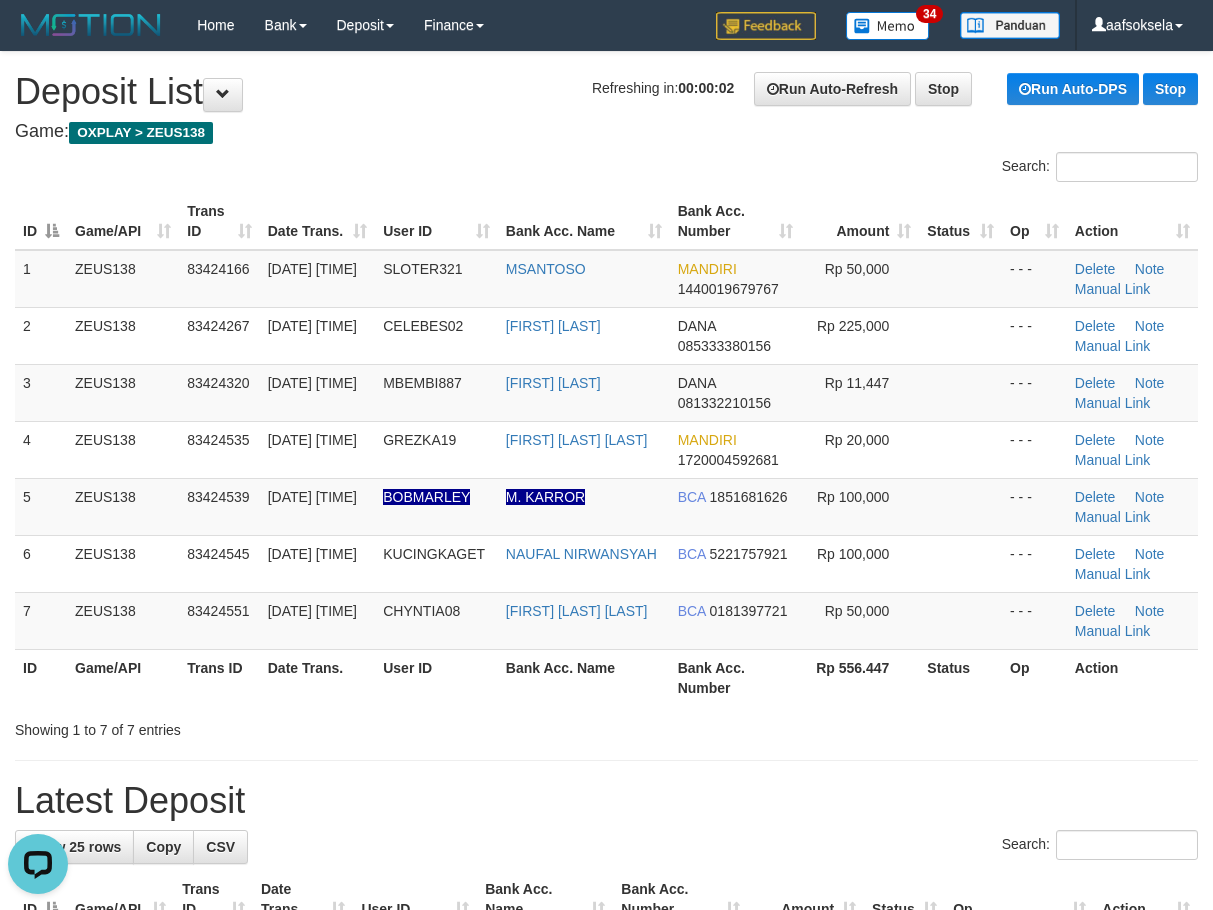 click on "Bank Acc. Name" at bounding box center (584, 677) 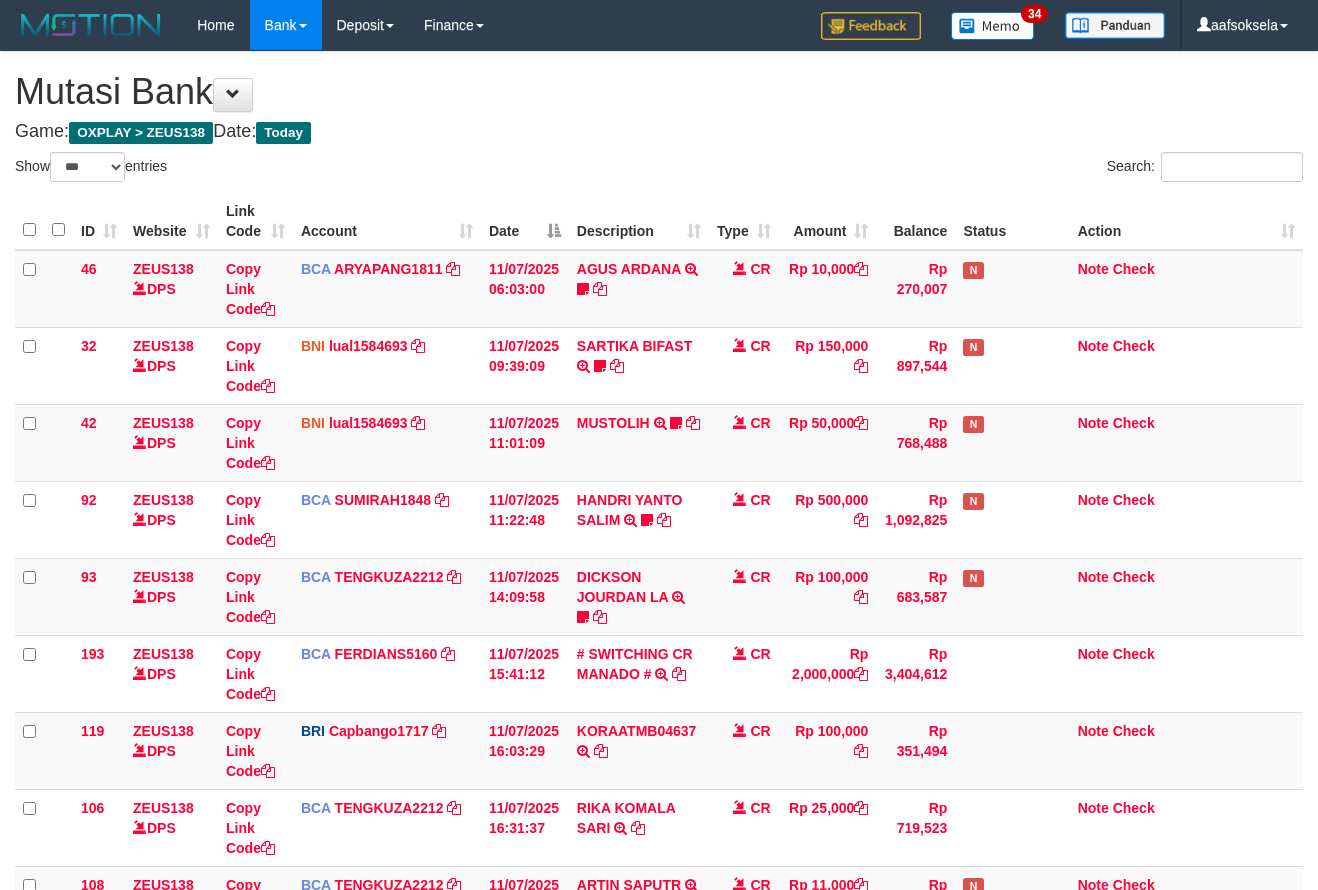 select on "***" 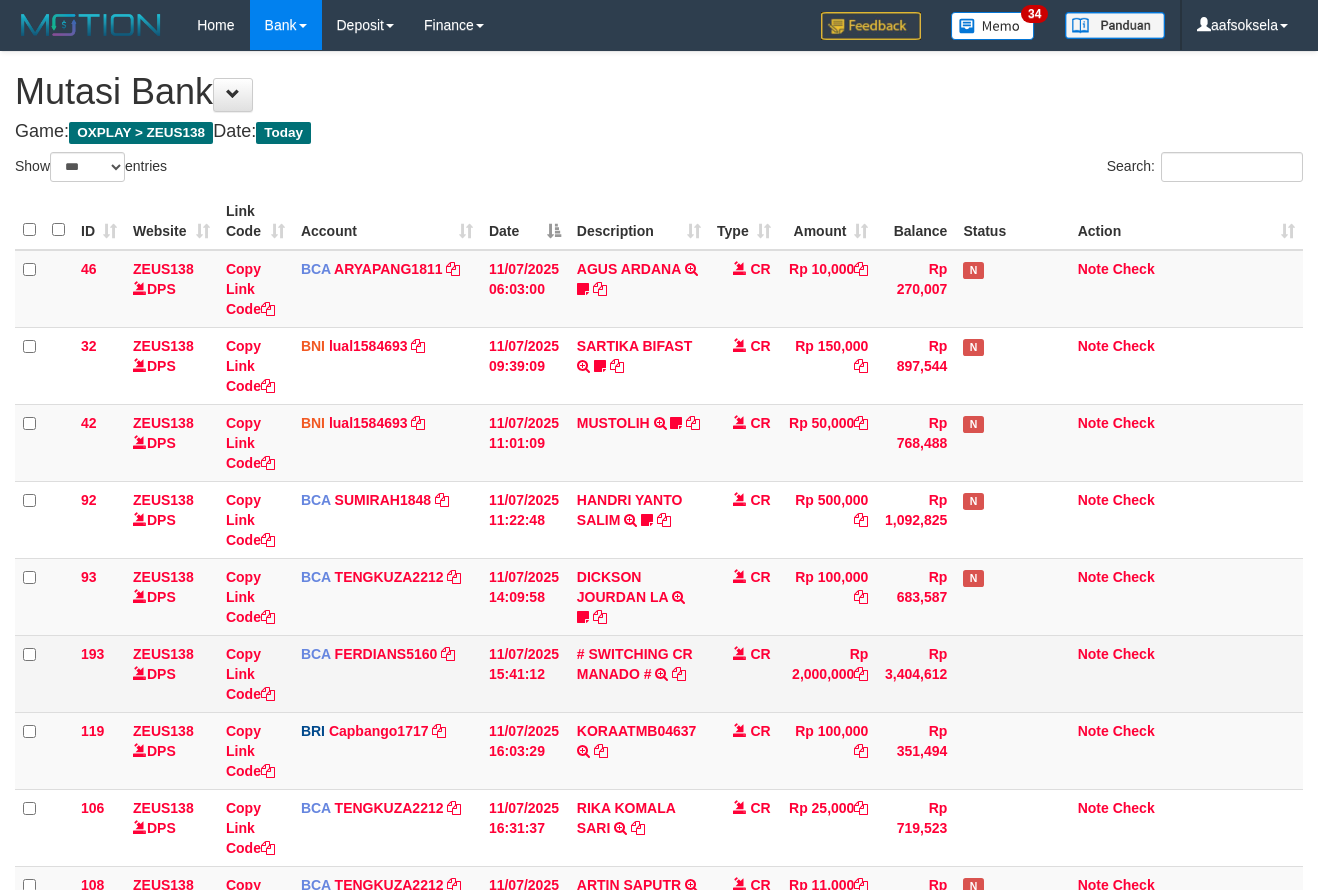 scroll, scrollTop: 0, scrollLeft: 0, axis: both 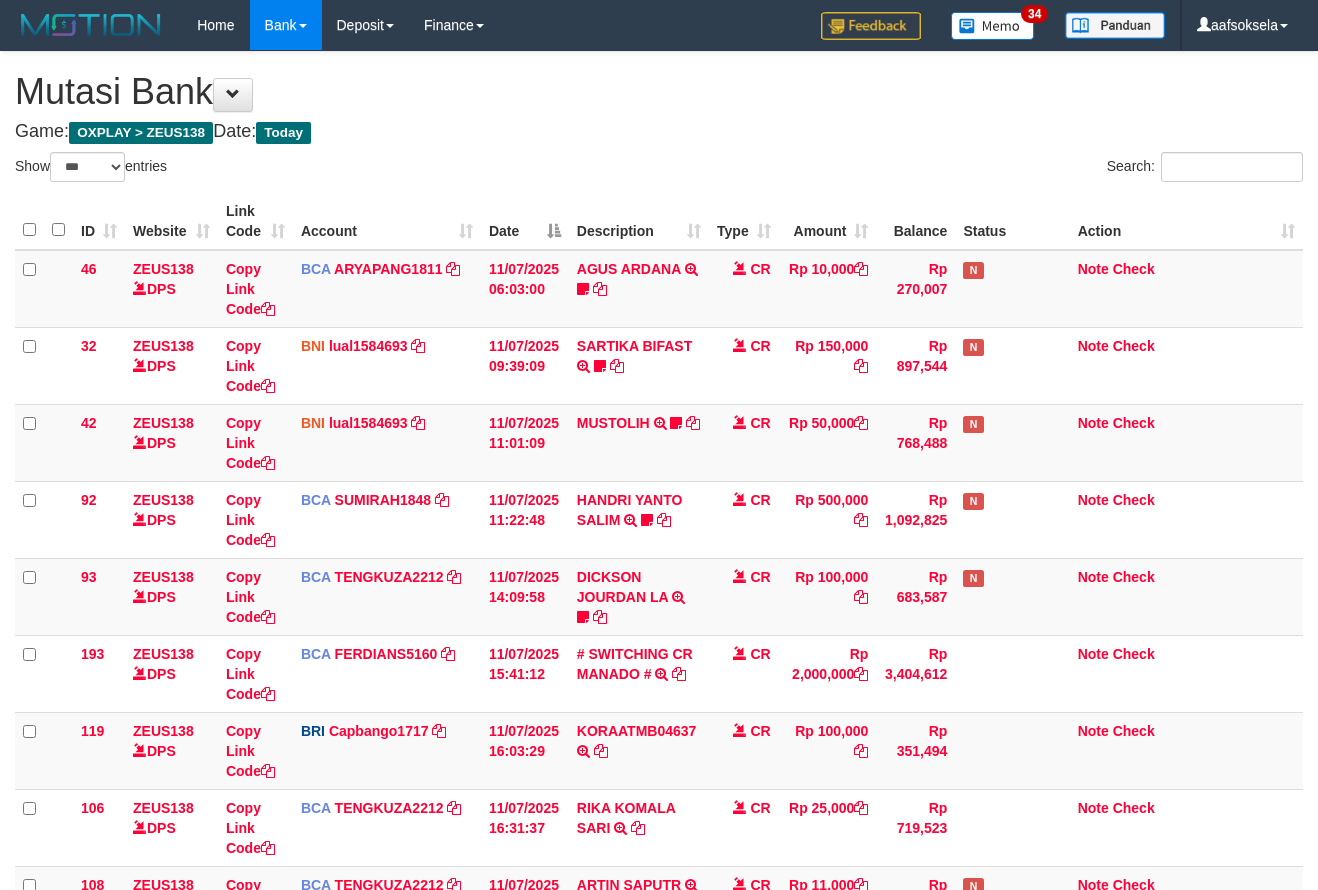 select on "***" 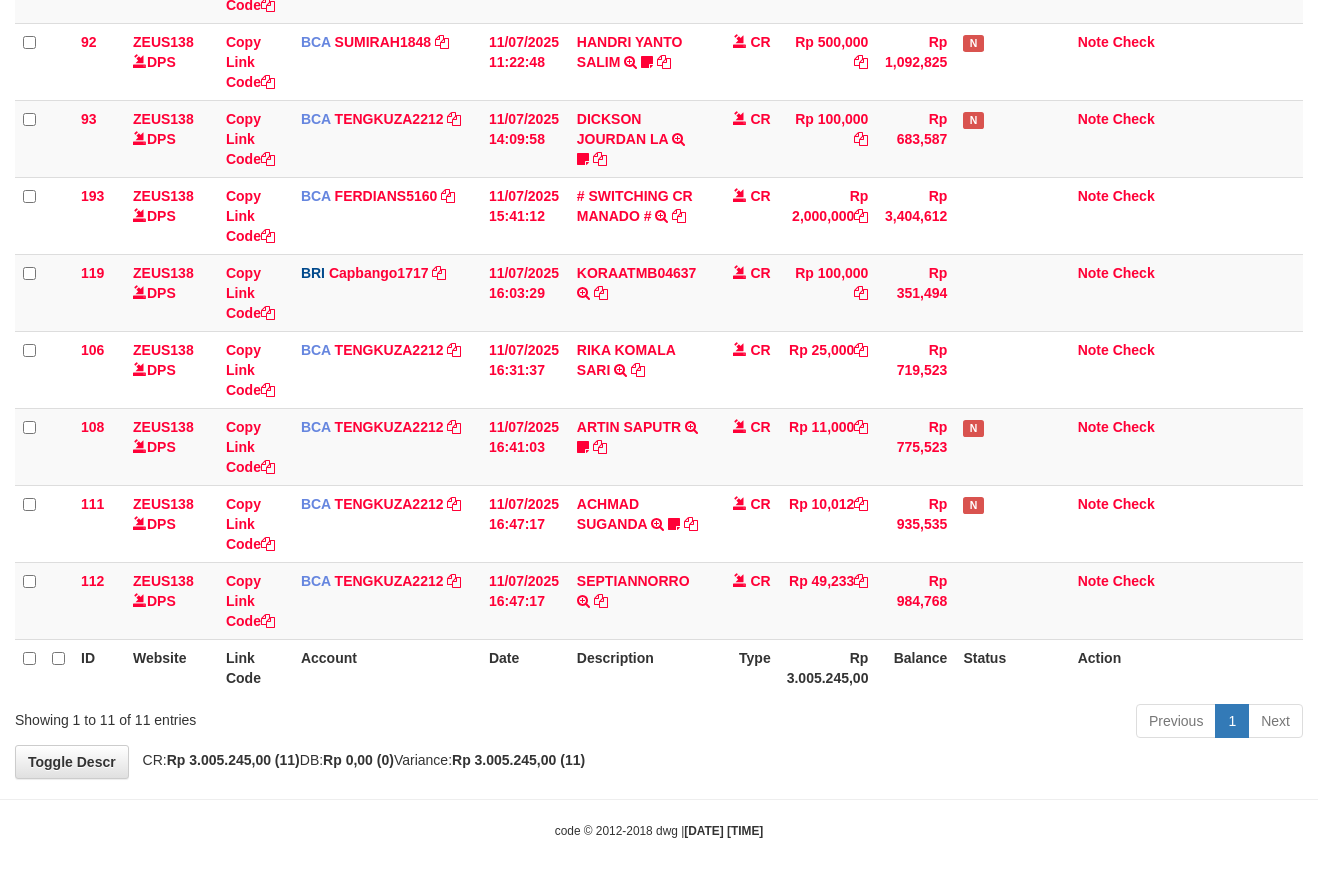 click on "Previous 1 Next" at bounding box center (933, 723) 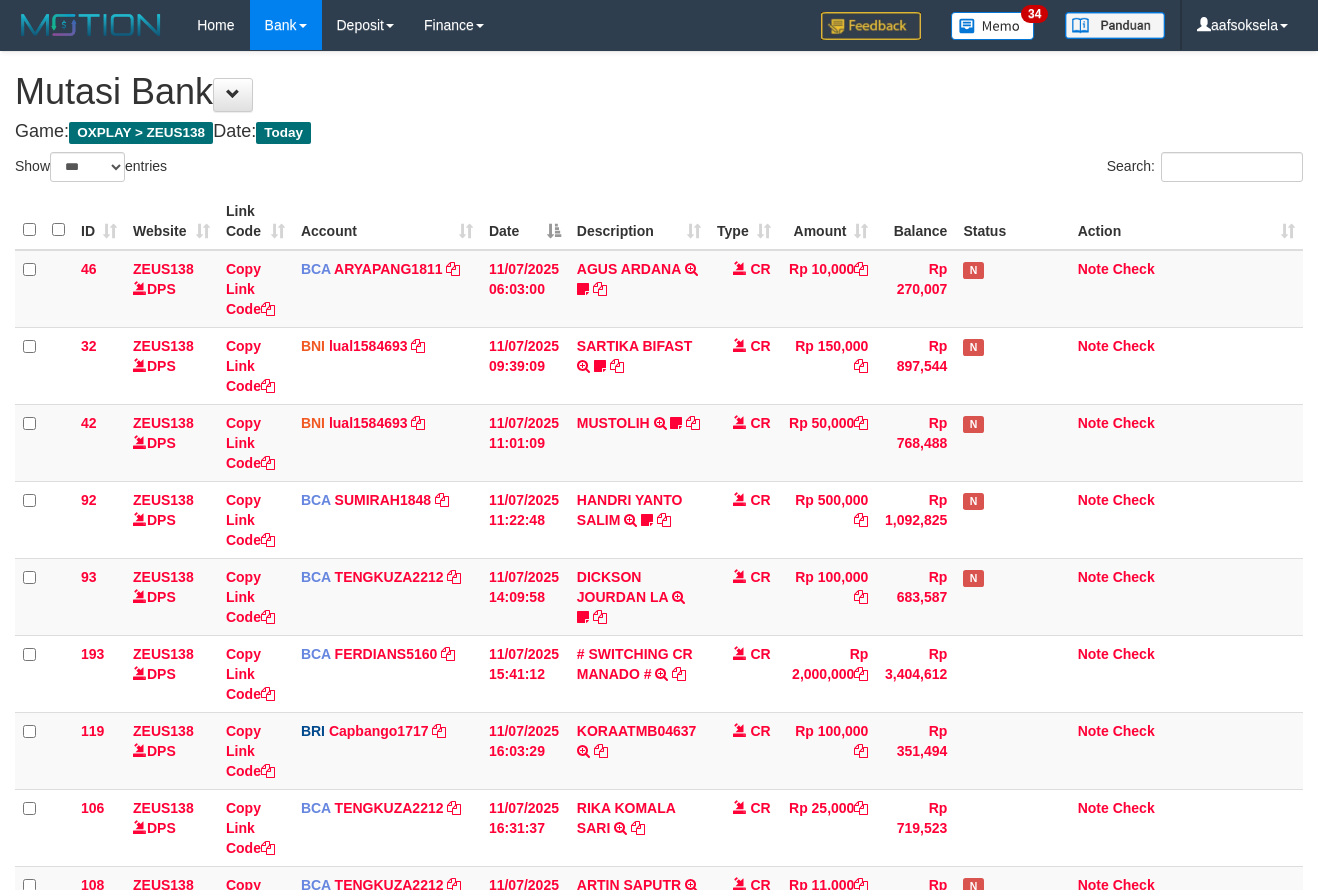 select on "***" 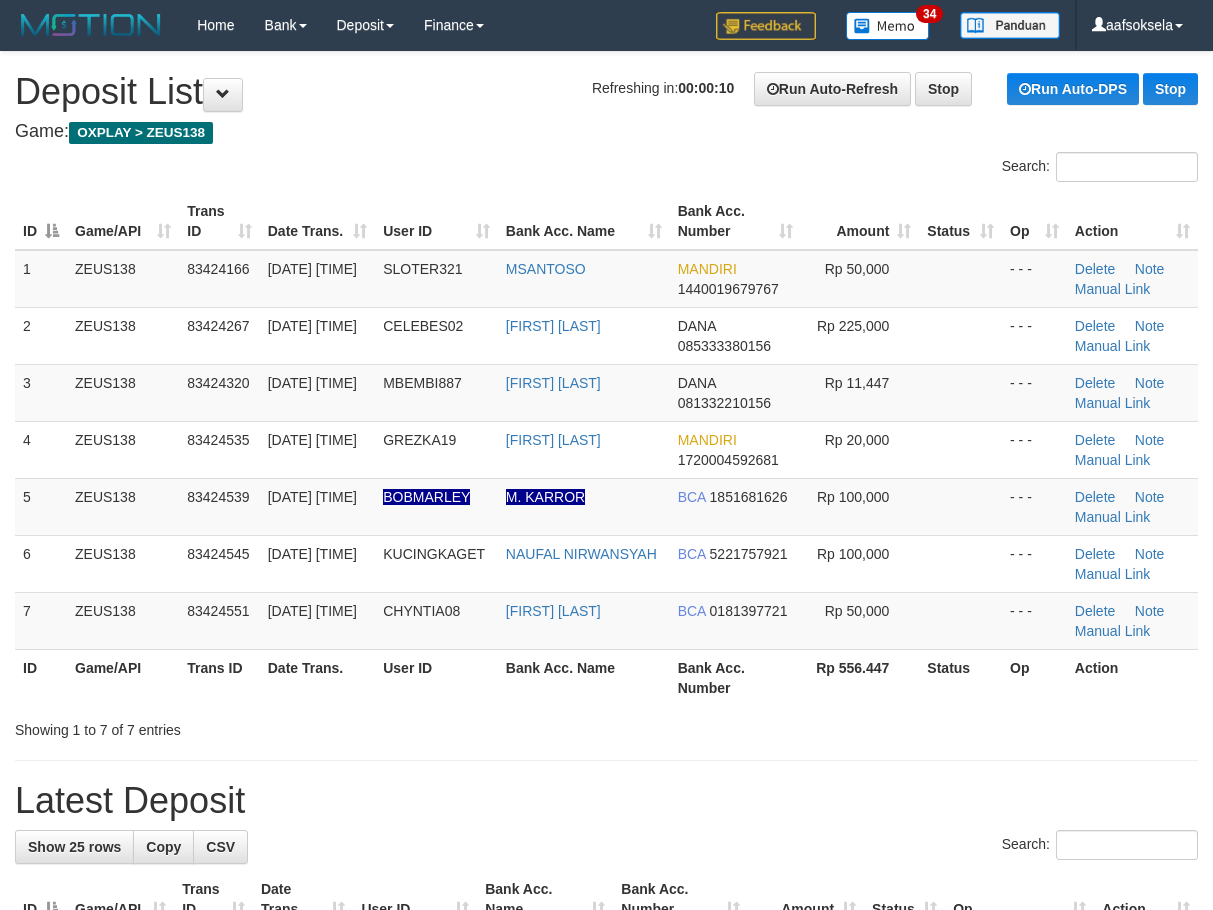 scroll, scrollTop: 0, scrollLeft: 0, axis: both 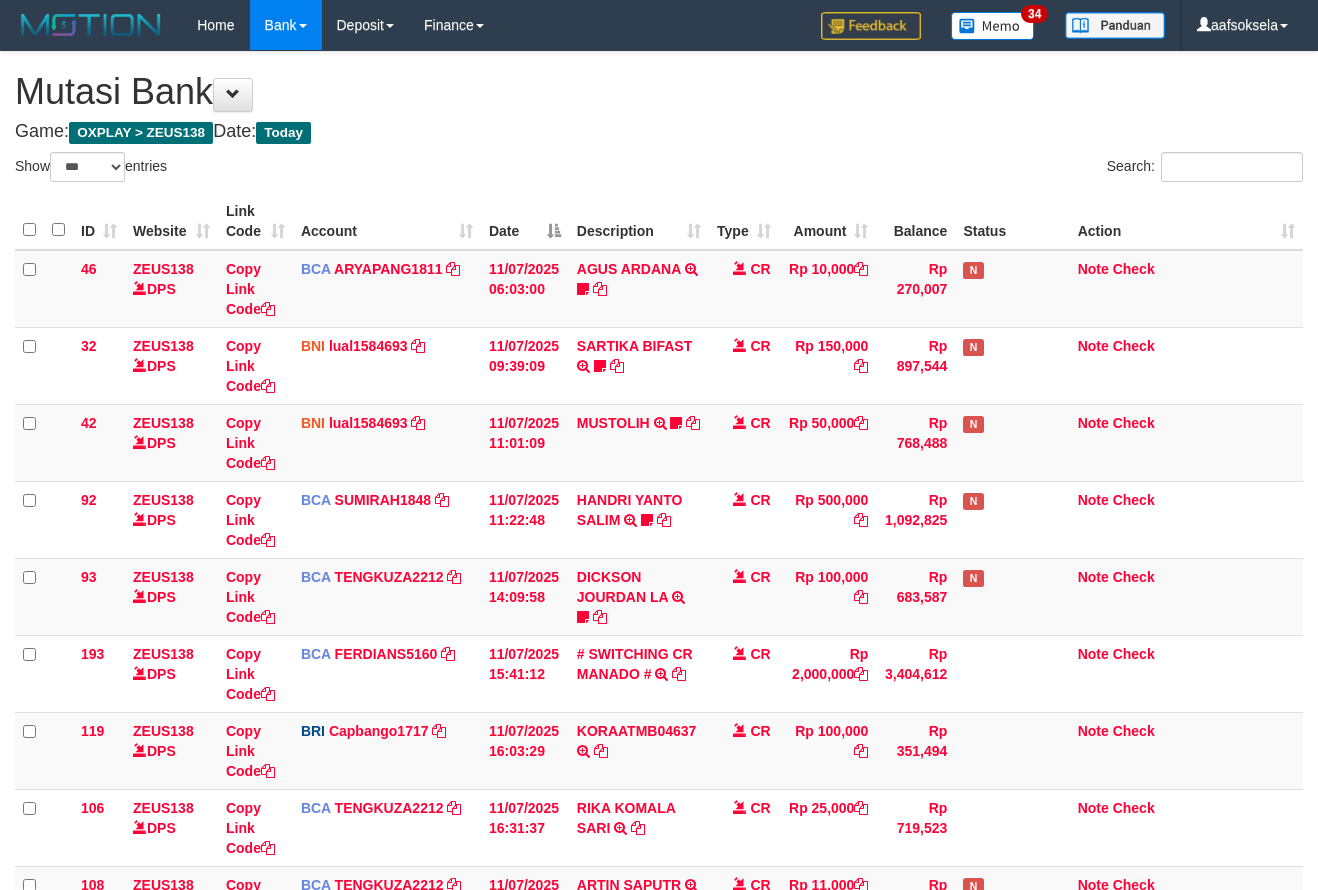 select on "***" 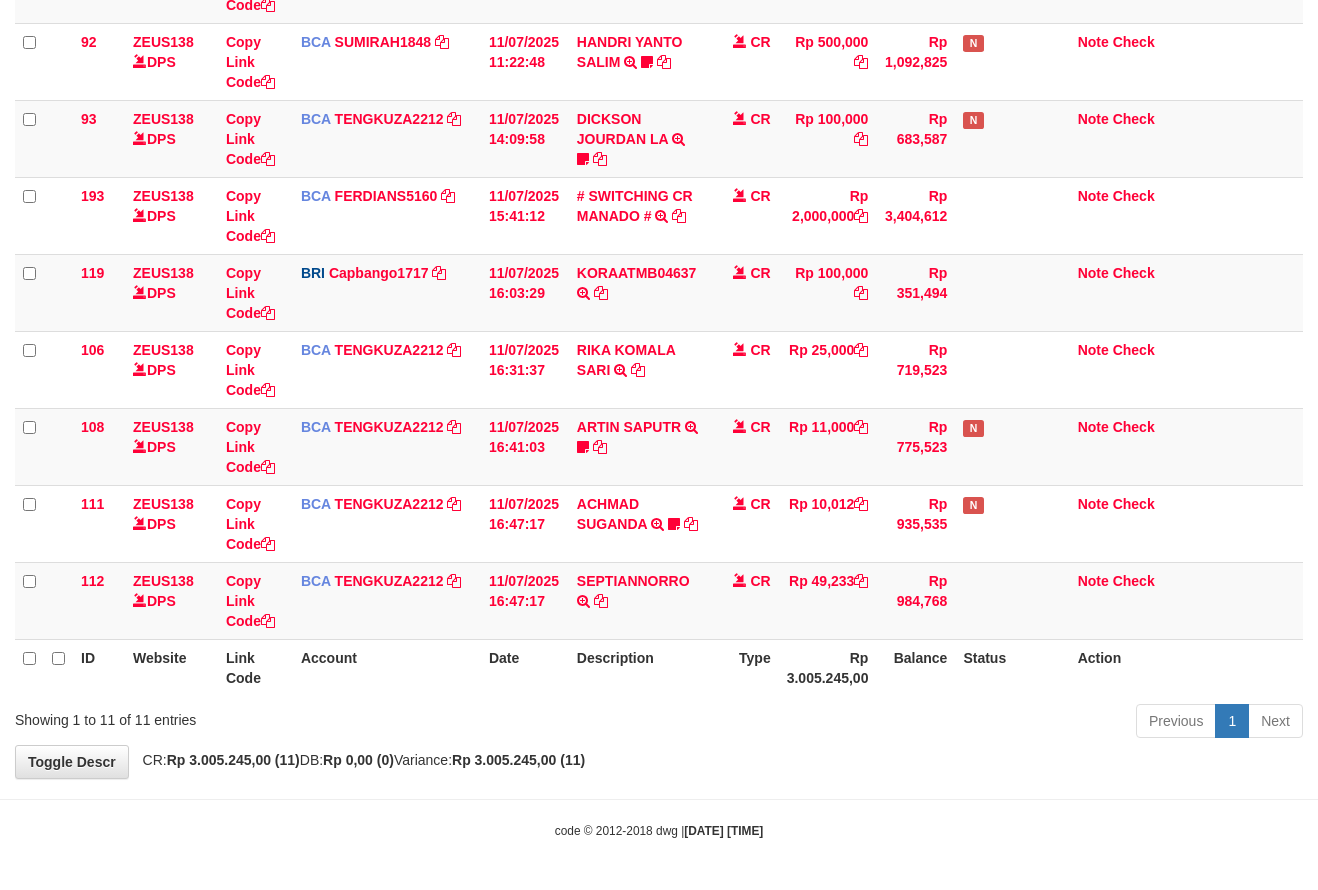 click on "**********" at bounding box center (659, 186) 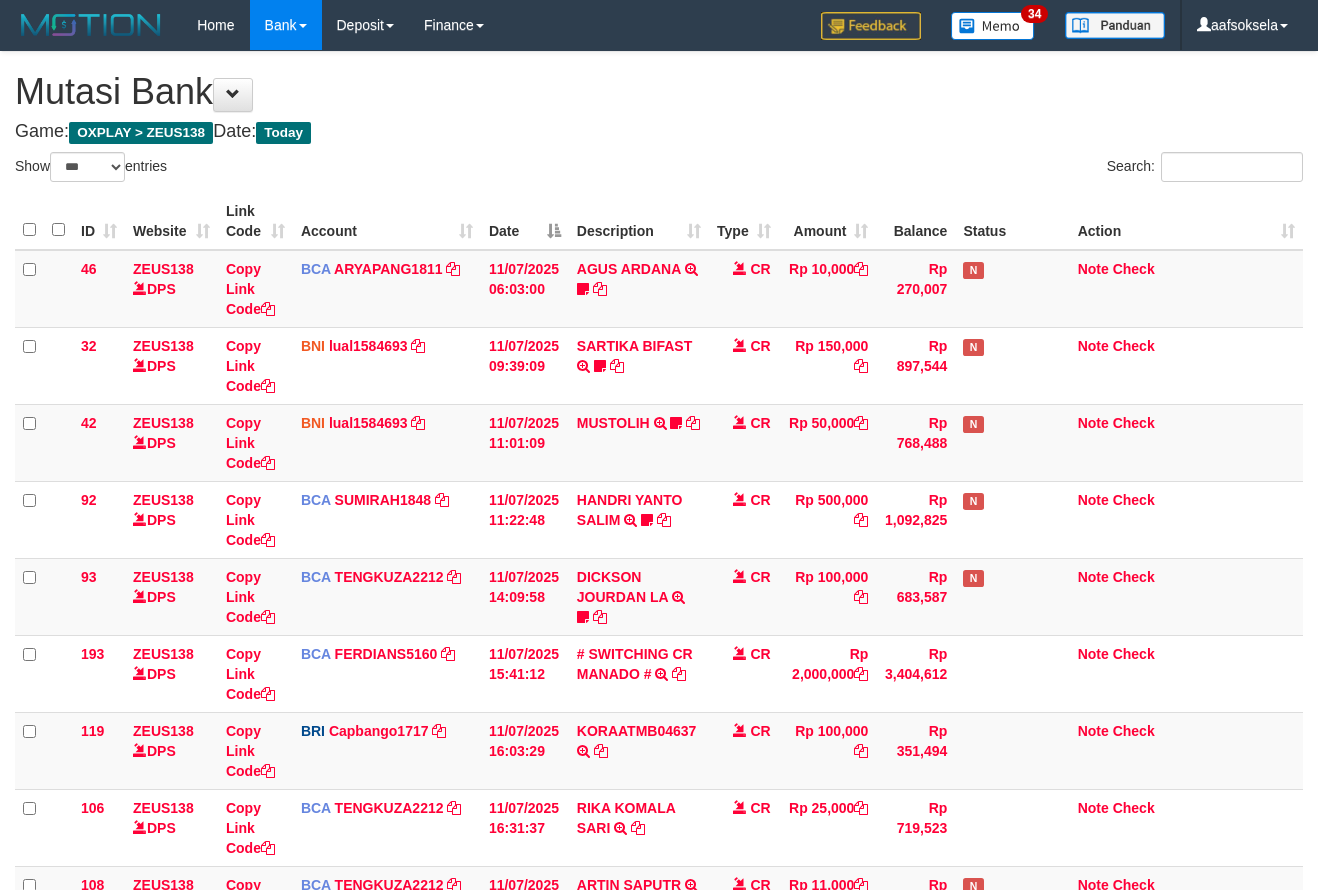 select on "***" 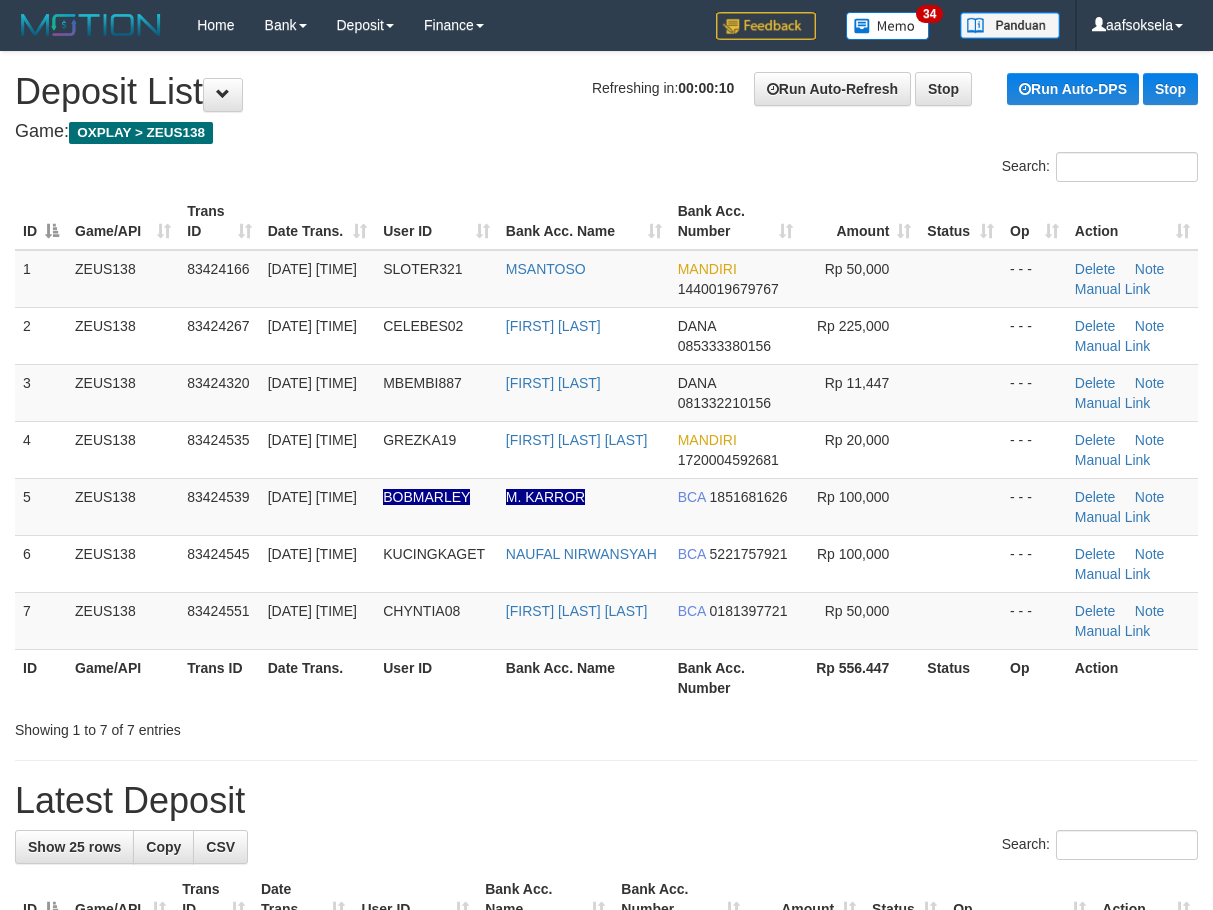 scroll, scrollTop: 0, scrollLeft: 0, axis: both 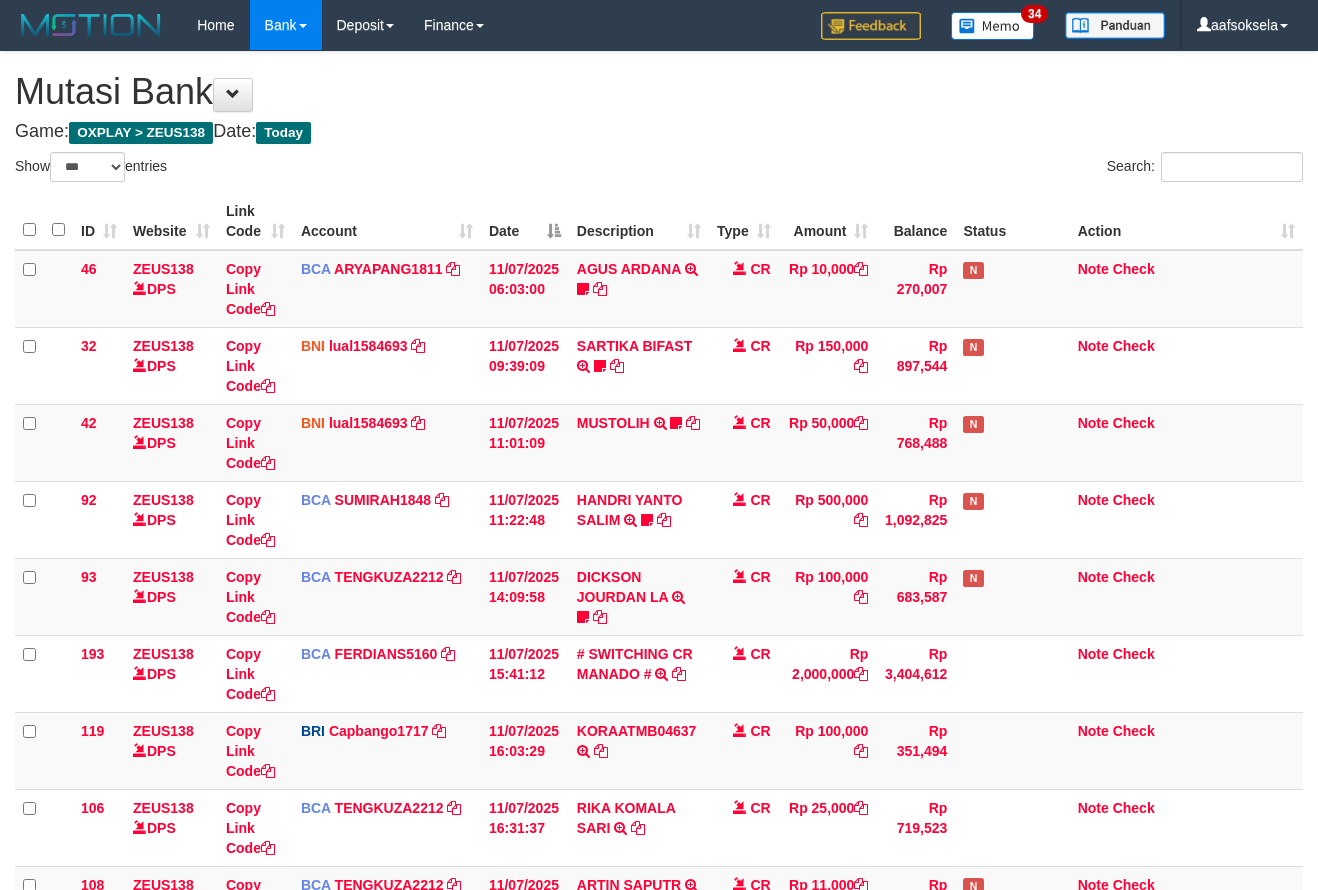 select on "***" 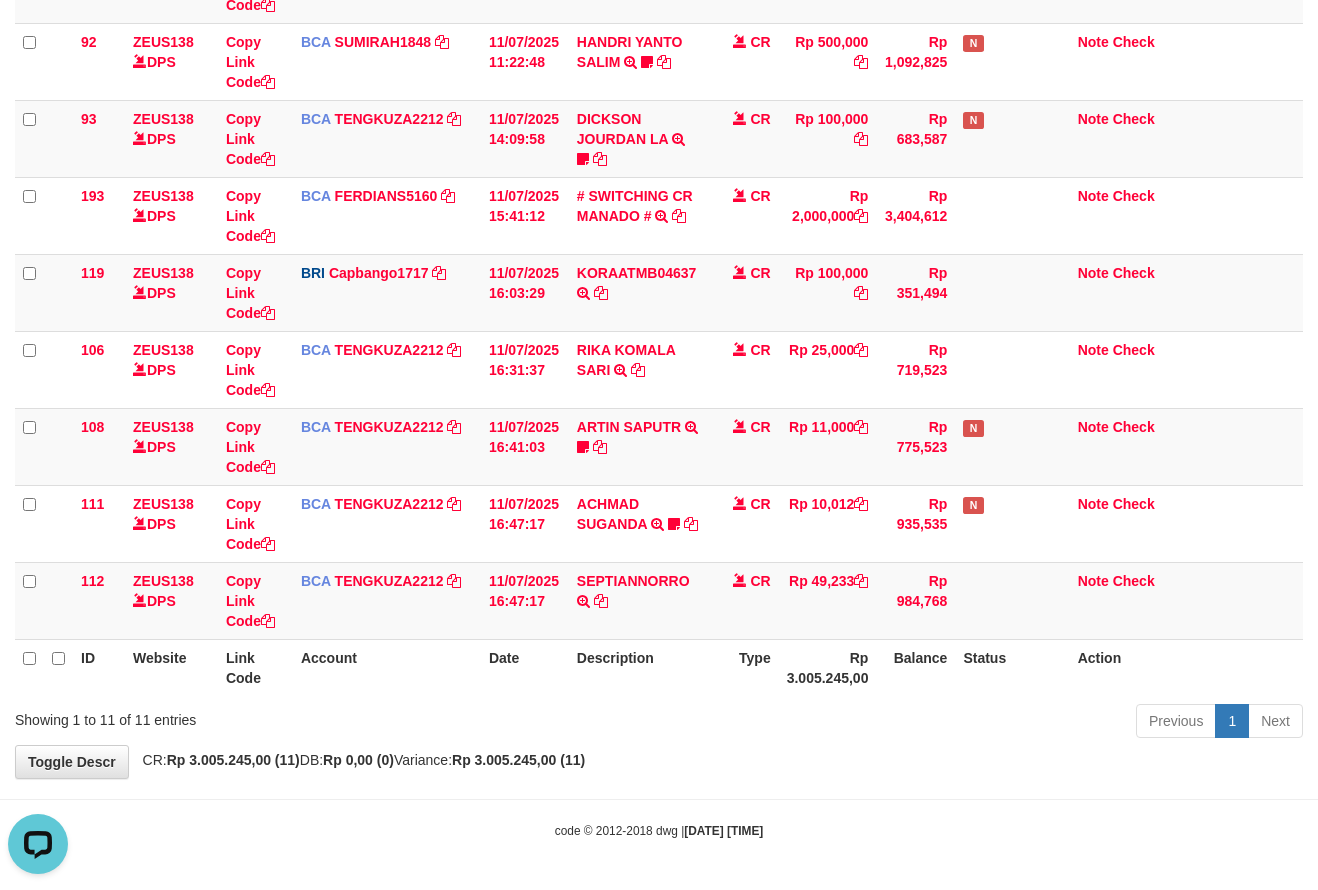 scroll, scrollTop: 0, scrollLeft: 0, axis: both 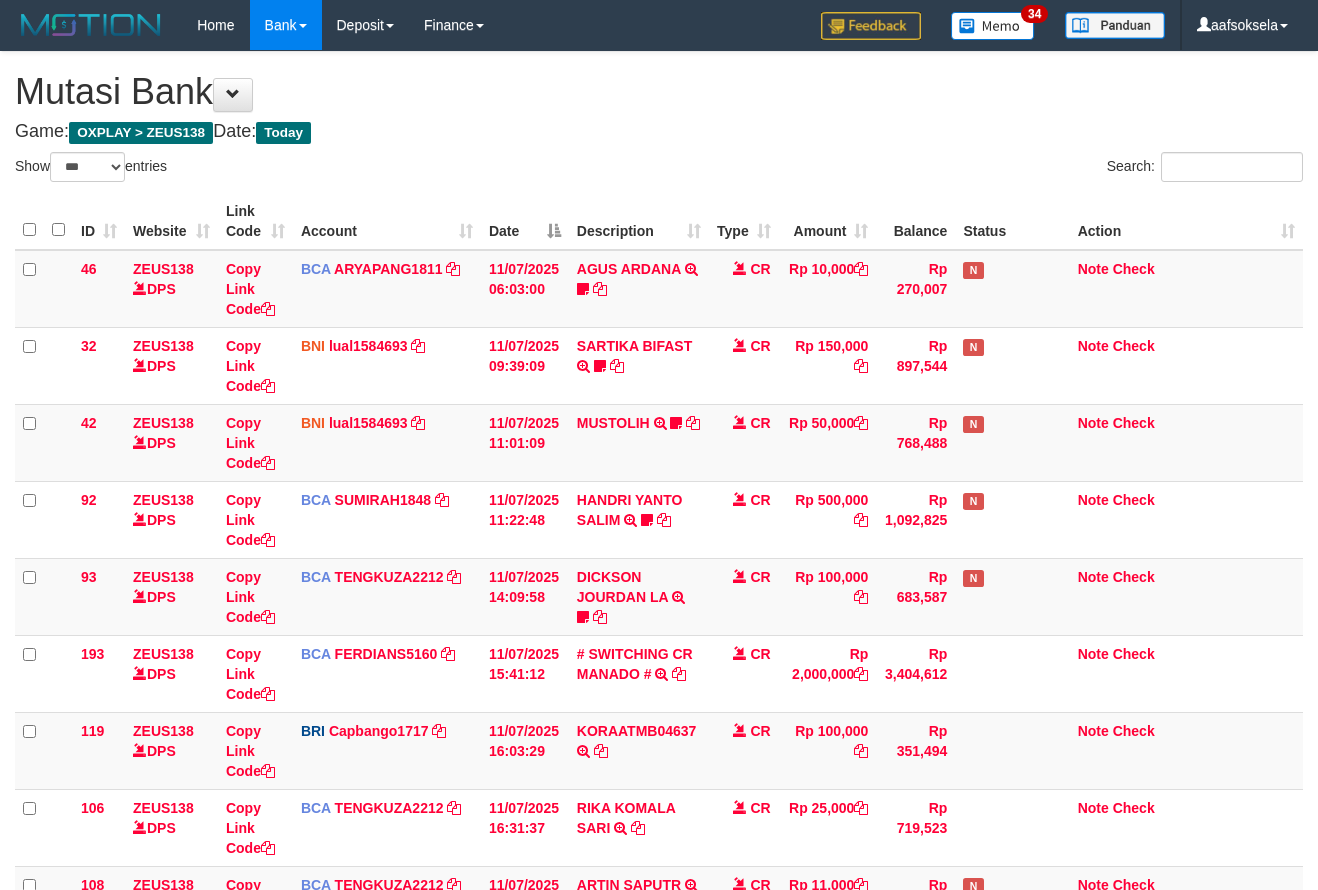 select on "***" 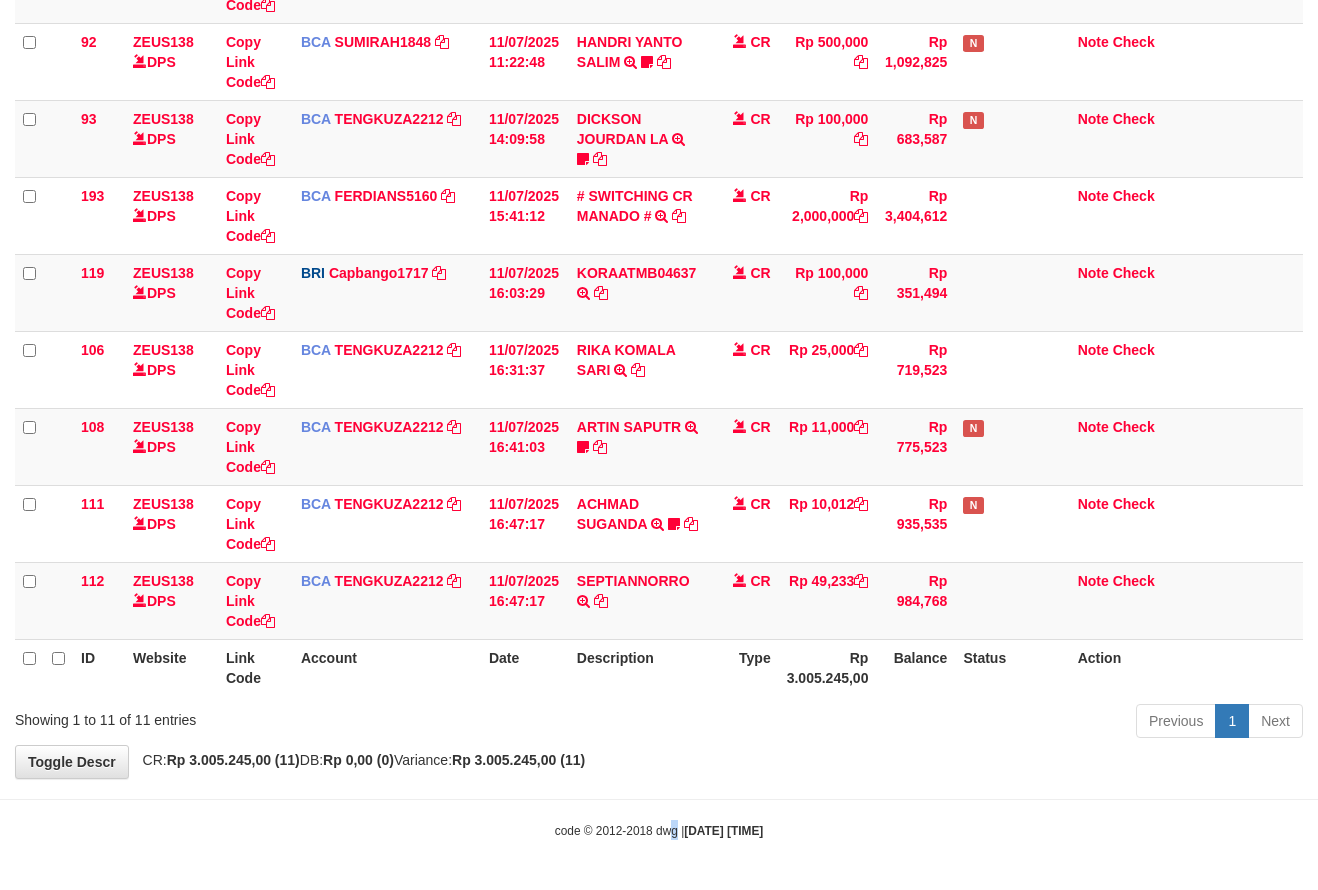 click on "code © 2012-2018 dwg |  2025/07/11 16:48:56" at bounding box center [659, 831] 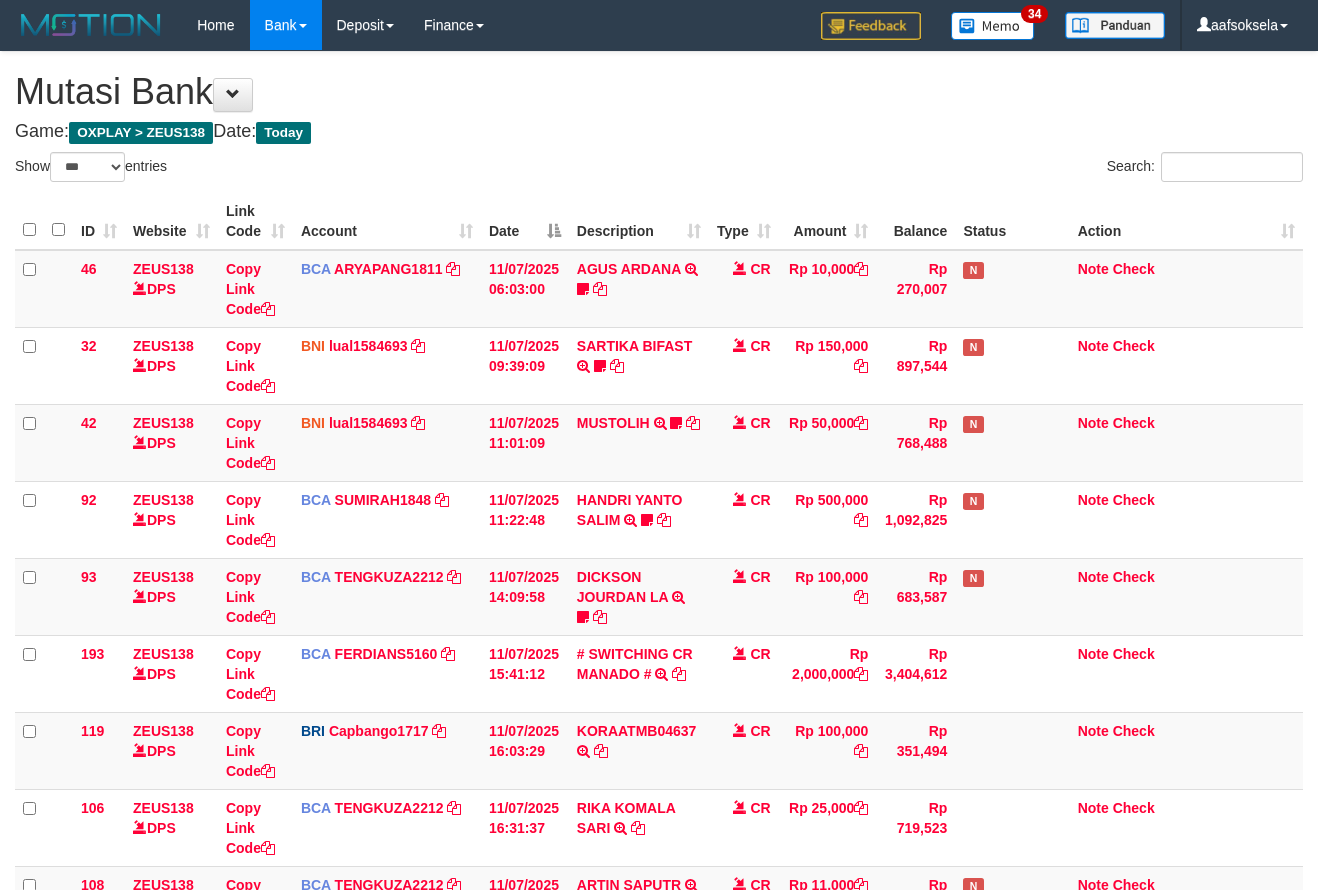 select on "***" 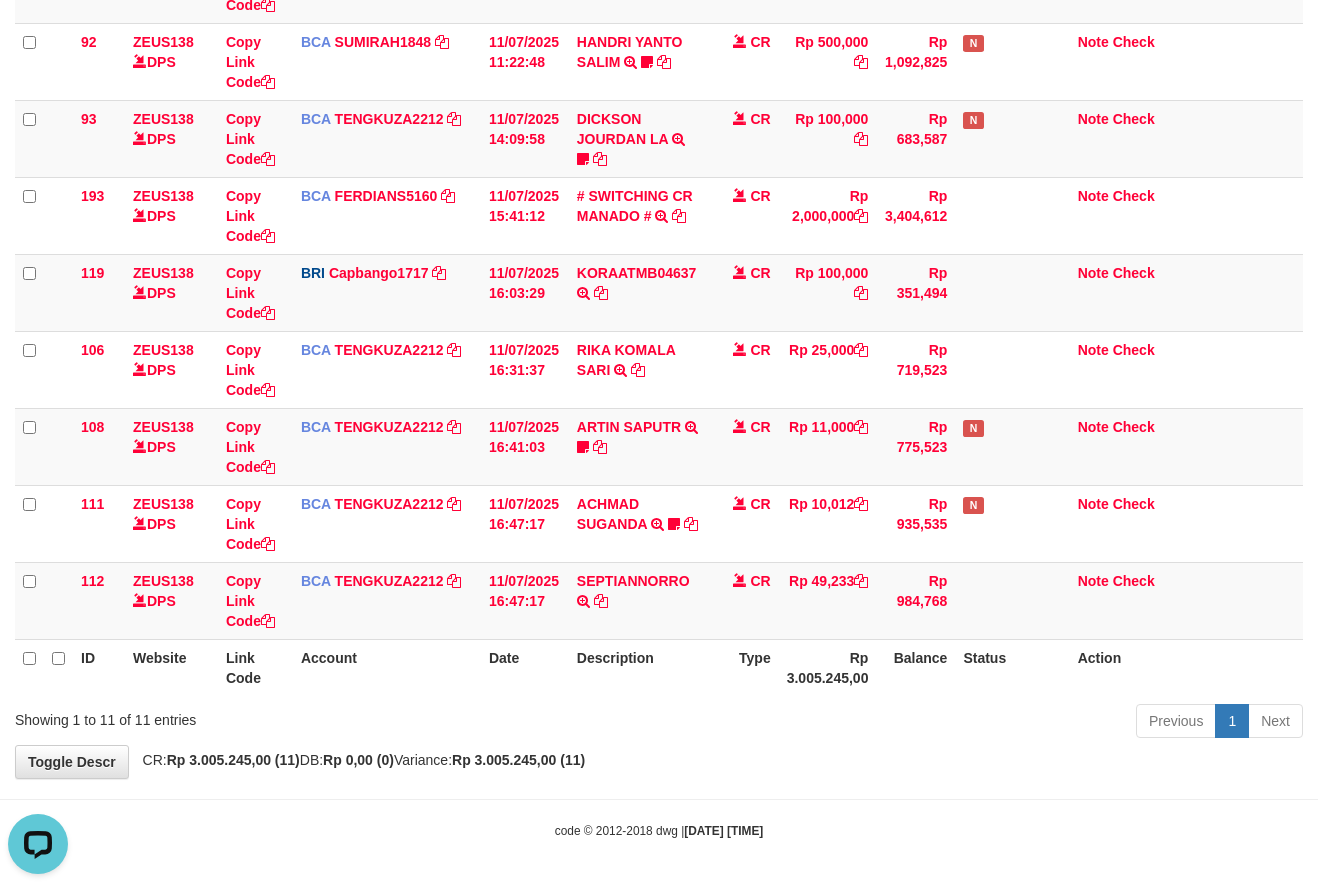scroll, scrollTop: 0, scrollLeft: 0, axis: both 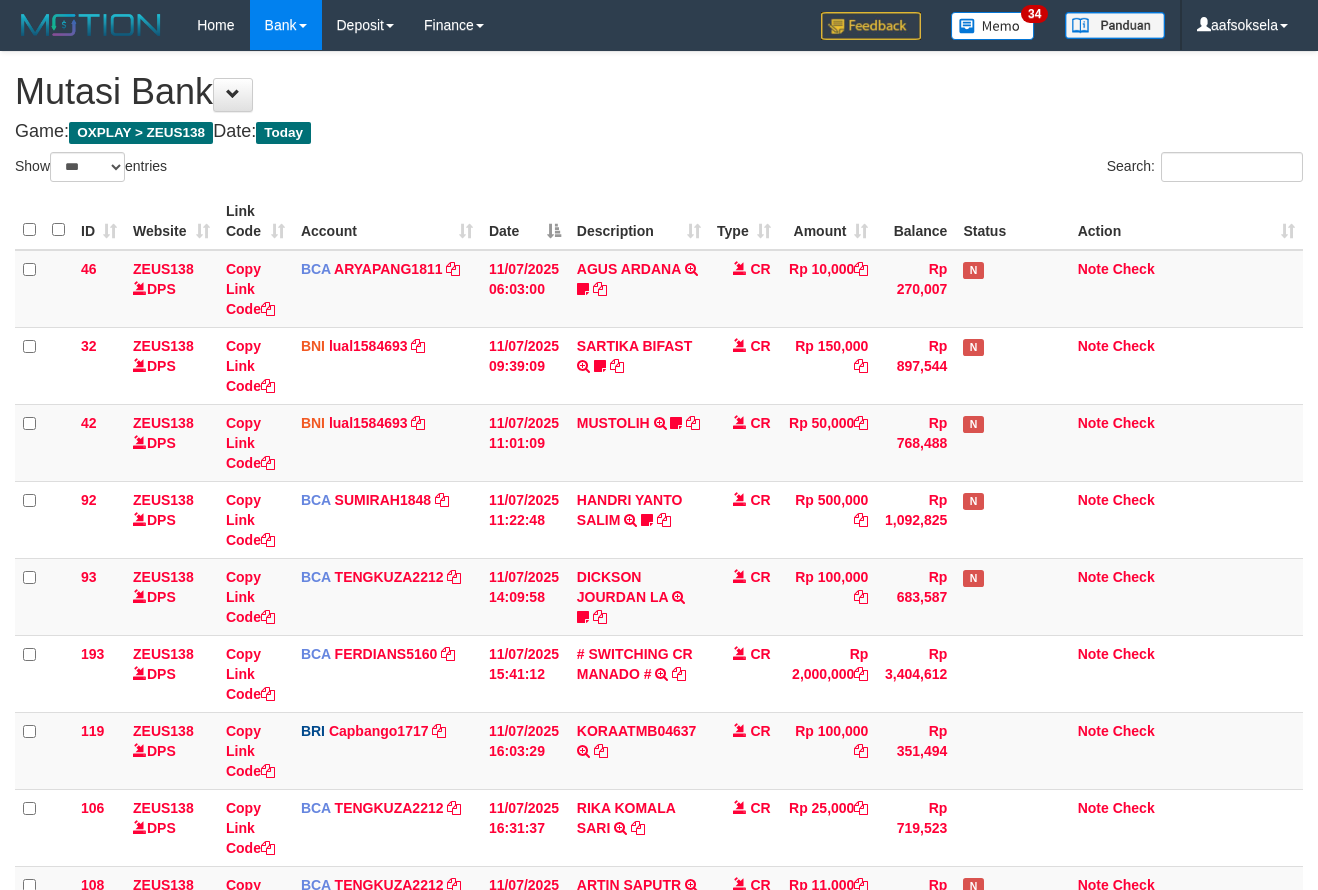 select on "***" 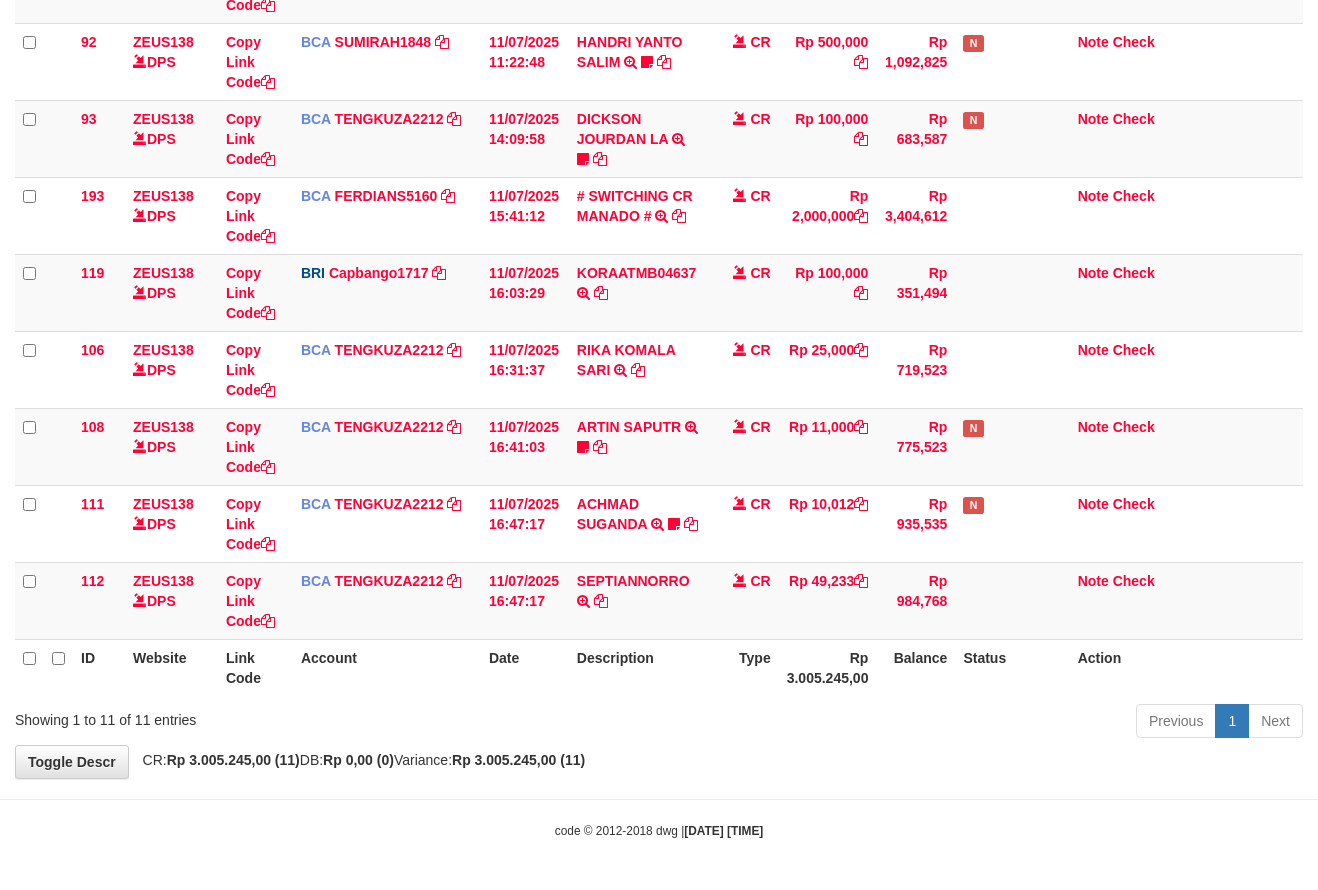 click on "Previous 1 Next" at bounding box center [933, 723] 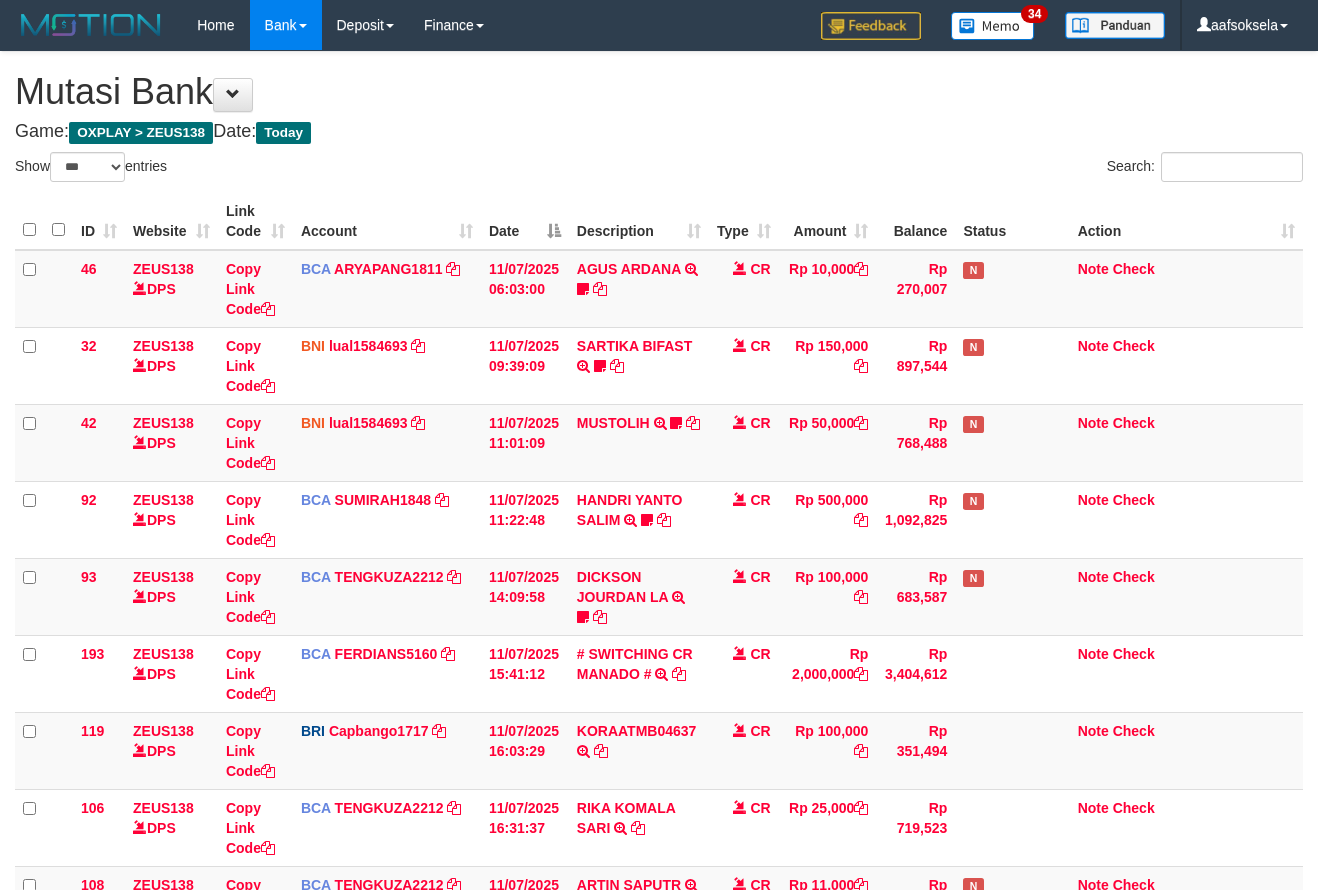 select on "***" 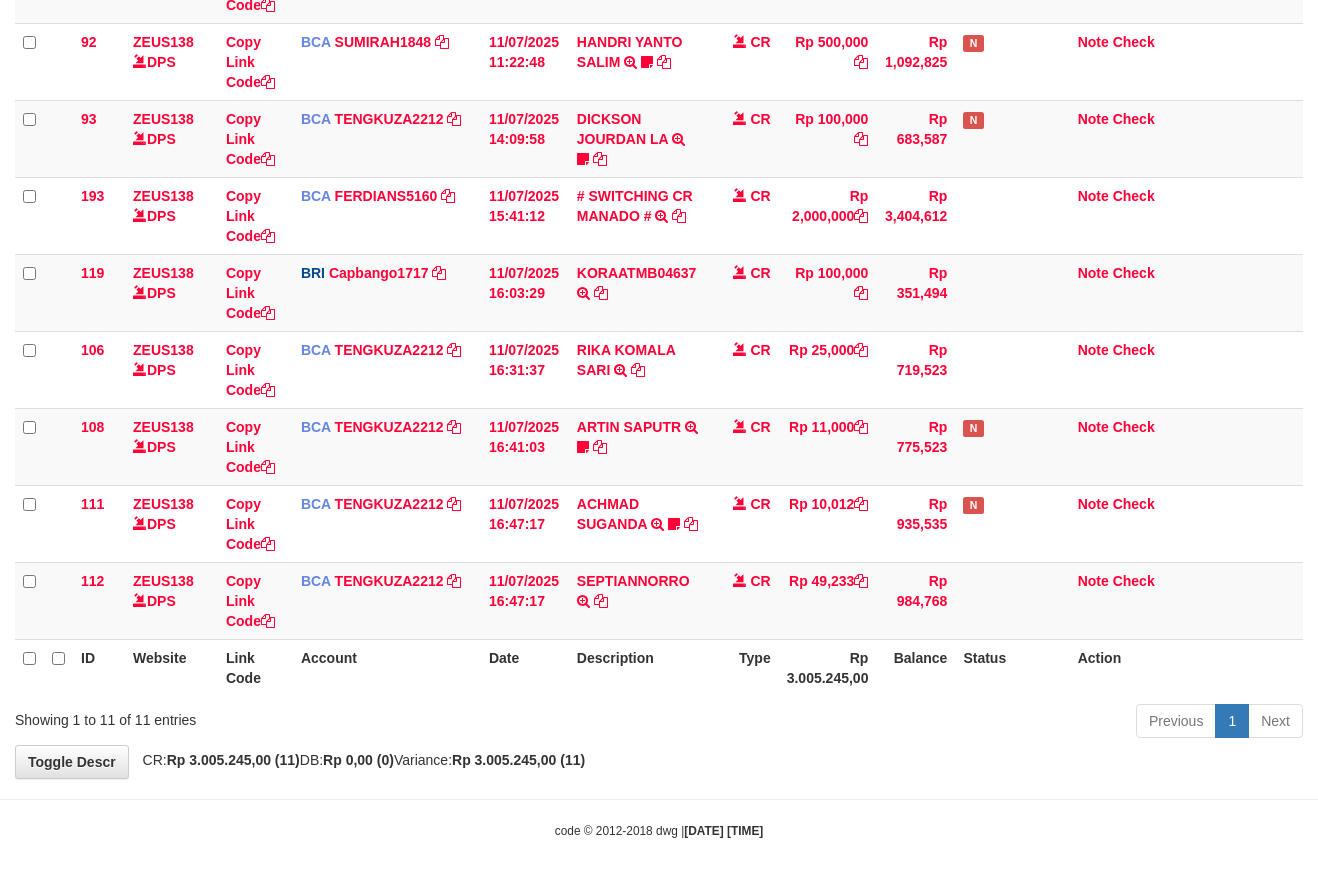 click on "Previous 1 Next" at bounding box center [933, 723] 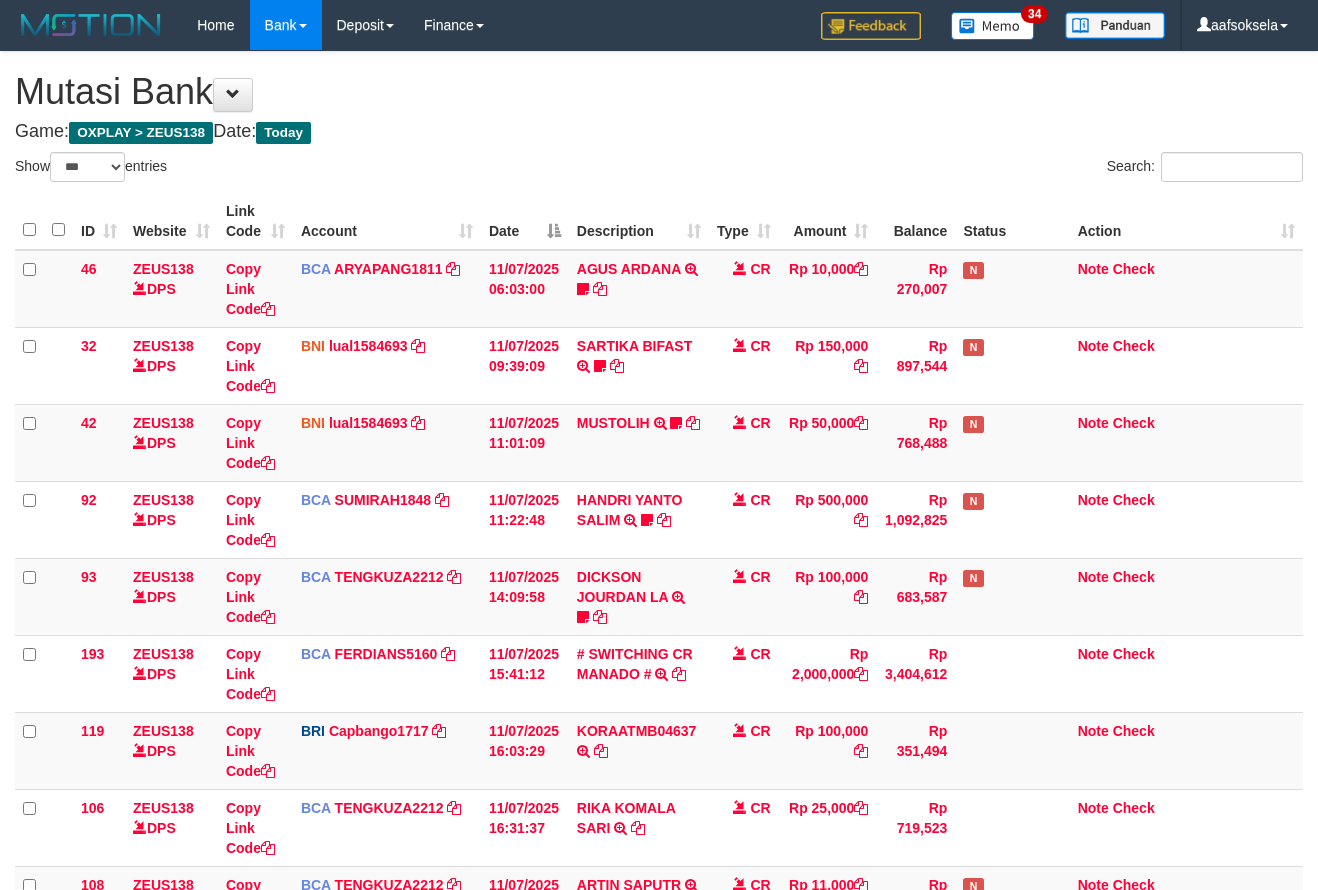 select on "***" 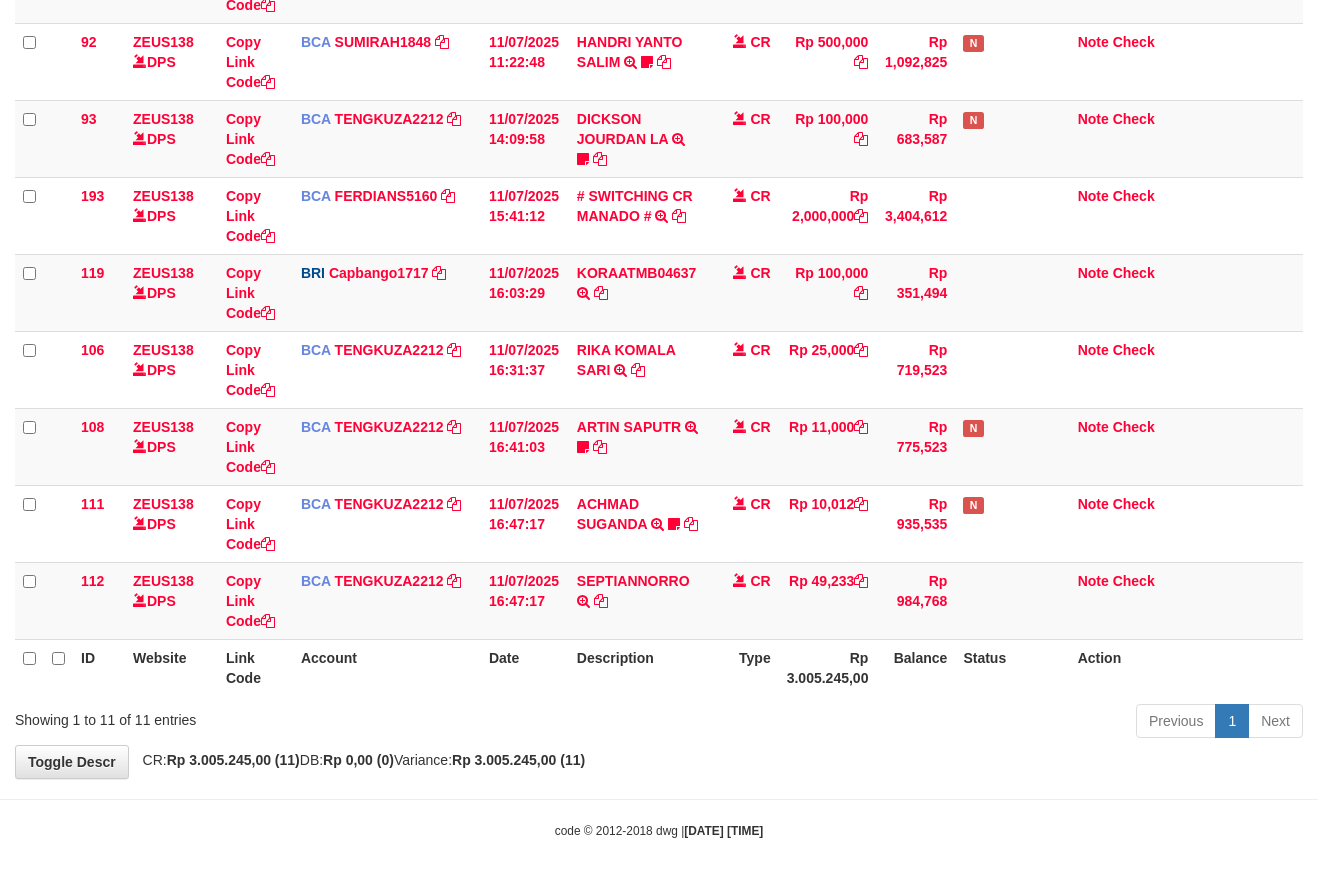 click on "Toggle navigation
Home
Bank
Account List
Mutasi Bank
Search
Sync
Note Mutasi
Deposit
DPS Fetch
DPS List
History
Note DPS
Finance
Financial Data
aafsoksela
My Profile
Log Out" at bounding box center (659, 216) 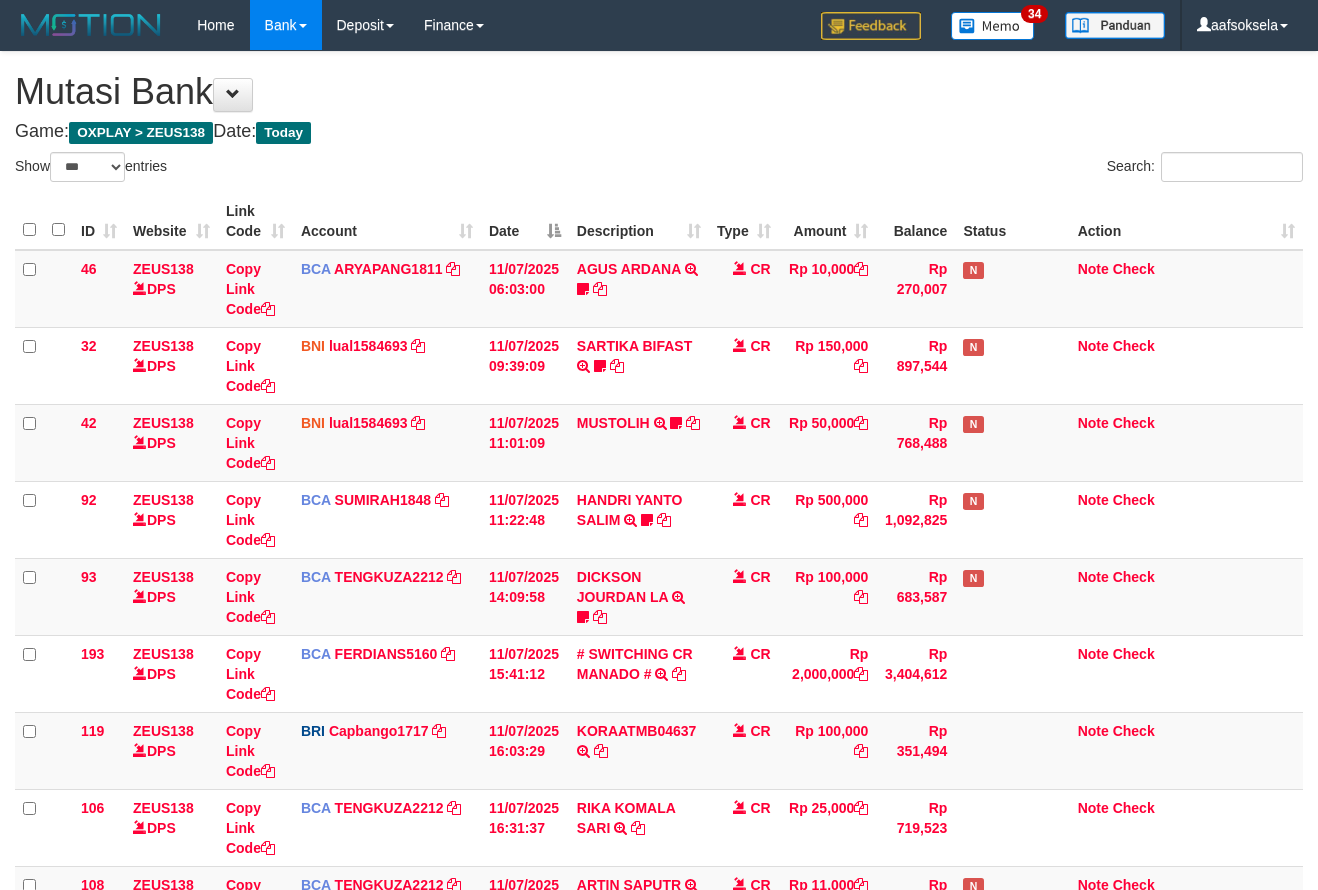 select on "***" 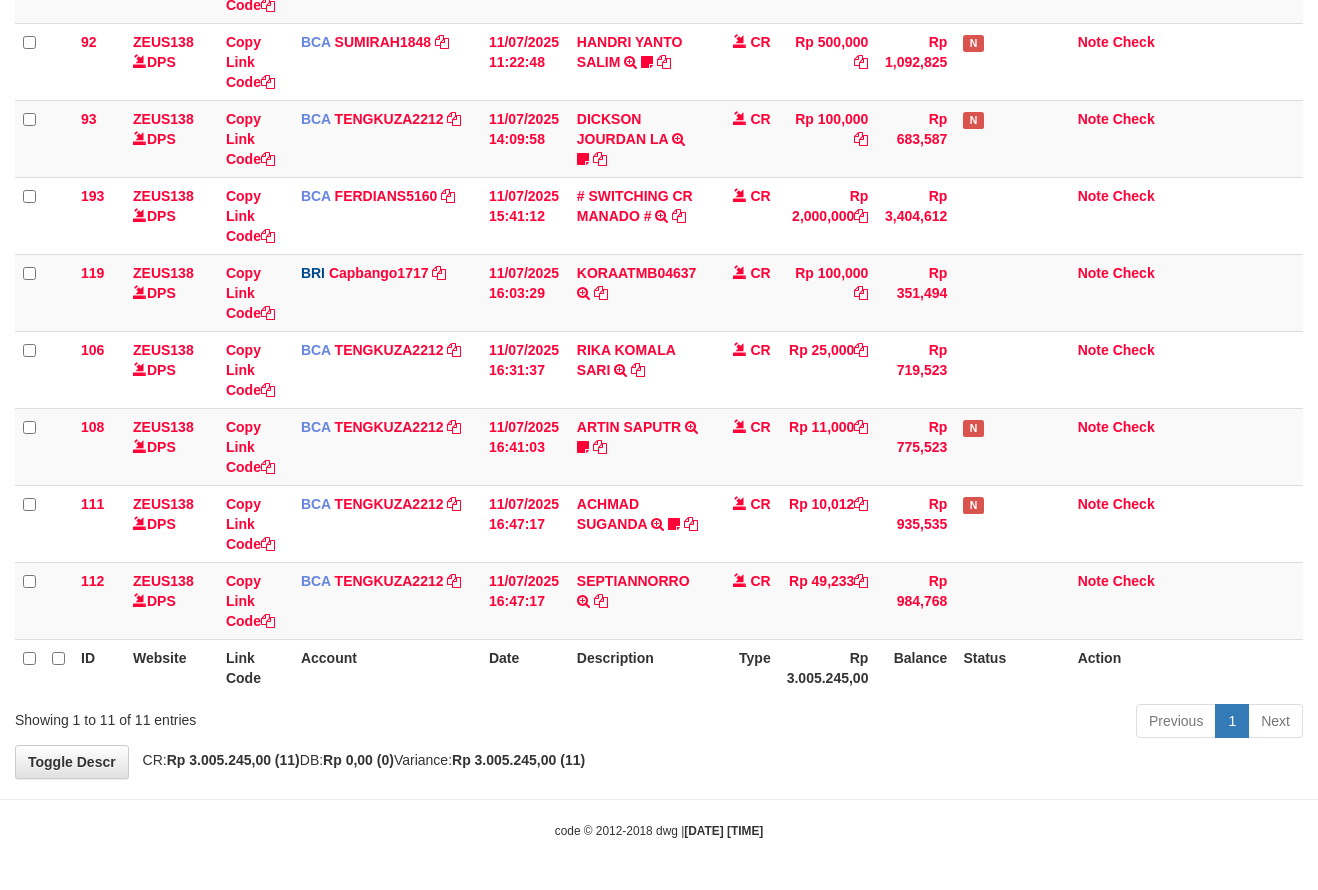 click on "Toggle navigation
Home
Bank
Account List
Mutasi Bank
Search
Sync
Note Mutasi
Deposit
DPS Fetch
DPS List
History
Note DPS
Finance
Financial Data
aafsoksela
My Profile
Log Out" at bounding box center [659, 216] 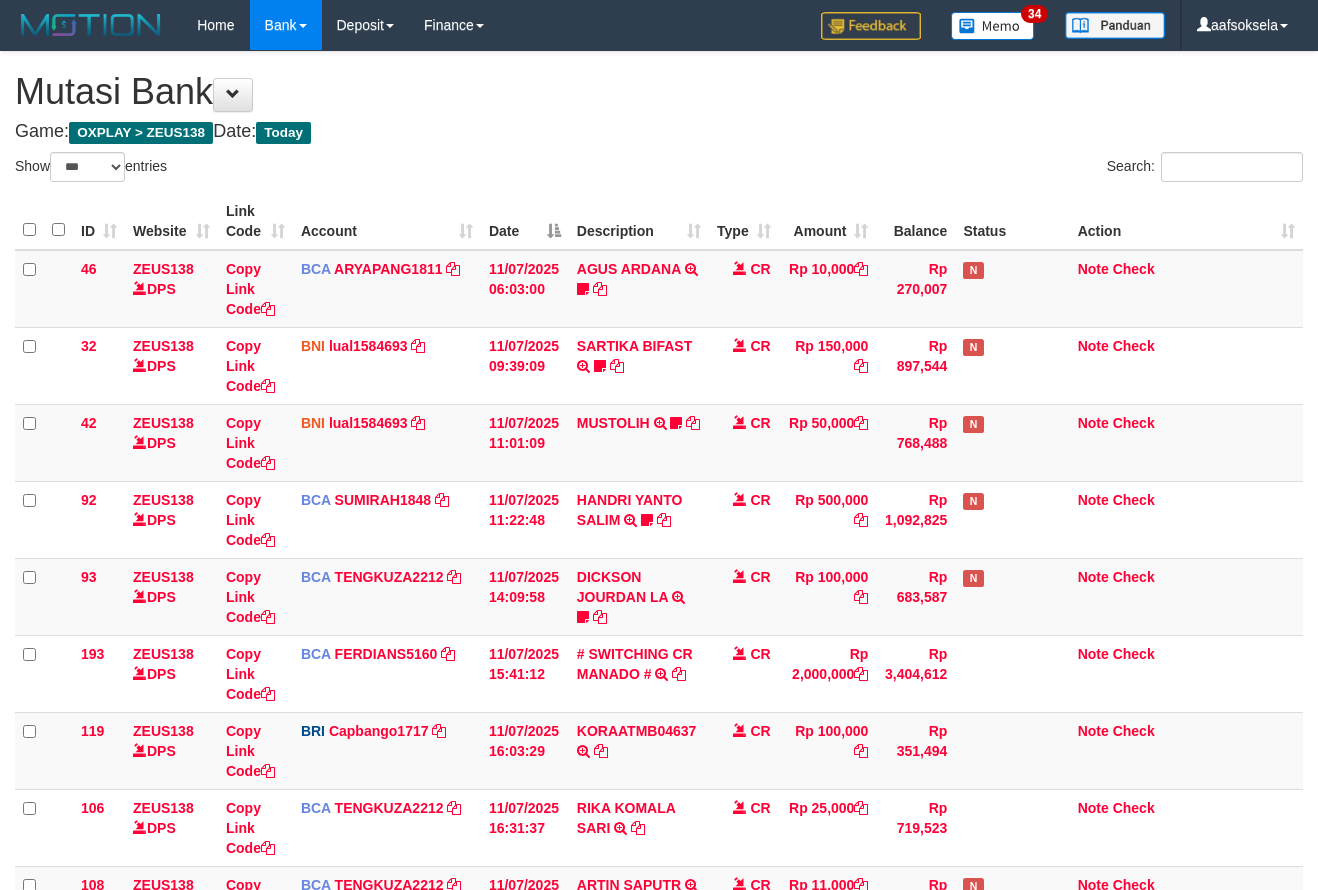 select on "***" 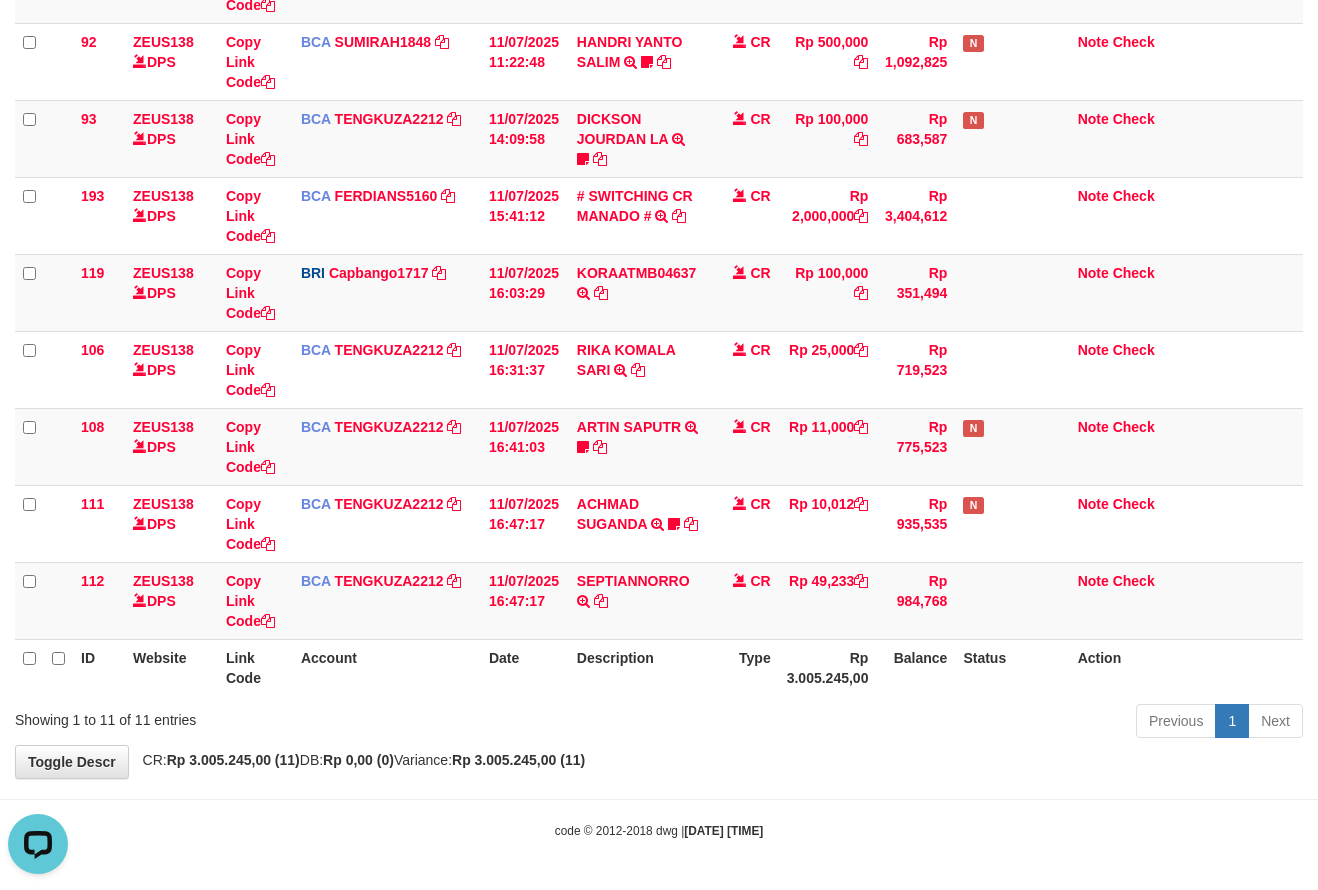 scroll, scrollTop: 0, scrollLeft: 0, axis: both 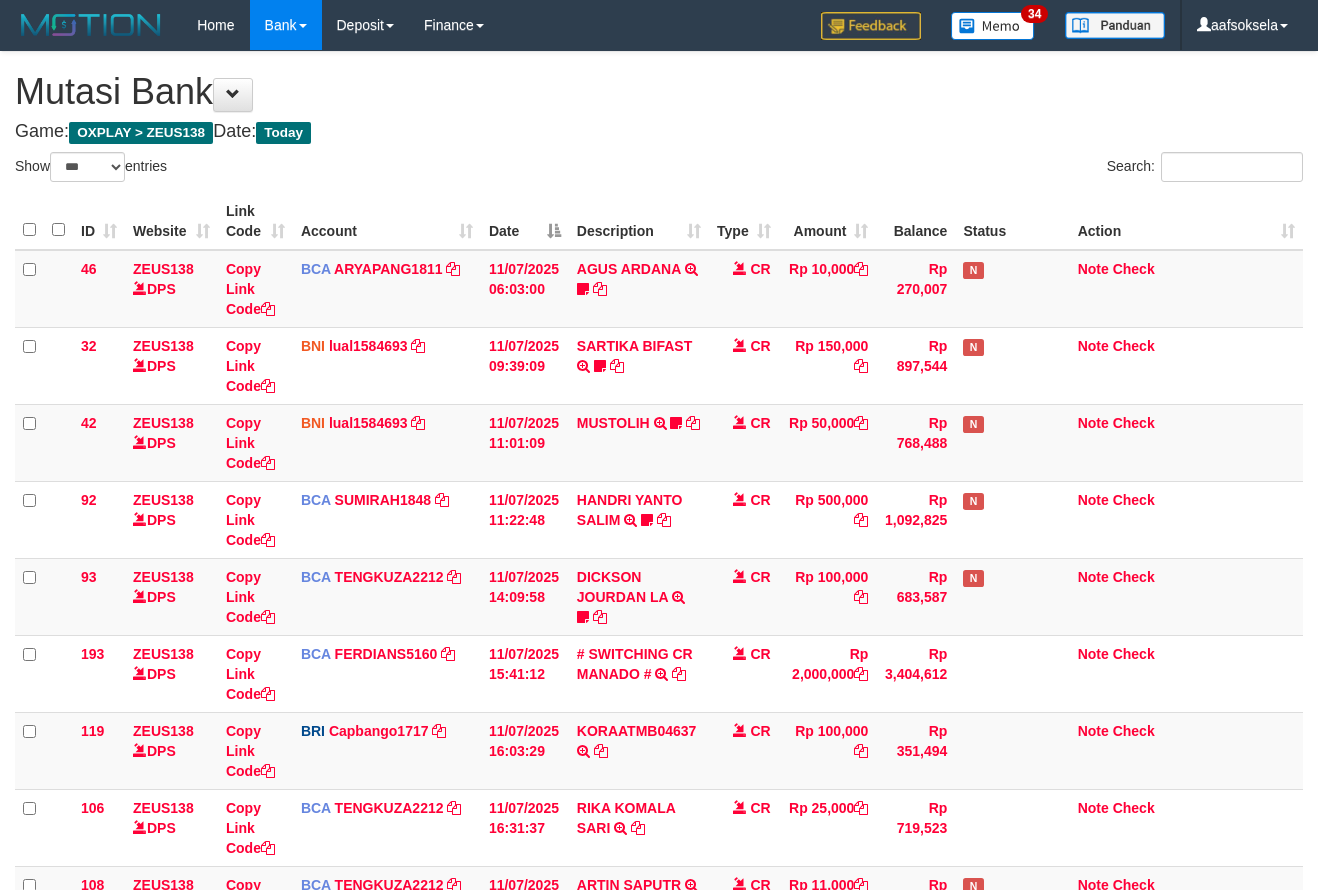 select on "***" 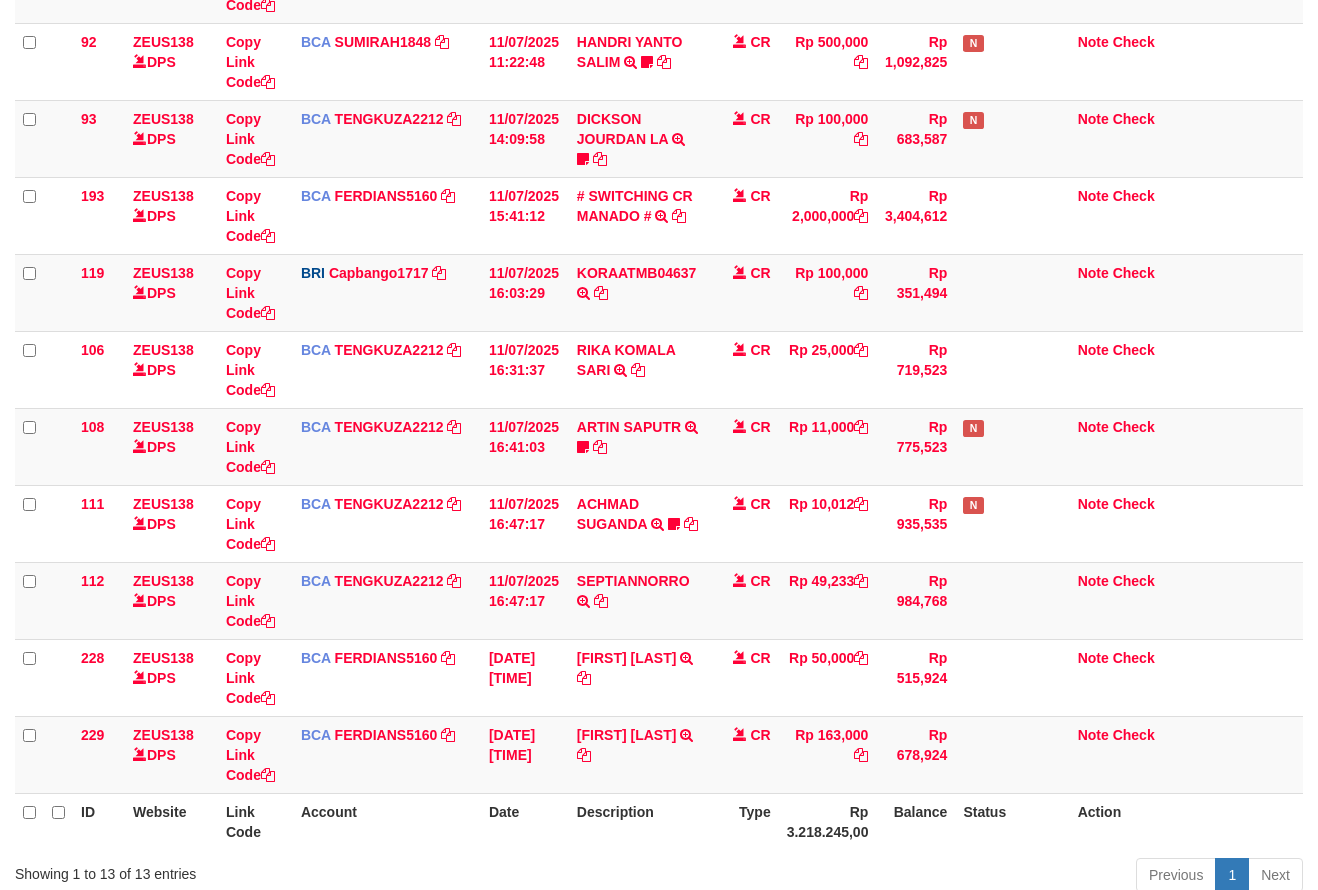 click on "CHYNTIA INDRA DEWI         TRSF E-BANKING CR 1107/FTSCY/WS95271
50000.00CHYNTIA INDRA DEWI" at bounding box center [639, 677] 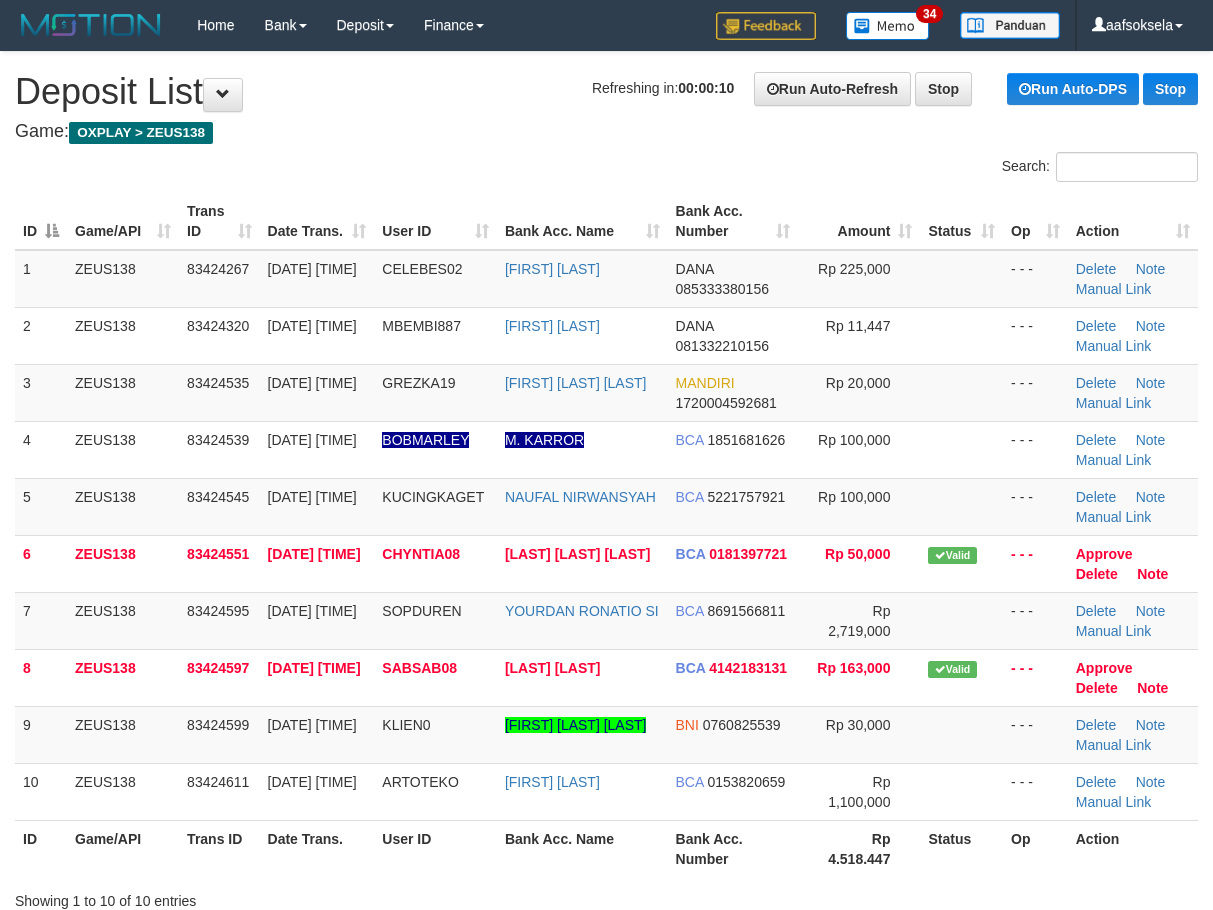 scroll, scrollTop: 0, scrollLeft: 0, axis: both 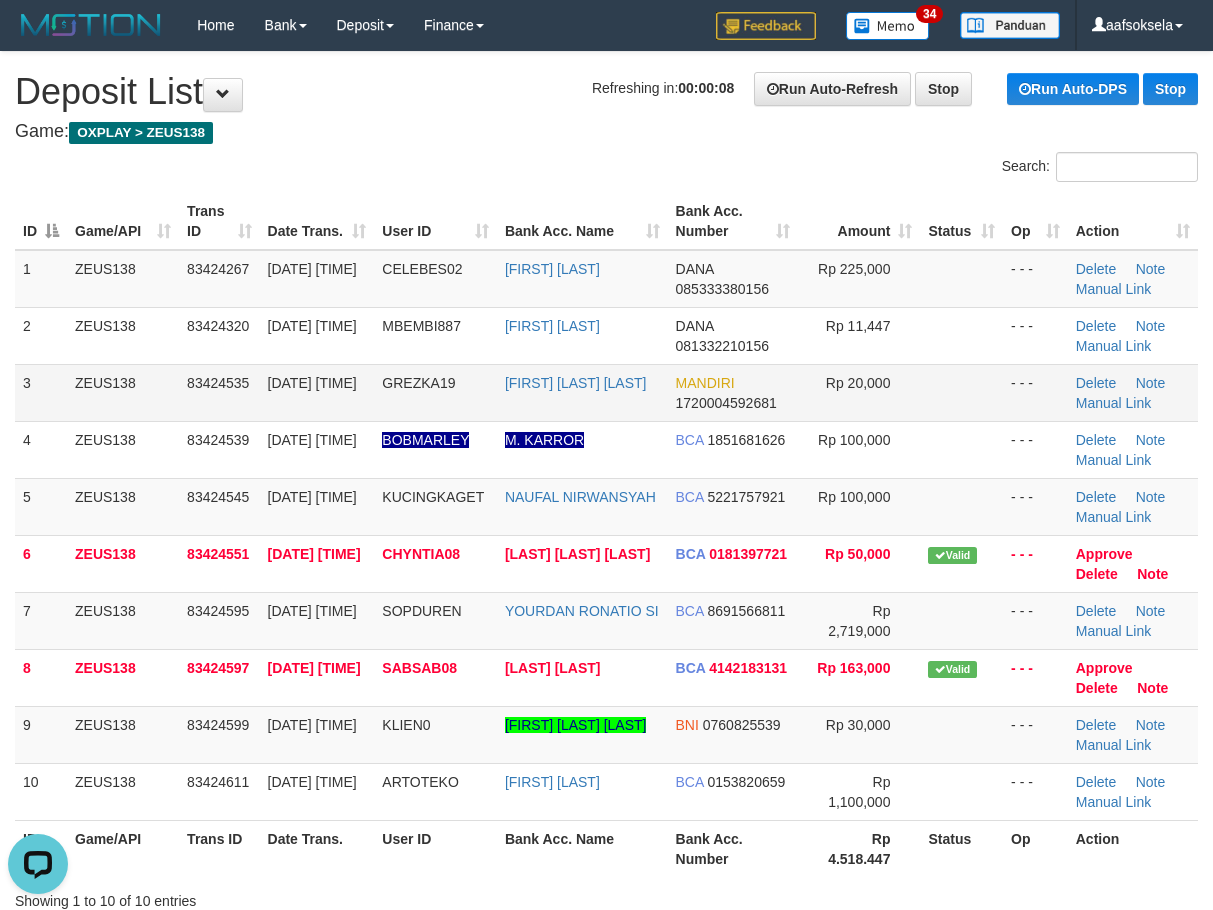 drag, startPoint x: 160, startPoint y: 357, endPoint x: 131, endPoint y: 378, distance: 35.805027 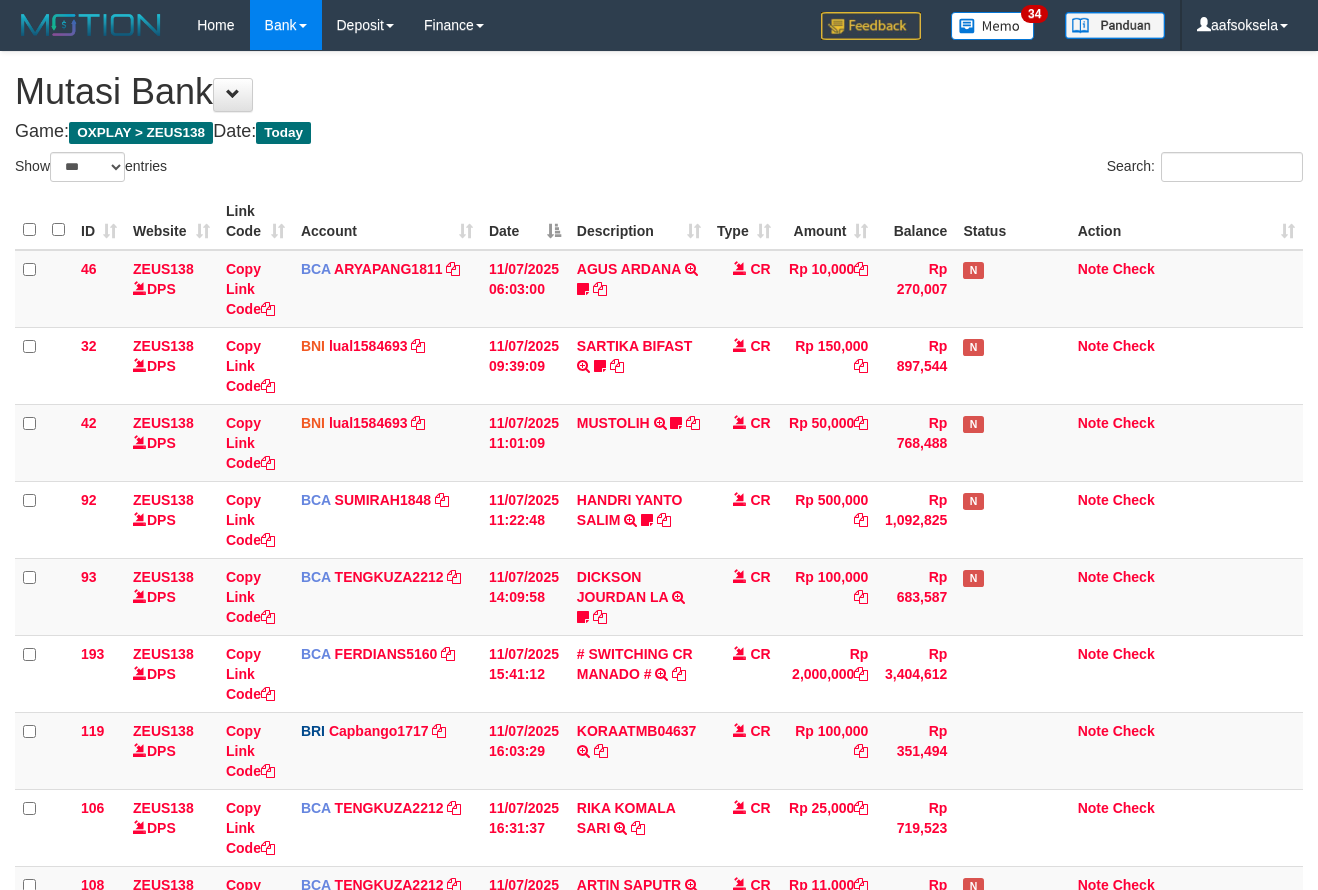 select on "***" 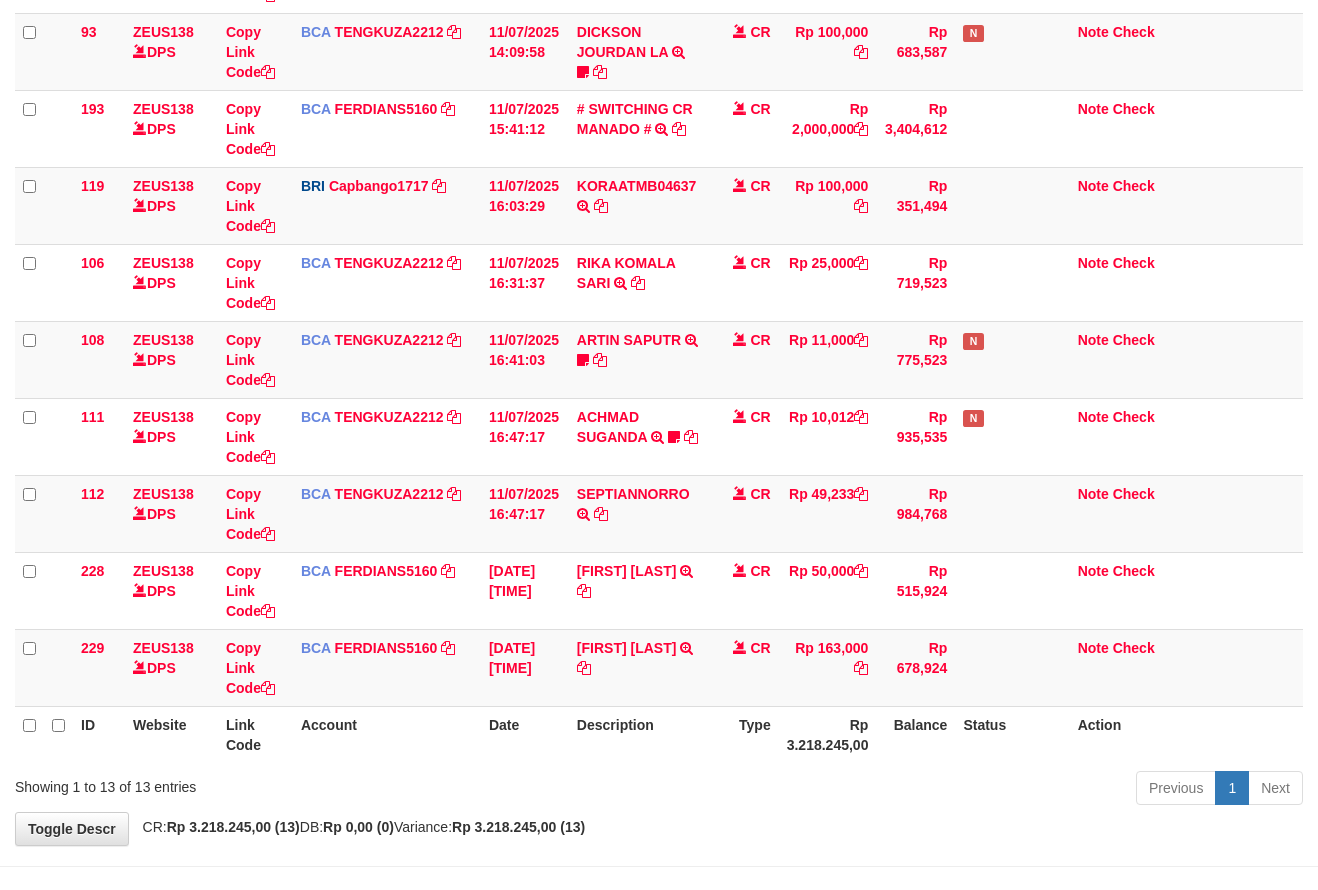 scroll, scrollTop: 612, scrollLeft: 0, axis: vertical 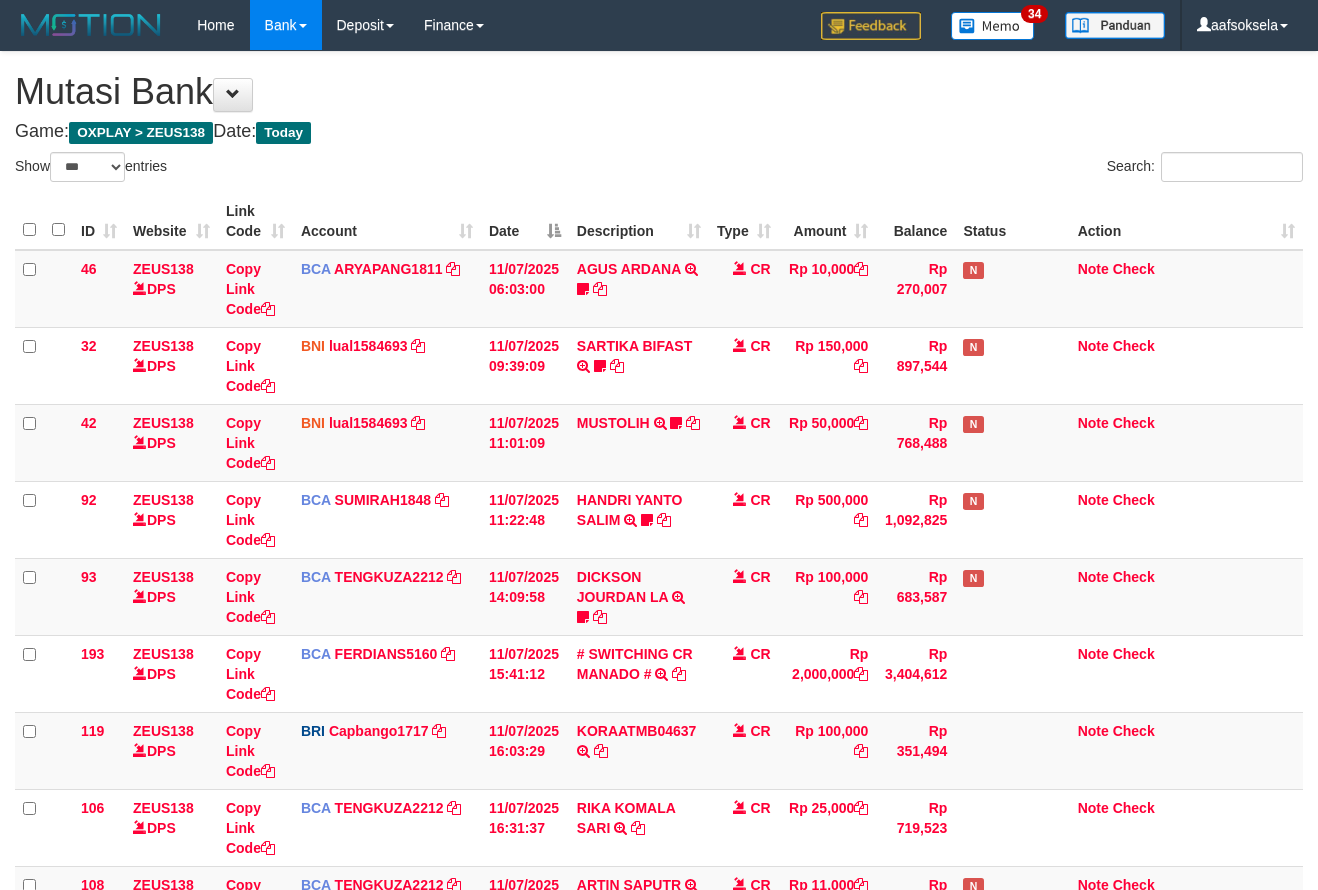 select on "***" 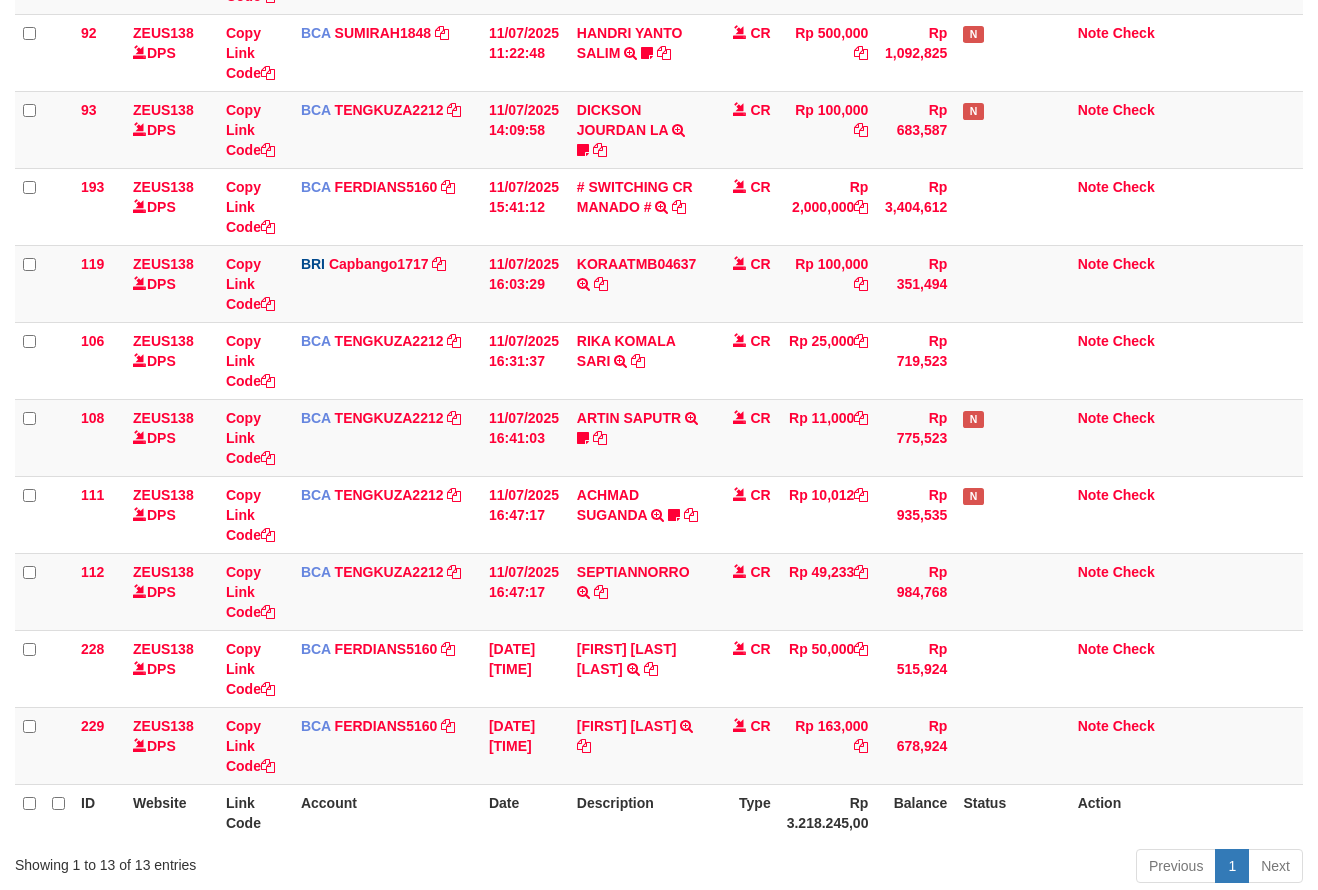 click on "Description" at bounding box center [639, 812] 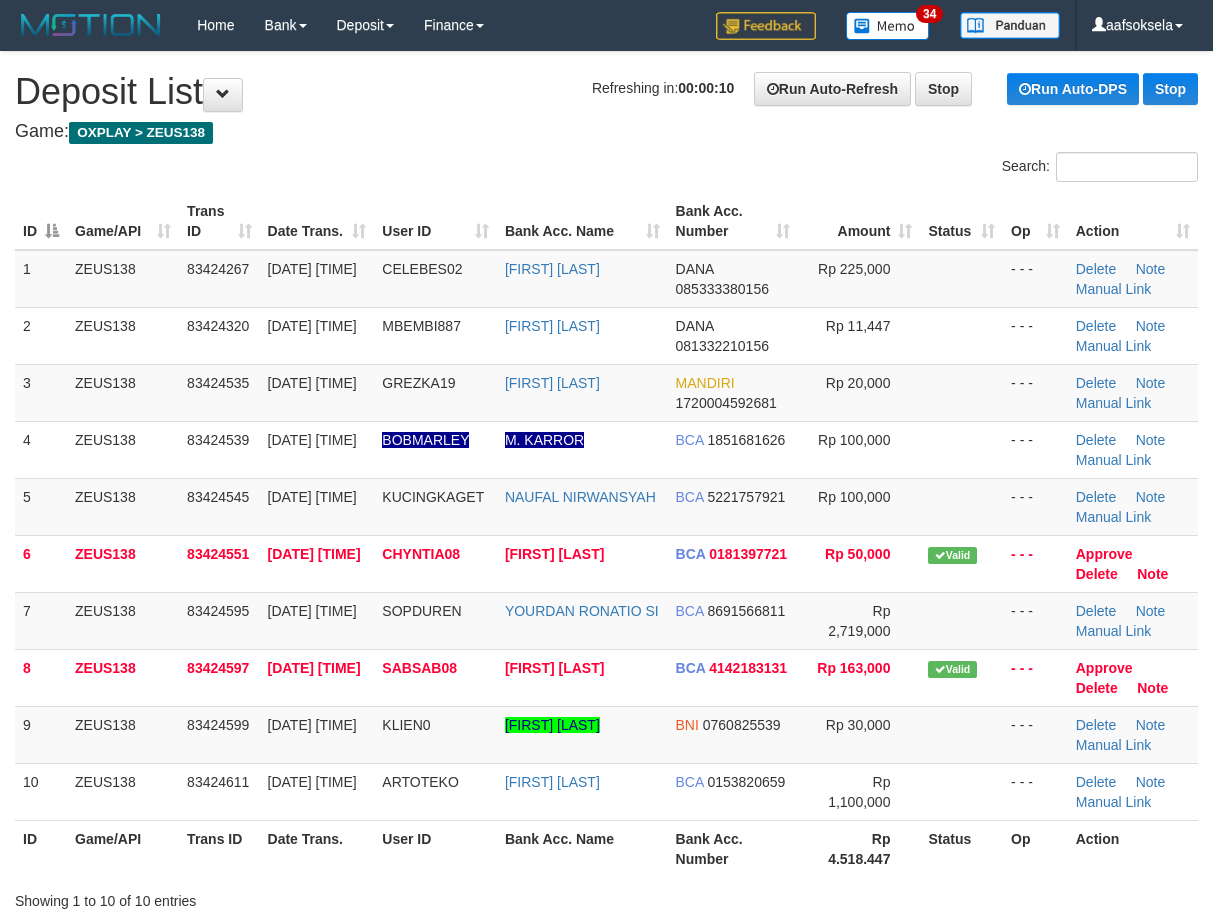 scroll, scrollTop: 0, scrollLeft: 0, axis: both 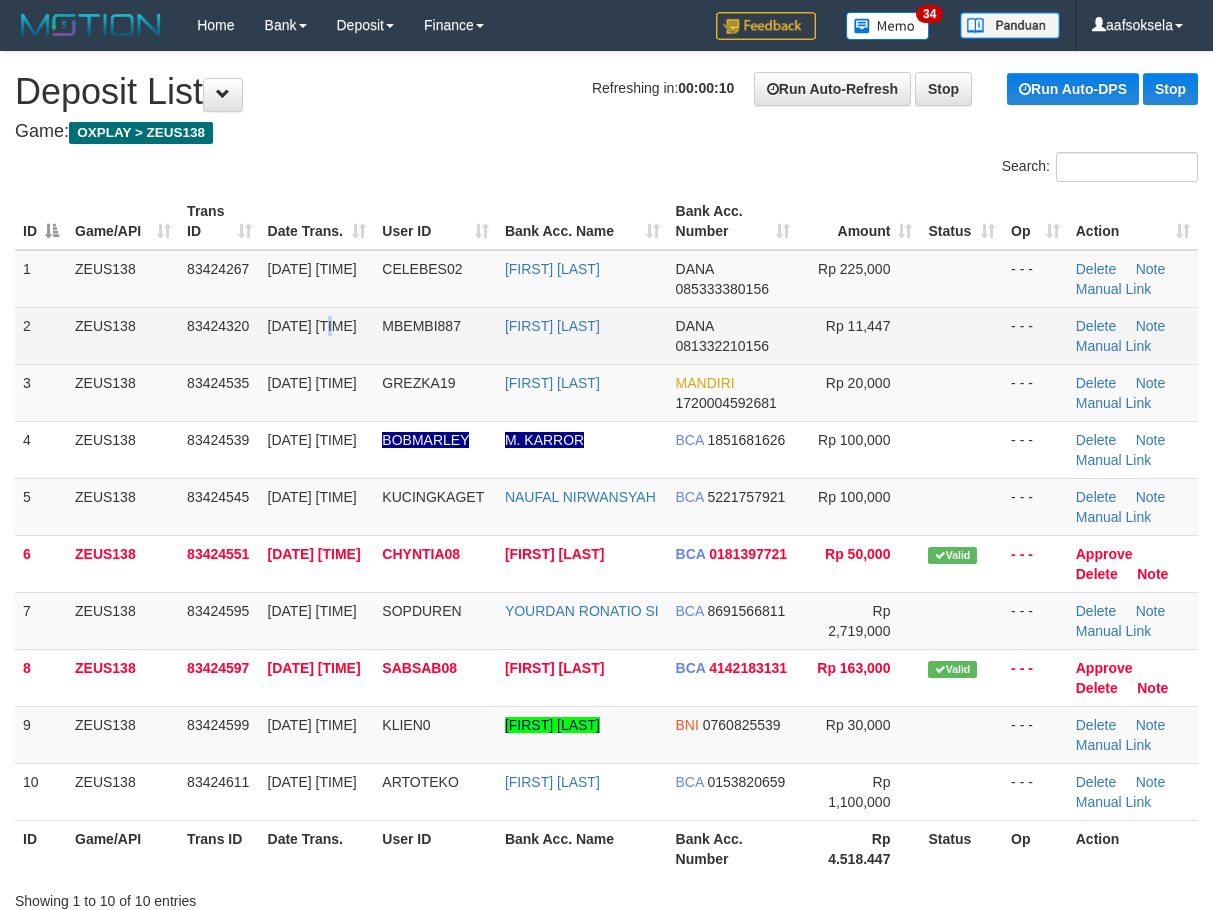 drag, startPoint x: 331, startPoint y: 310, endPoint x: 342, endPoint y: 313, distance: 11.401754 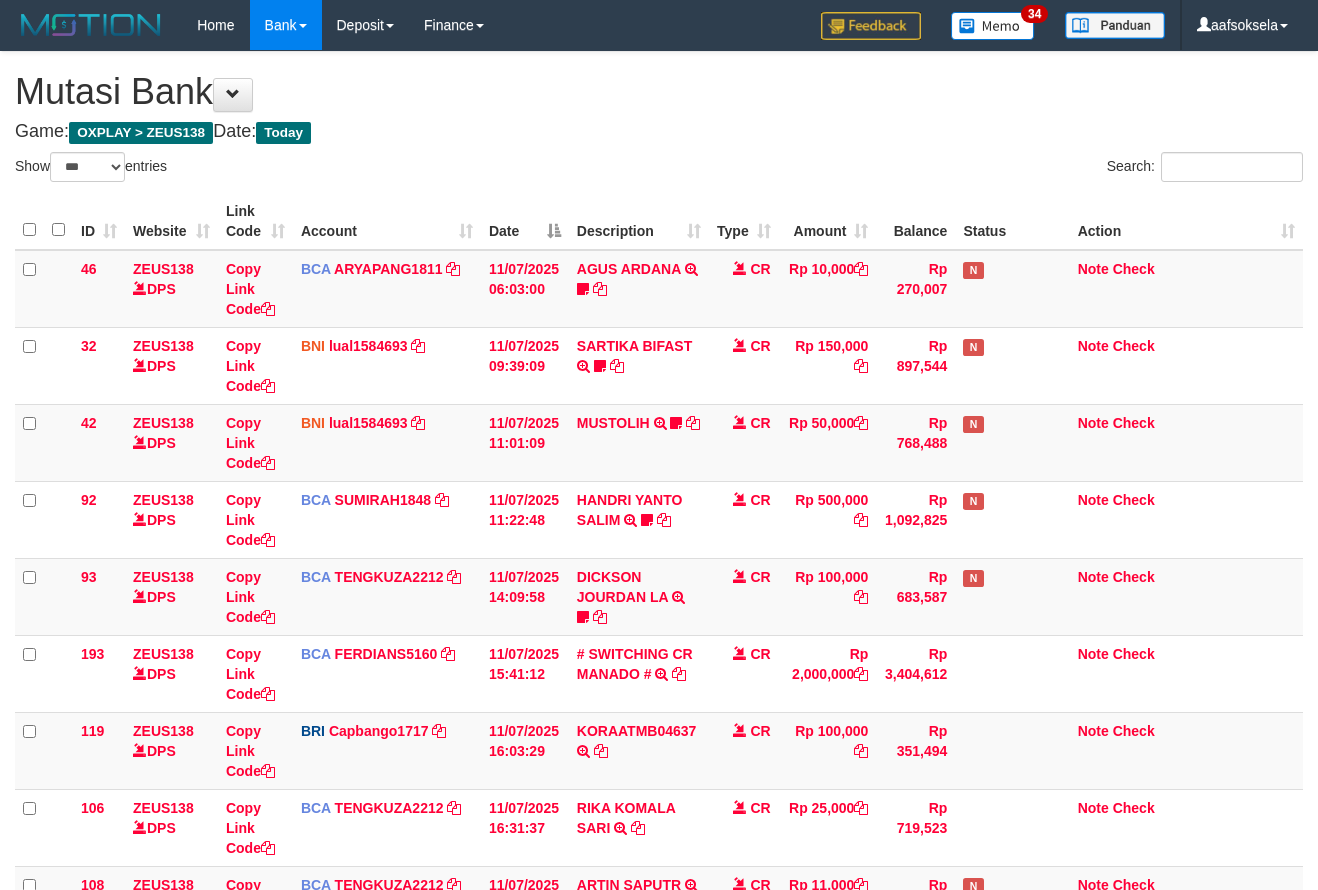 select on "***" 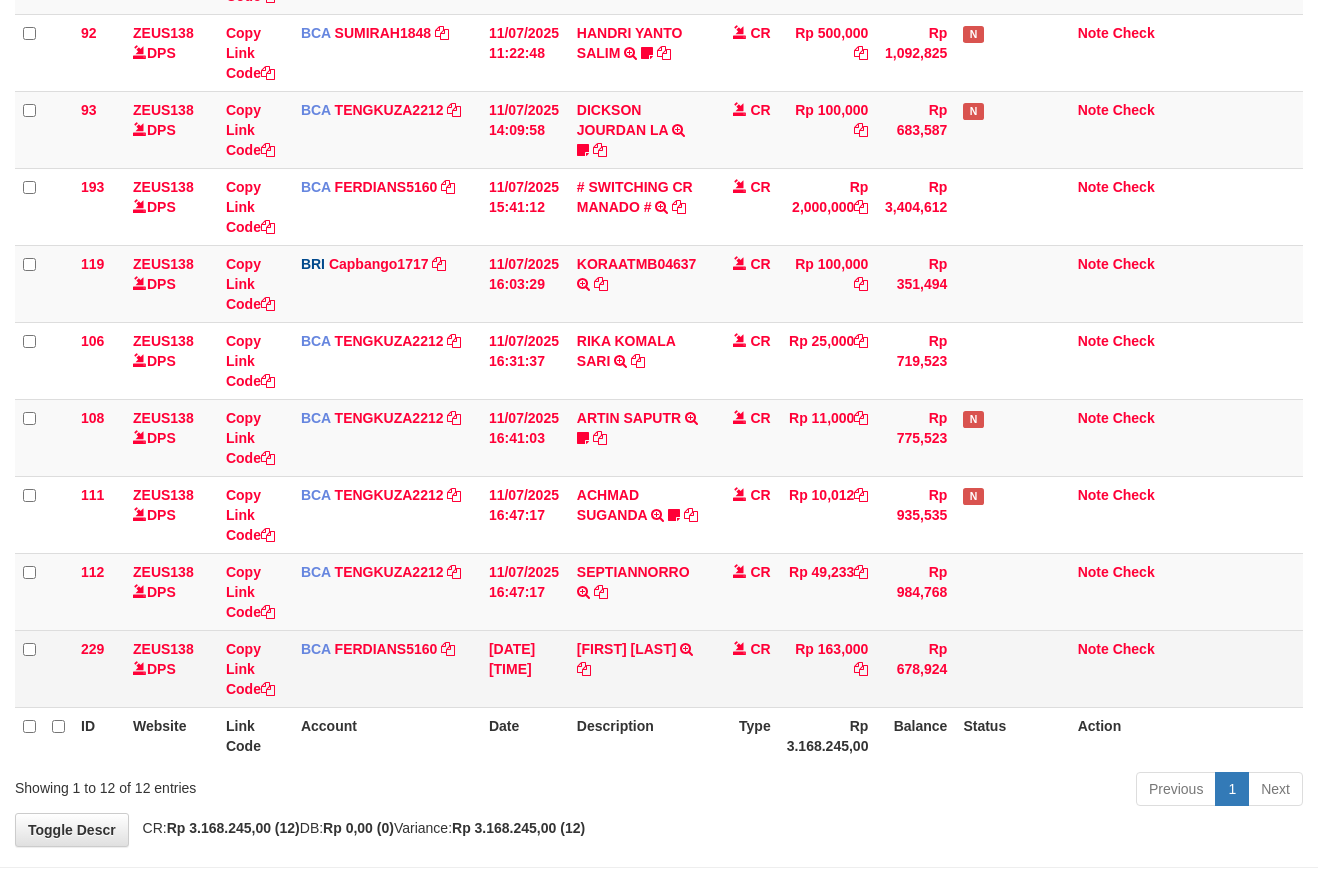 click on "[DATE] [TIME]" at bounding box center [525, 668] 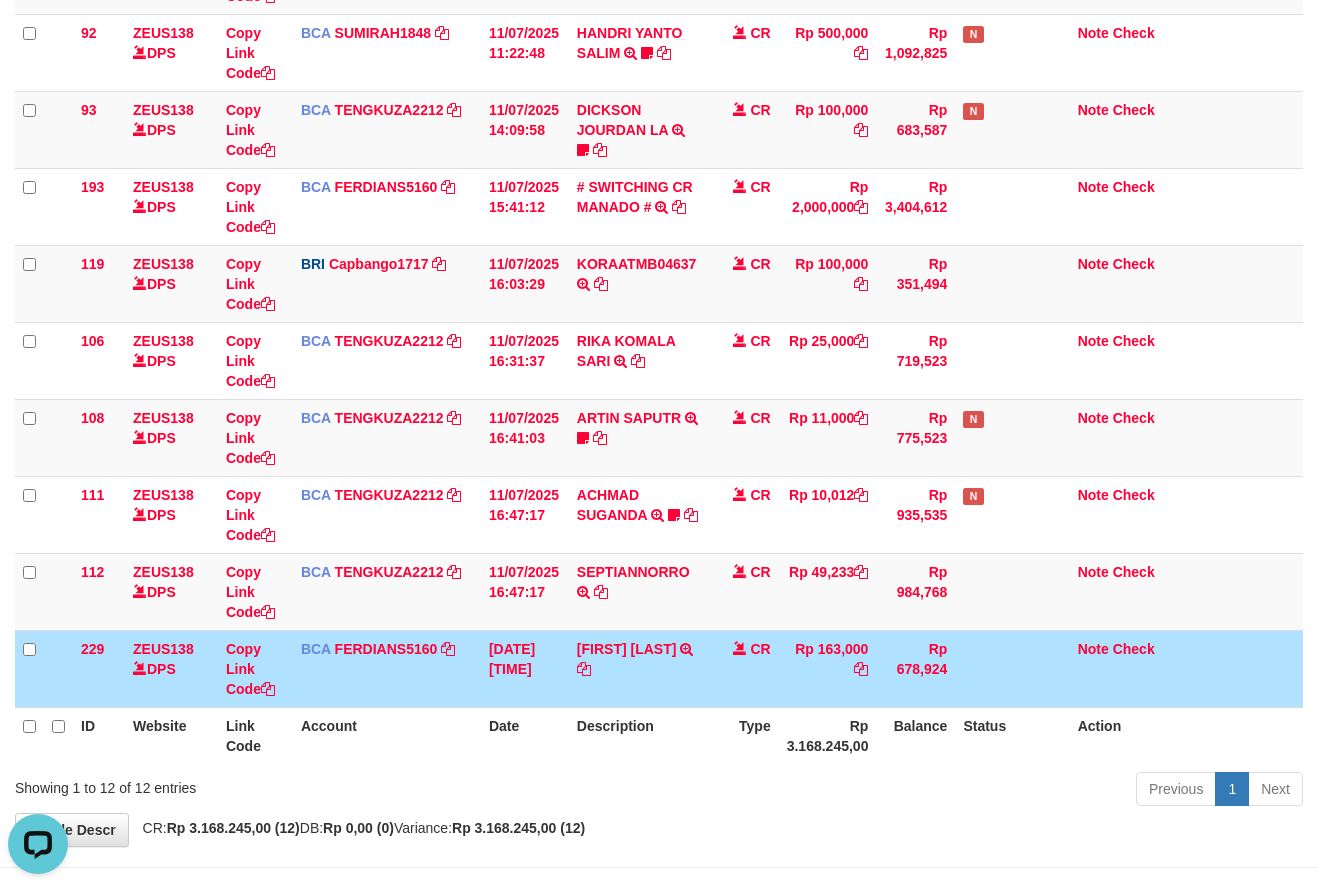 scroll, scrollTop: 0, scrollLeft: 0, axis: both 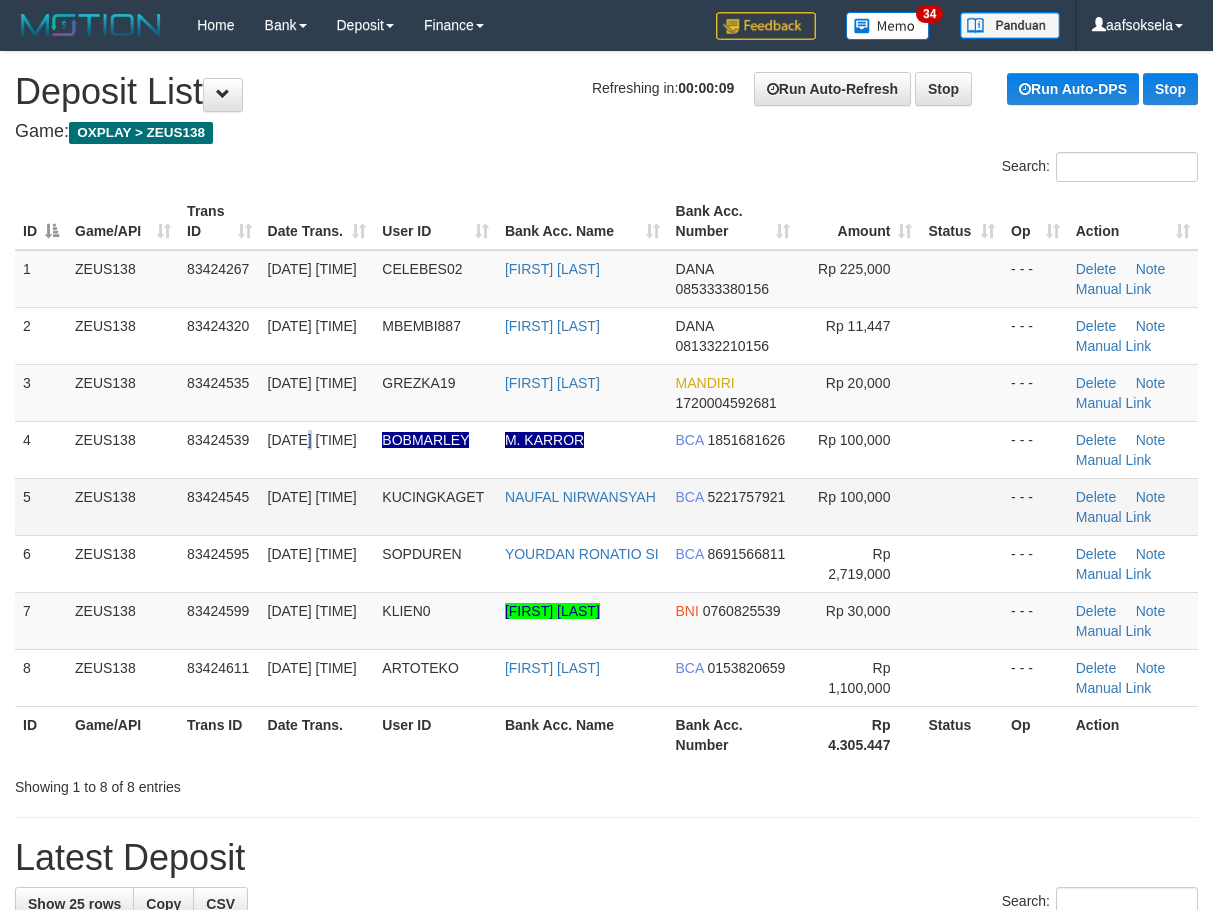 drag, startPoint x: 301, startPoint y: 428, endPoint x: 219, endPoint y: 503, distance: 111.12605 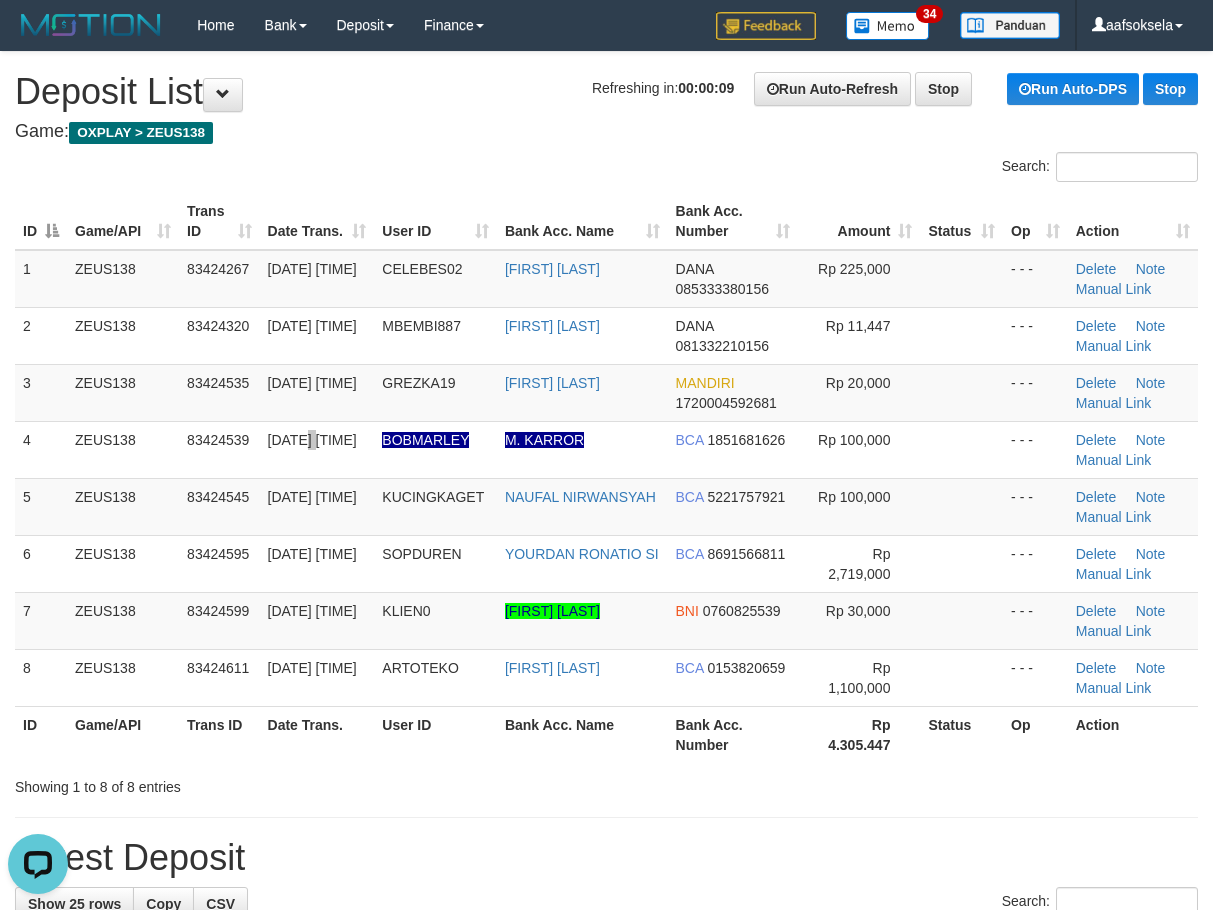 scroll, scrollTop: 0, scrollLeft: 0, axis: both 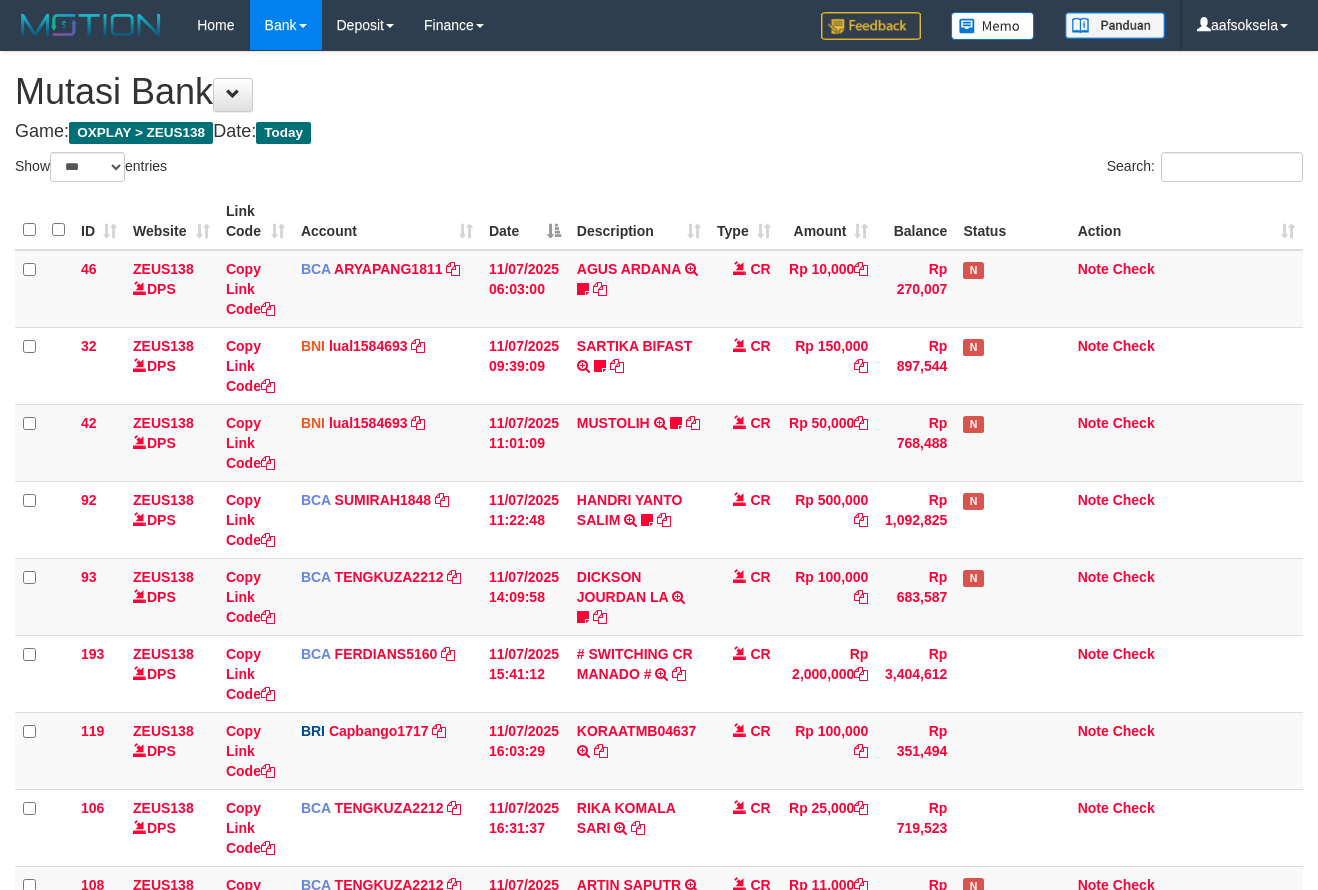 select on "***" 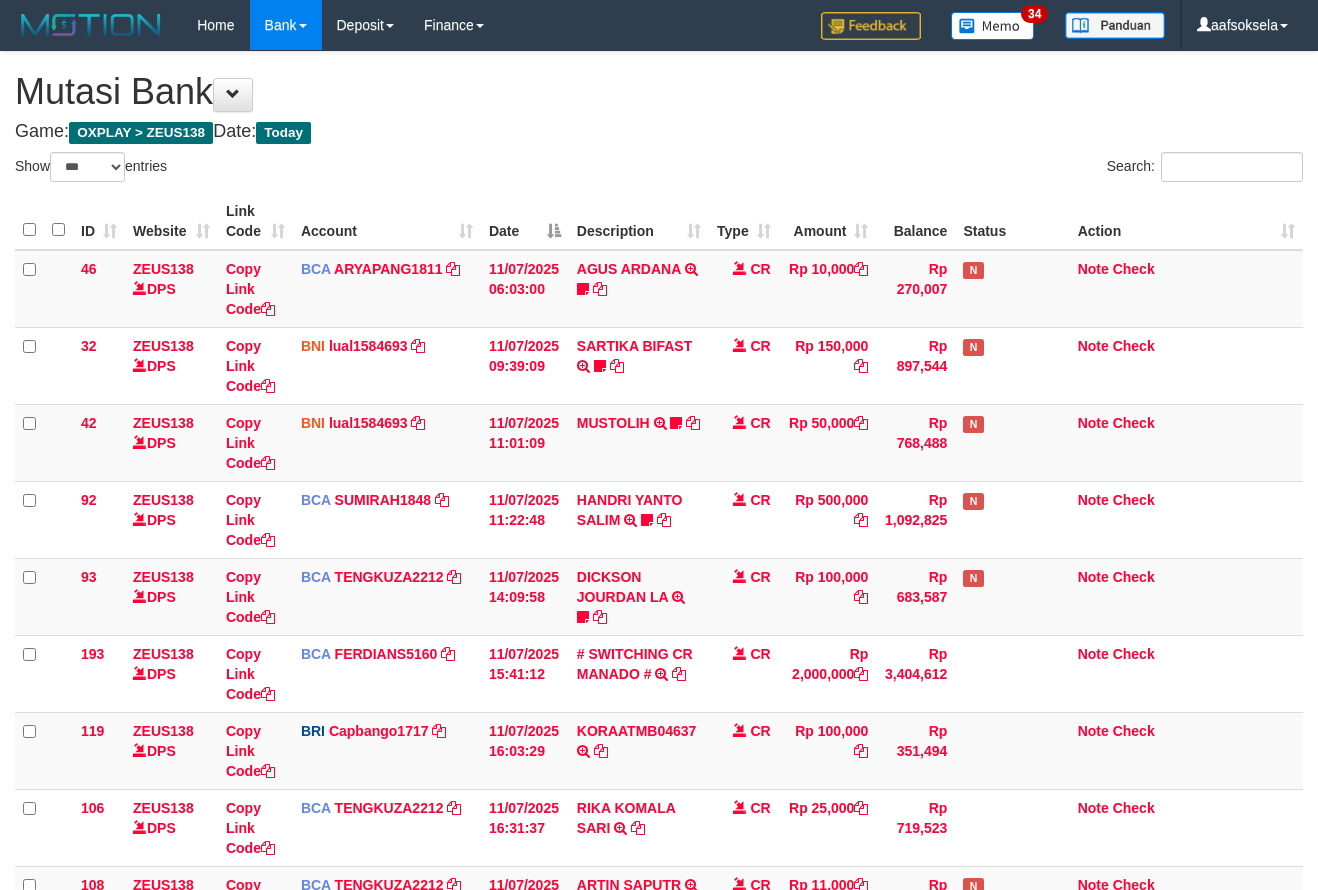 scroll, scrollTop: 458, scrollLeft: 0, axis: vertical 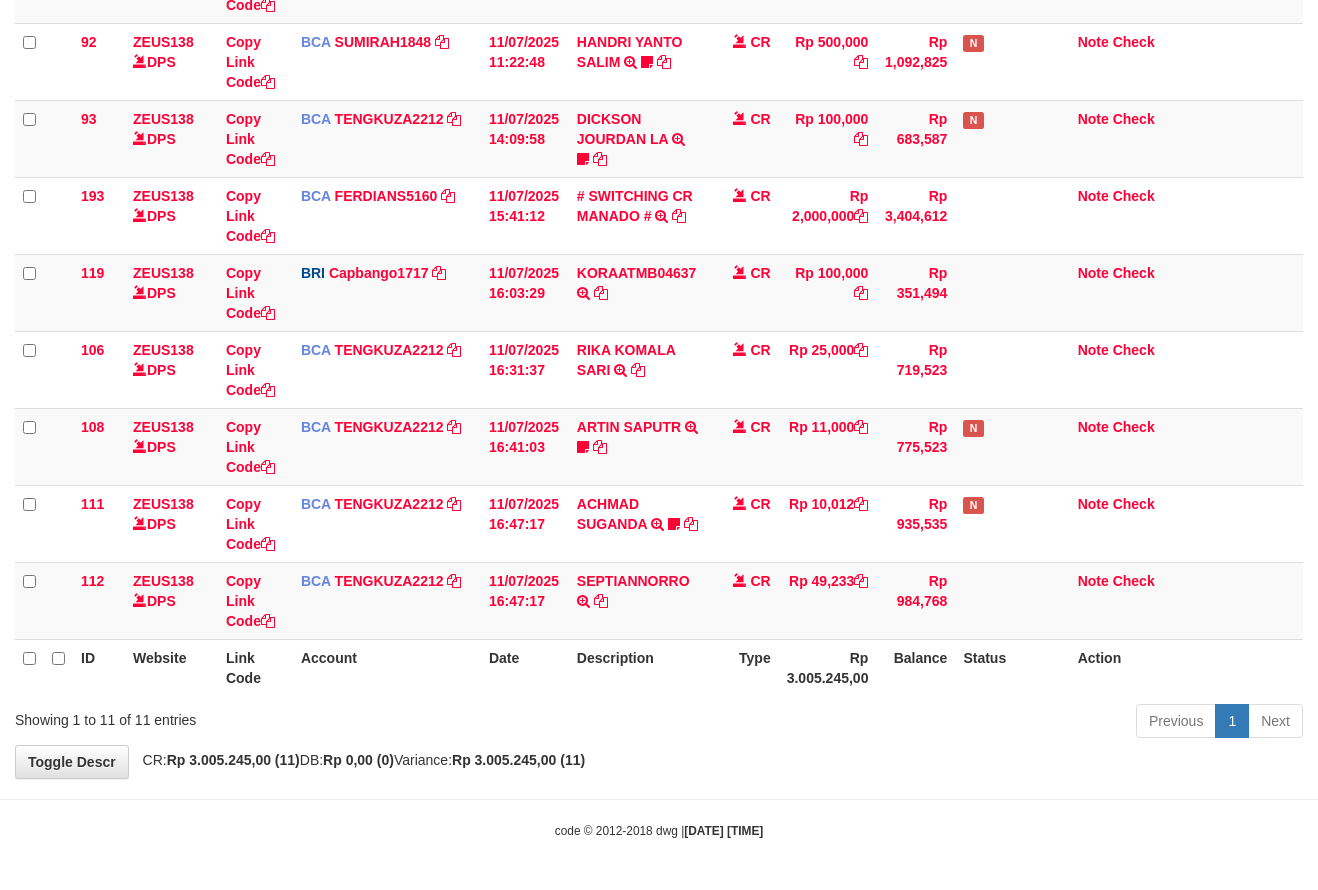 click on "Previous 1 Next" at bounding box center [933, 723] 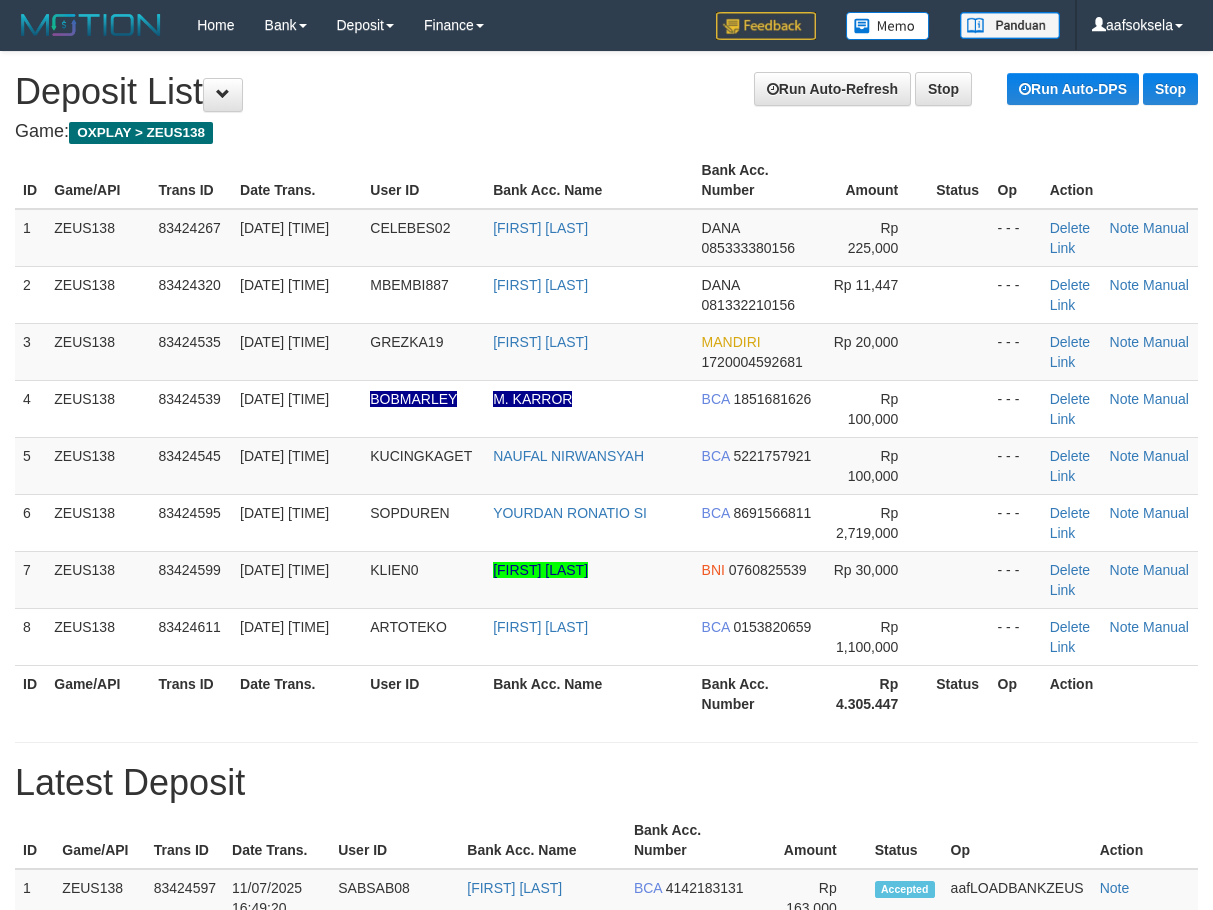 scroll, scrollTop: 0, scrollLeft: 0, axis: both 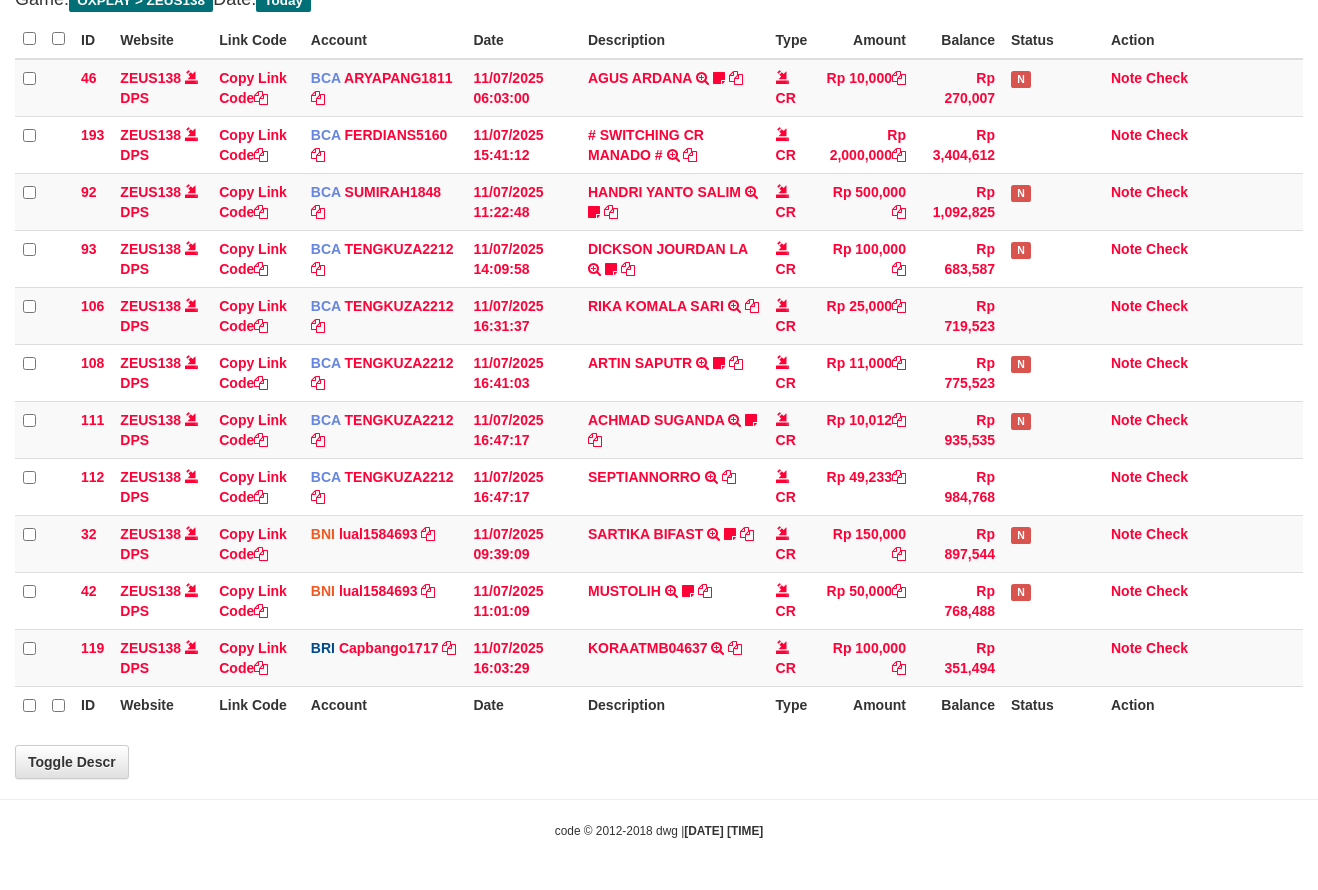 select on "***" 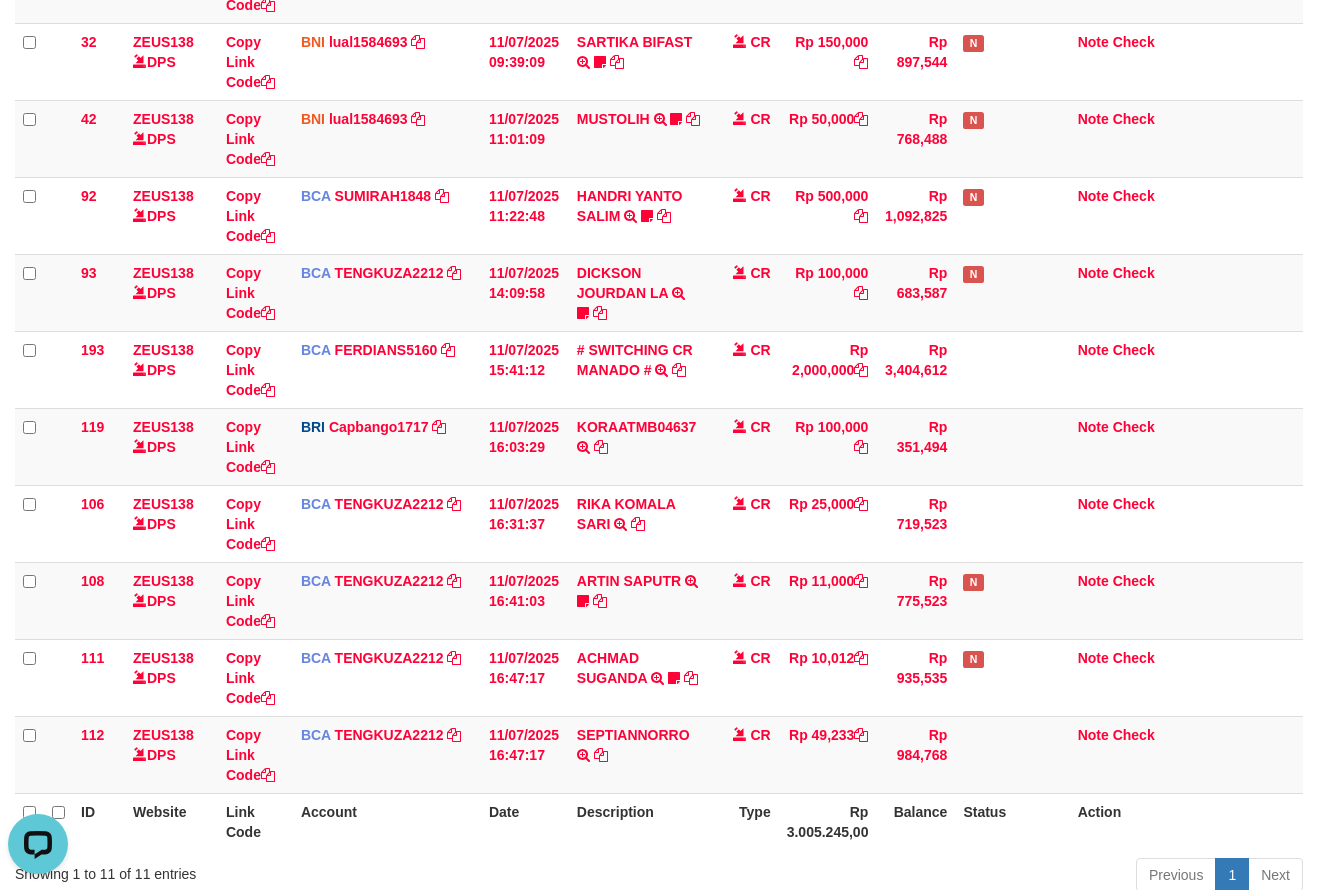 scroll, scrollTop: 0, scrollLeft: 0, axis: both 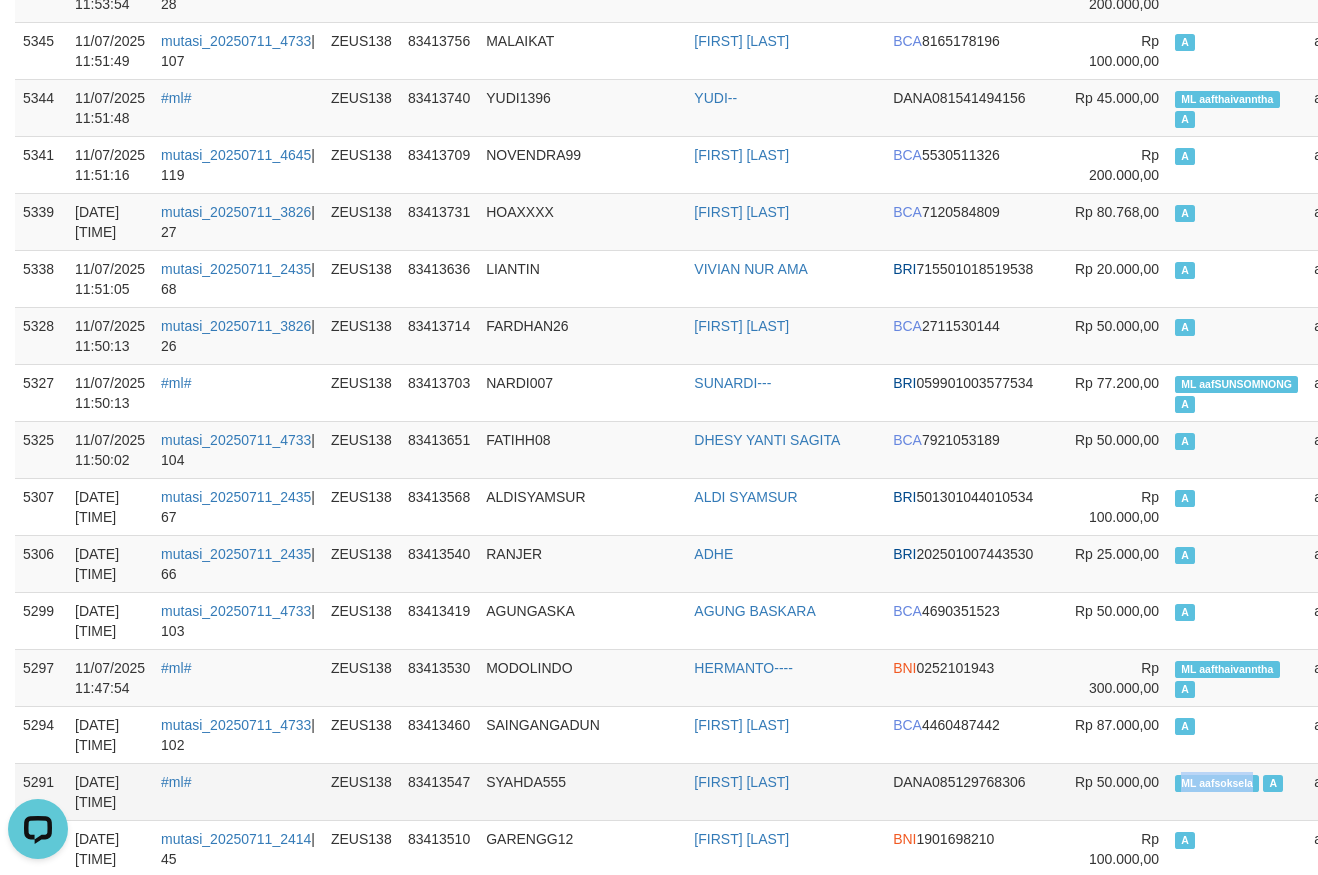 copy on "ML aafsoksela" 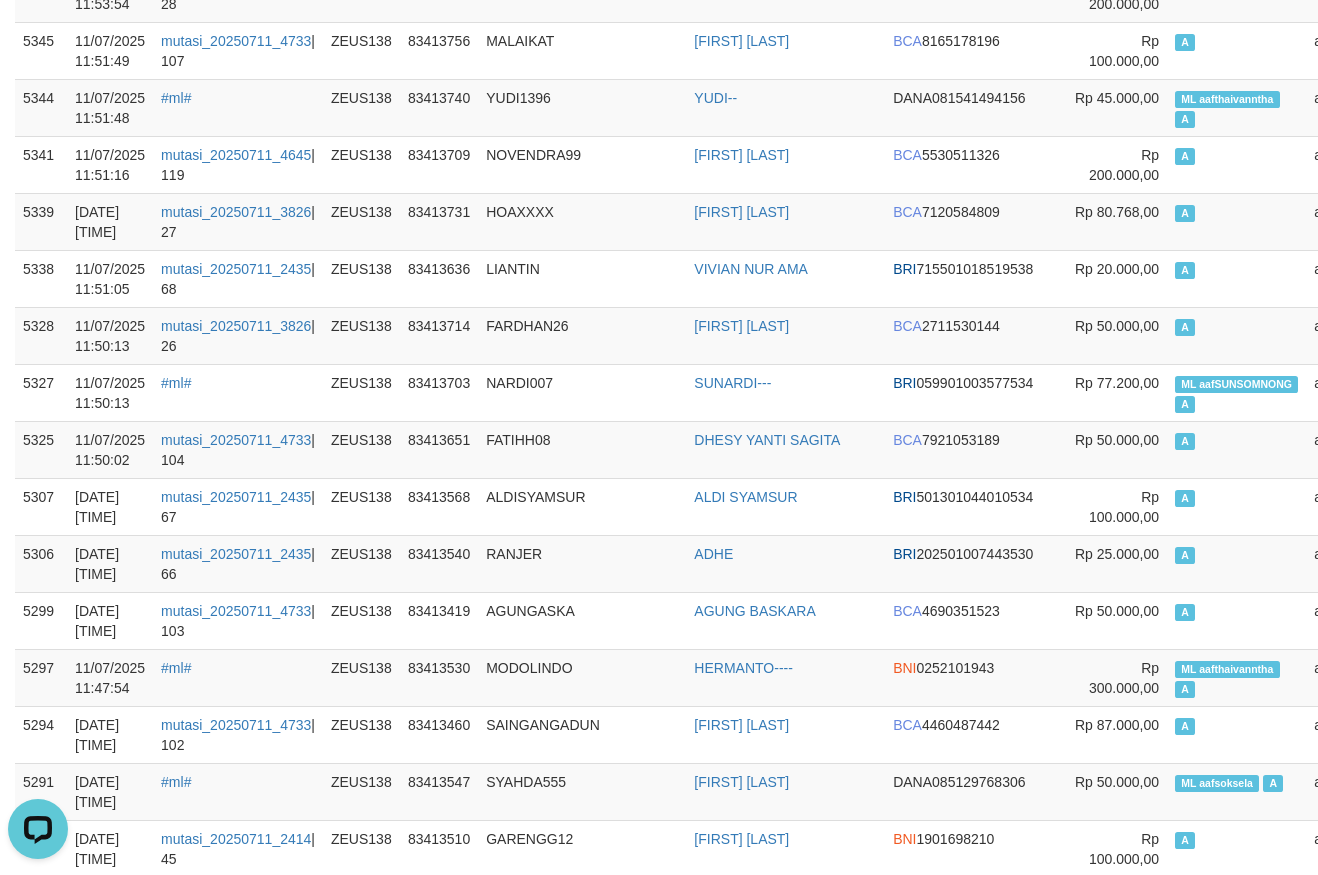 scroll, scrollTop: 39461, scrollLeft: 0, axis: vertical 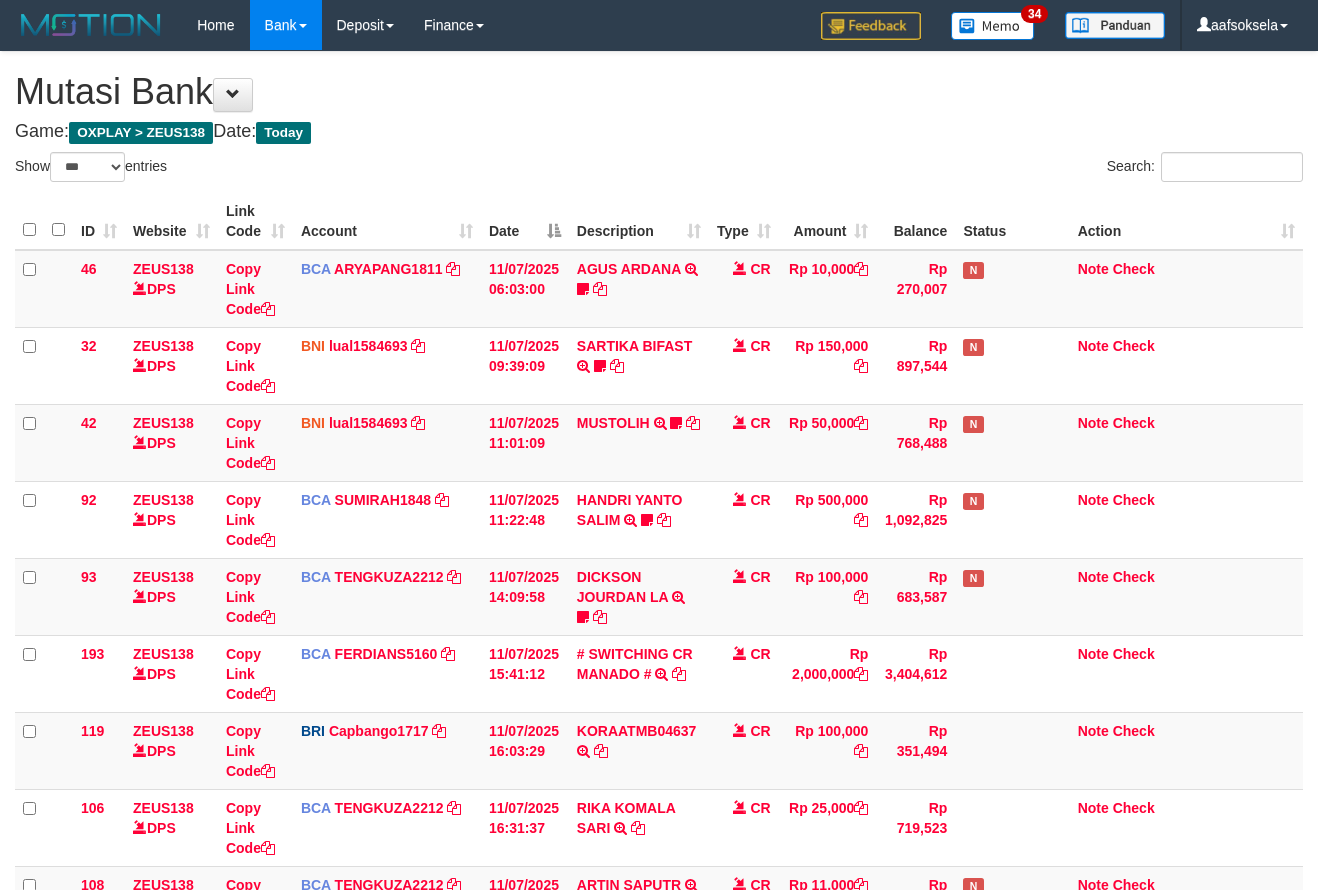 select on "***" 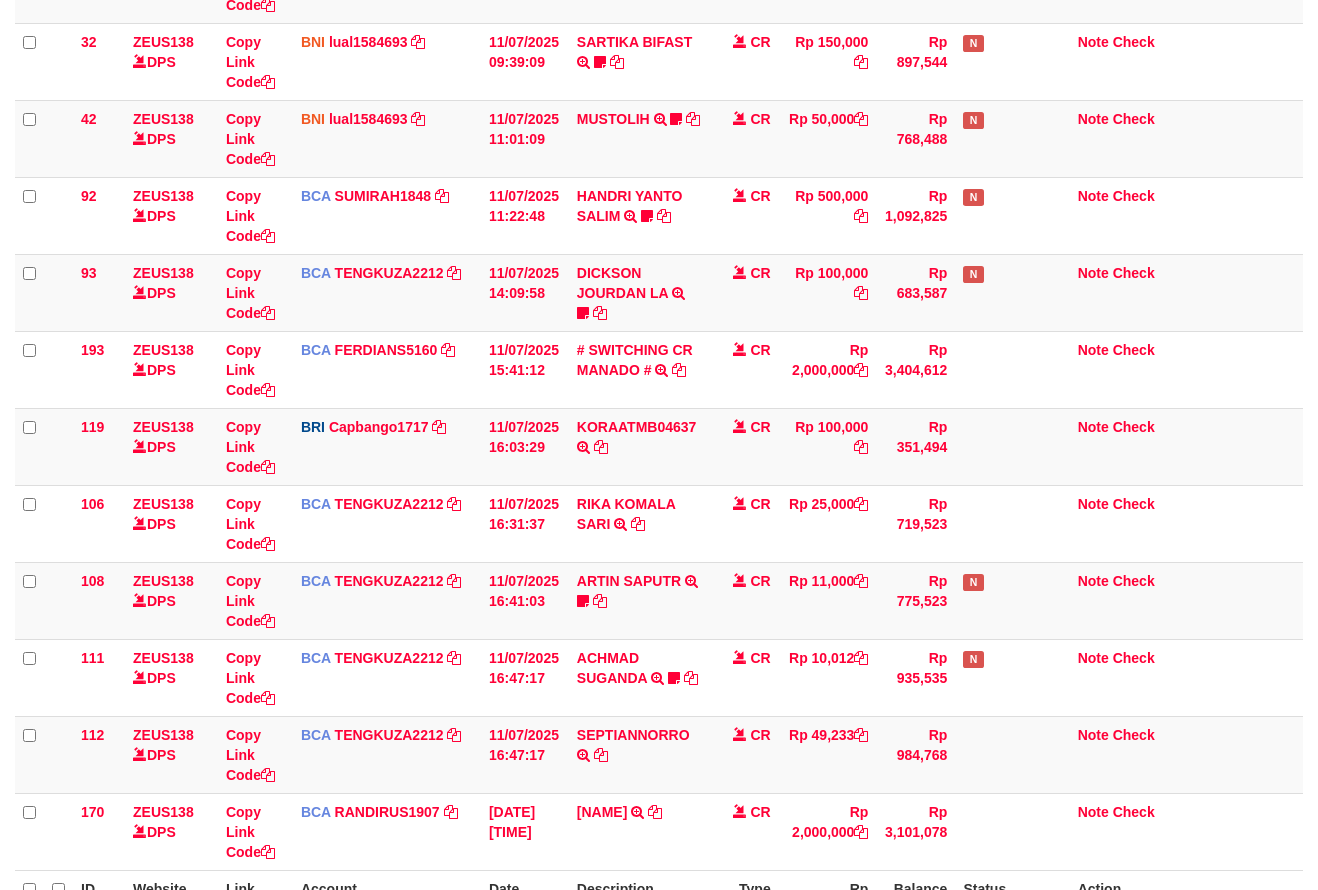 click on "TRSF E-BANKING CR 1107/FTSCY/WS95031
[AMOUNT][NAME]" at bounding box center [639, 831] 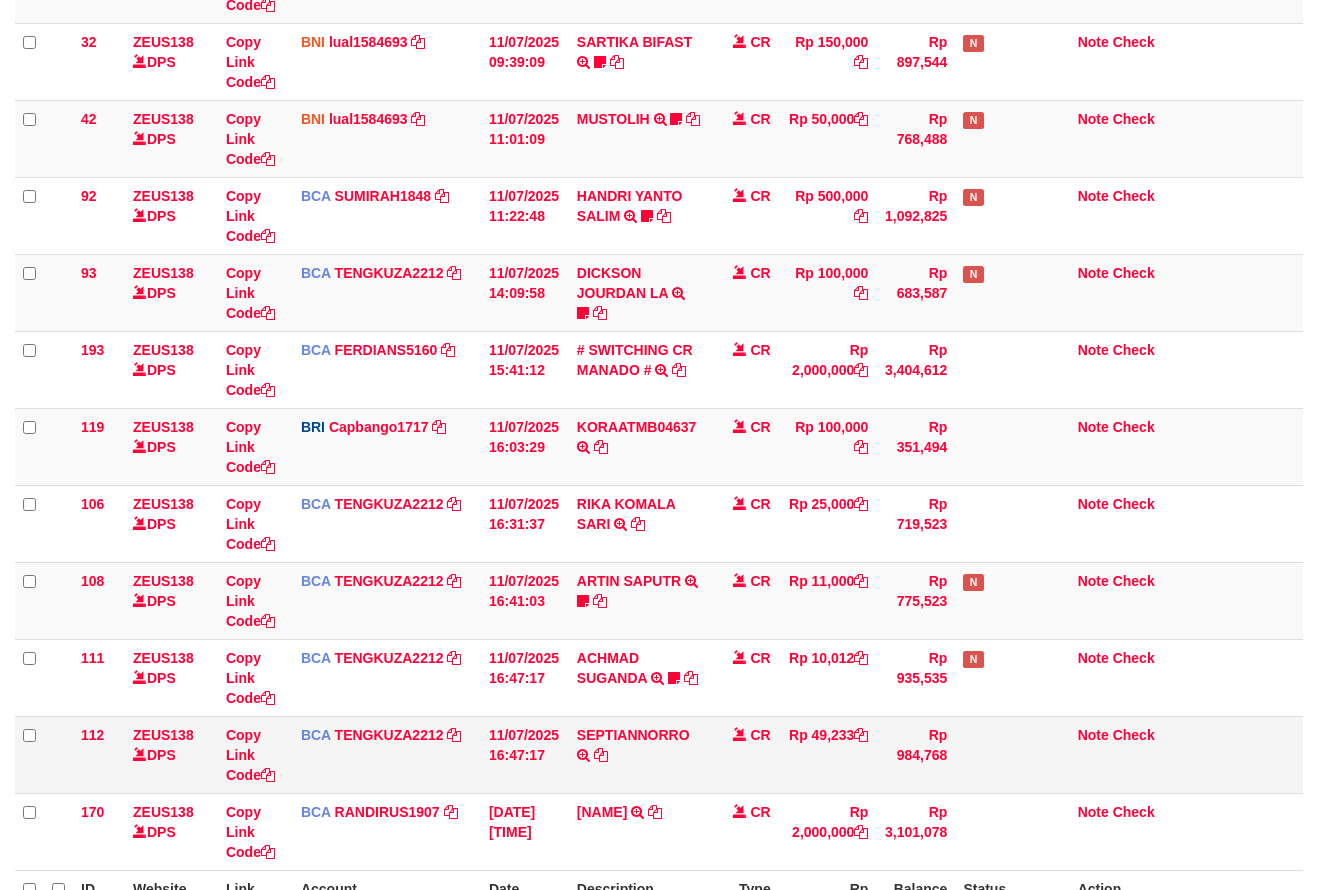 scroll, scrollTop: 535, scrollLeft: 0, axis: vertical 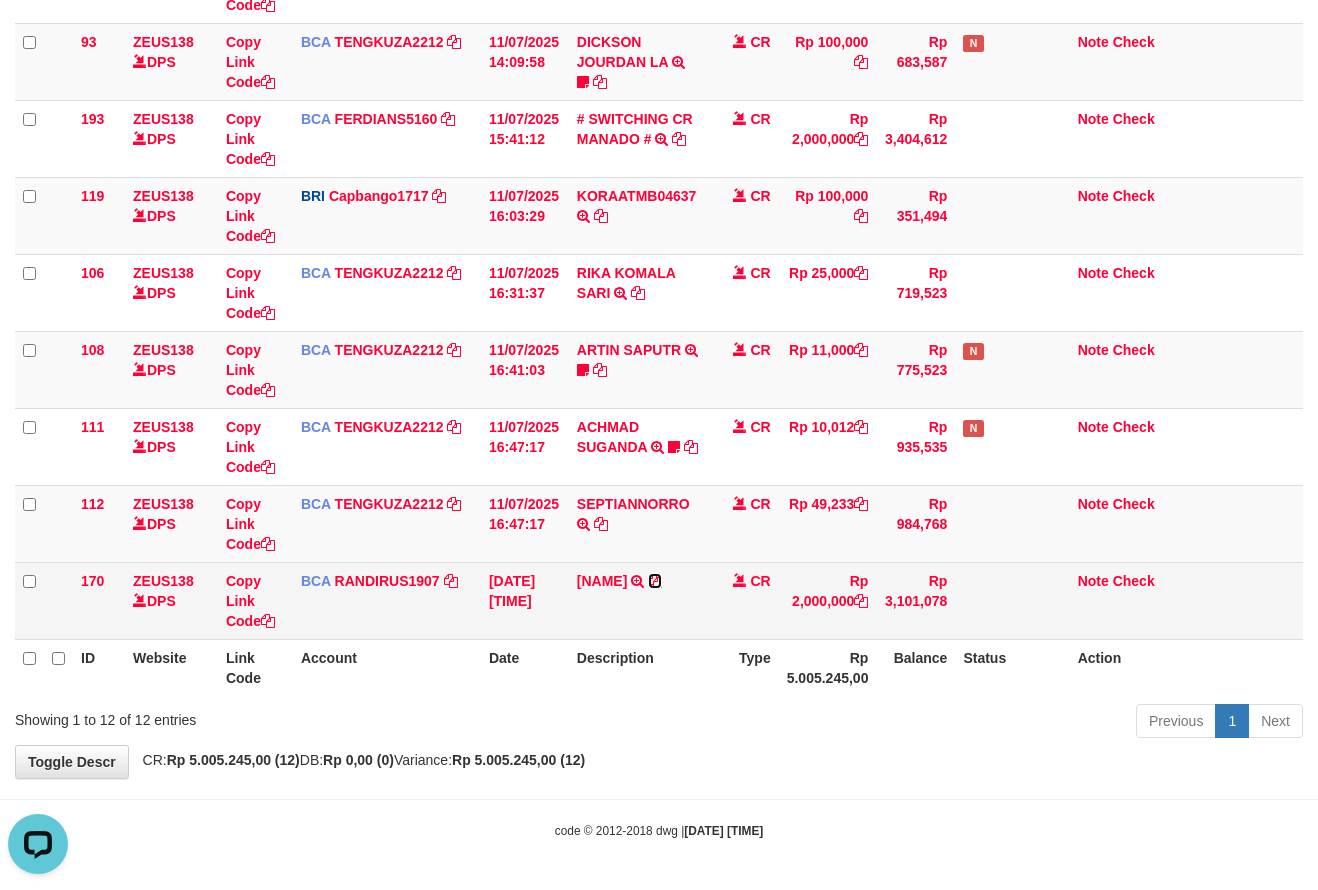 click at bounding box center (655, 581) 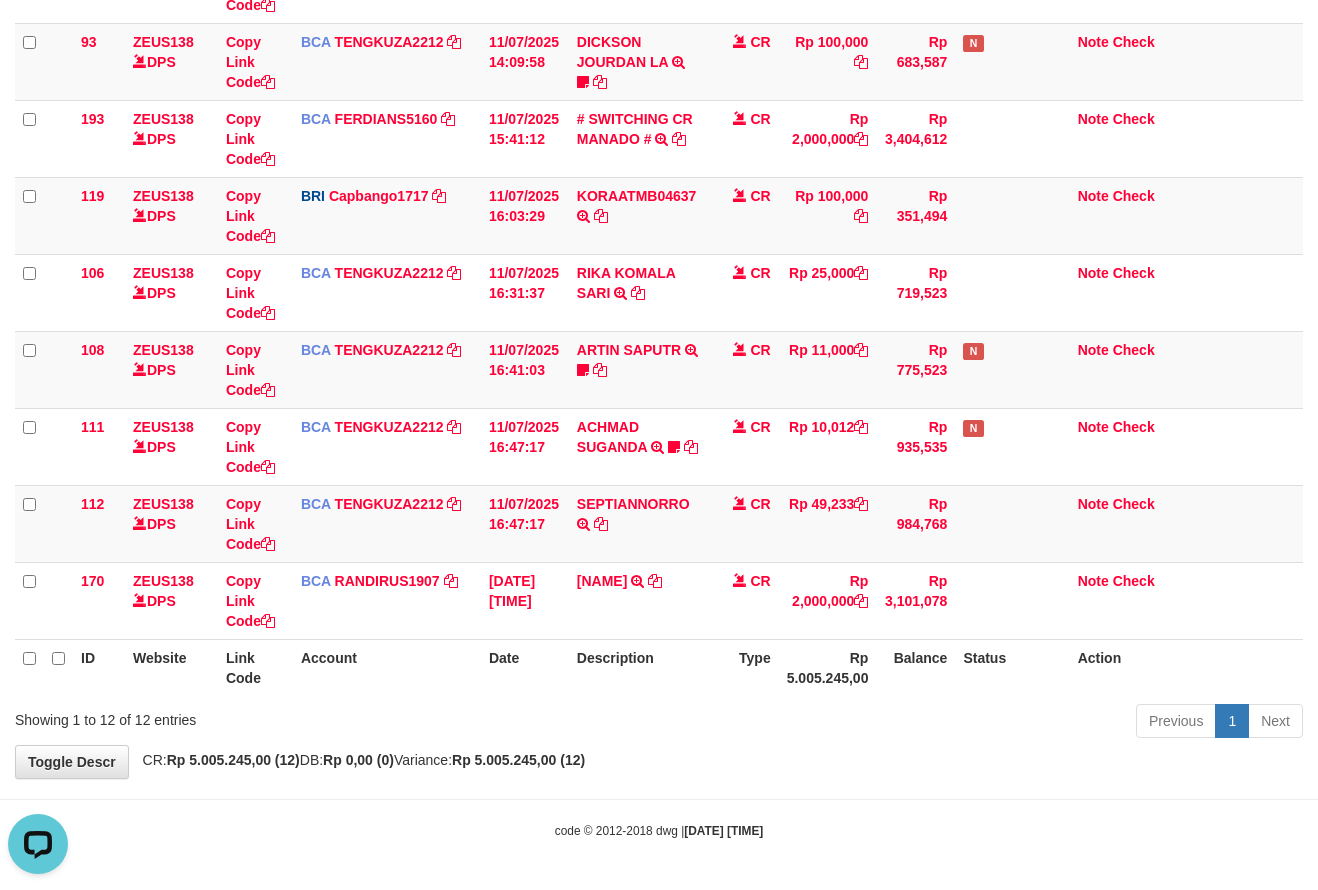 click on "Previous 1 Next" at bounding box center (933, 723) 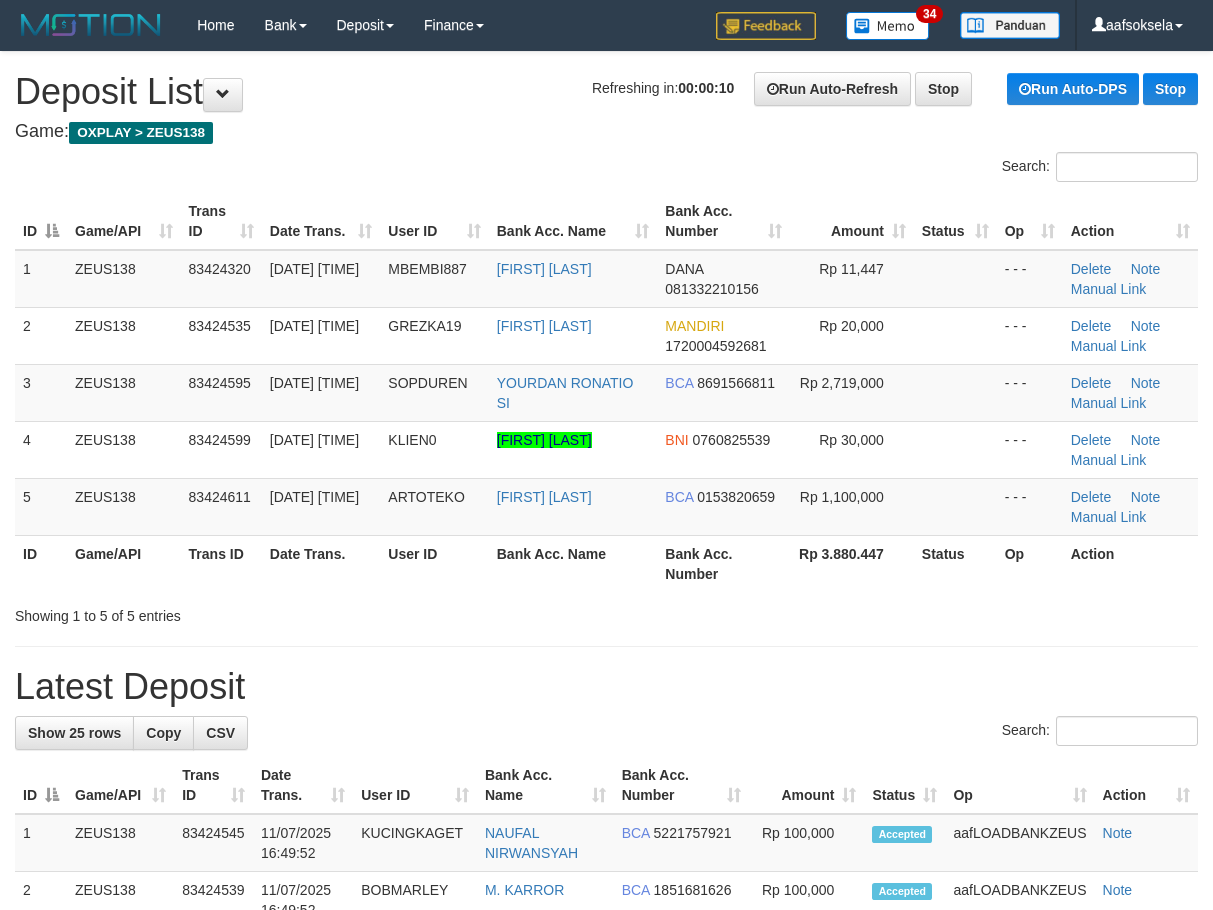 scroll, scrollTop: 0, scrollLeft: 0, axis: both 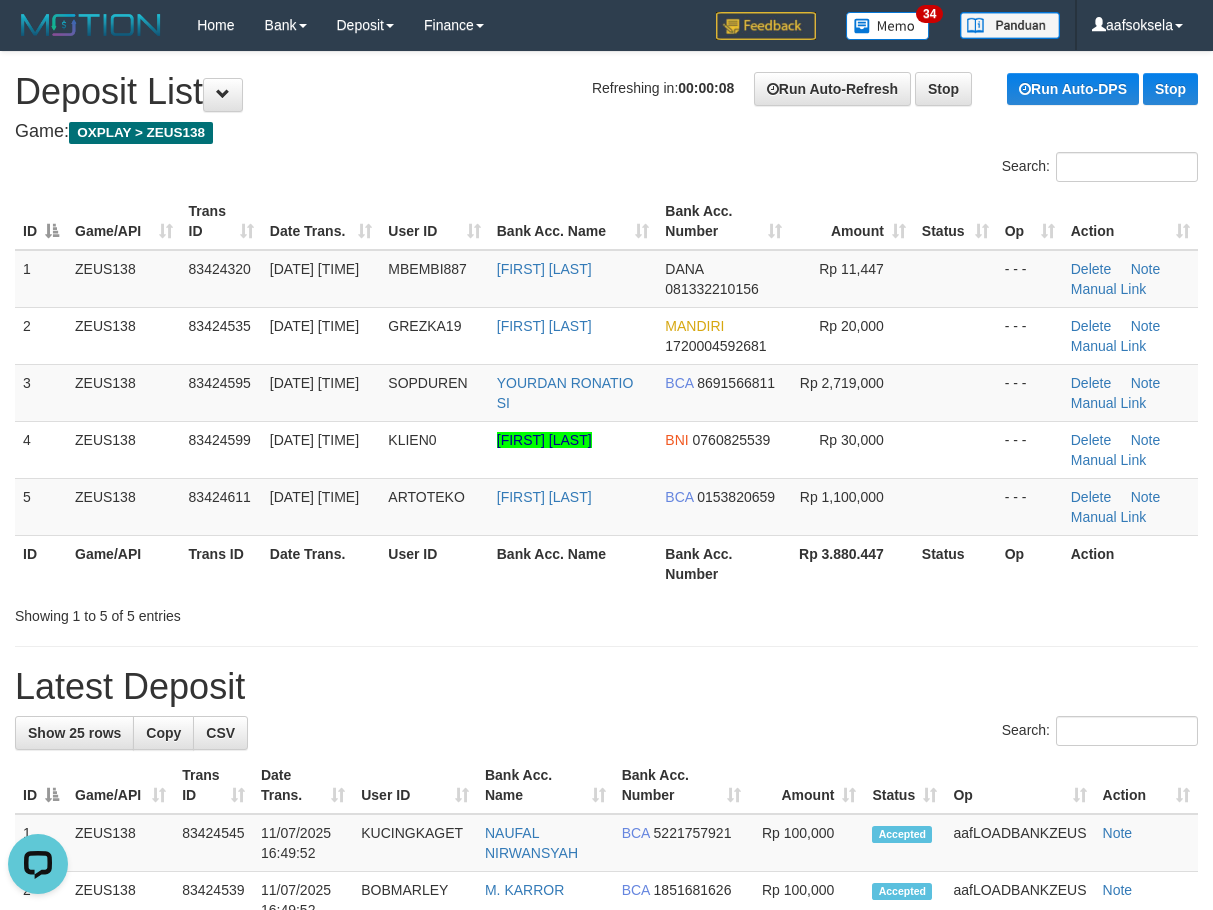 click on "**********" at bounding box center [606, 1212] 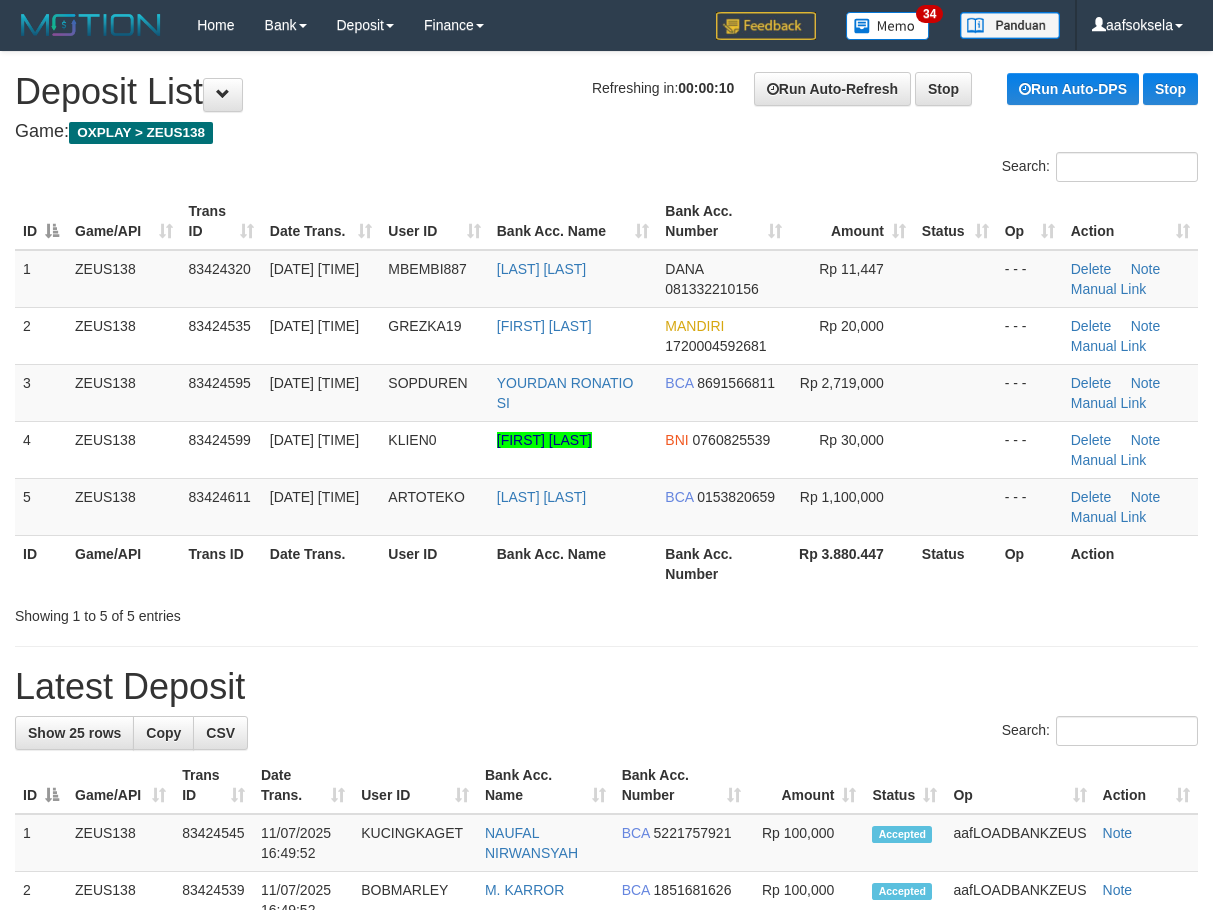 scroll, scrollTop: 0, scrollLeft: 0, axis: both 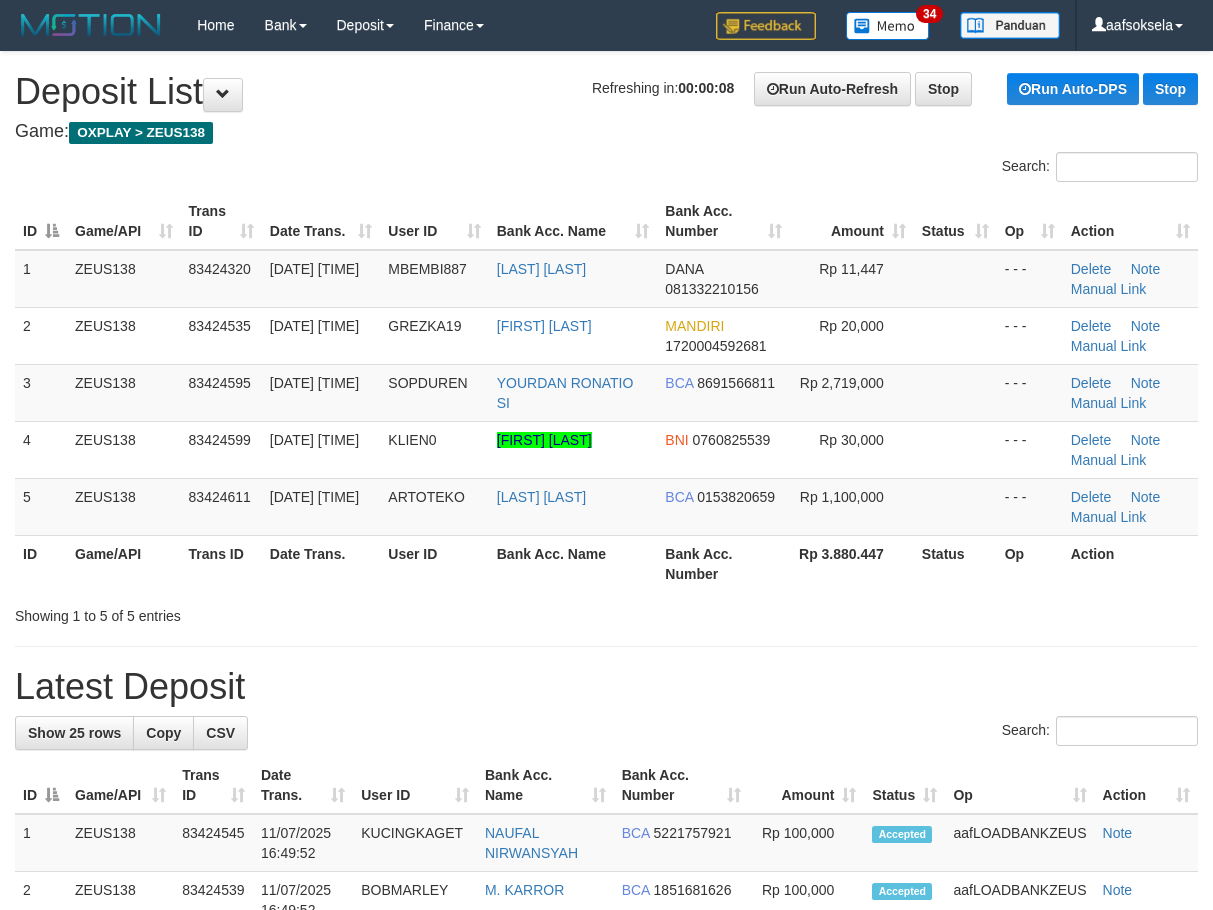 click on "Showing 1 to 5 of 5 entries" at bounding box center (606, 612) 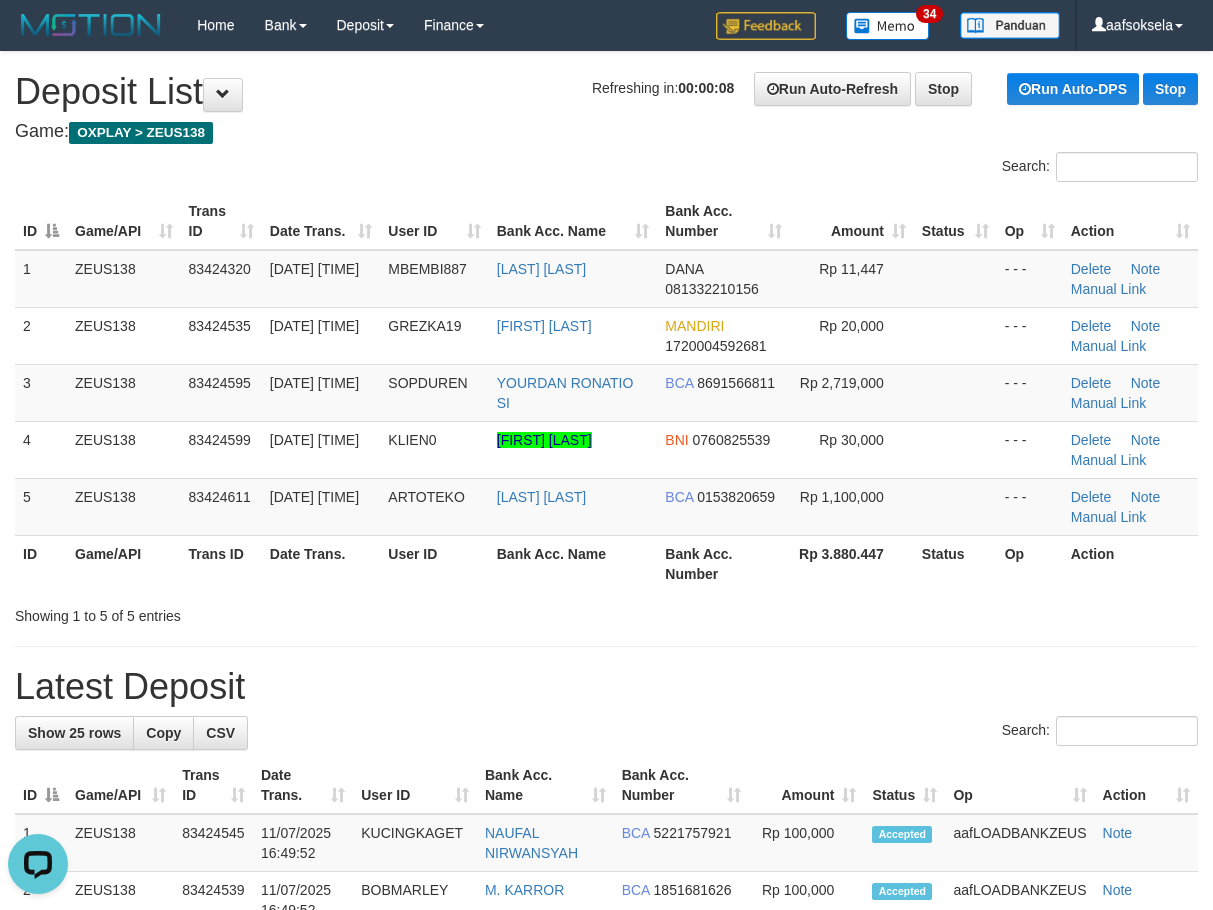 scroll, scrollTop: 0, scrollLeft: 0, axis: both 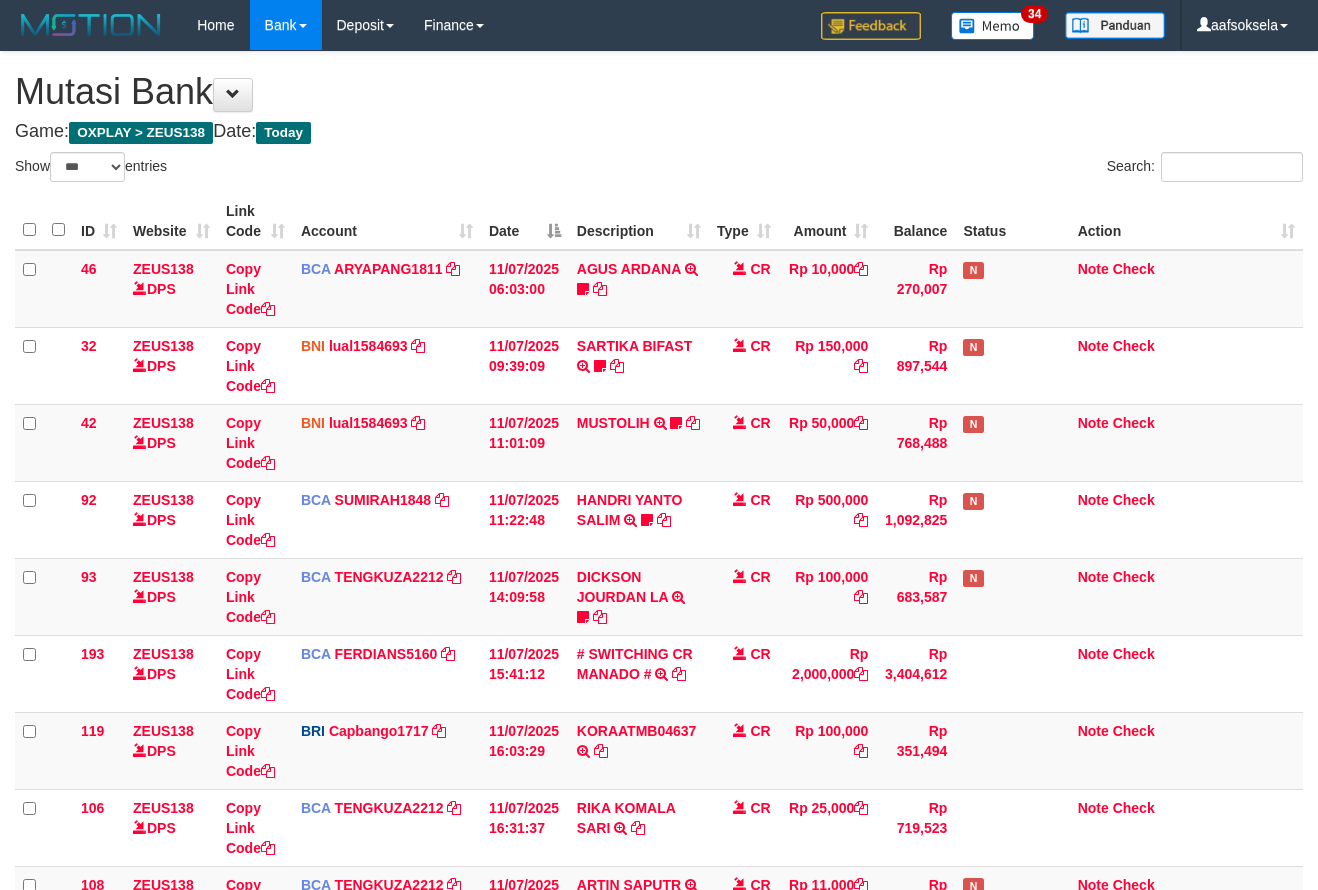 select on "***" 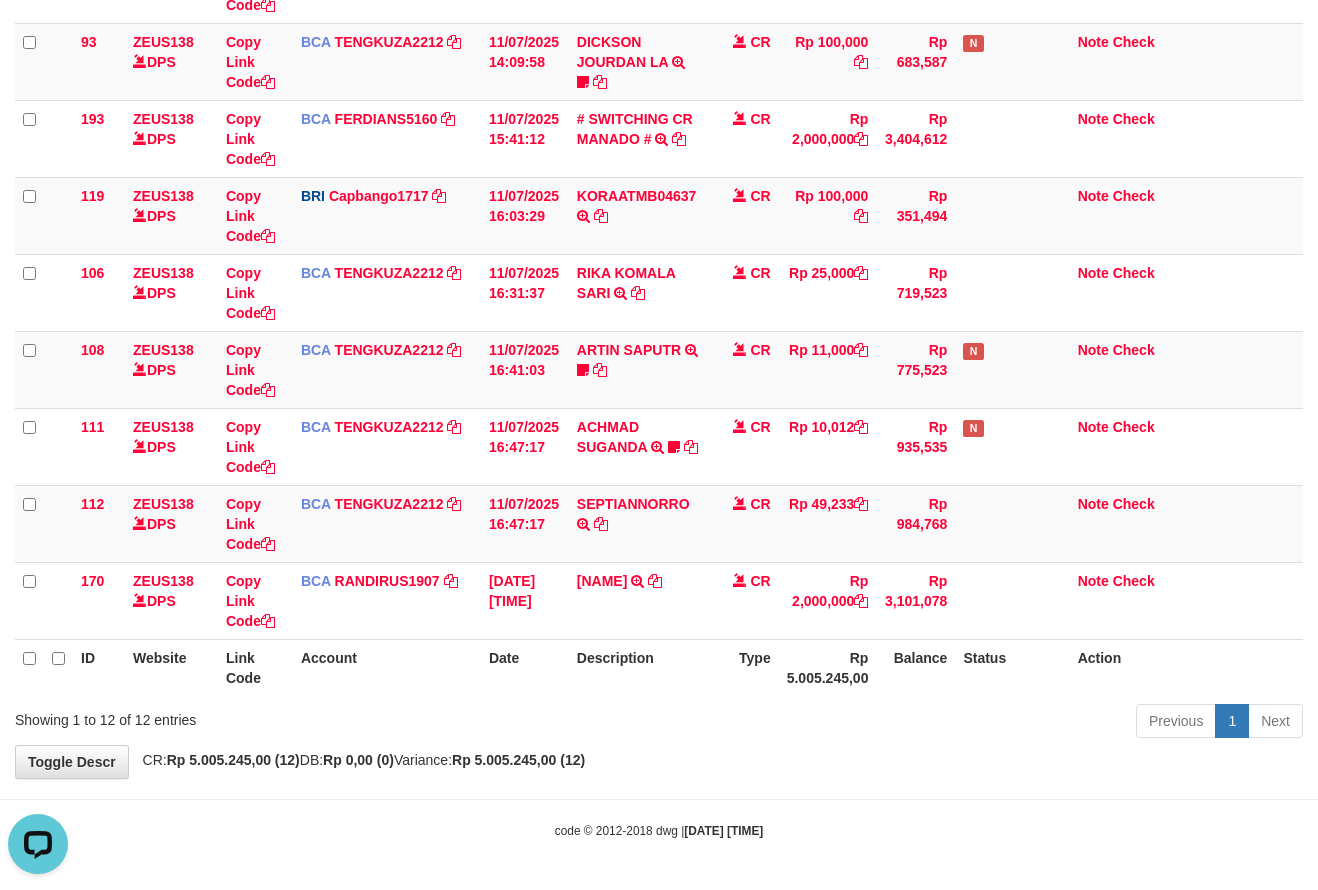 scroll, scrollTop: 0, scrollLeft: 0, axis: both 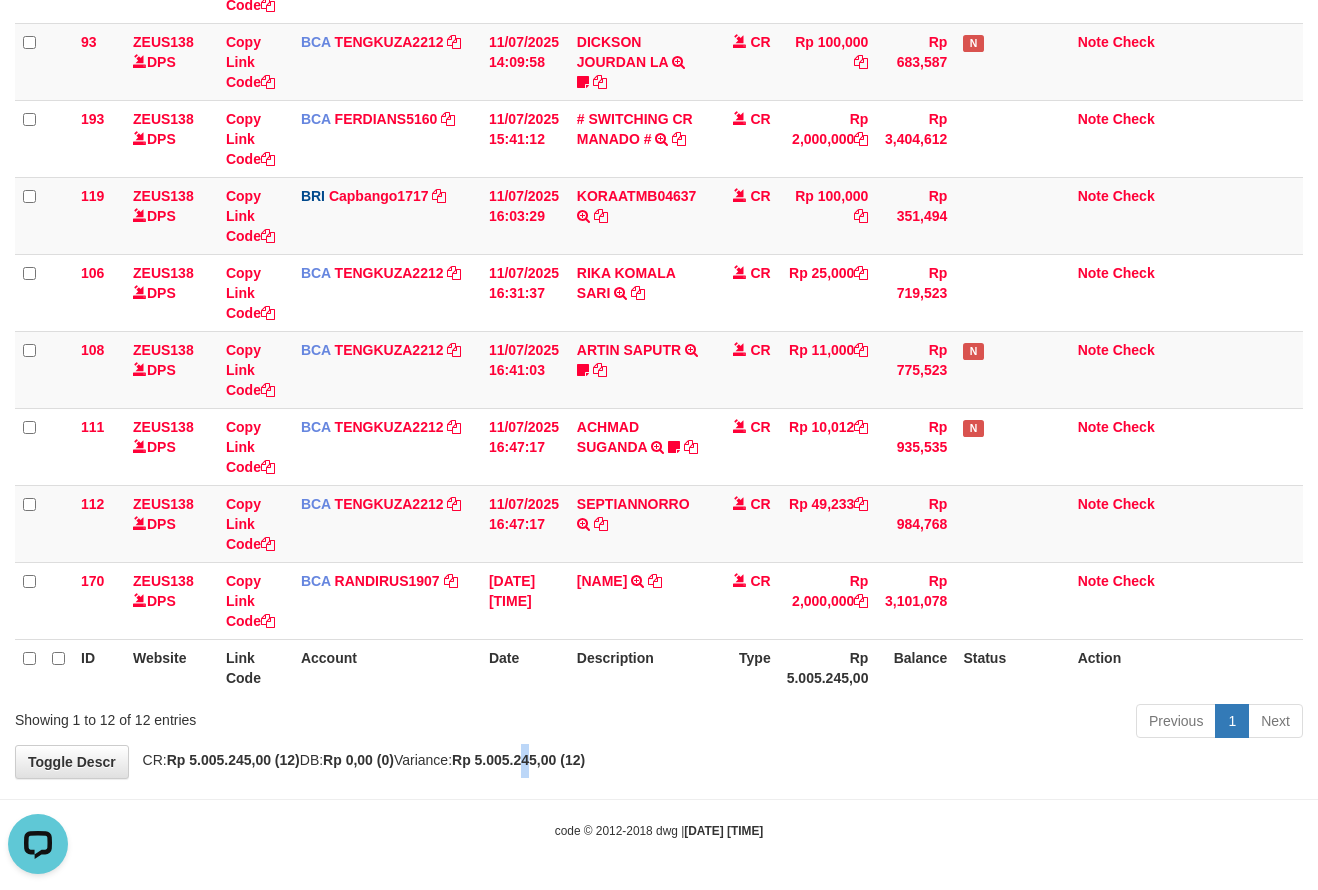 click on "**********" at bounding box center (659, 147) 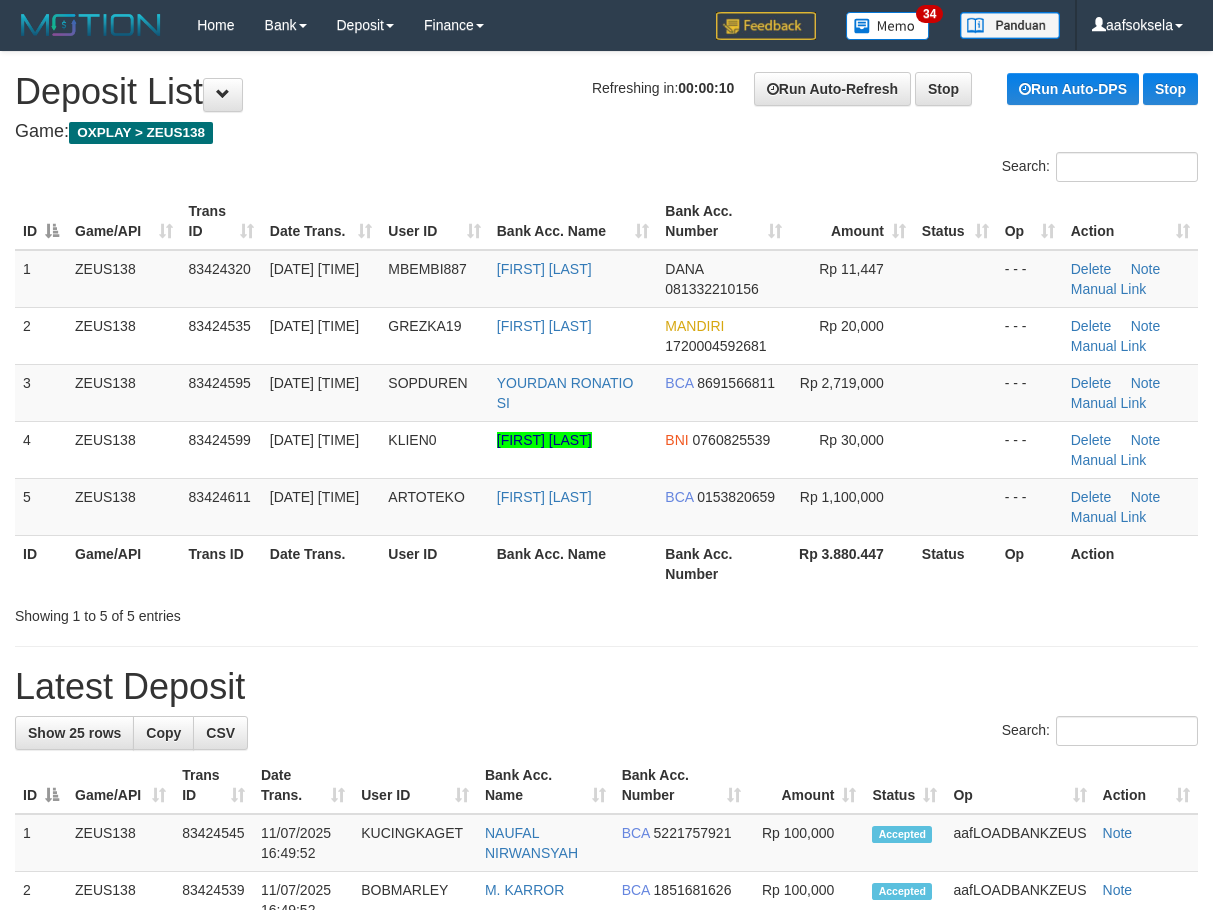 scroll, scrollTop: 0, scrollLeft: 0, axis: both 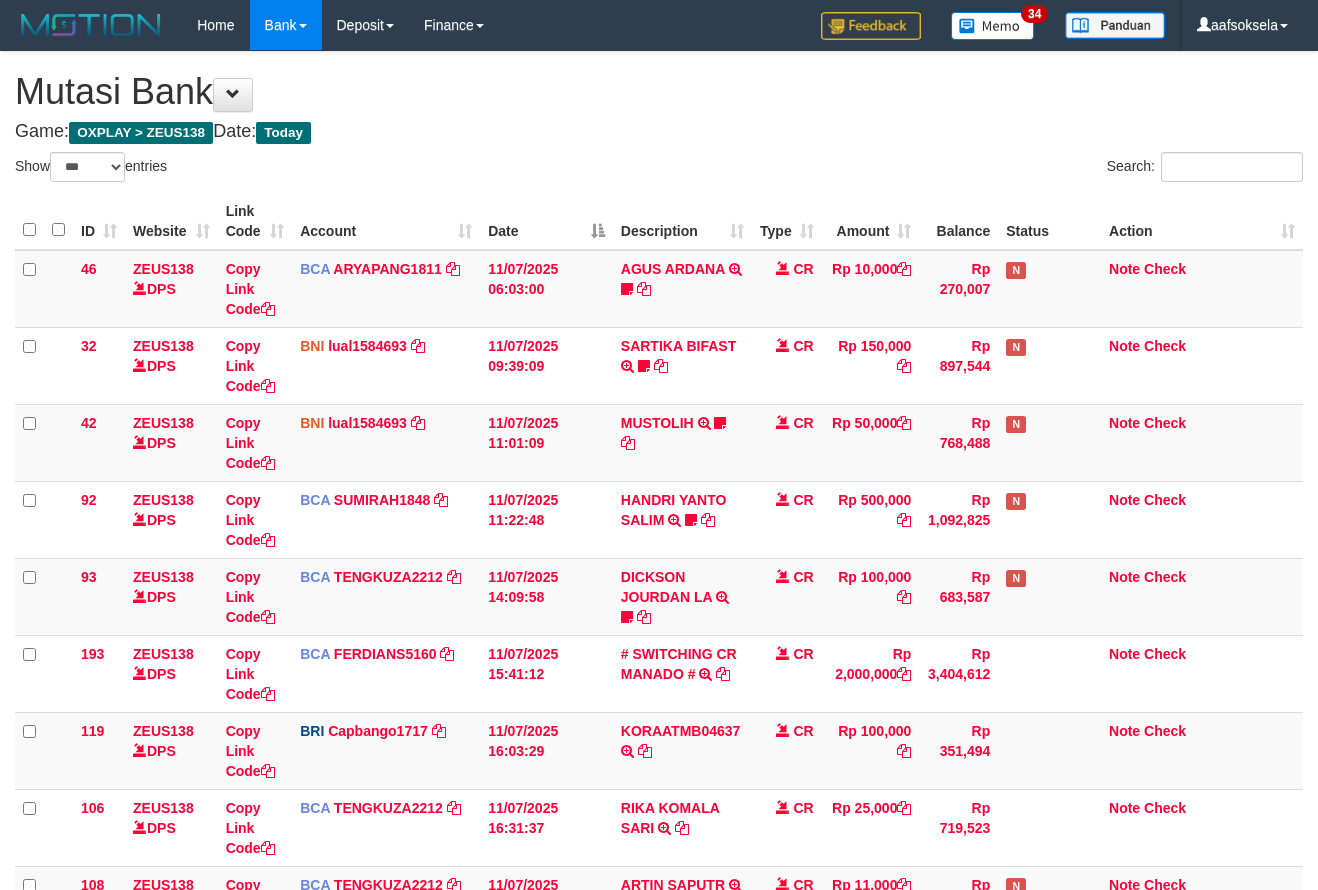 select on "***" 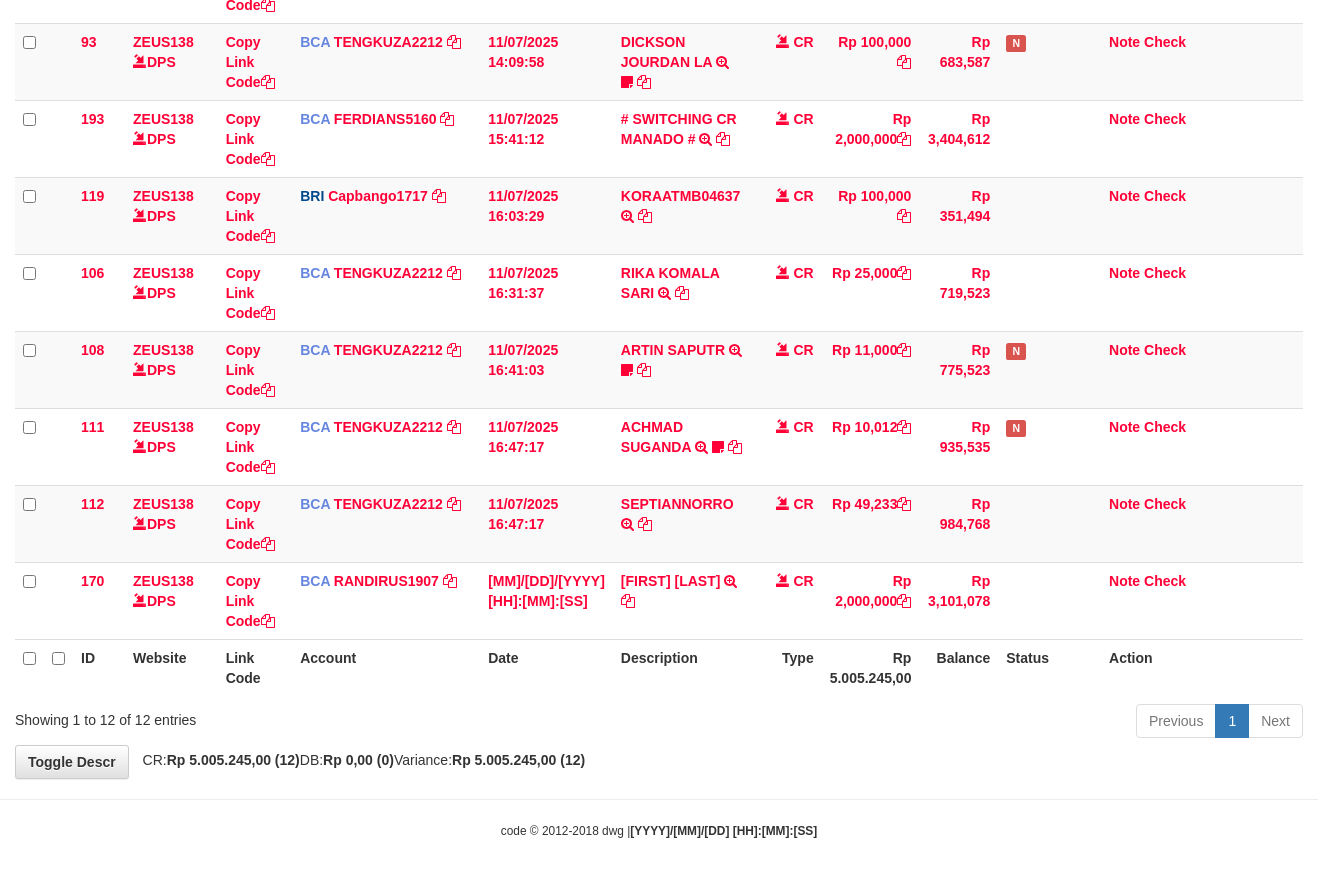 drag, startPoint x: 956, startPoint y: 722, endPoint x: 940, endPoint y: 733, distance: 19.416489 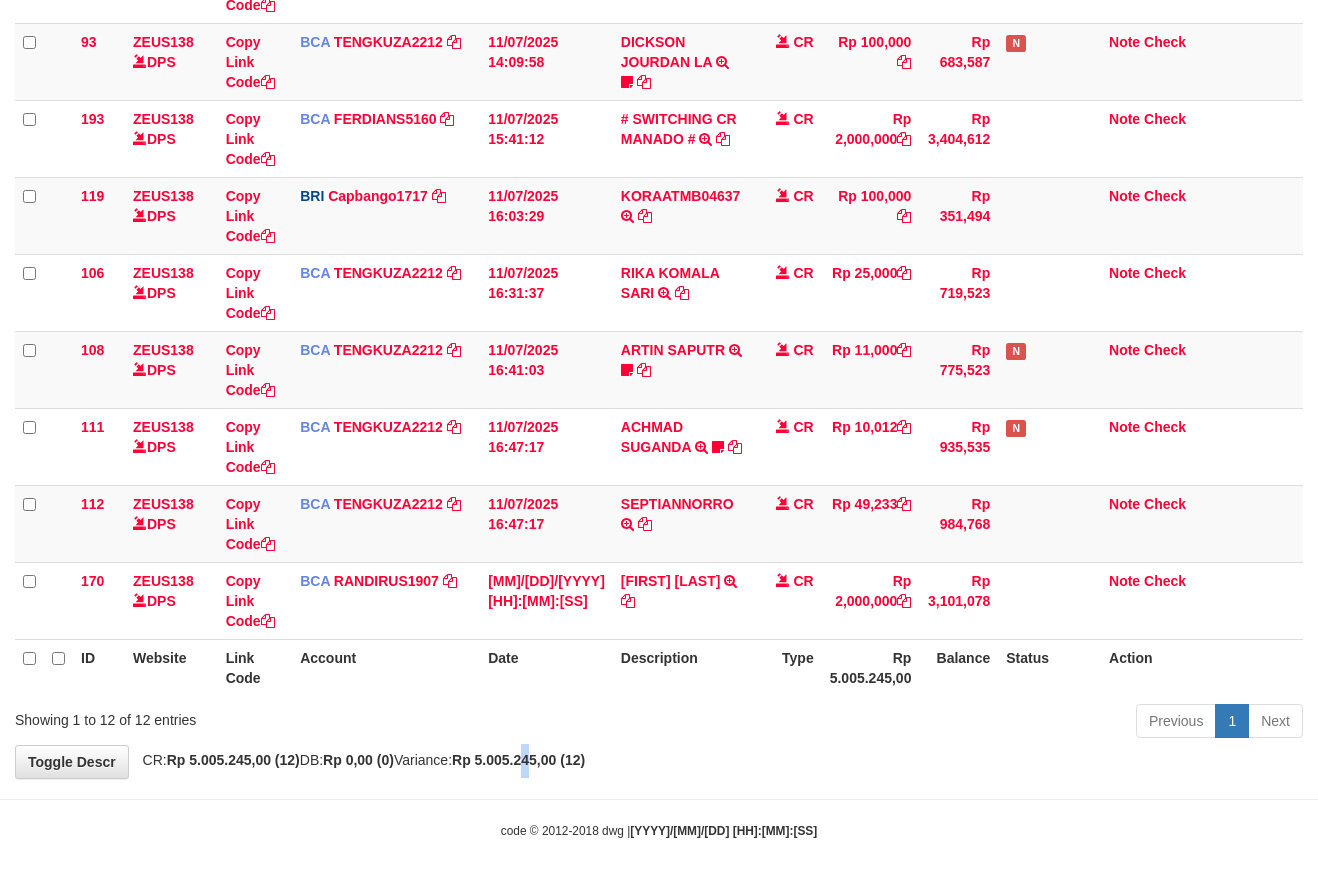 click on "**********" at bounding box center [659, 147] 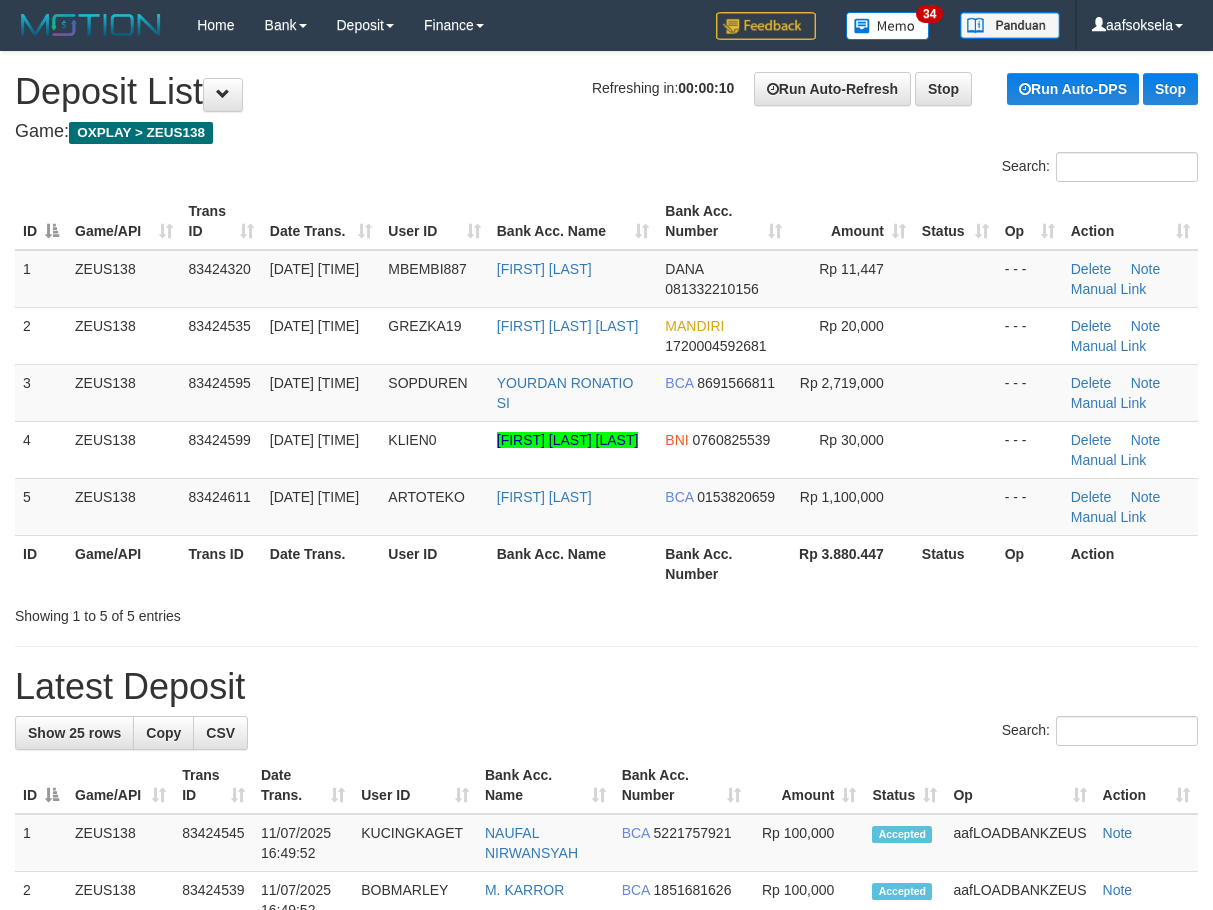 scroll, scrollTop: 0, scrollLeft: 0, axis: both 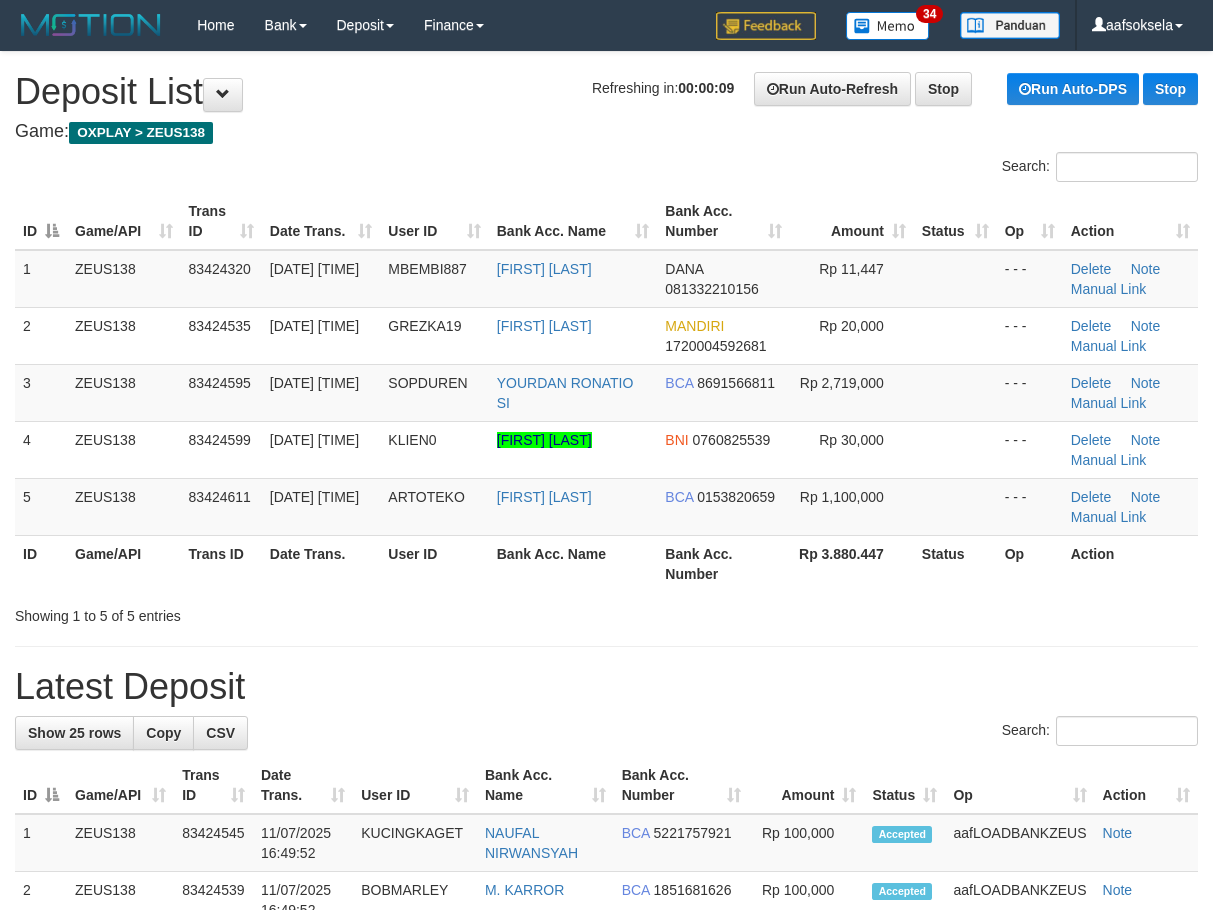 click on "**********" at bounding box center (606, 1212) 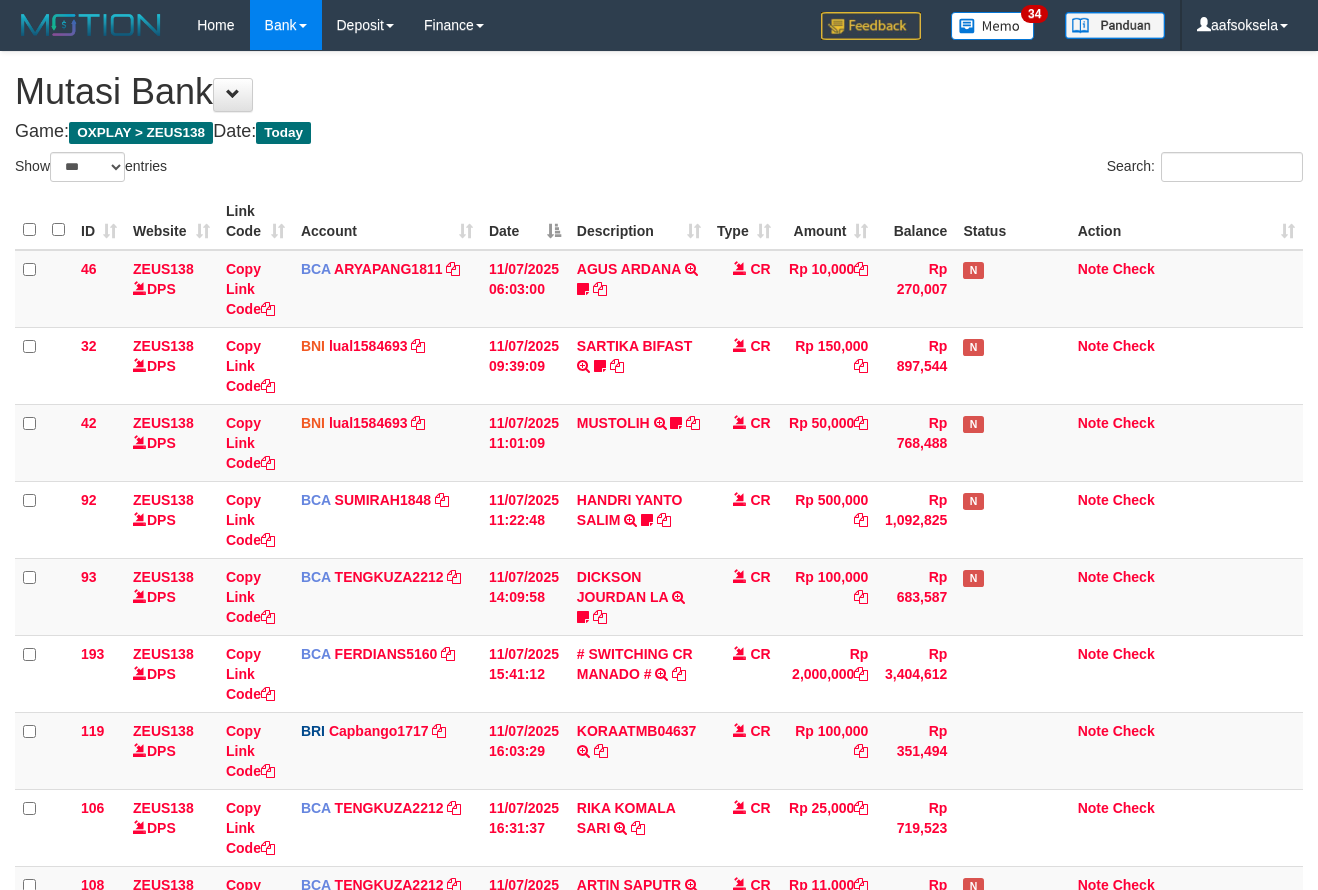 select on "***" 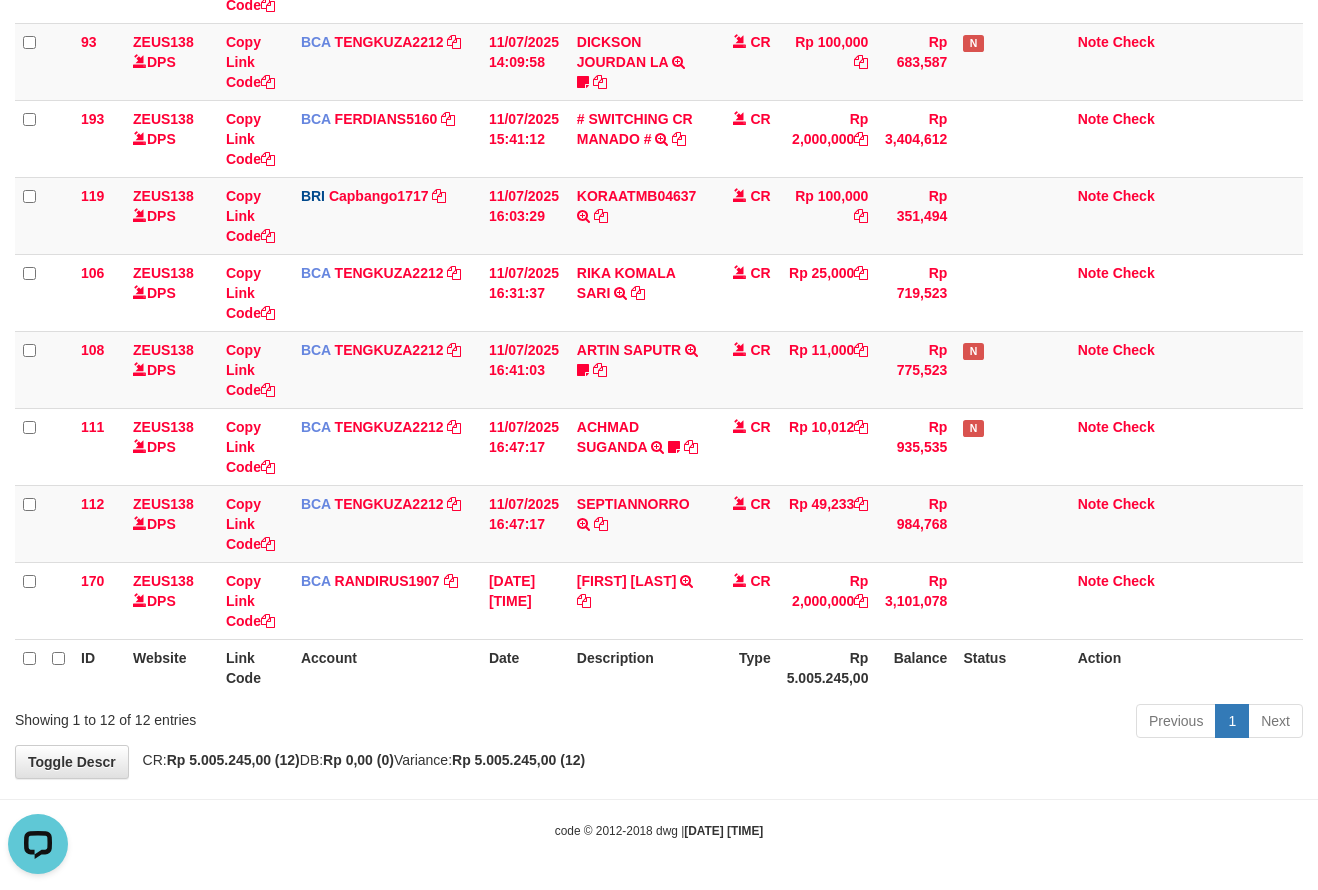 scroll, scrollTop: 0, scrollLeft: 0, axis: both 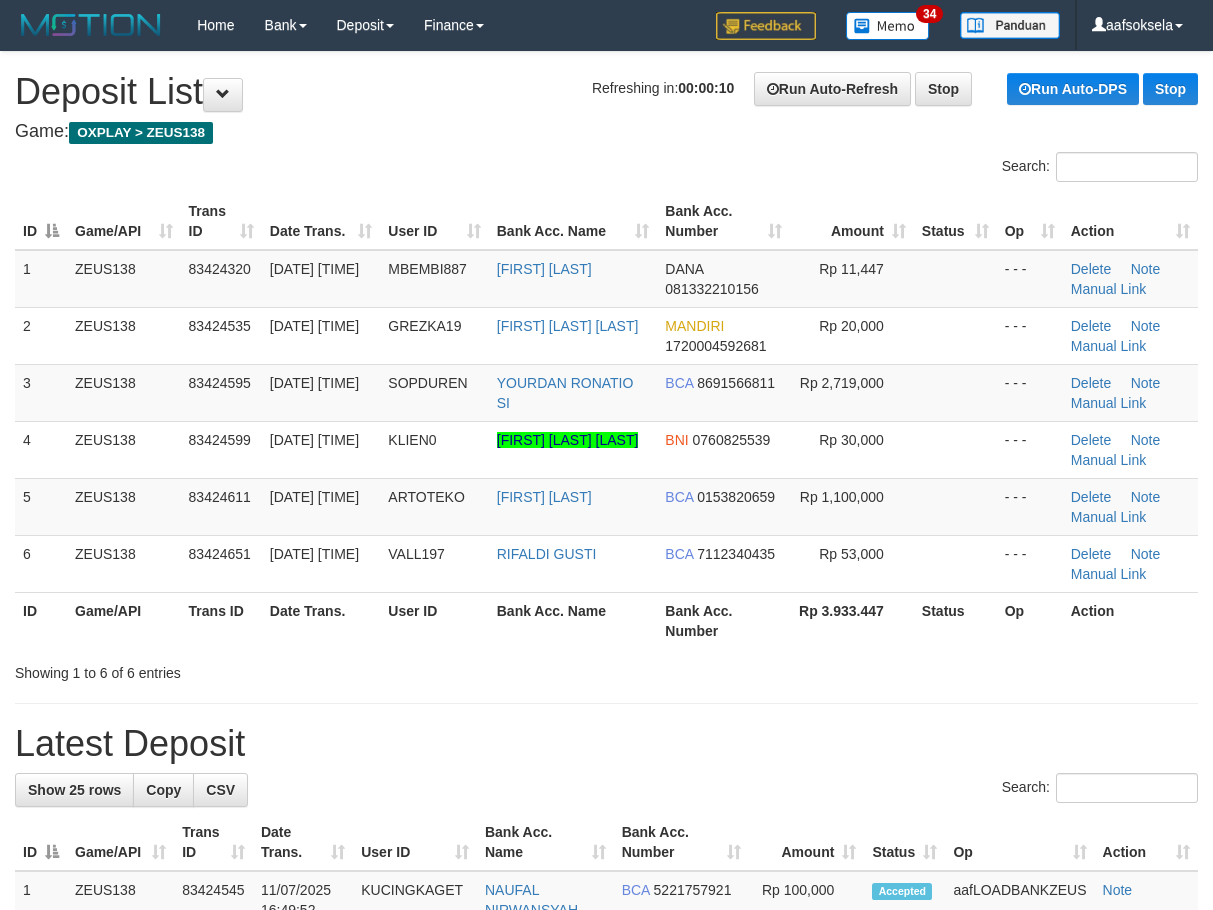 click on "**********" at bounding box center (606, 1241) 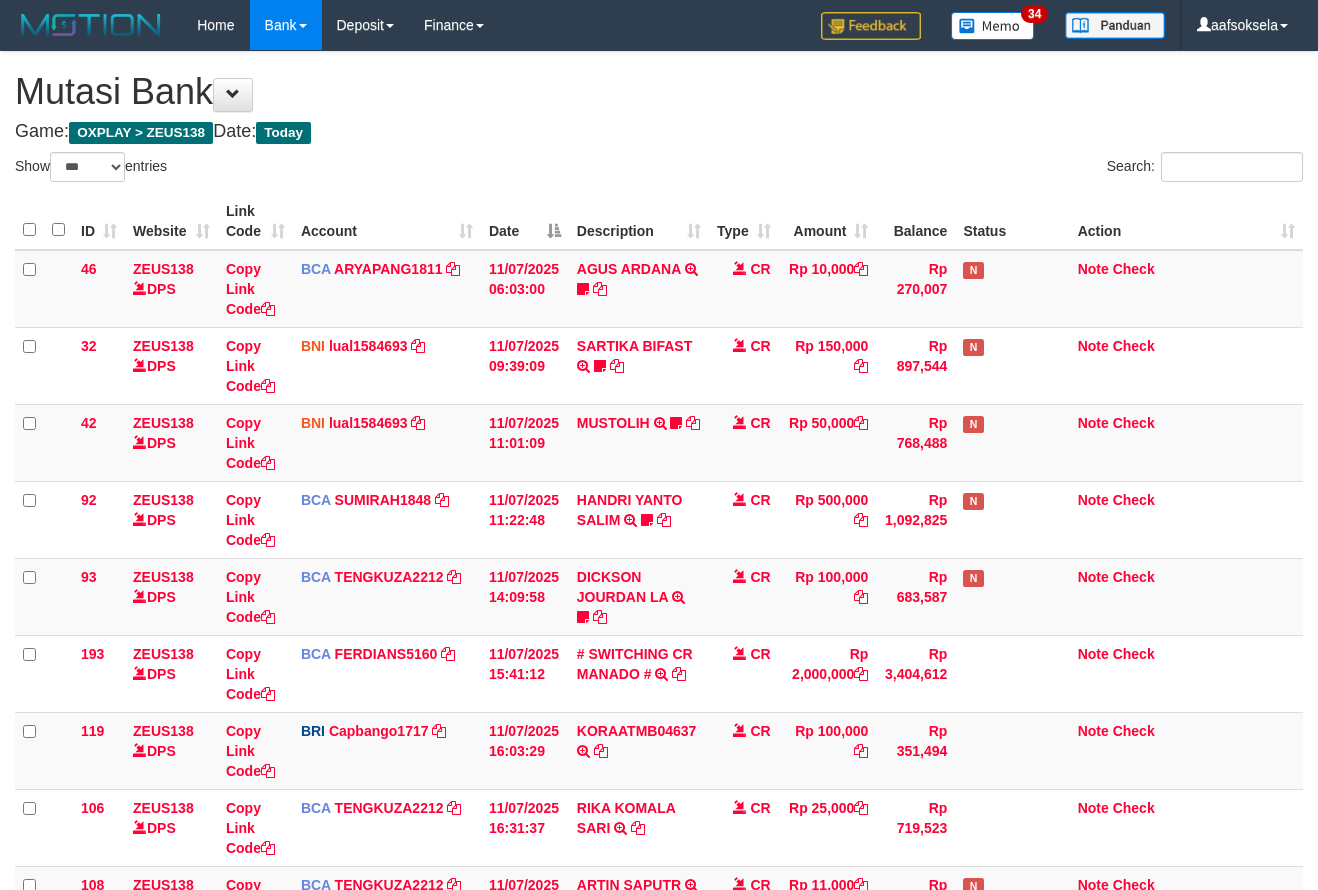 select on "***" 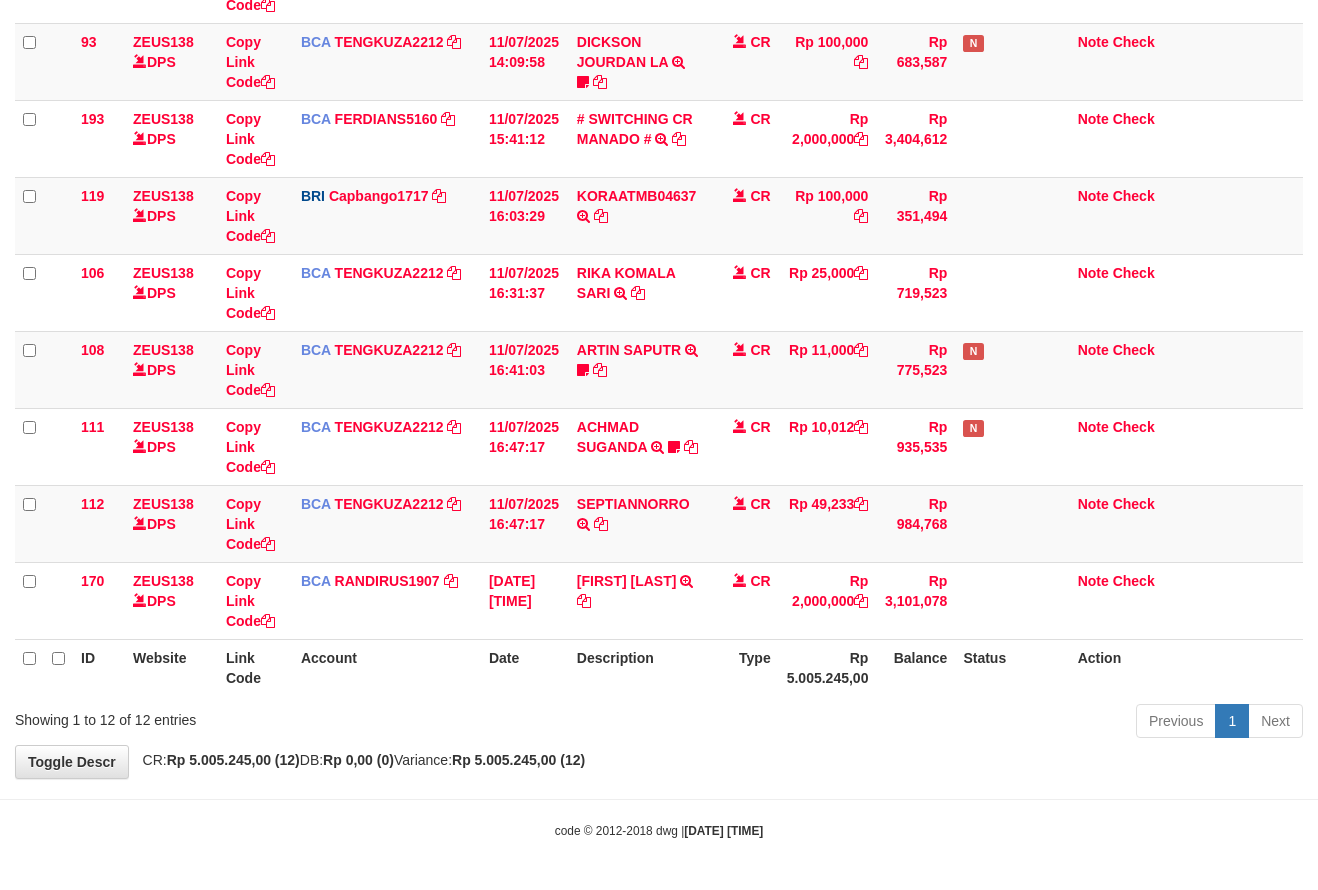 click on "Toggle navigation
Home
Bank
Account List
Mutasi Bank
Search
Sync
Note Mutasi
Deposit
DPS Fetch
DPS List
History
Note DPS
Finance
Financial Data
aafsoksela
My Profile
Log Out" at bounding box center [659, 177] 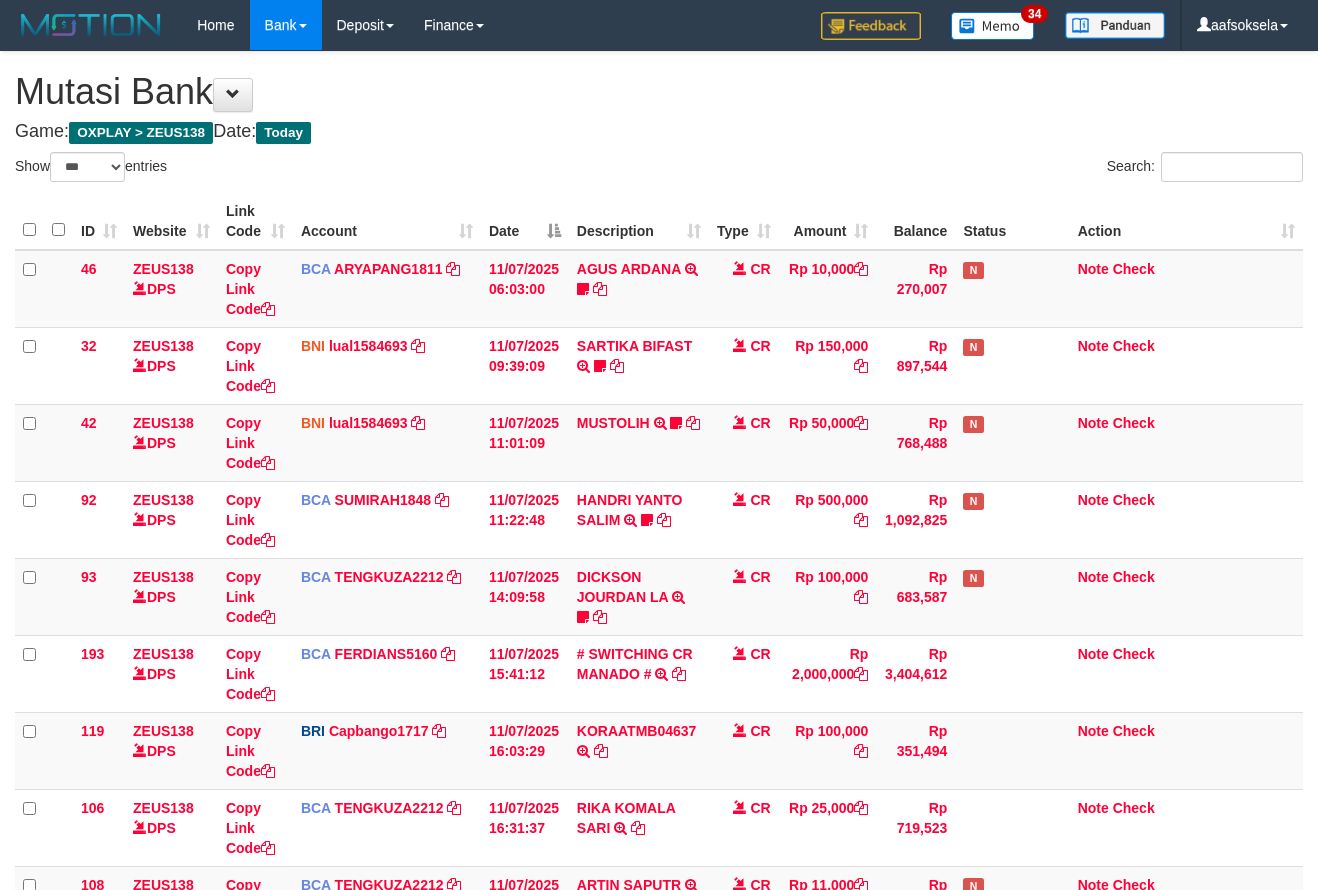 select on "***" 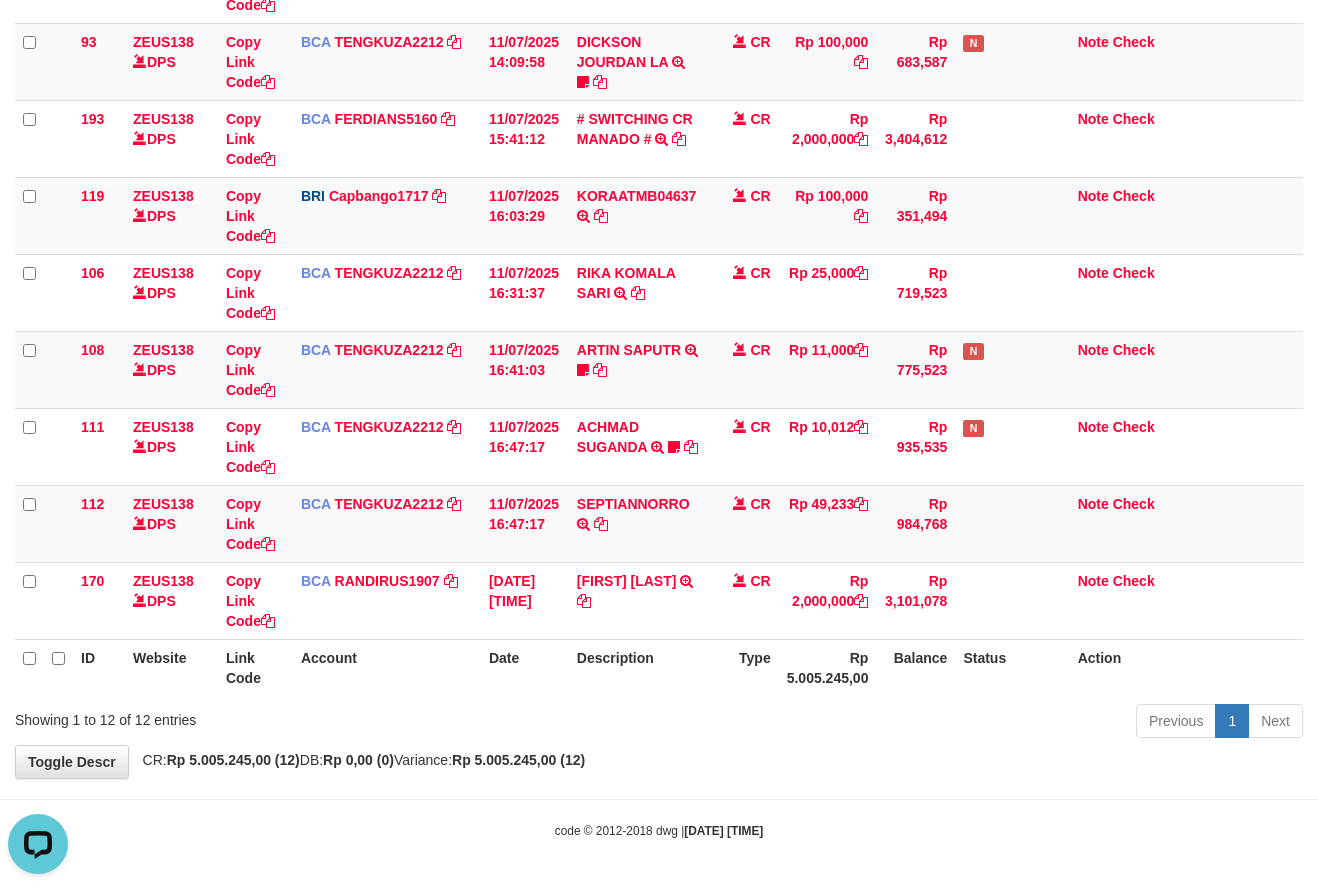 scroll, scrollTop: 0, scrollLeft: 0, axis: both 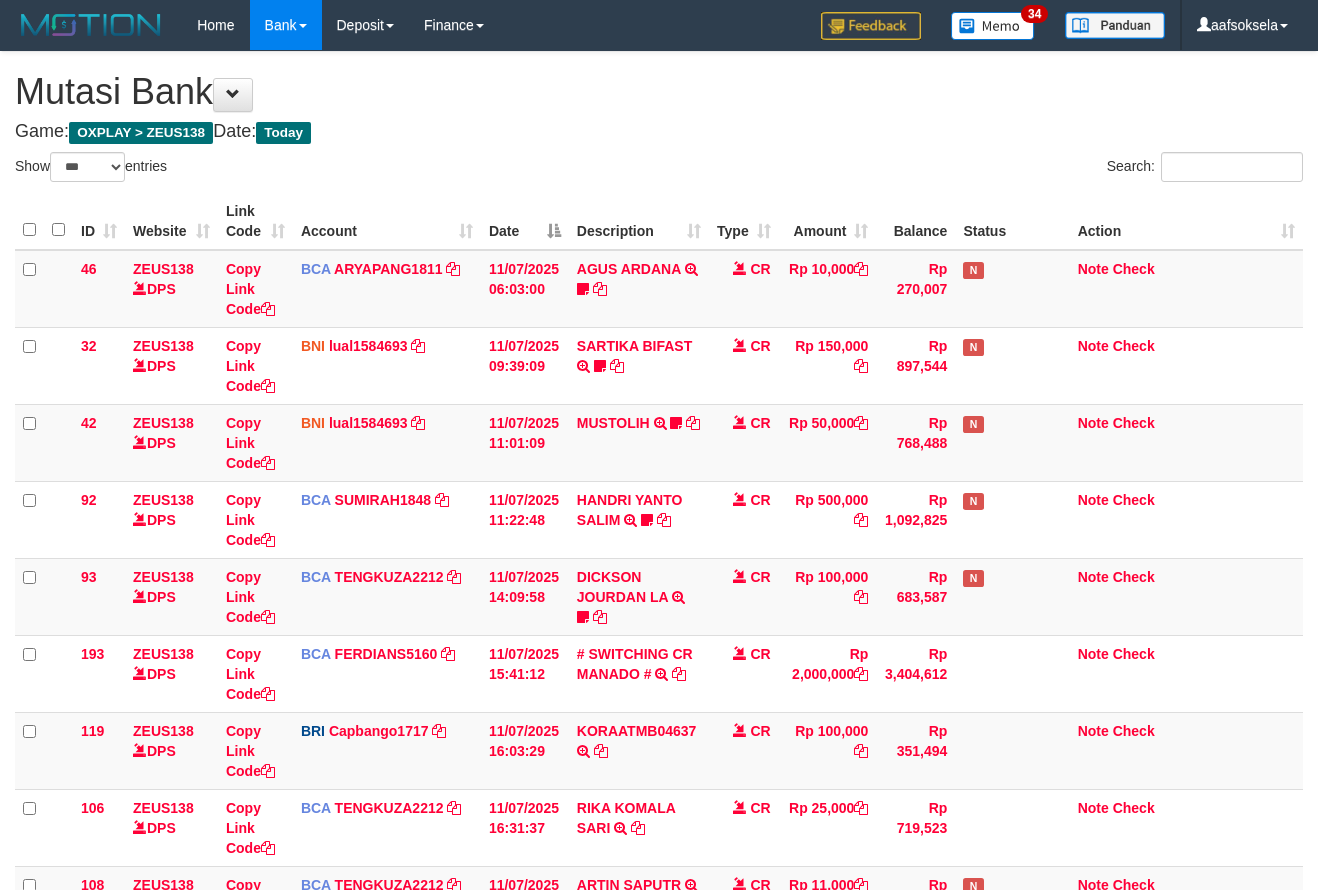 select on "***" 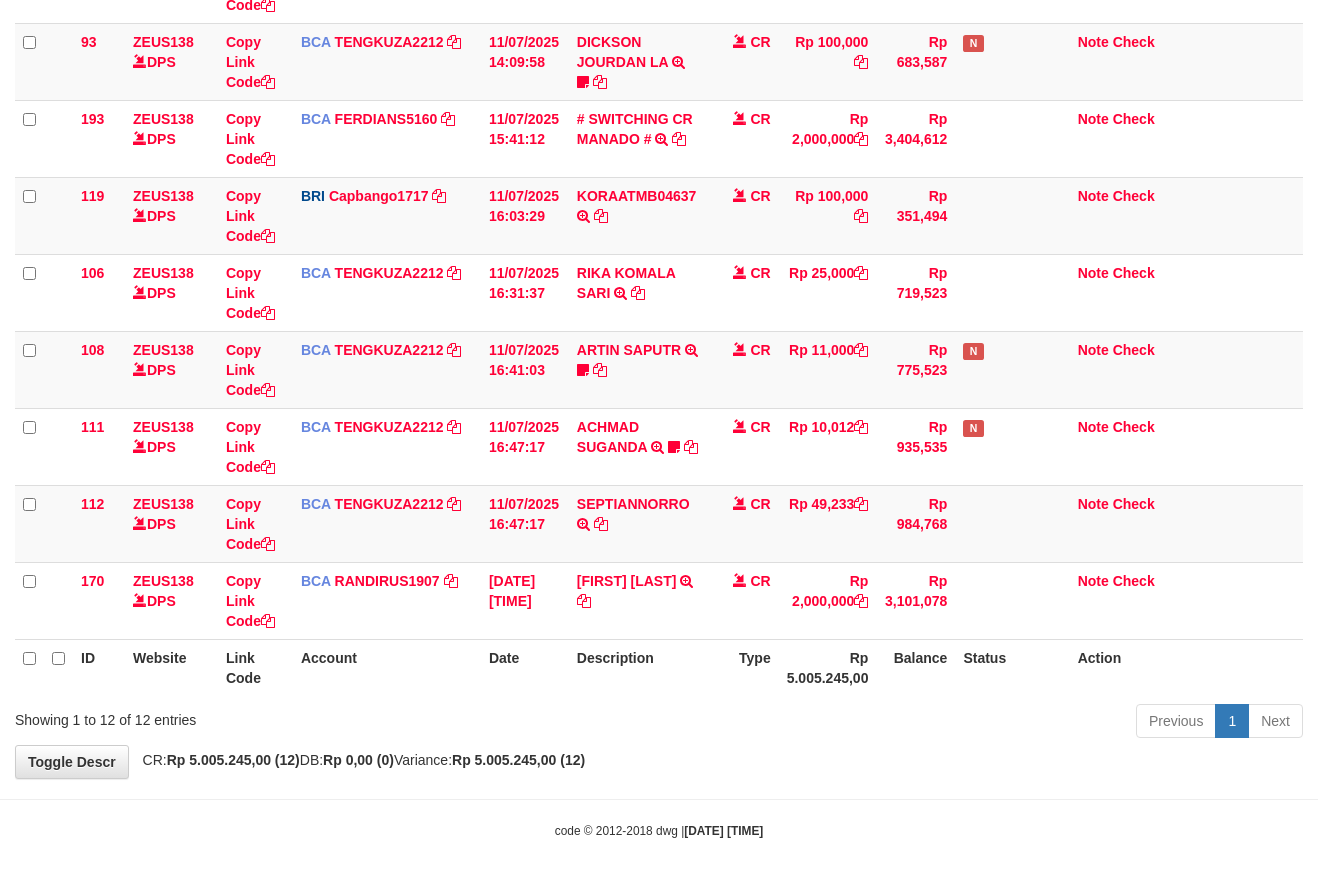 click on "Previous 1 Next" at bounding box center (933, 723) 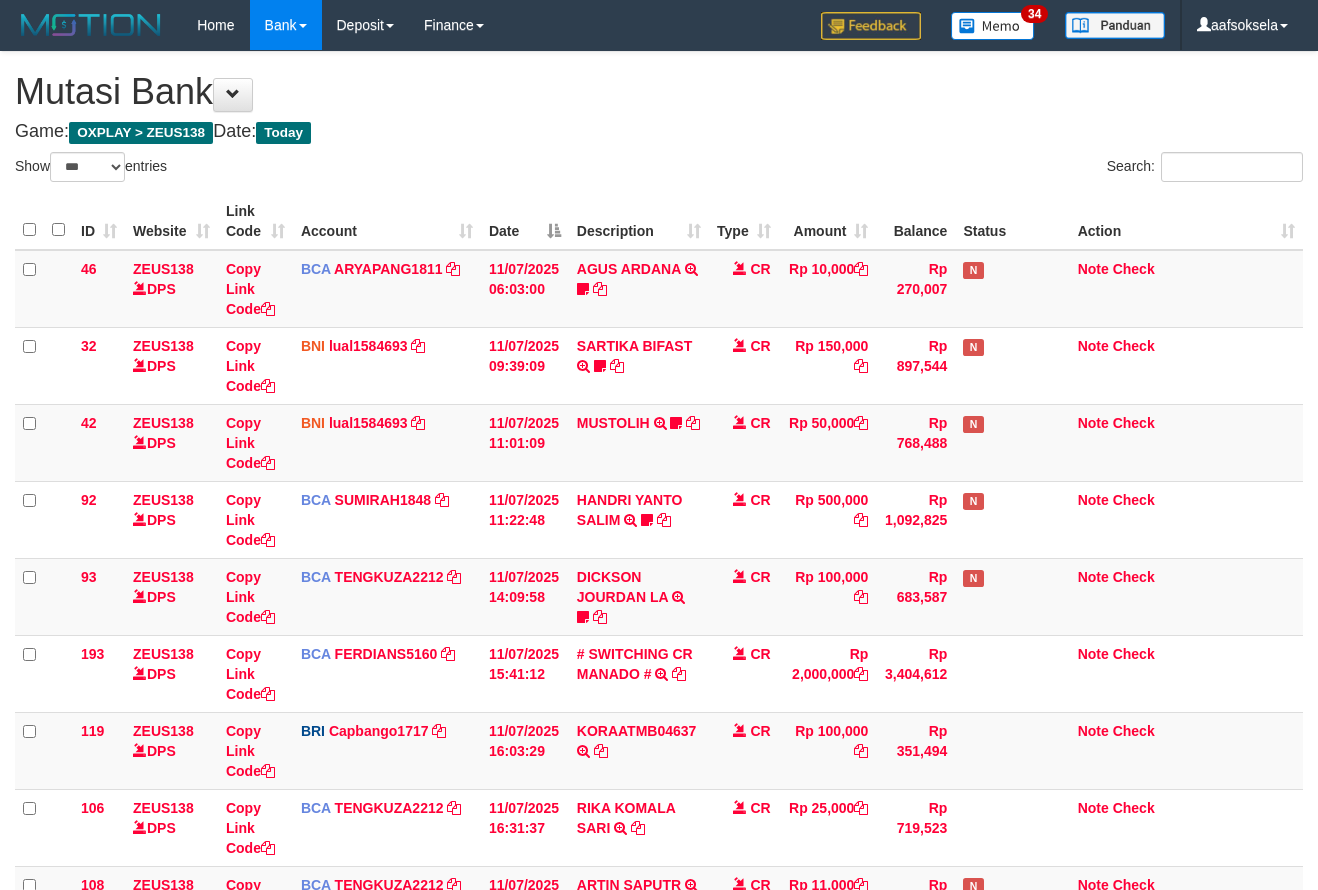 select on "***" 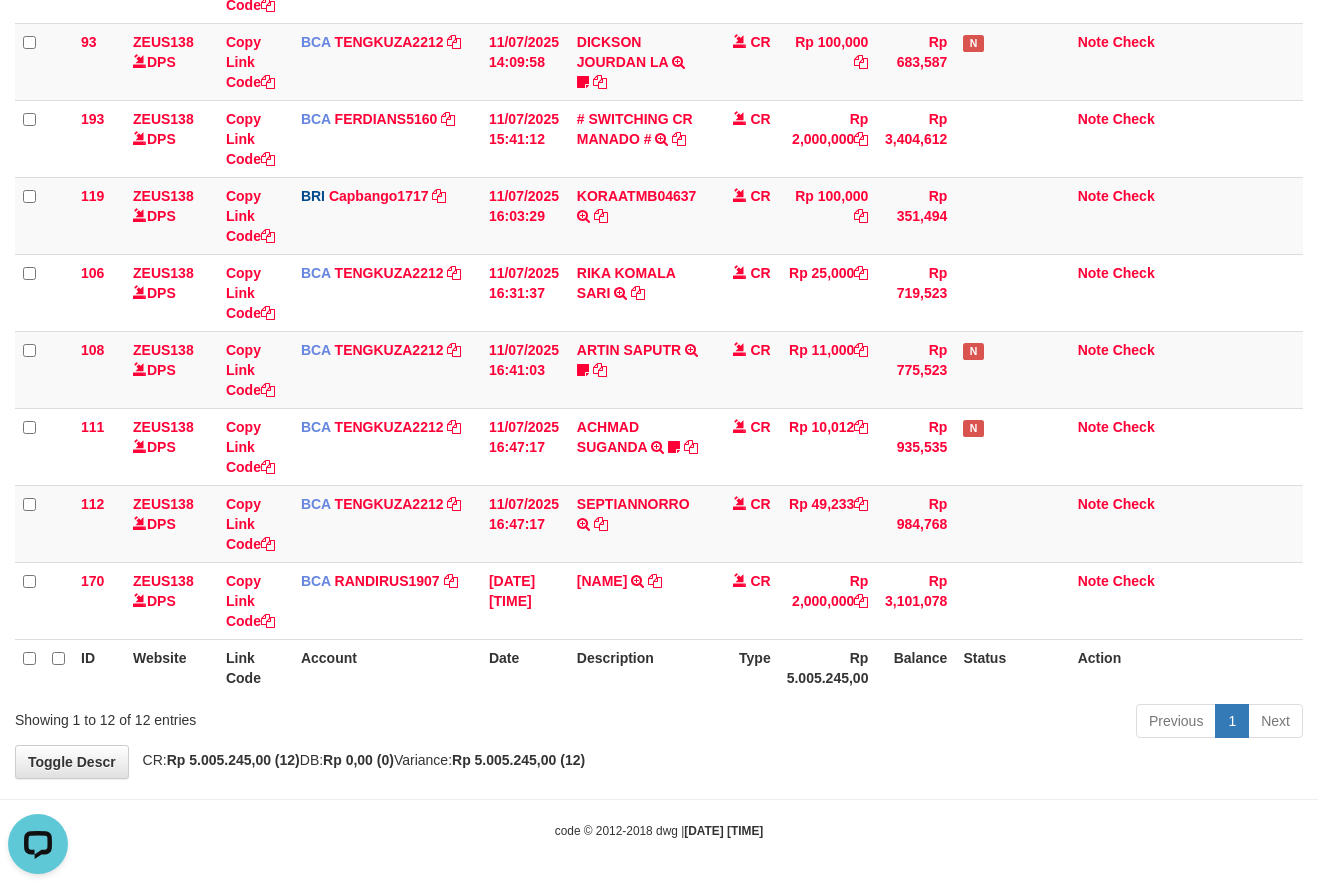 scroll, scrollTop: 0, scrollLeft: 0, axis: both 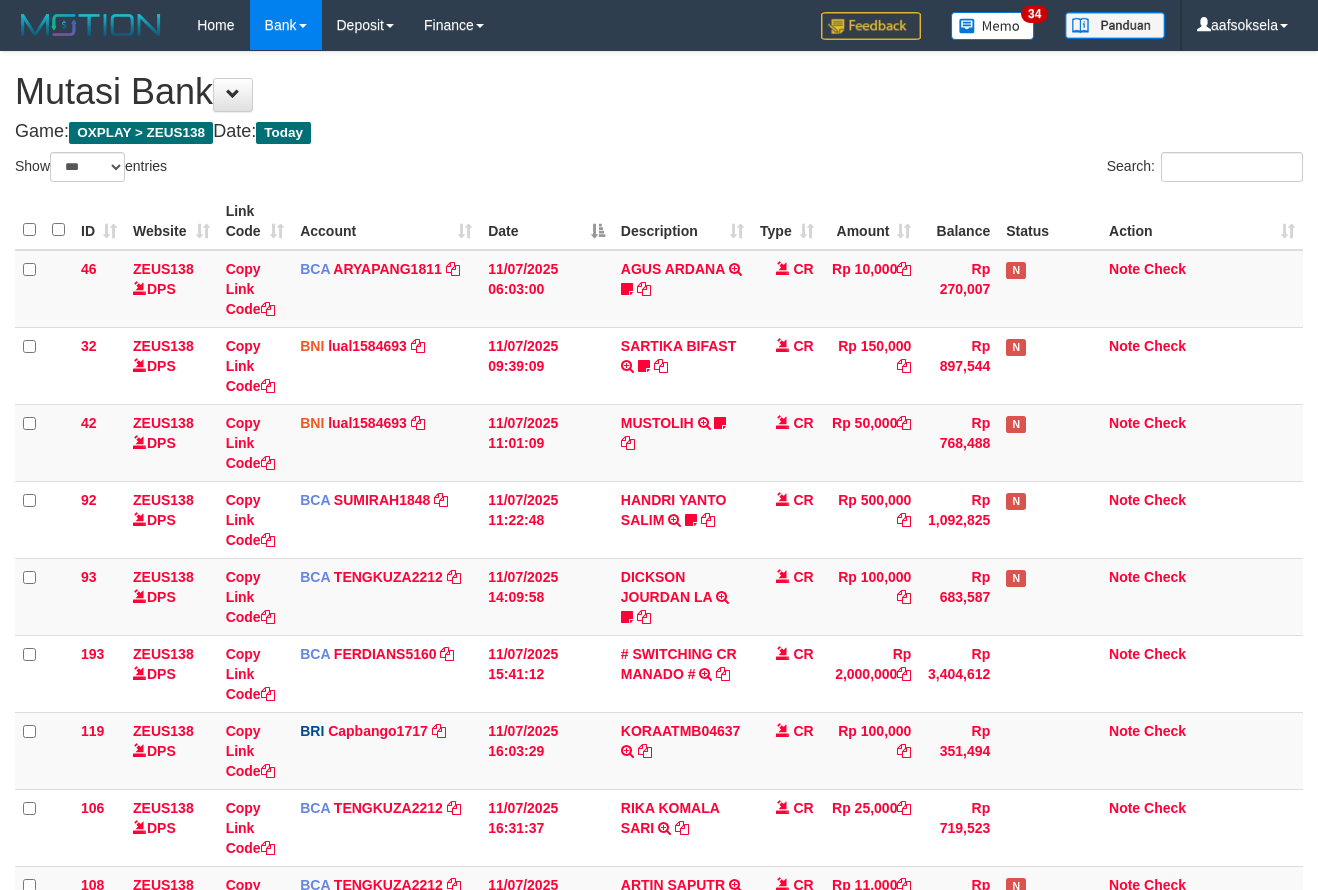 select on "***" 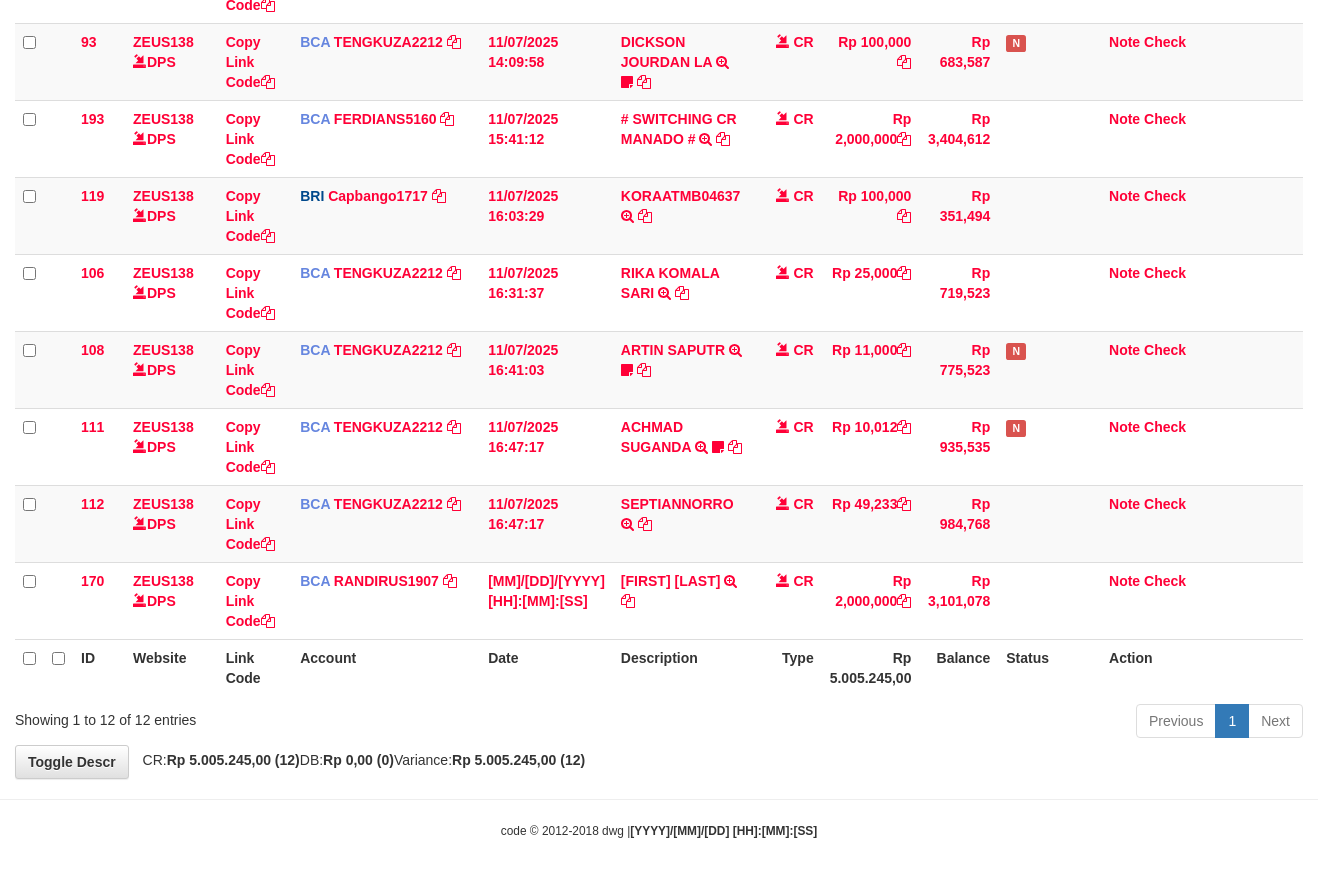 click on "Previous 1 Next" at bounding box center (933, 723) 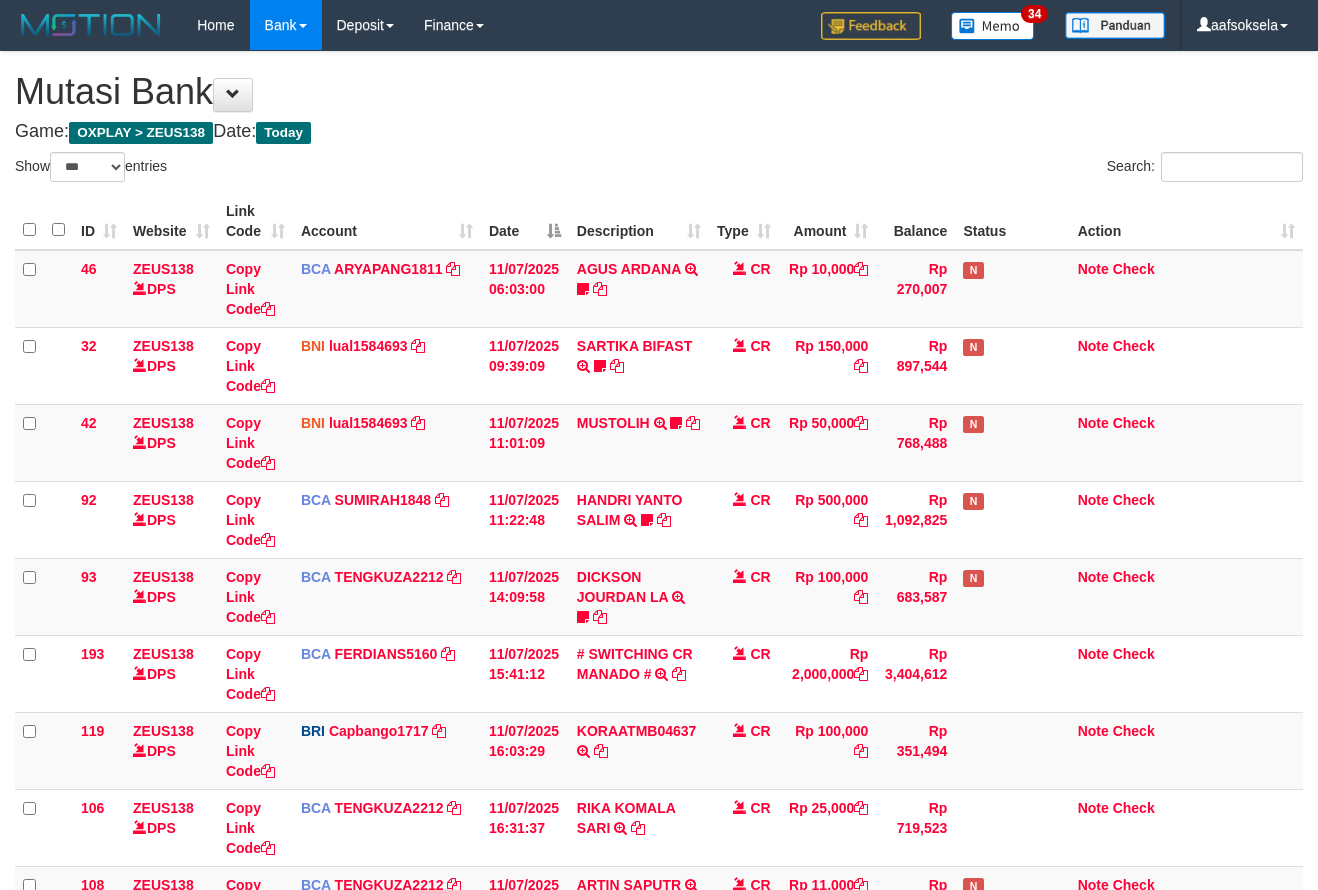 select on "***" 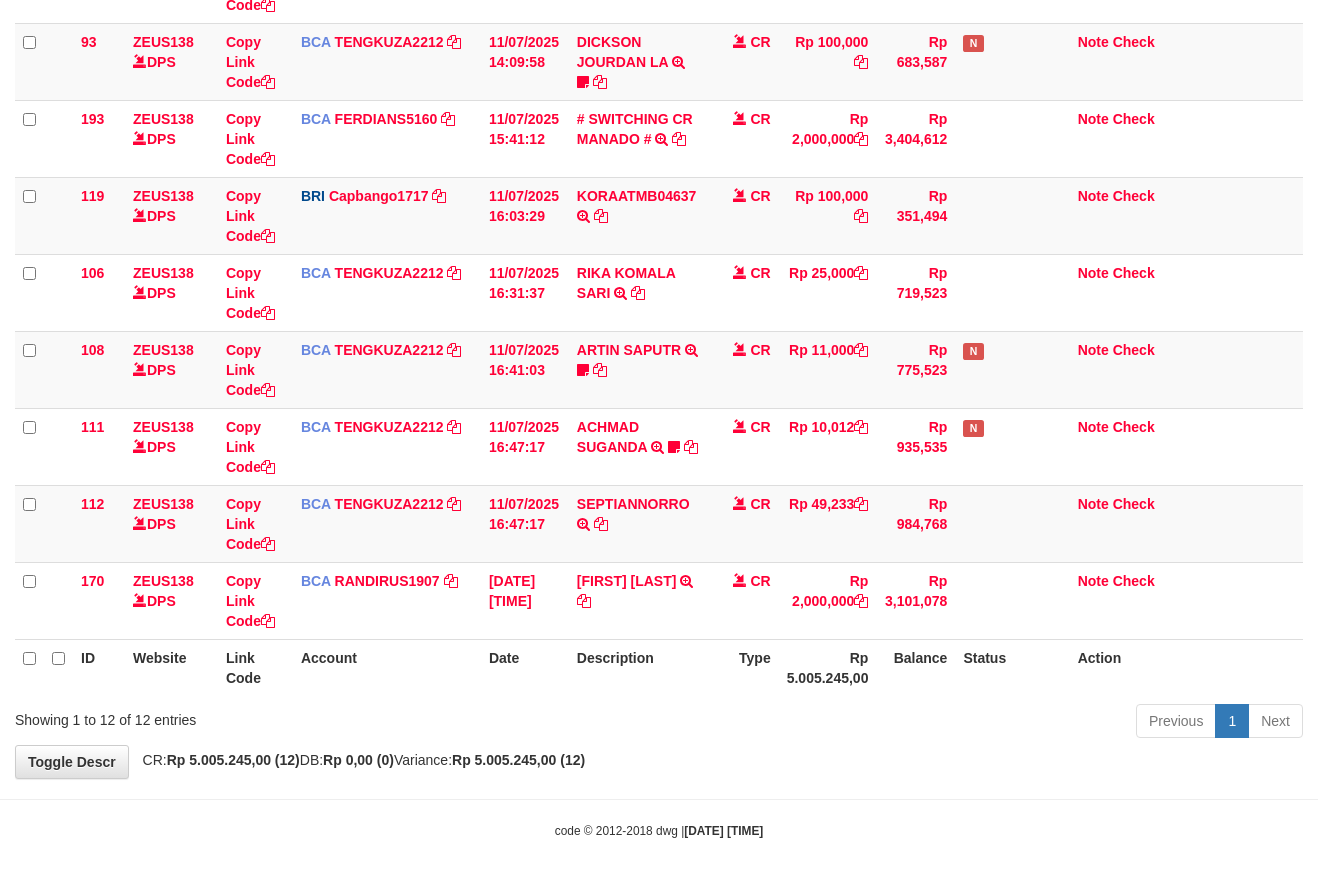 click on "Previous 1 Next" at bounding box center [933, 723] 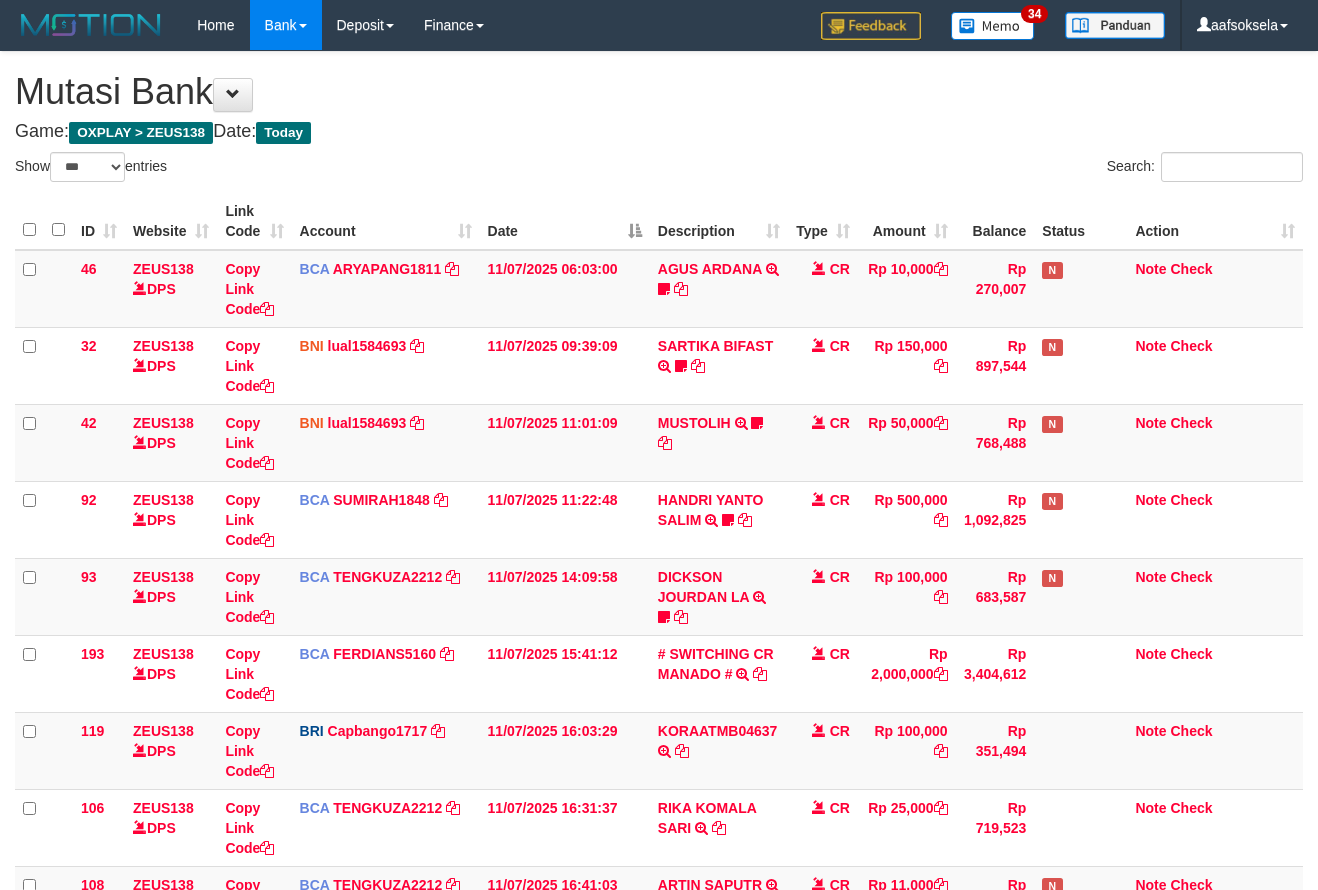 select on "***" 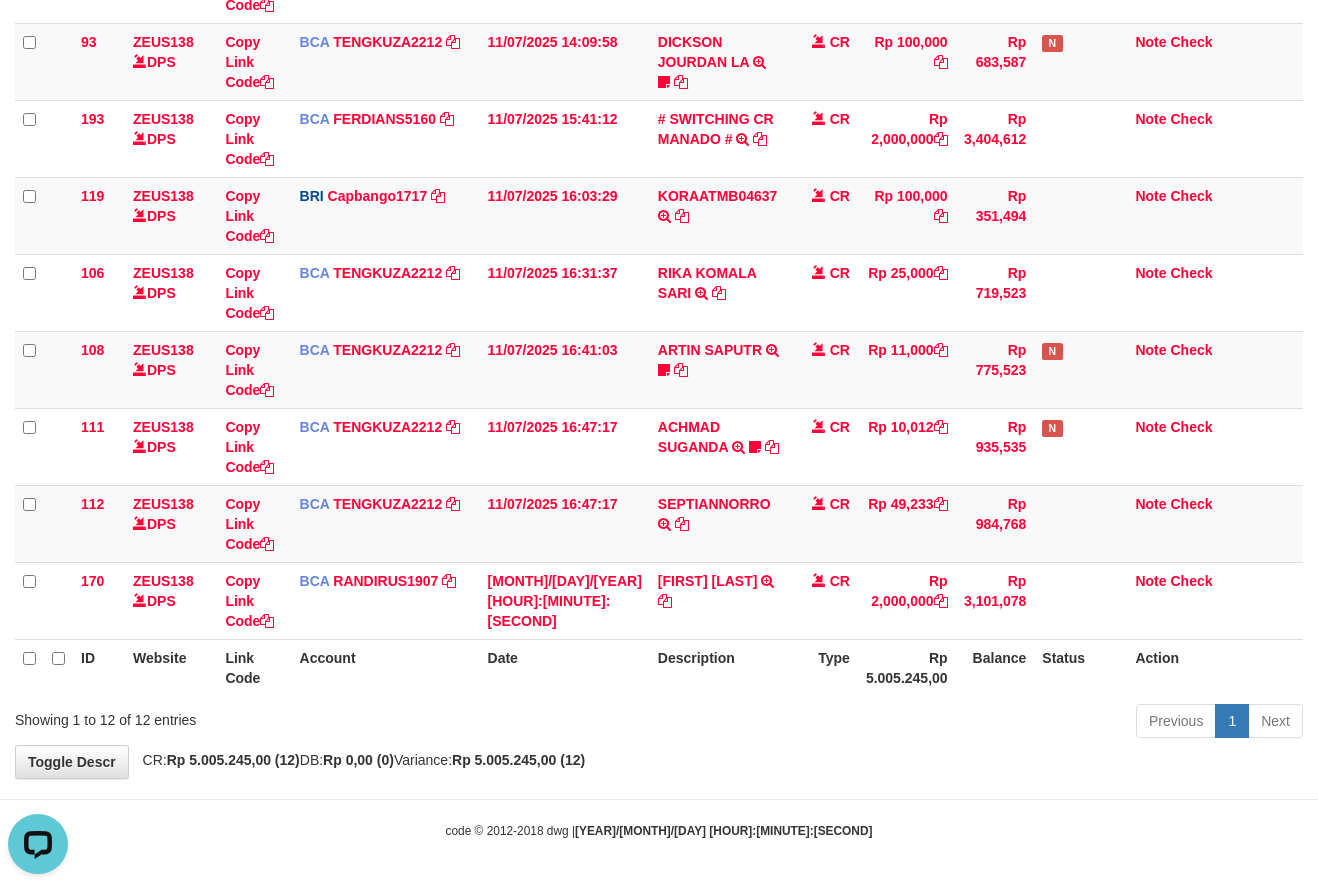scroll, scrollTop: 0, scrollLeft: 0, axis: both 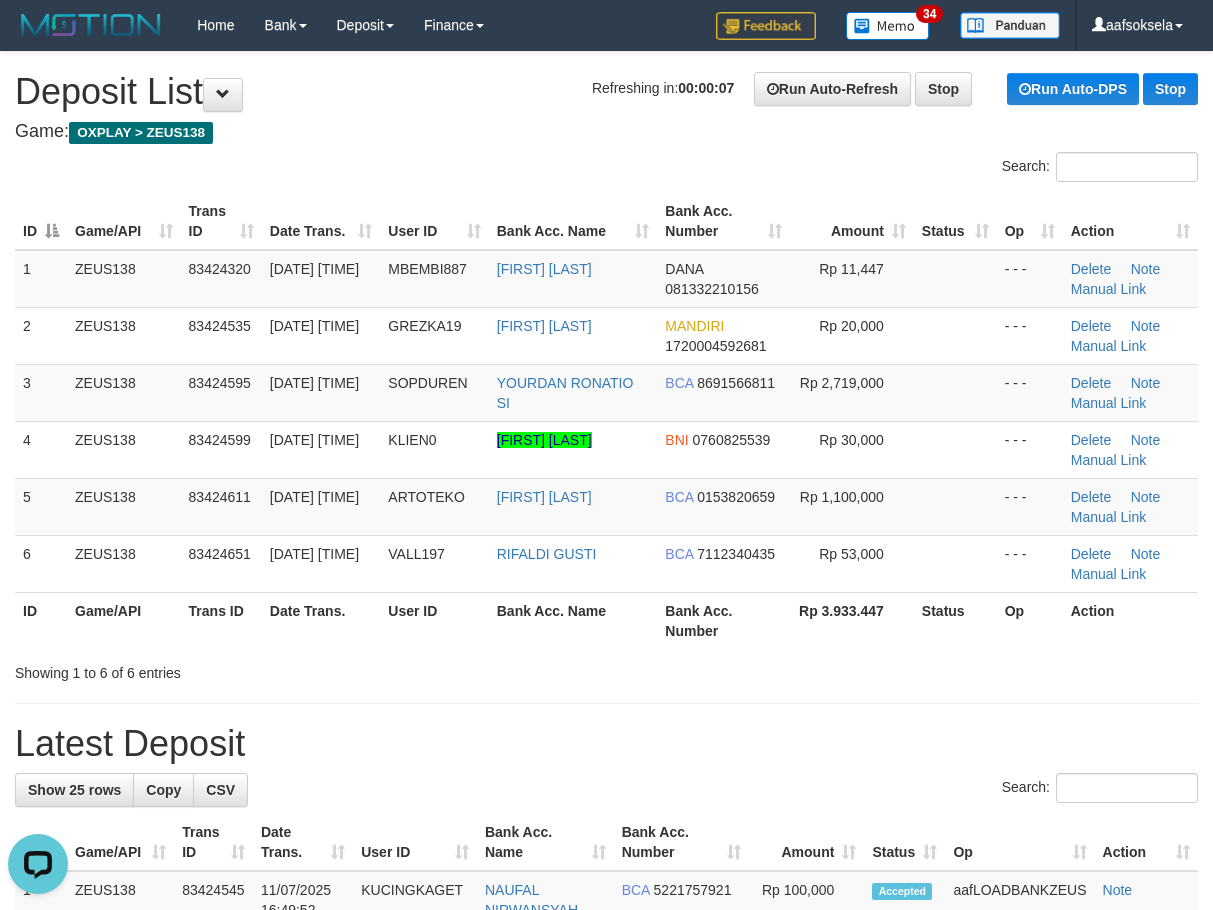 click on "**********" at bounding box center [606, 1241] 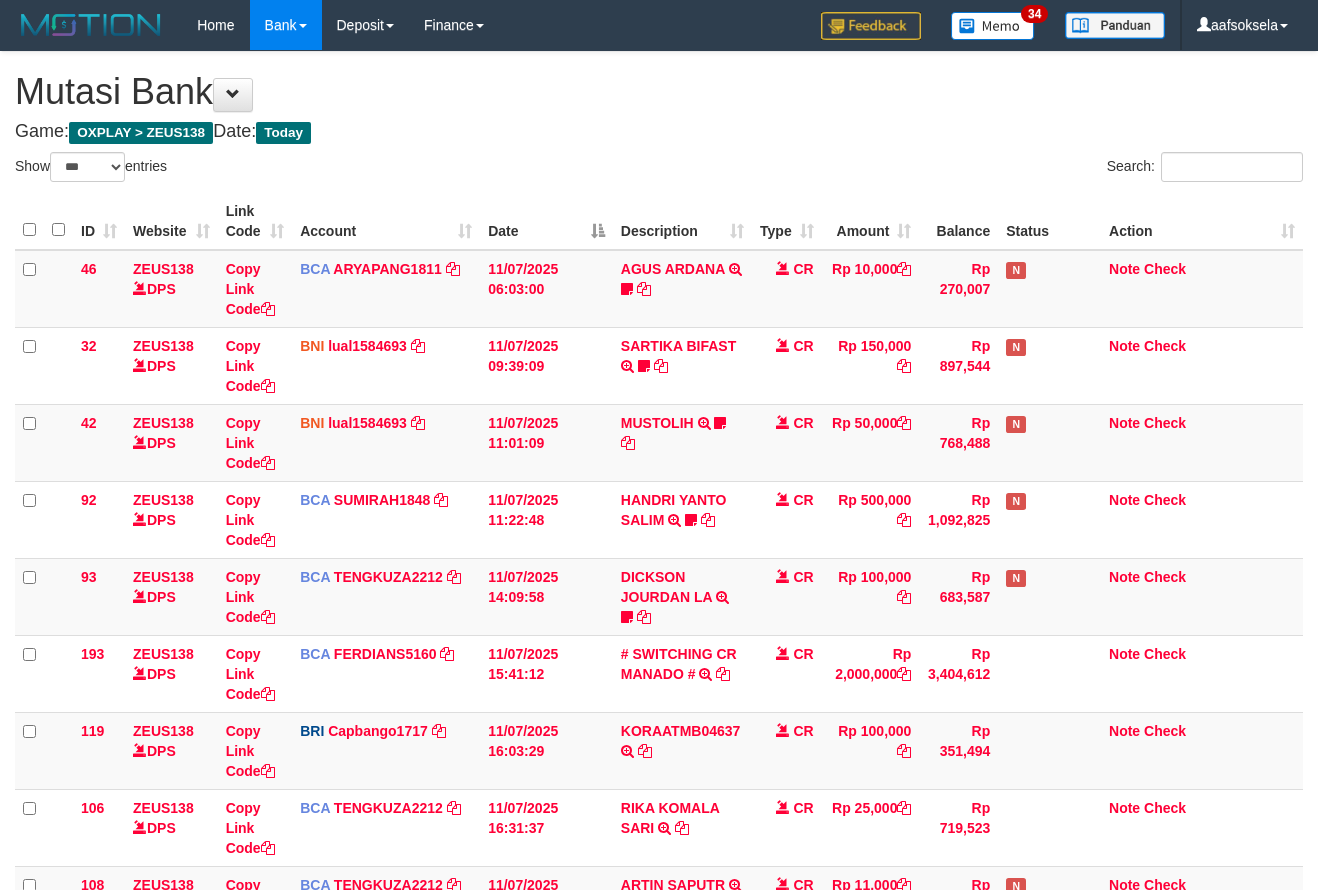 select on "***" 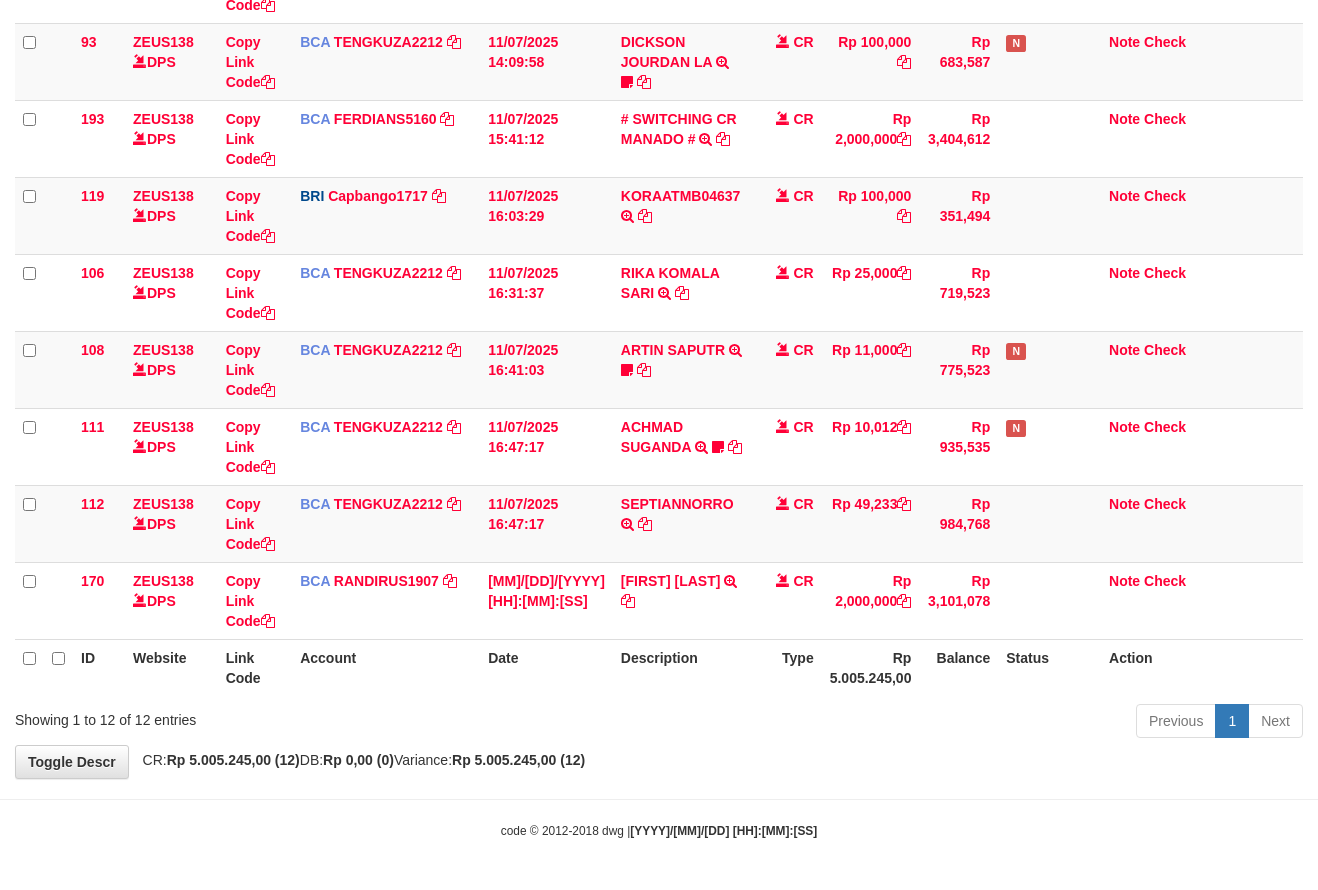 click on "Previous 1 Next" at bounding box center (933, 723) 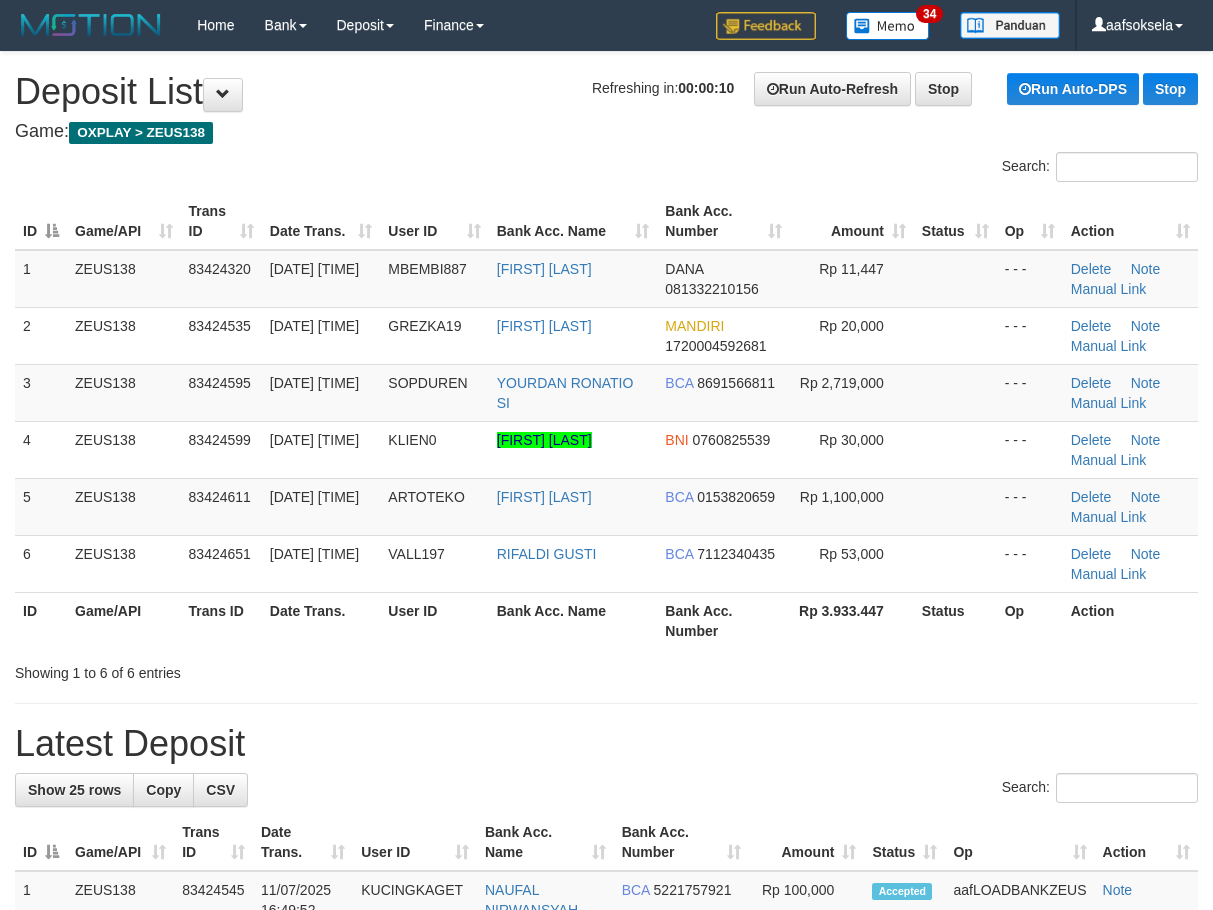 scroll, scrollTop: 0, scrollLeft: 0, axis: both 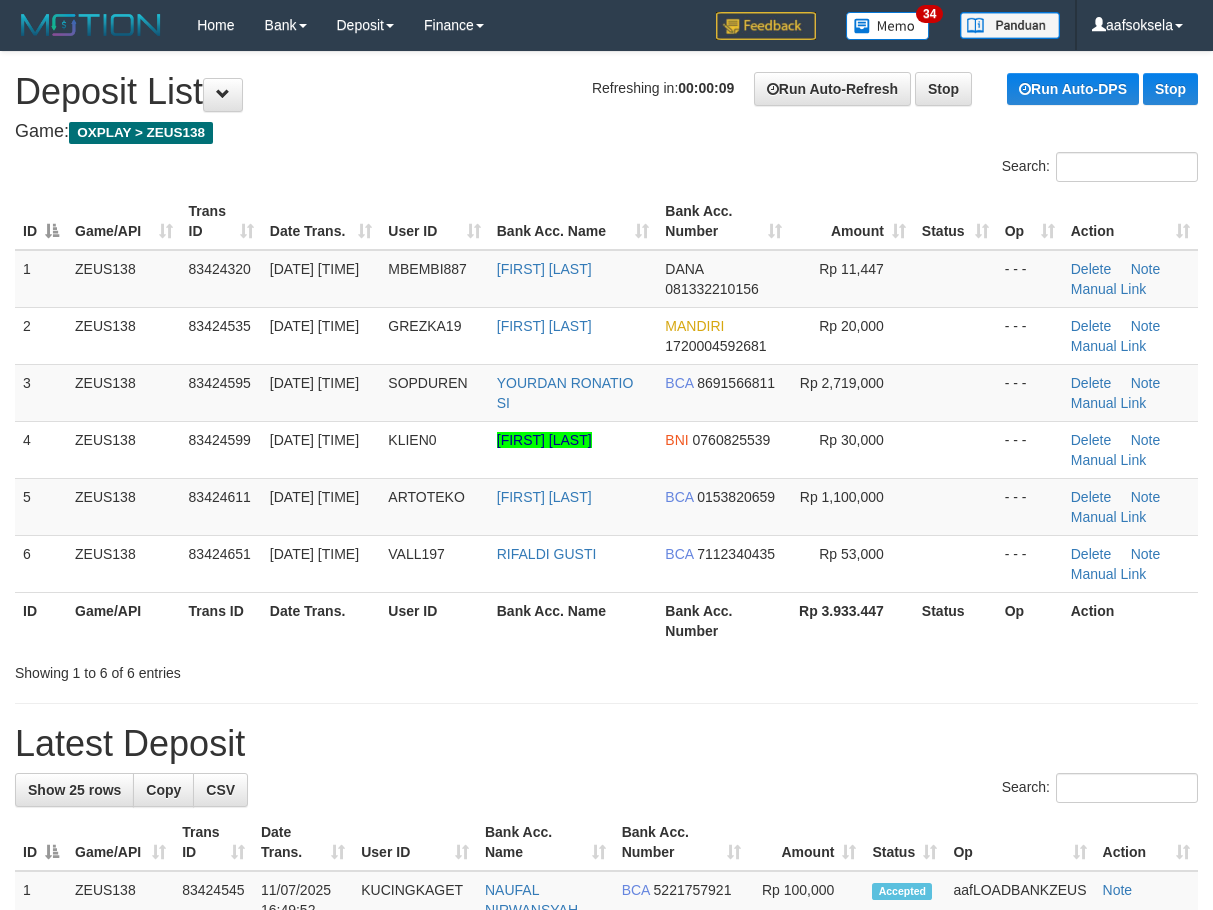 click on "Bank Acc. Name" at bounding box center (573, 620) 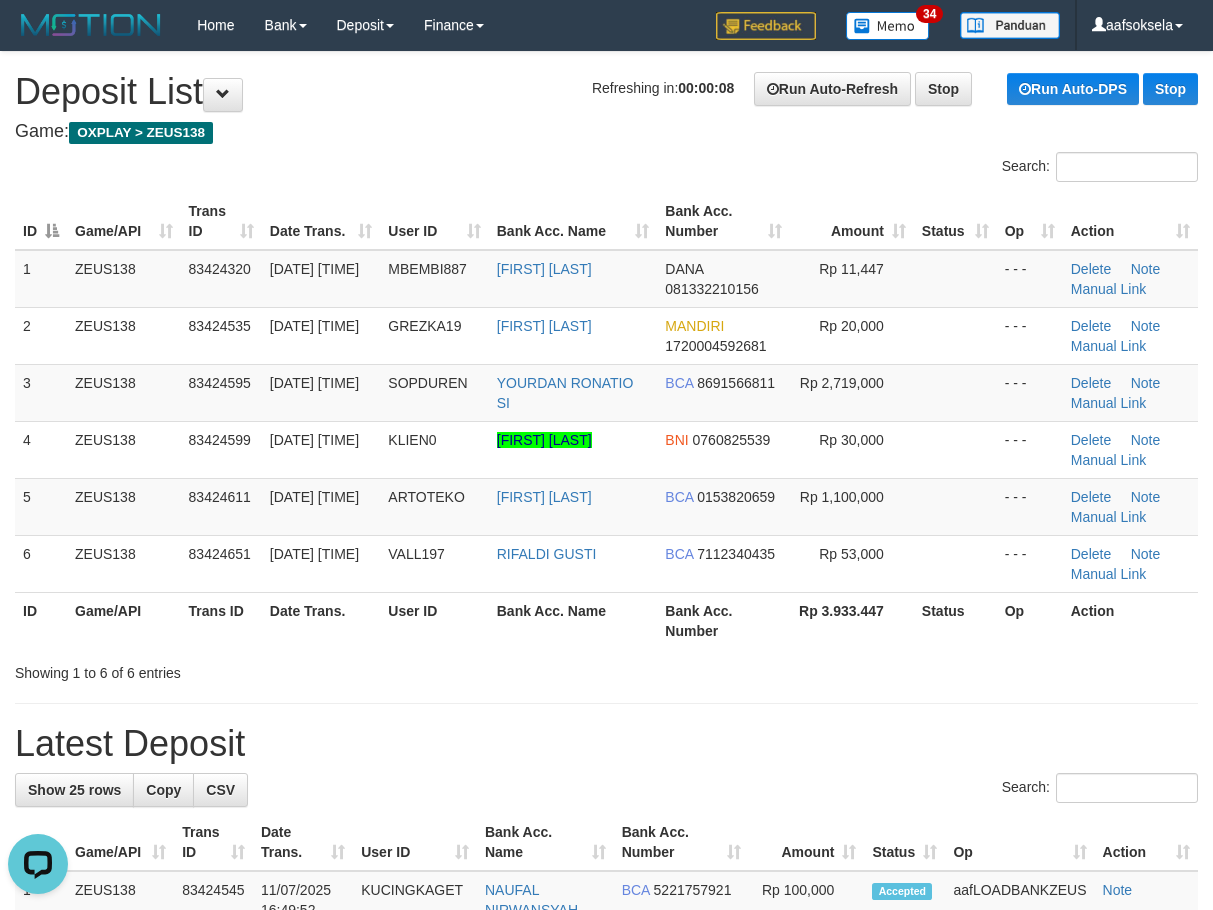 scroll, scrollTop: 0, scrollLeft: 0, axis: both 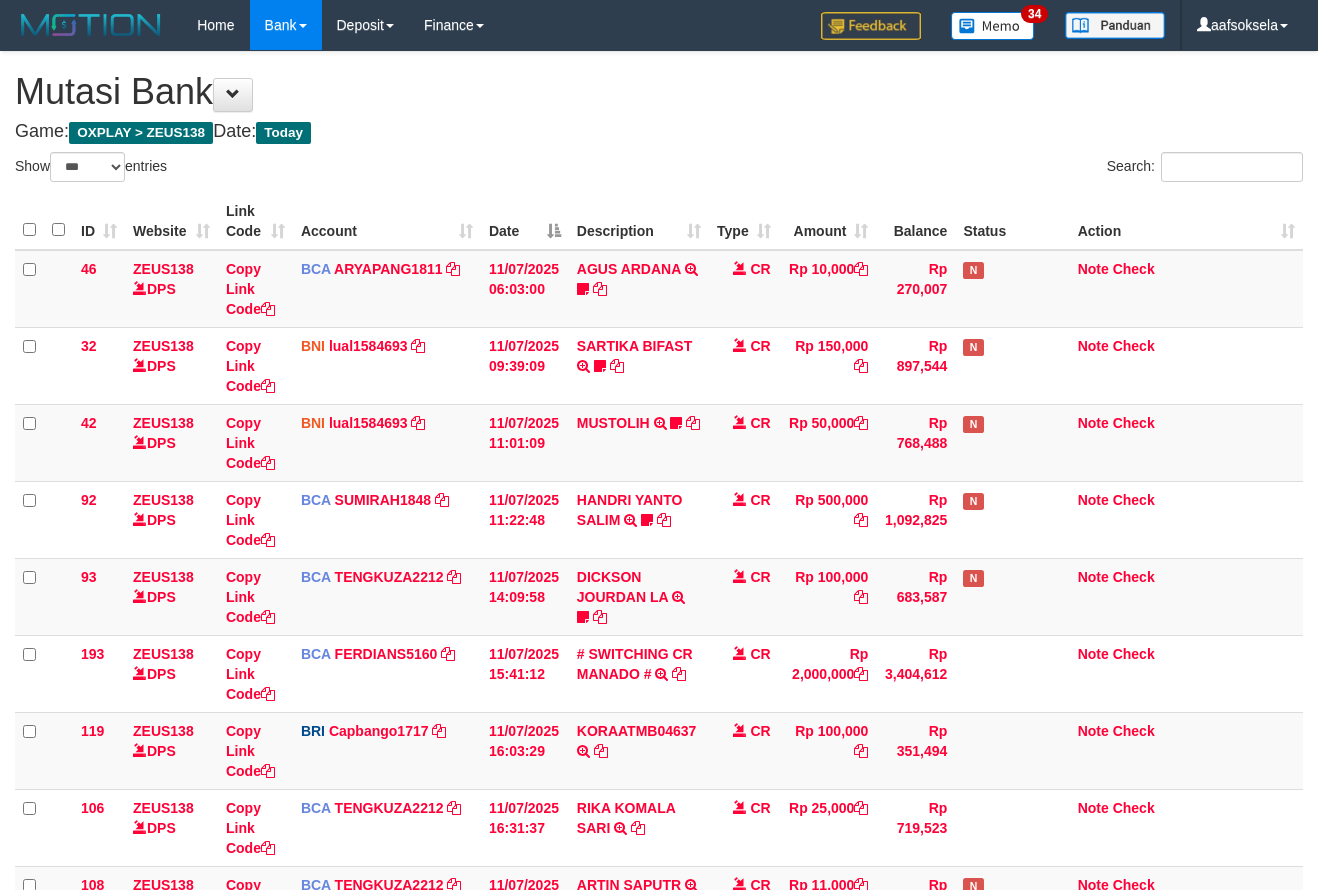 select on "***" 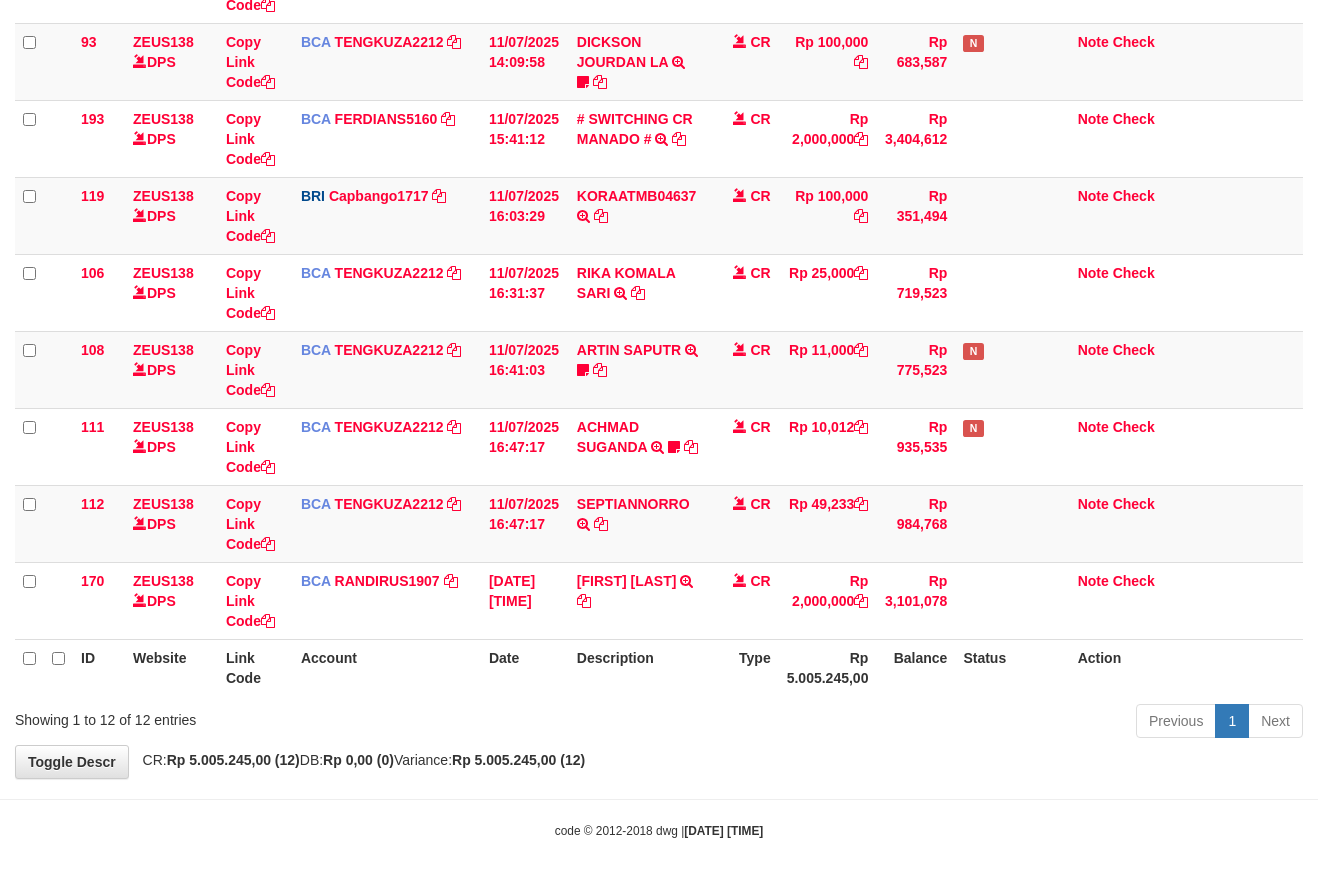 click on "**********" at bounding box center [659, 147] 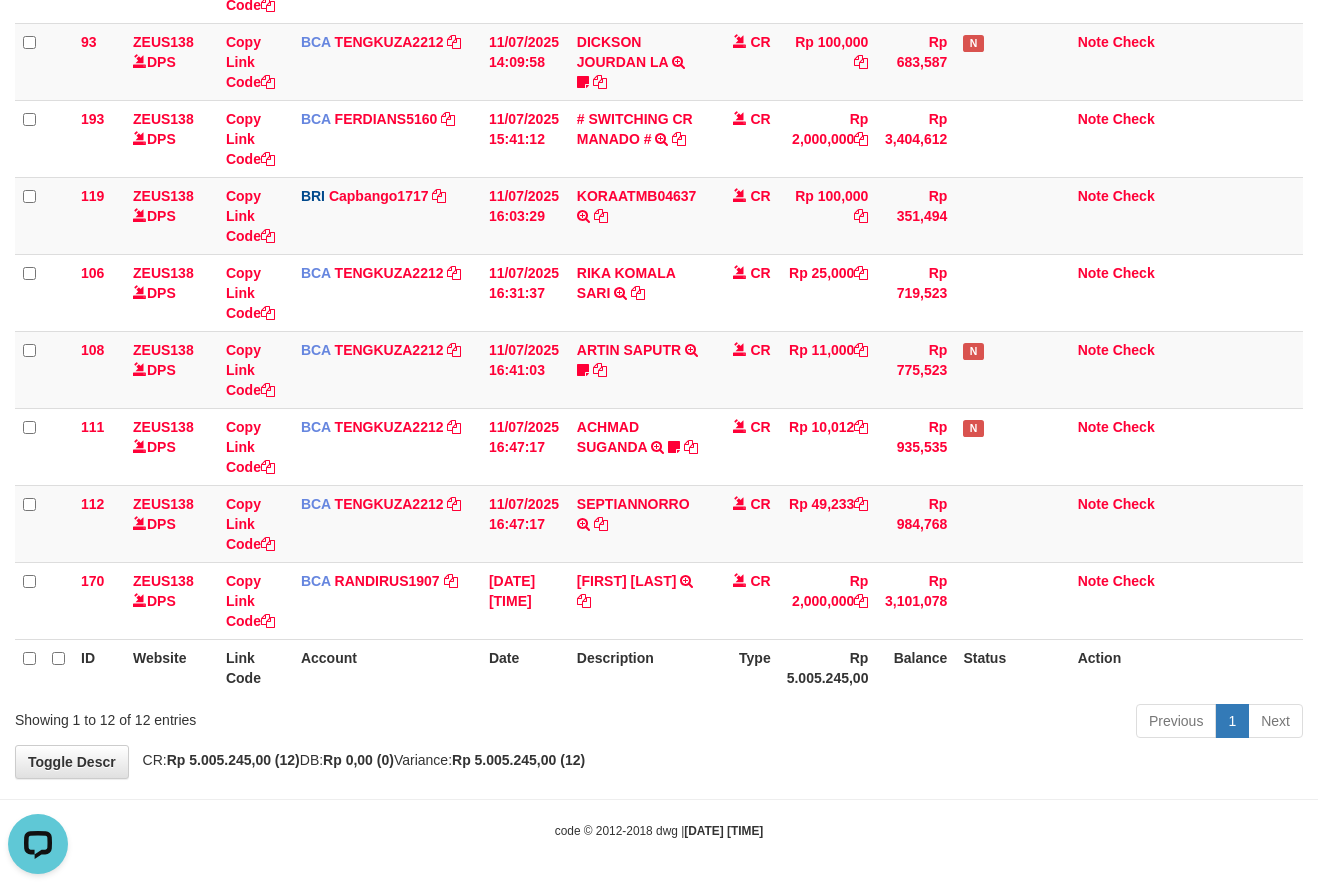 scroll, scrollTop: 0, scrollLeft: 0, axis: both 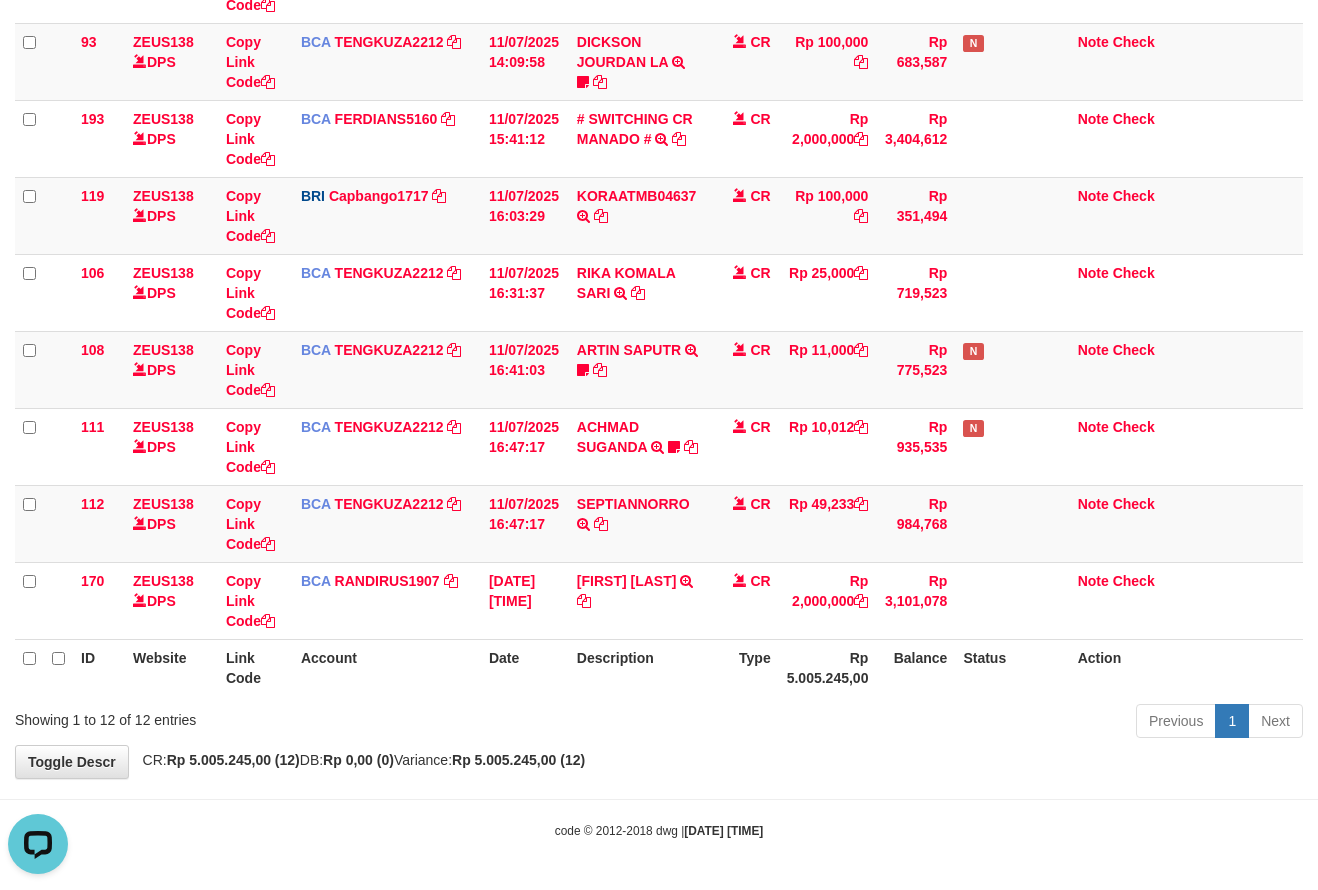 click on "Previous 1 Next" at bounding box center (933, 723) 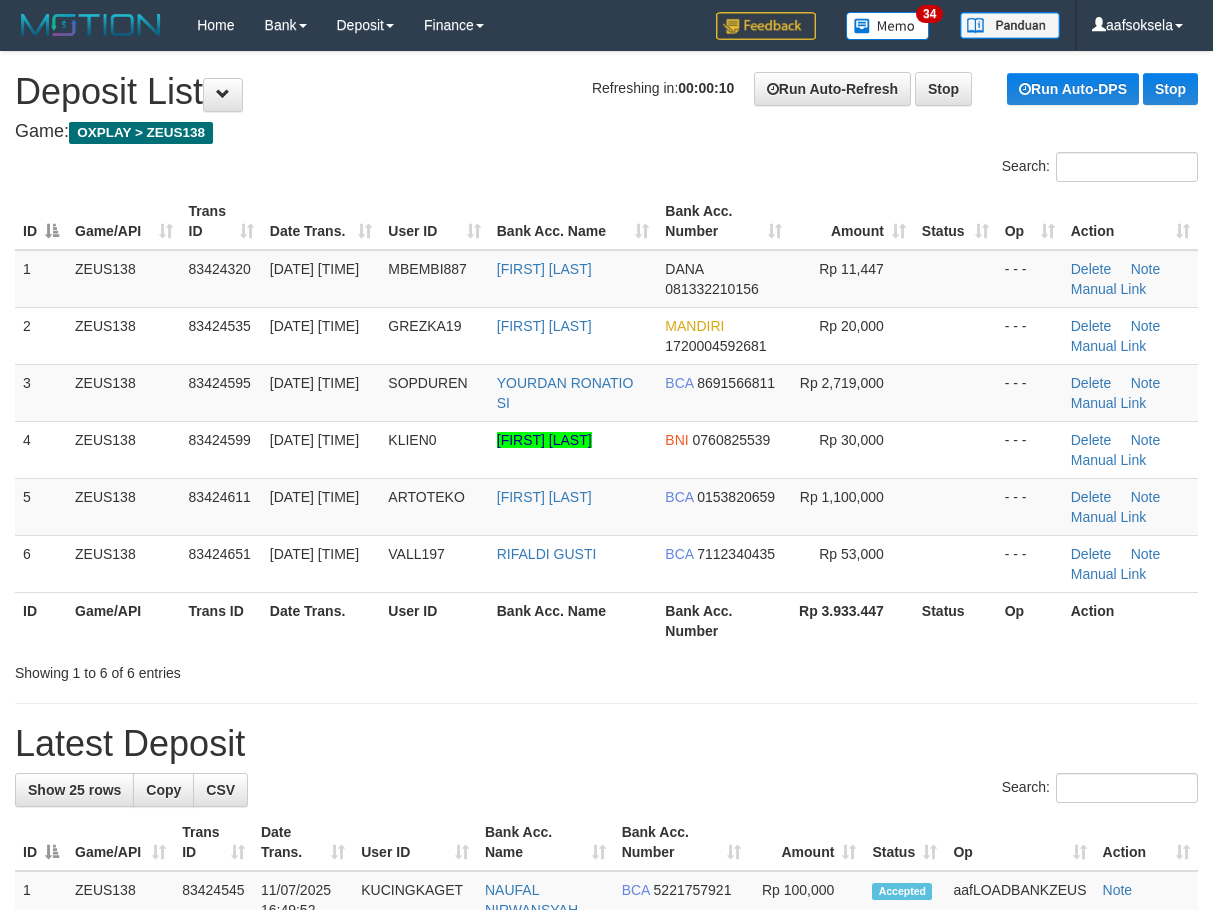 scroll, scrollTop: 0, scrollLeft: 0, axis: both 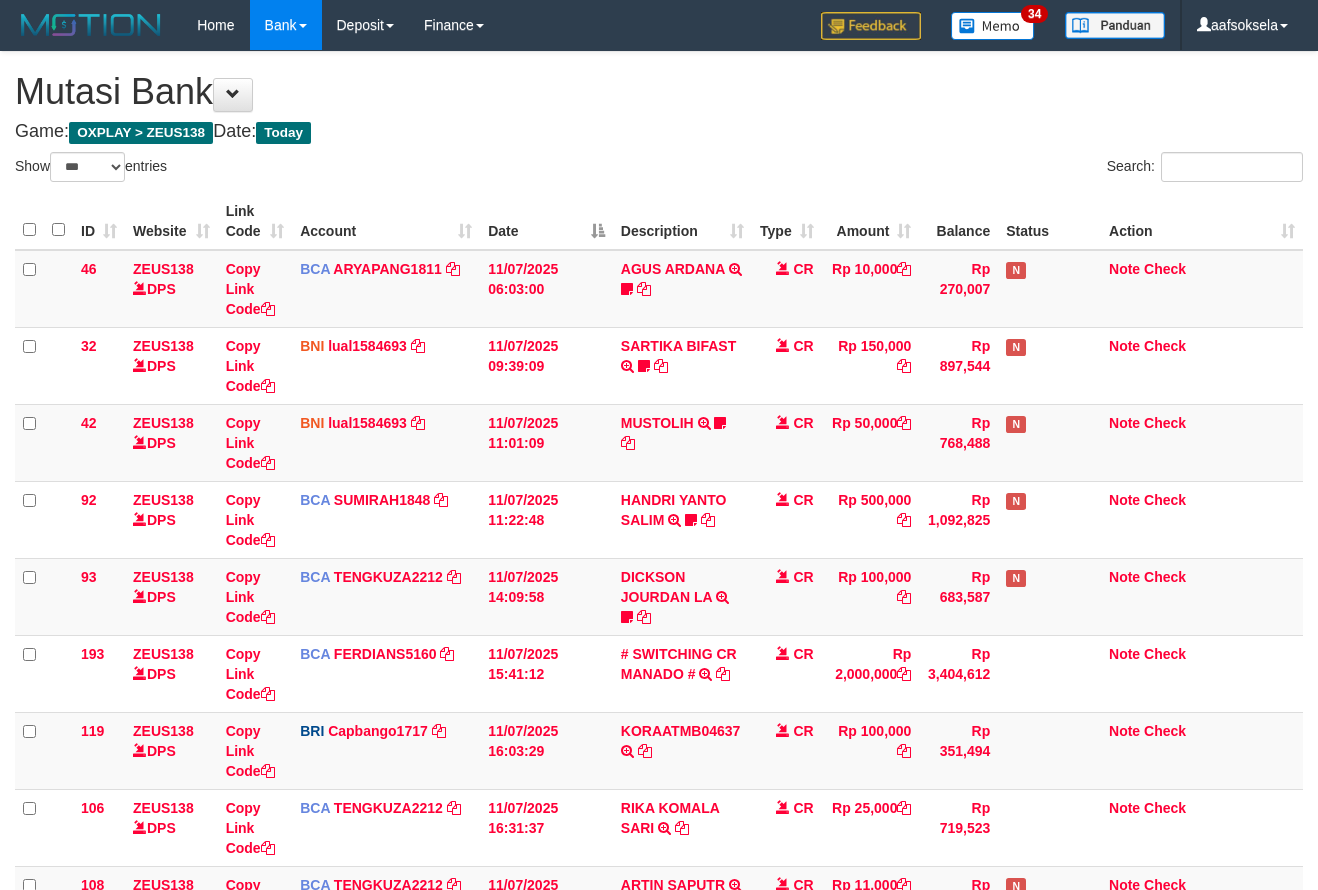 select on "***" 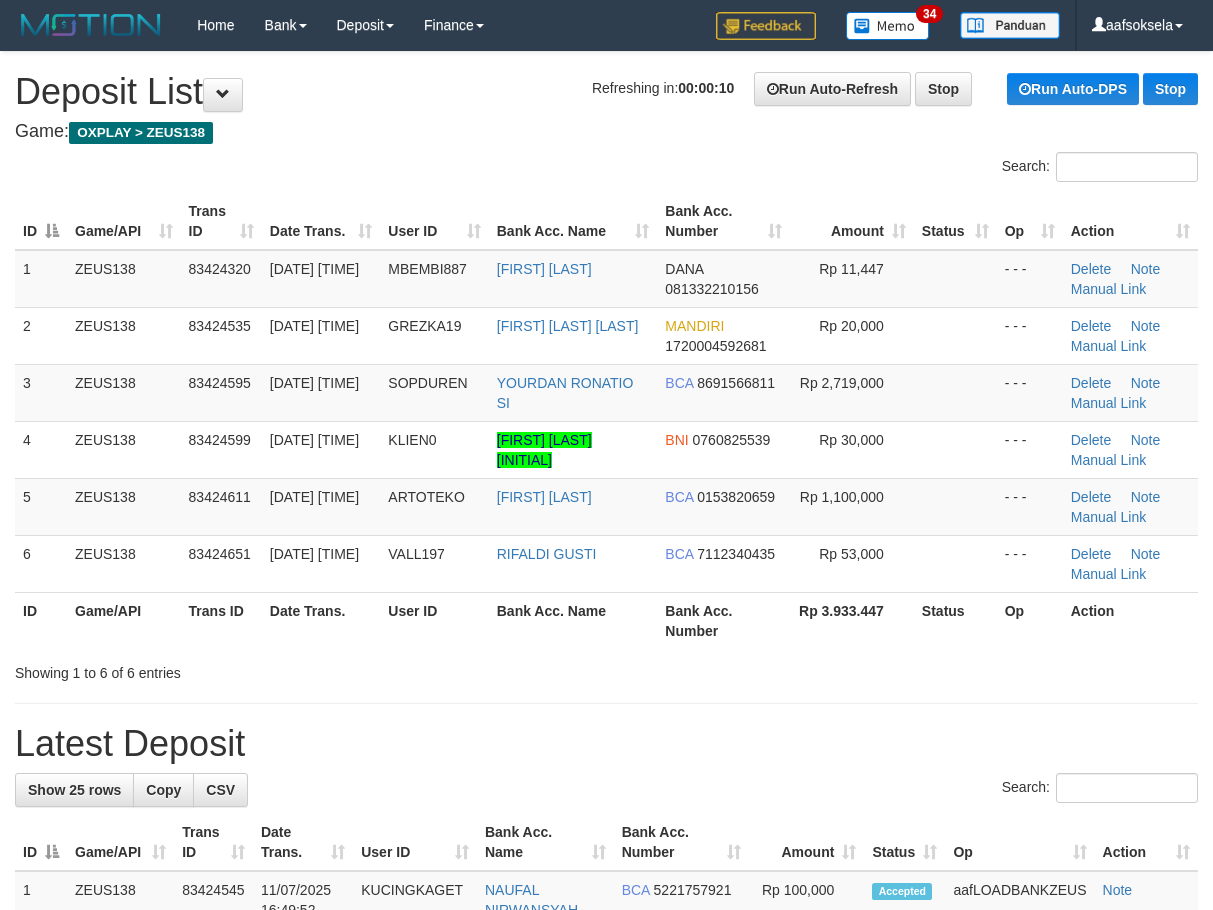 scroll, scrollTop: 0, scrollLeft: 0, axis: both 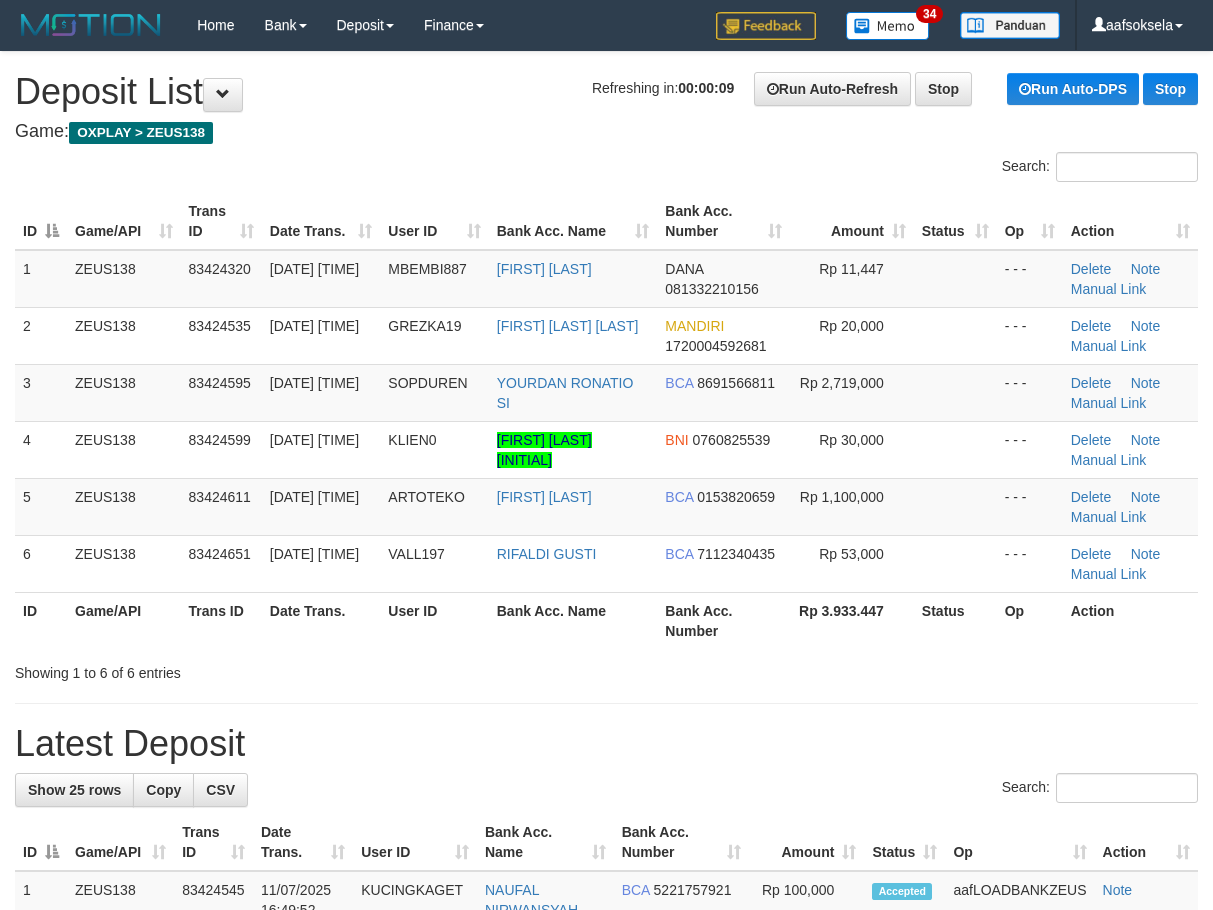 click on "**********" at bounding box center [606, 1241] 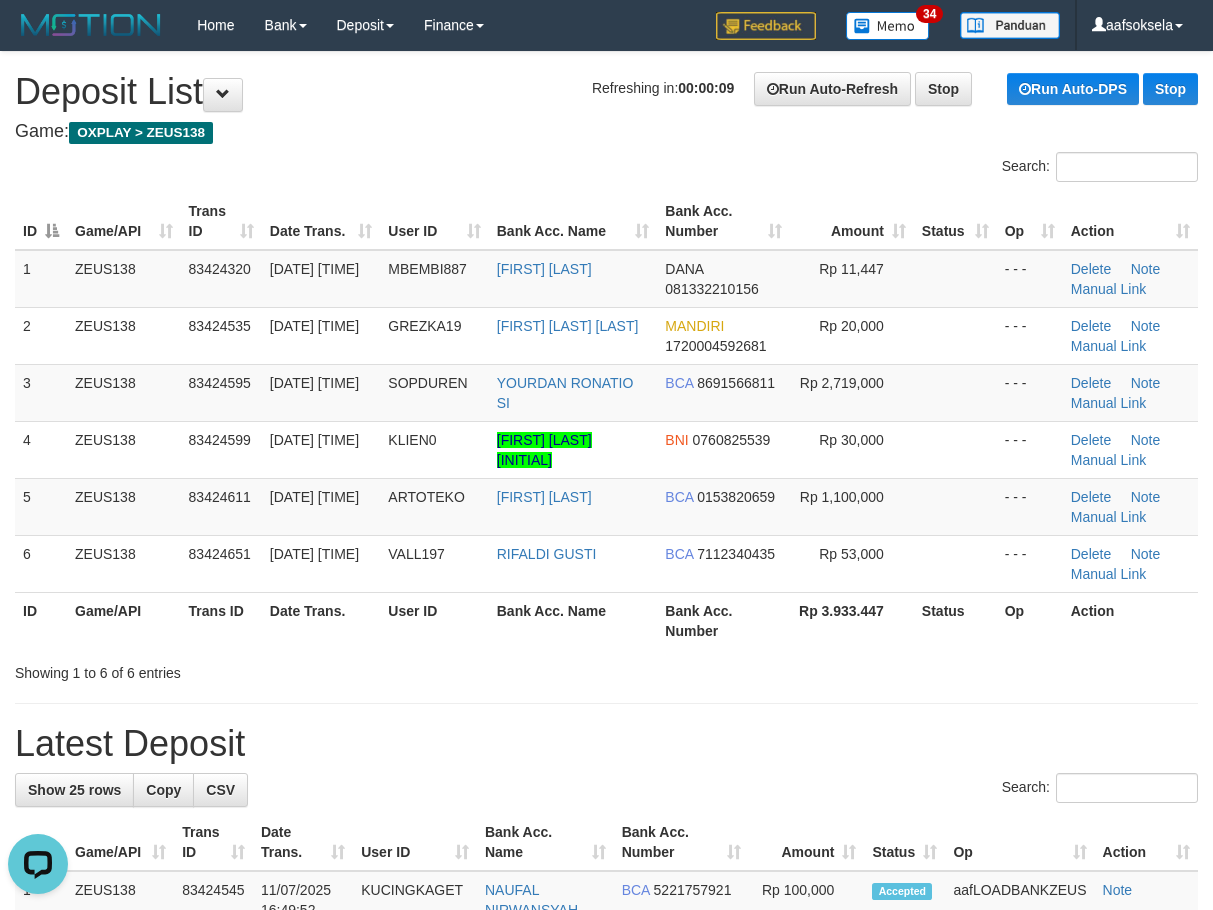 scroll, scrollTop: 0, scrollLeft: 0, axis: both 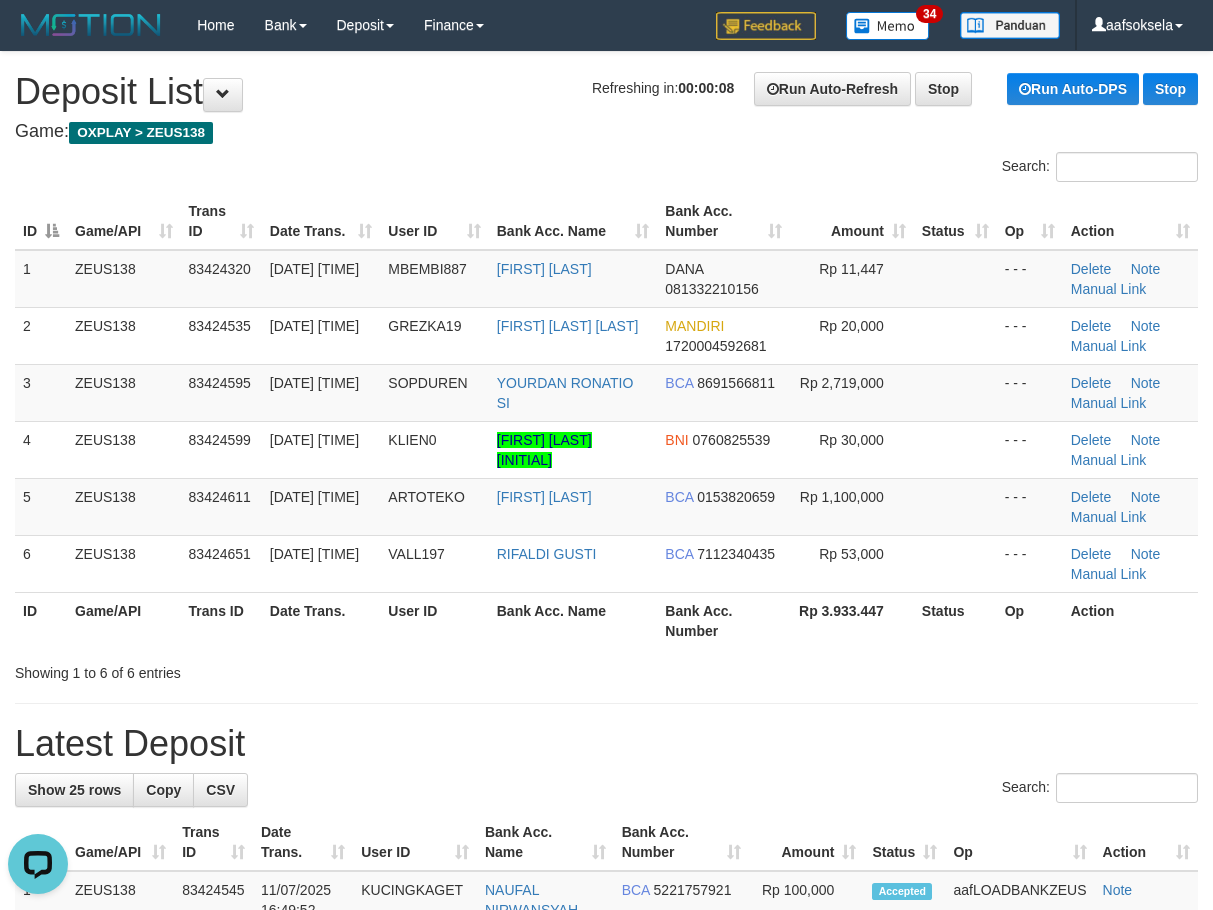 click on "Latest Deposit" at bounding box center [606, 744] 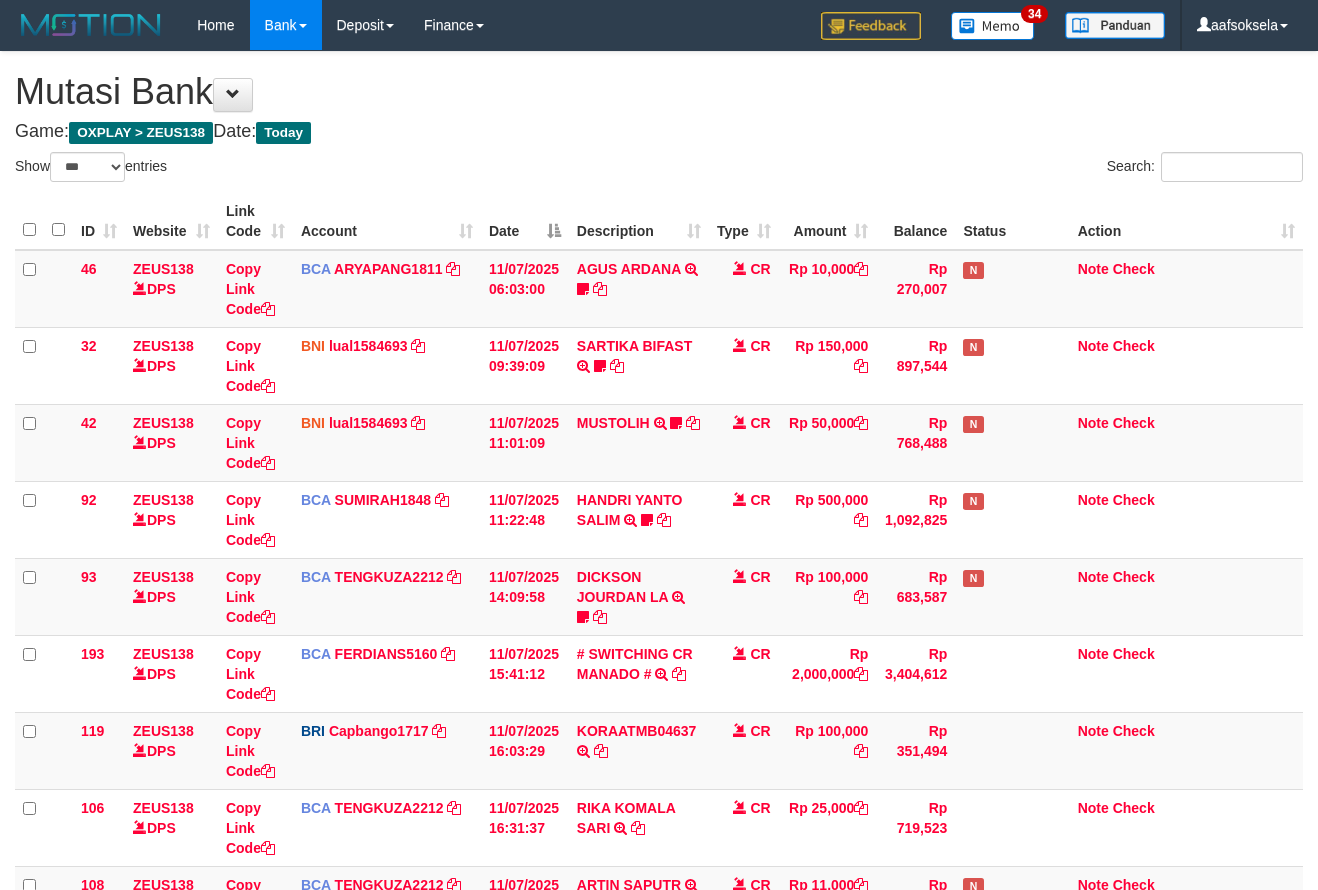select on "***" 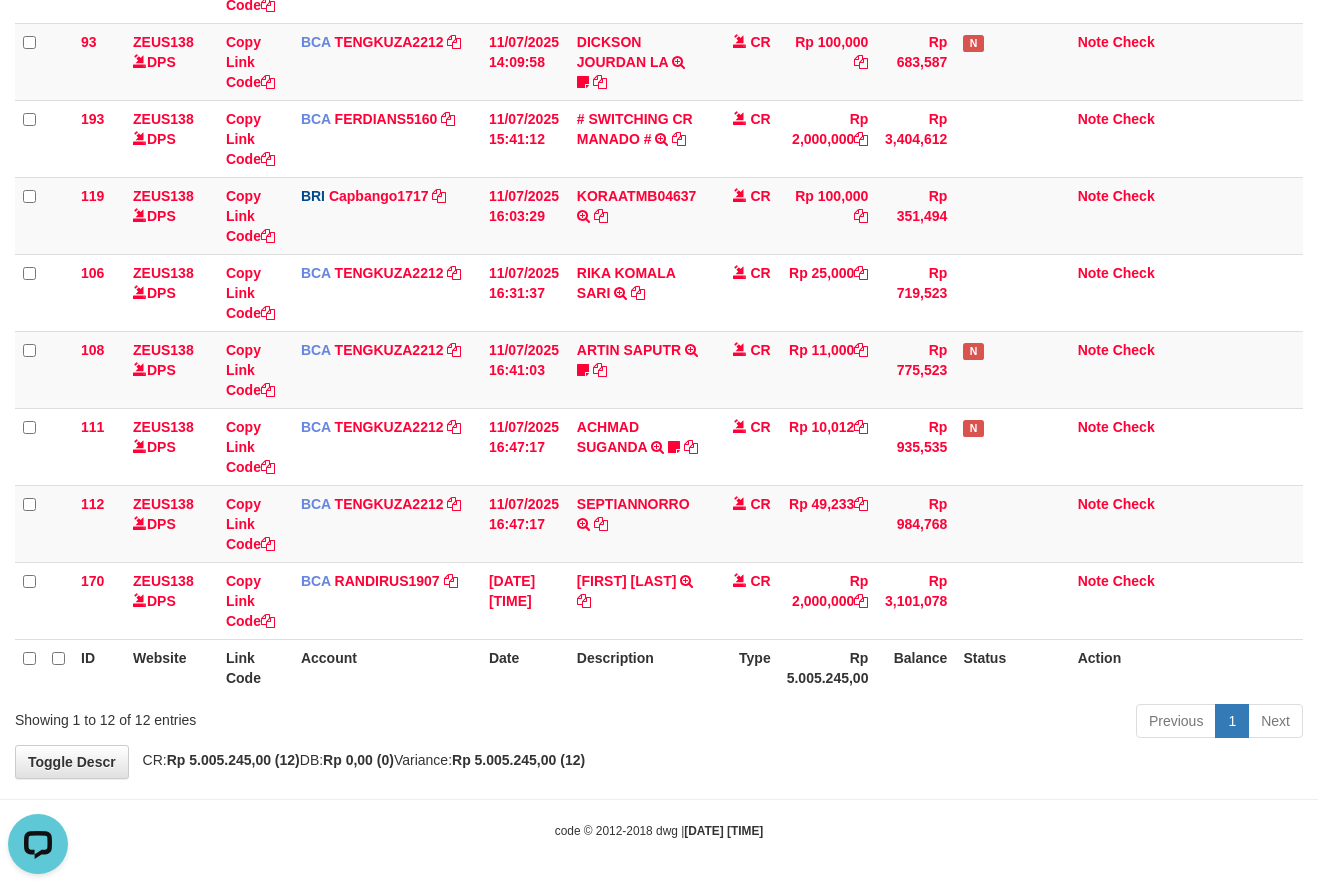 scroll, scrollTop: 0, scrollLeft: 0, axis: both 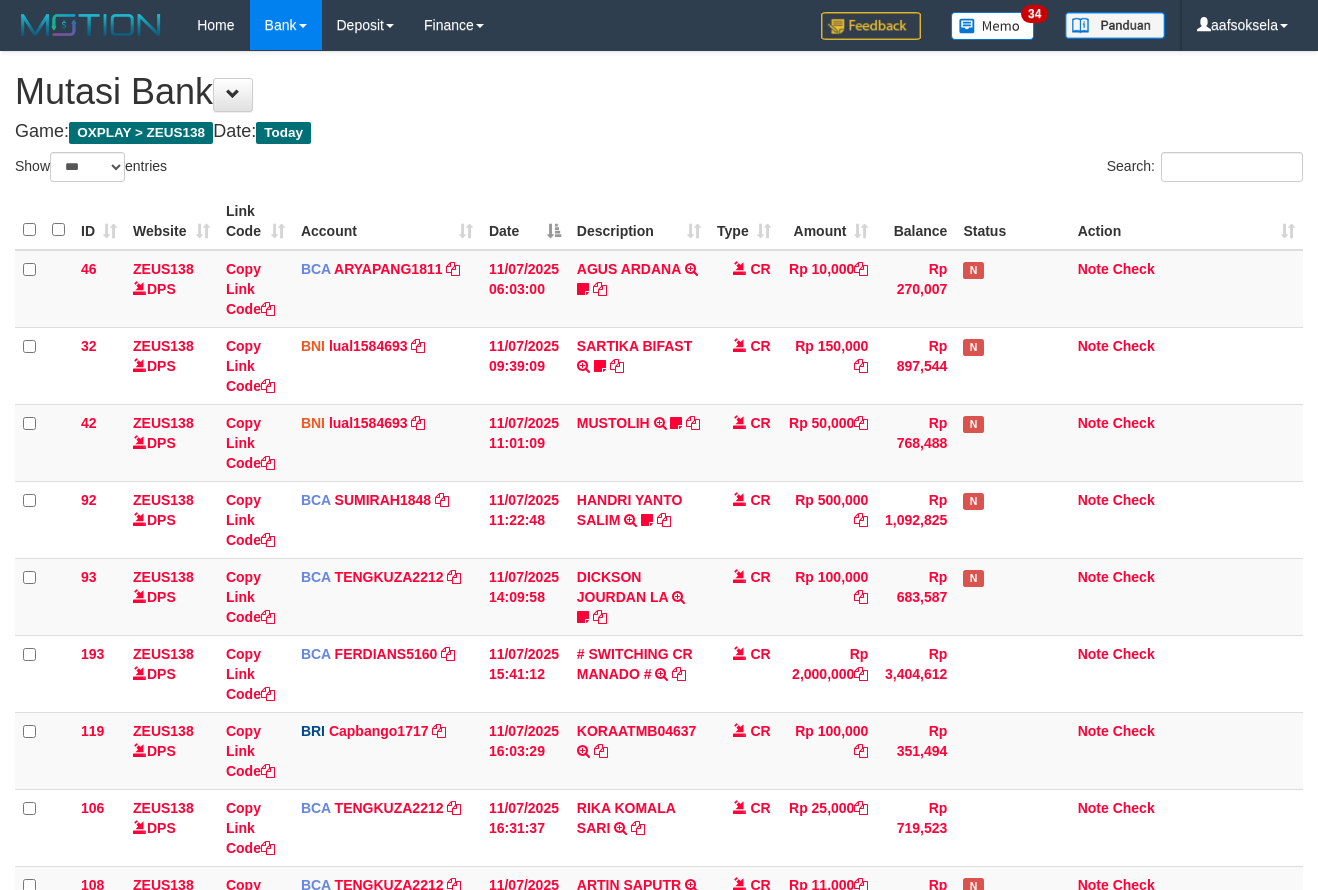 select on "***" 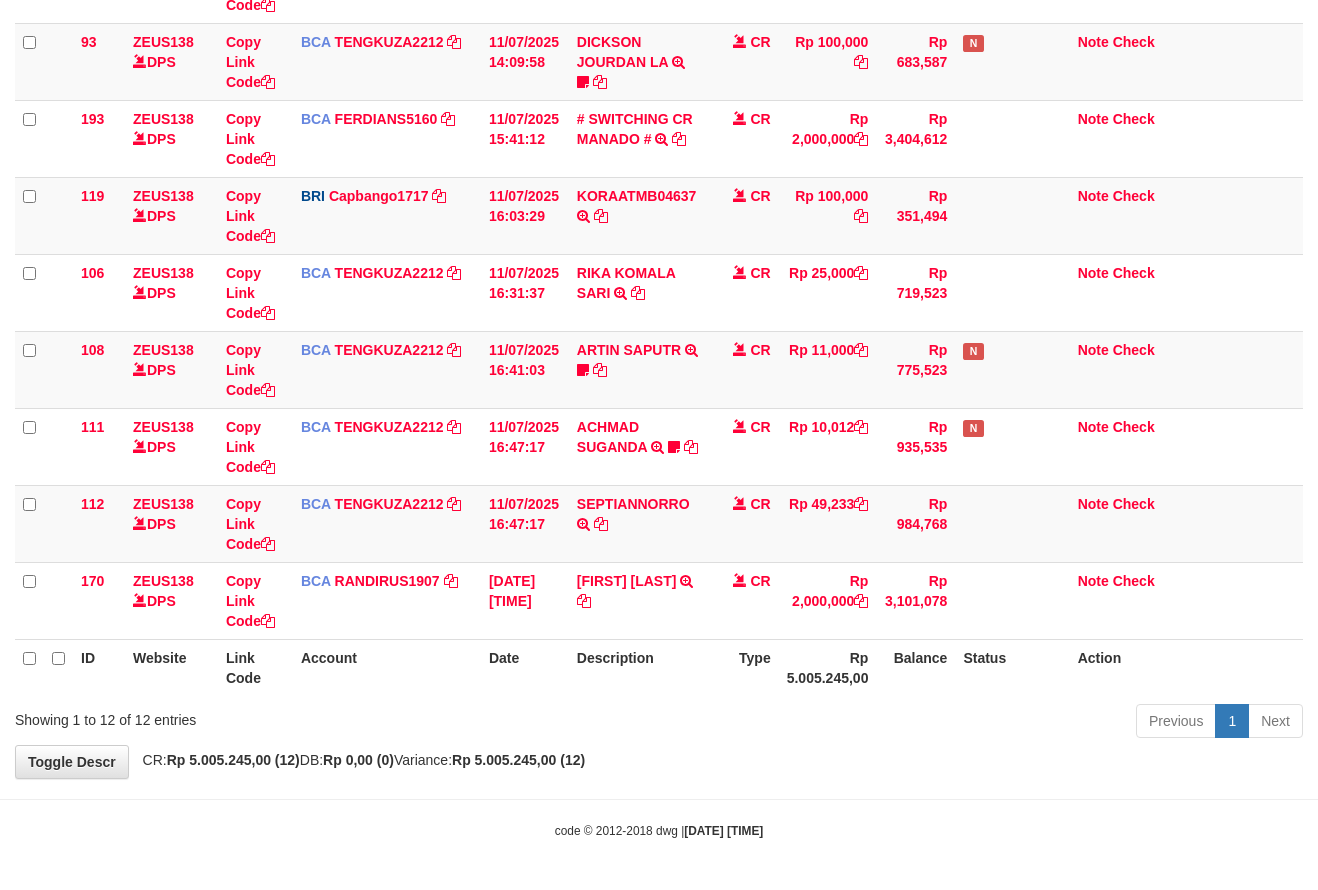 click on "**********" at bounding box center [659, 147] 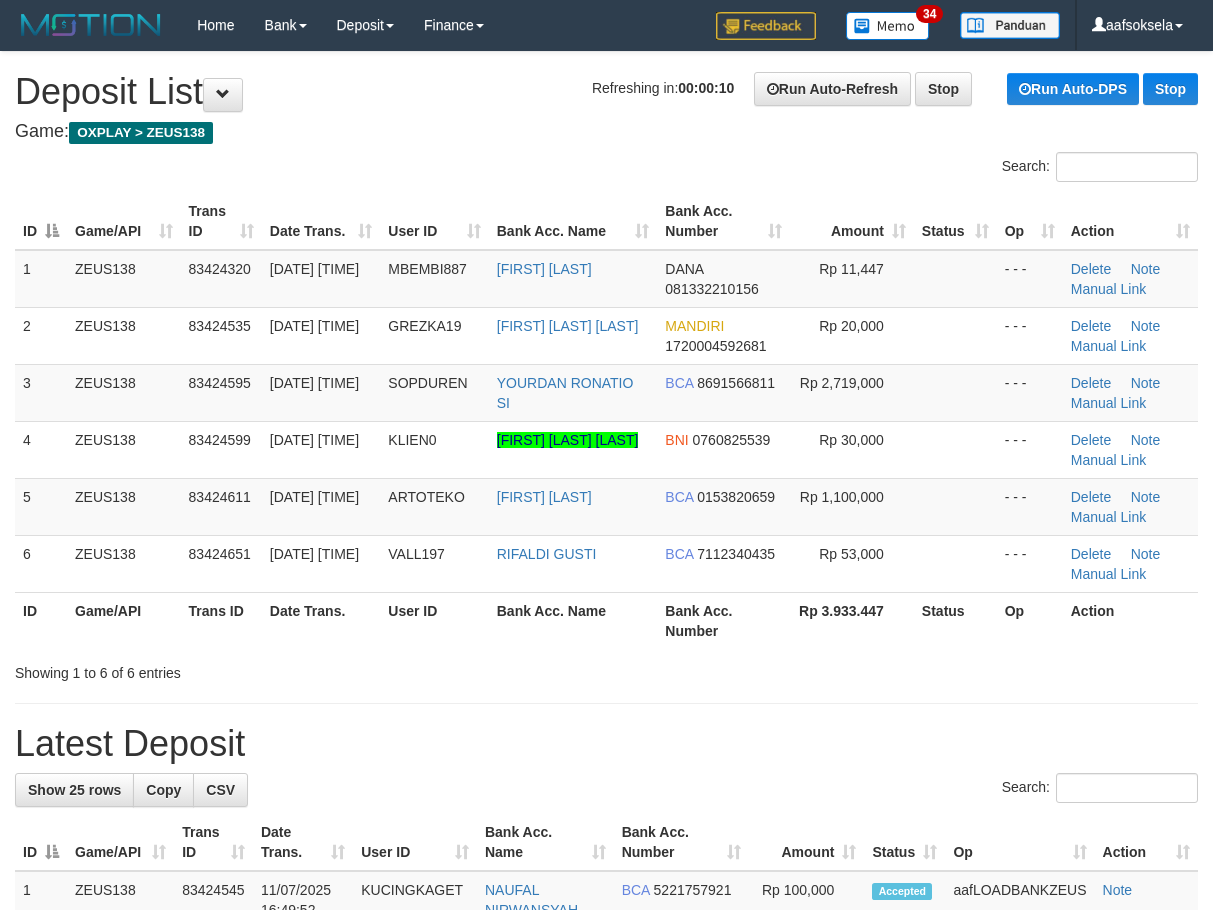 scroll, scrollTop: 0, scrollLeft: 0, axis: both 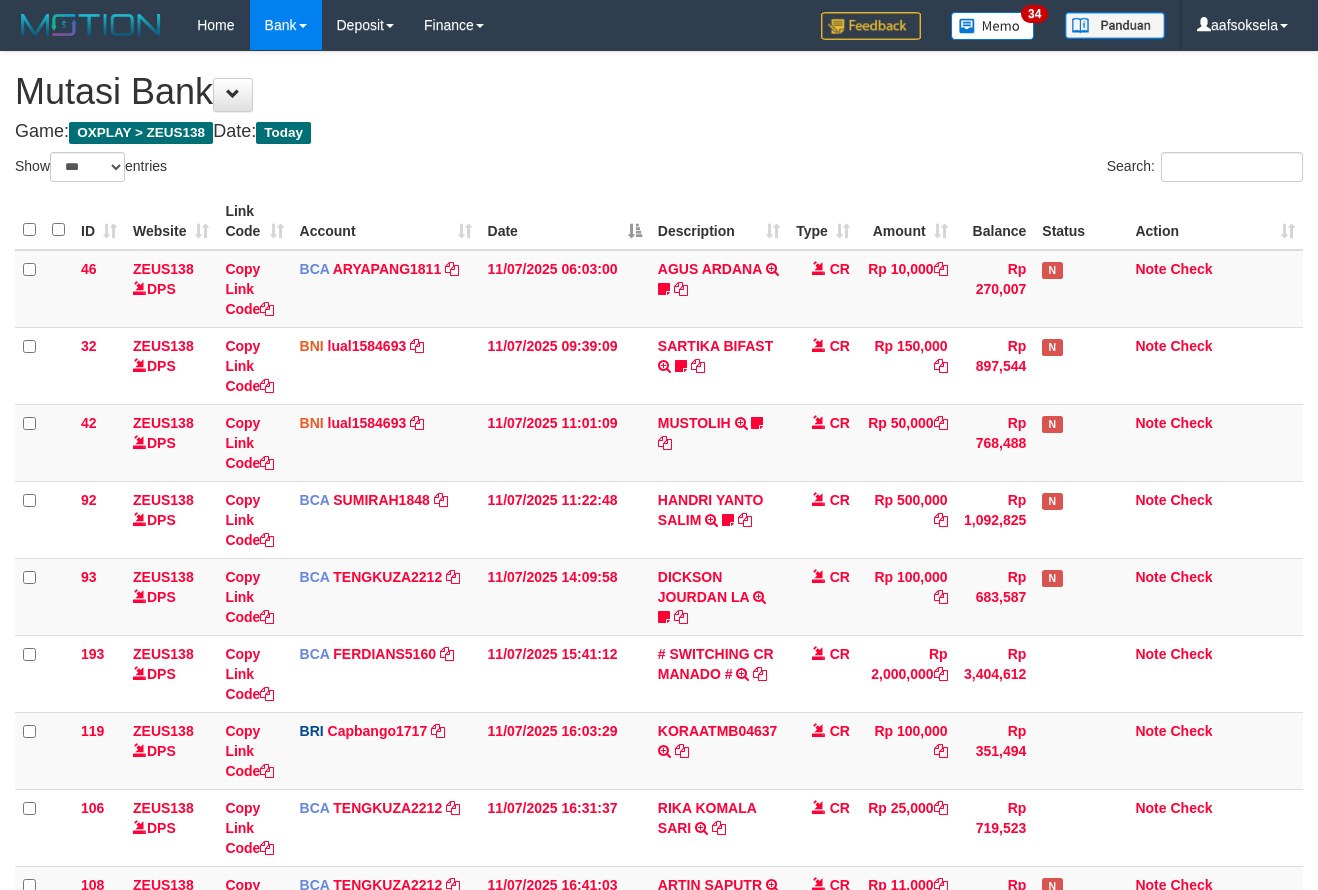select on "***" 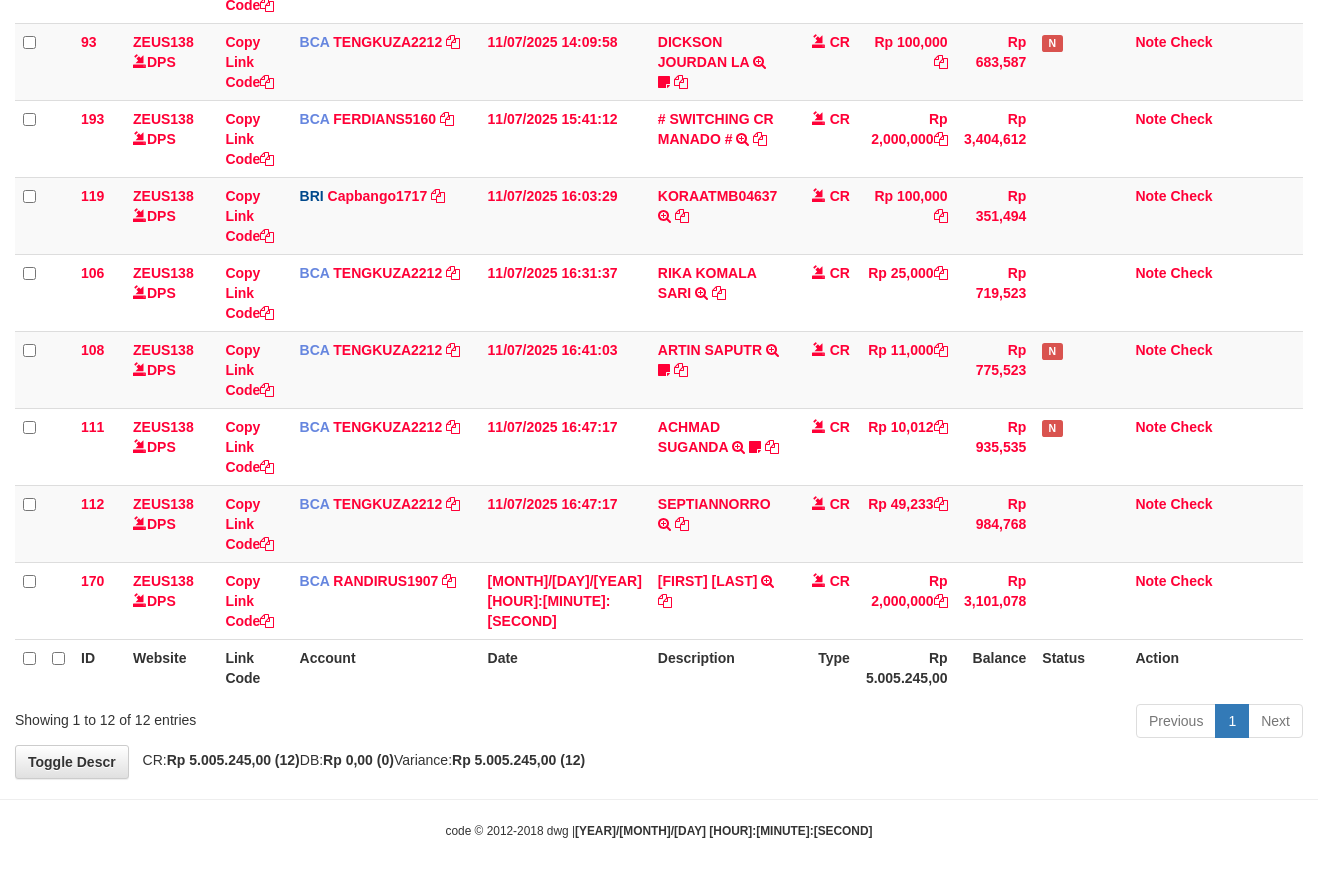 click on "Previous 1 Next" at bounding box center (933, 723) 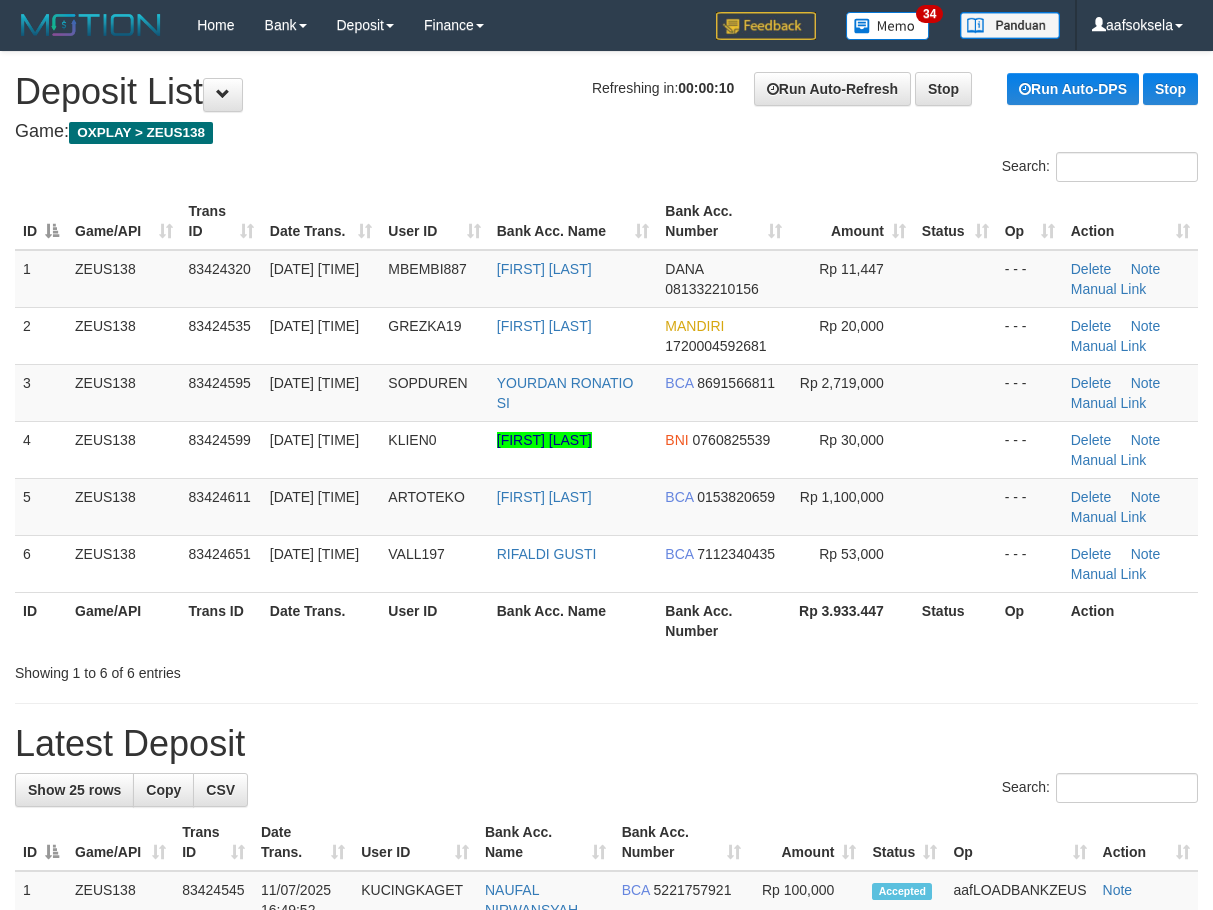 scroll, scrollTop: 0, scrollLeft: 0, axis: both 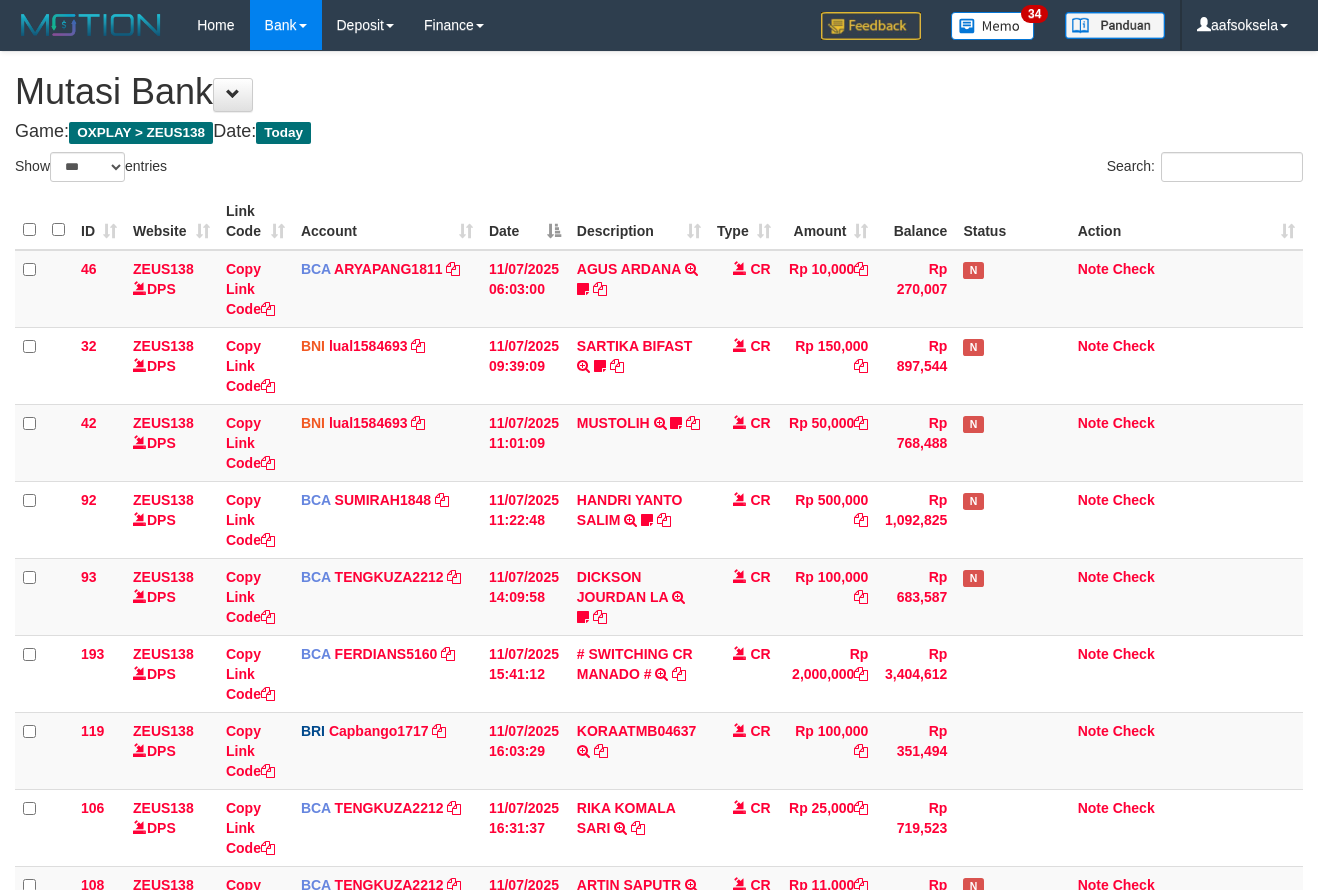 select on "***" 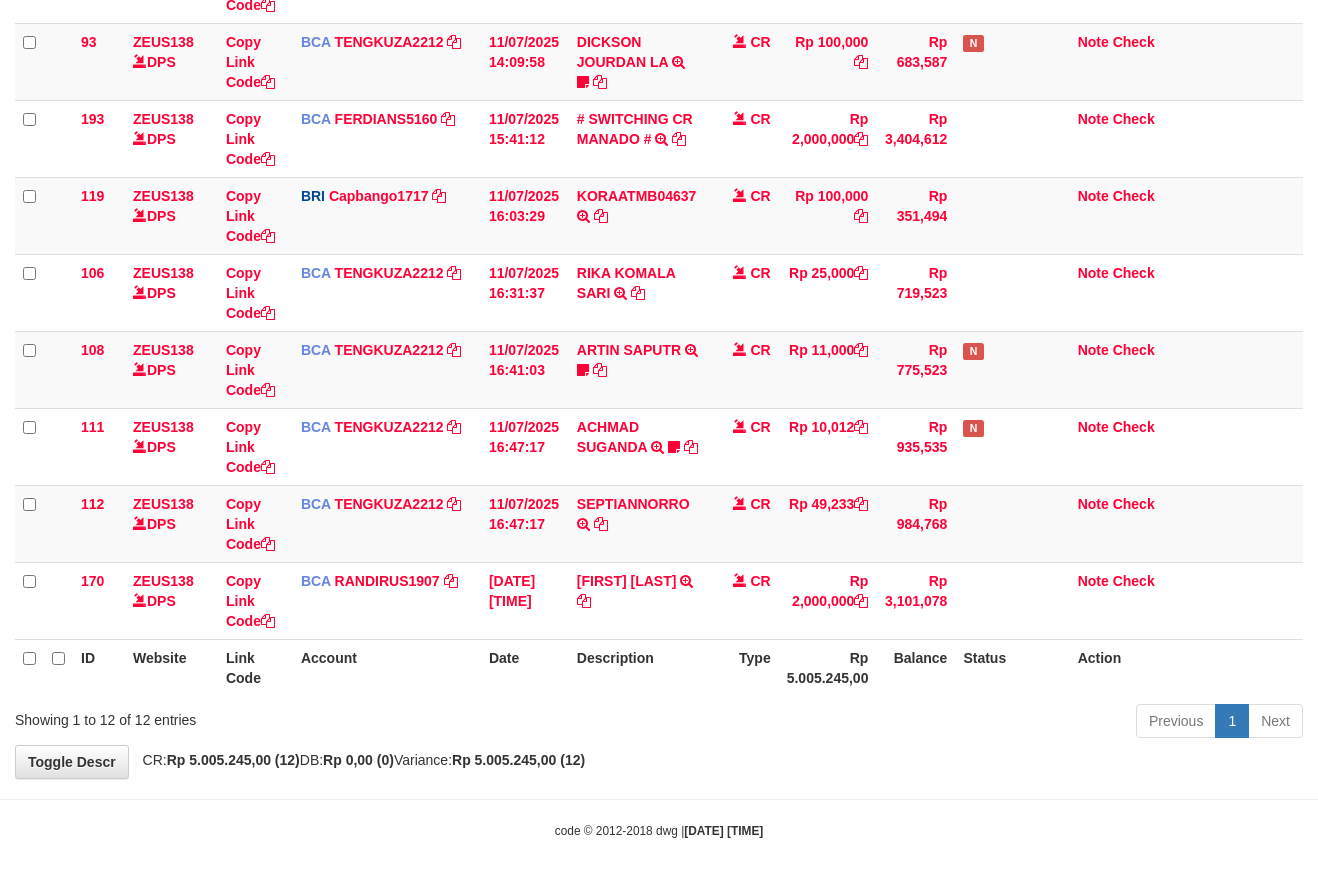 click on "**********" at bounding box center (659, 147) 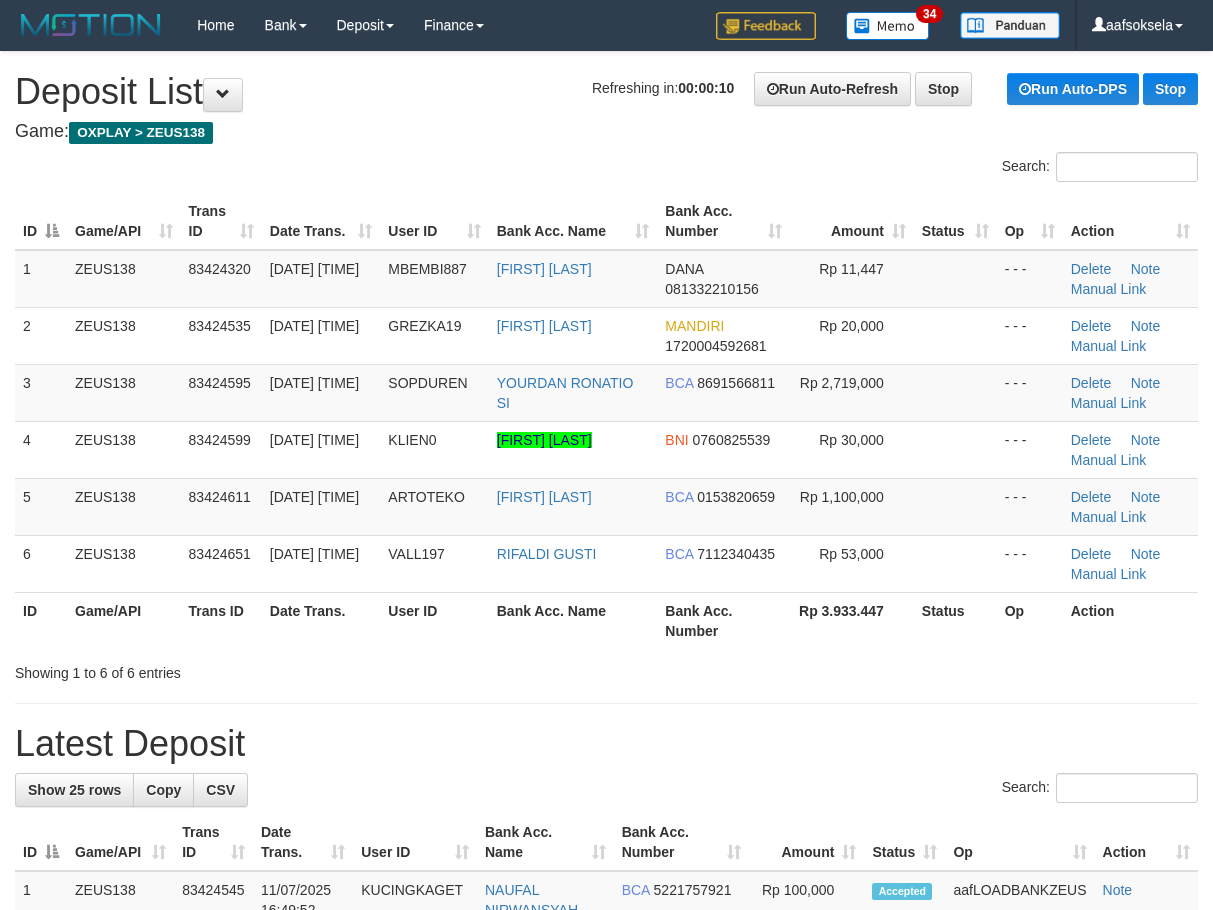 scroll, scrollTop: 0, scrollLeft: 0, axis: both 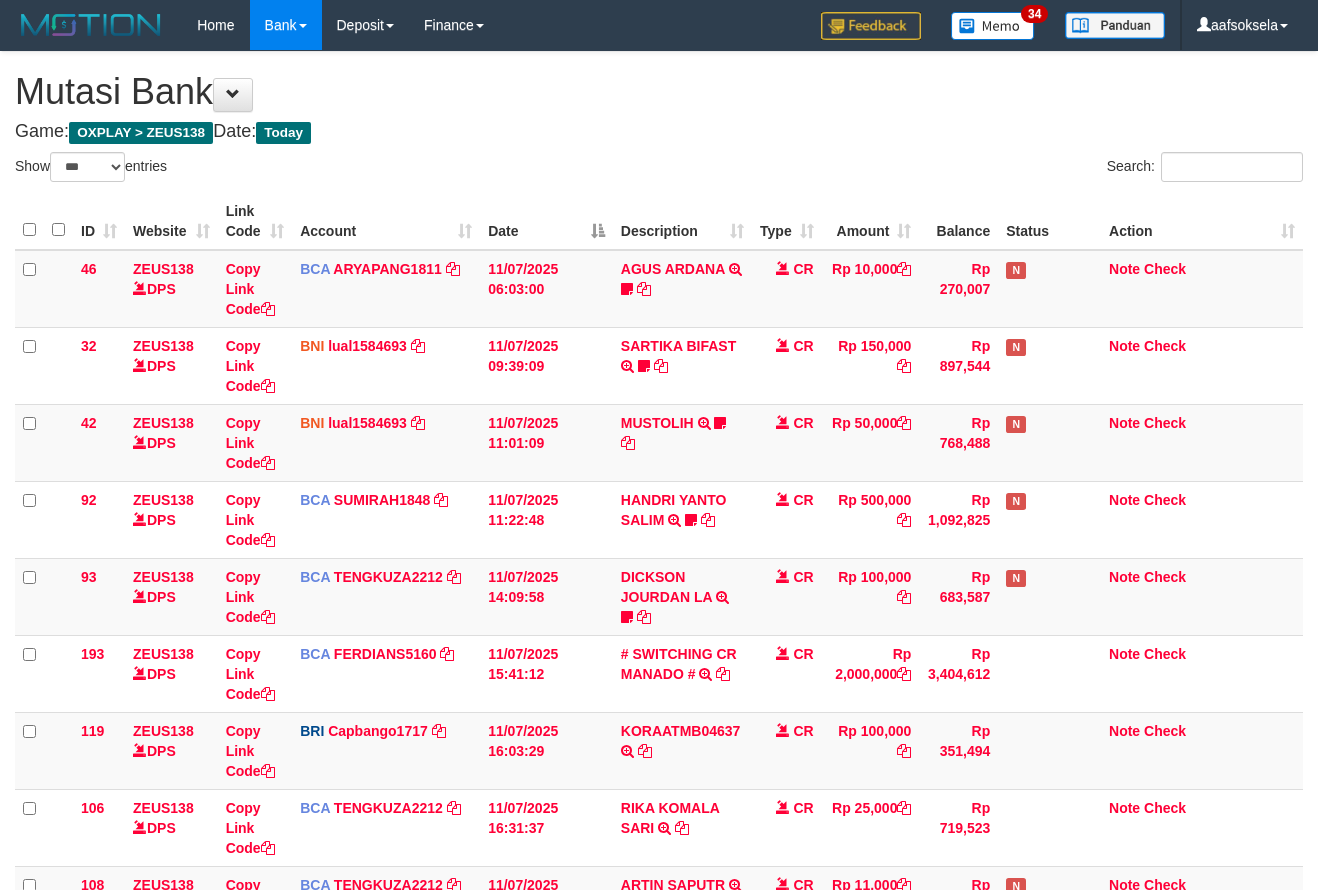 select on "***" 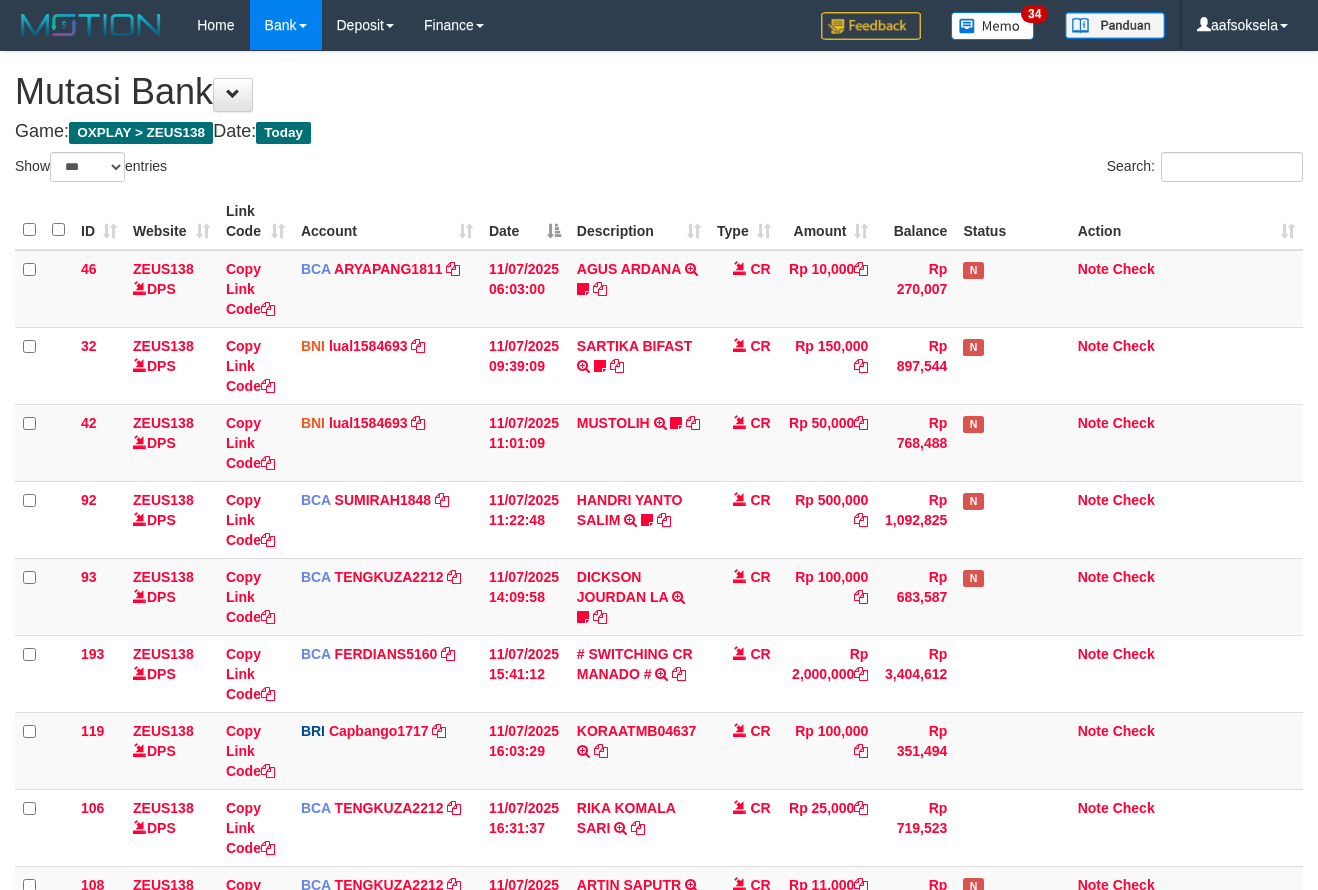 select on "***" 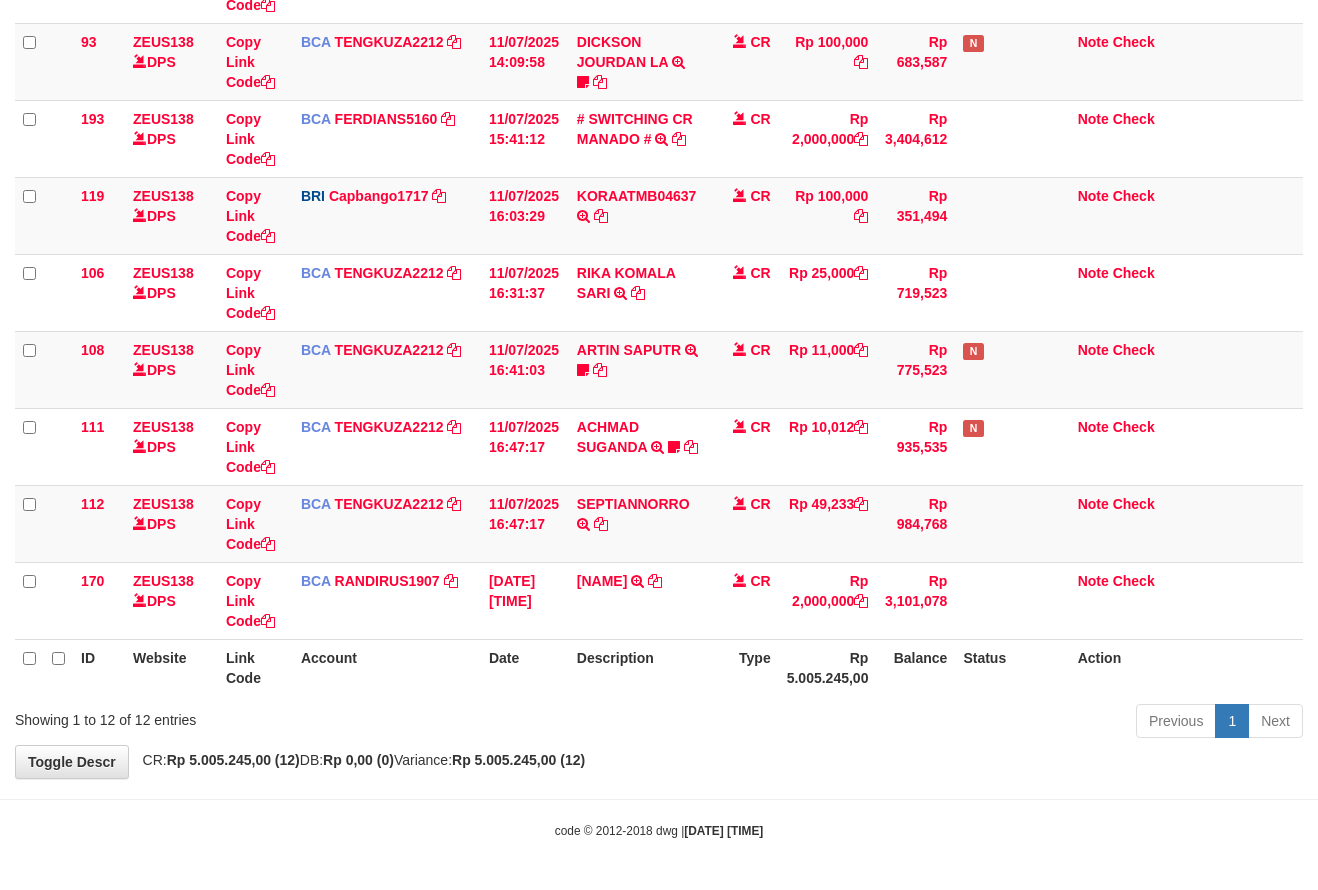 click on "**********" at bounding box center [659, 147] 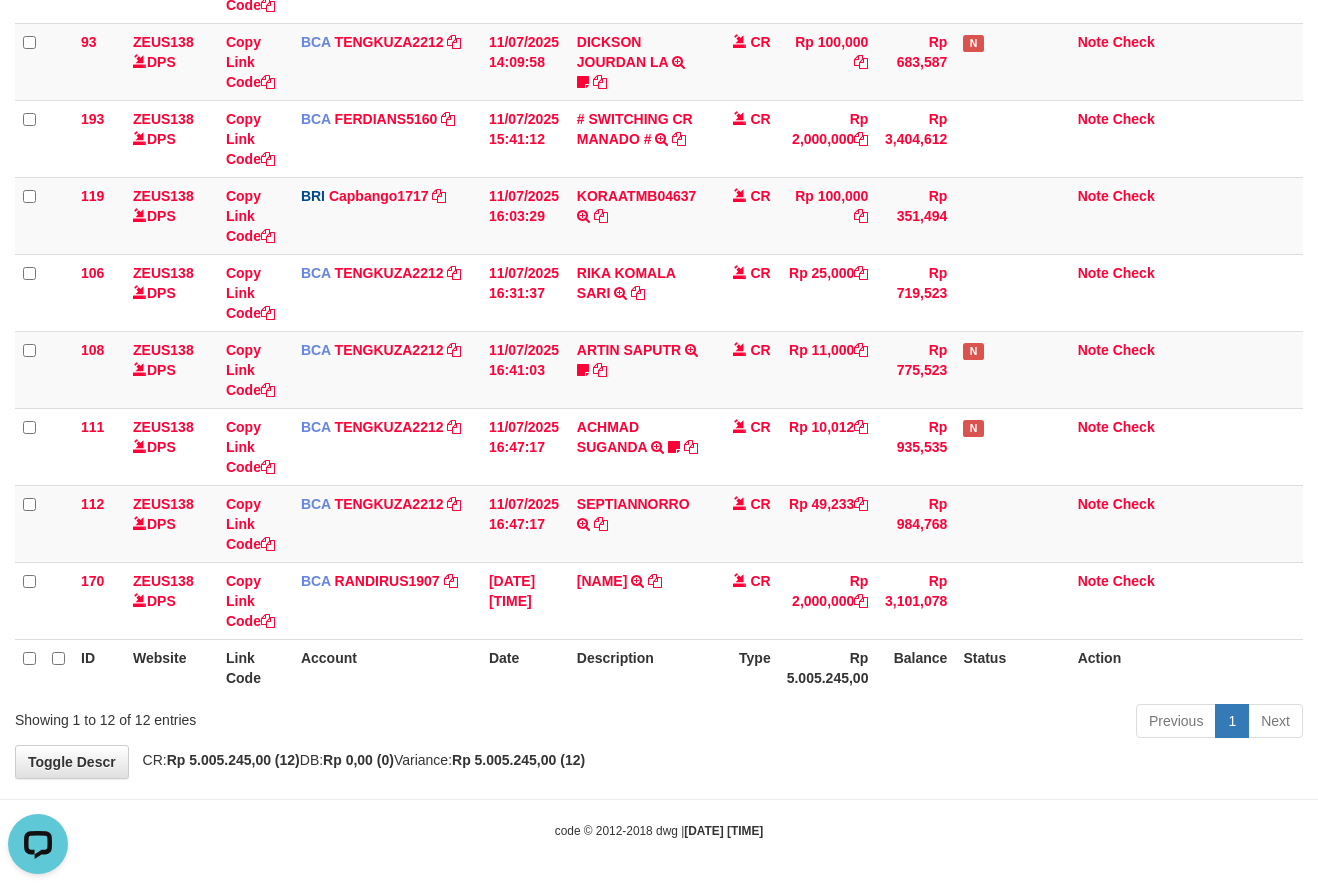 scroll, scrollTop: 0, scrollLeft: 0, axis: both 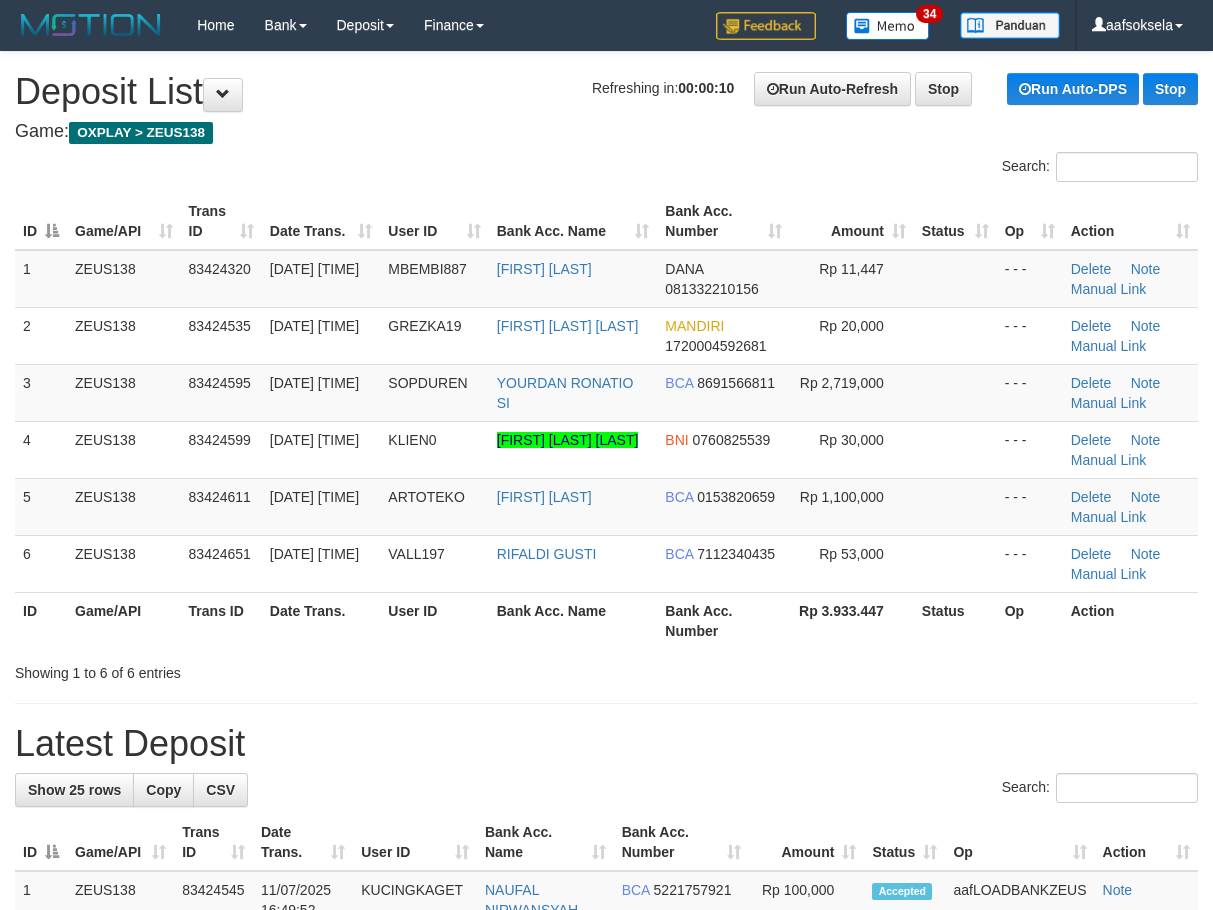 click on "**********" at bounding box center (606, 1241) 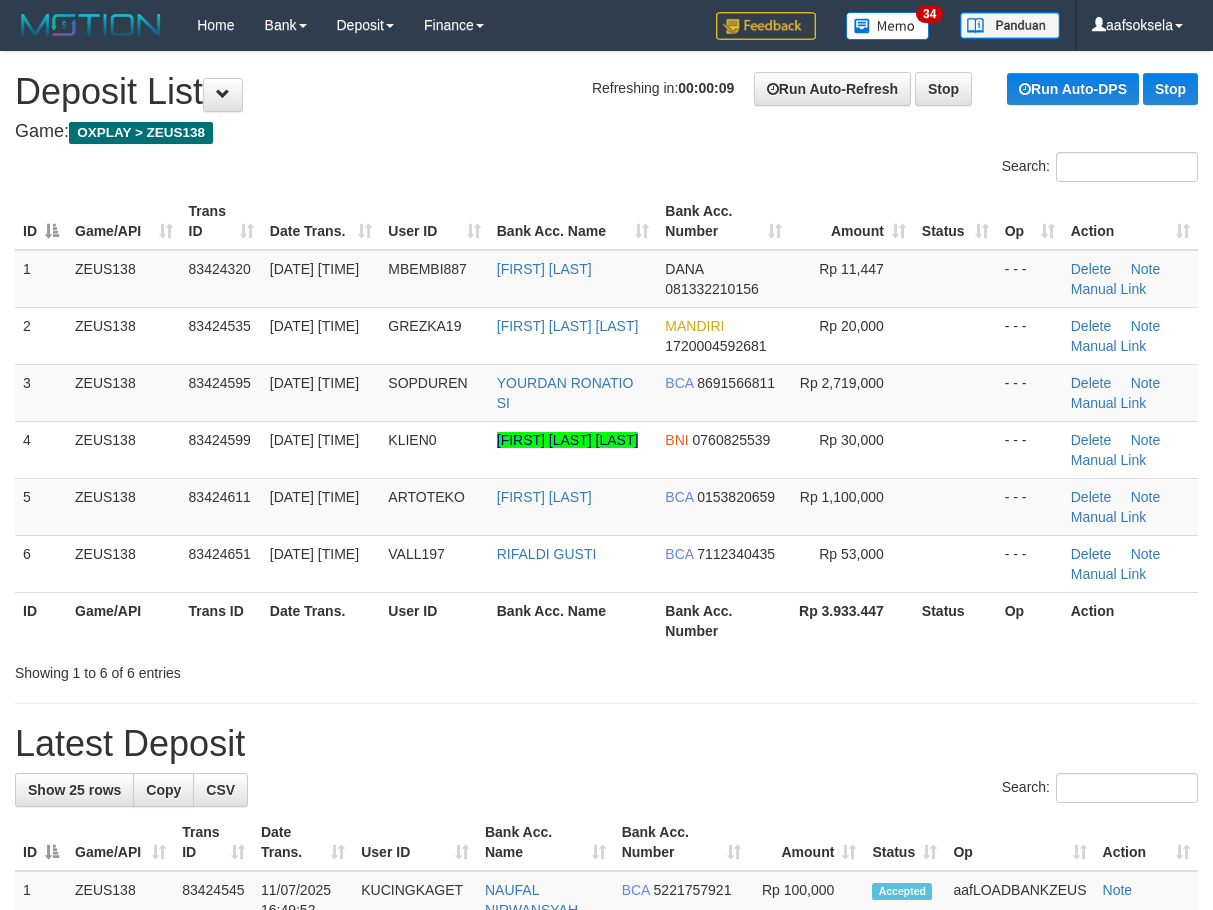 click on "**********" at bounding box center [606, 1241] 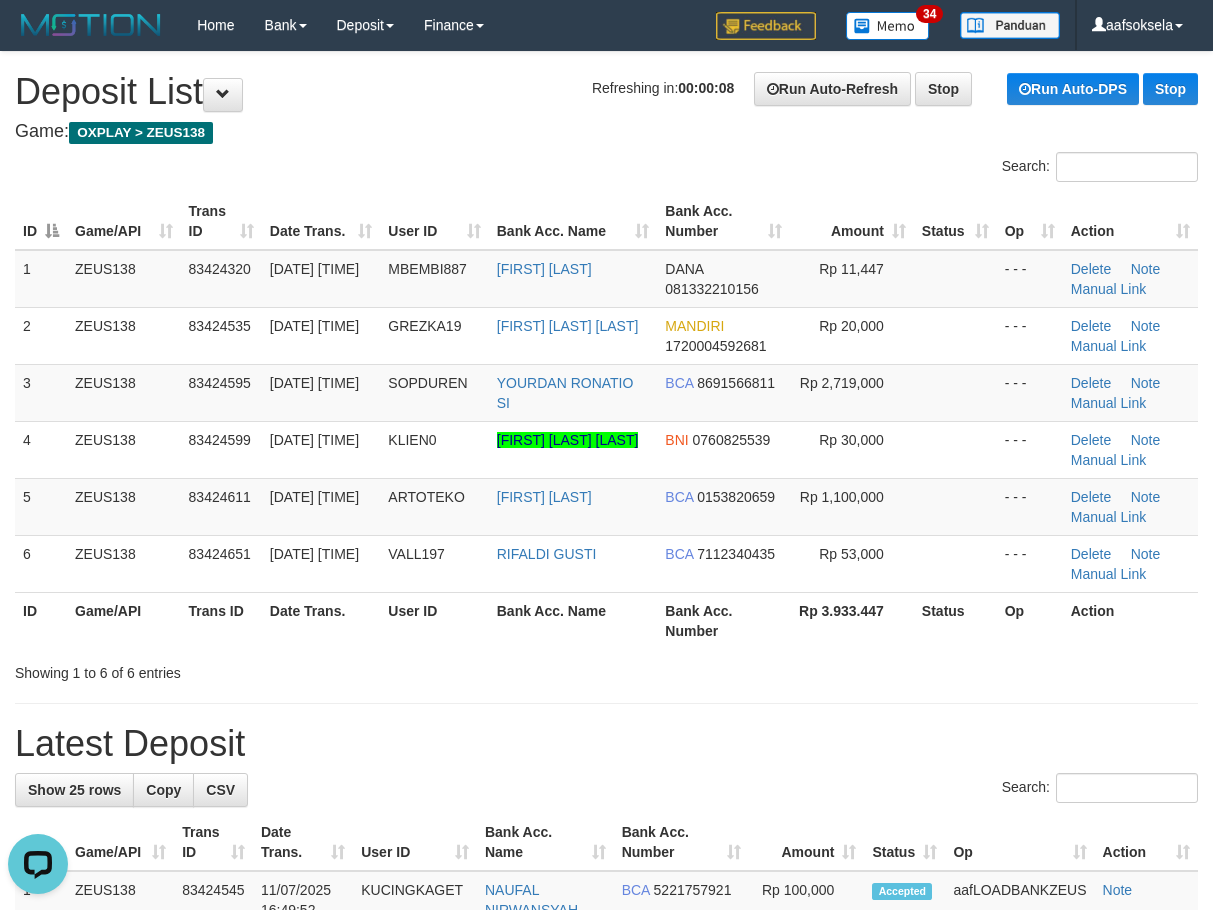 scroll, scrollTop: 0, scrollLeft: 0, axis: both 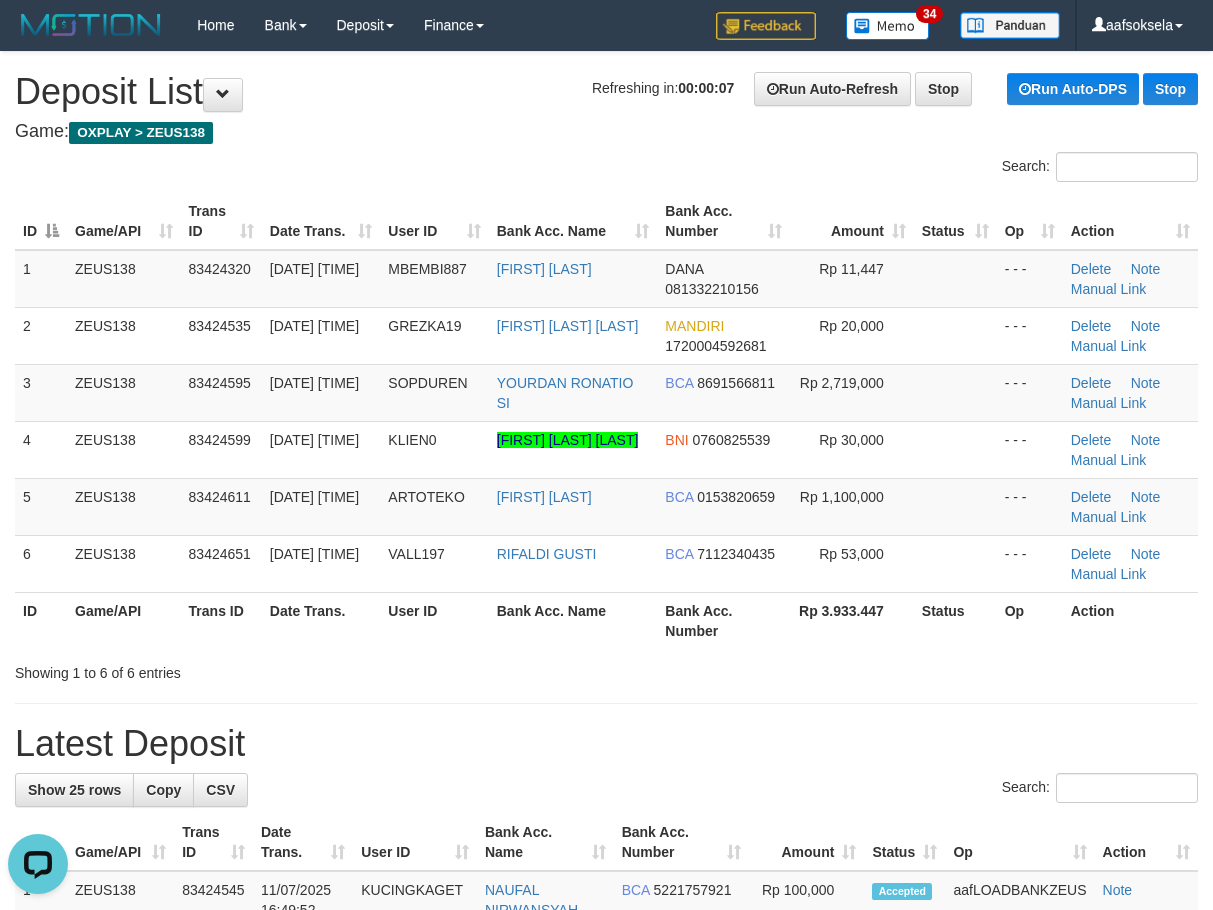 drag, startPoint x: 740, startPoint y: 694, endPoint x: 661, endPoint y: 690, distance: 79.101204 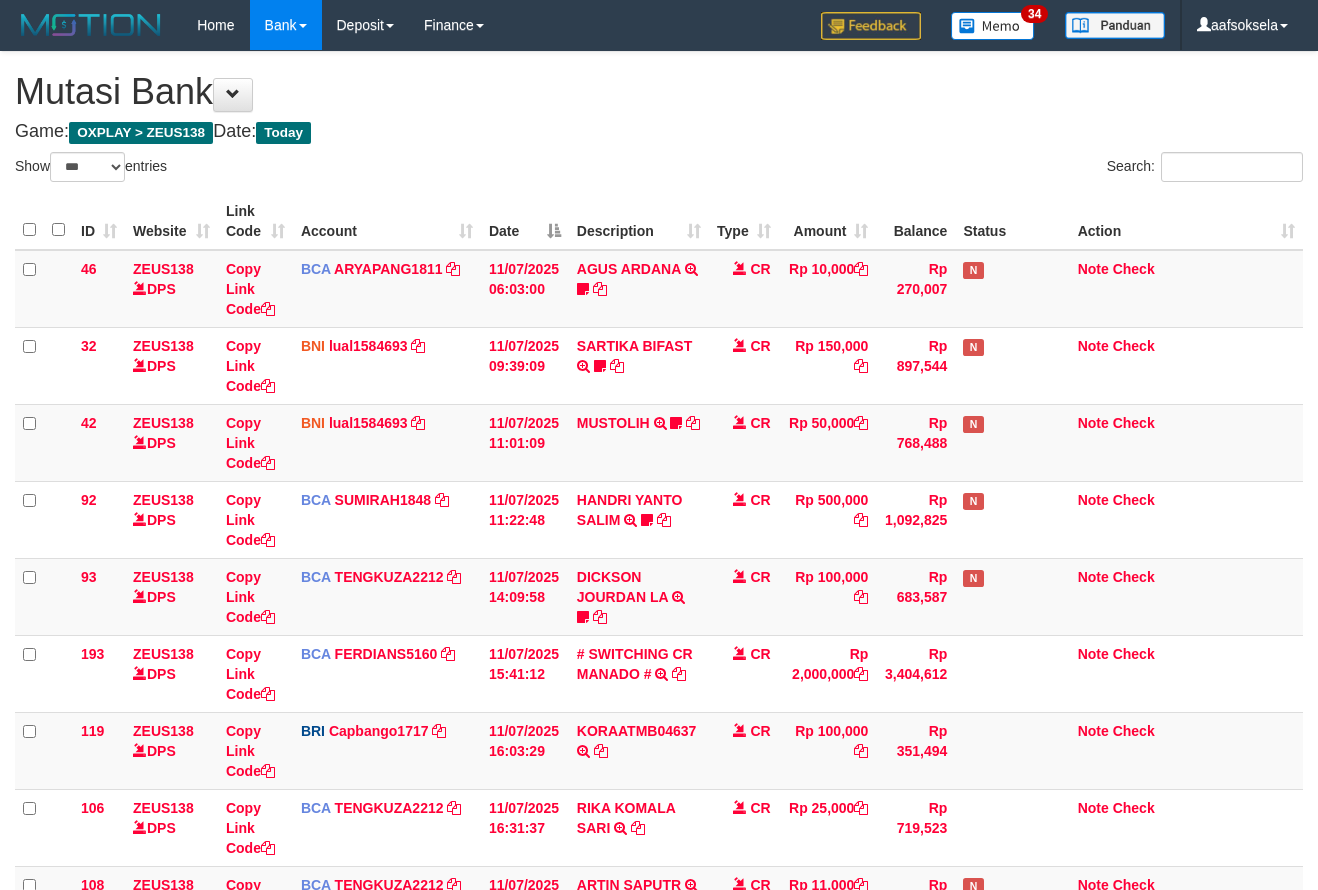 select on "***" 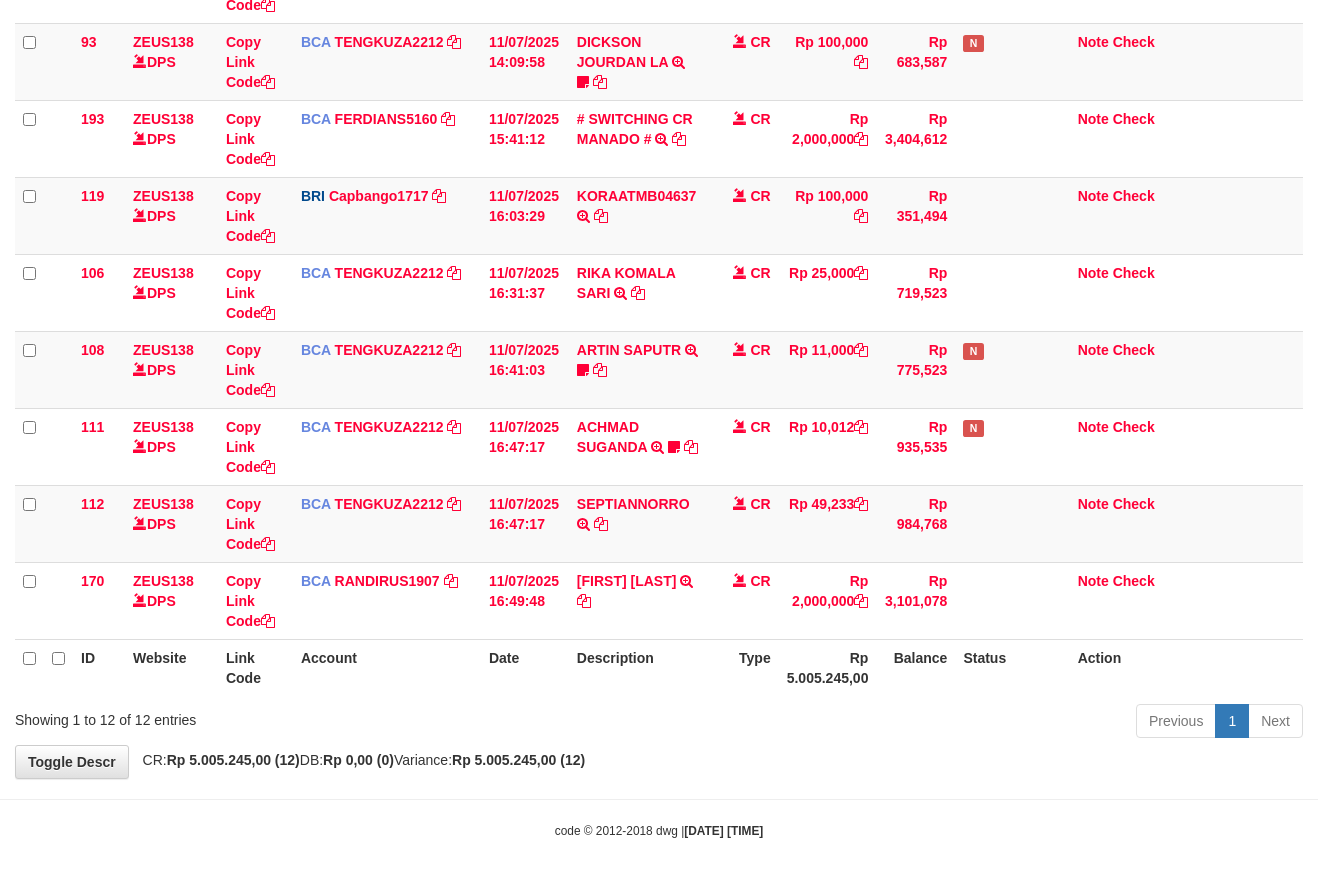 click on "**********" at bounding box center [659, 147] 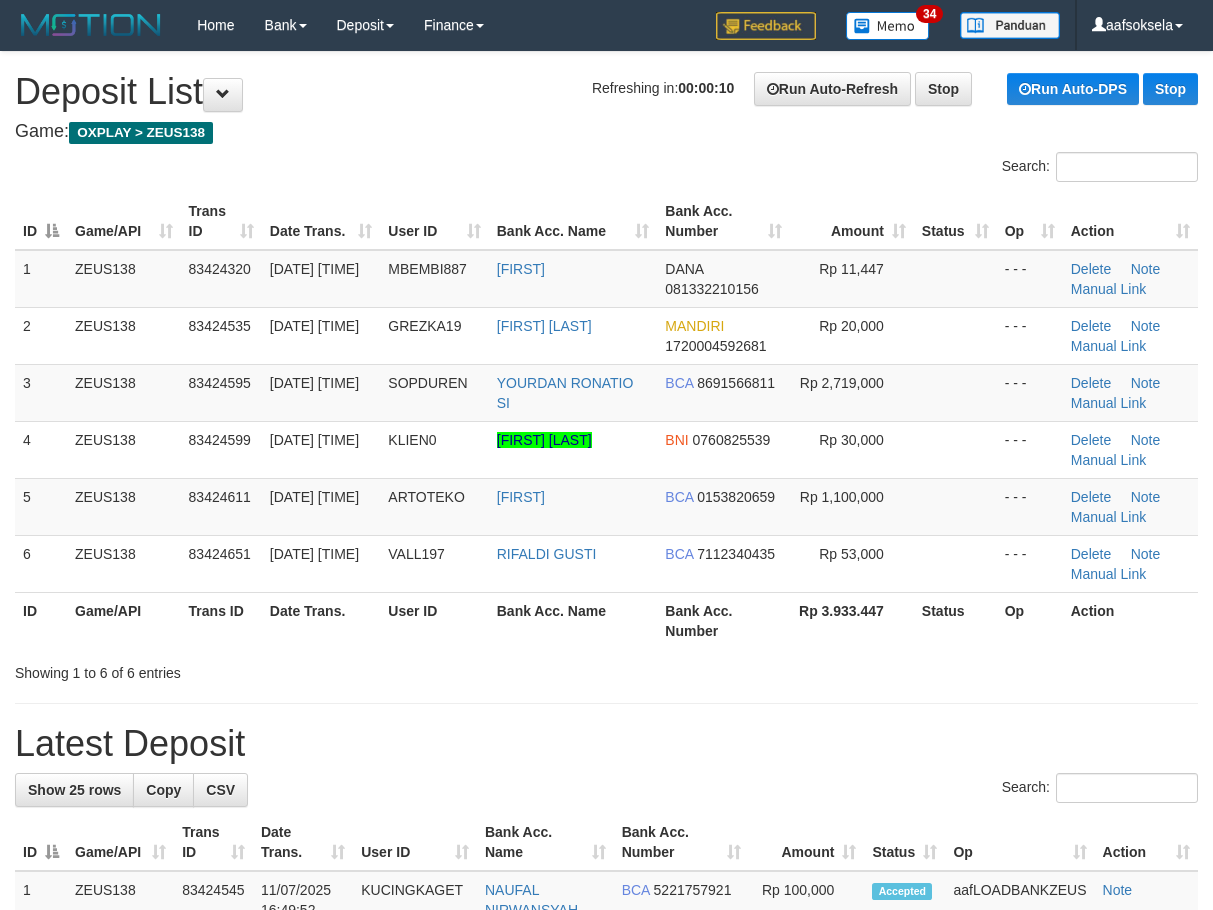 scroll, scrollTop: 0, scrollLeft: 0, axis: both 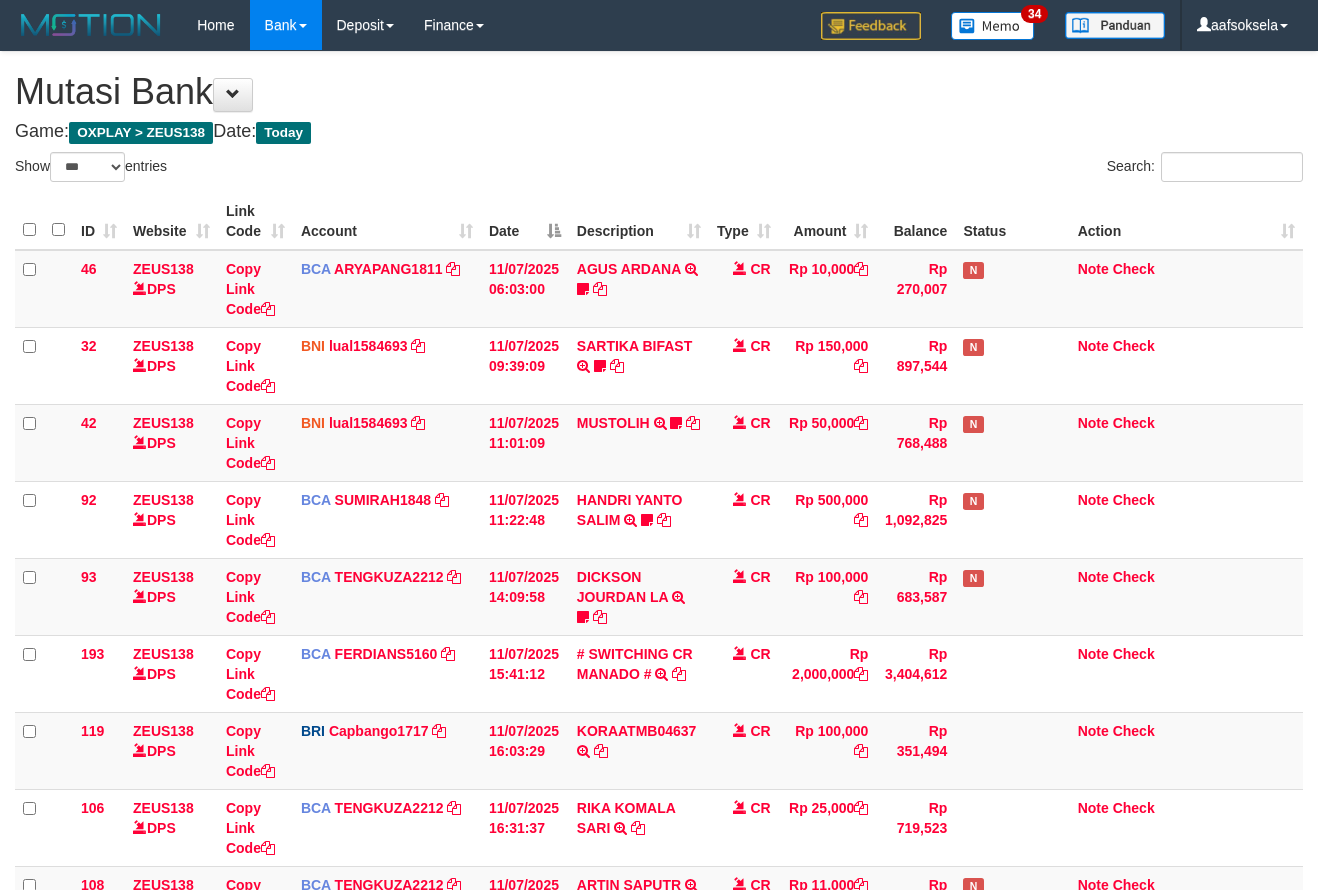 select on "***" 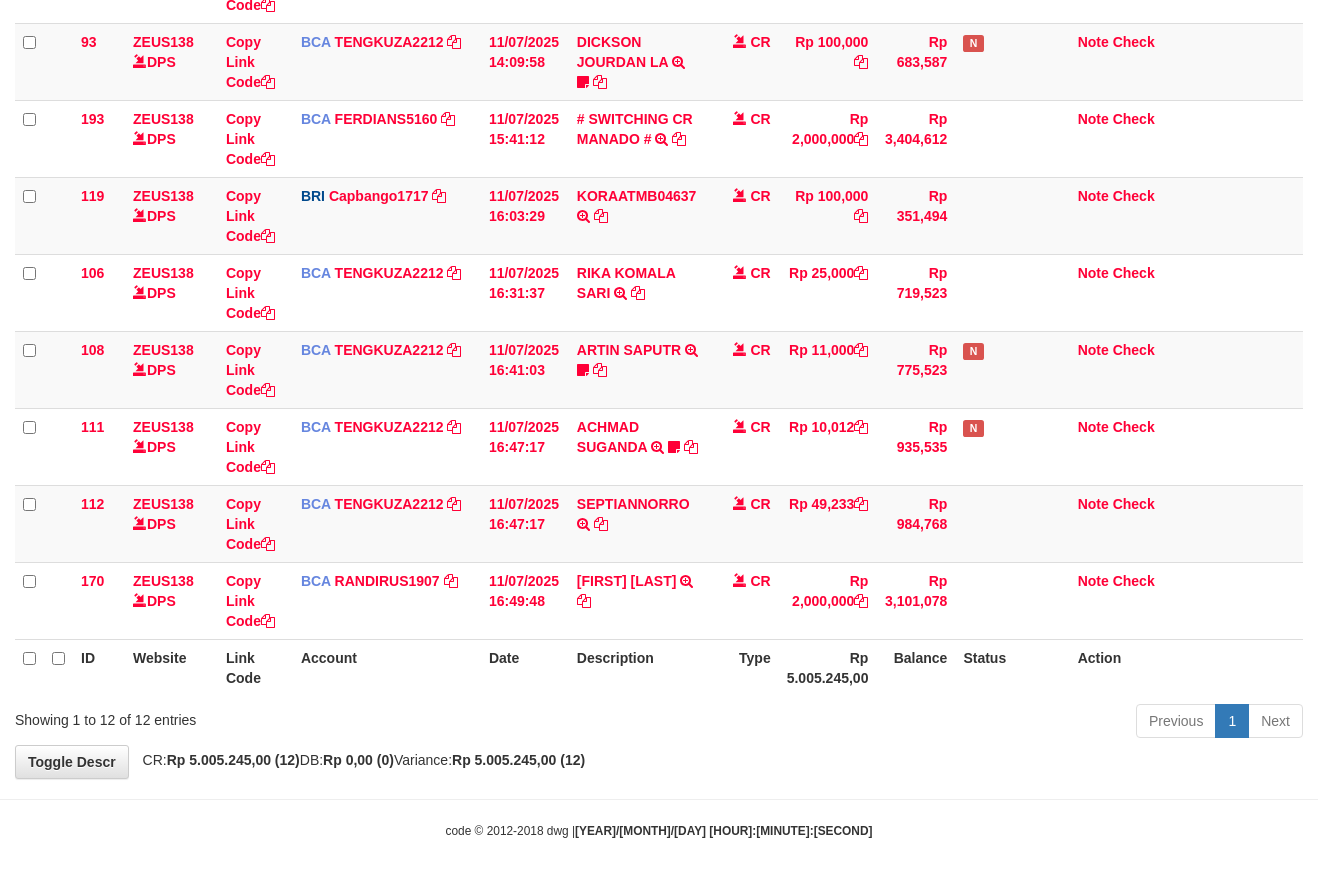 drag, startPoint x: 635, startPoint y: 770, endPoint x: 643, endPoint y: 747, distance: 24.351591 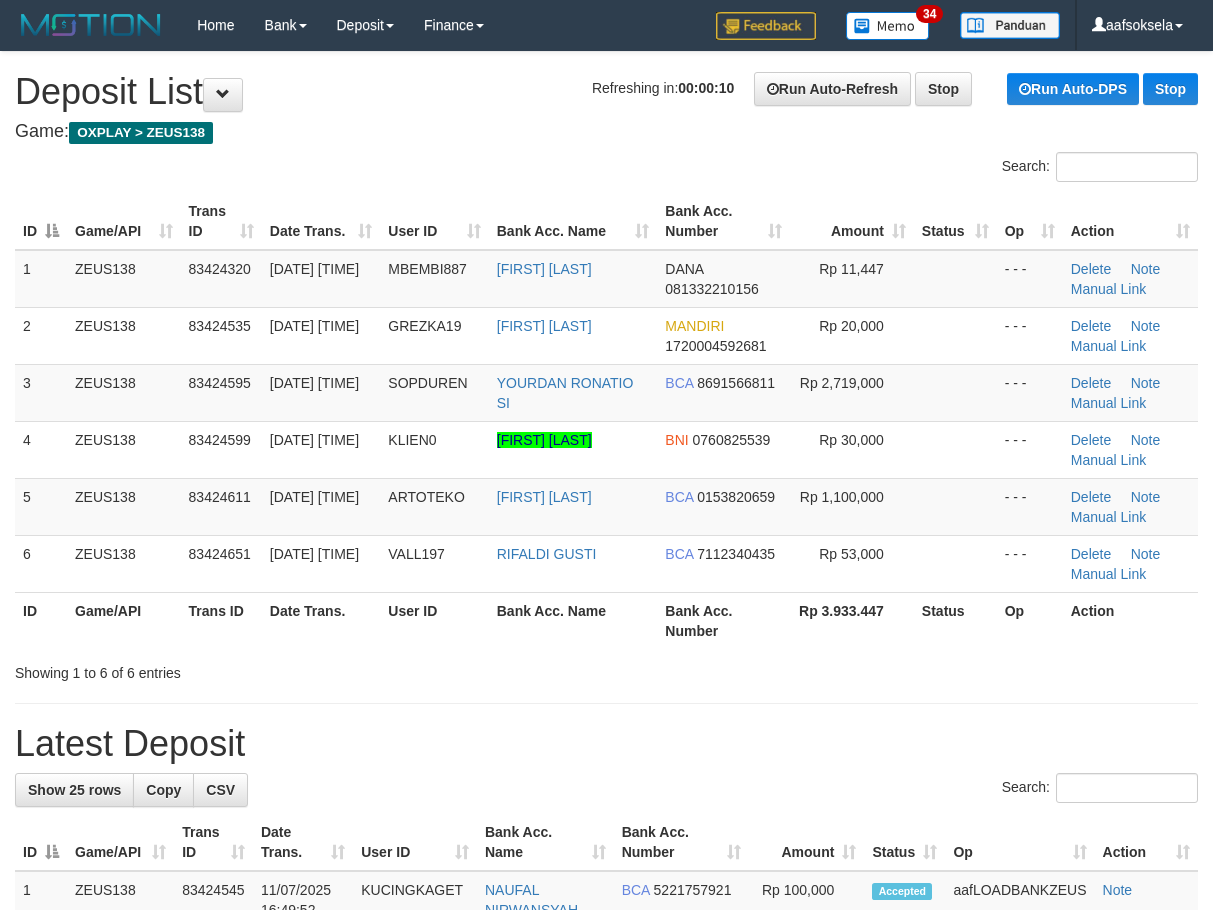 scroll, scrollTop: 0, scrollLeft: 0, axis: both 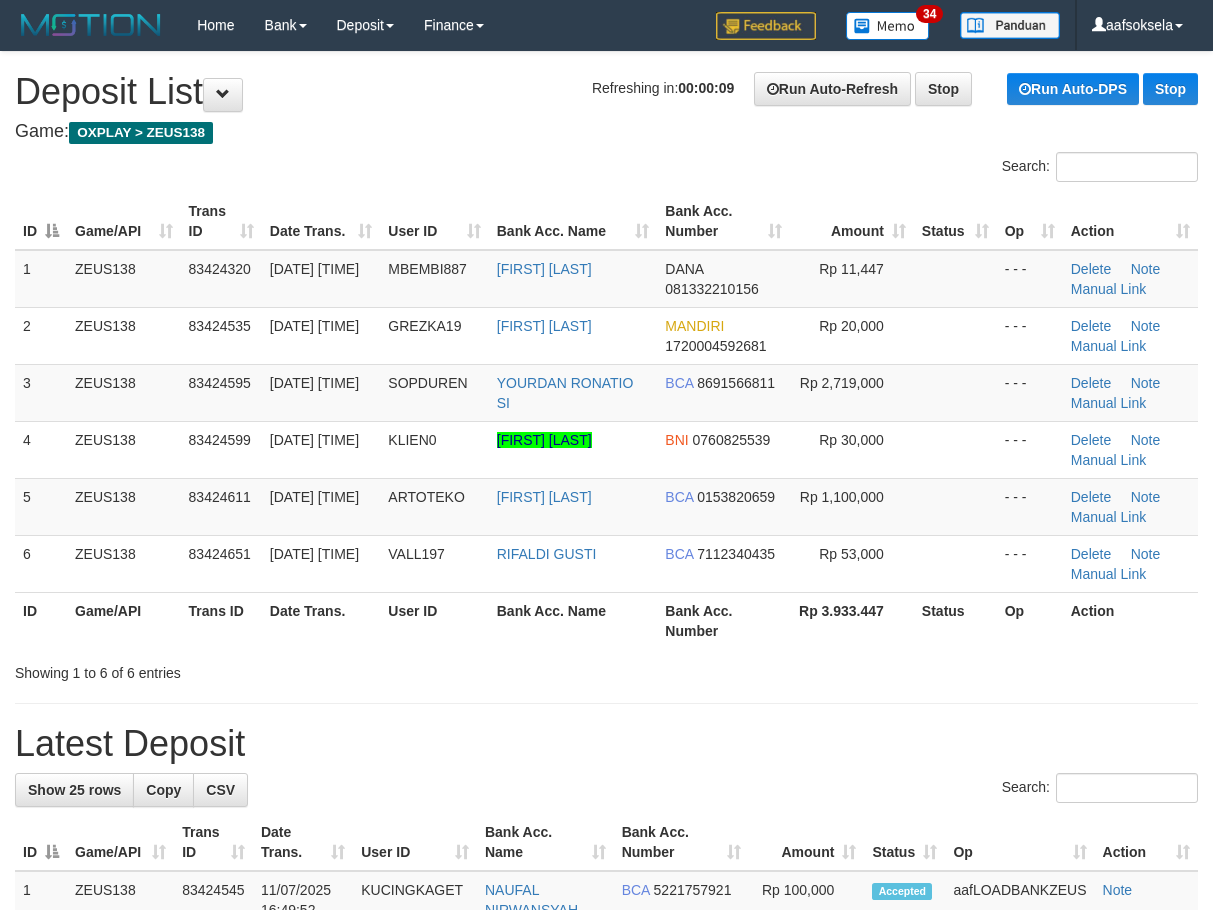 click on "**********" at bounding box center [606, 1241] 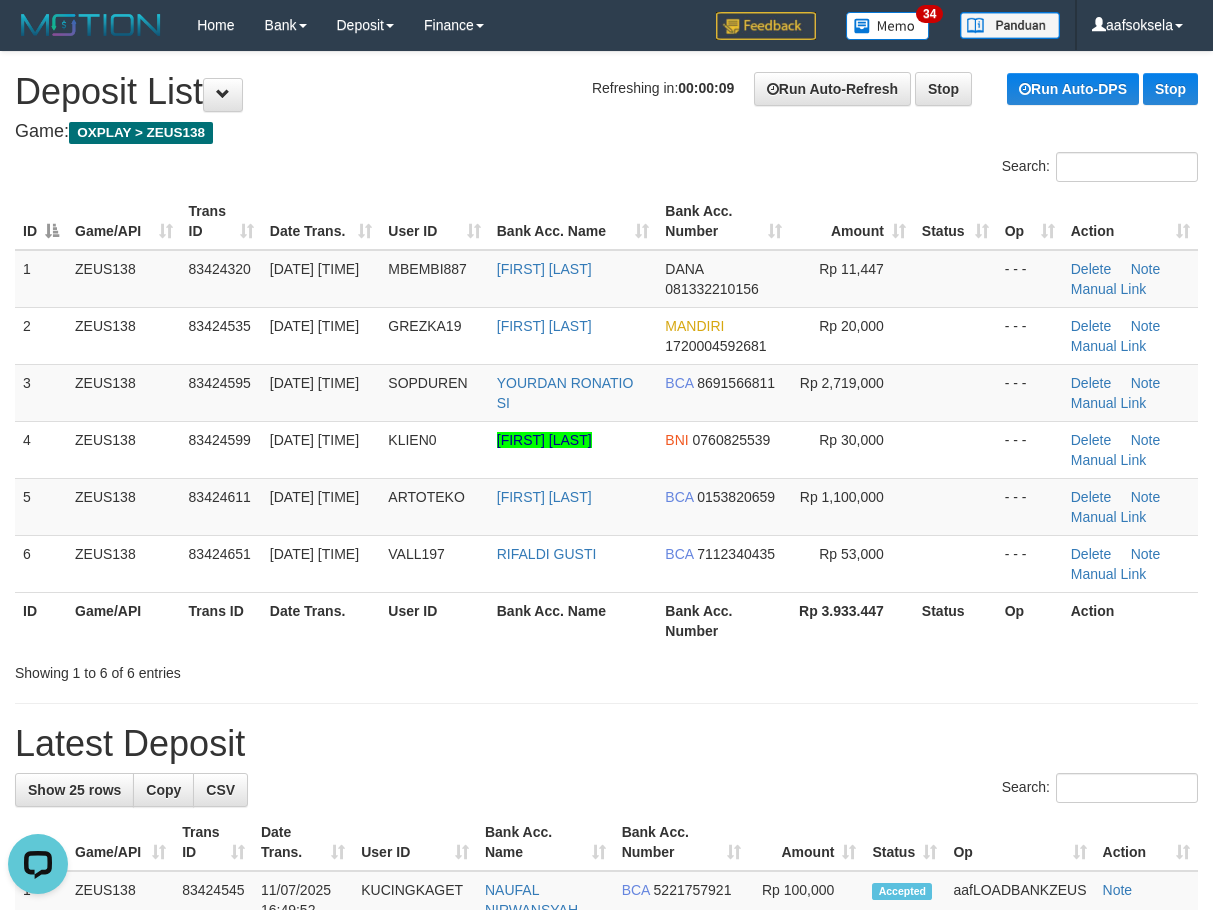 scroll, scrollTop: 0, scrollLeft: 0, axis: both 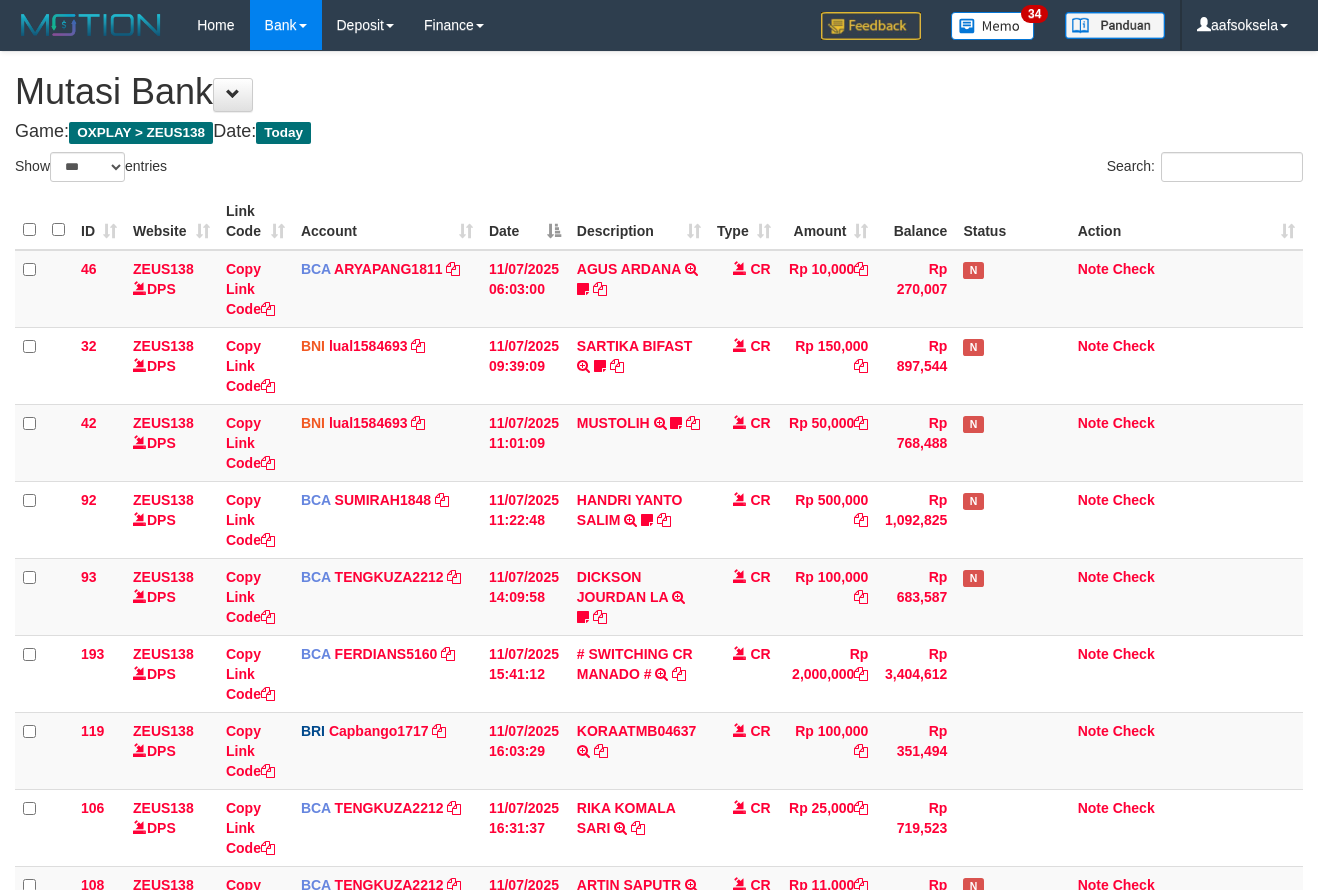 select on "***" 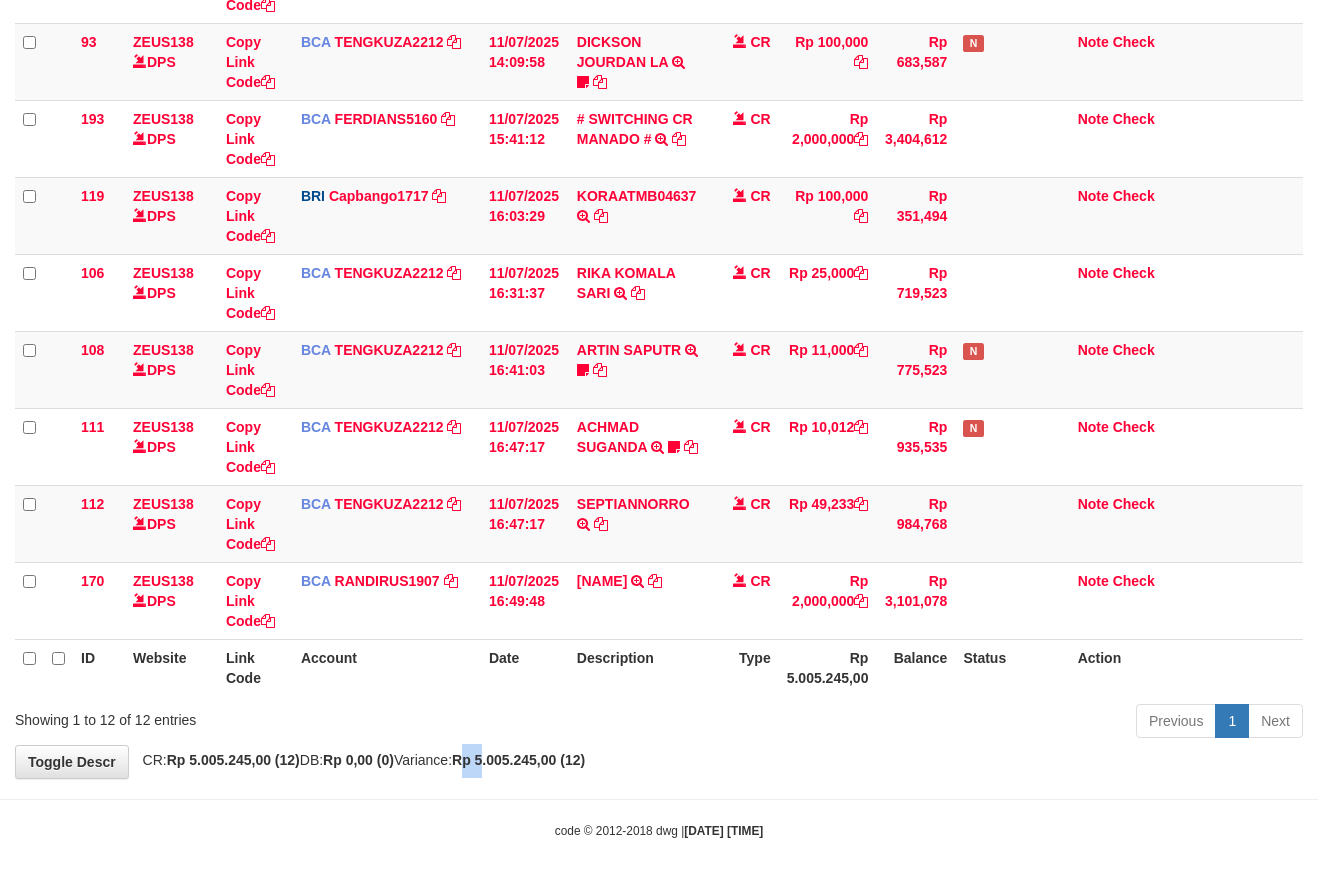 drag, startPoint x: 514, startPoint y: 771, endPoint x: 534, endPoint y: 771, distance: 20 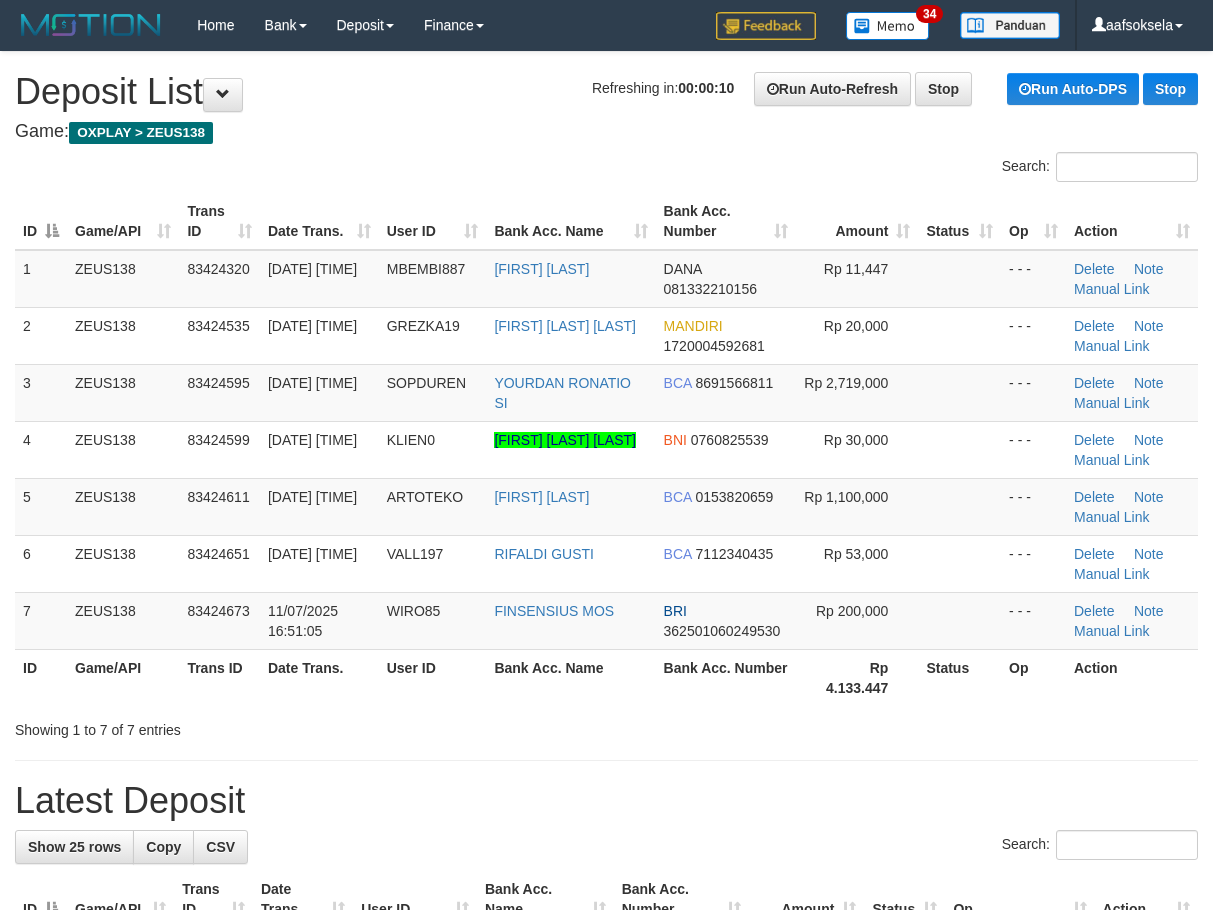scroll, scrollTop: 0, scrollLeft: 0, axis: both 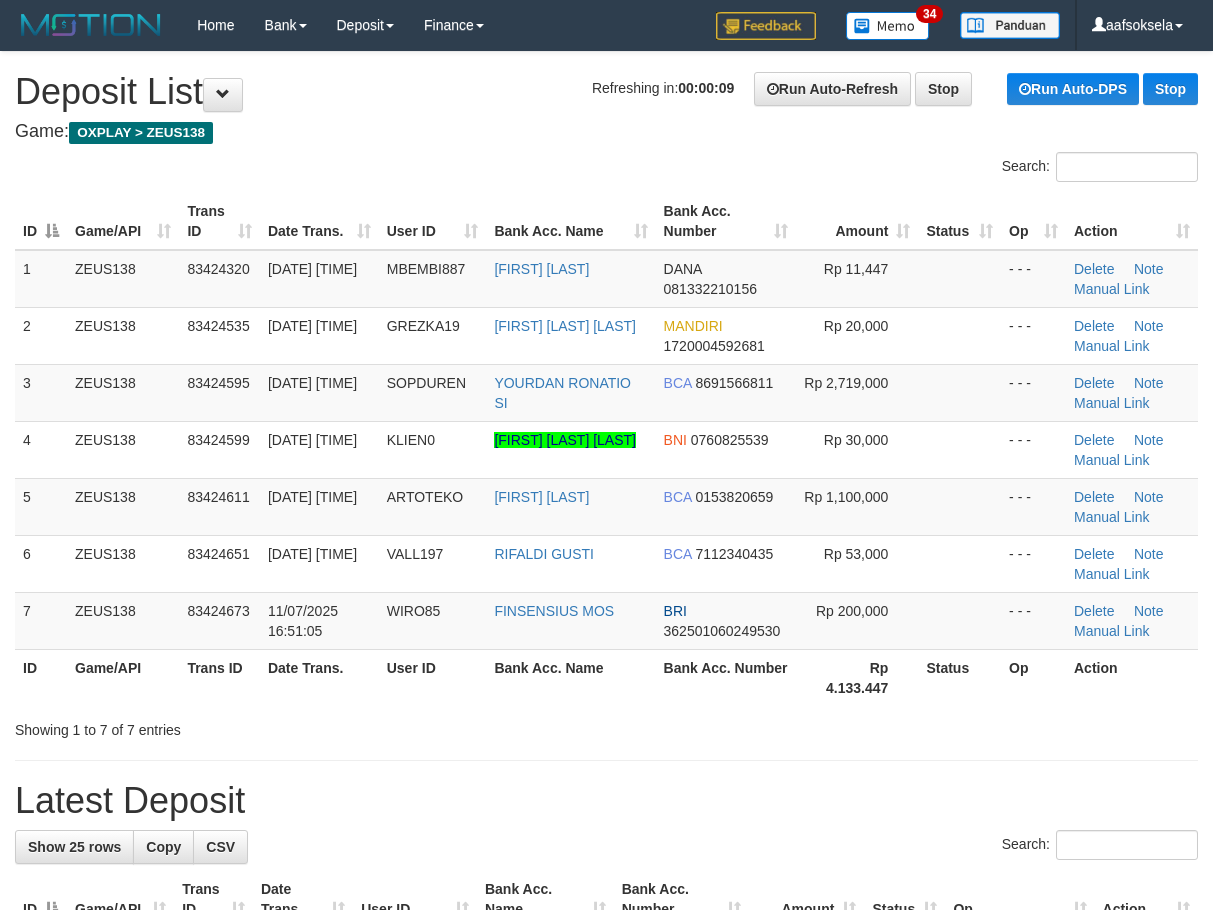 click on "Bank Acc. Number" at bounding box center (726, 677) 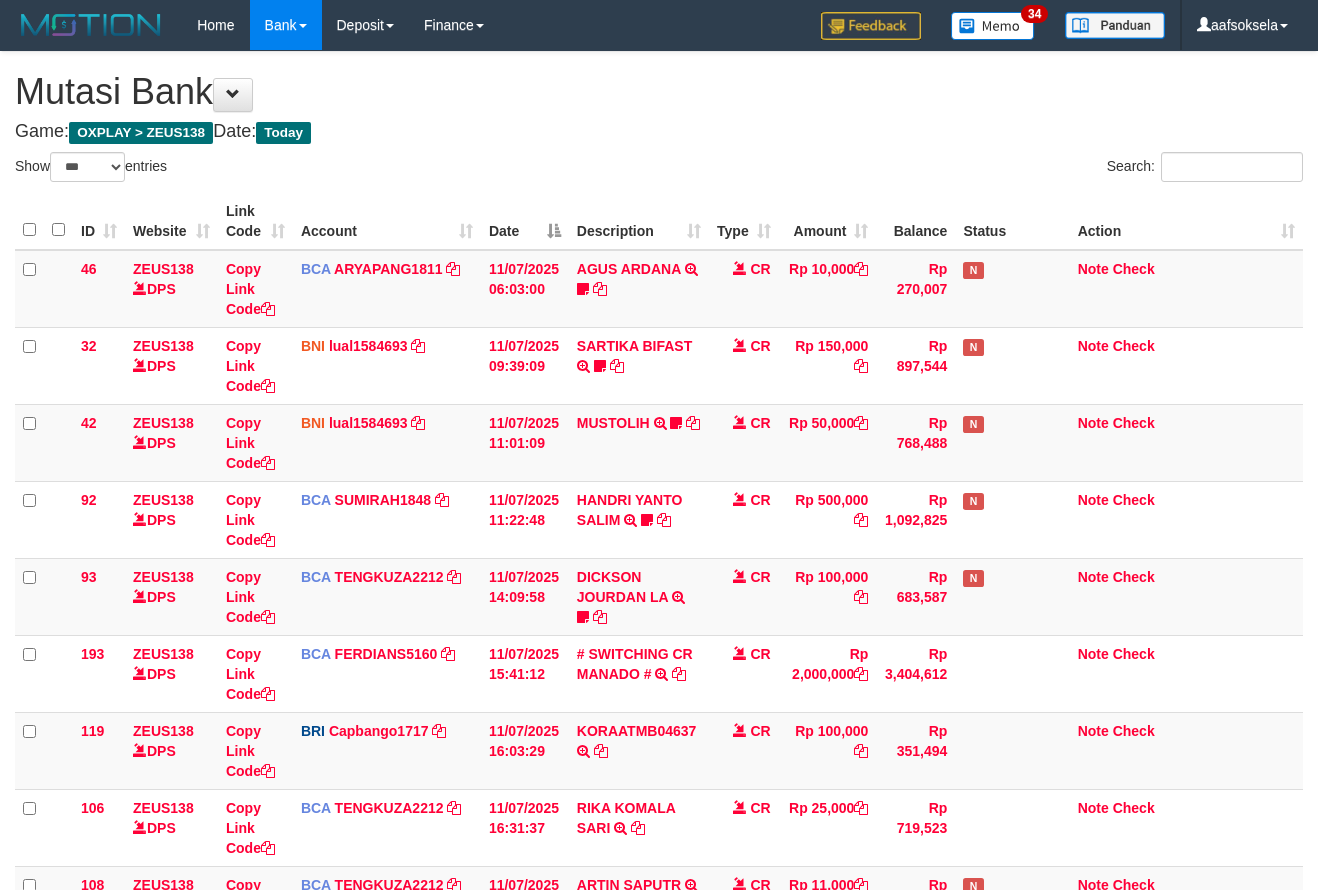 select on "***" 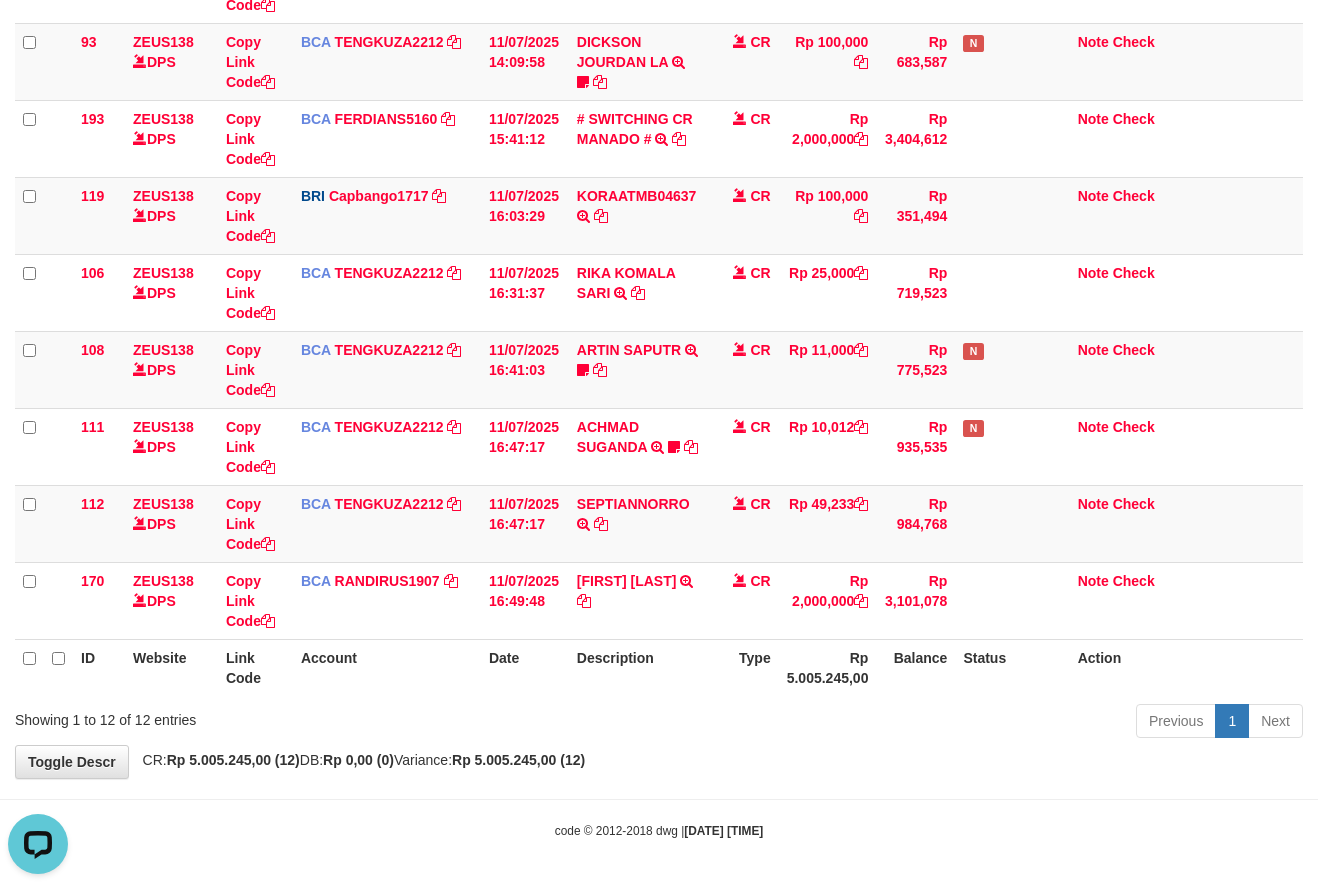 scroll, scrollTop: 0, scrollLeft: 0, axis: both 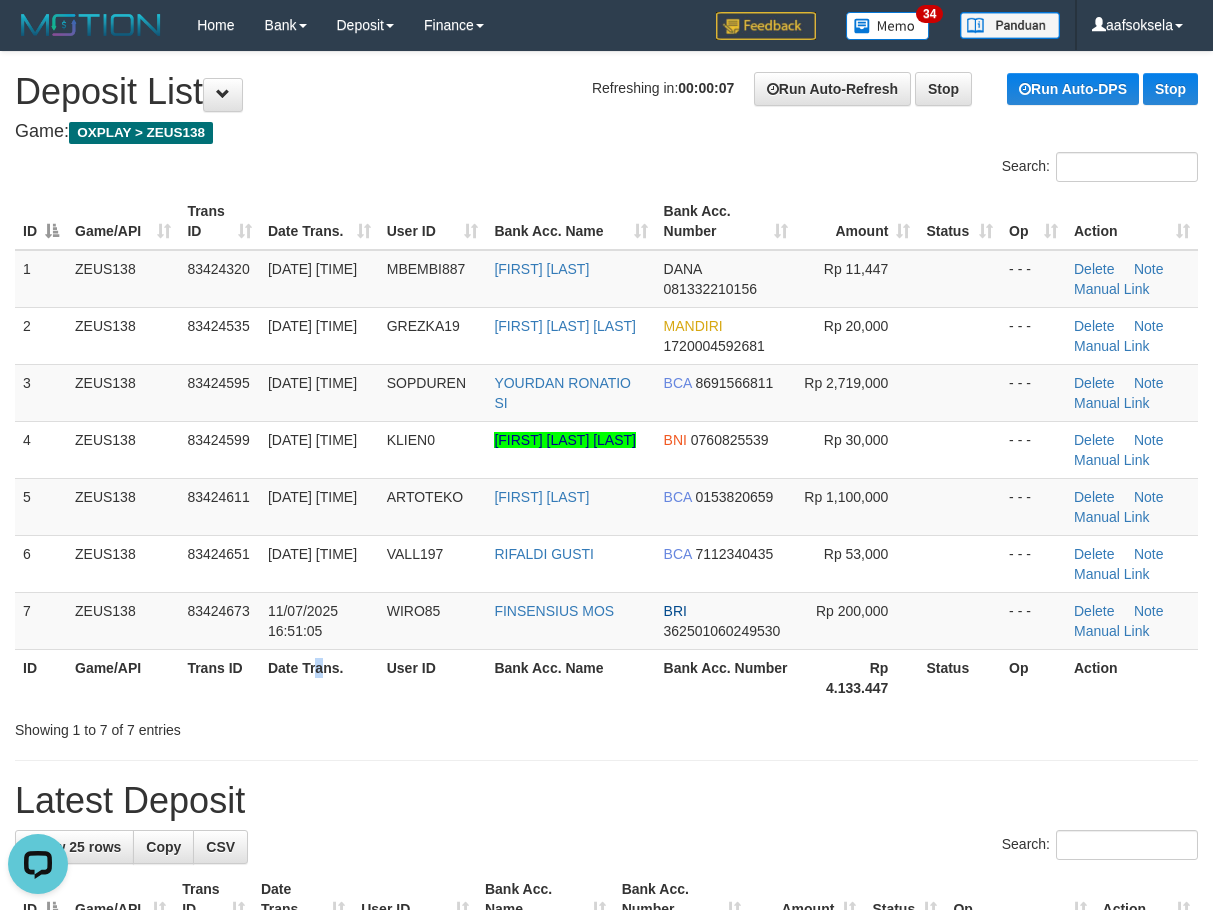 click on "Date Trans." at bounding box center (319, 677) 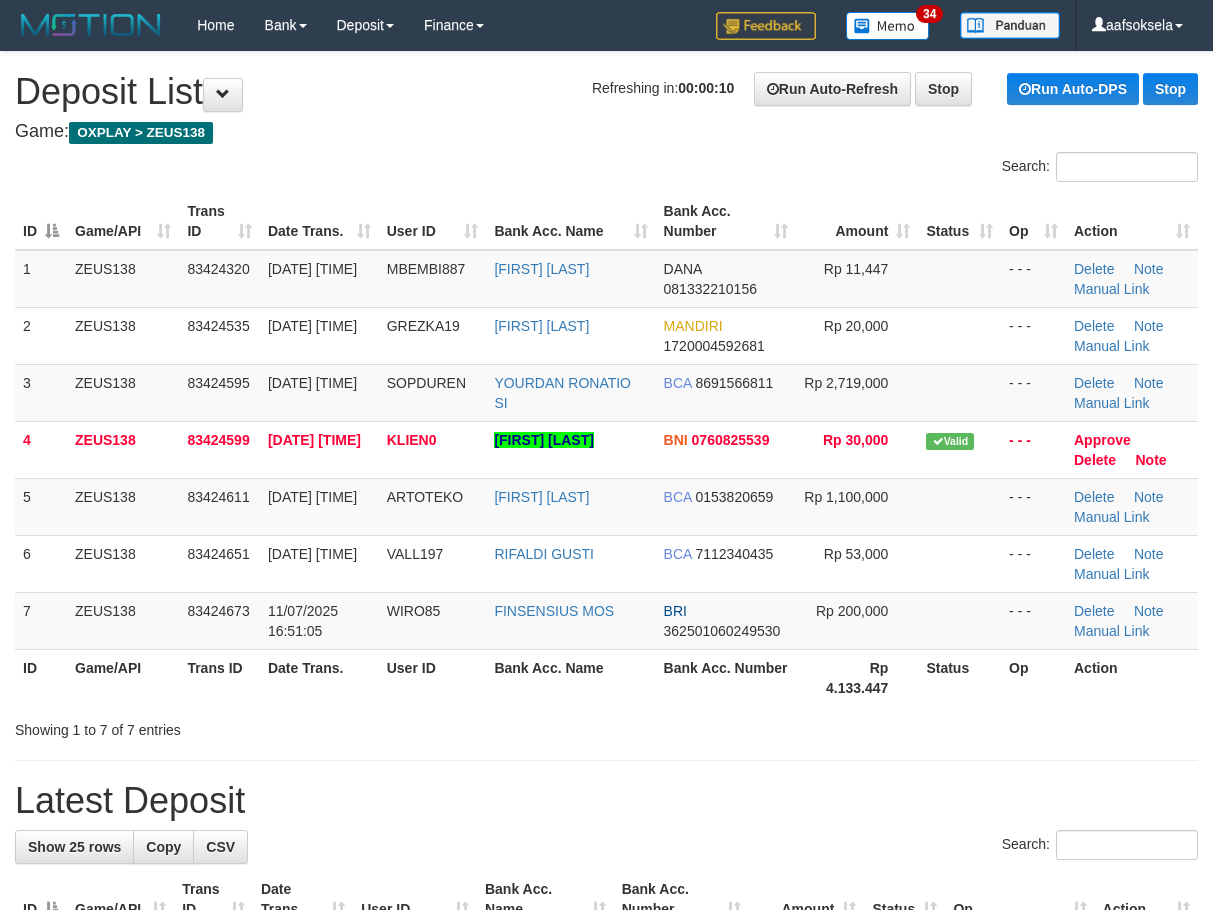 scroll, scrollTop: 0, scrollLeft: 0, axis: both 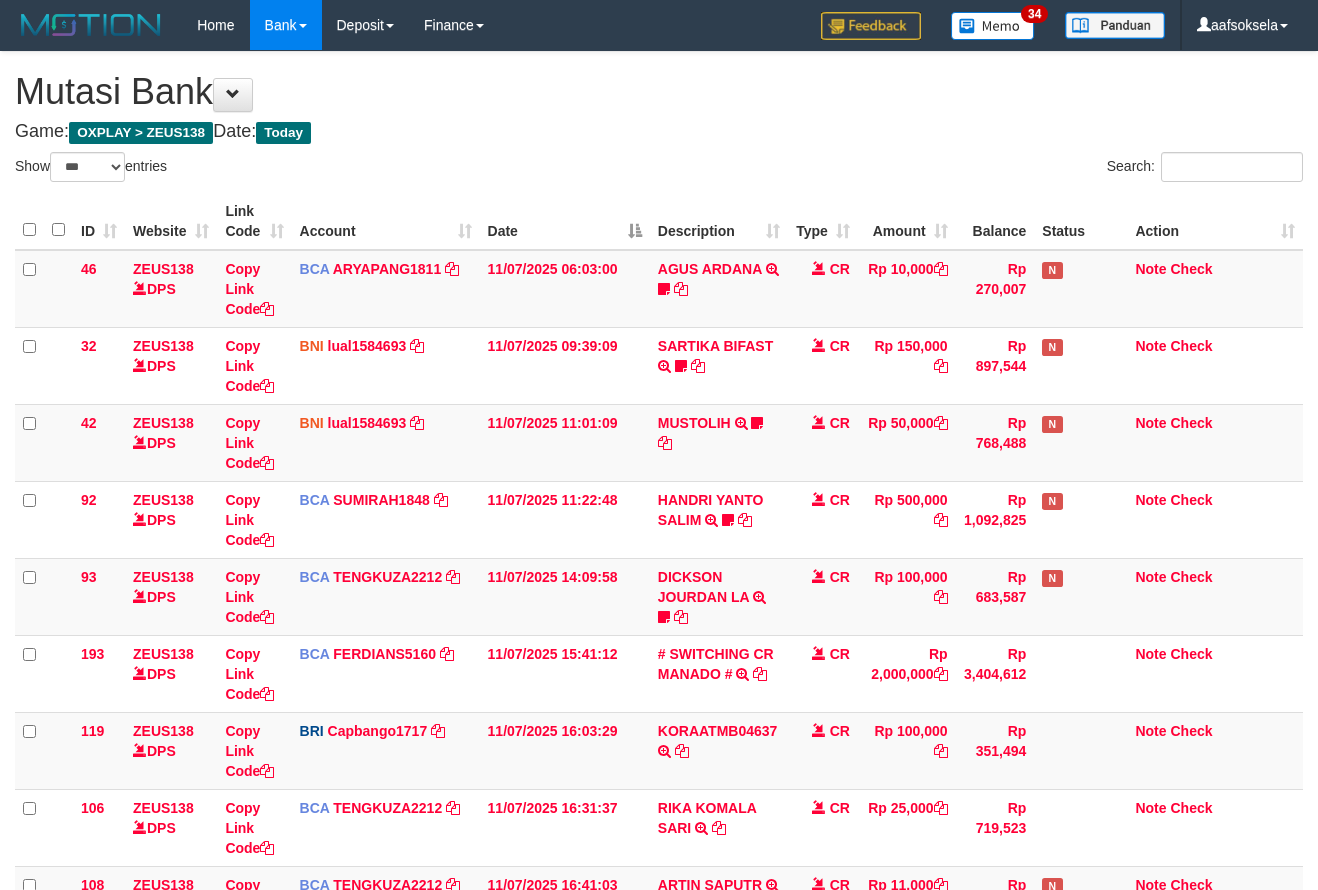 select on "***" 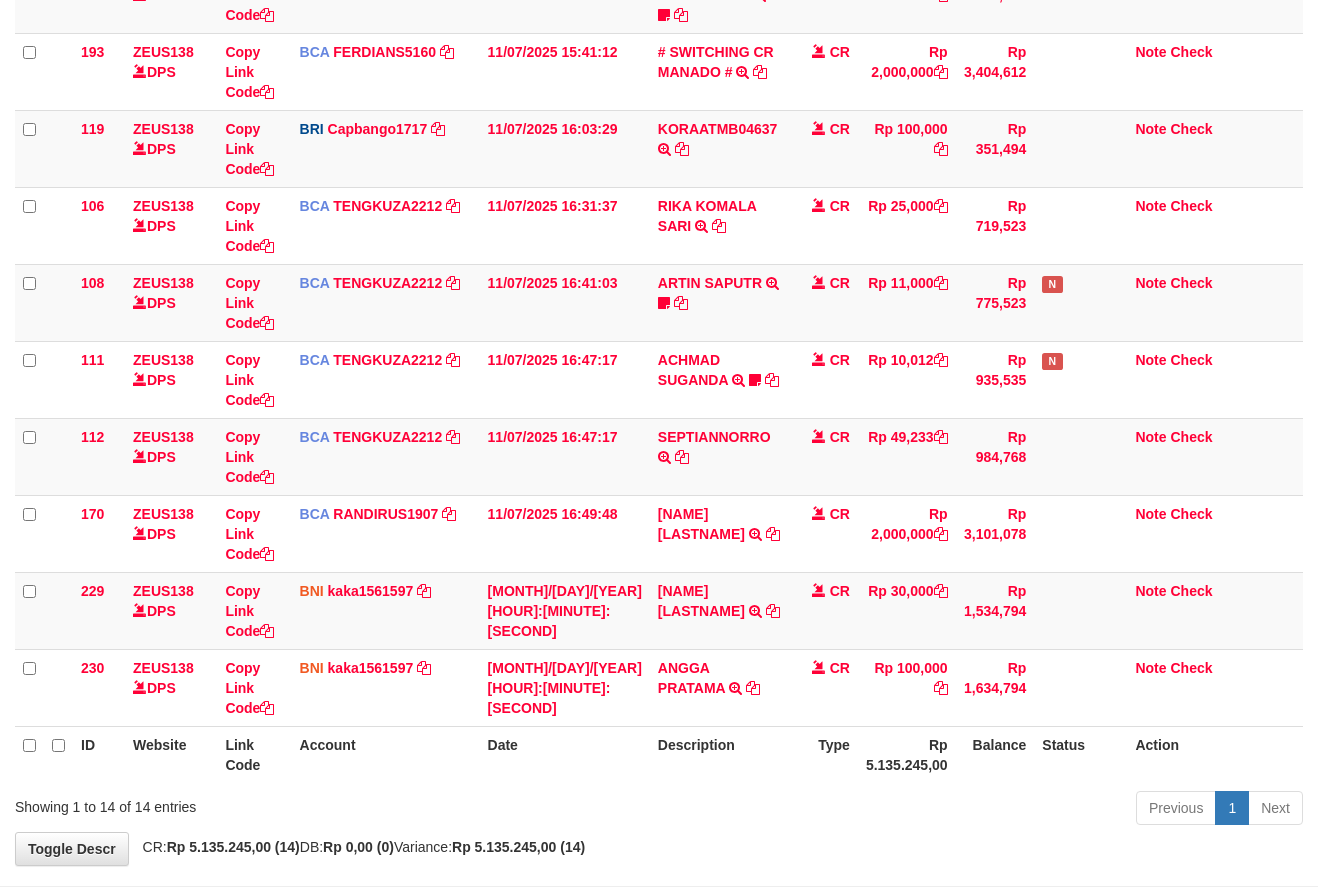 scroll, scrollTop: 668, scrollLeft: 0, axis: vertical 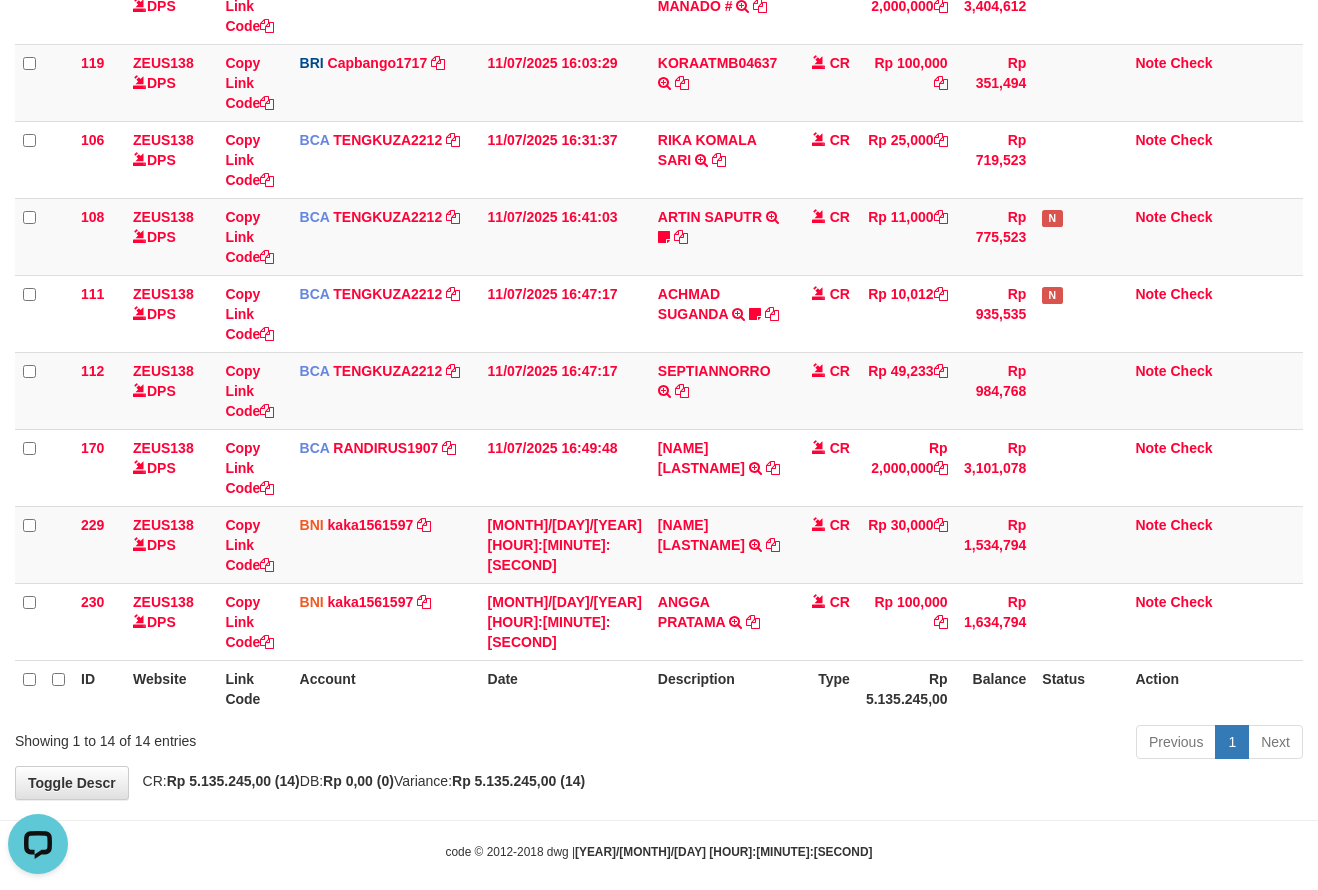 click on "Previous 1 Next" at bounding box center [933, 744] 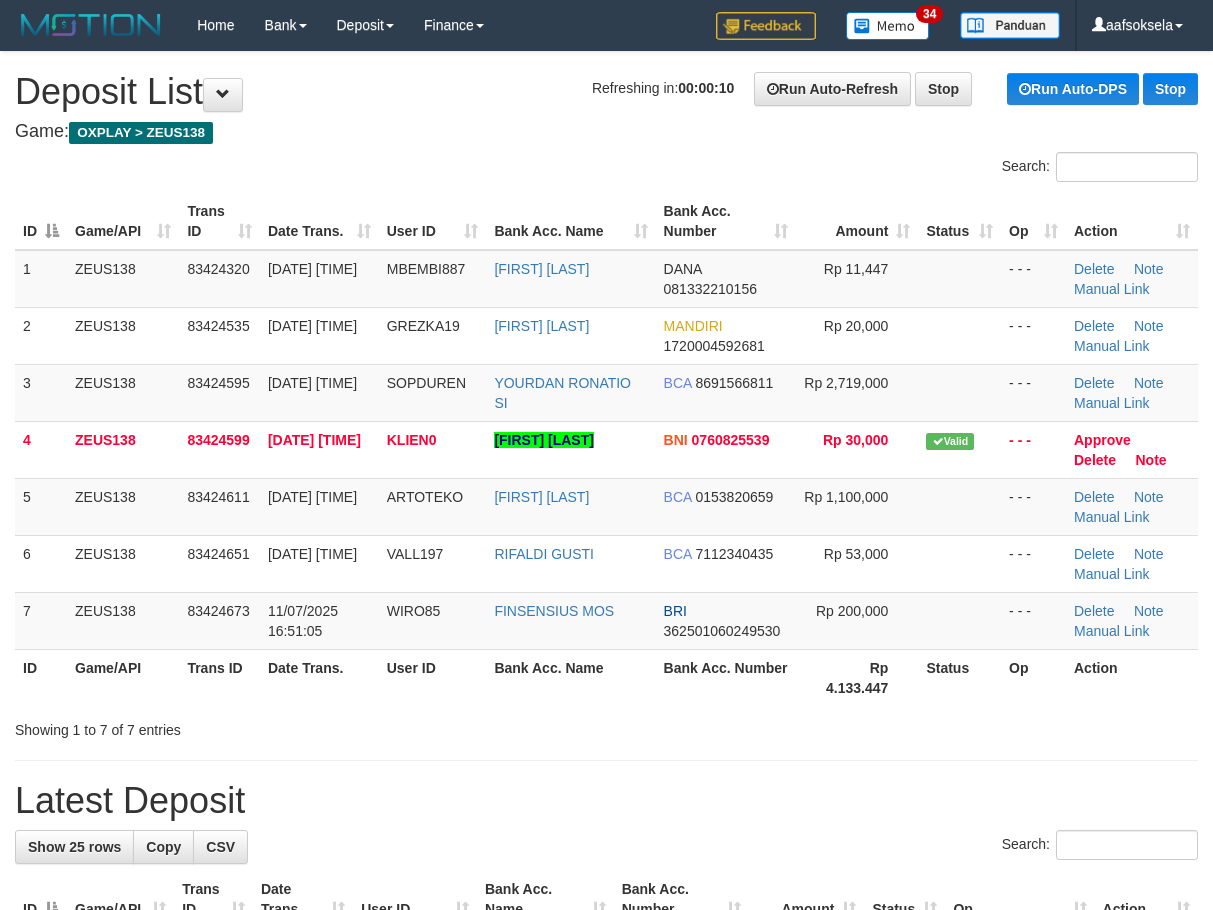 scroll, scrollTop: 0, scrollLeft: 0, axis: both 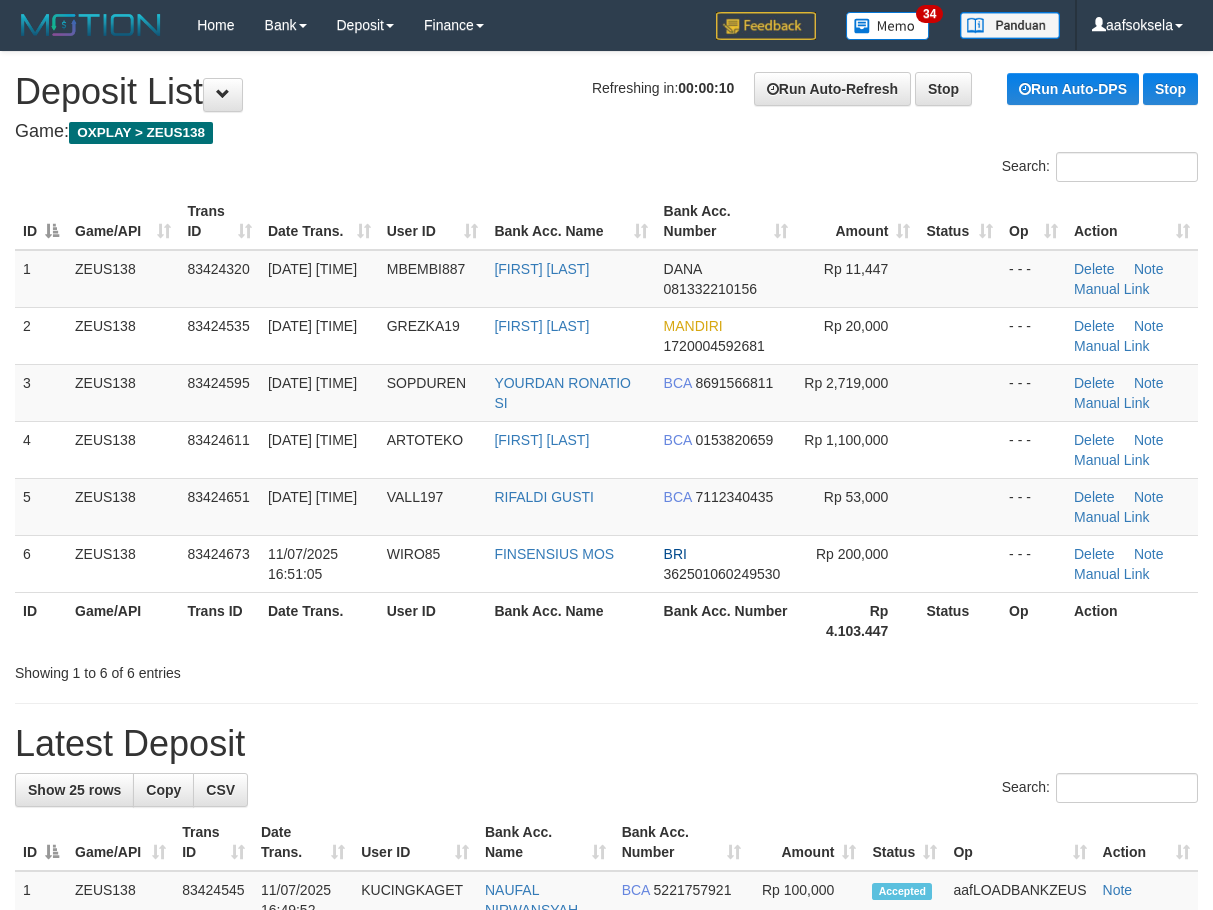 click on "**********" at bounding box center [606, 1241] 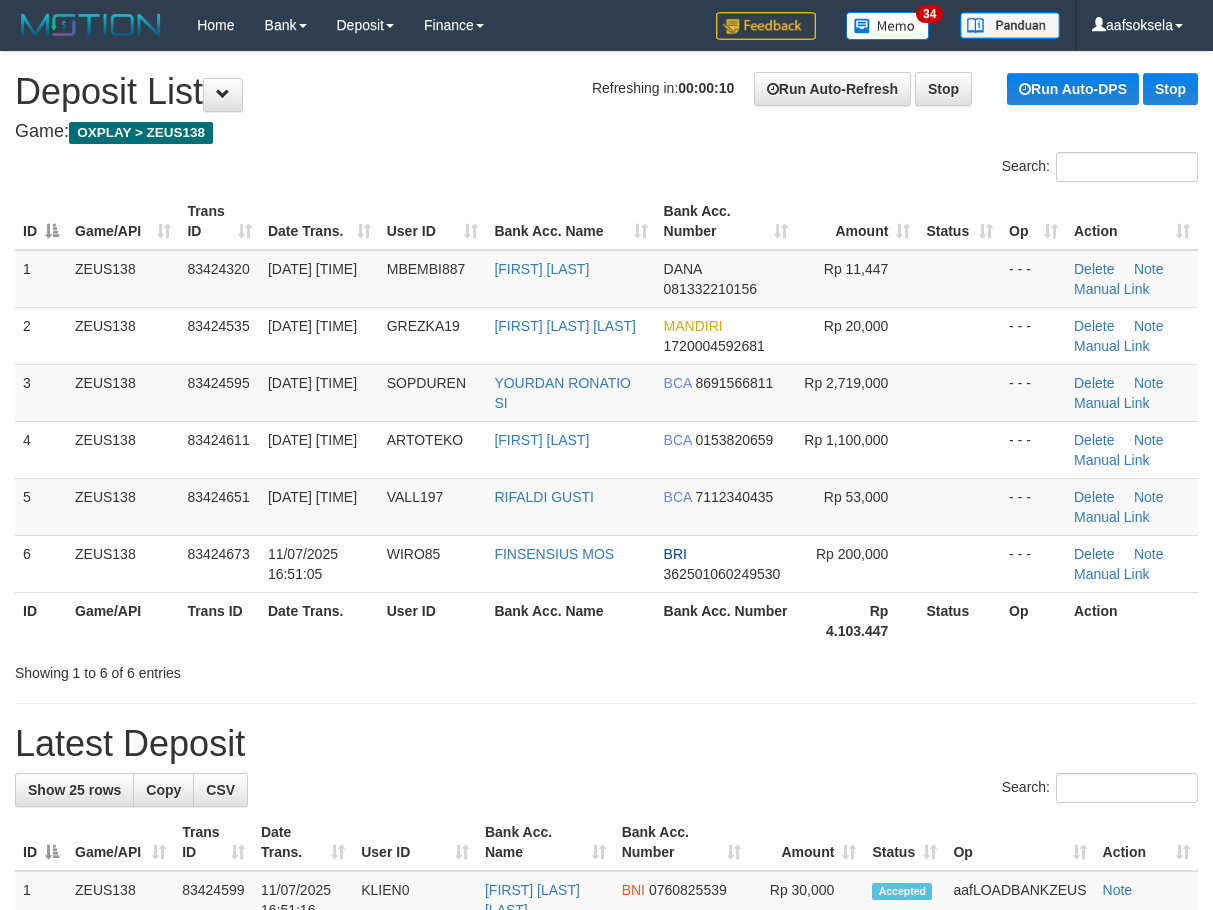 scroll, scrollTop: 0, scrollLeft: 0, axis: both 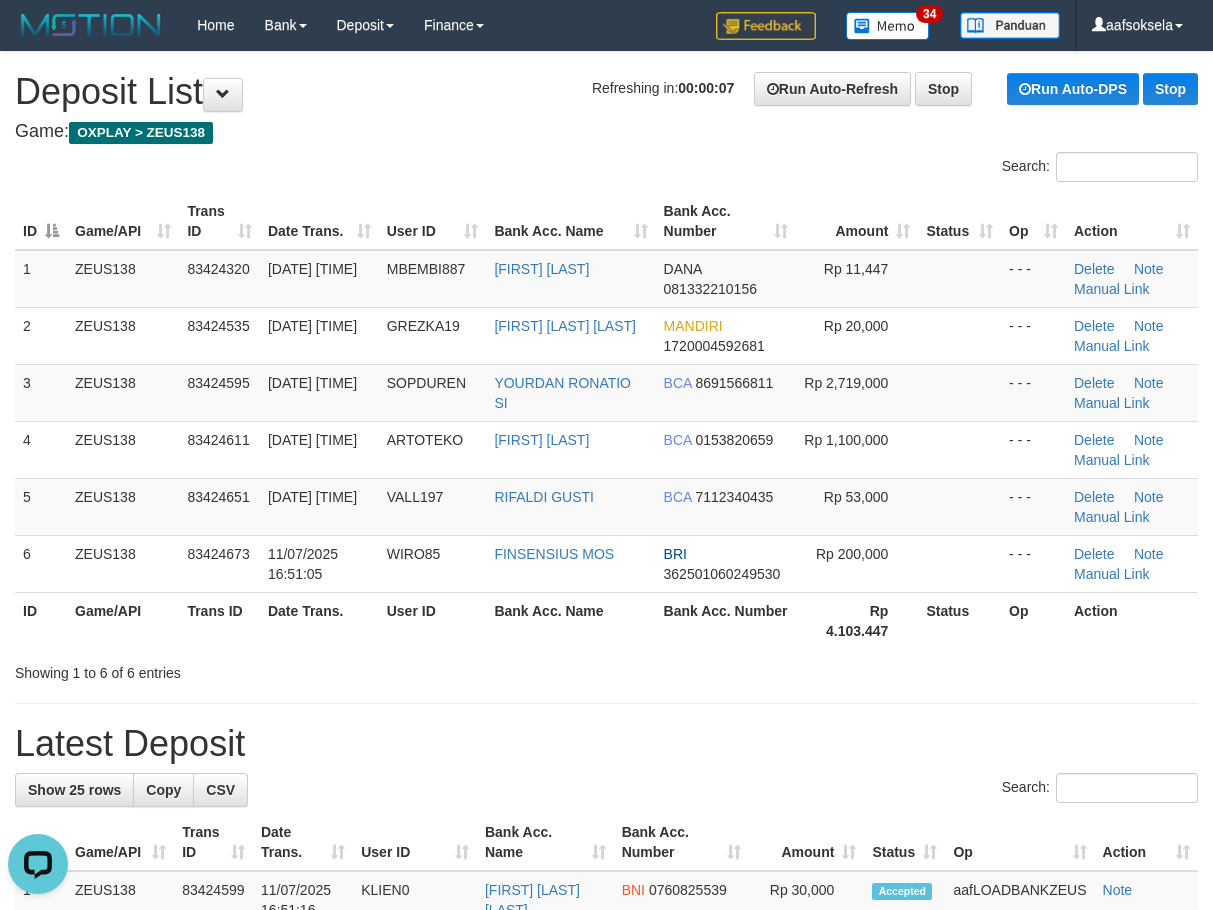 click on "Bank Acc. Name" at bounding box center (570, 620) 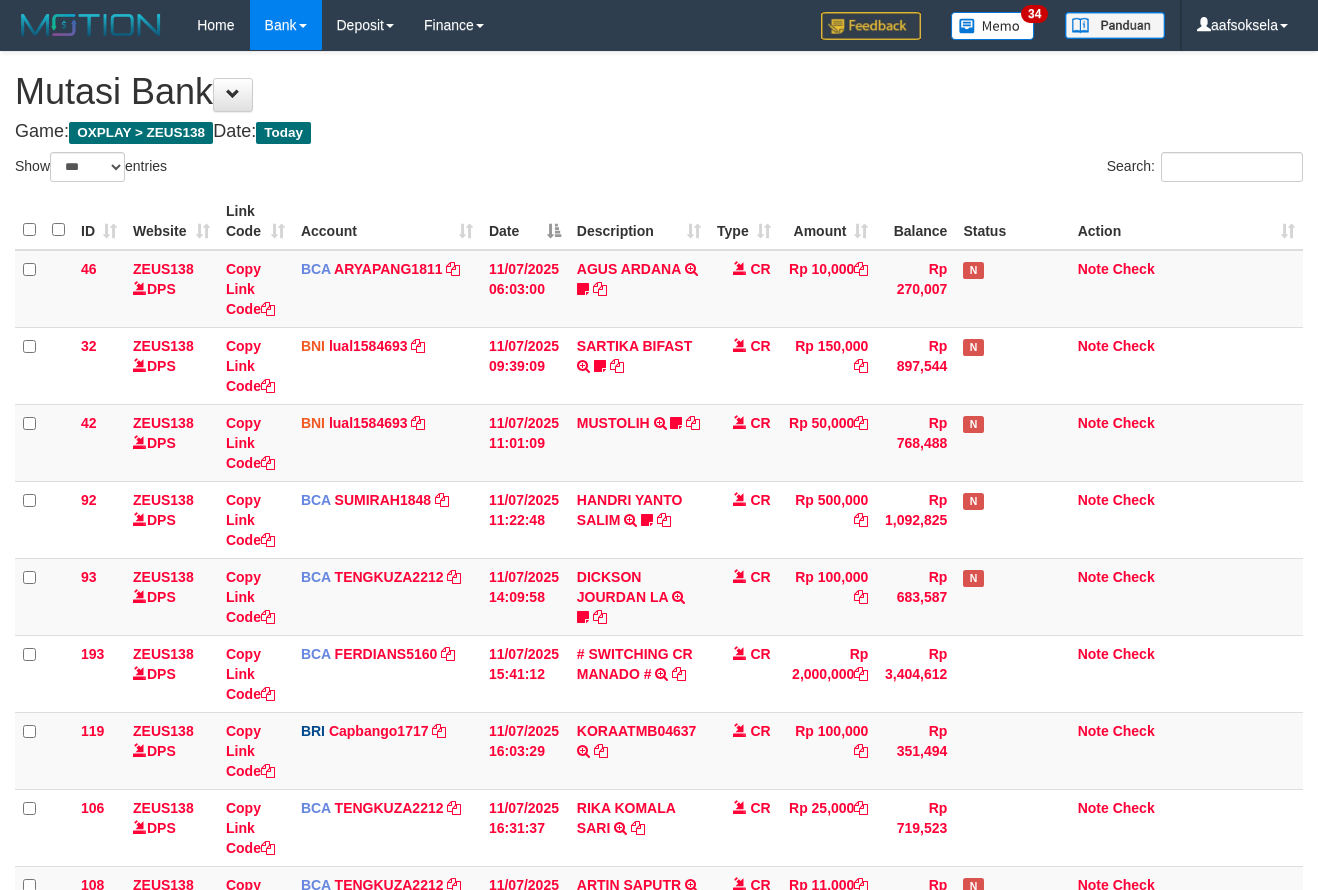 select on "***" 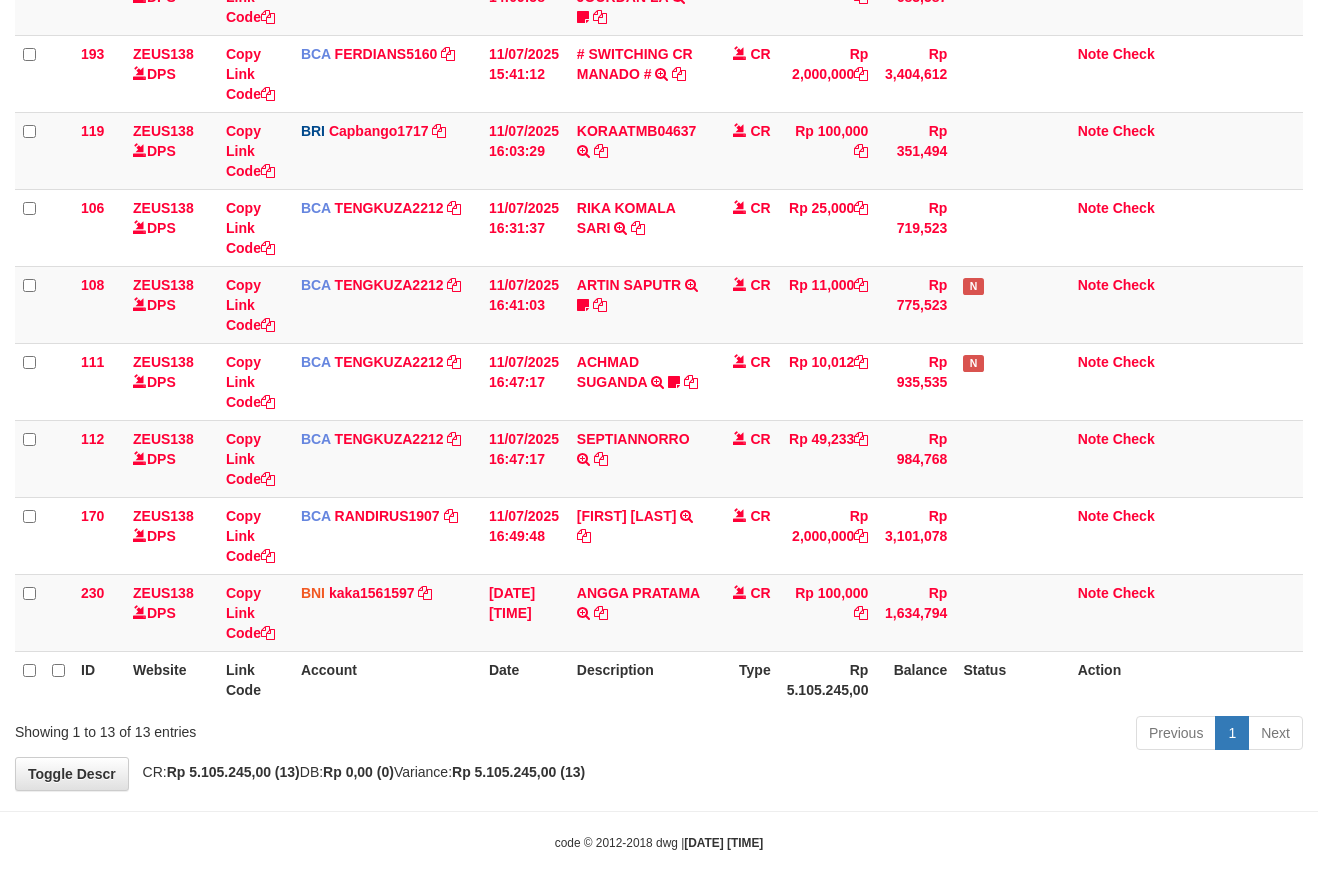 scroll, scrollTop: 612, scrollLeft: 0, axis: vertical 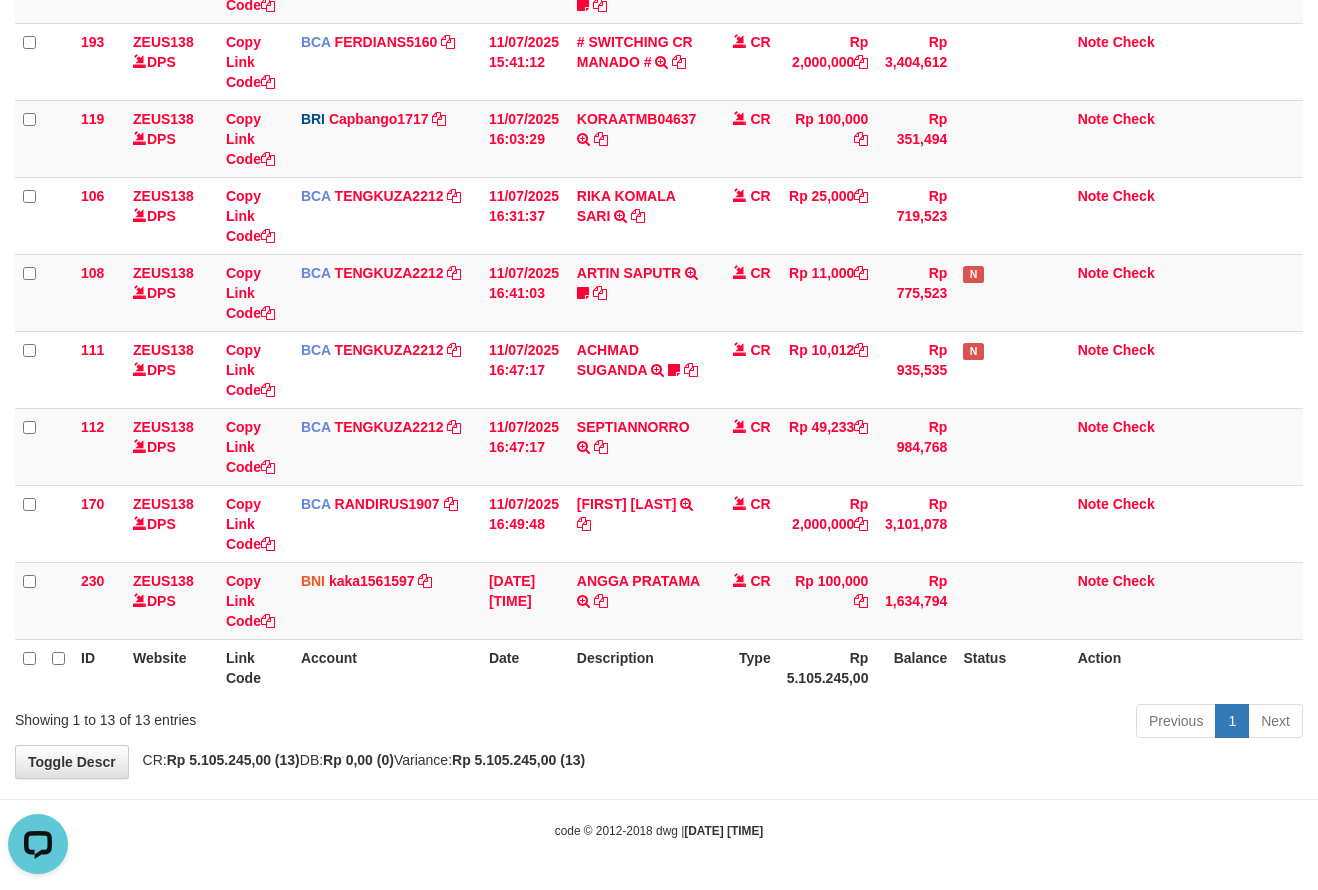 click on "Previous 1 Next" at bounding box center (933, 723) 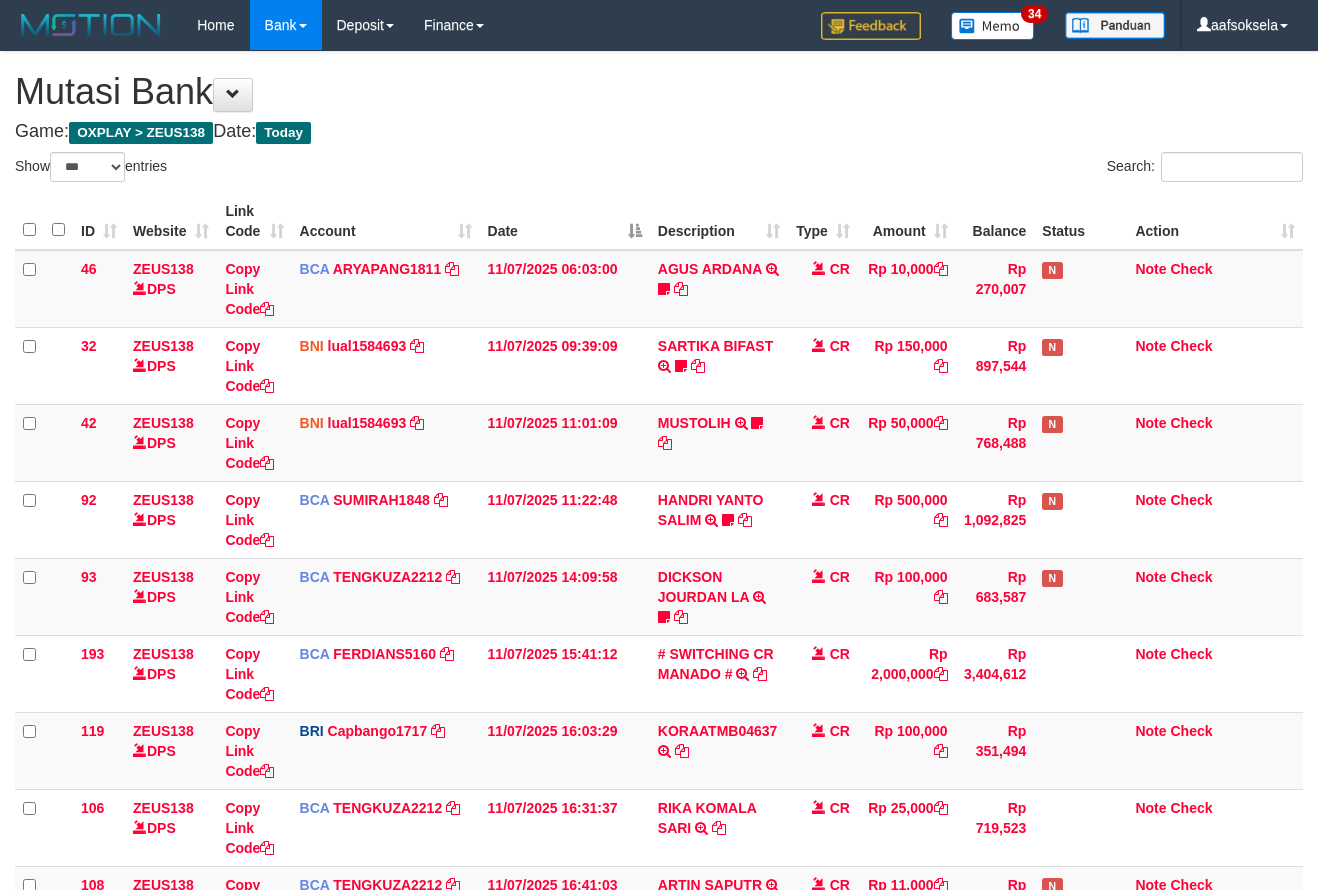 select on "***" 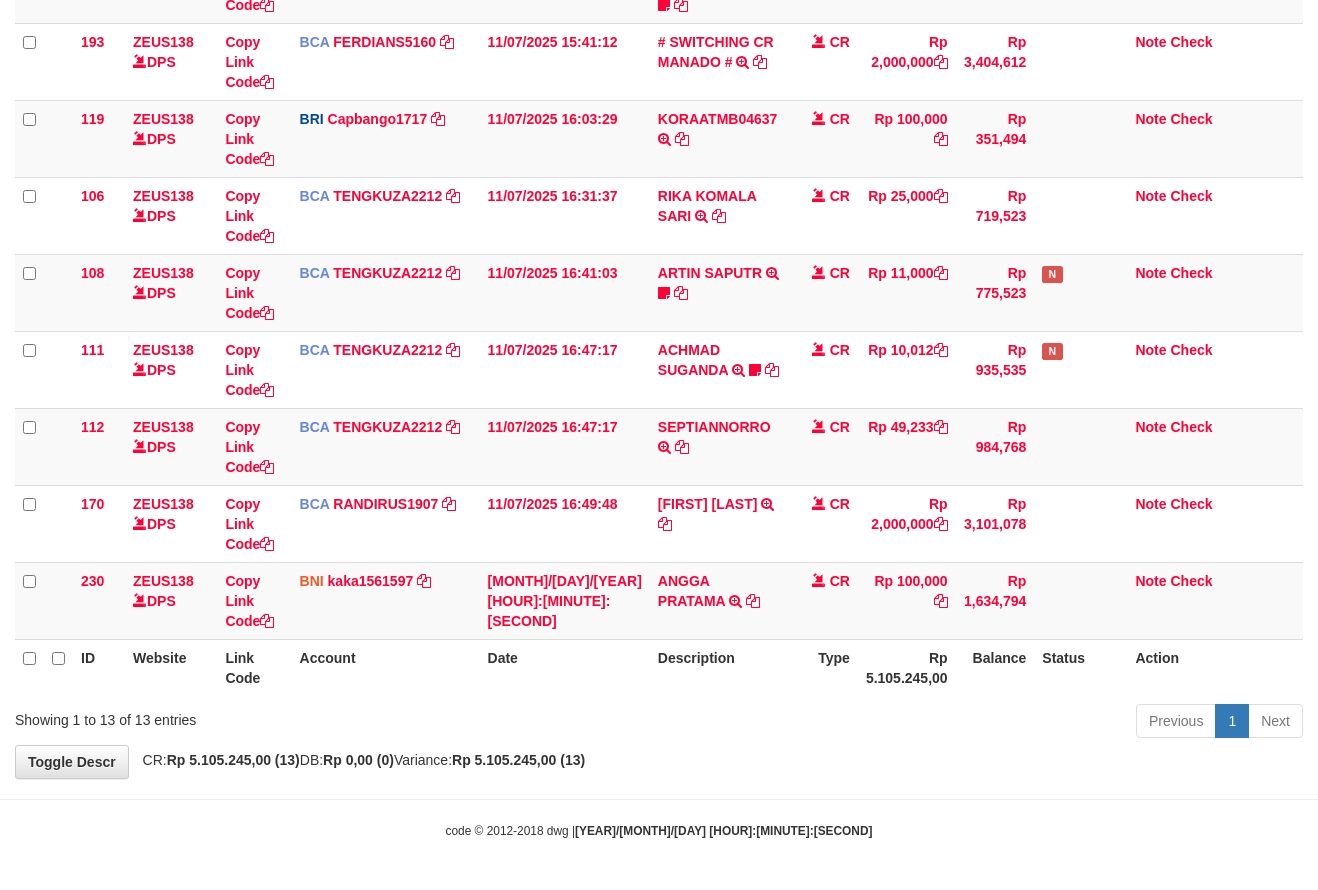 drag, startPoint x: 994, startPoint y: 734, endPoint x: 977, endPoint y: 747, distance: 21.400934 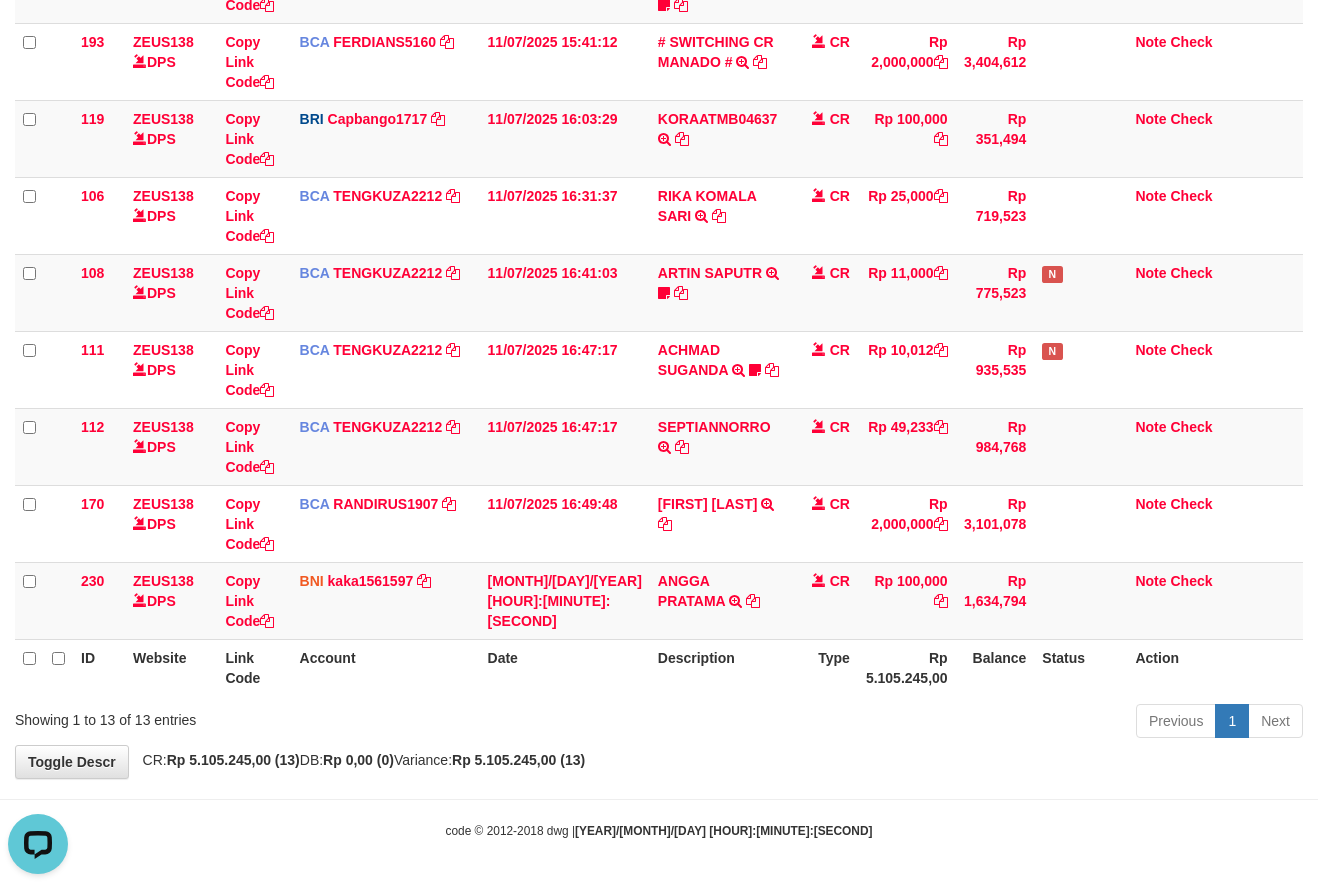scroll, scrollTop: 0, scrollLeft: 0, axis: both 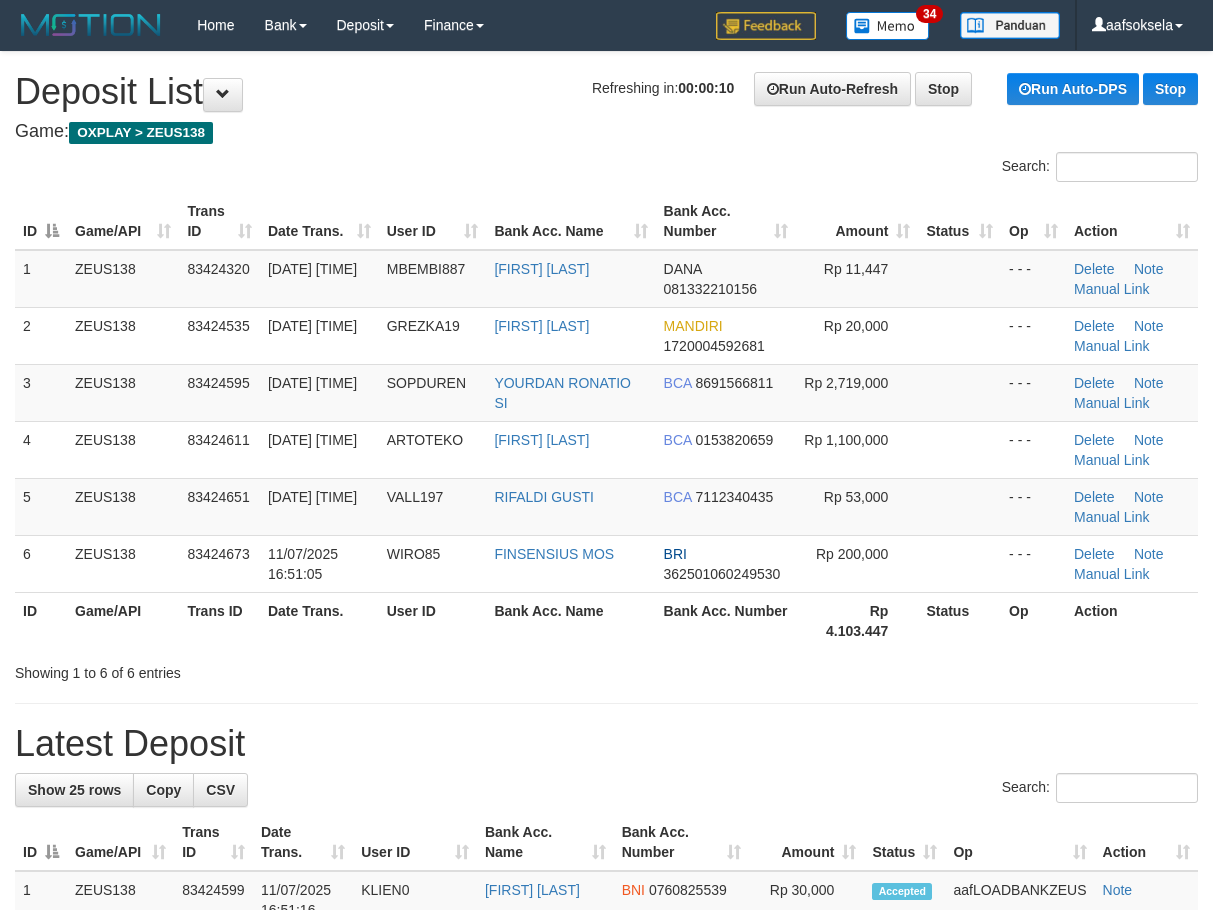 click on "Showing 1 to 6 of 6 entries" at bounding box center (606, 669) 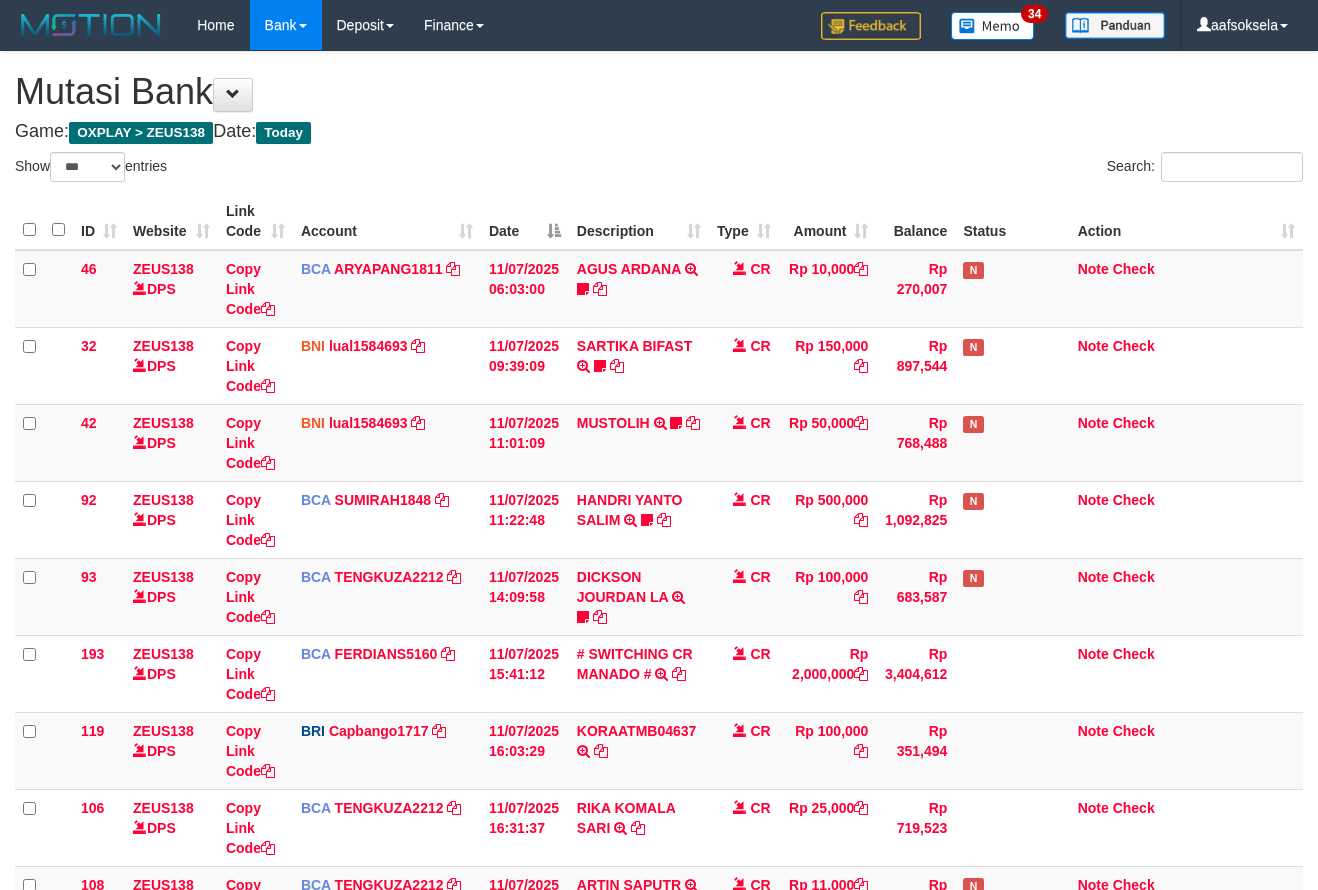 select on "***" 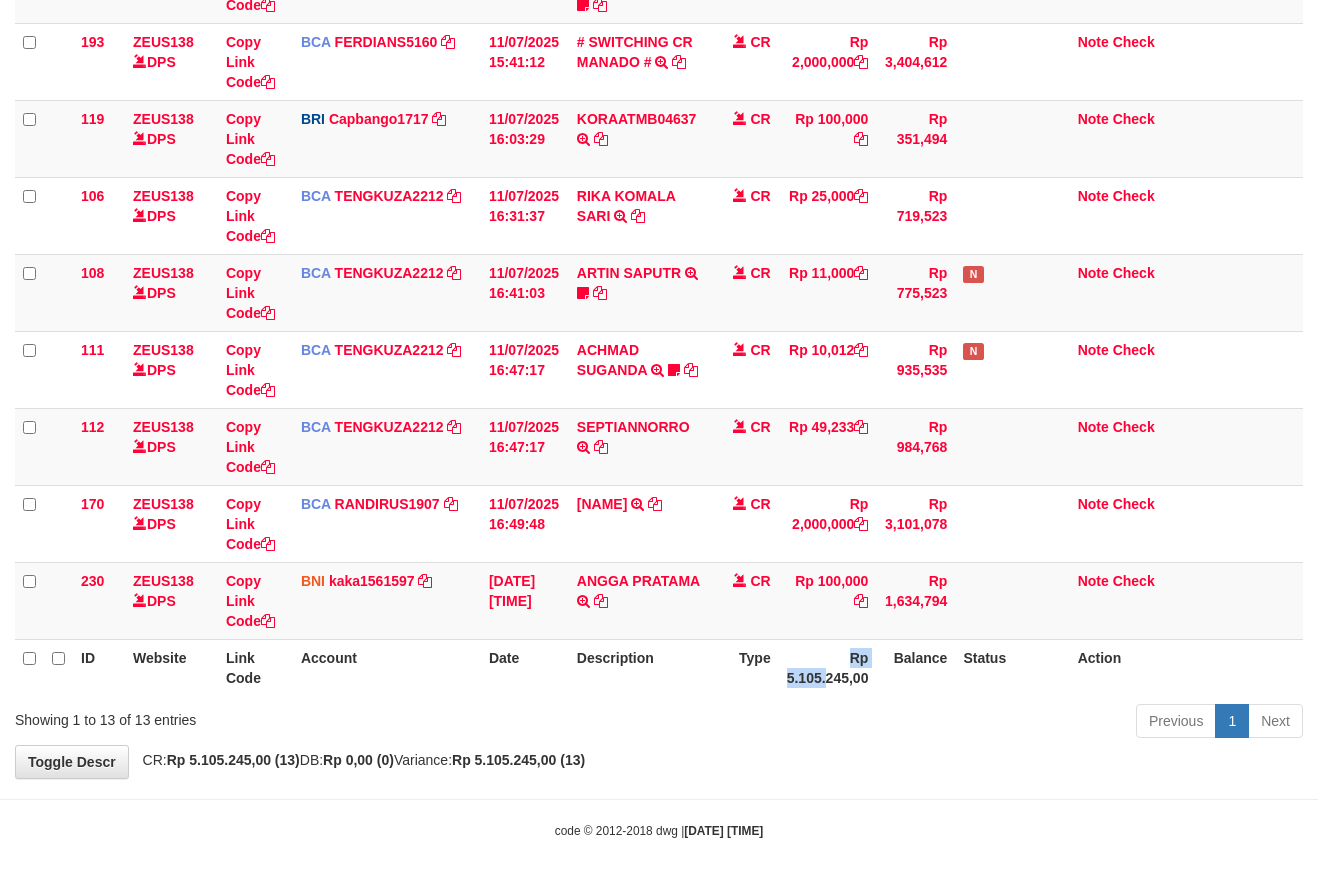 click on "Rp 5.105.245,00" at bounding box center [828, 667] 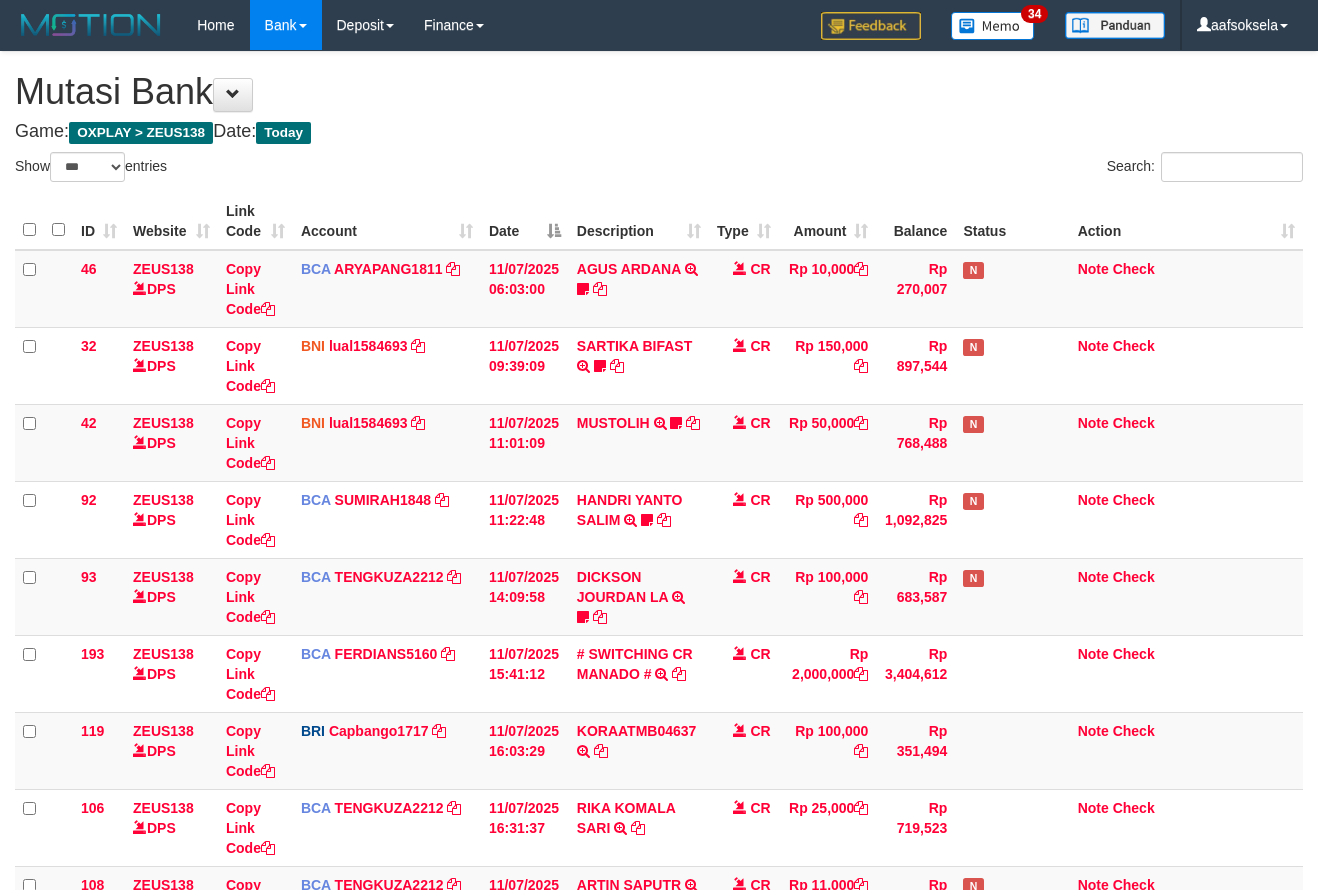 select on "***" 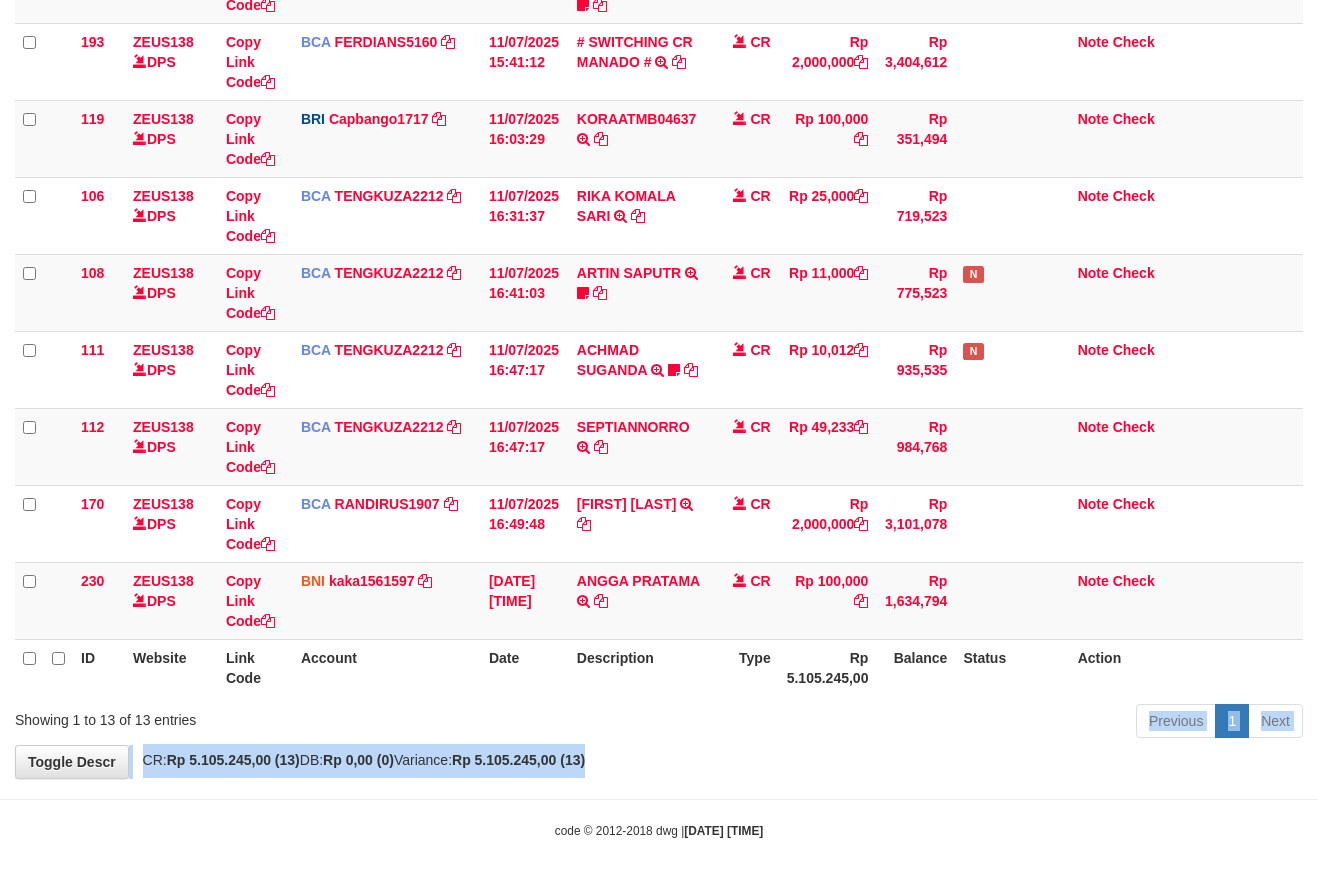 click on "**********" at bounding box center (659, 109) 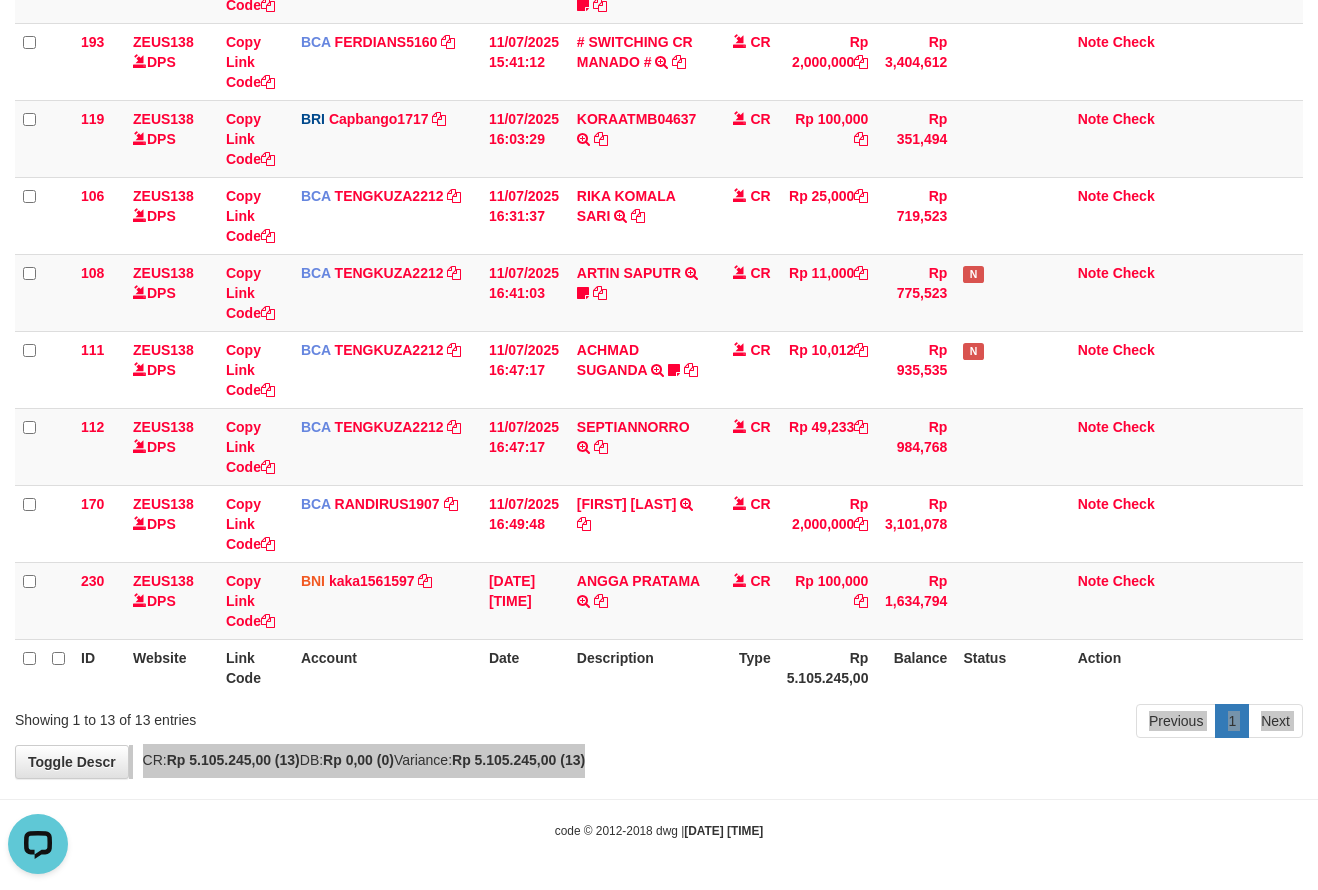 scroll, scrollTop: 0, scrollLeft: 0, axis: both 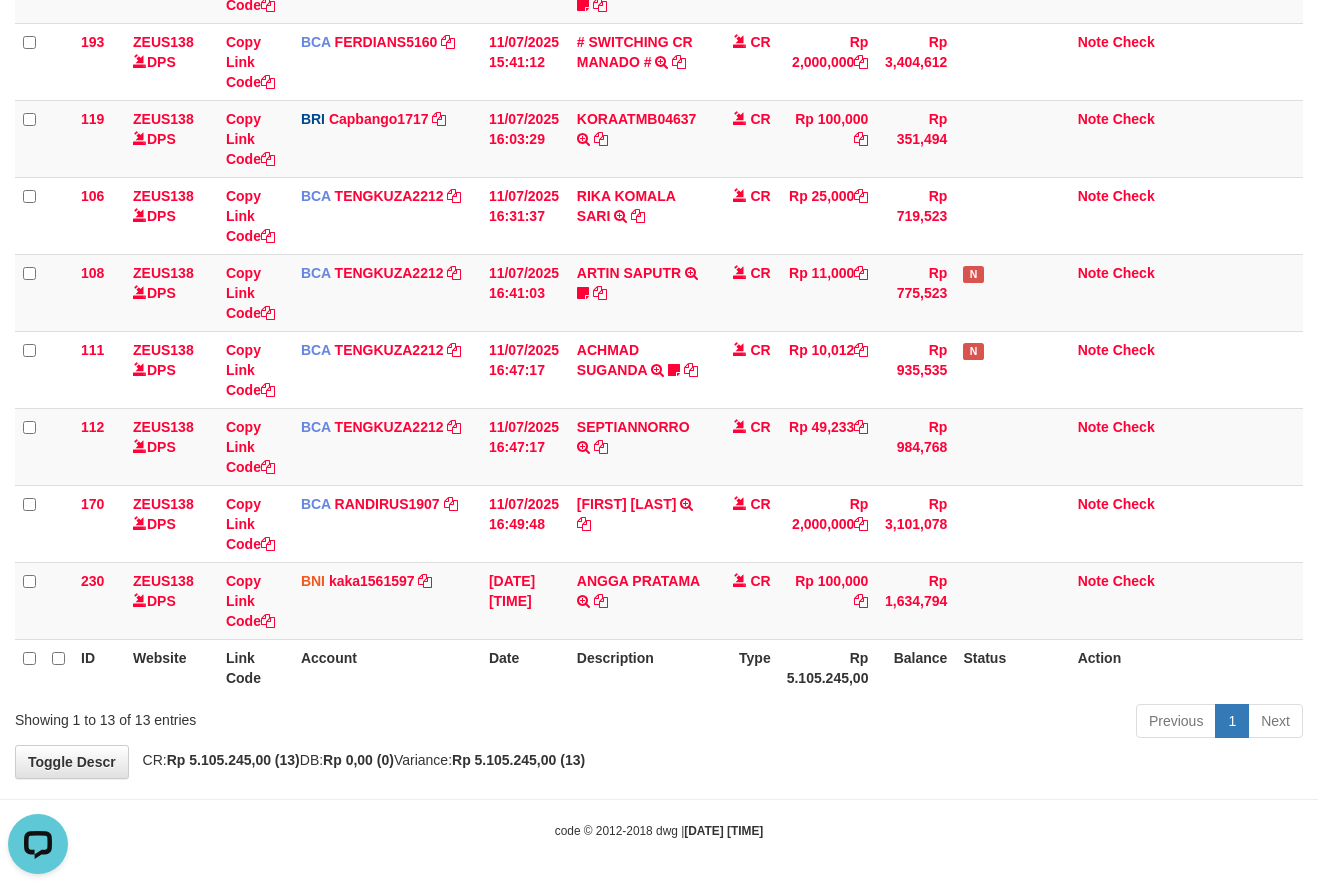 click on "Previous 1 Next" at bounding box center [933, 723] 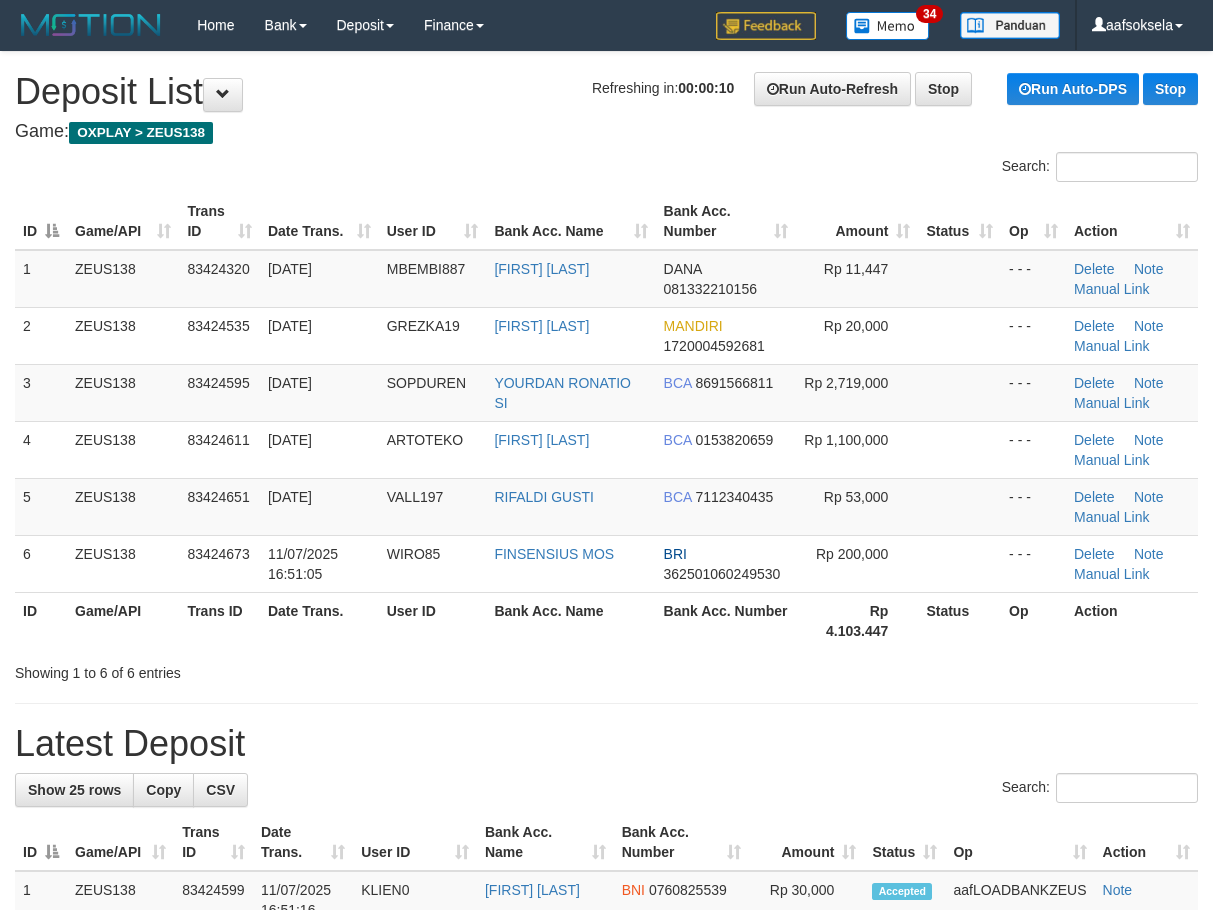 scroll, scrollTop: 0, scrollLeft: 0, axis: both 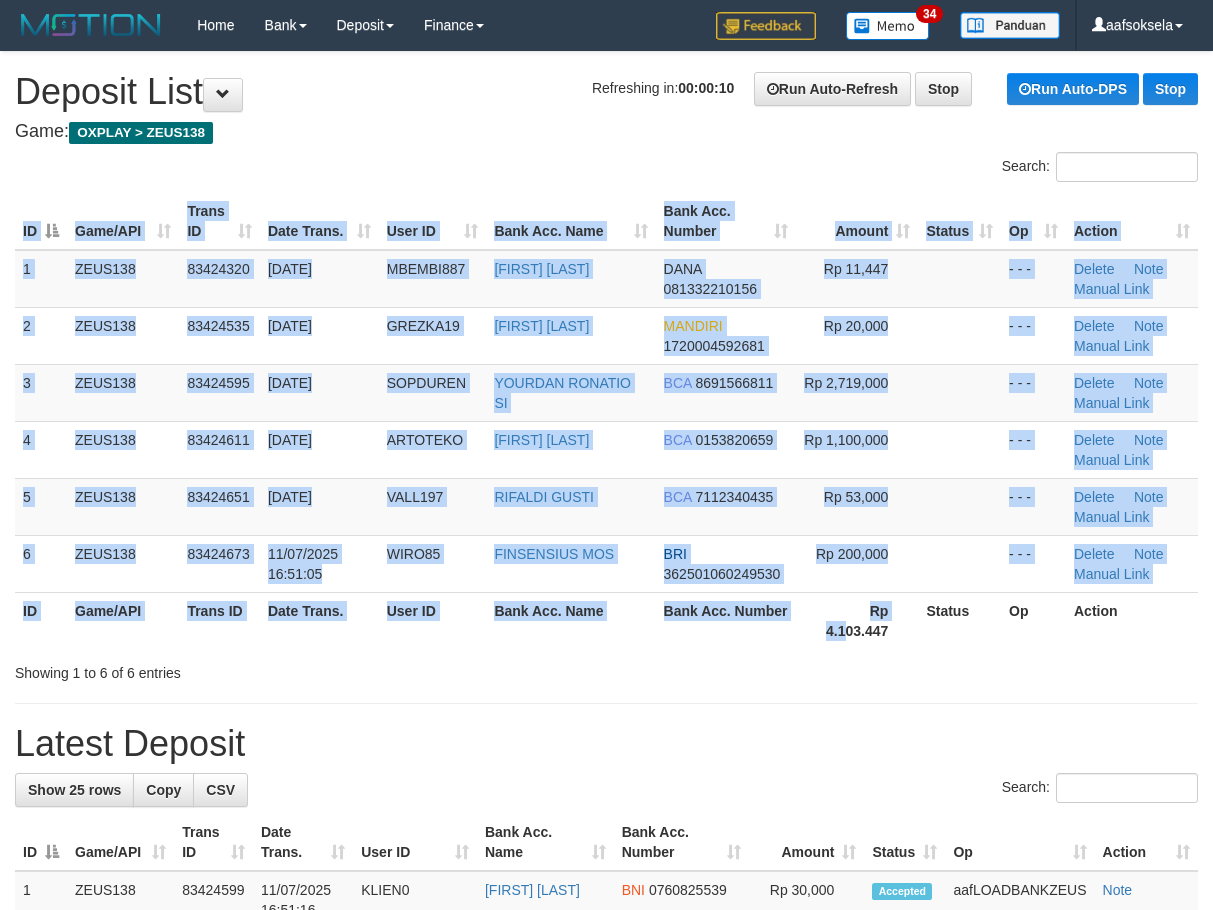 drag, startPoint x: 846, startPoint y: 643, endPoint x: 559, endPoint y: 738, distance: 302.3144 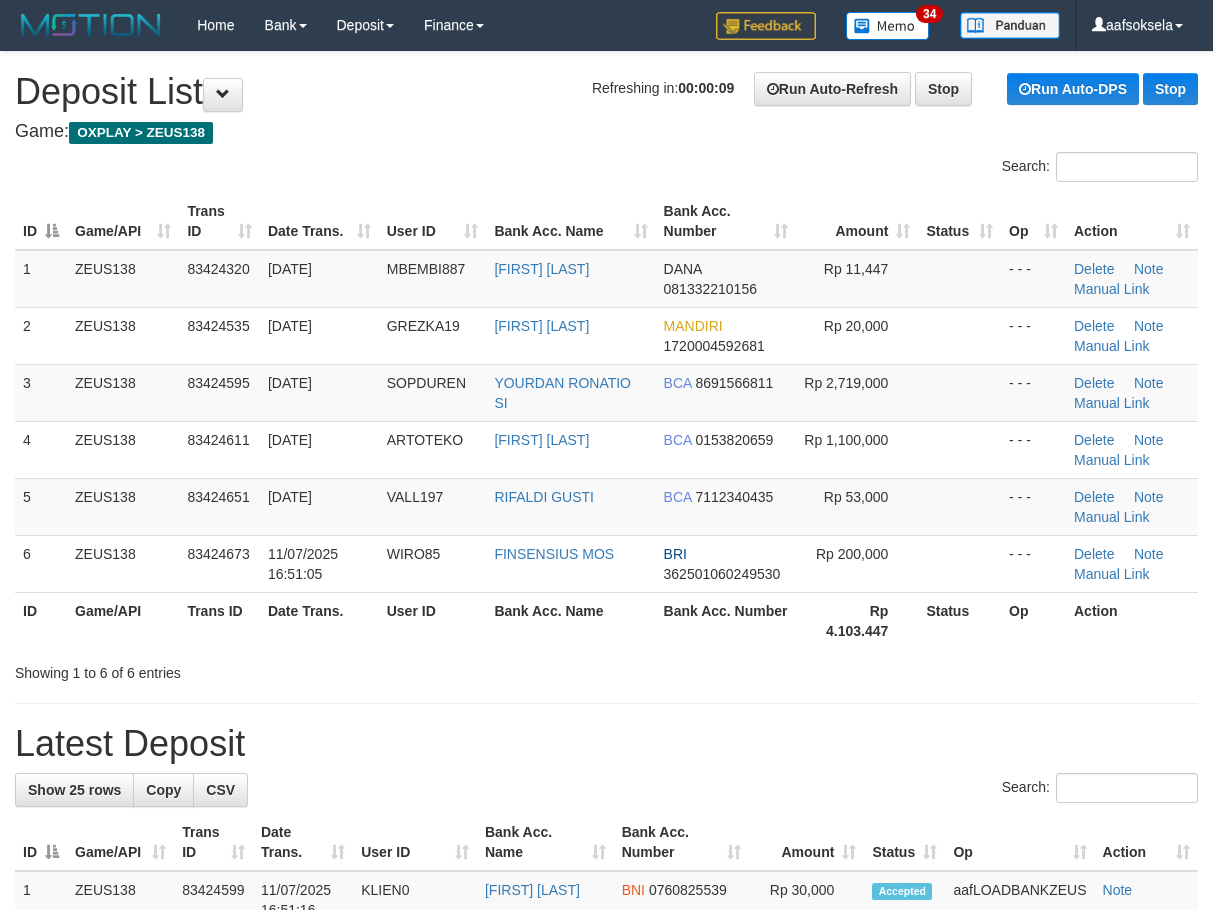 drag, startPoint x: 945, startPoint y: 681, endPoint x: 933, endPoint y: 671, distance: 15.6205 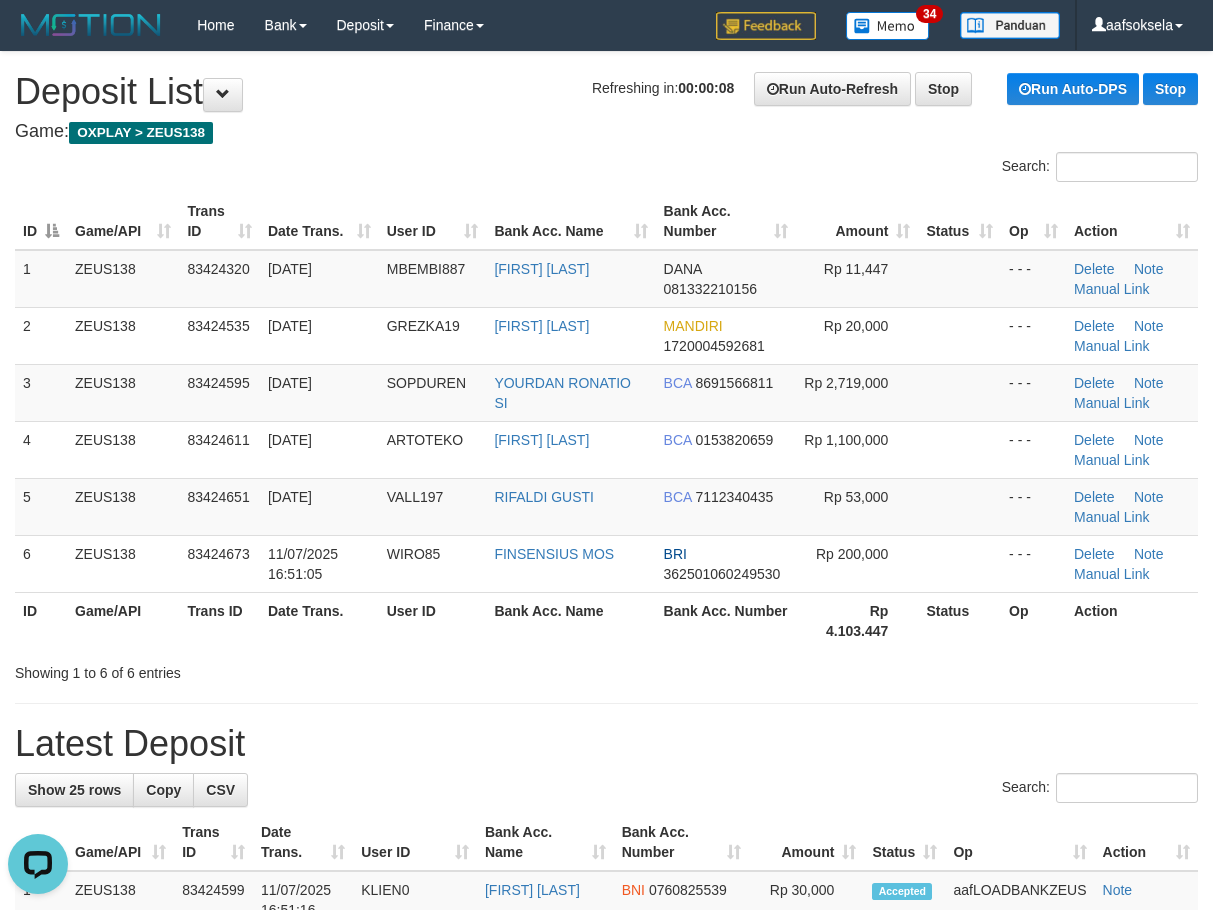 scroll, scrollTop: 0, scrollLeft: 0, axis: both 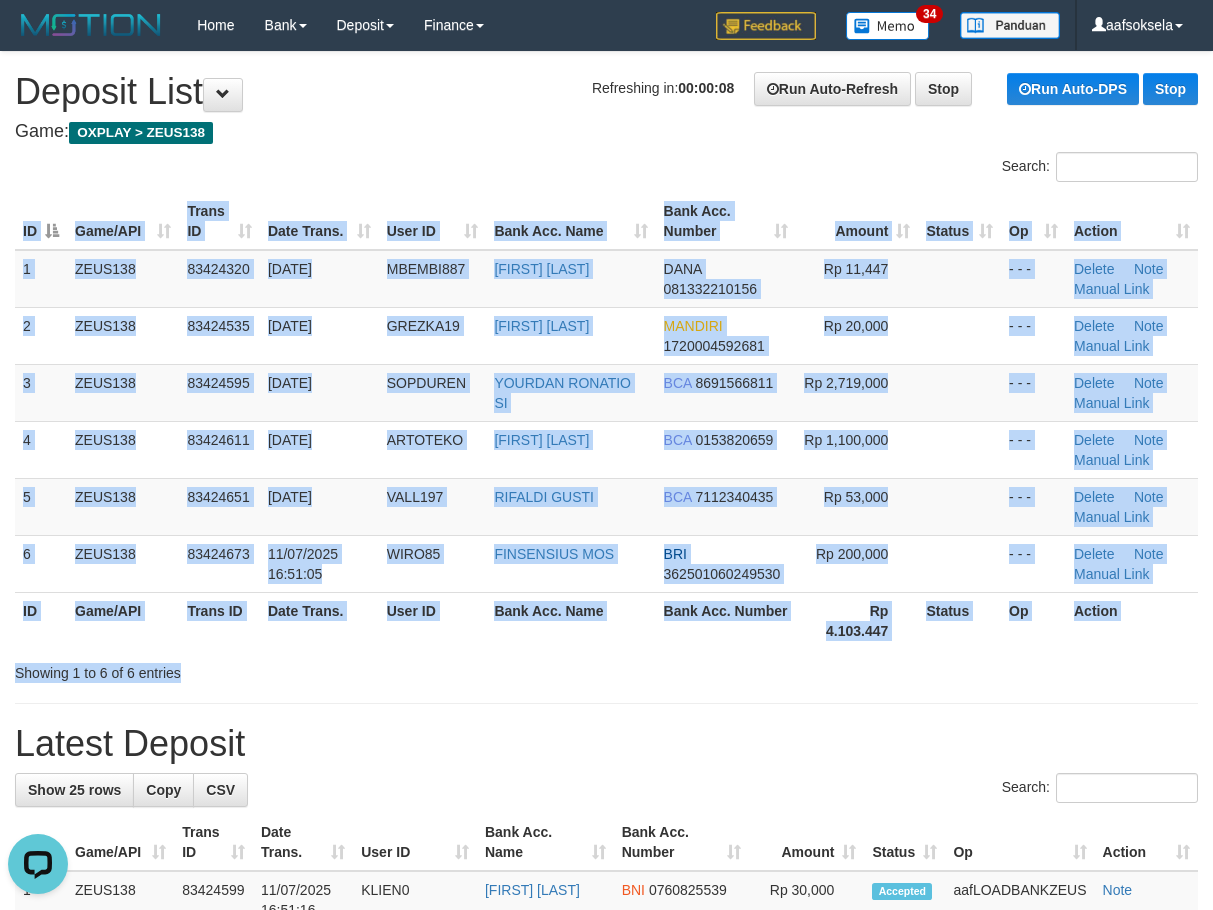drag, startPoint x: 937, startPoint y: 654, endPoint x: 955, endPoint y: 651, distance: 18.248287 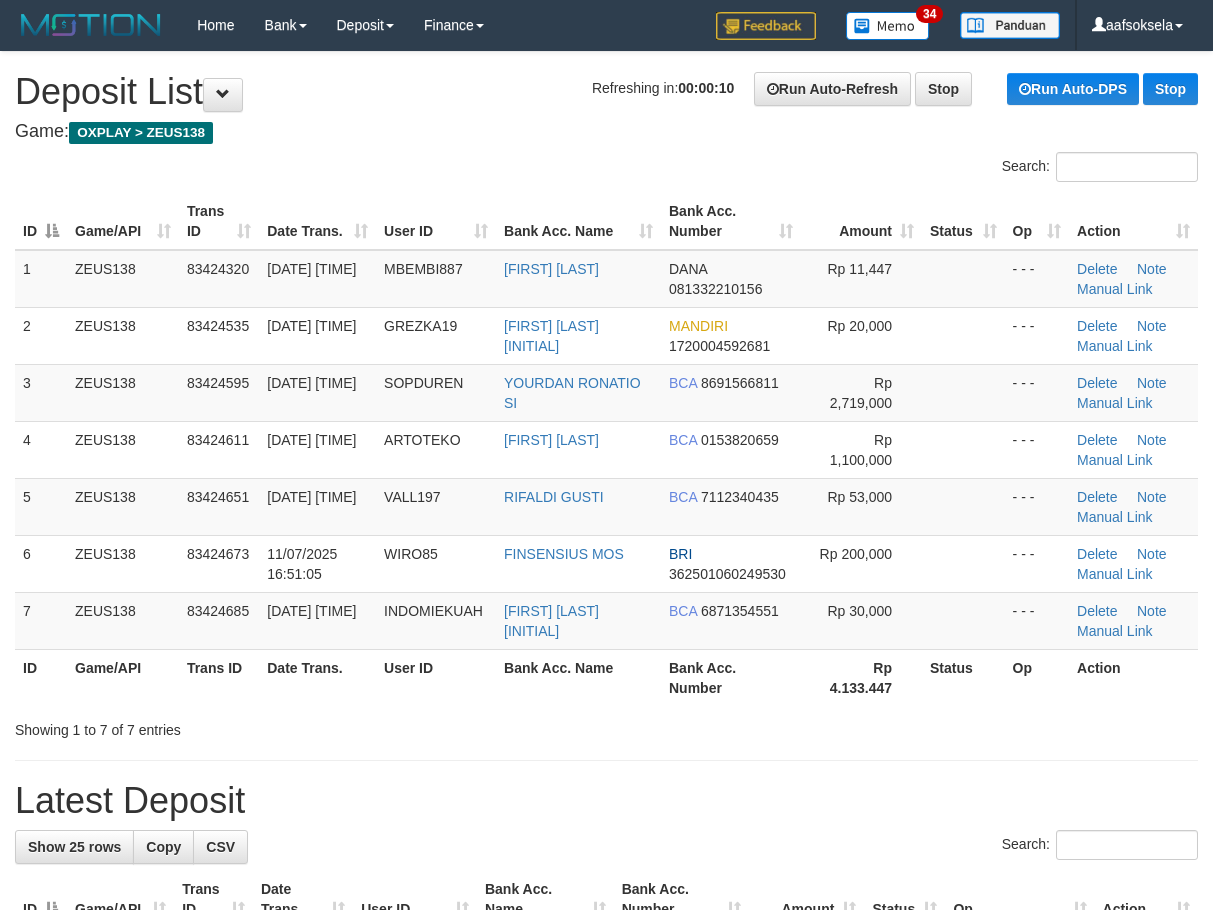 scroll, scrollTop: 0, scrollLeft: 0, axis: both 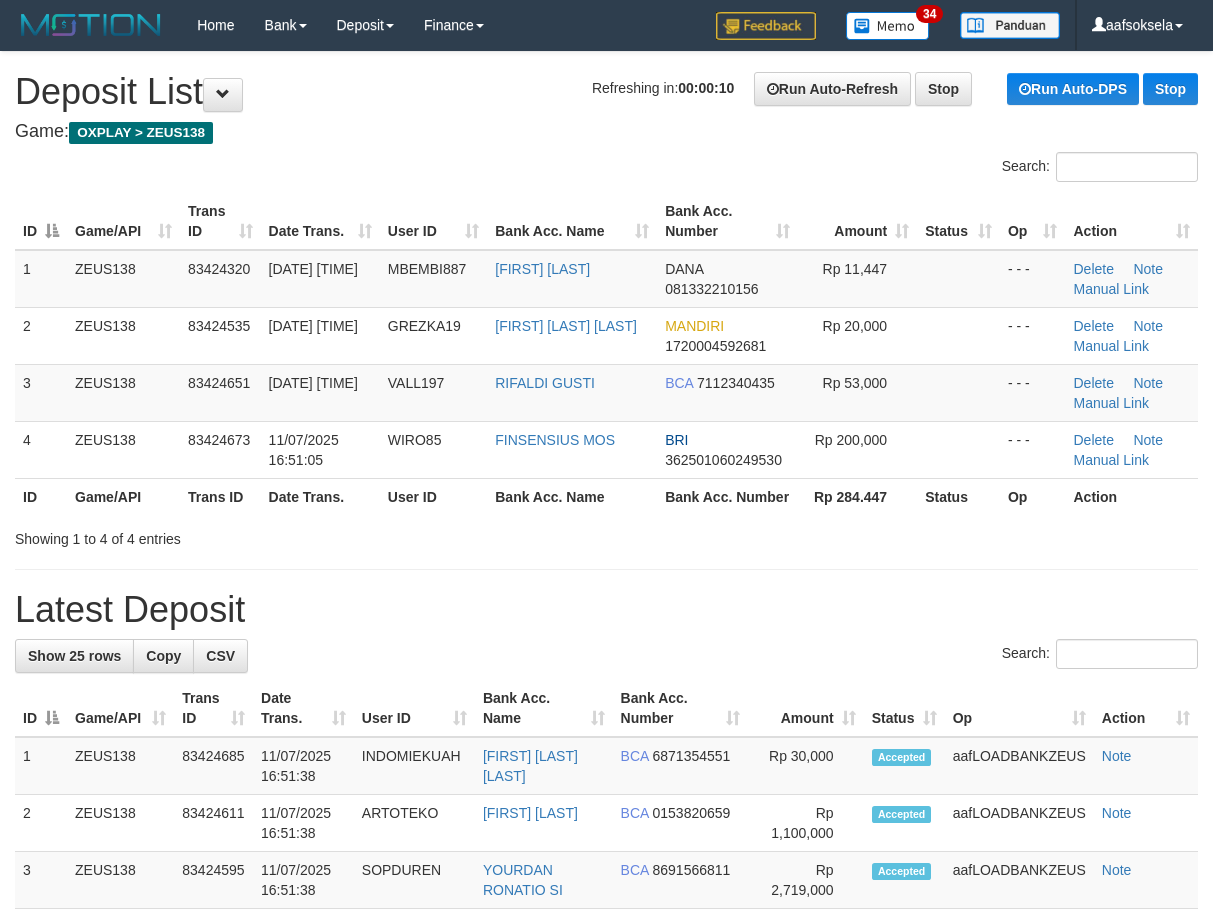 click on "**********" at bounding box center [606, 1174] 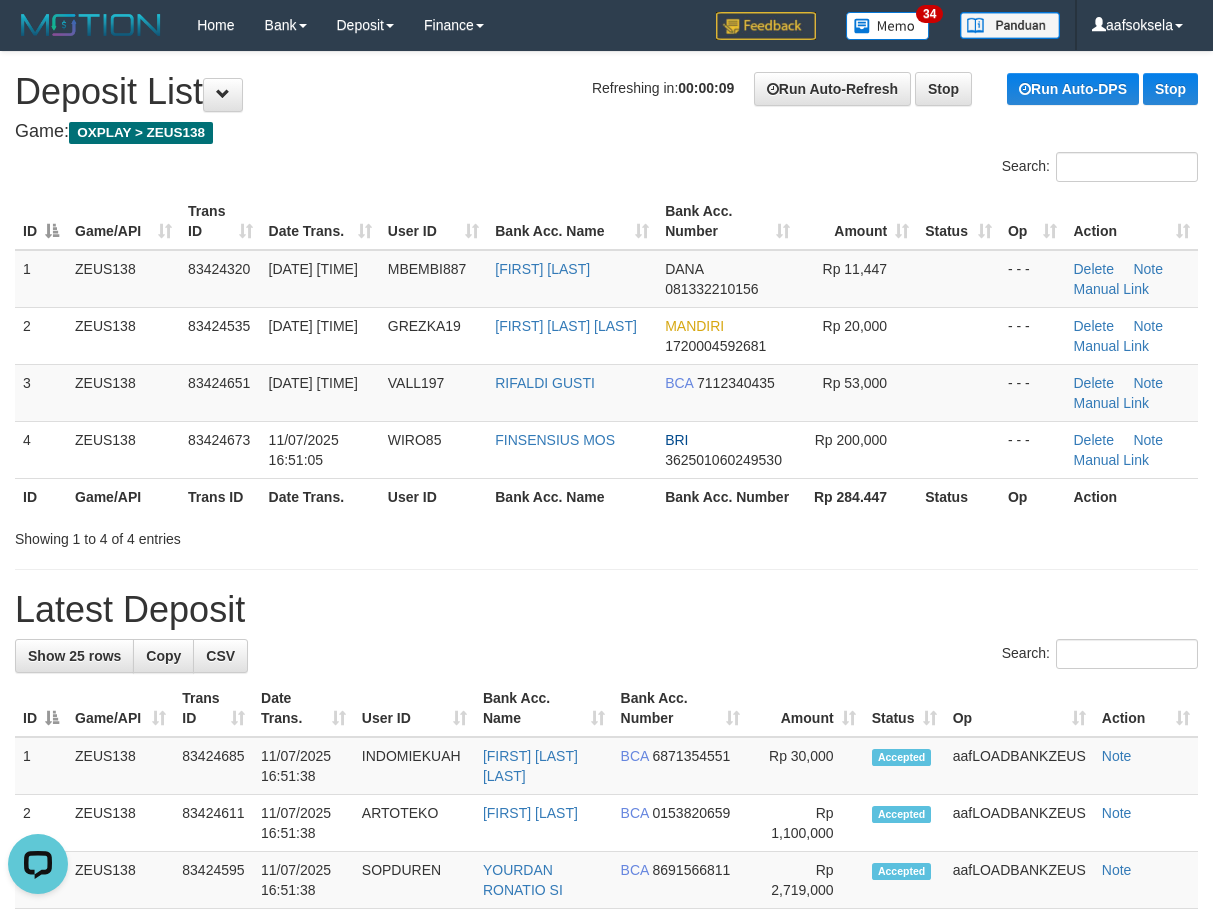 scroll, scrollTop: 0, scrollLeft: 0, axis: both 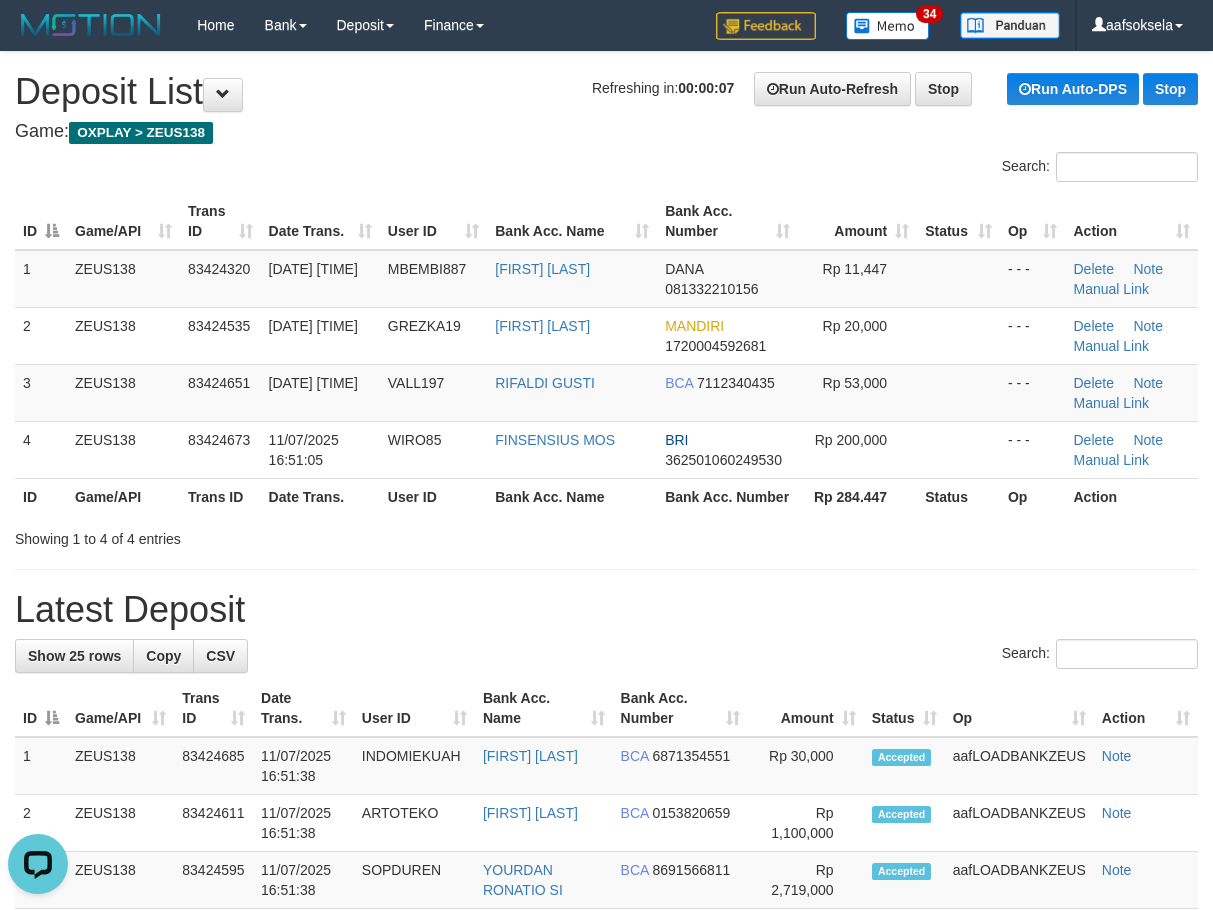click on "**********" at bounding box center [606, 1174] 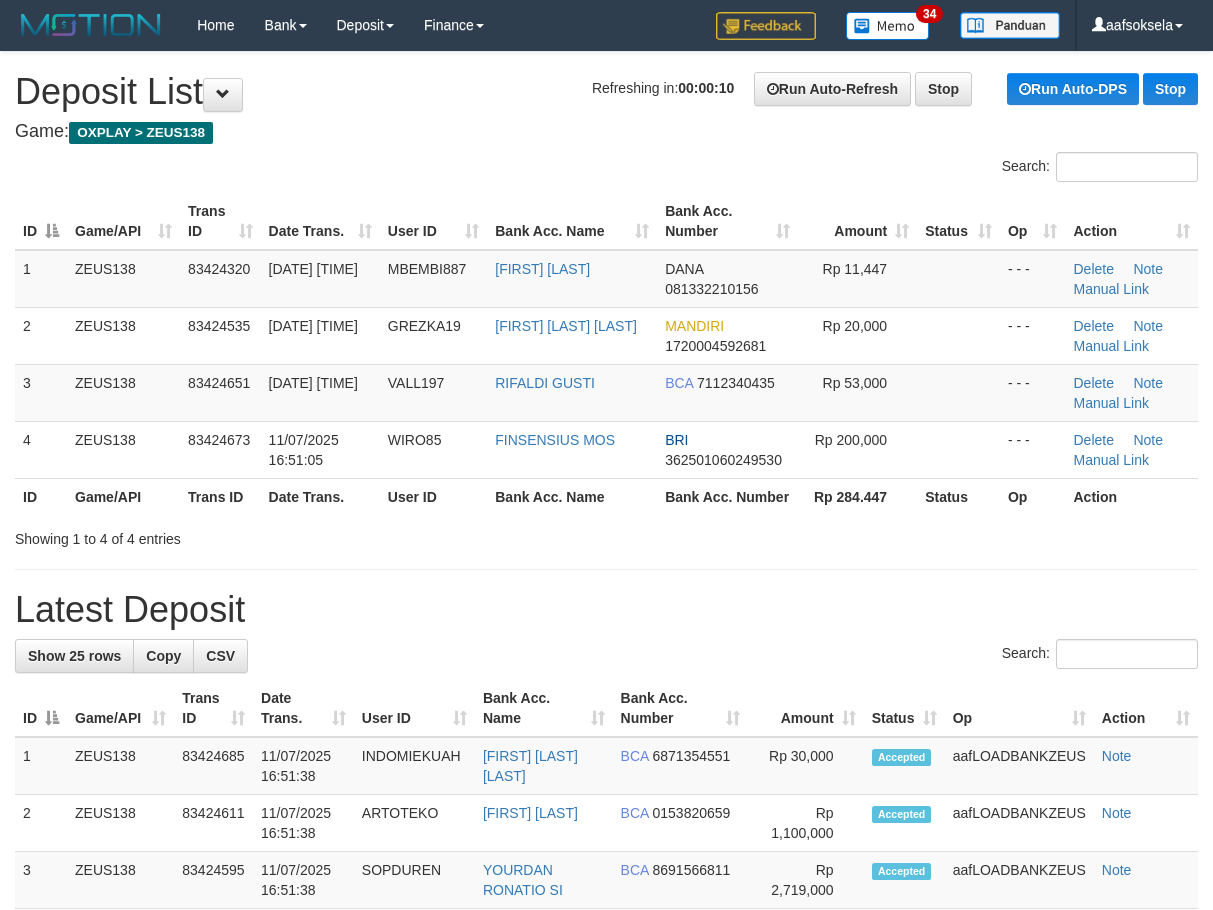 scroll, scrollTop: 0, scrollLeft: 0, axis: both 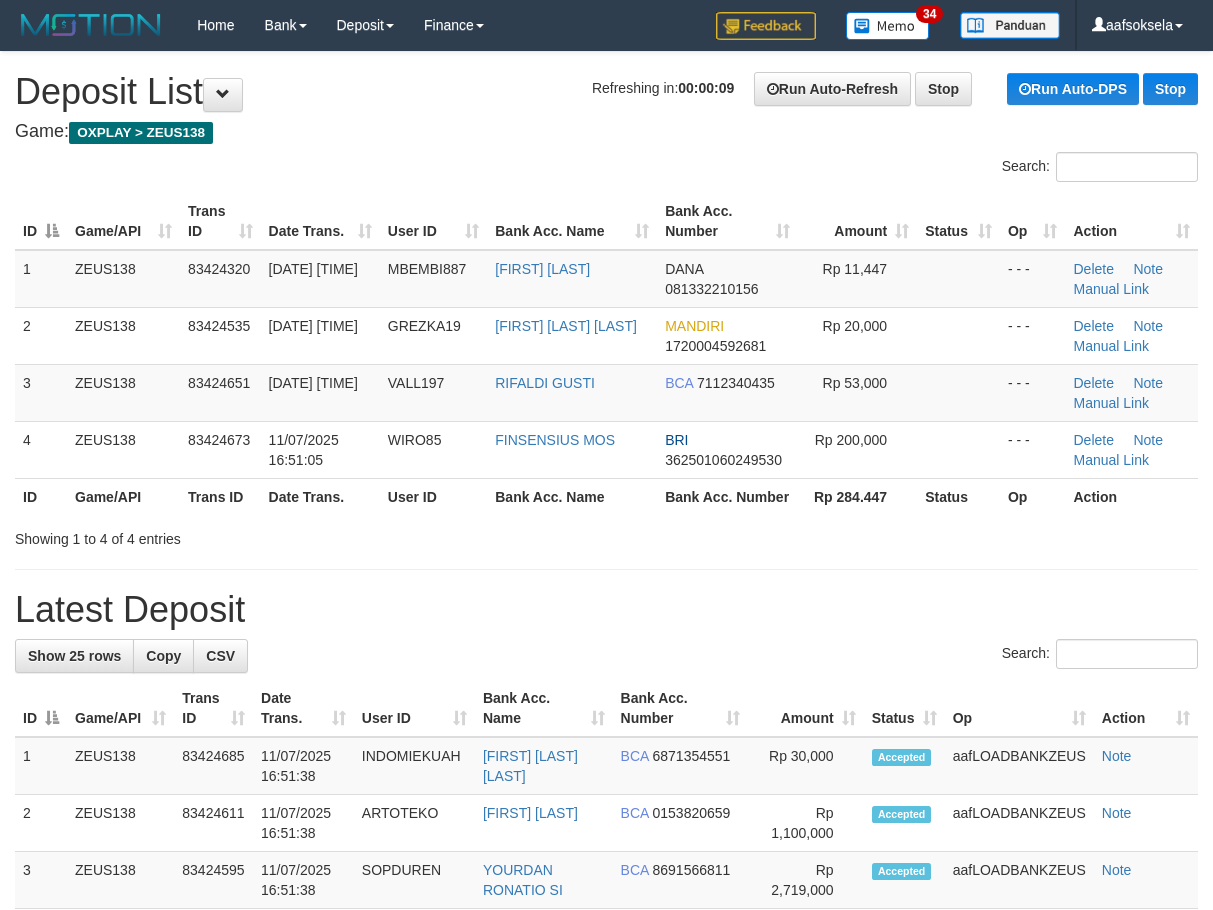 drag, startPoint x: 556, startPoint y: 653, endPoint x: 459, endPoint y: 631, distance: 99.46356 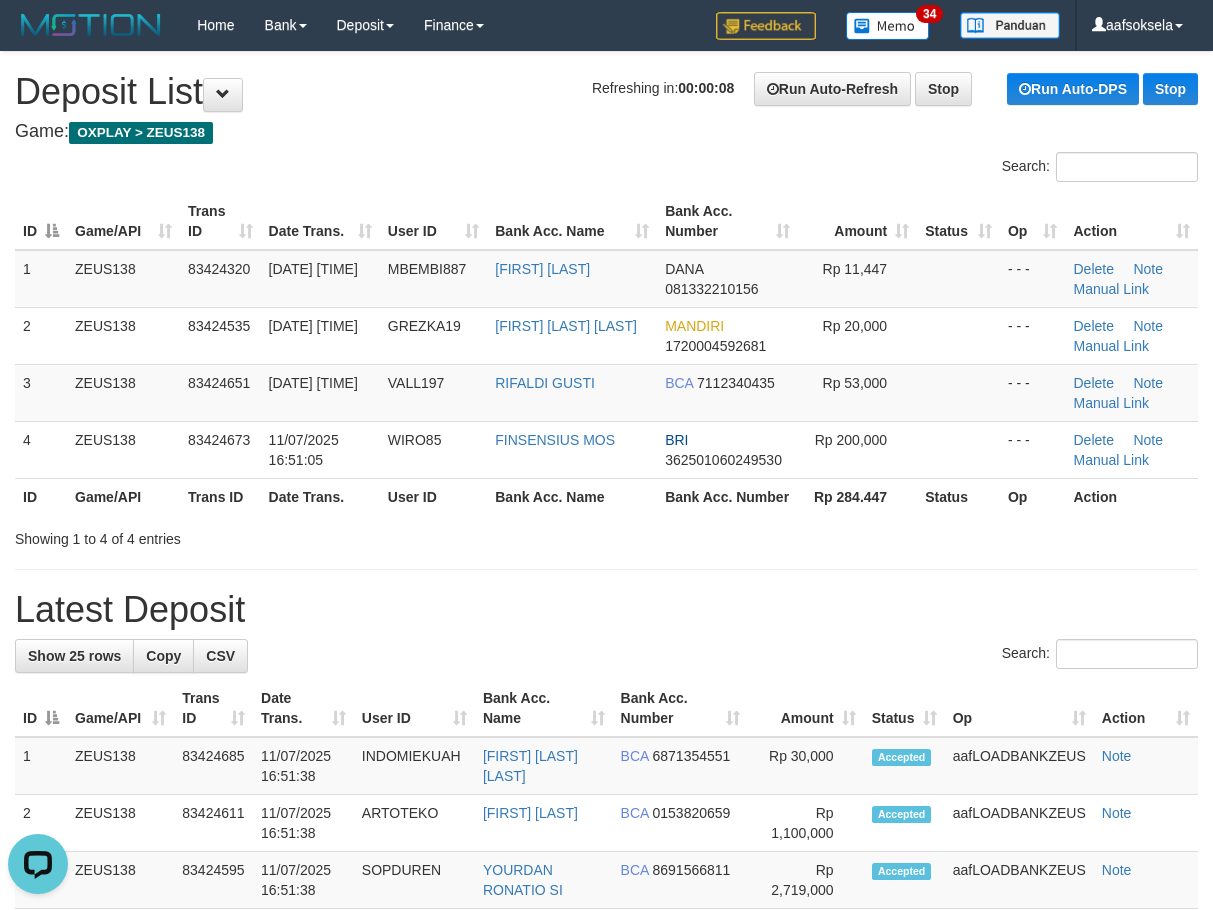scroll, scrollTop: 0, scrollLeft: 0, axis: both 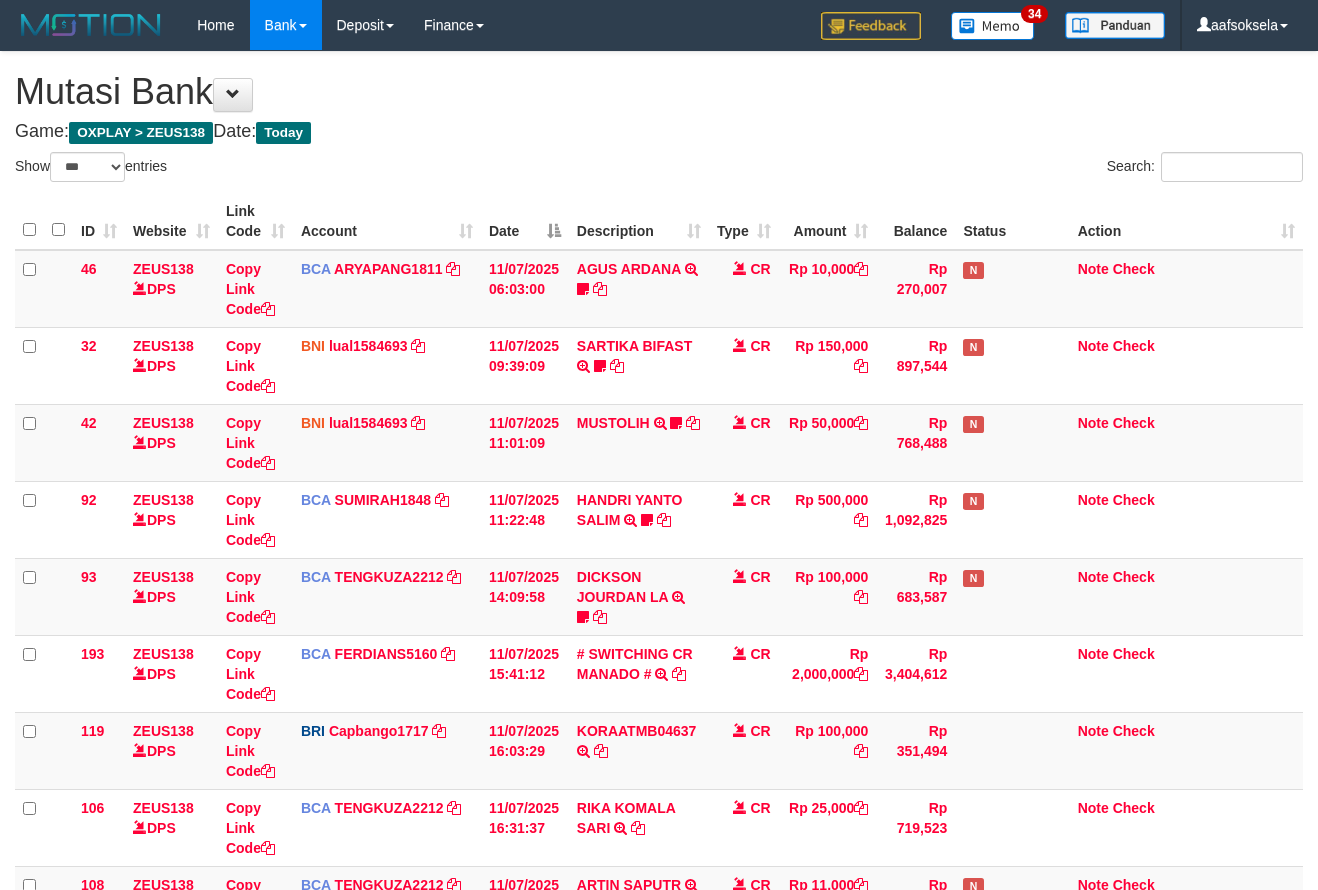 select on "***" 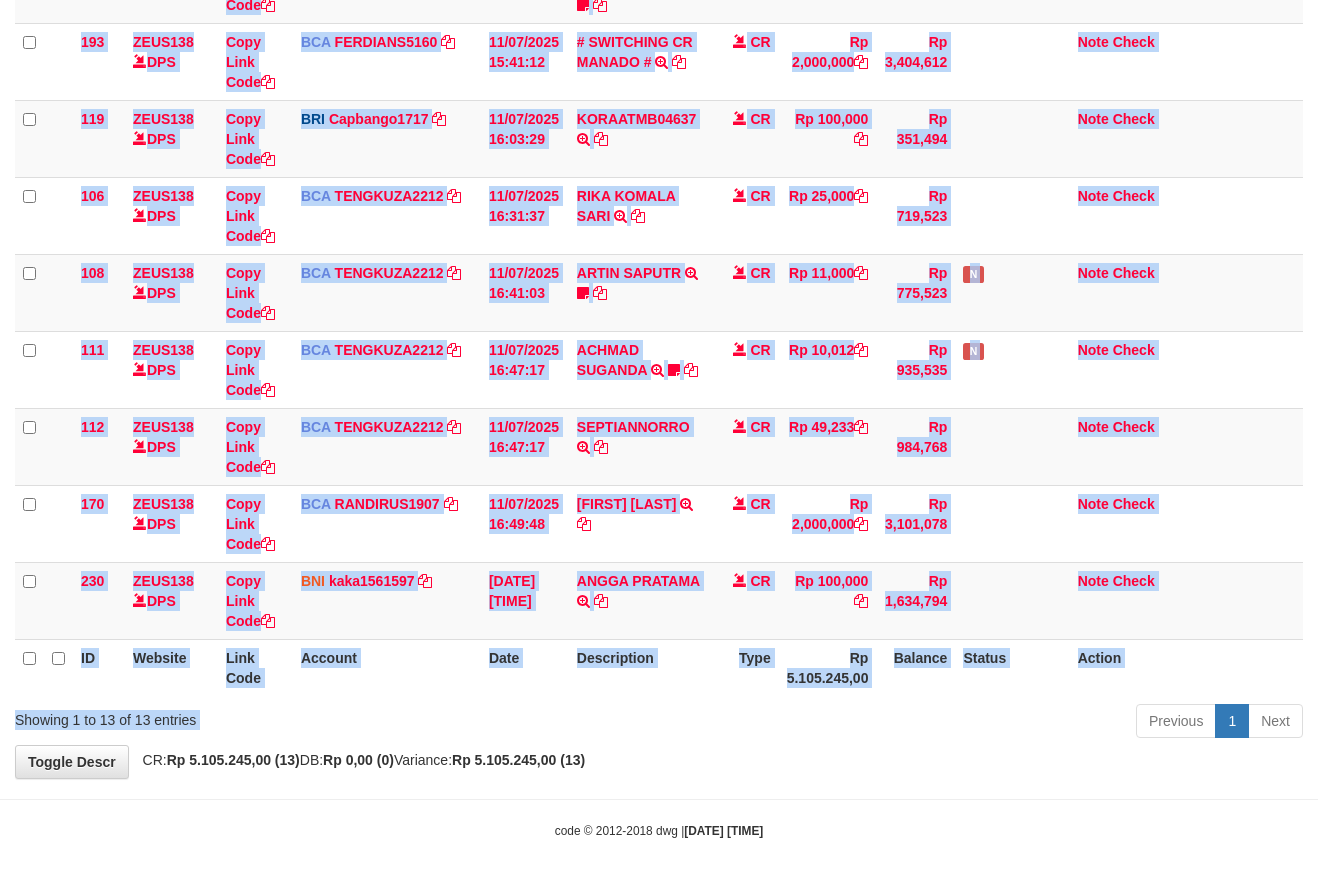 click on "Show  ** ** ** ***  entries Search:
ID Website Link Code Account Date Description Type Amount Balance Status Action
46
ZEUS138    DPS
Copy Link Code
BCA
ARYAPANG1811
DPS
ARYA PANGESTU
mutasi_20250711_2620 | 46
mutasi_20250711_2620 | 46
11/07/2025 06:03:00
AGUS ARDANA            TRSF E-BANKING CR 1107/FTSCY/WS95051
10000.002025071158167087 TRFDN-AGUS ARDANA ESPAY DEBIT INDONE    Aguslike
tunggu bukti tranfer
CR
Rp 10,000
Rp 270,007
N
Note
Check
32" at bounding box center (659, 142) 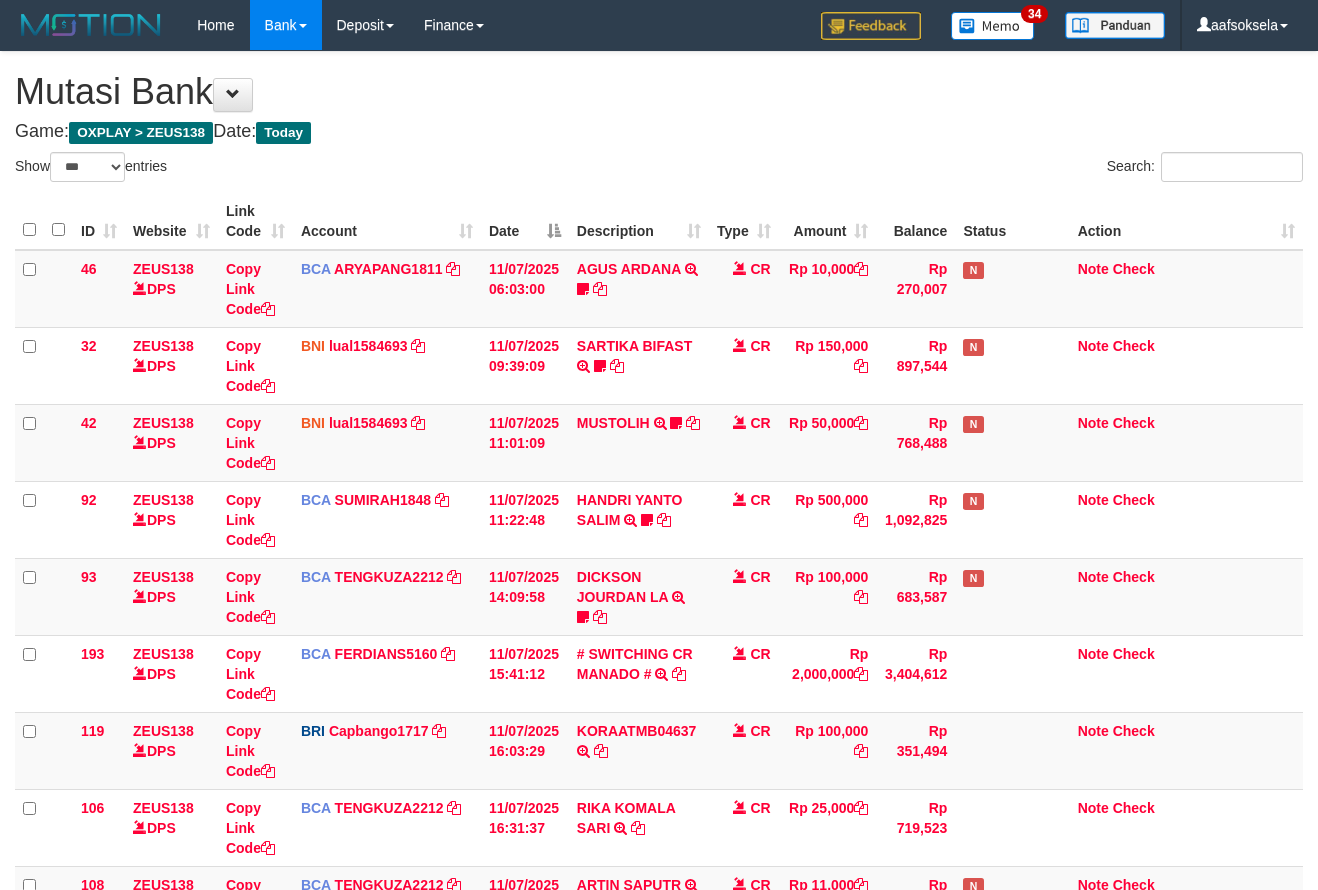 select on "***" 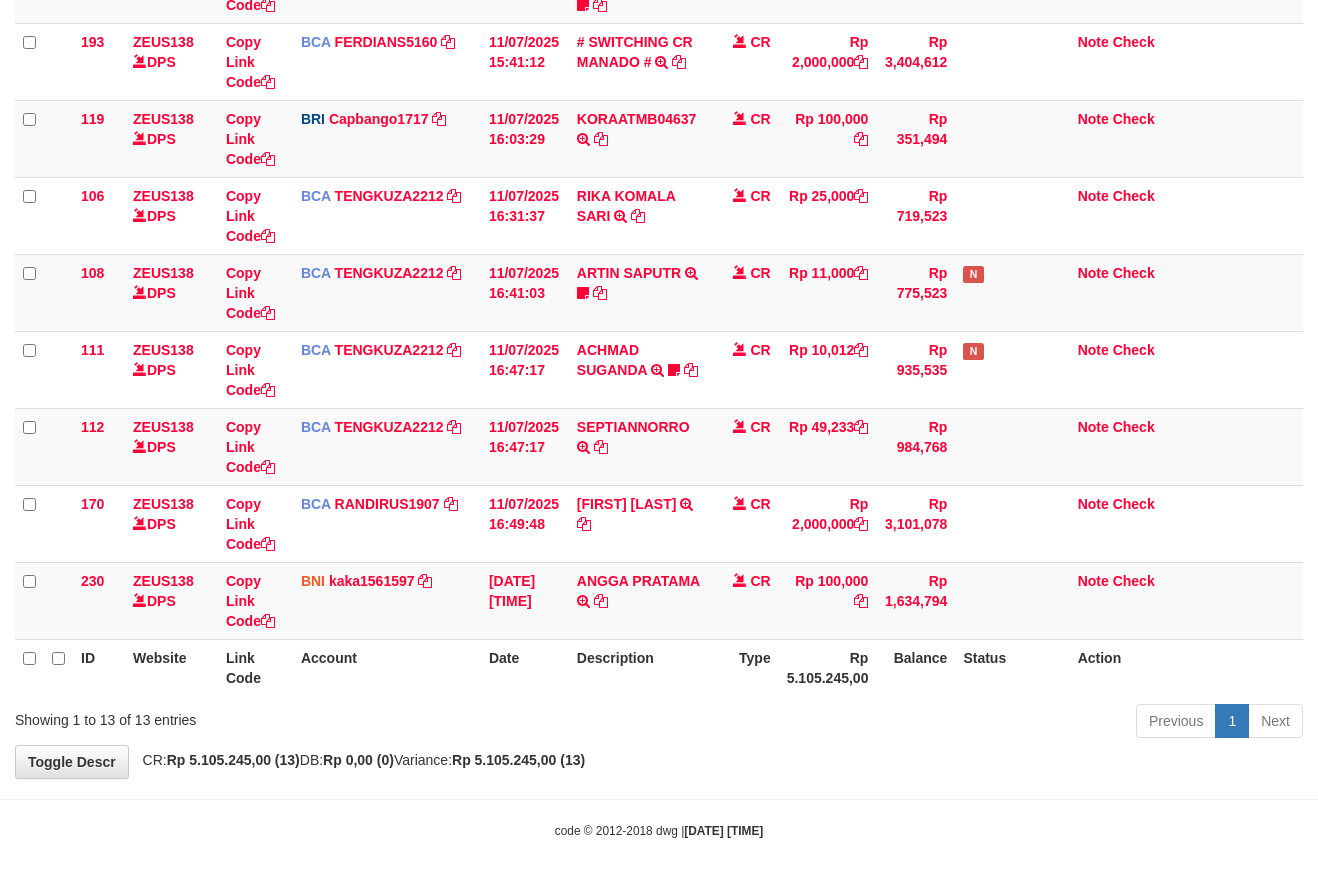 click on "Account" at bounding box center (387, 667) 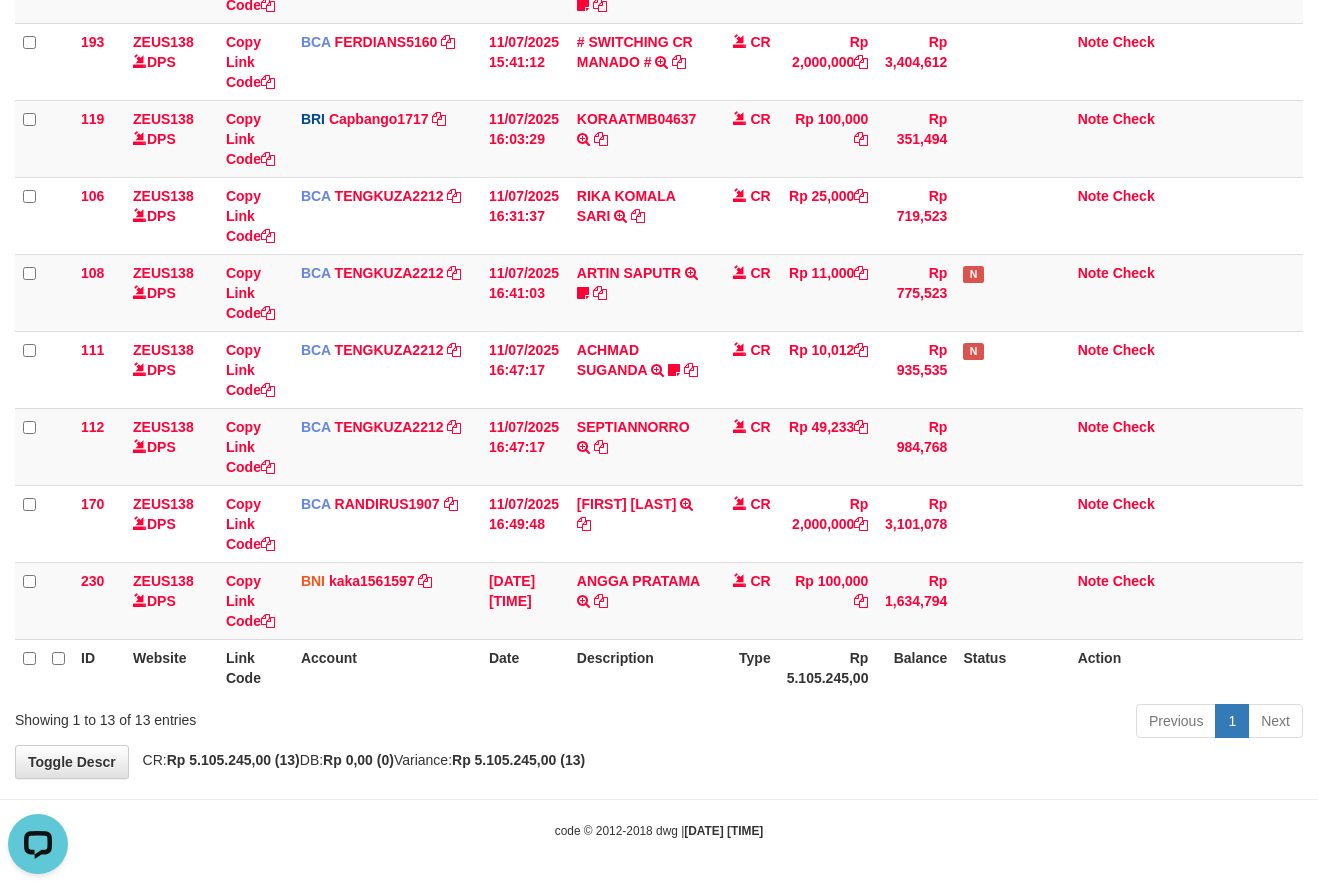scroll, scrollTop: 0, scrollLeft: 0, axis: both 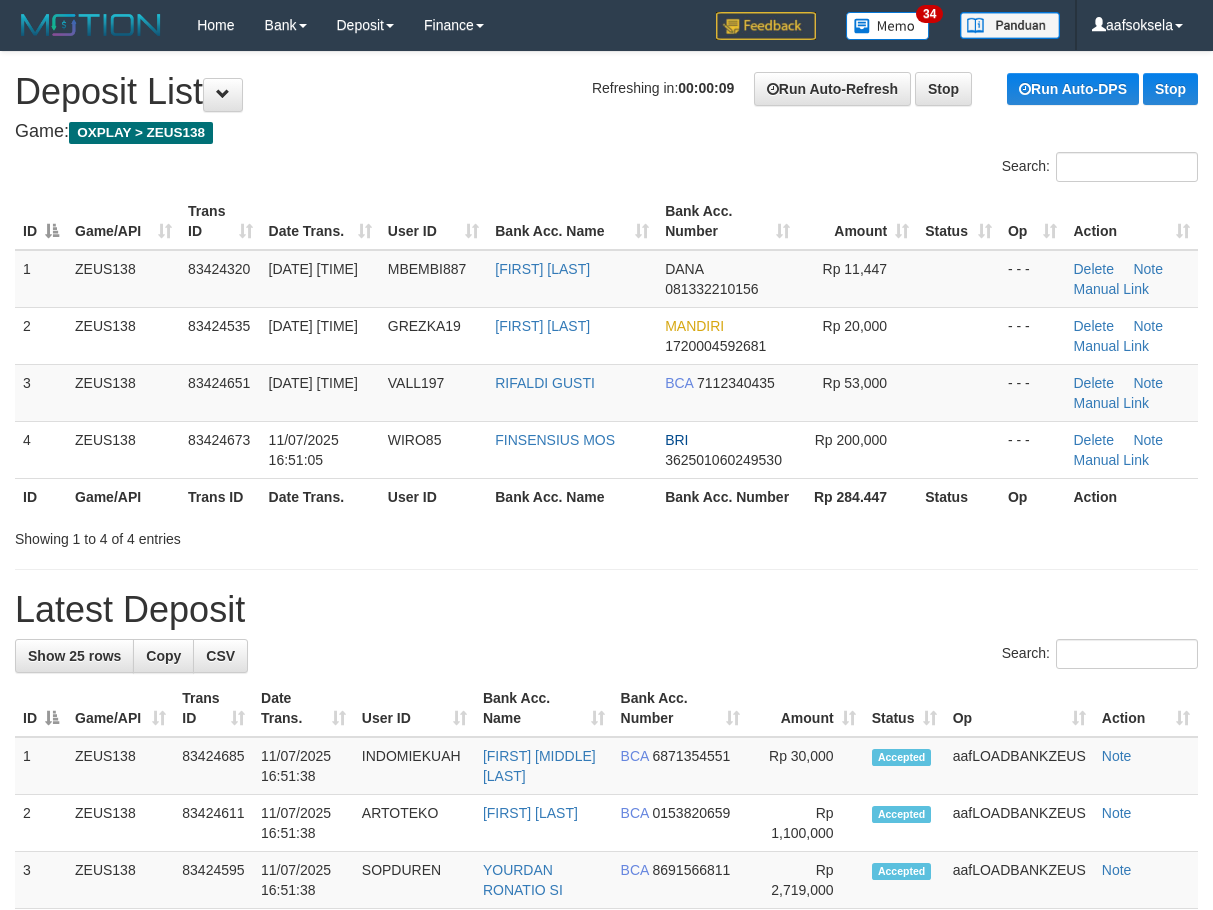 click on "Latest Deposit" at bounding box center [606, 610] 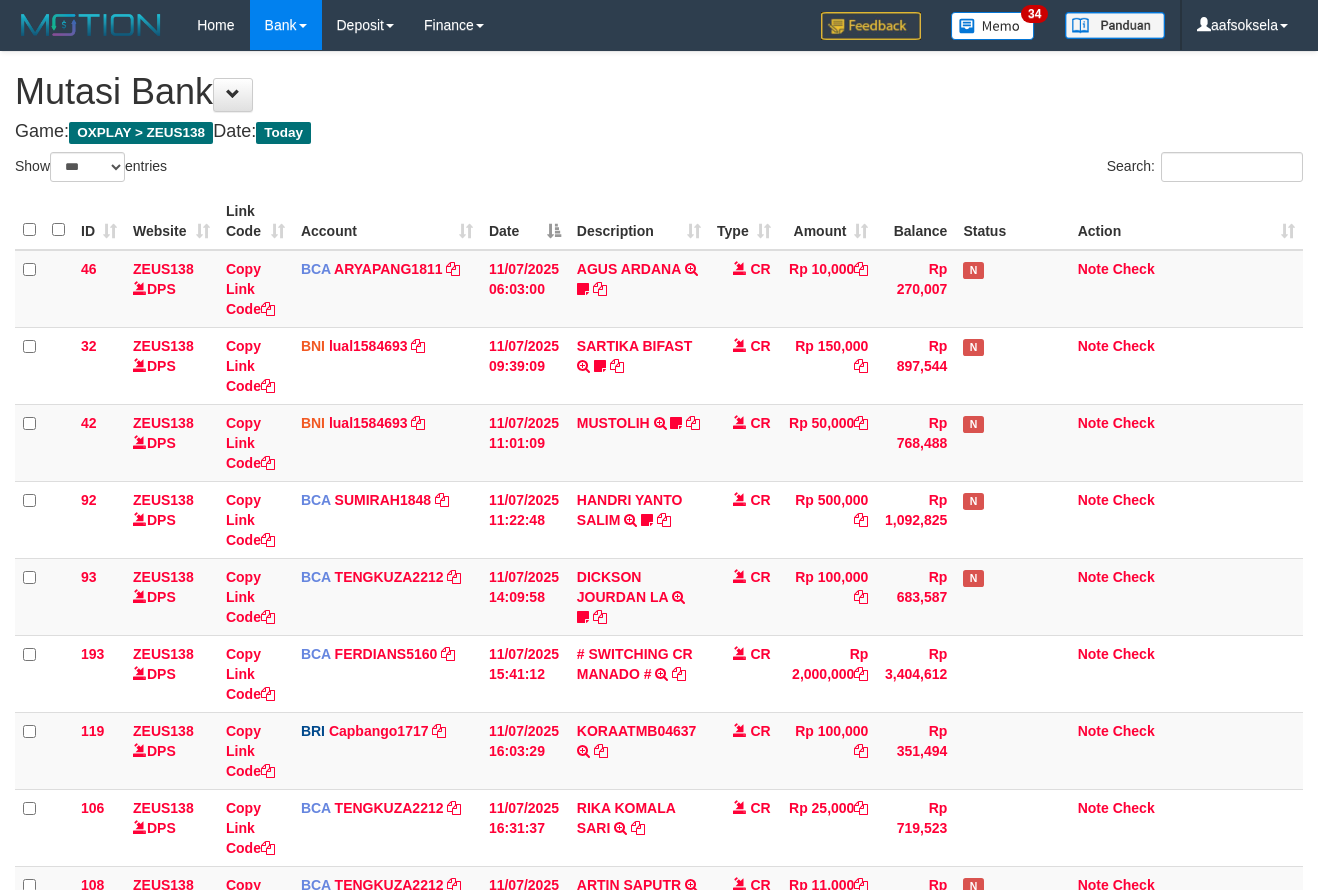 select on "***" 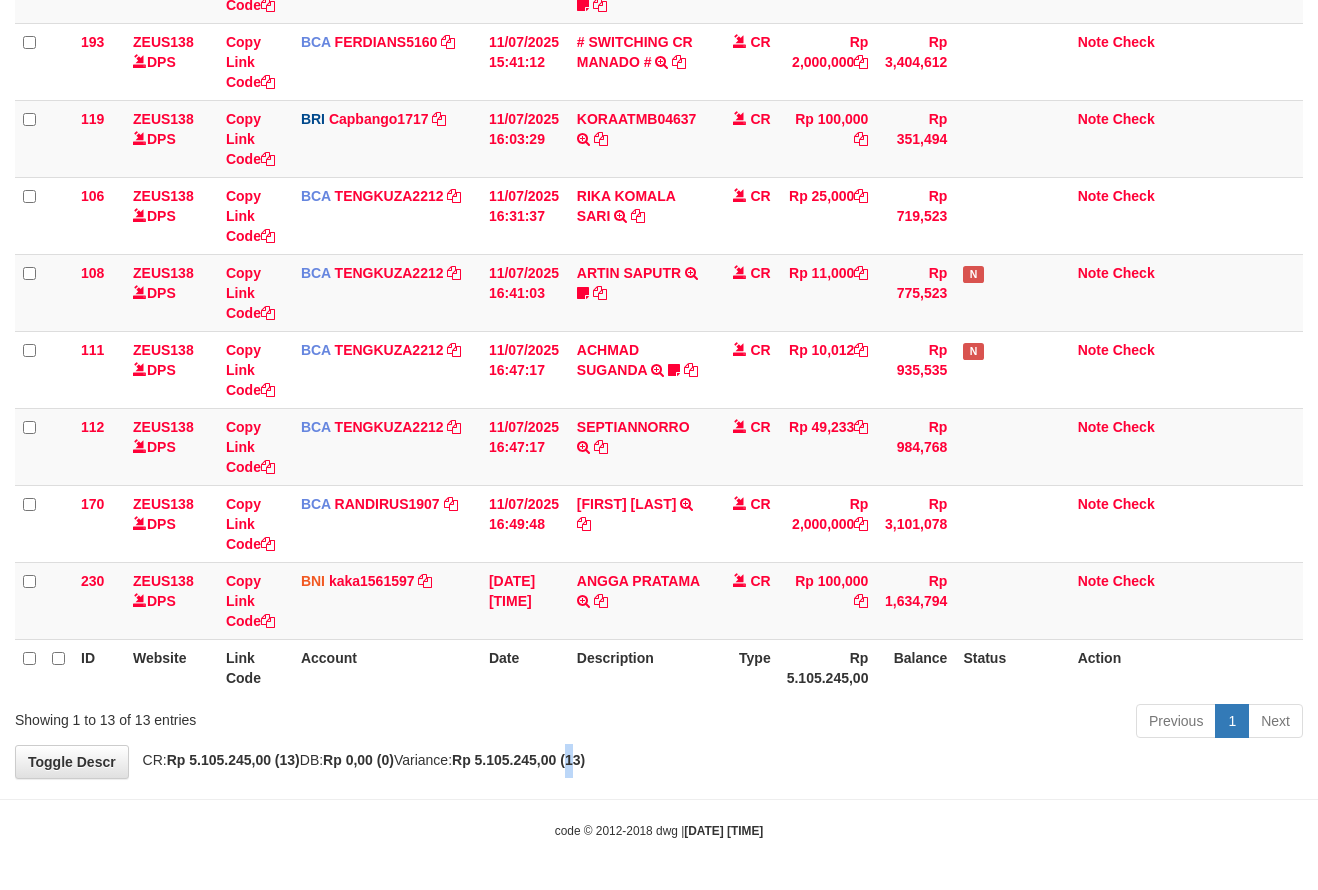 click on "**********" at bounding box center (659, 109) 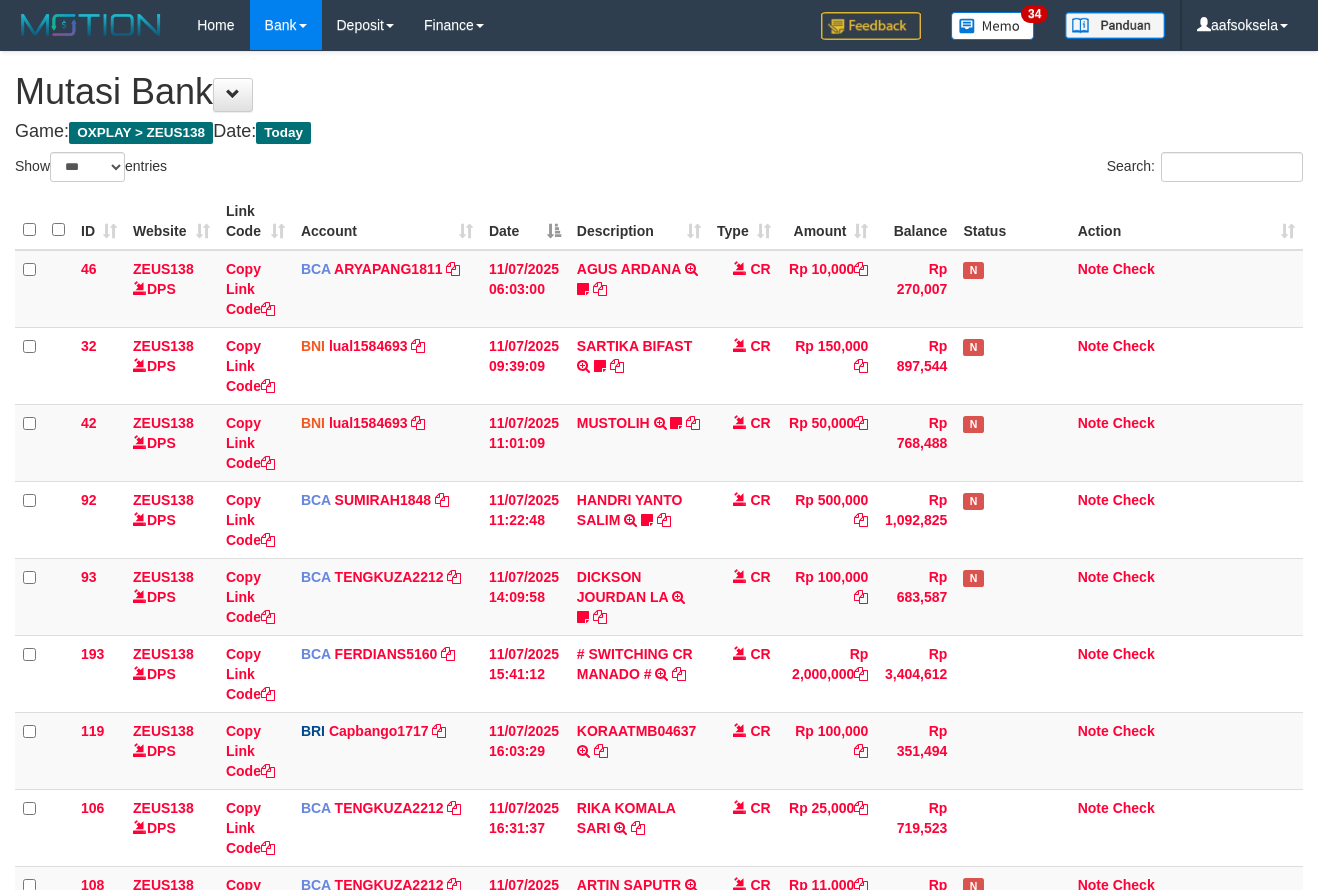 select on "***" 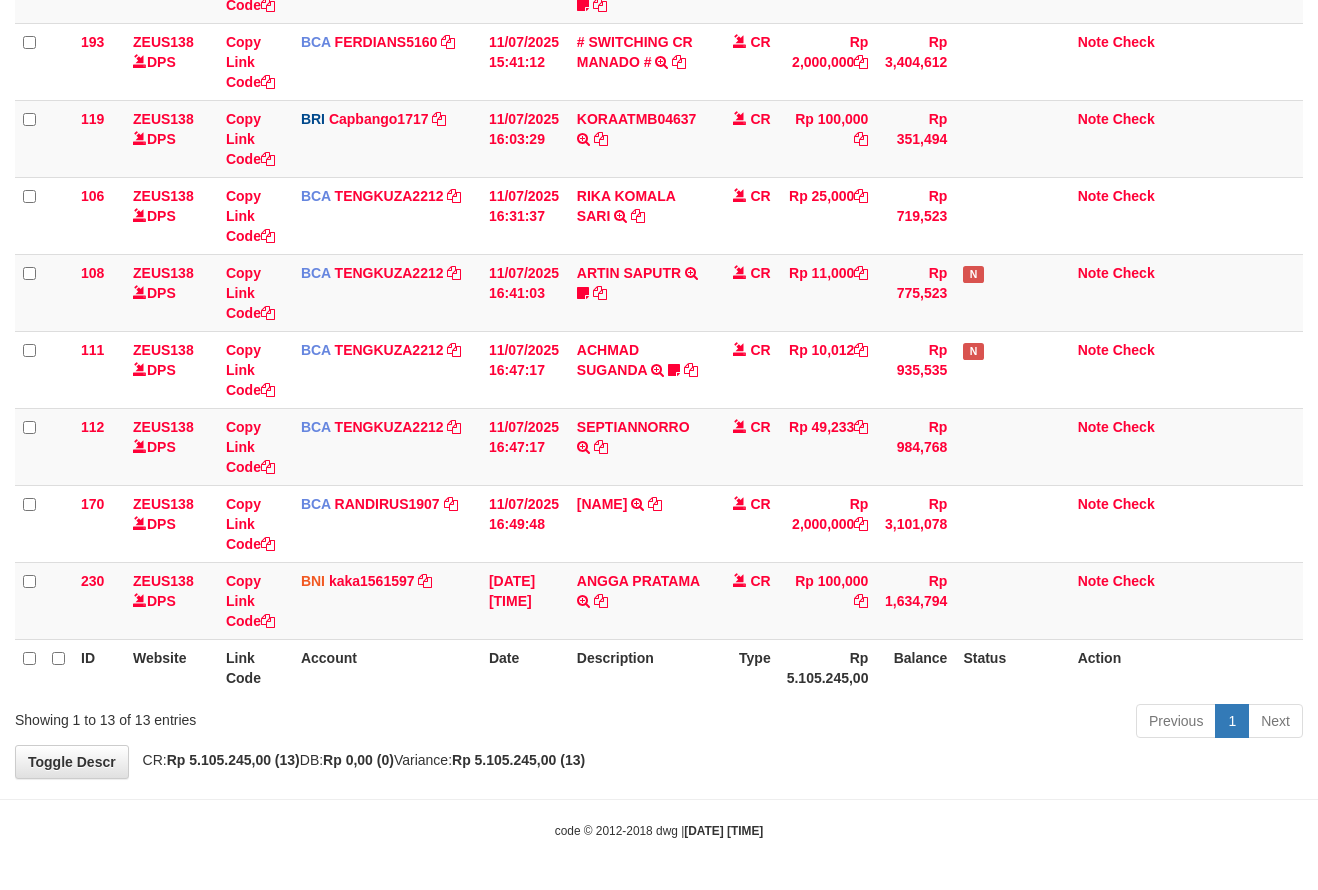 click on "Previous 1 Next" at bounding box center [933, 723] 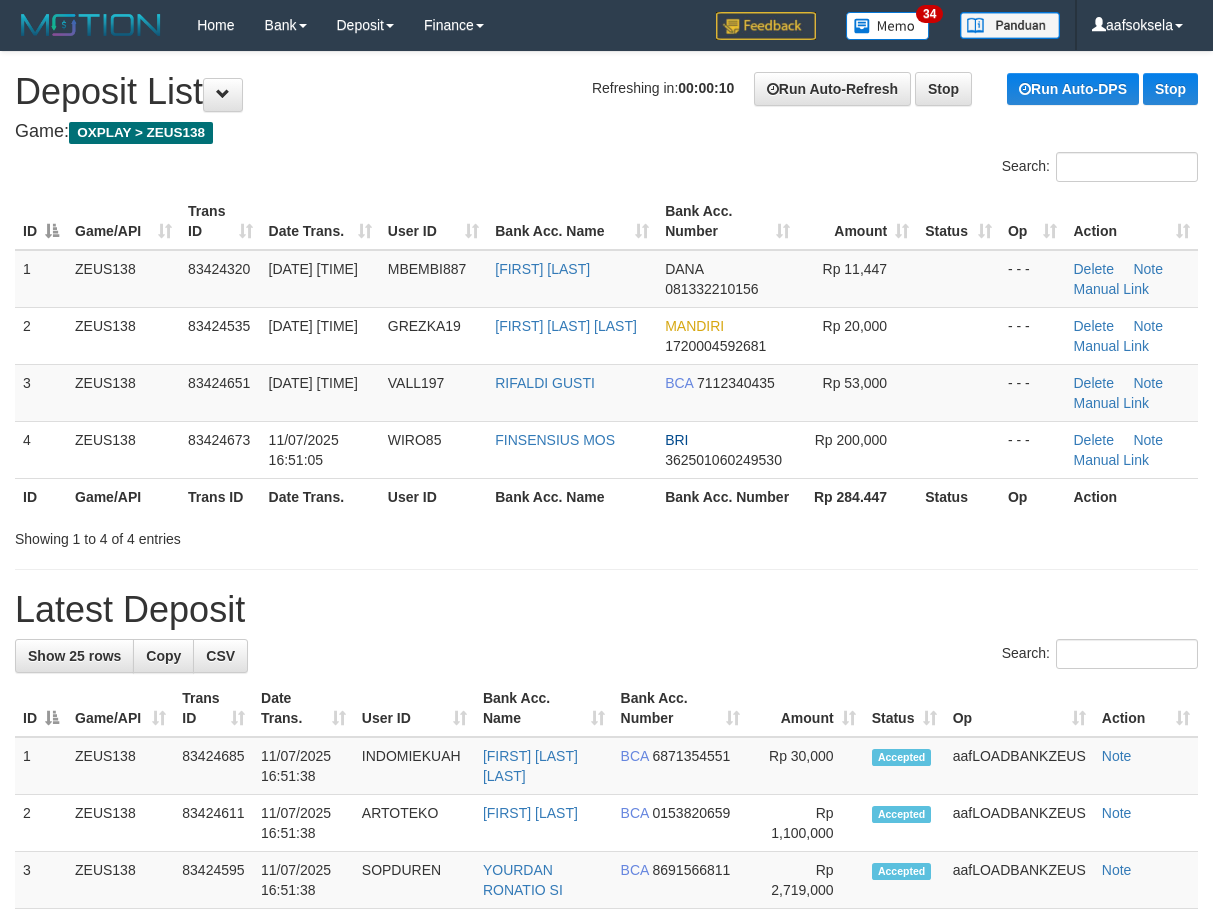 scroll, scrollTop: 0, scrollLeft: 0, axis: both 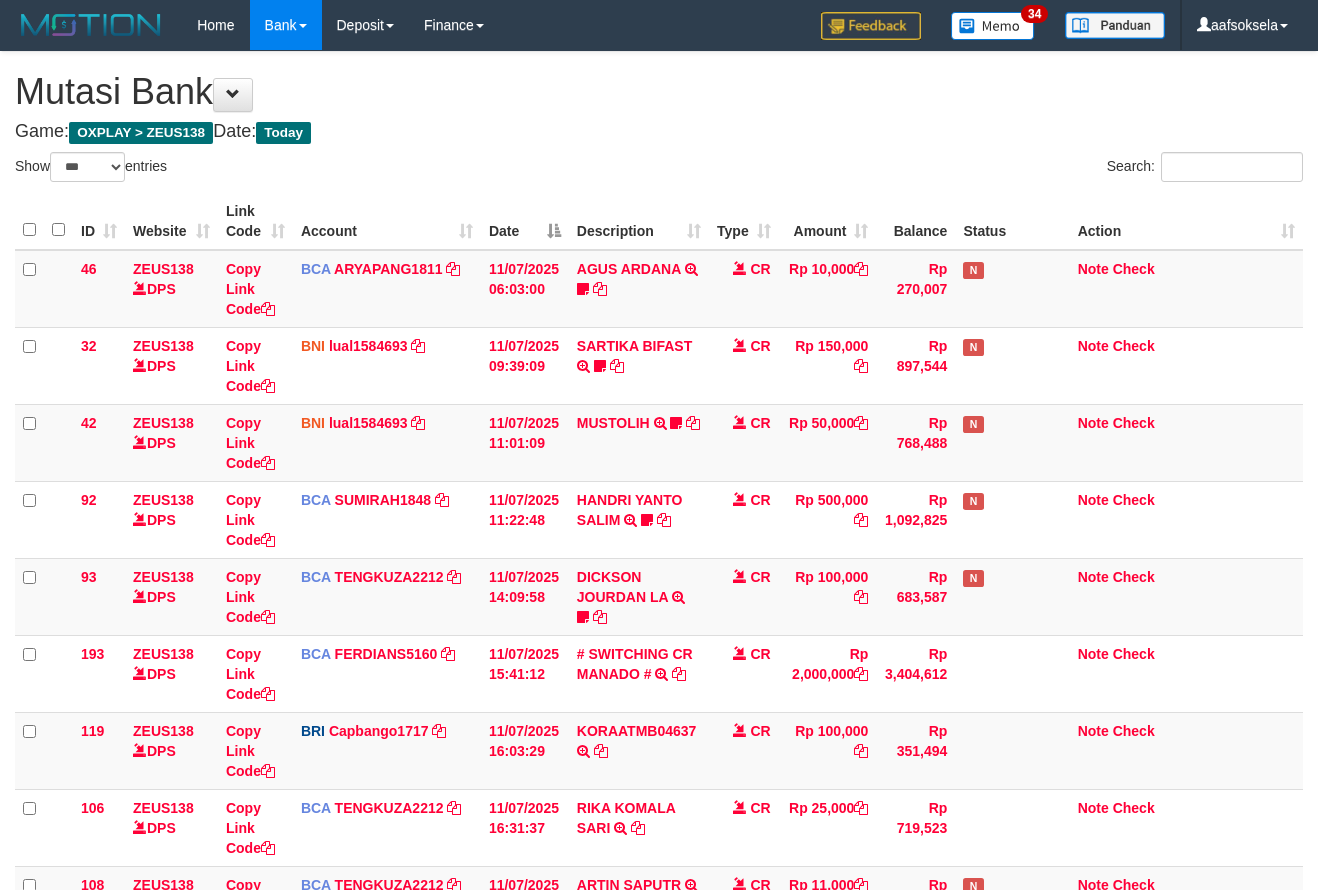 select on "***" 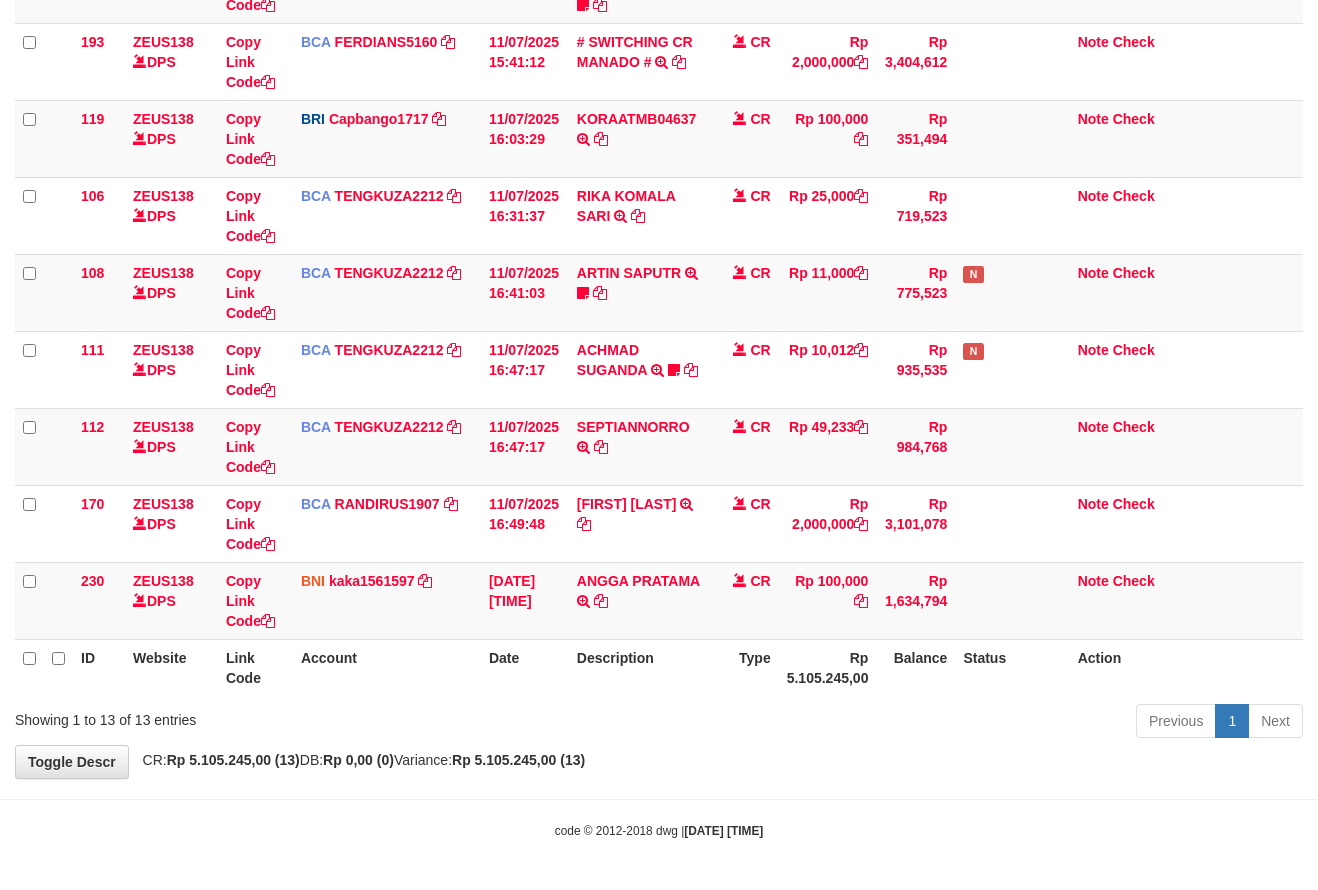 click on "Previous 1 Next" at bounding box center (933, 723) 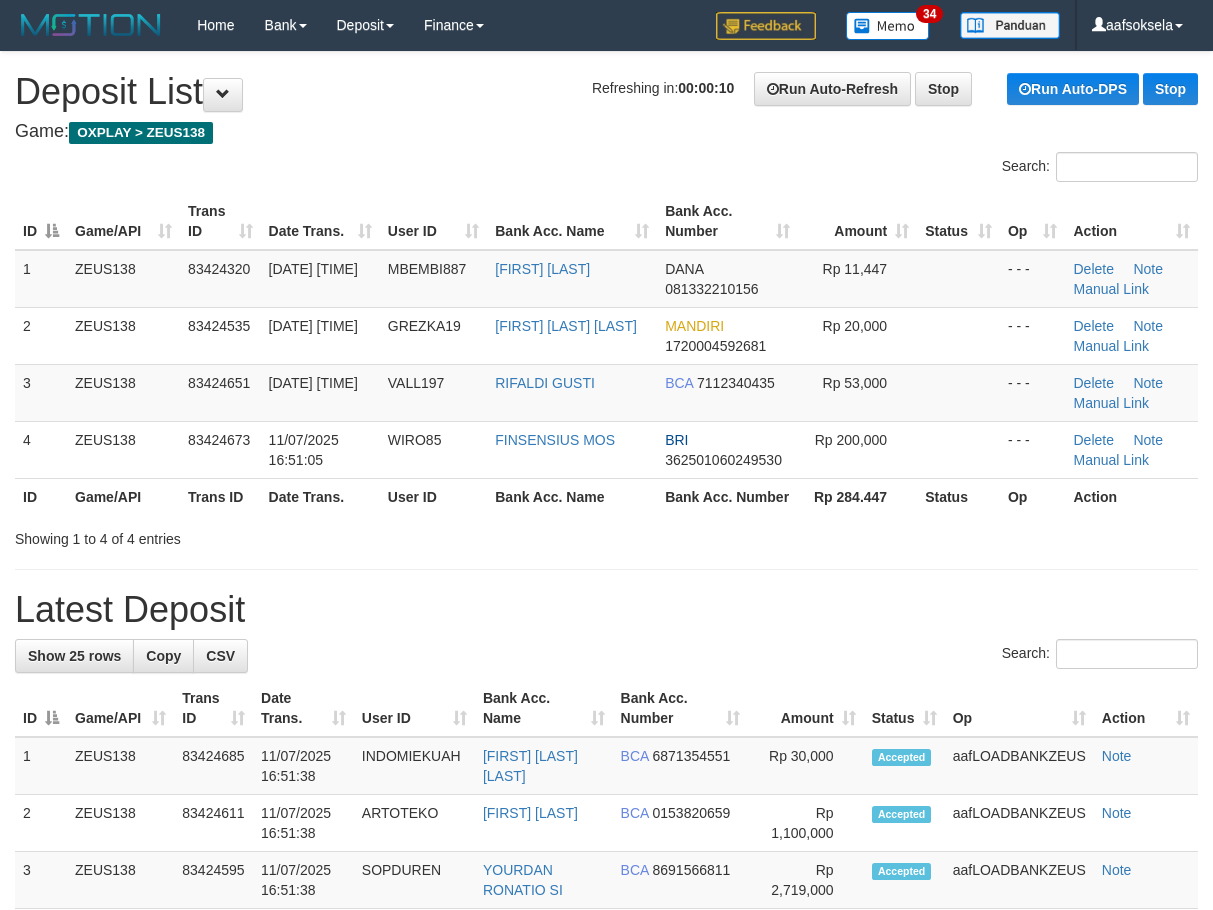 scroll, scrollTop: 0, scrollLeft: 0, axis: both 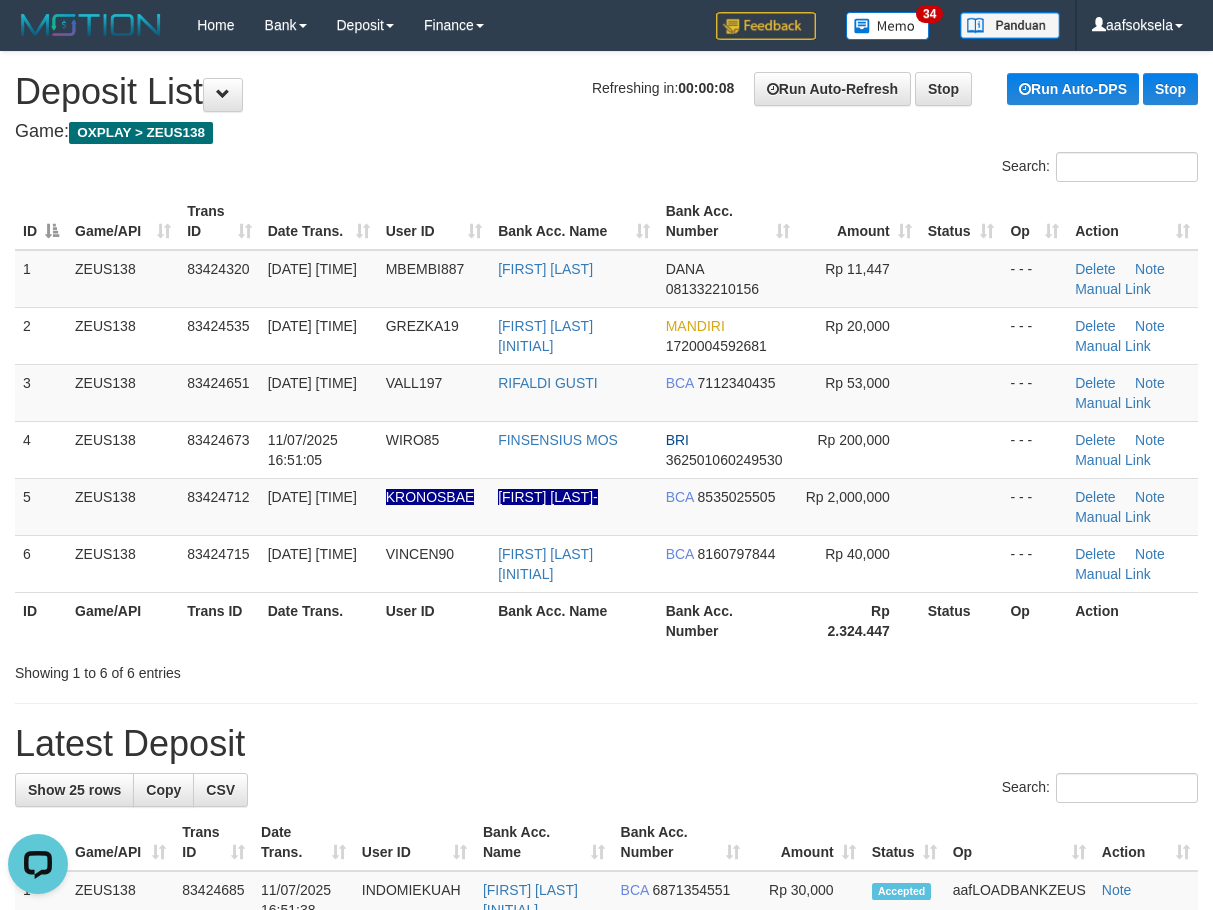 click on "Bank Acc. Number" at bounding box center (728, 620) 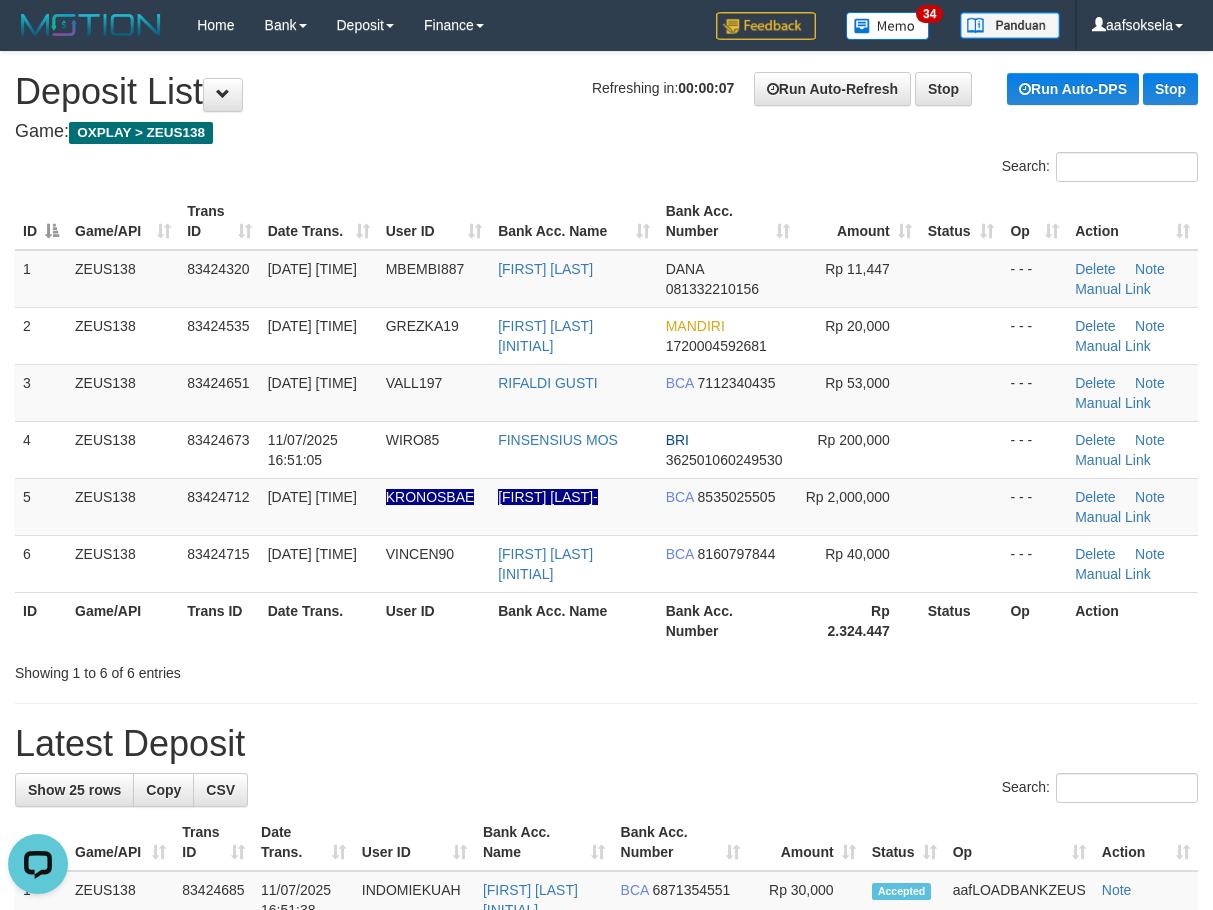click on "ID Game/API Trans ID Date Trans. User ID Bank Acc. Name Bank Acc. Number Amount Status Op Action
1
ZEUS138
83424320
11/07/2025 16:41:11
MBEMBI887
NUR AFFANDI
DANA
081332210156
Rp 11,447
- - -
Delete
Note
Manual Link
2
ZEUS138
83424535
11/07/2025 16:47:15
GREZKA19
MUHAMMAD RAKA IBRA
MANDIRI
1720004592681
Rp 20,000
- - -" at bounding box center (606, 421) 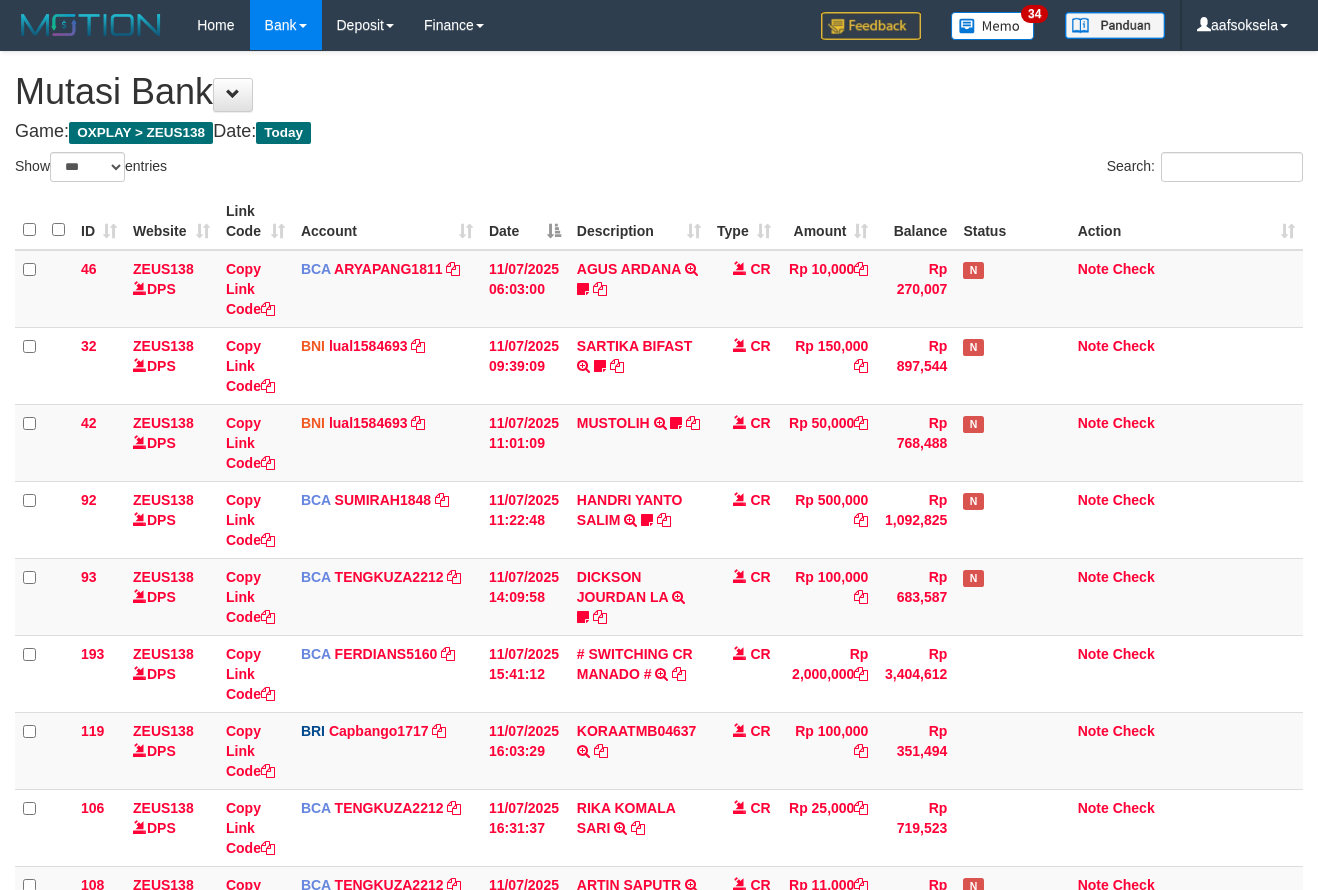 select on "***" 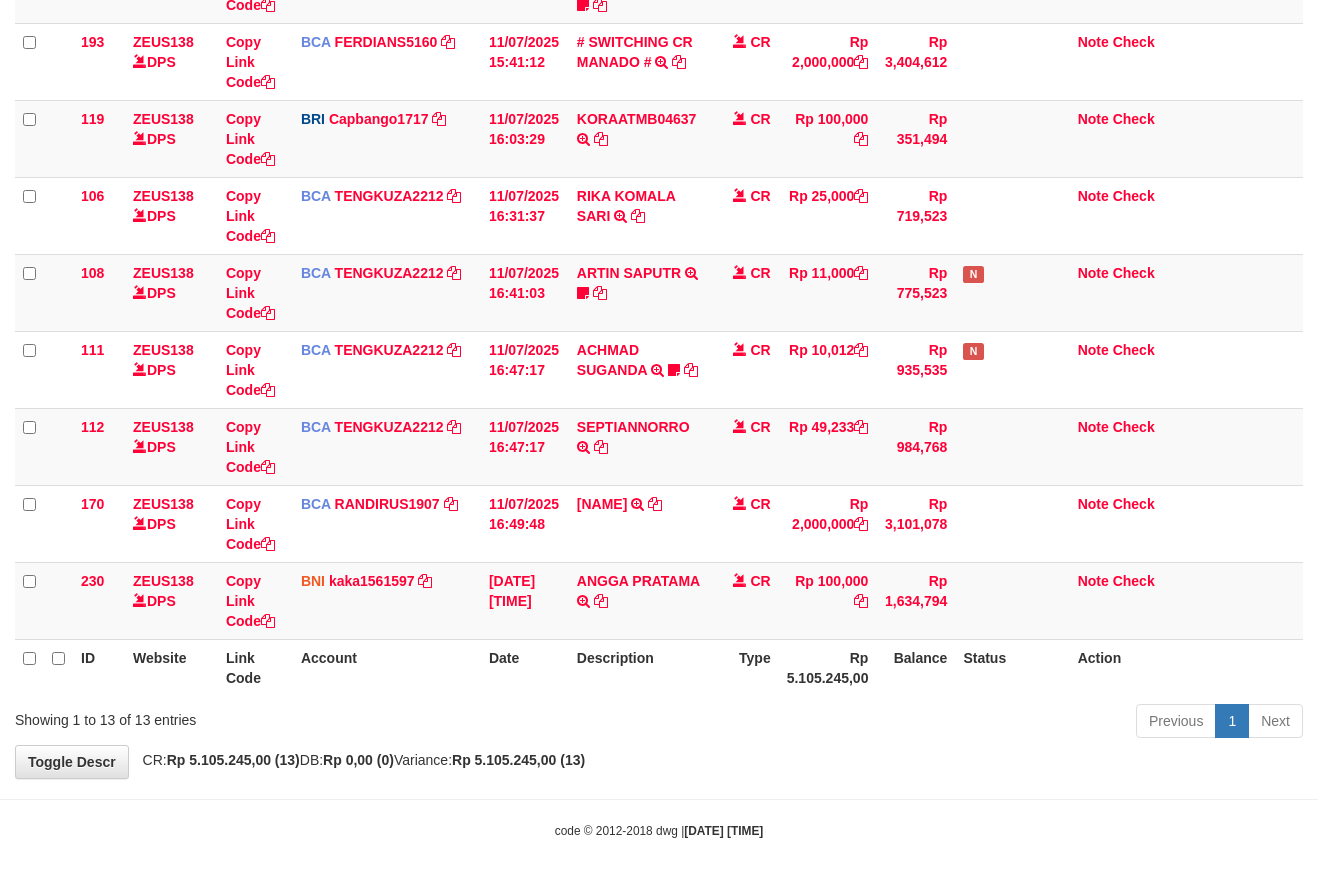 click on "Previous 1 Next" at bounding box center (933, 723) 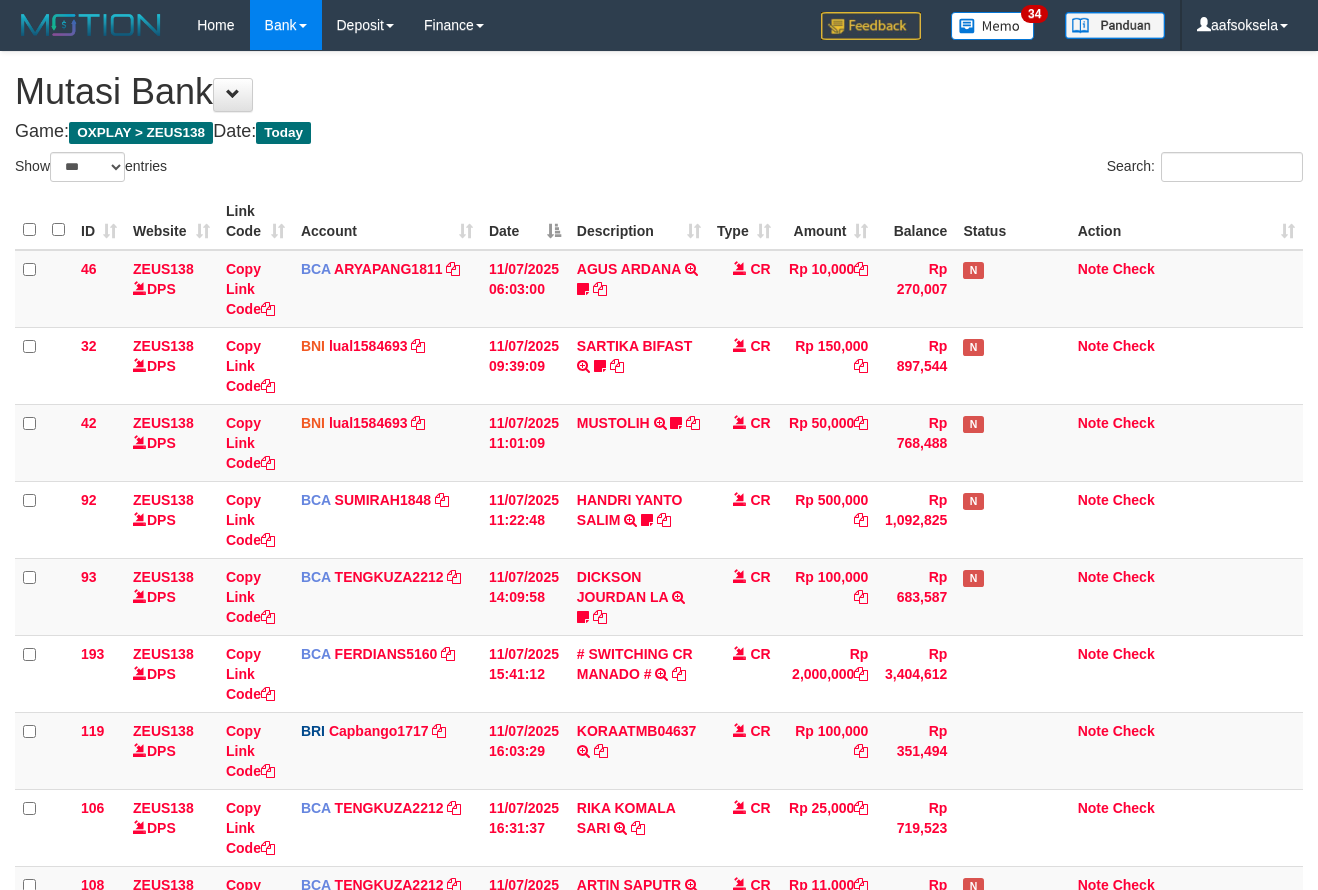 select on "***" 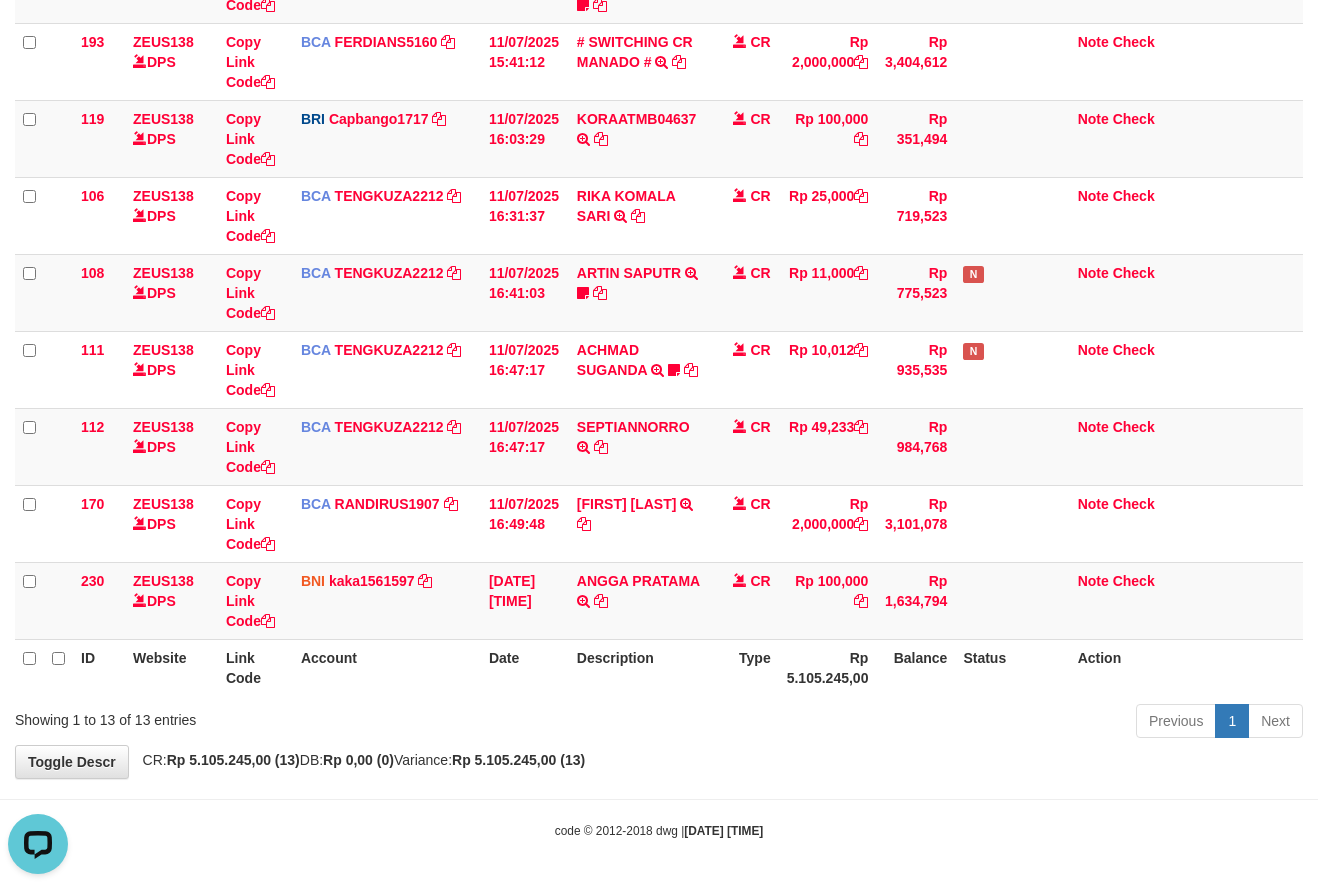 scroll, scrollTop: 0, scrollLeft: 0, axis: both 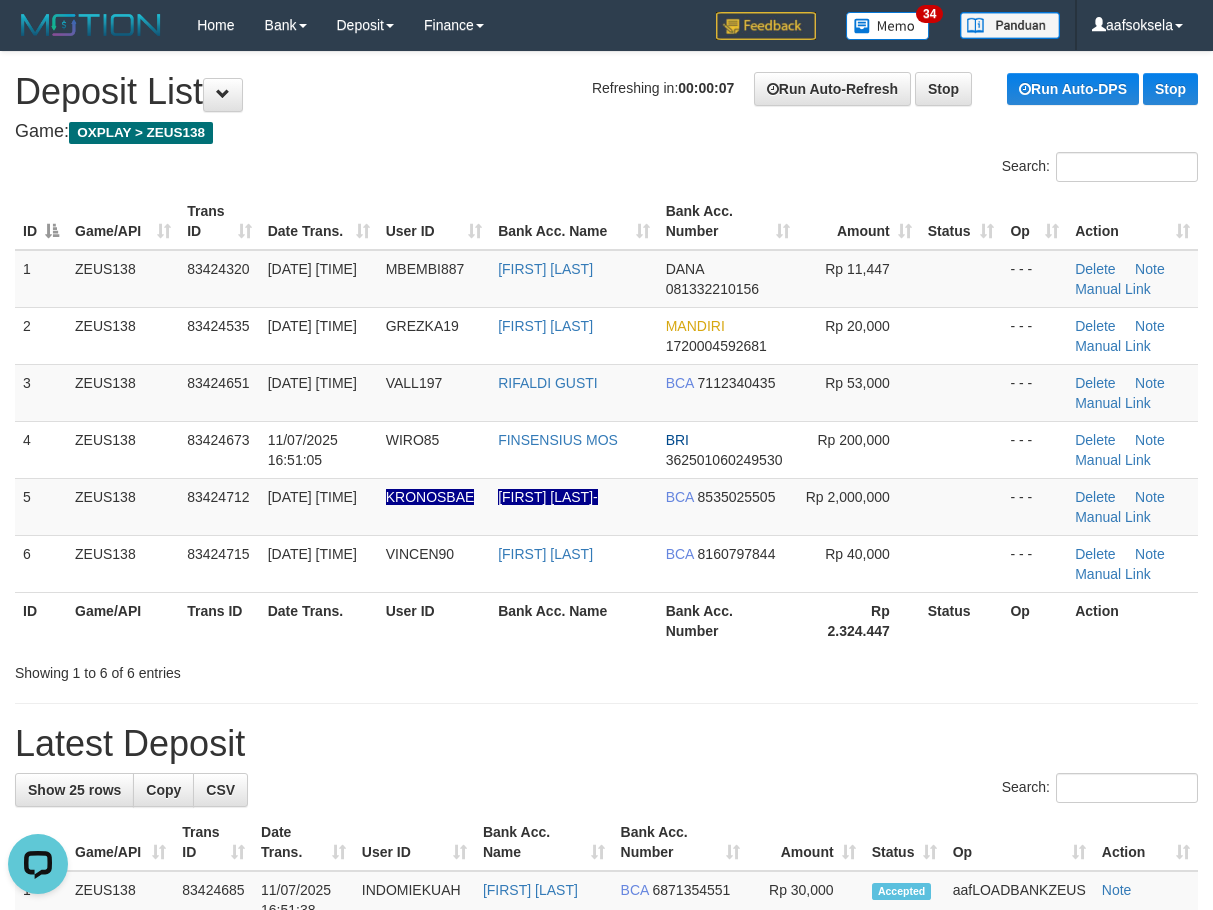 click on "Showing 1 to 6 of 6 entries" at bounding box center (606, 669) 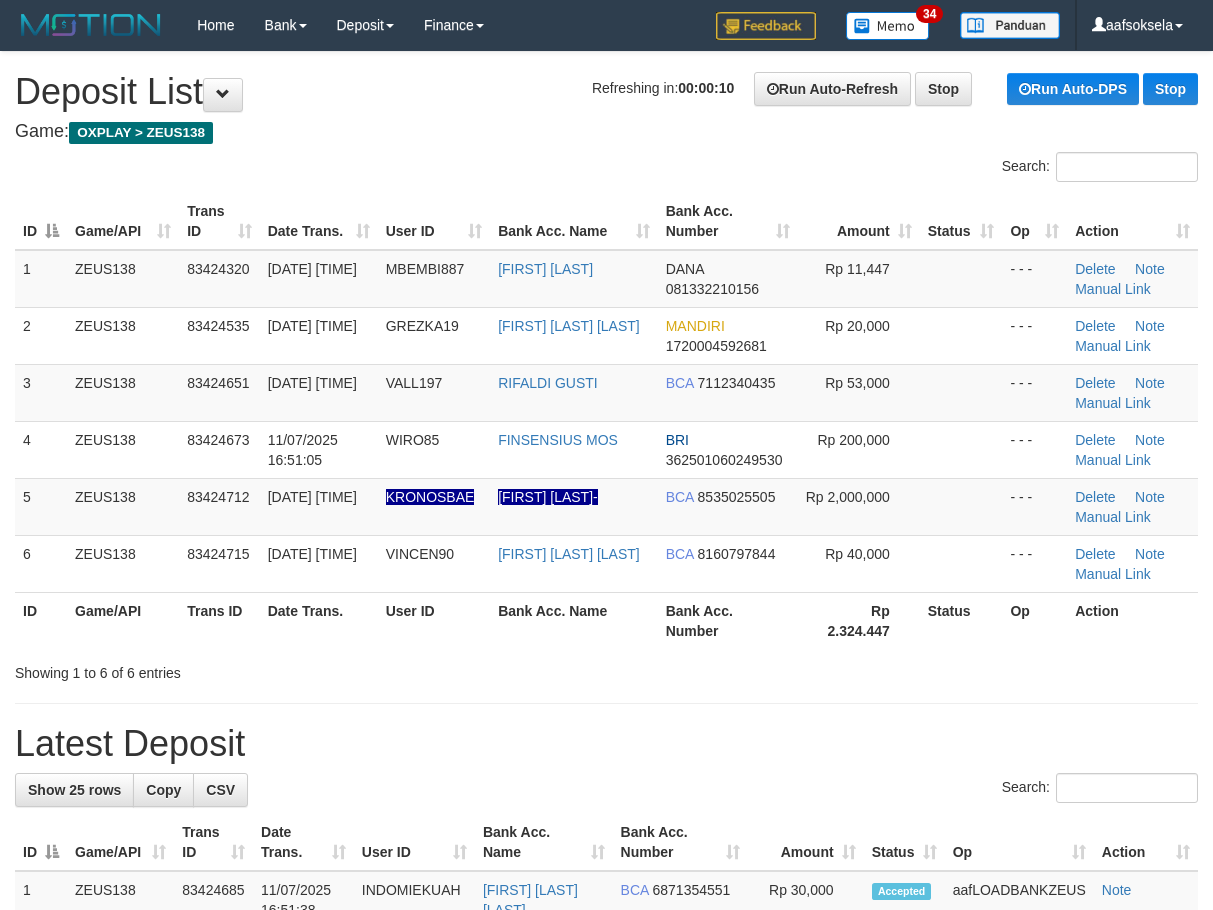 scroll, scrollTop: 0, scrollLeft: 0, axis: both 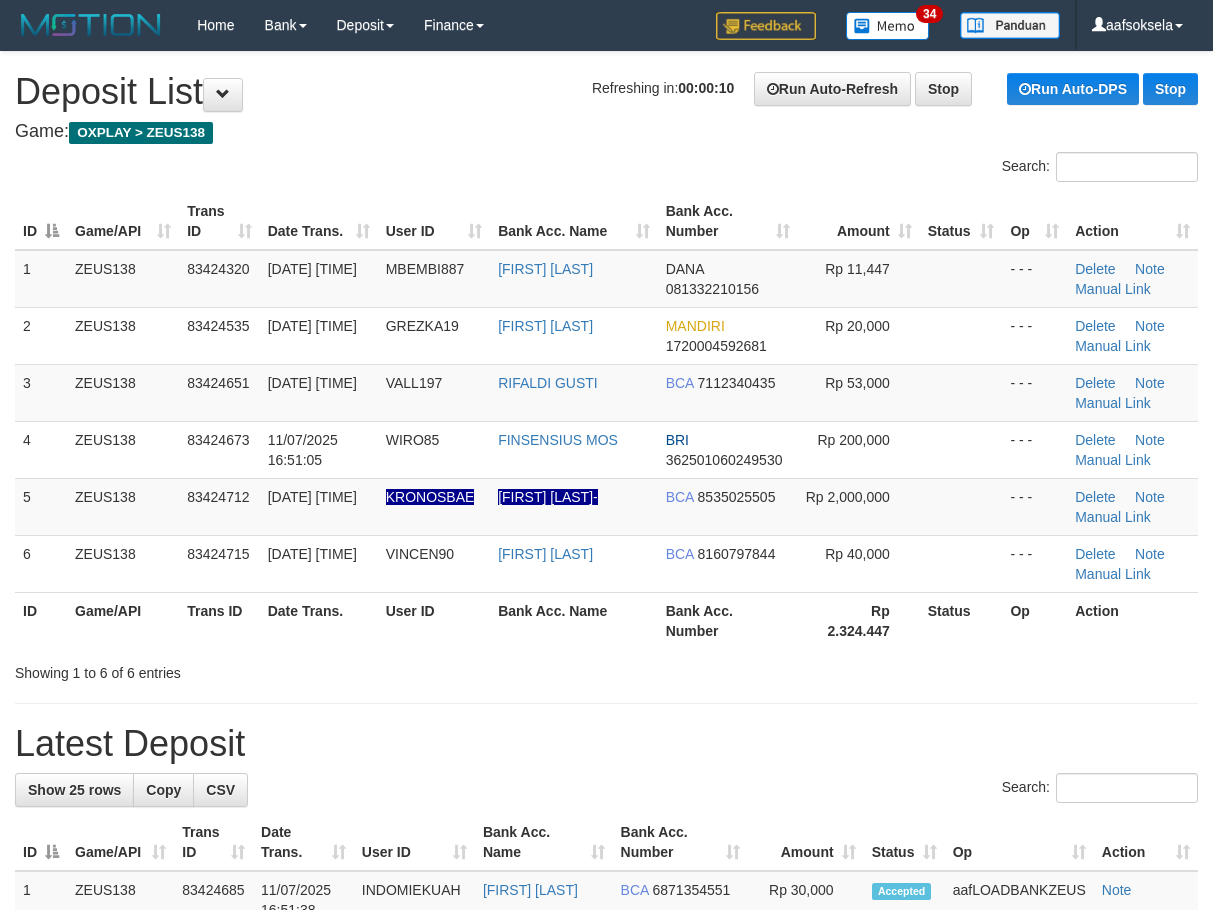 click on "**********" at bounding box center [606, 1241] 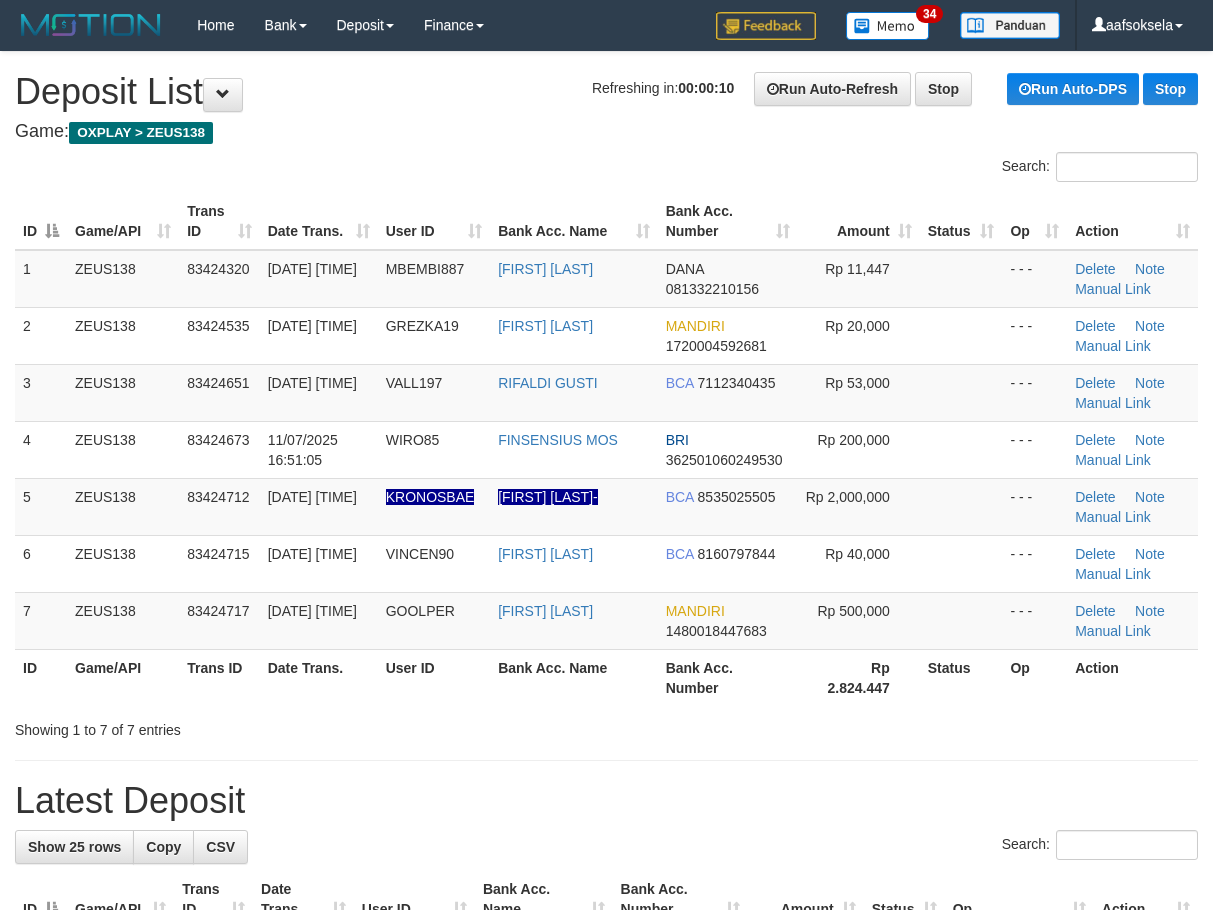 scroll, scrollTop: 0, scrollLeft: 0, axis: both 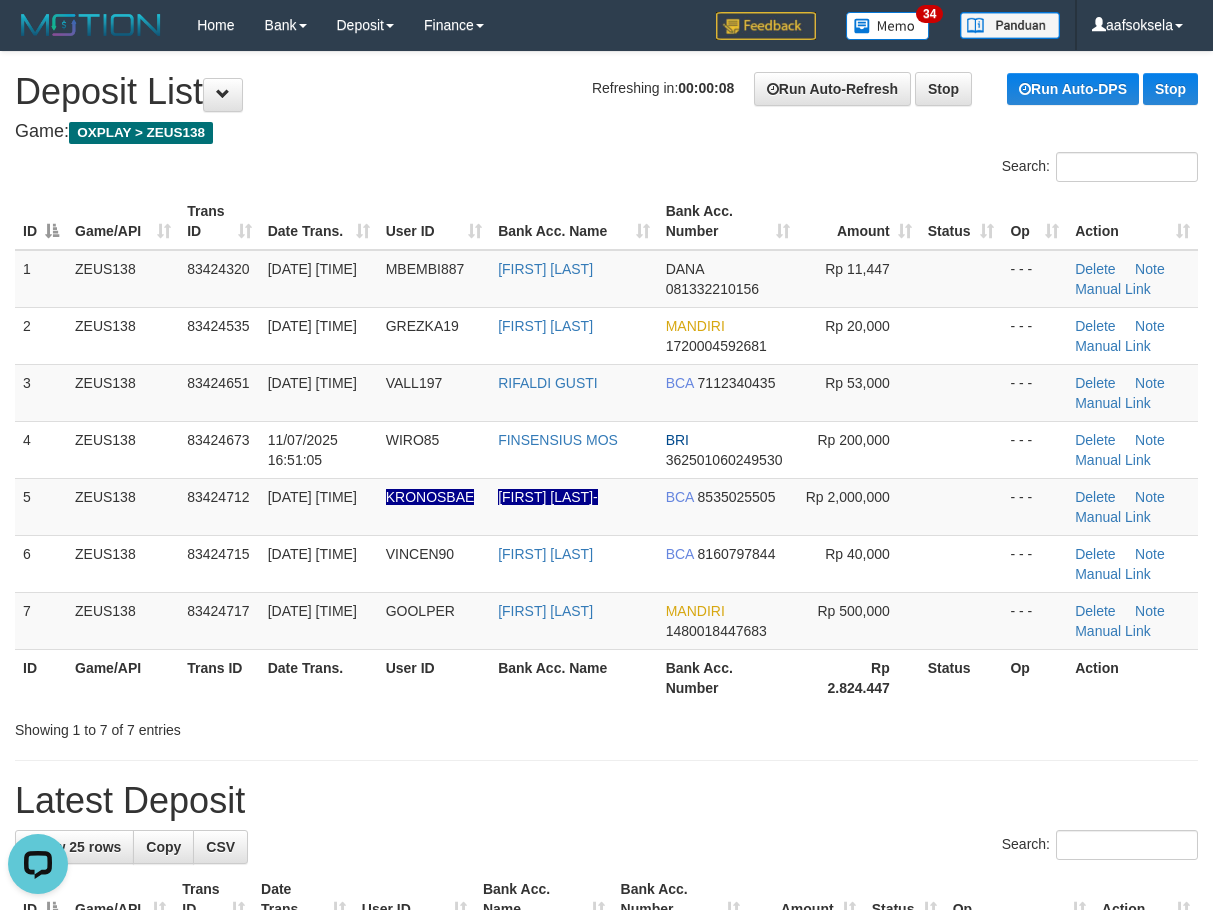 click on "**********" at bounding box center [606, 1269] 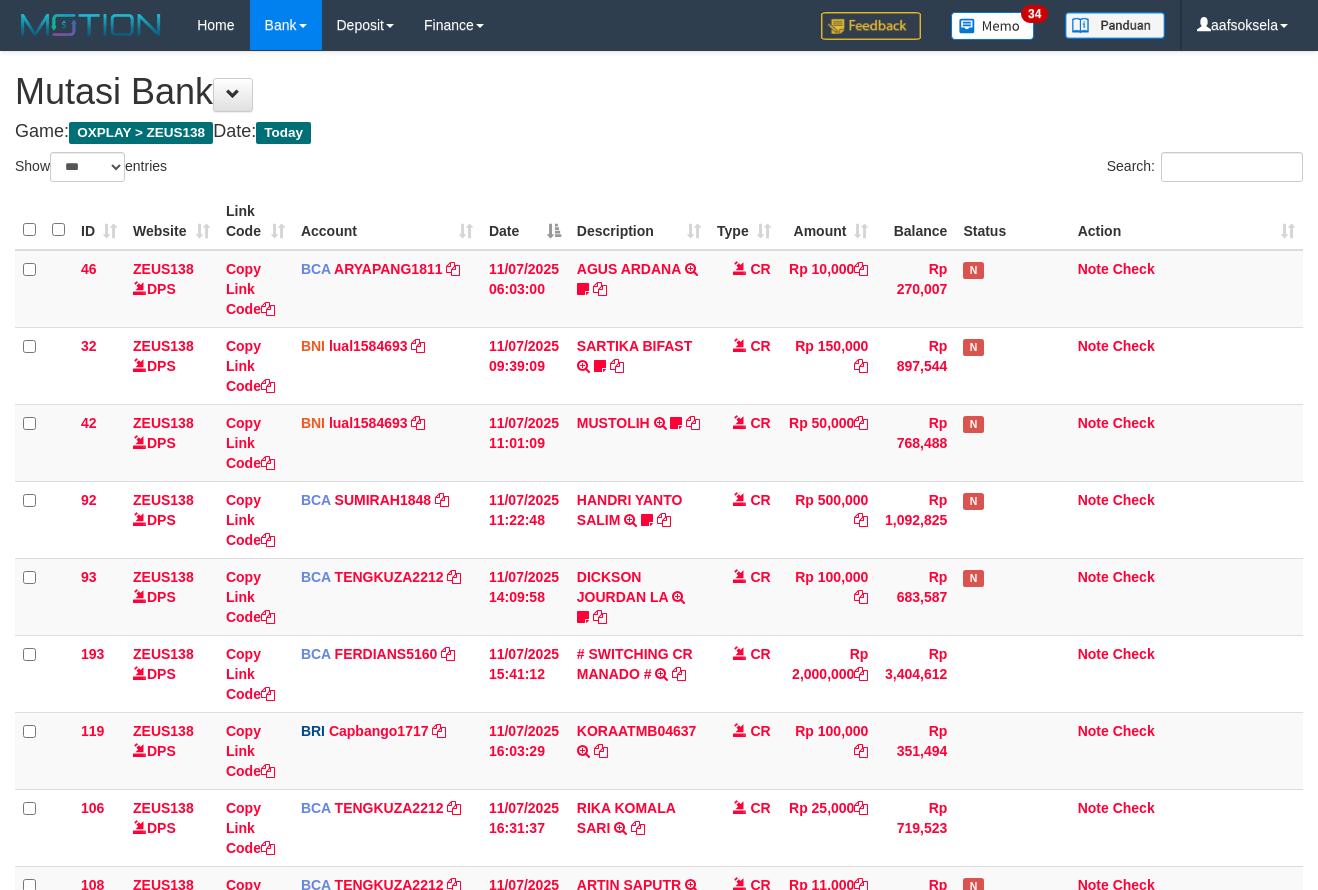 select on "***" 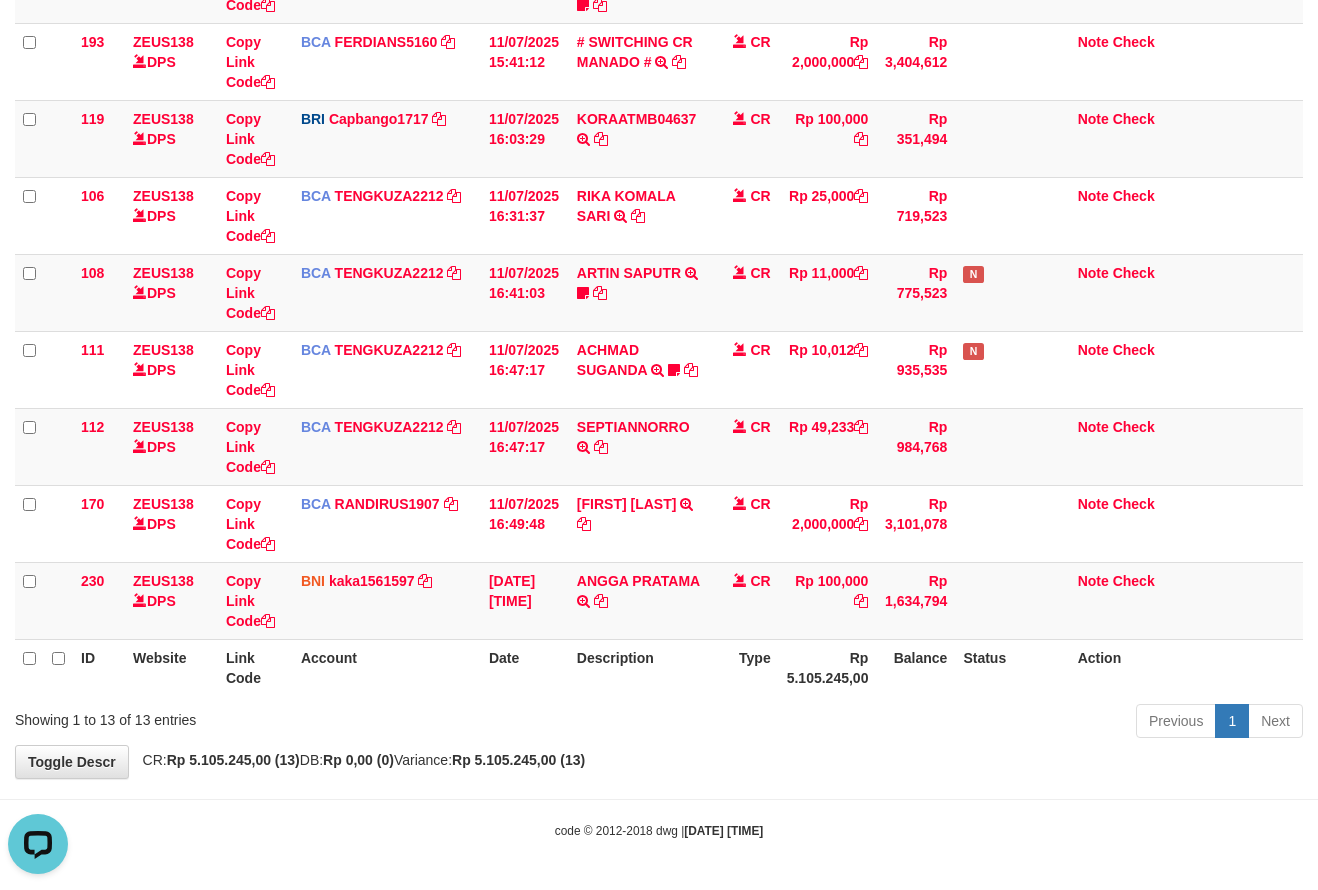 scroll, scrollTop: 0, scrollLeft: 0, axis: both 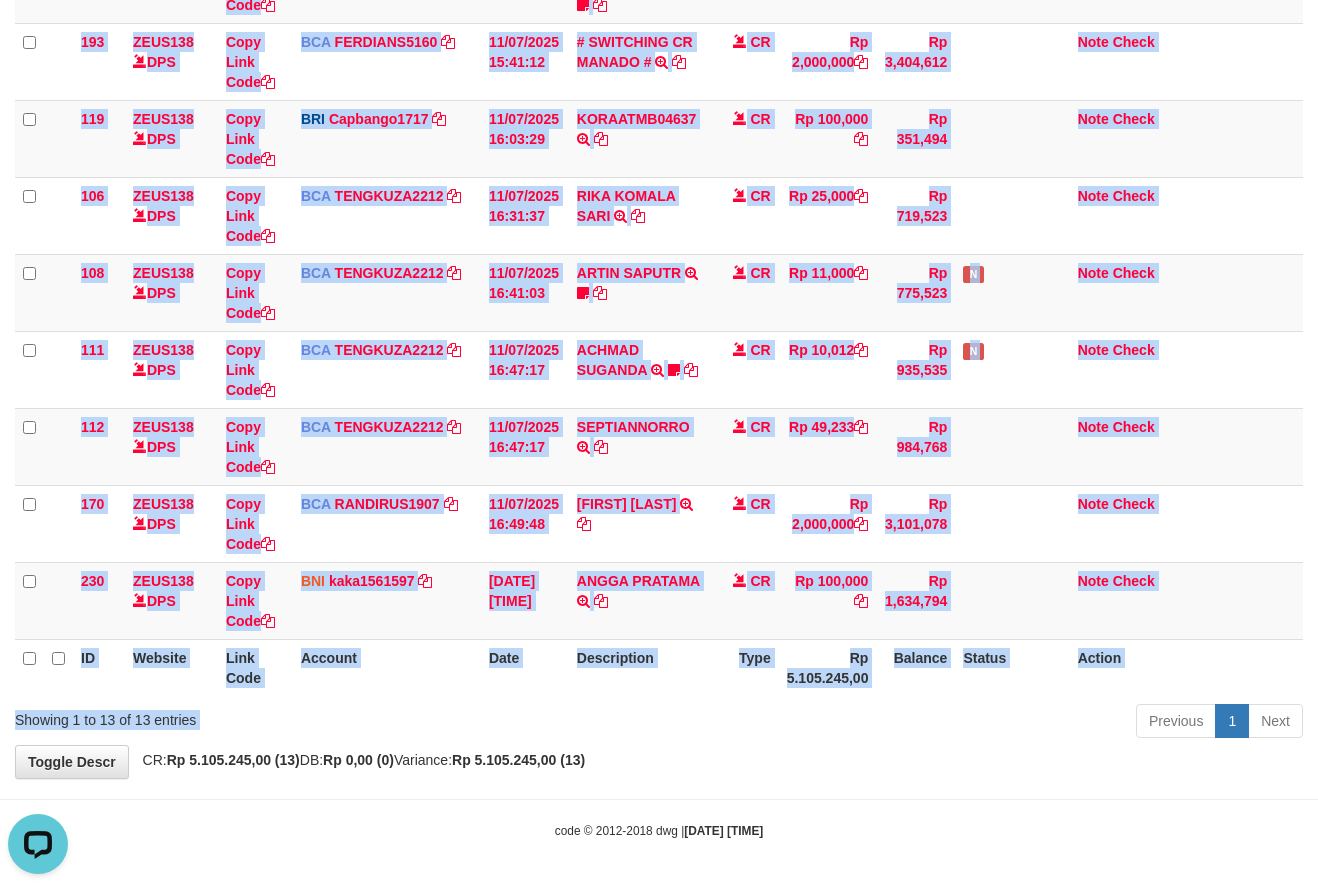 drag, startPoint x: 734, startPoint y: 697, endPoint x: 744, endPoint y: 702, distance: 11.18034 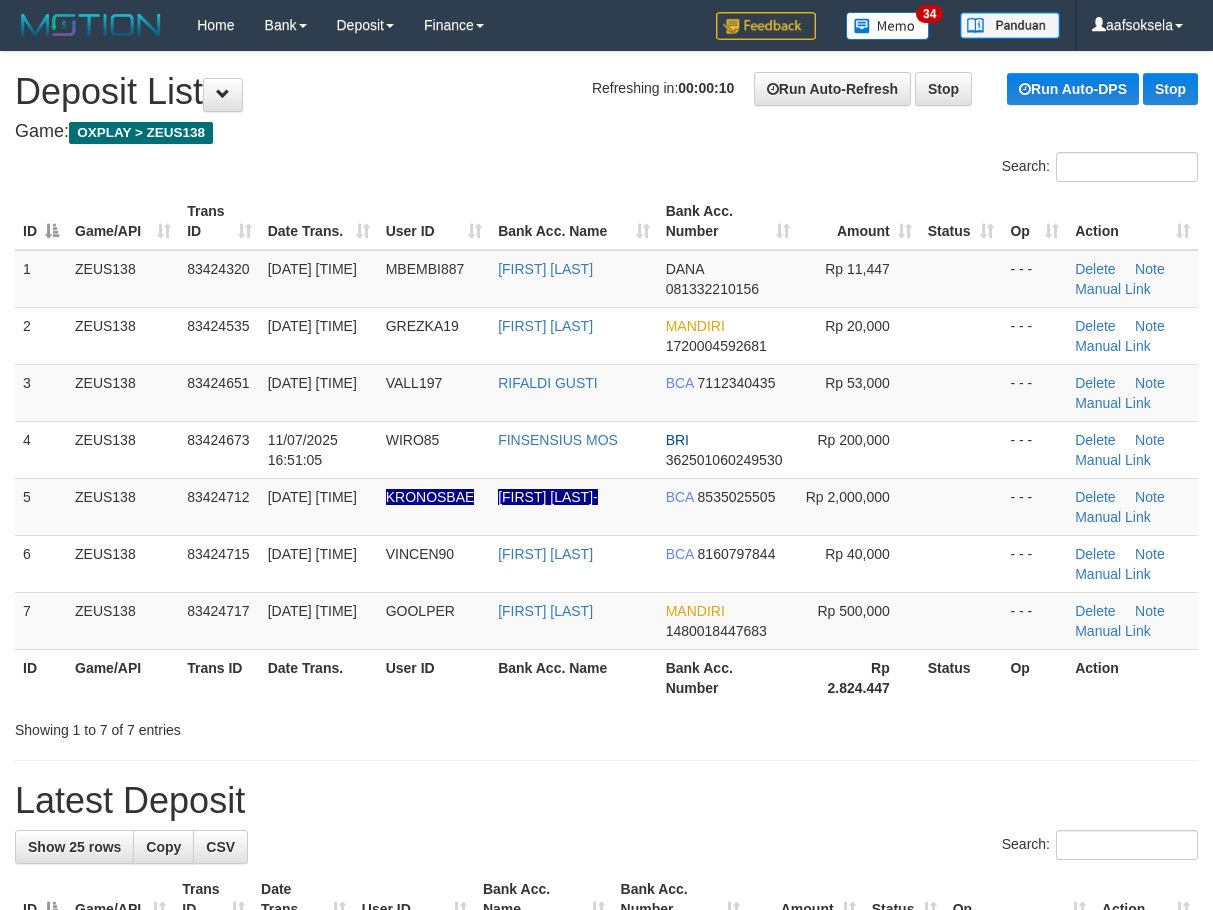 scroll, scrollTop: 0, scrollLeft: 0, axis: both 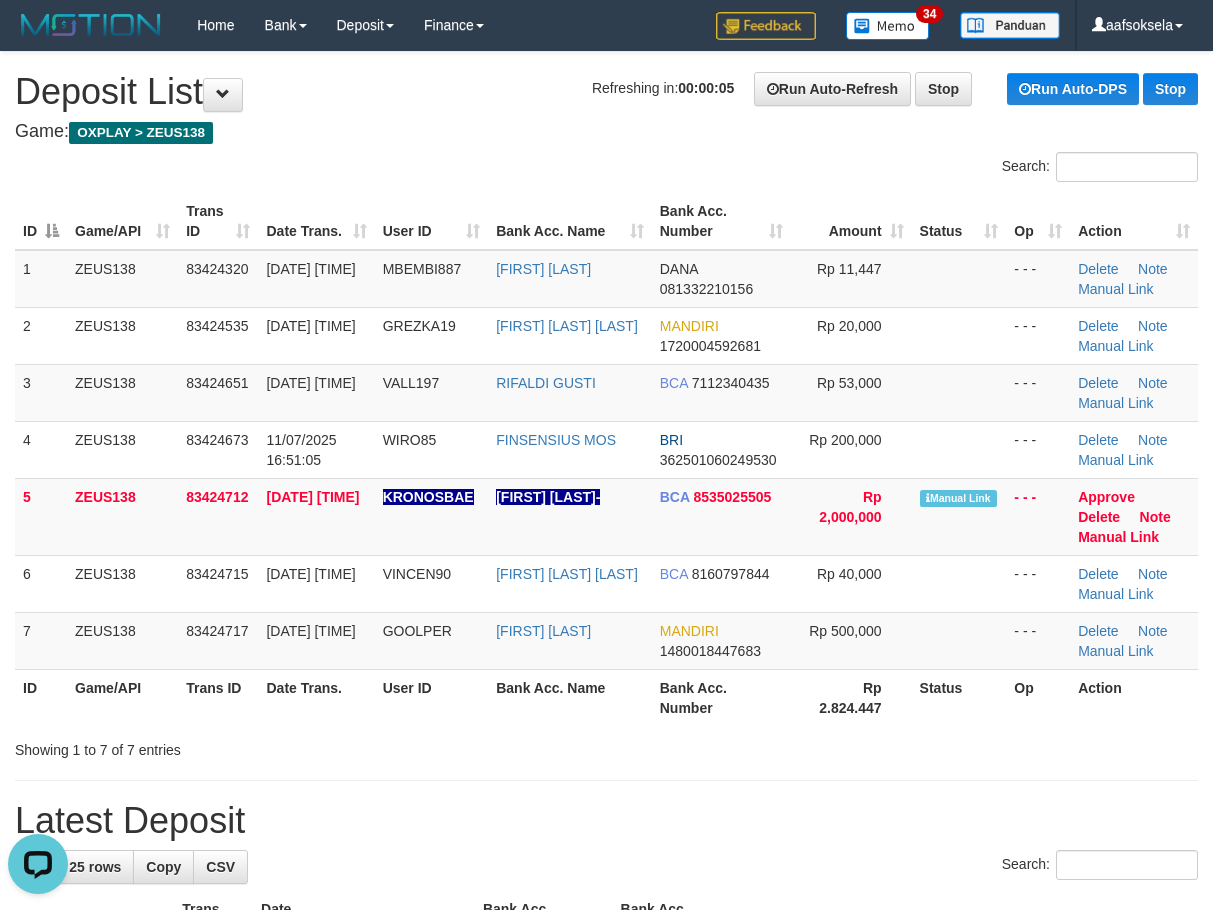 drag, startPoint x: 548, startPoint y: 780, endPoint x: 538, endPoint y: 790, distance: 14.142136 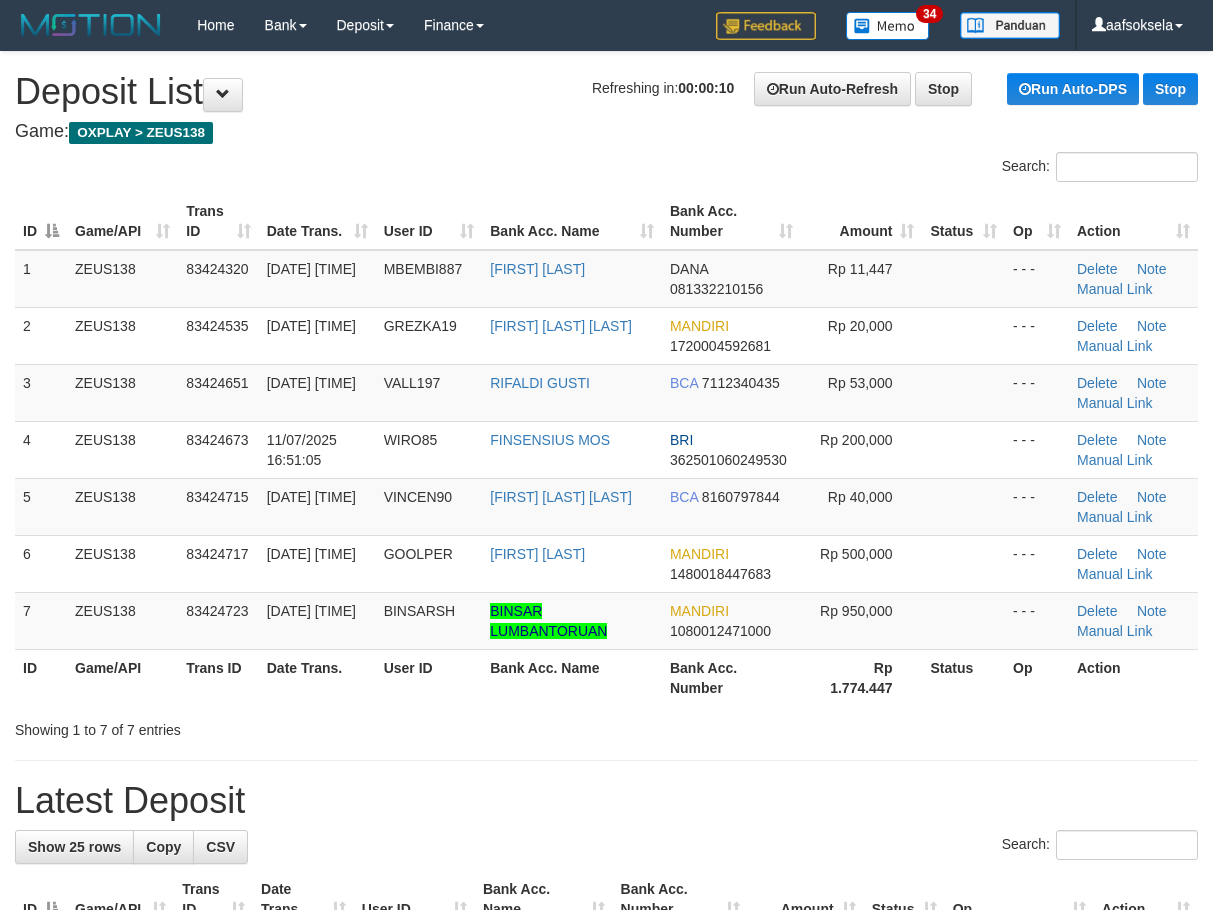 scroll, scrollTop: 0, scrollLeft: 0, axis: both 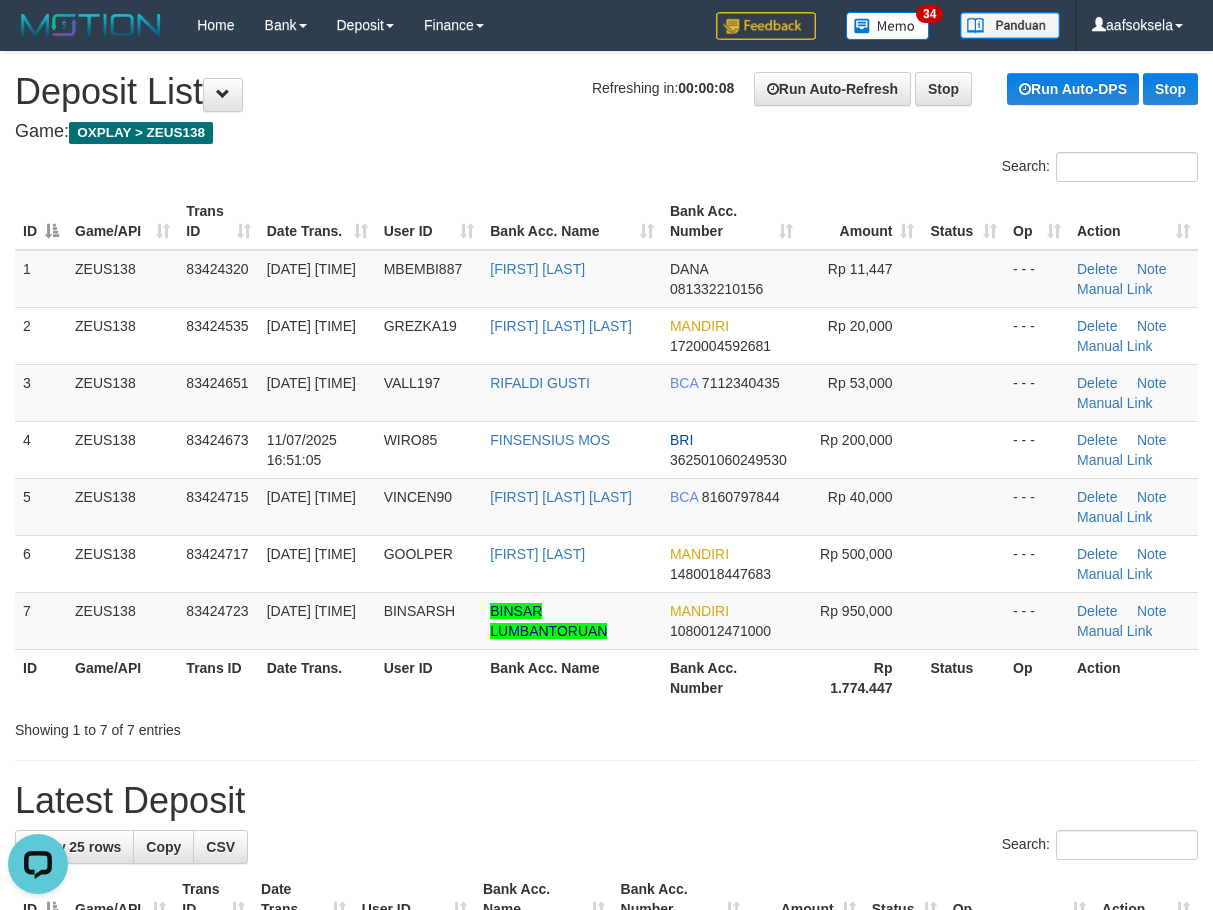 click on "Bank Acc. Name" at bounding box center (572, 677) 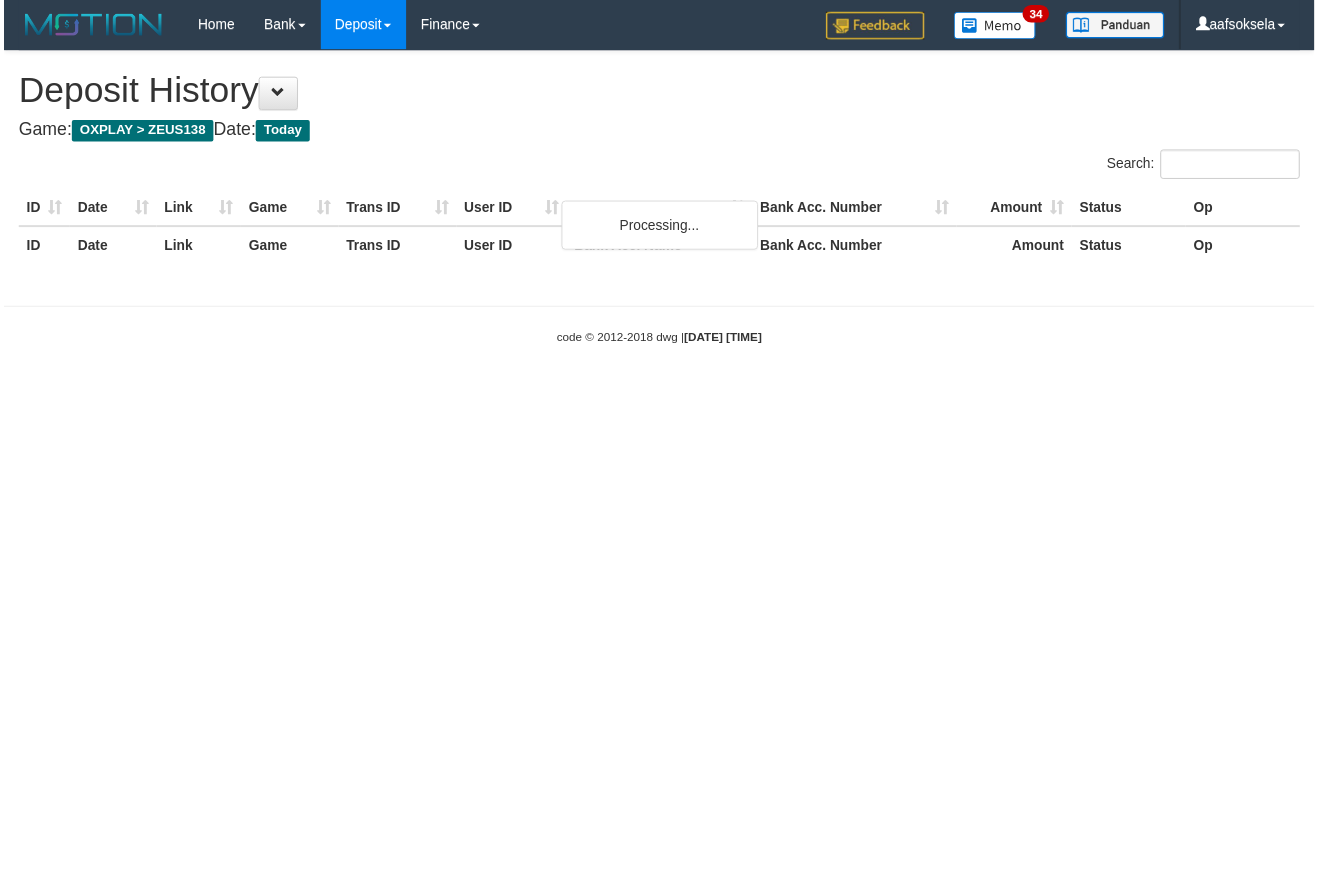 scroll, scrollTop: 0, scrollLeft: 0, axis: both 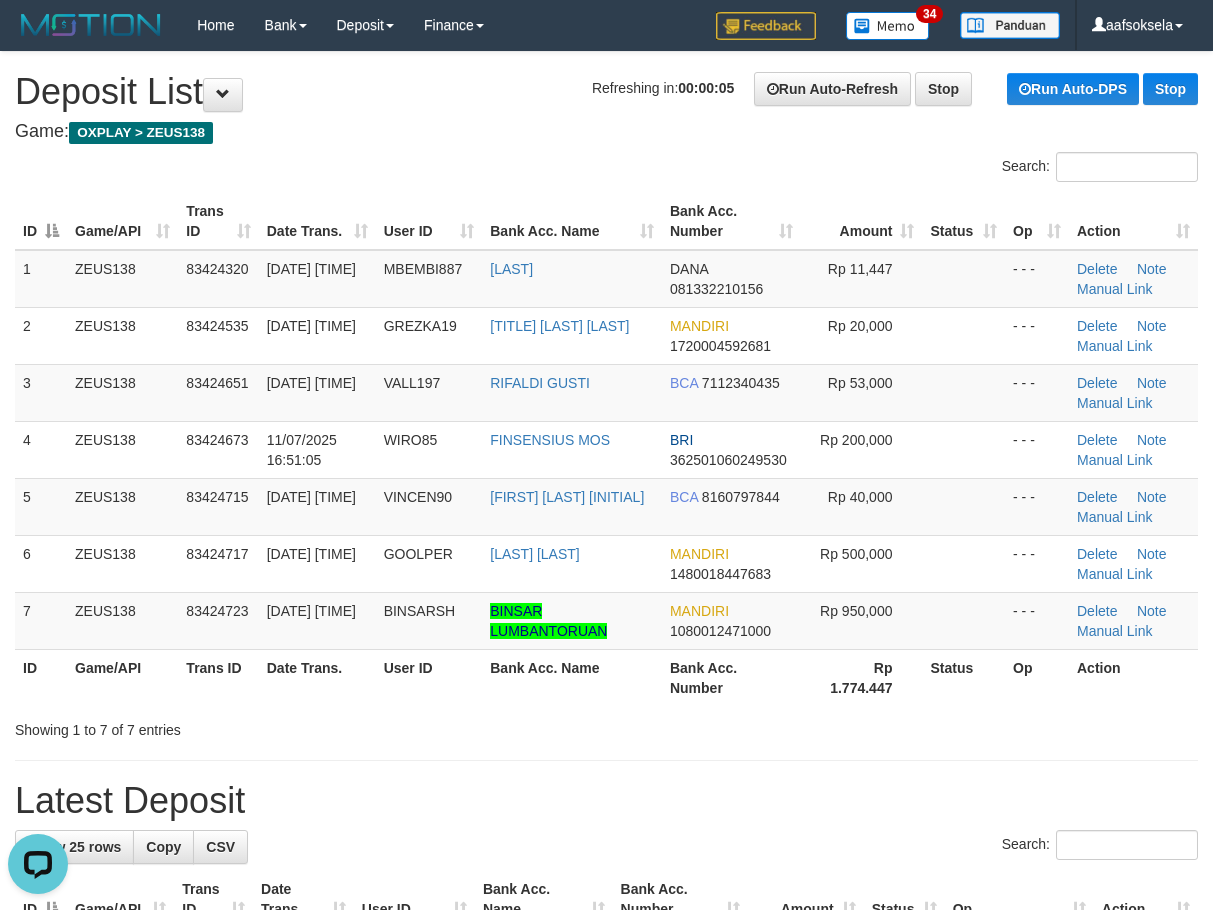 drag, startPoint x: 668, startPoint y: 750, endPoint x: 276, endPoint y: 809, distance: 396.4152 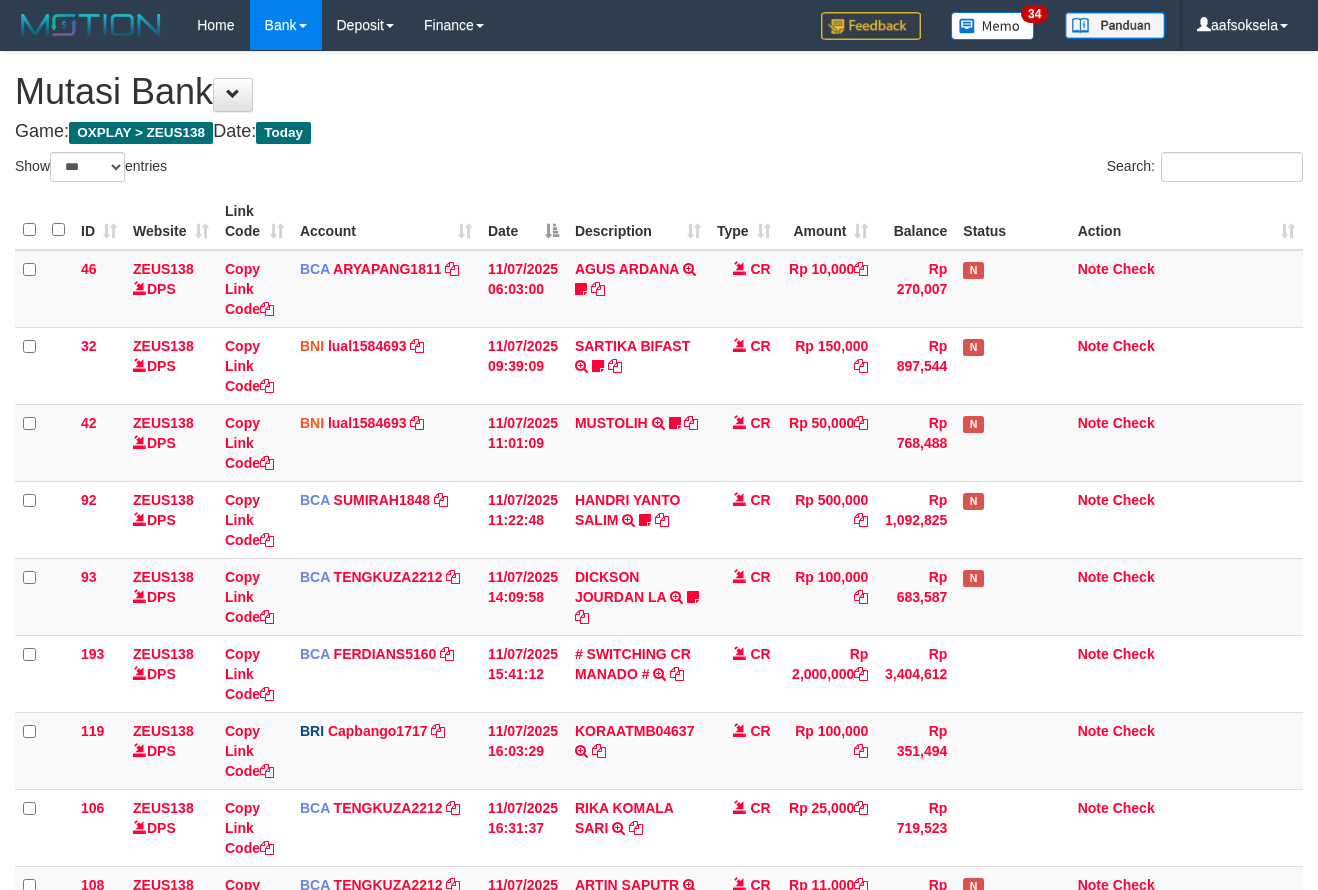 select on "***" 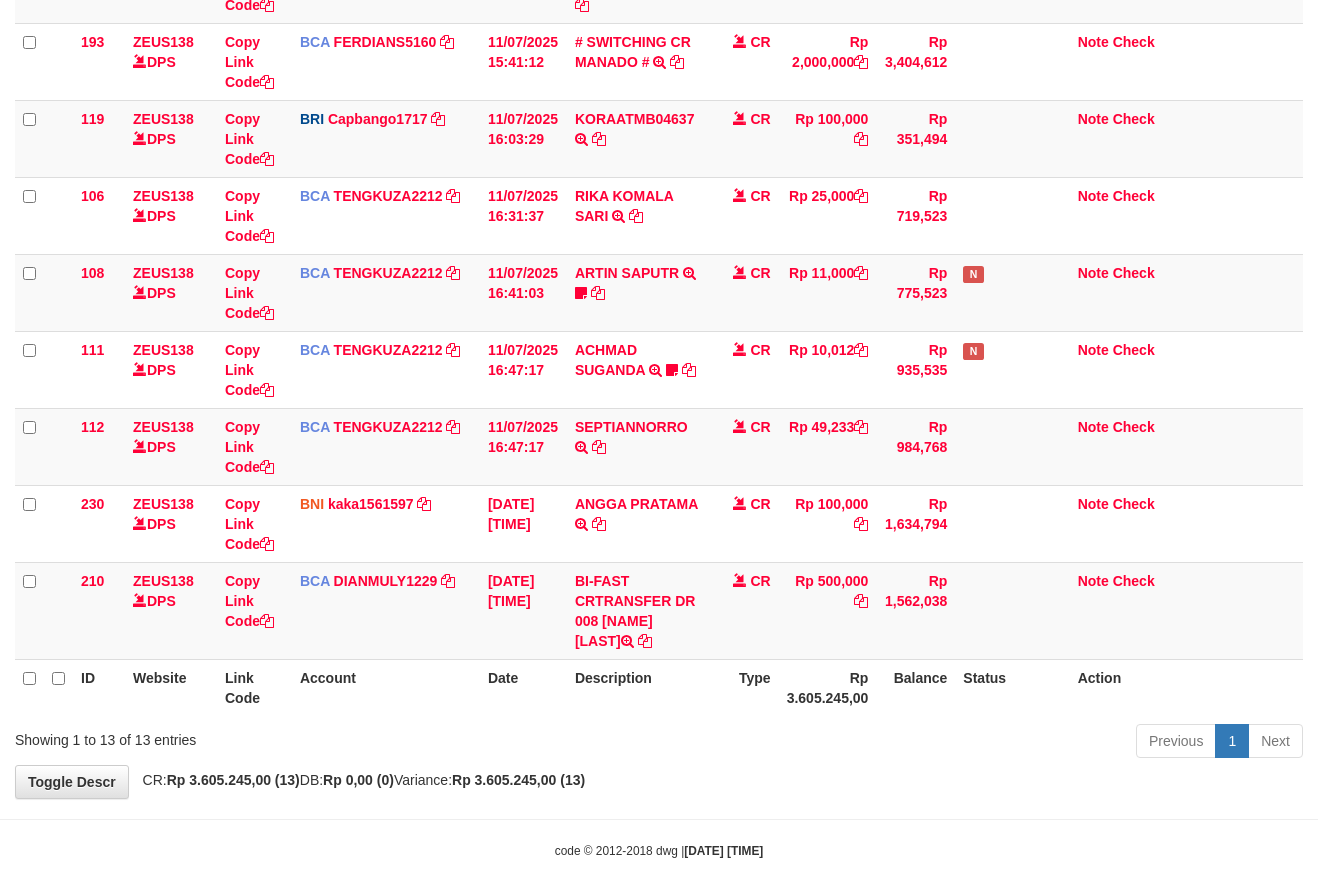 click on "Showing 1 to 13 of 13 entries" at bounding box center [274, 736] 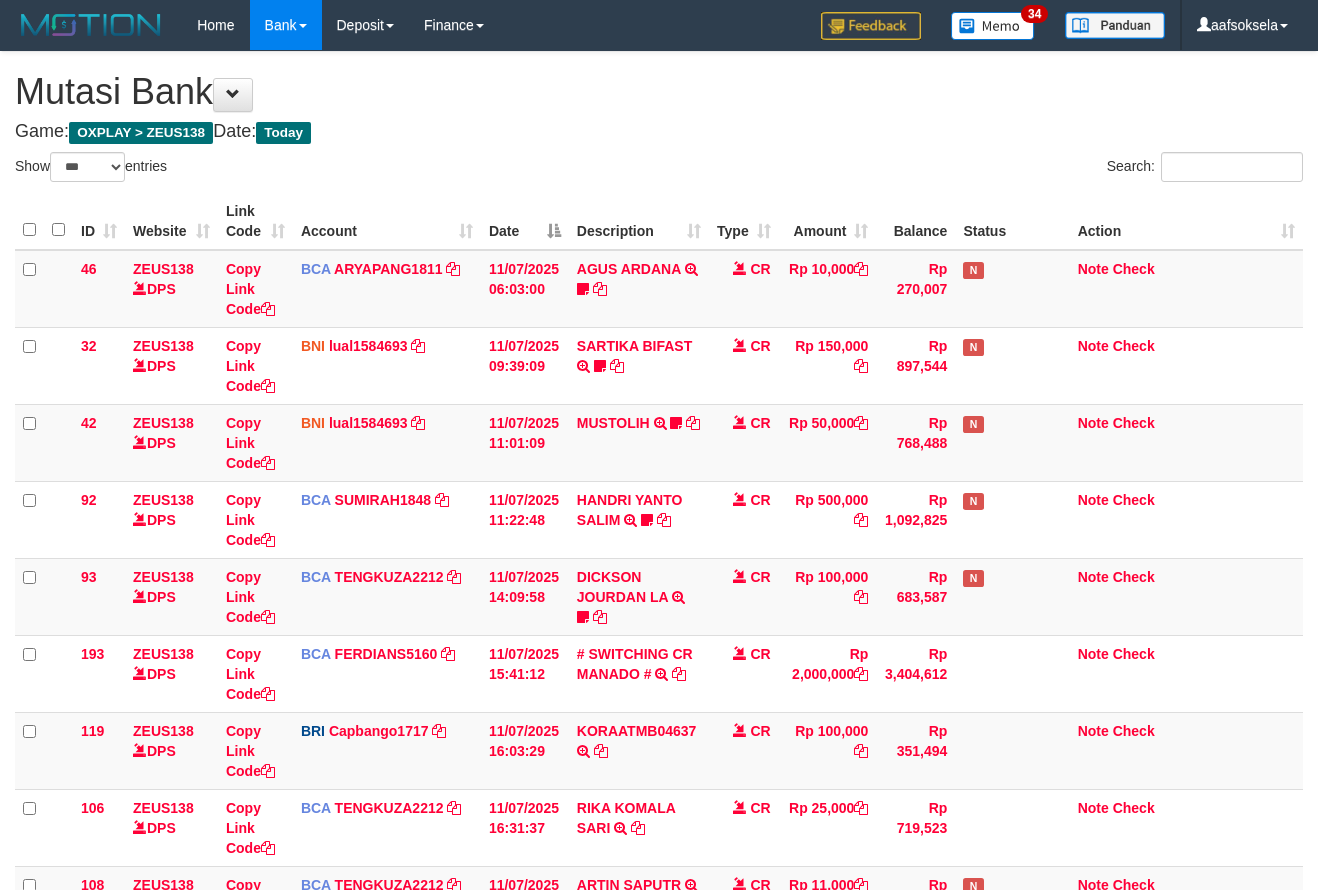 select on "***" 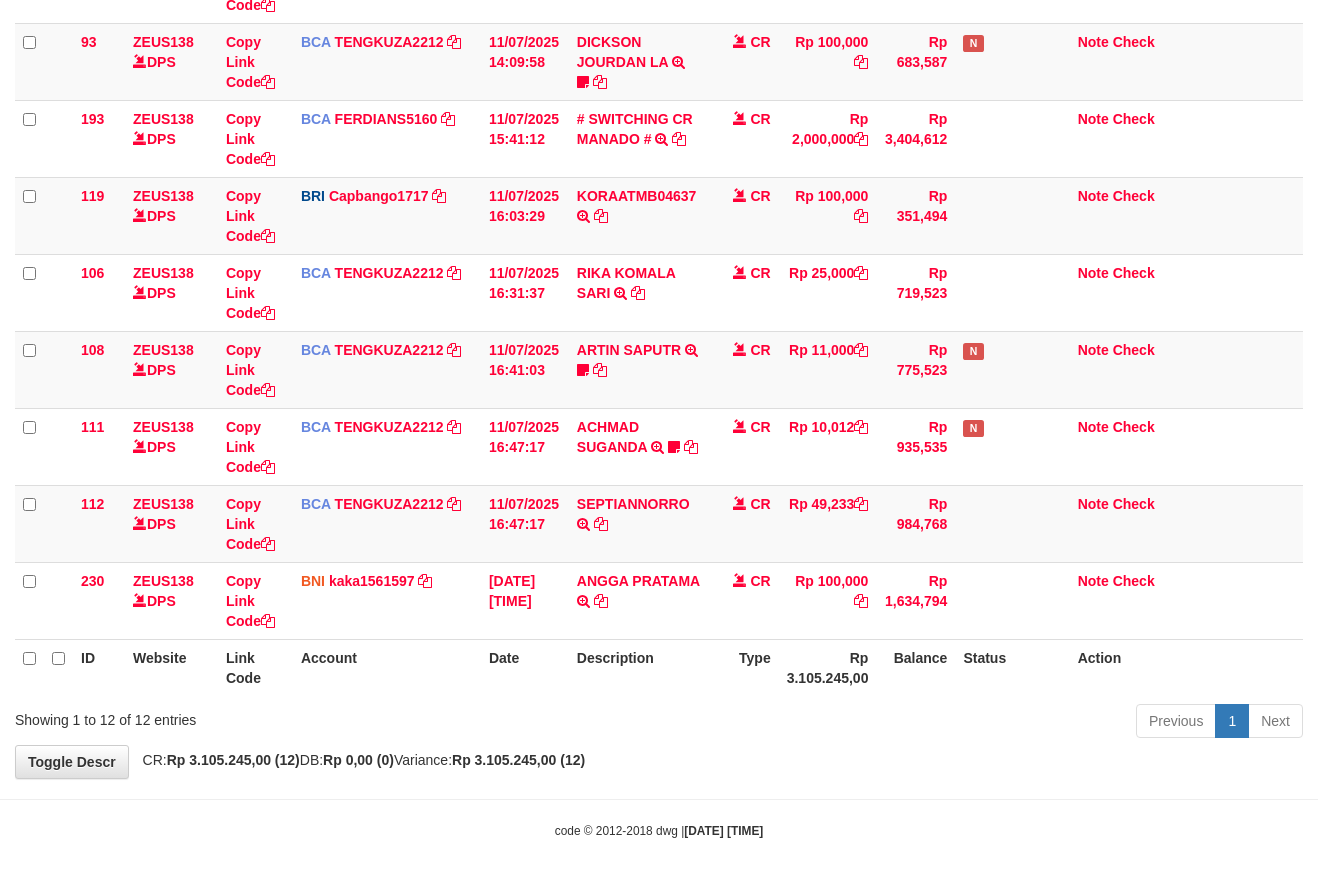 drag, startPoint x: 645, startPoint y: 756, endPoint x: 641, endPoint y: 745, distance: 11.7046995 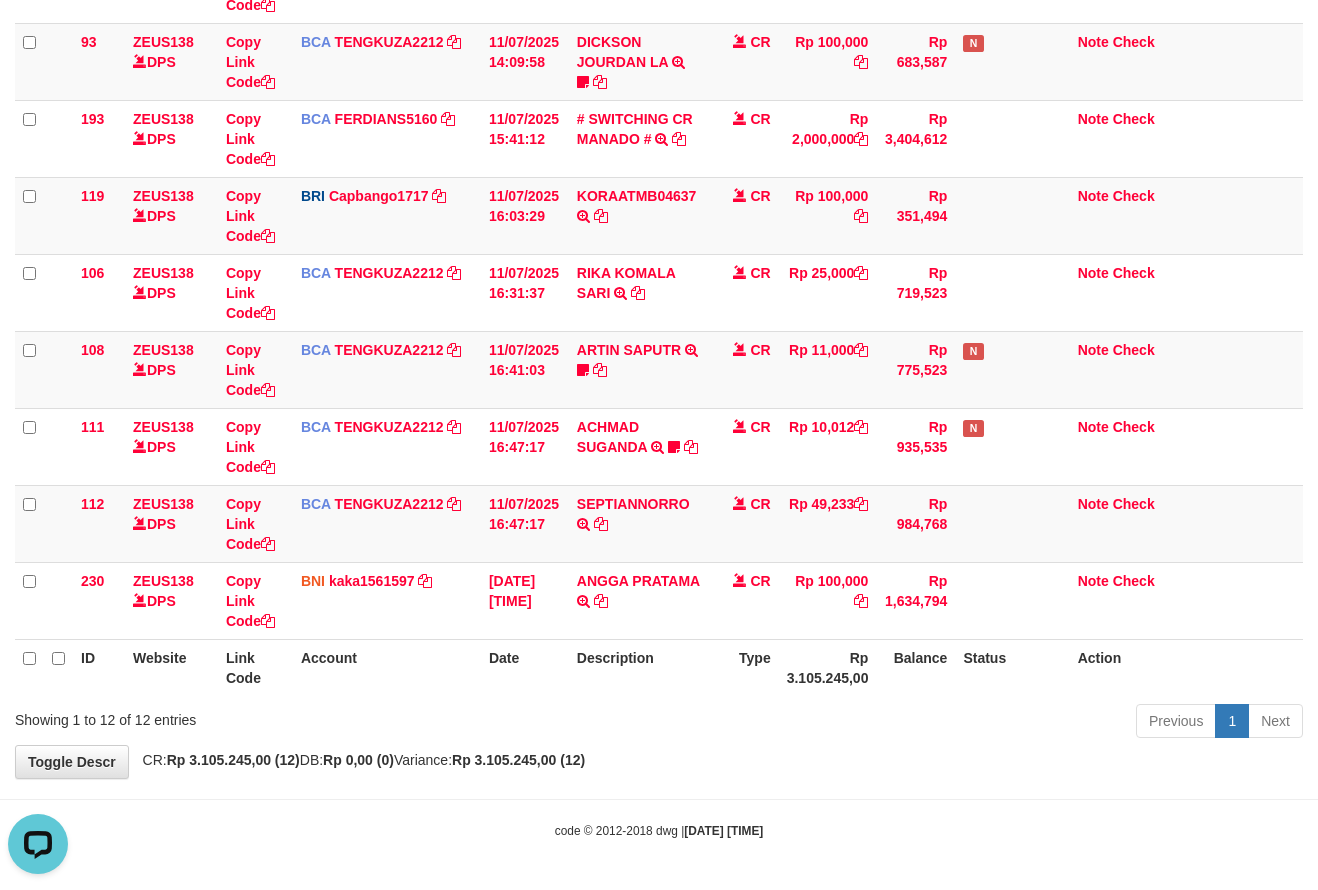scroll, scrollTop: 0, scrollLeft: 0, axis: both 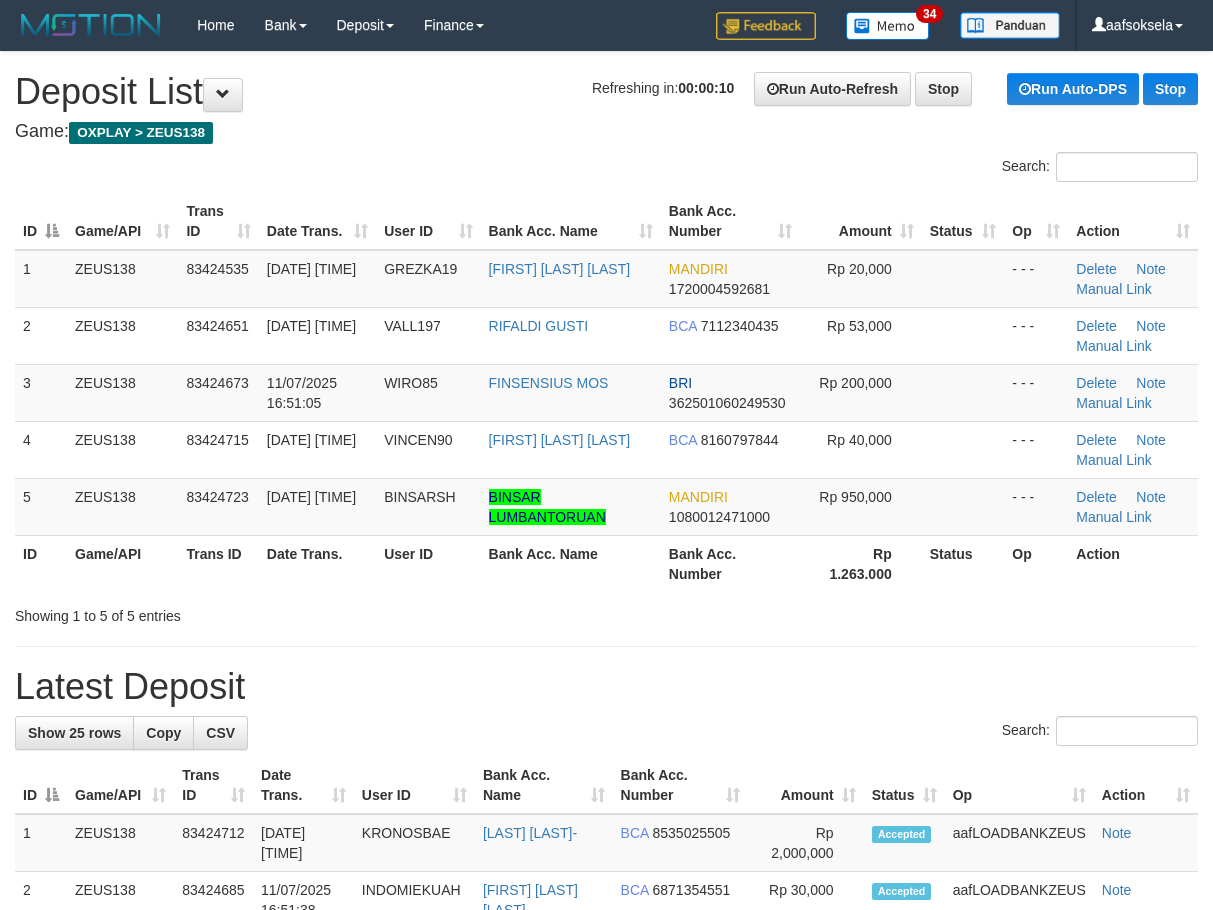 click on "**********" at bounding box center [606, 1212] 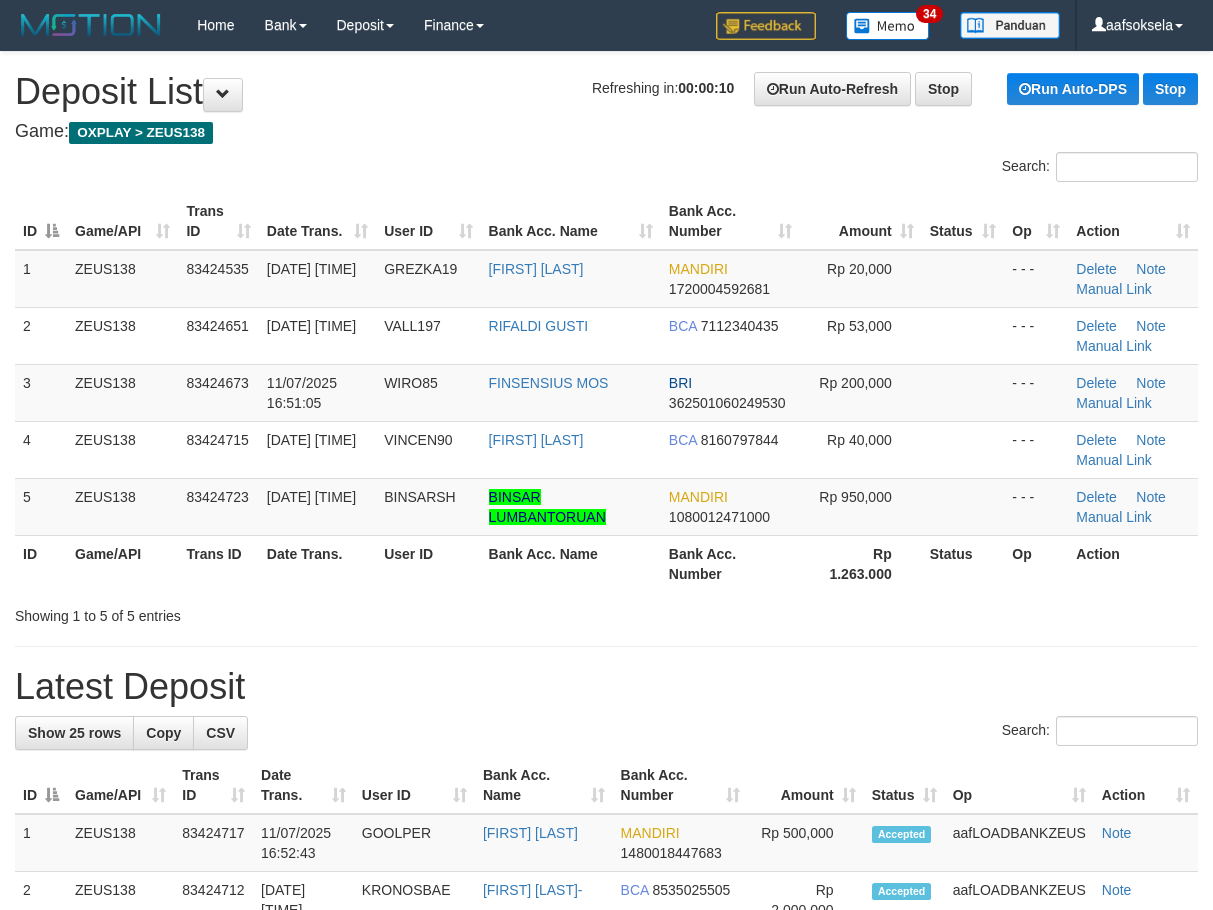 scroll, scrollTop: 0, scrollLeft: 0, axis: both 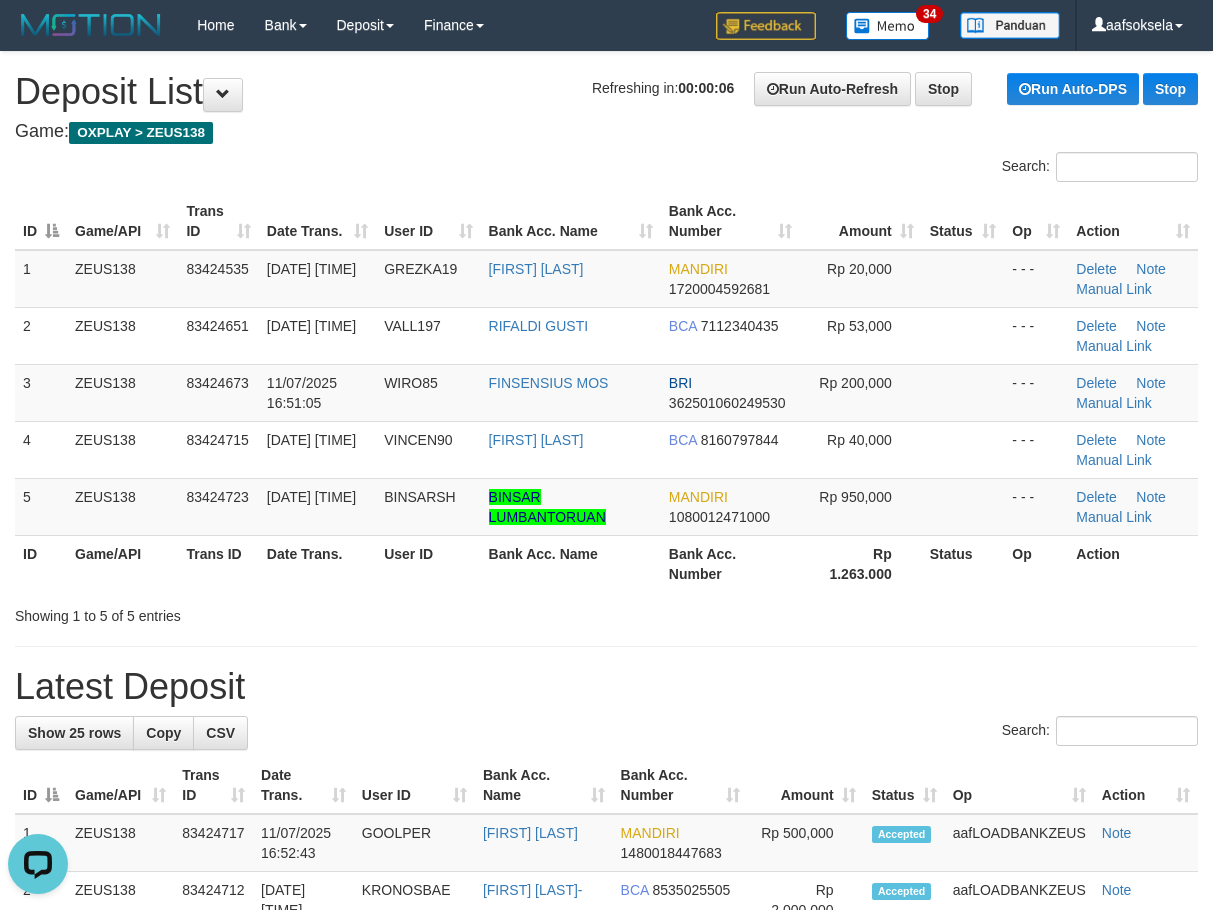 click on "**********" at bounding box center (606, 1212) 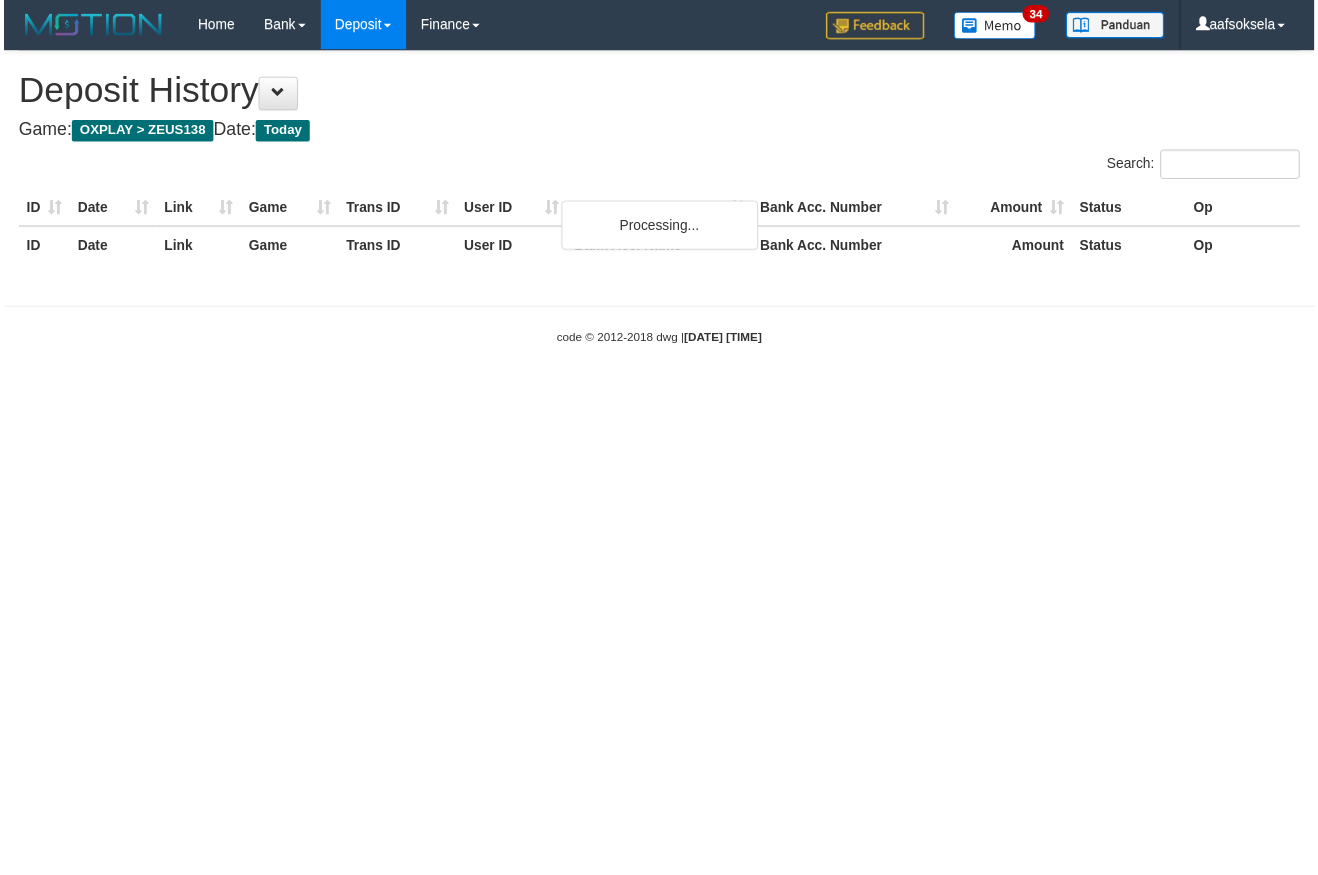 scroll, scrollTop: 0, scrollLeft: 0, axis: both 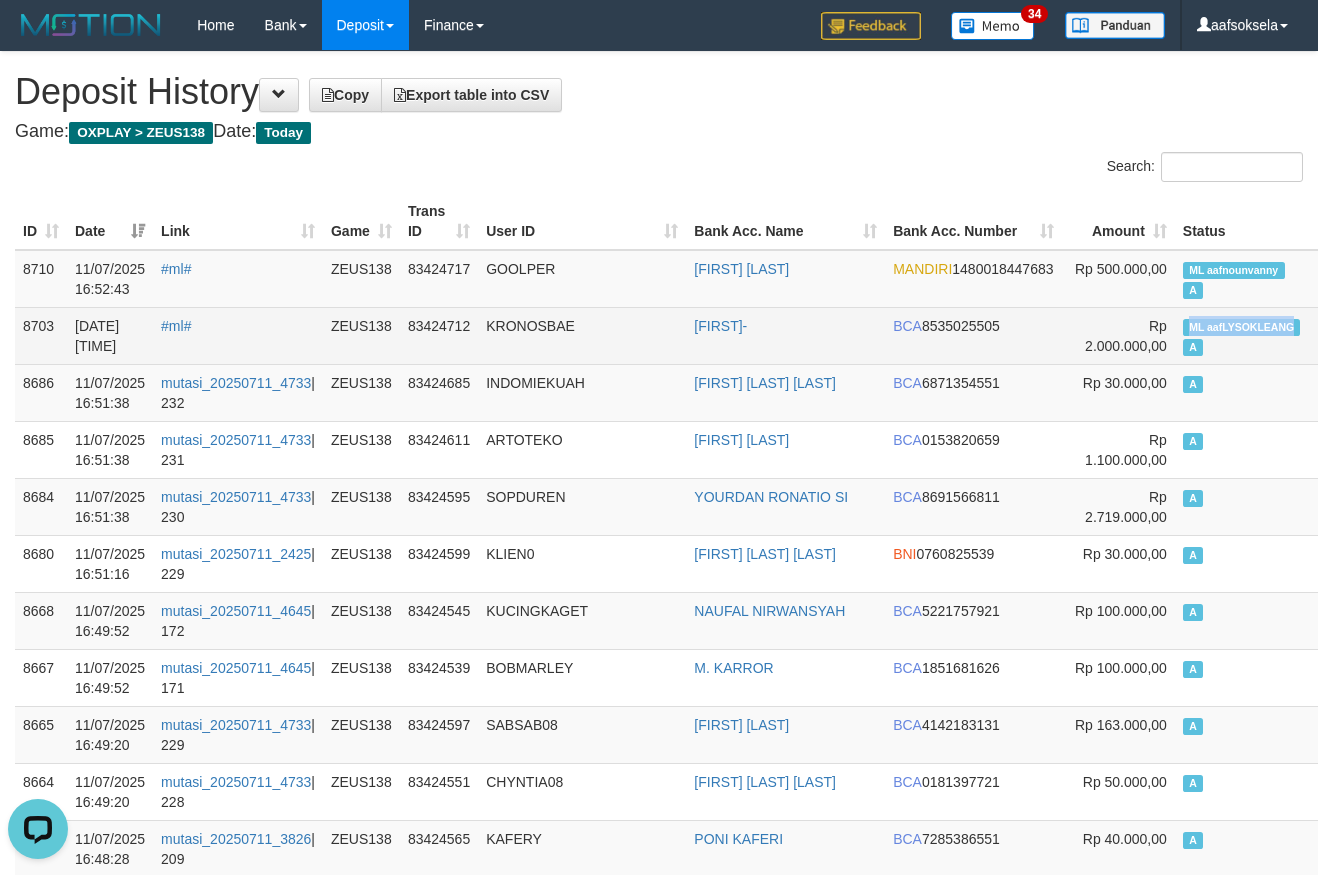 copy on "ML aafLYSOKLEANG" 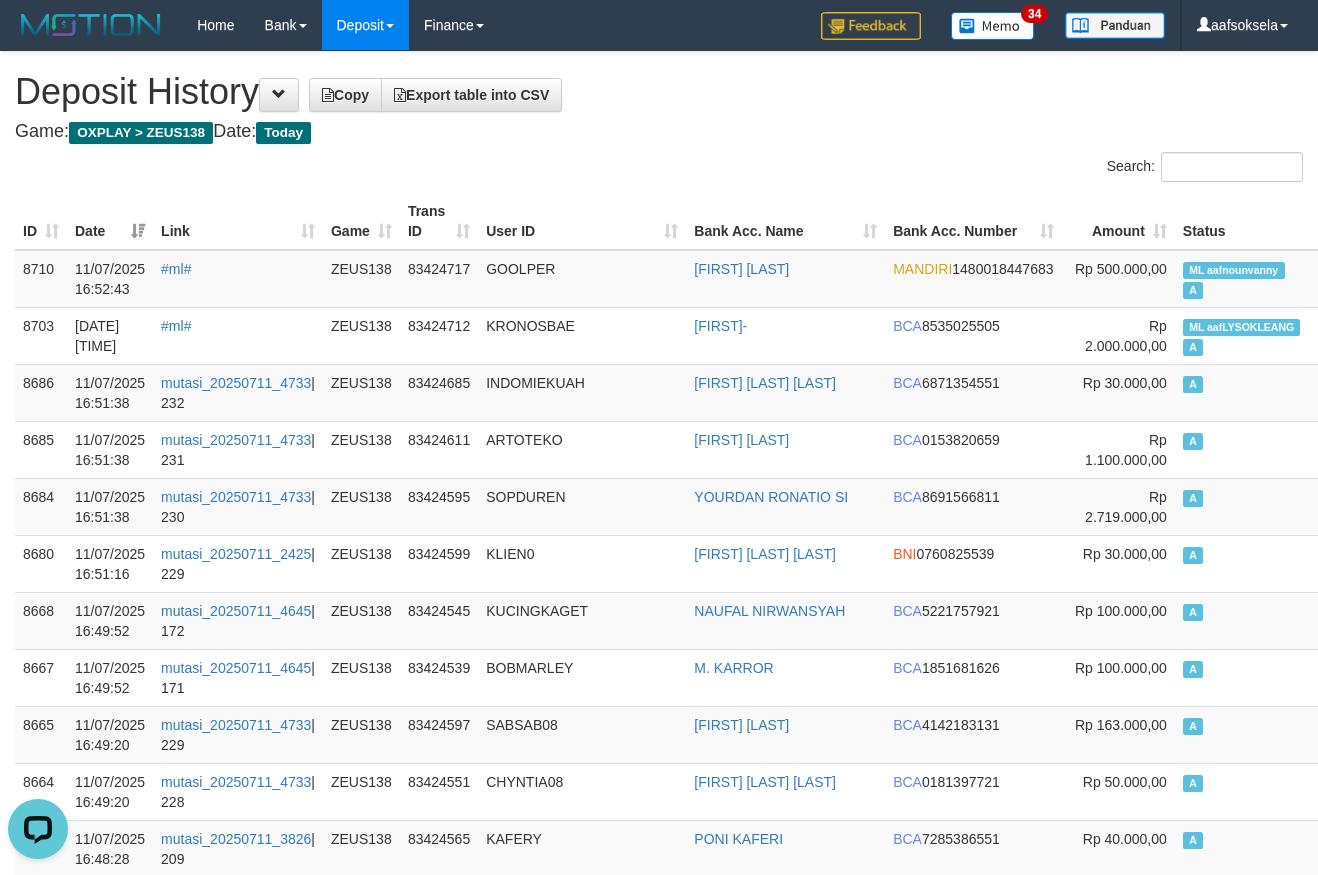 scroll, scrollTop: 5190, scrollLeft: 0, axis: vertical 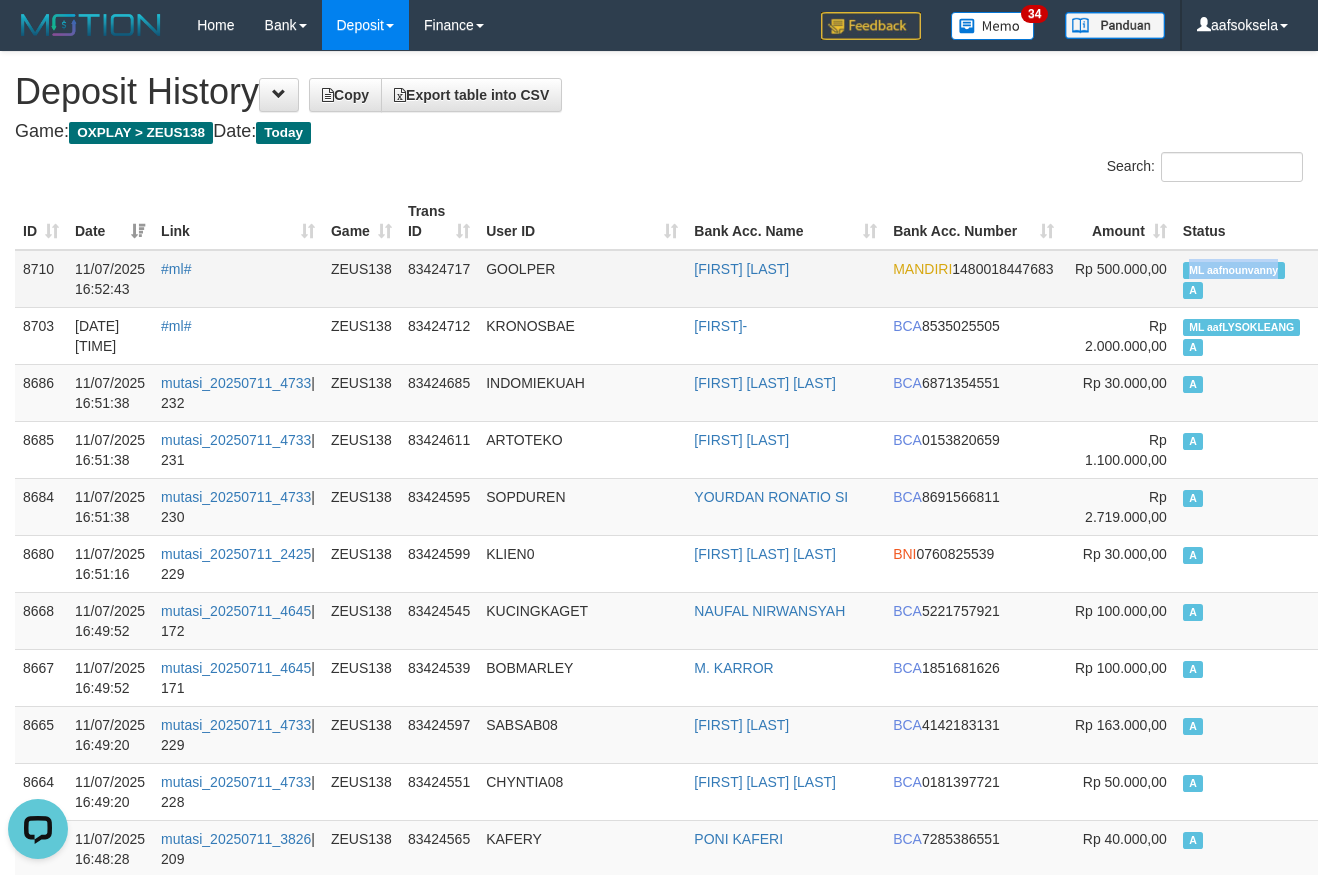 copy on "ML aafnounvanny" 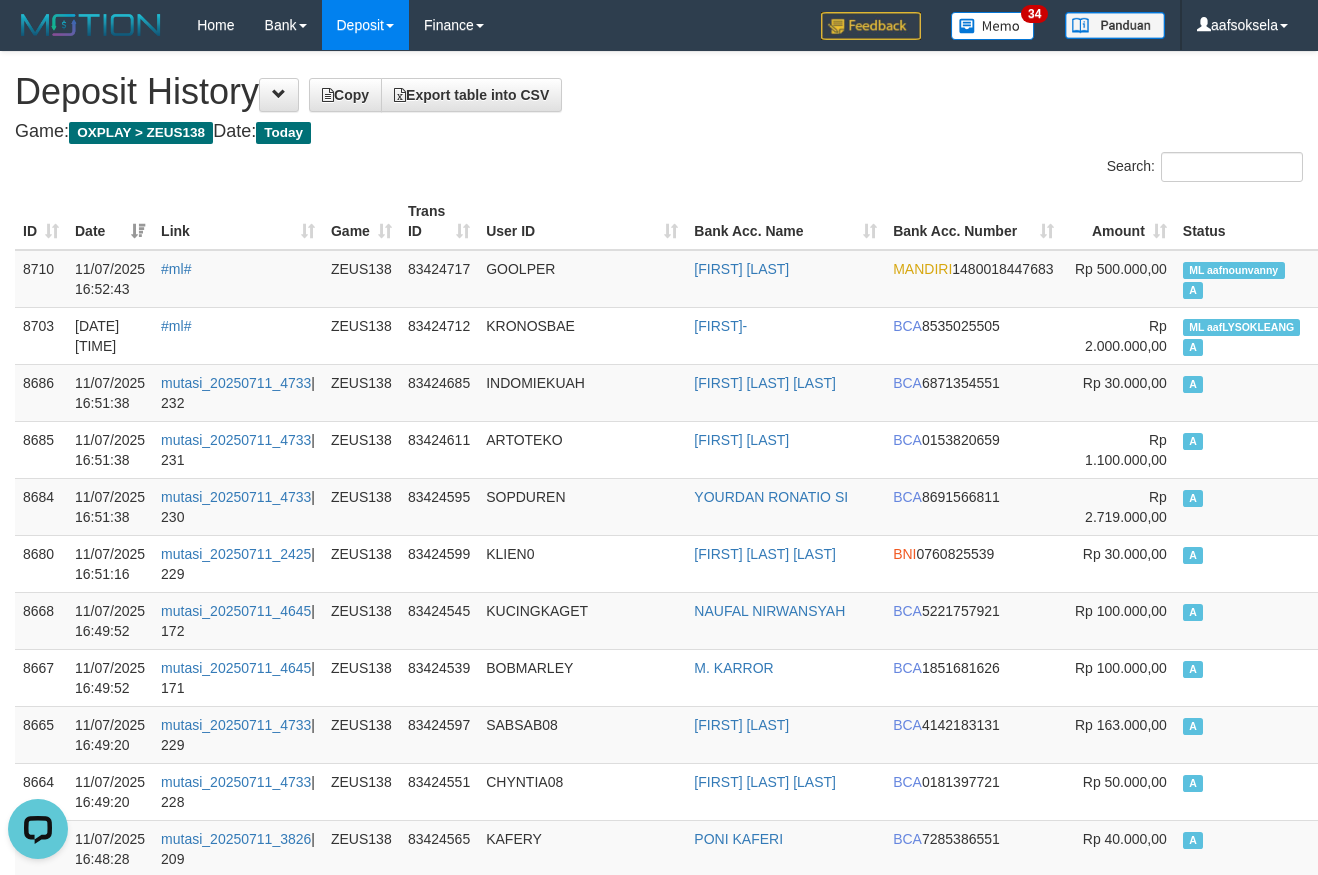 scroll, scrollTop: 3081, scrollLeft: 0, axis: vertical 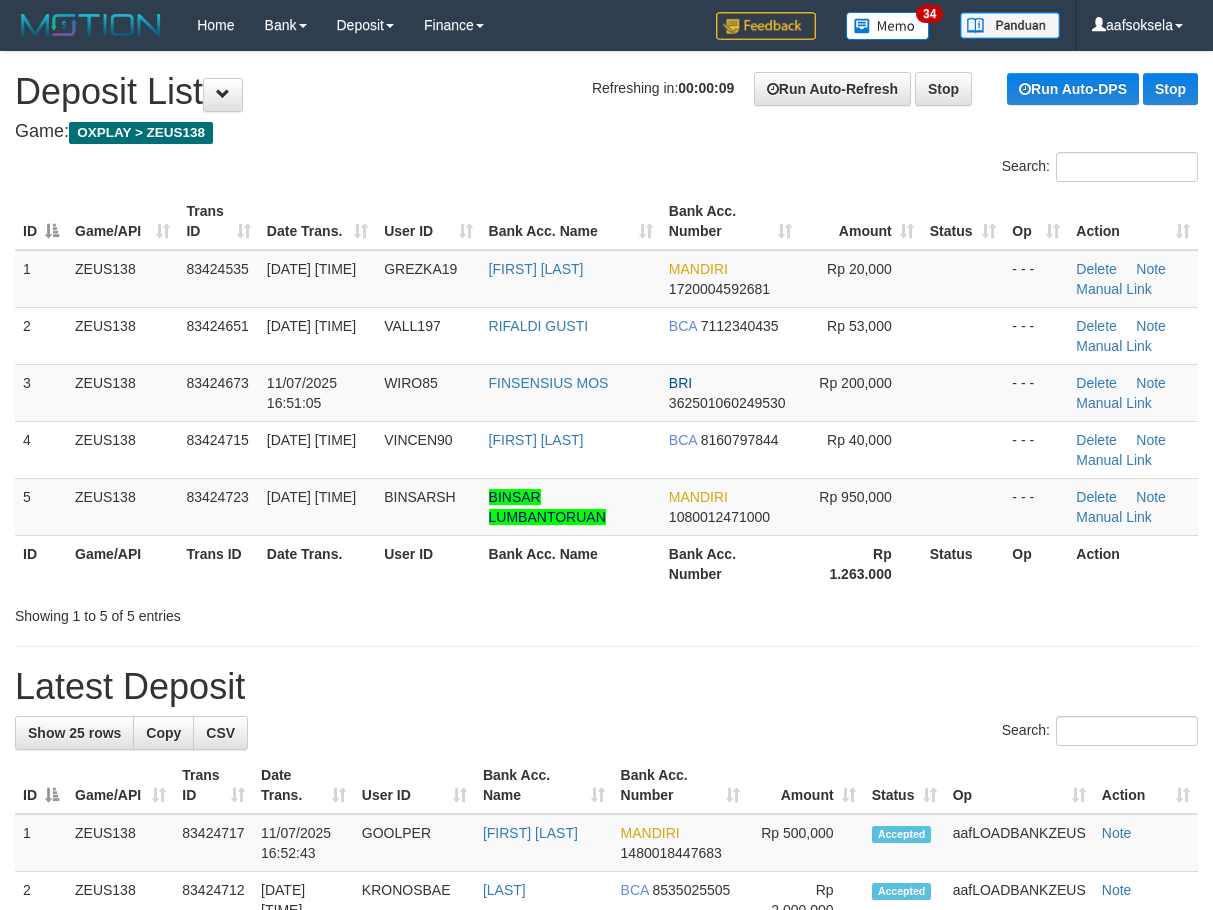 click on "Bank Acc. Name" at bounding box center (571, 563) 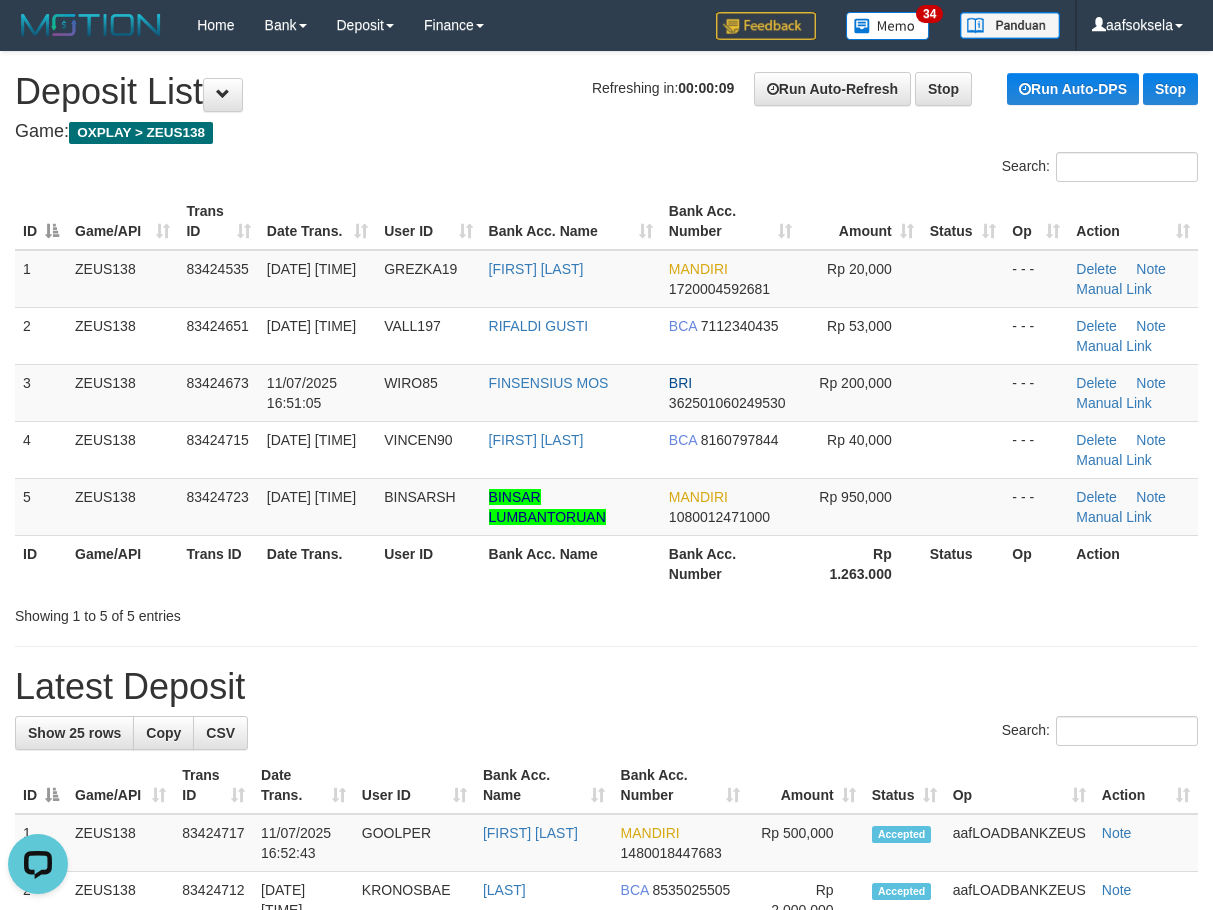 scroll, scrollTop: 0, scrollLeft: 0, axis: both 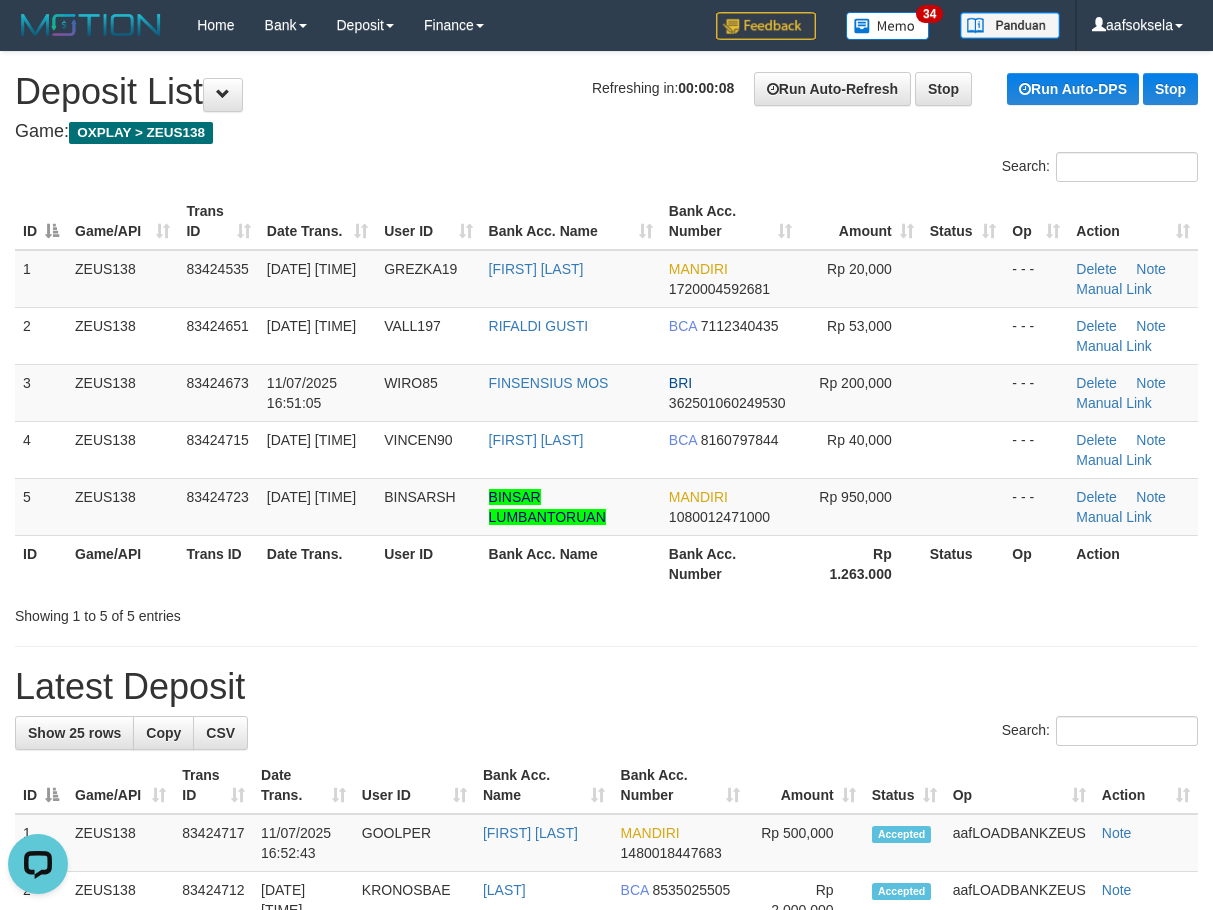 click on "Latest Deposit" at bounding box center (606, 687) 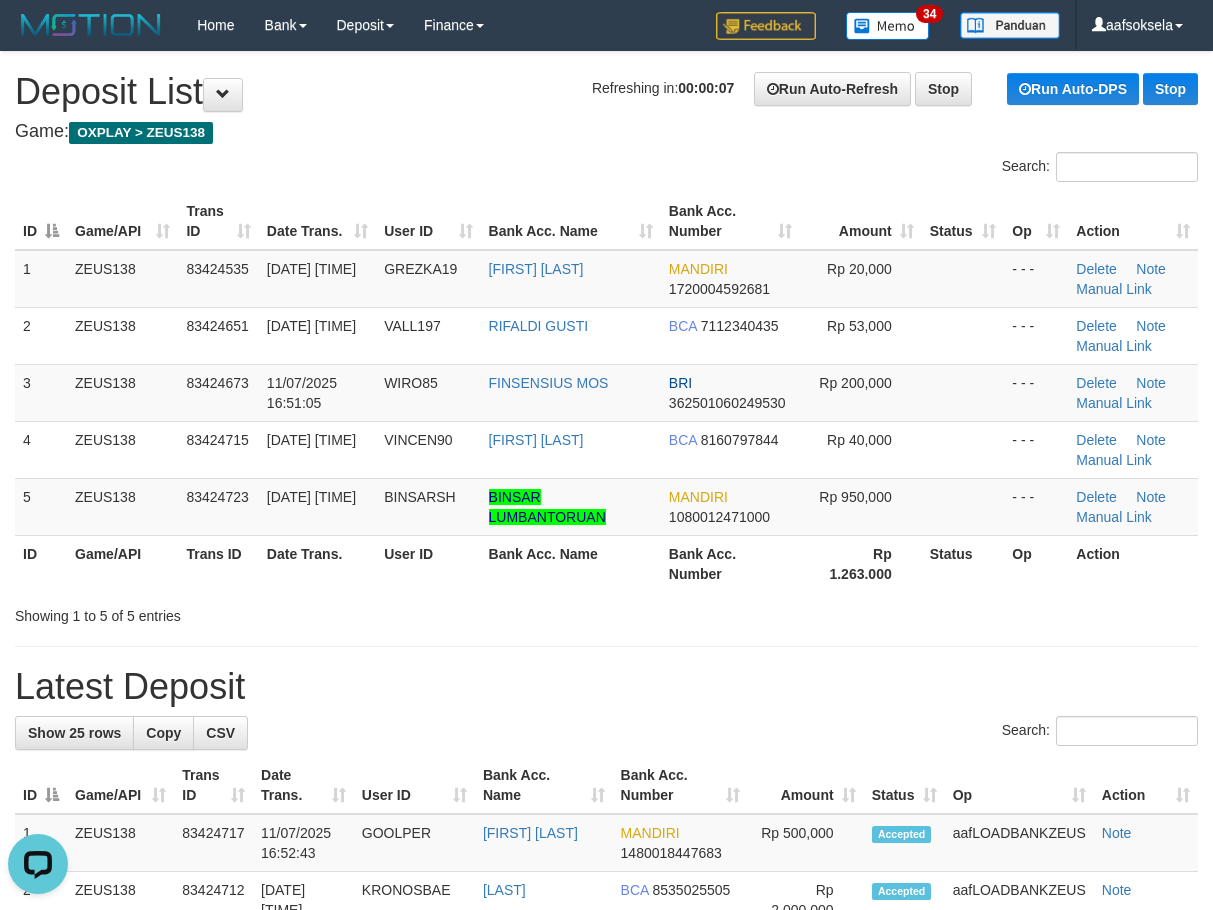 click on "**********" at bounding box center [606, 1212] 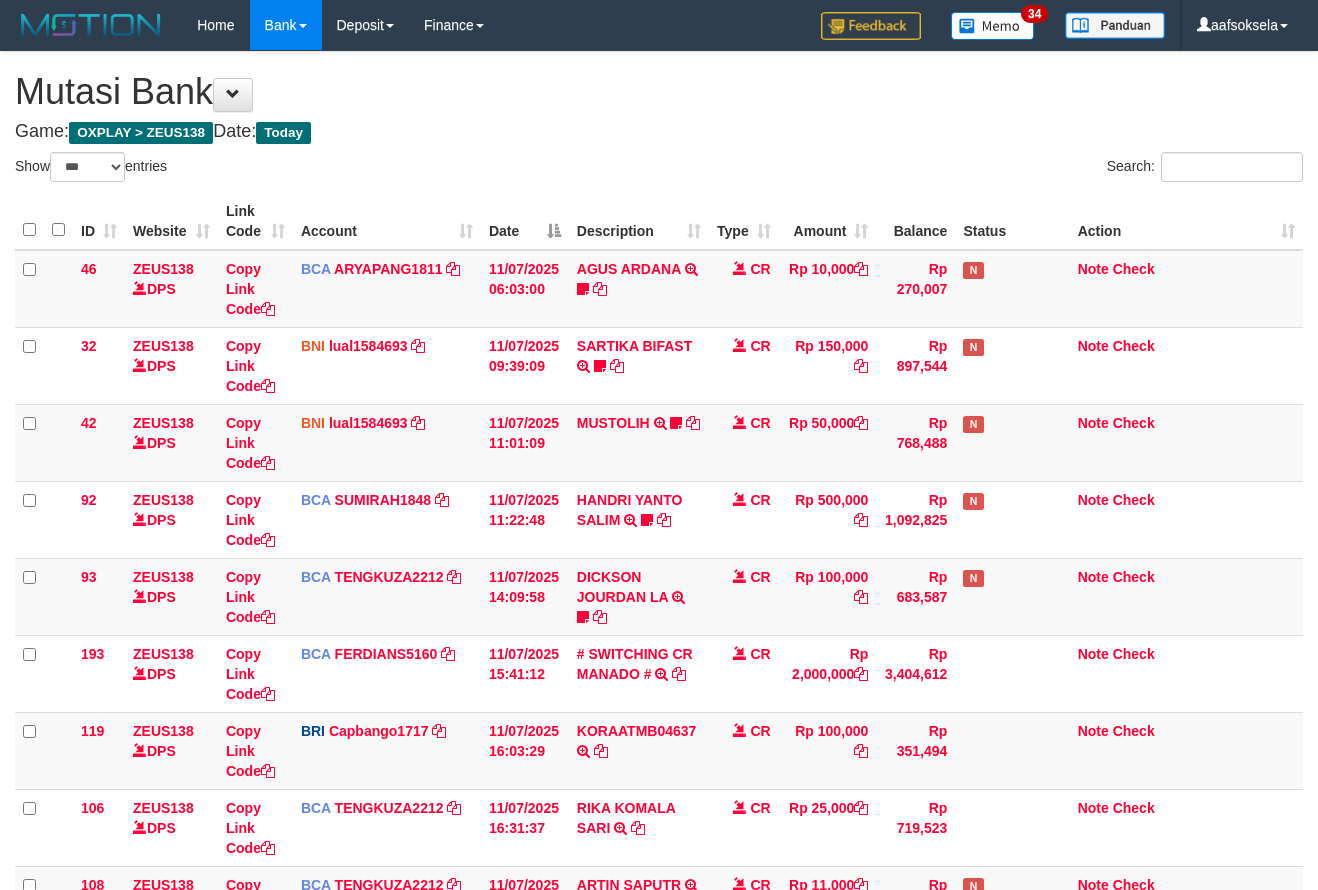 select on "***" 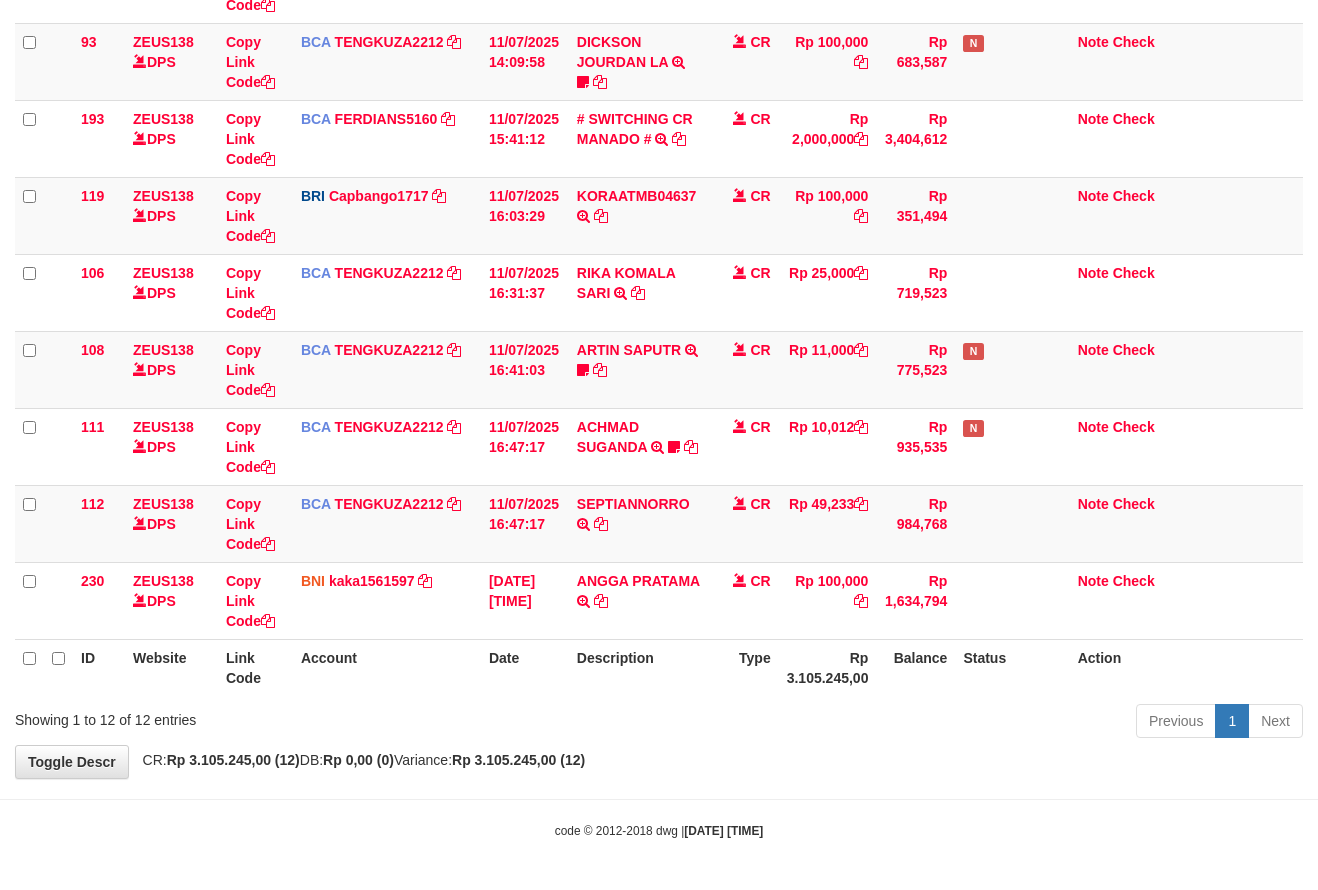 click on "Previous 1 Next" at bounding box center [933, 723] 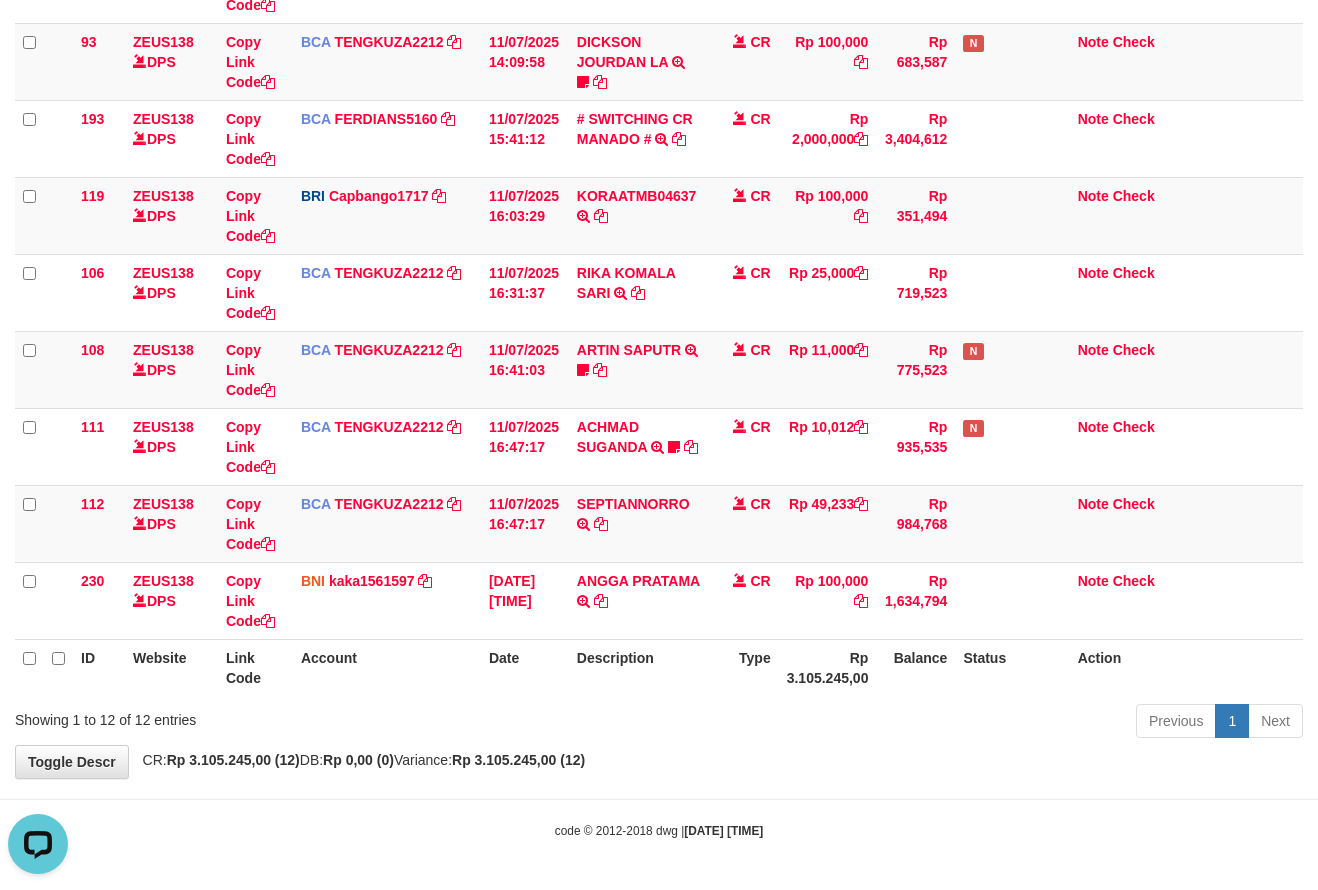 scroll, scrollTop: 0, scrollLeft: 0, axis: both 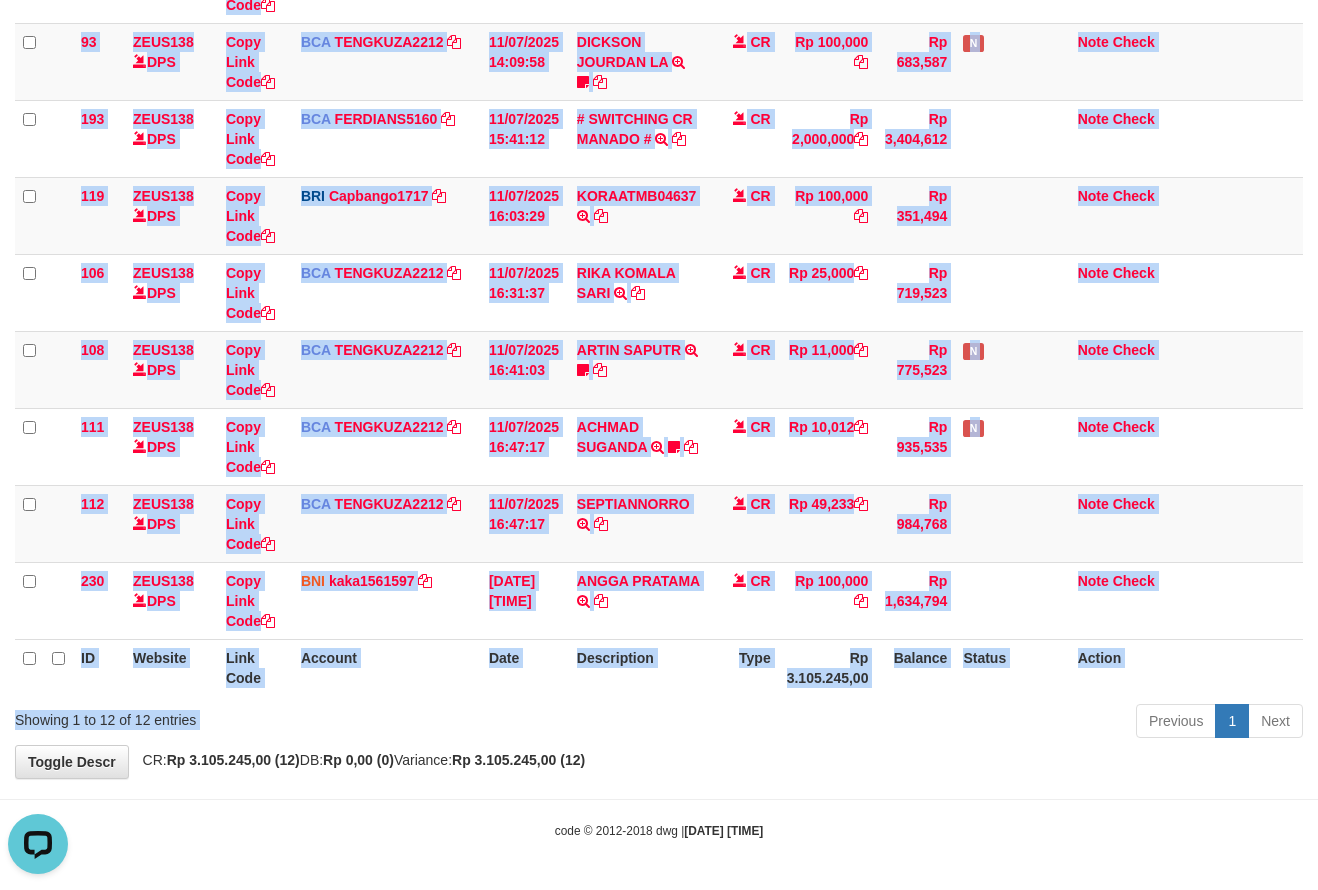 drag, startPoint x: 675, startPoint y: 707, endPoint x: 680, endPoint y: 697, distance: 11.18034 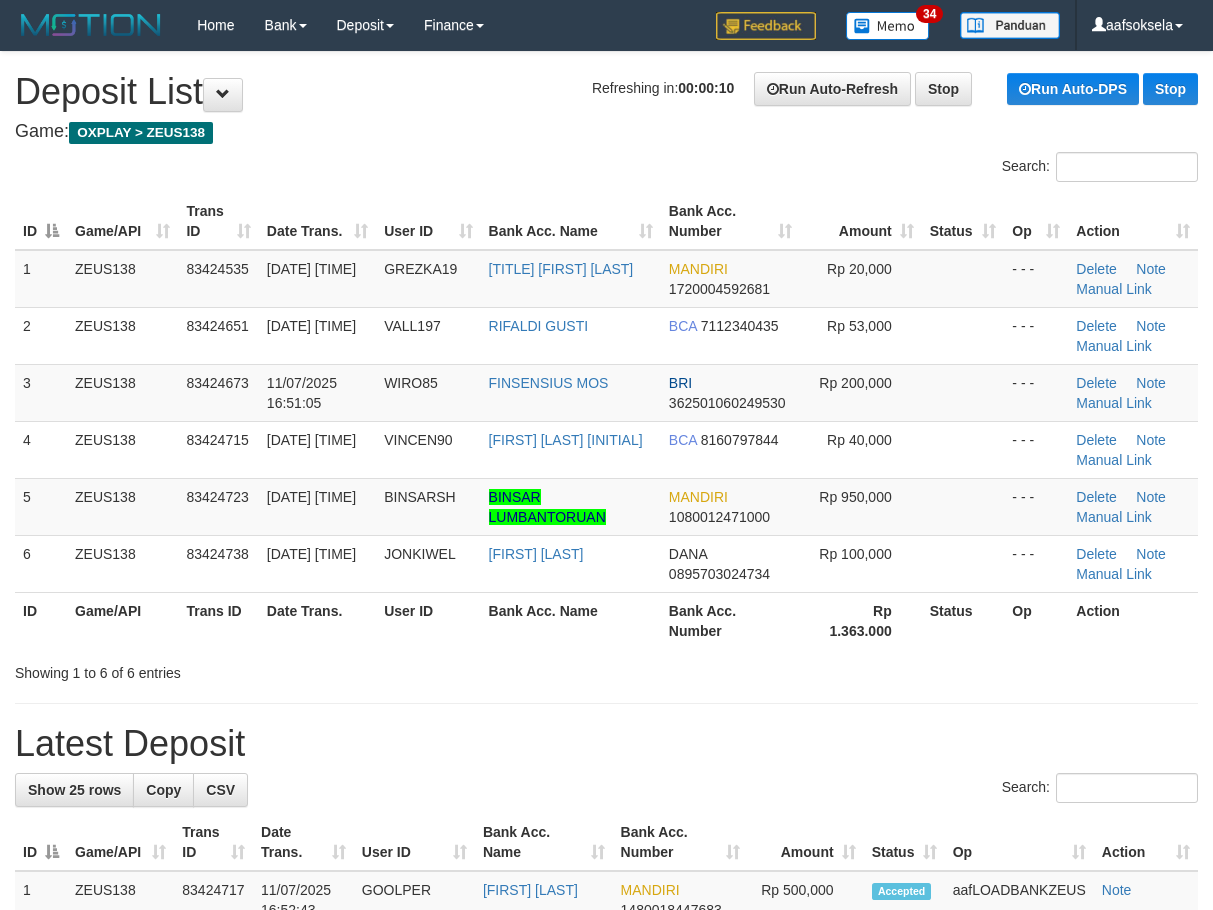 scroll, scrollTop: 0, scrollLeft: 0, axis: both 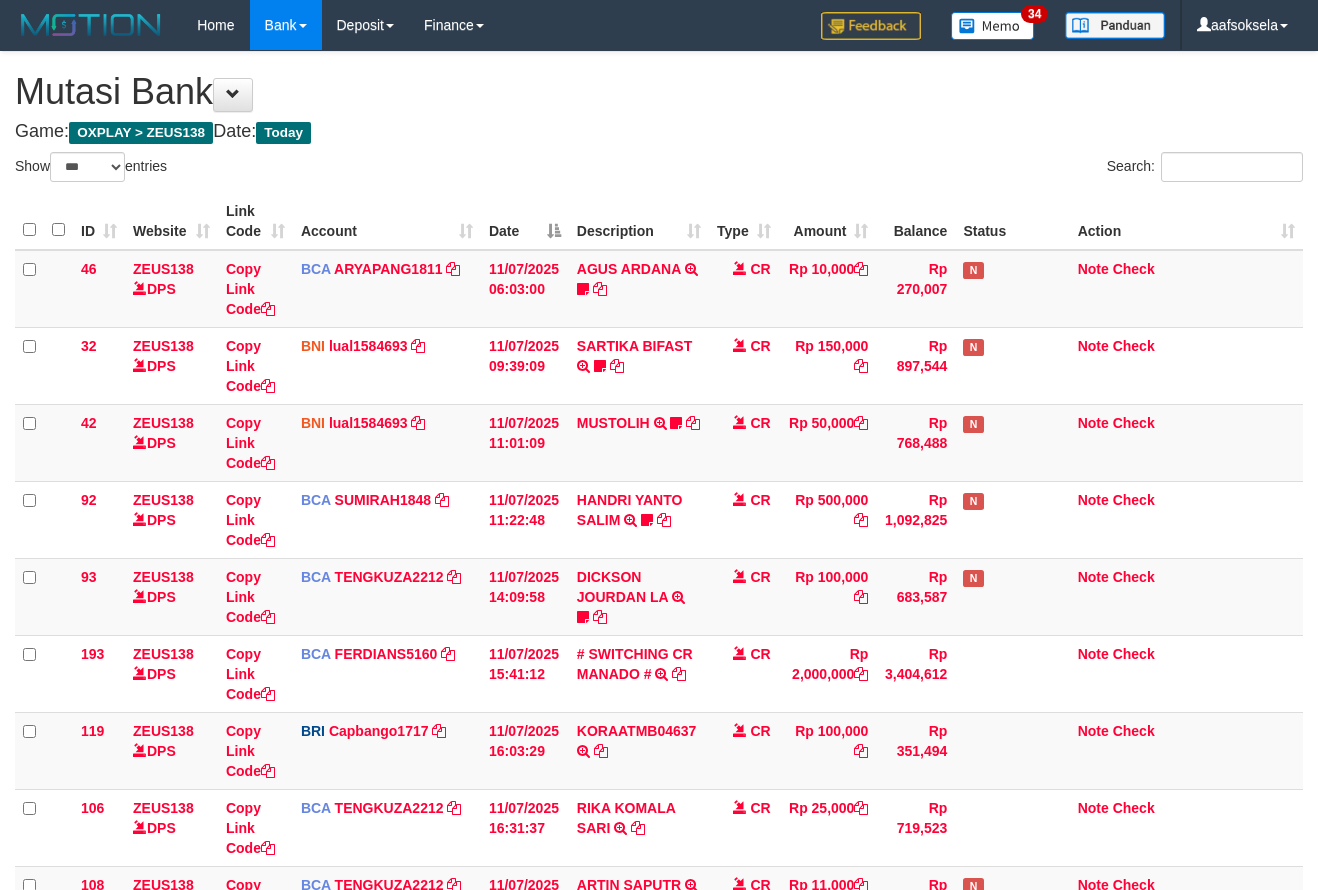 select on "***" 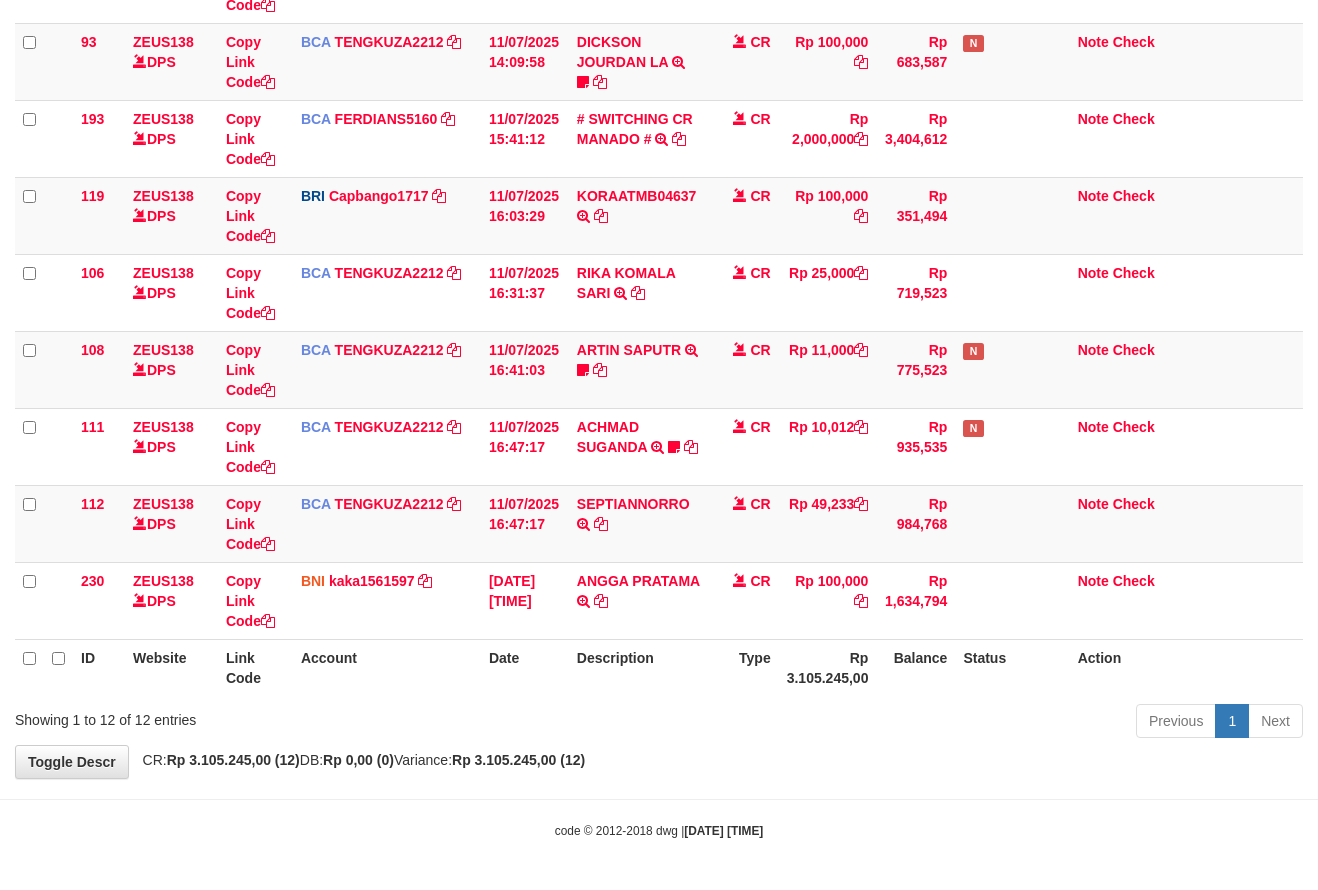 click on "Previous 1 Next" at bounding box center [933, 723] 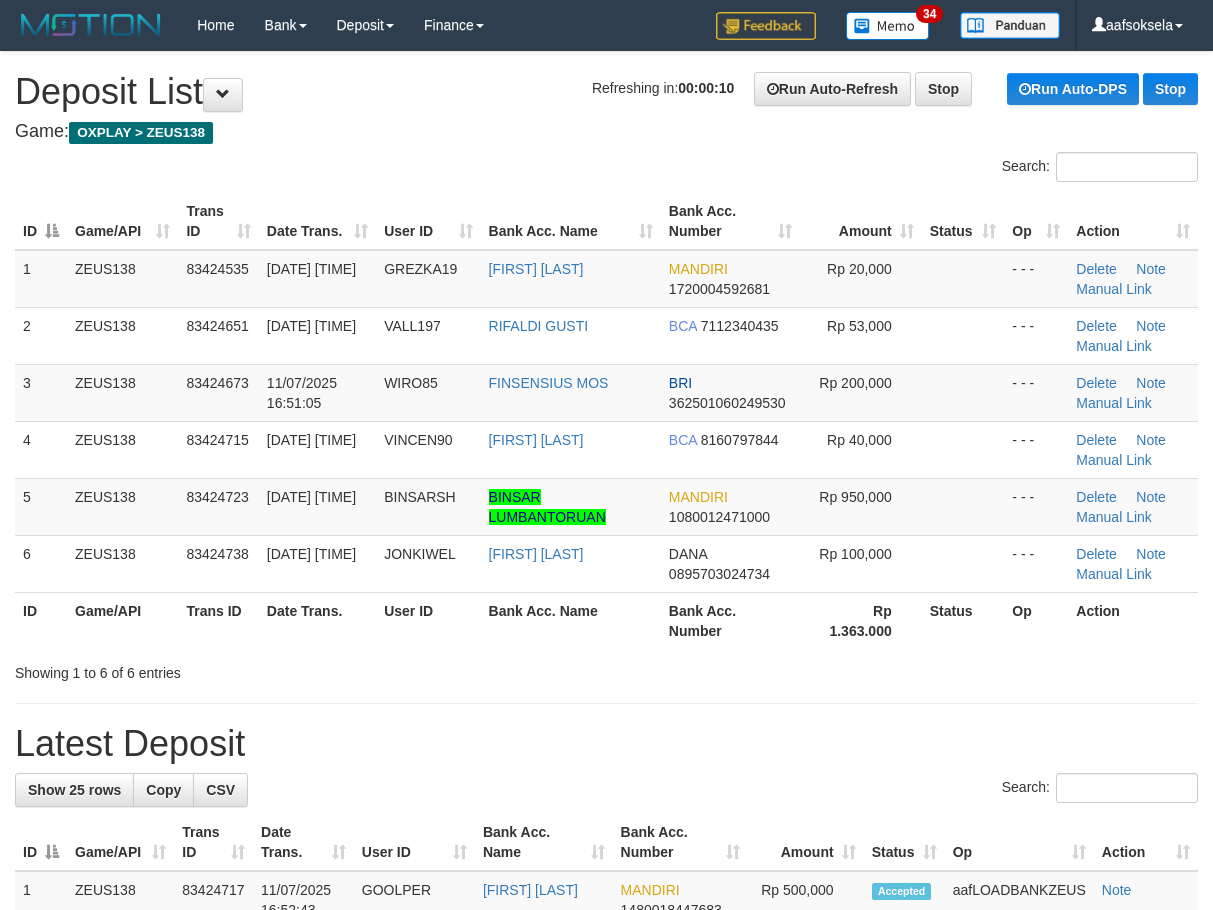 scroll, scrollTop: 0, scrollLeft: 0, axis: both 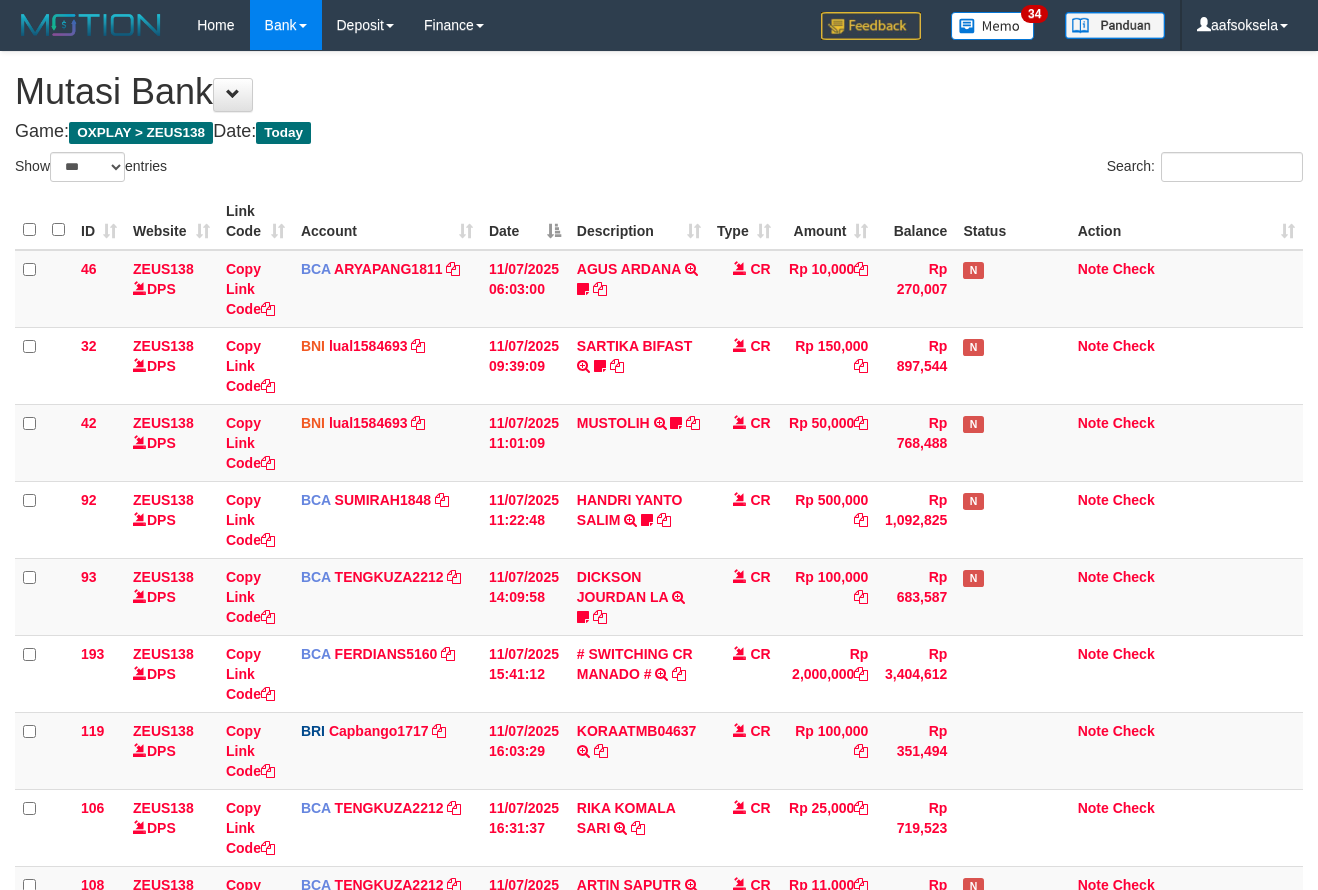 select on "***" 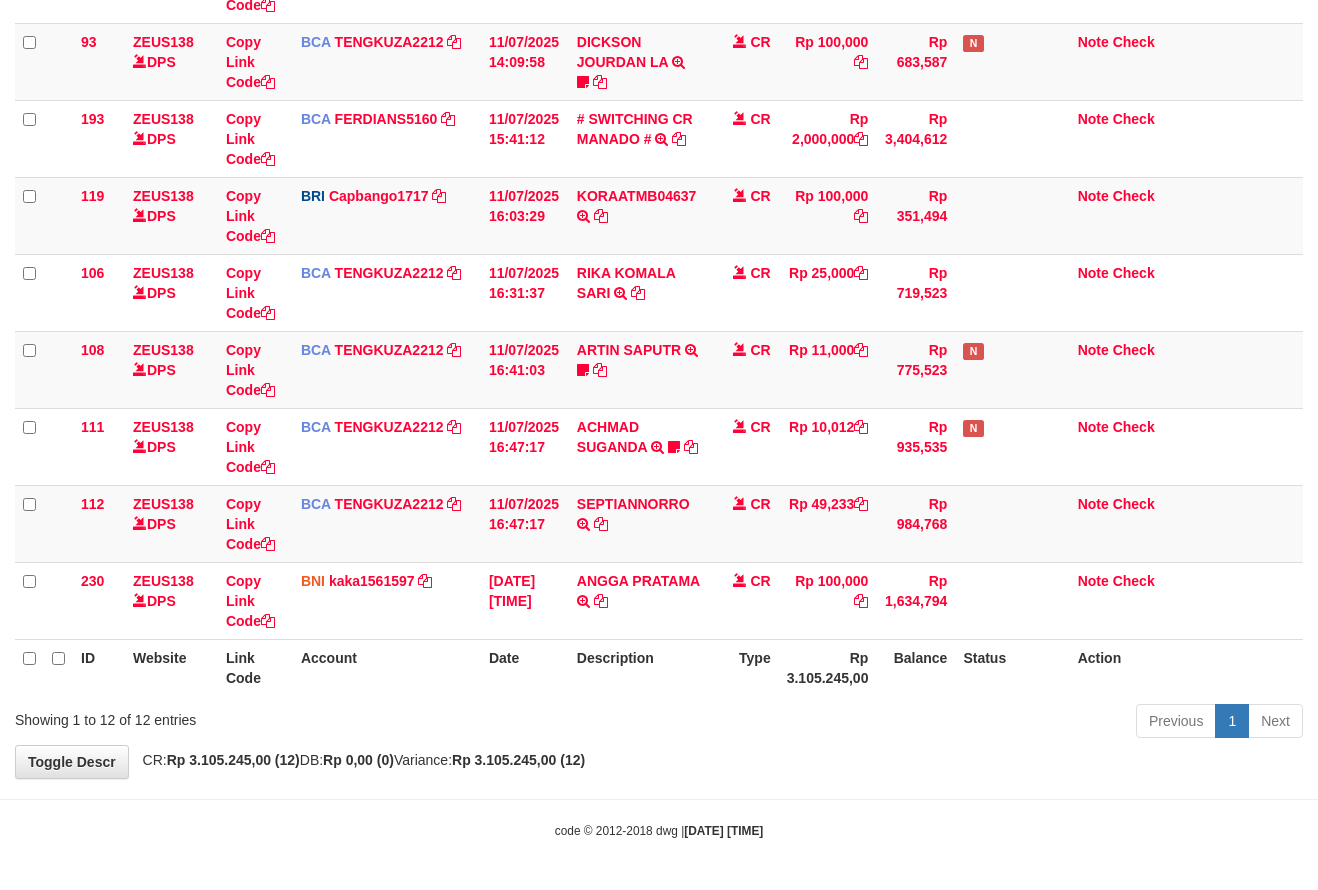 click on "Previous 1 Next" at bounding box center (933, 723) 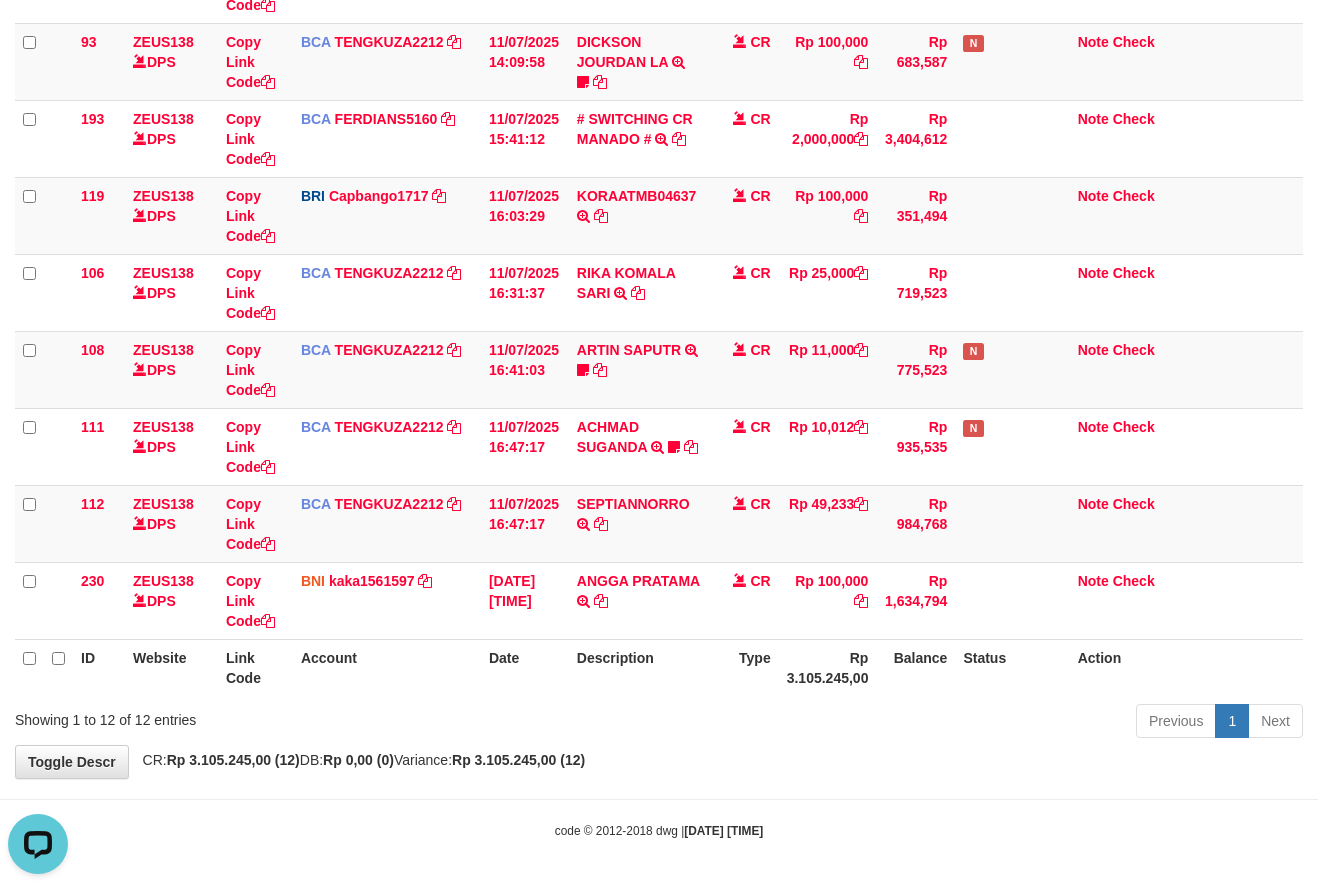 scroll, scrollTop: 0, scrollLeft: 0, axis: both 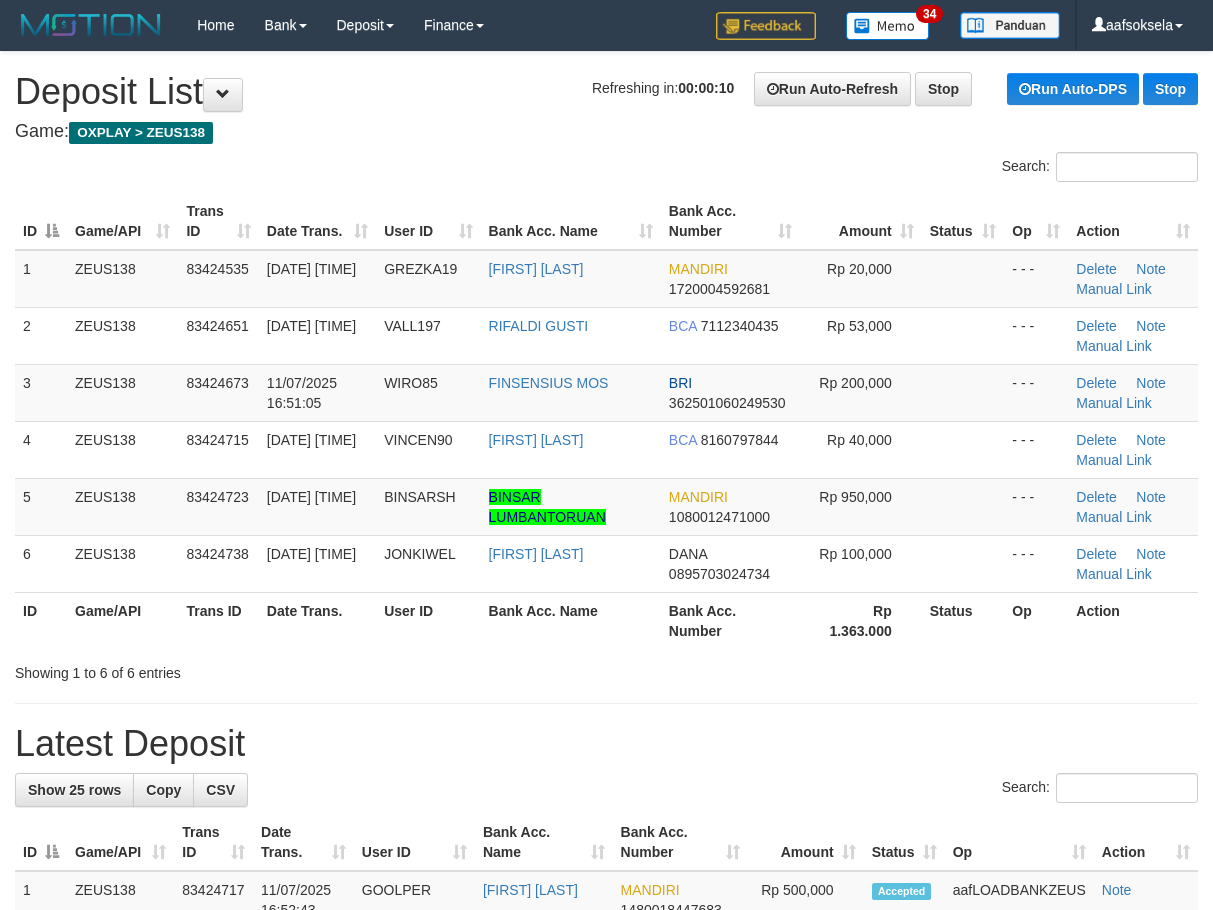 drag, startPoint x: 755, startPoint y: 708, endPoint x: 738, endPoint y: 713, distance: 17.720045 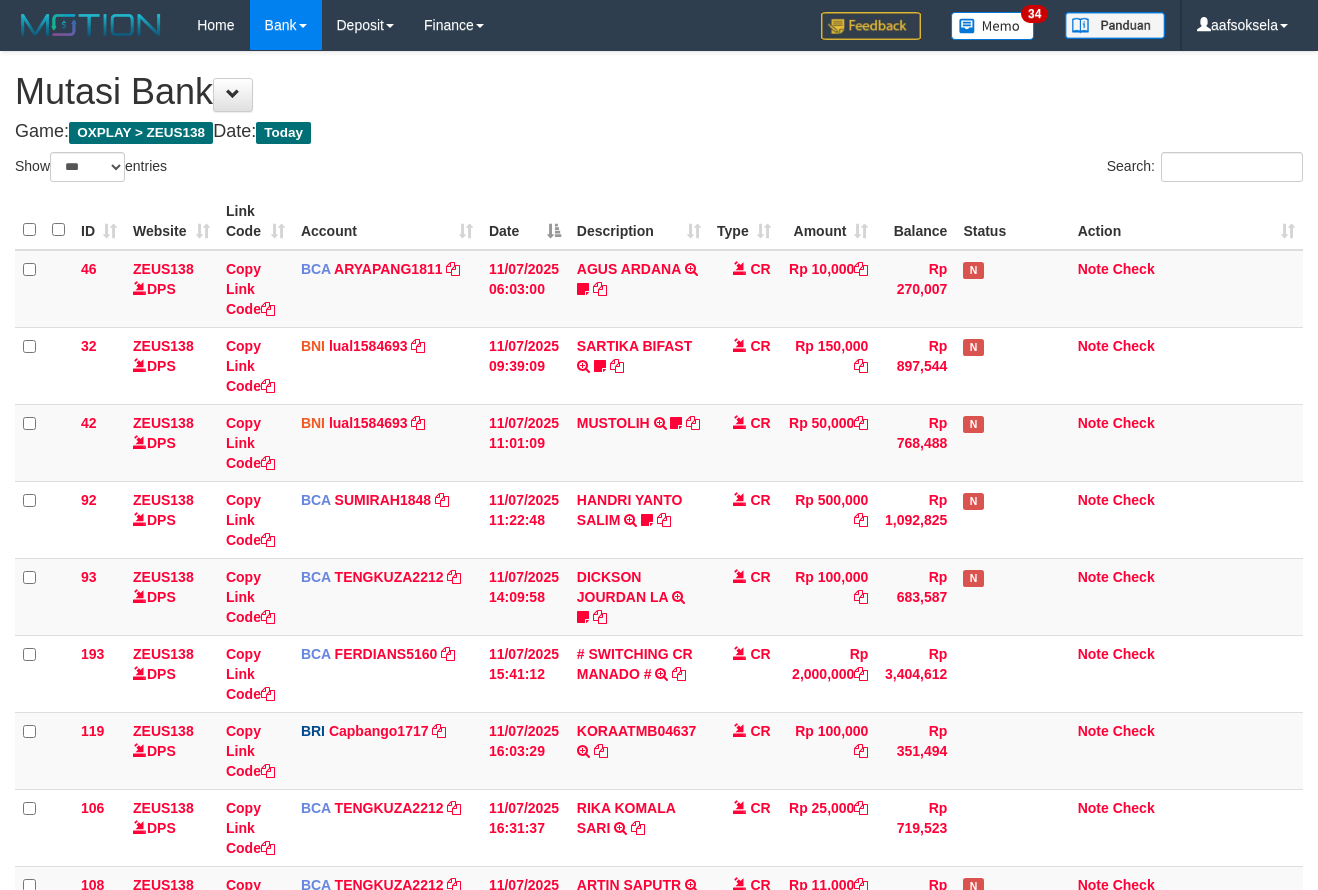select on "***" 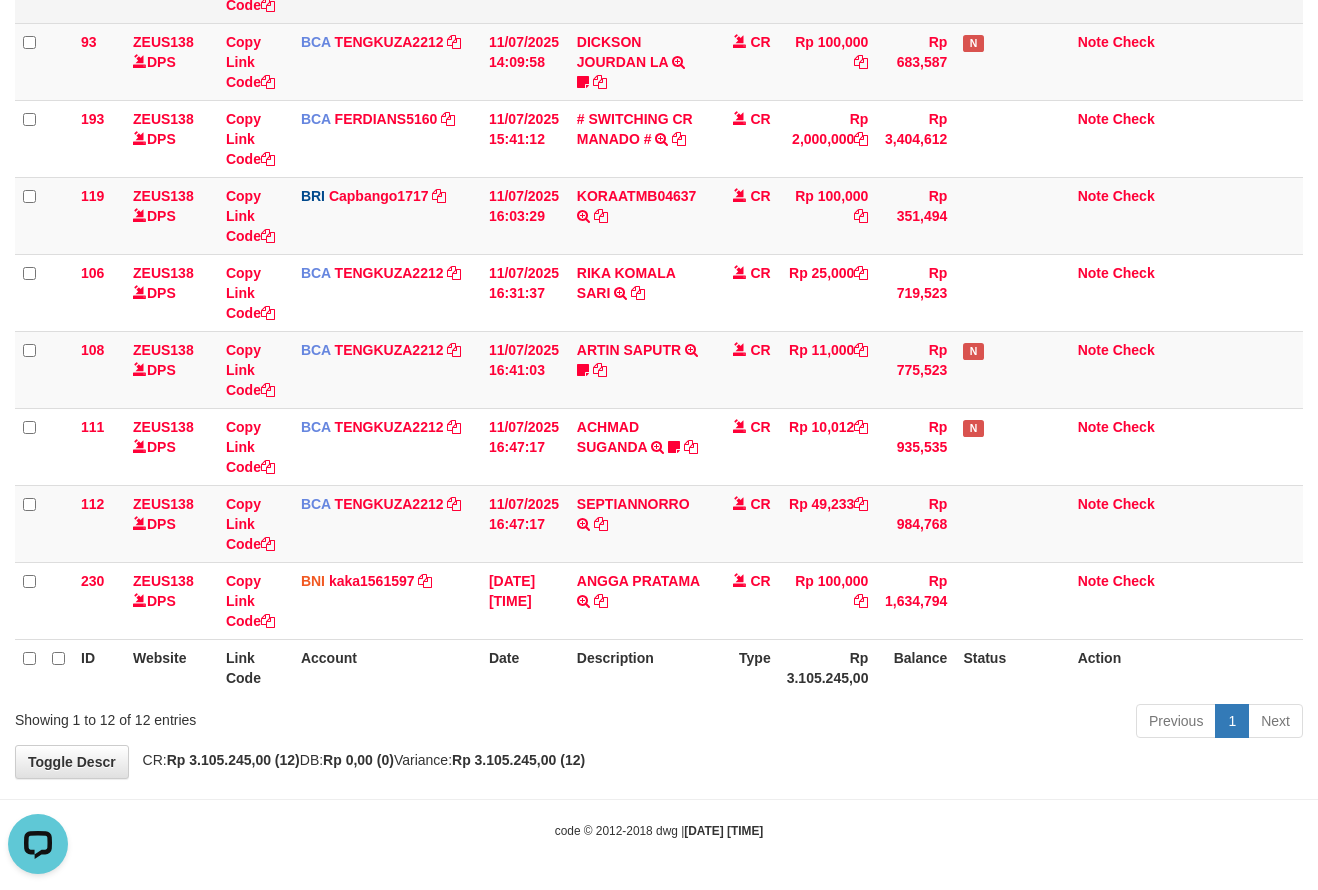 scroll, scrollTop: 0, scrollLeft: 0, axis: both 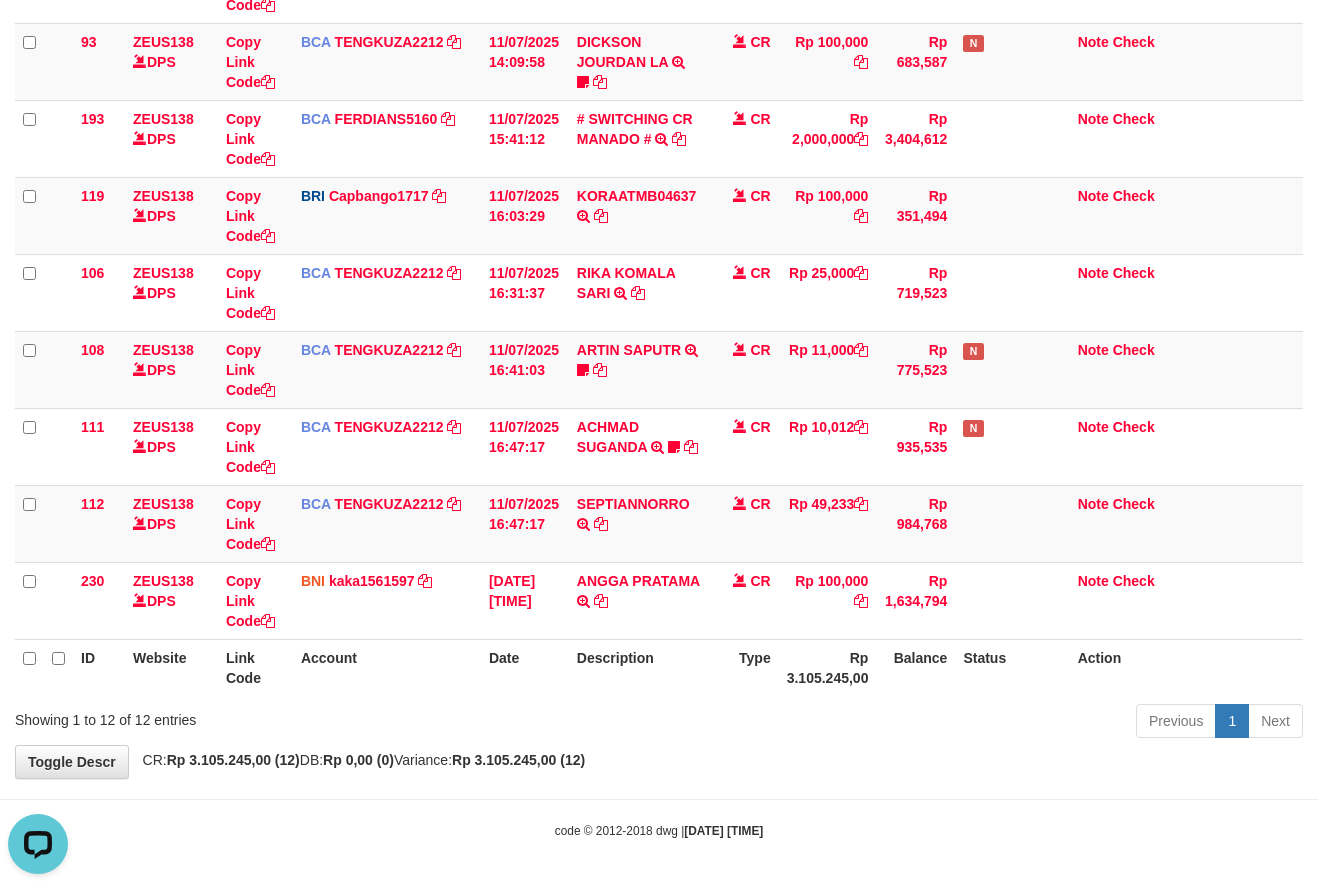 drag, startPoint x: 905, startPoint y: 682, endPoint x: 894, endPoint y: 683, distance: 11.045361 